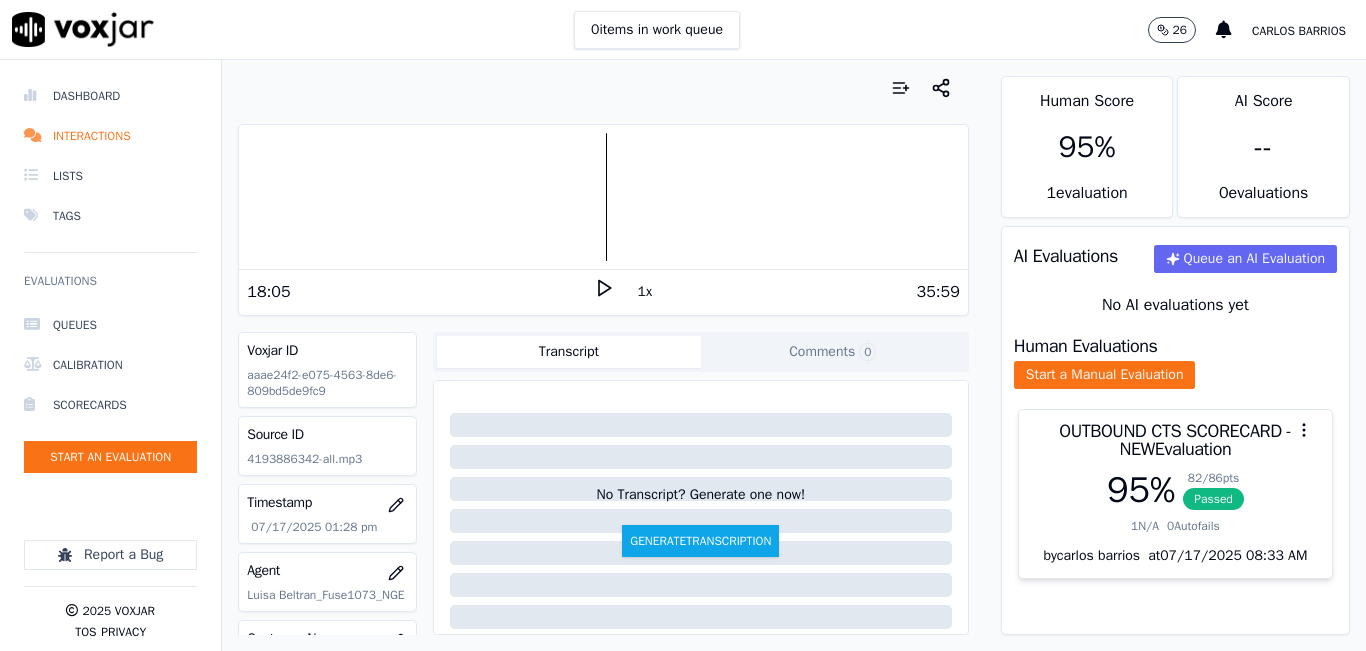 scroll, scrollTop: 0, scrollLeft: 0, axis: both 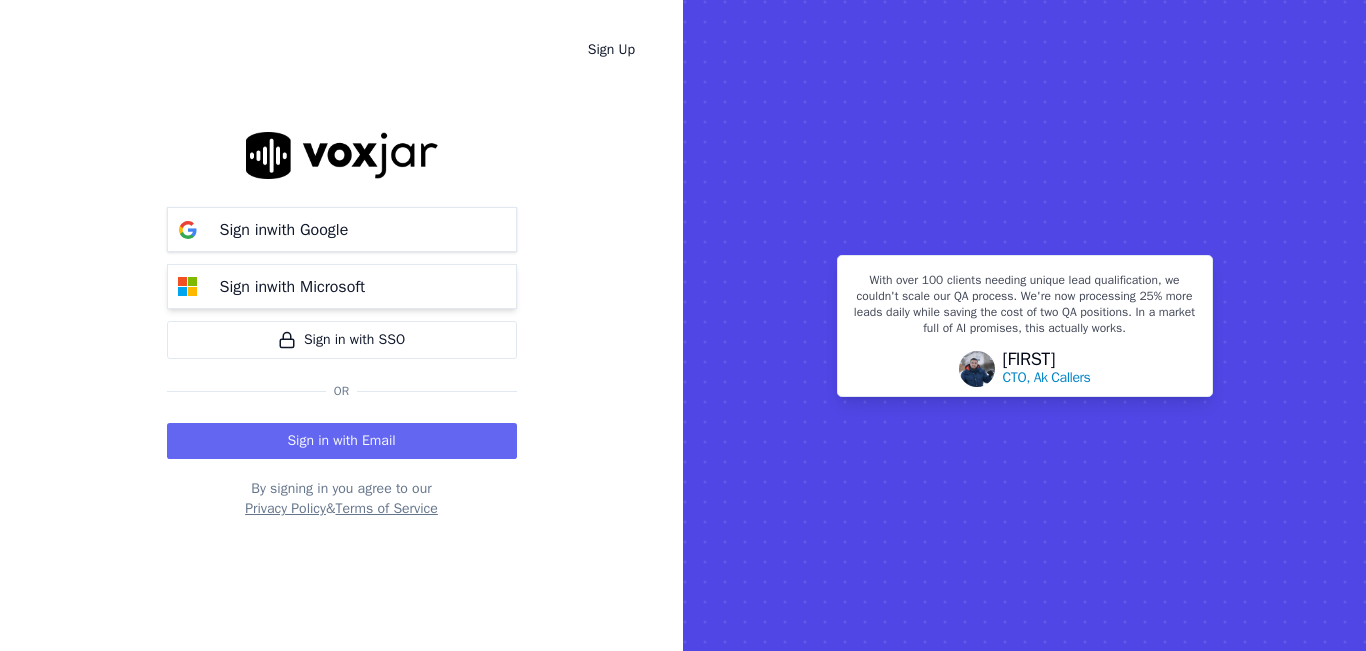 click on "Sign in  with Microsoft" at bounding box center [342, 286] 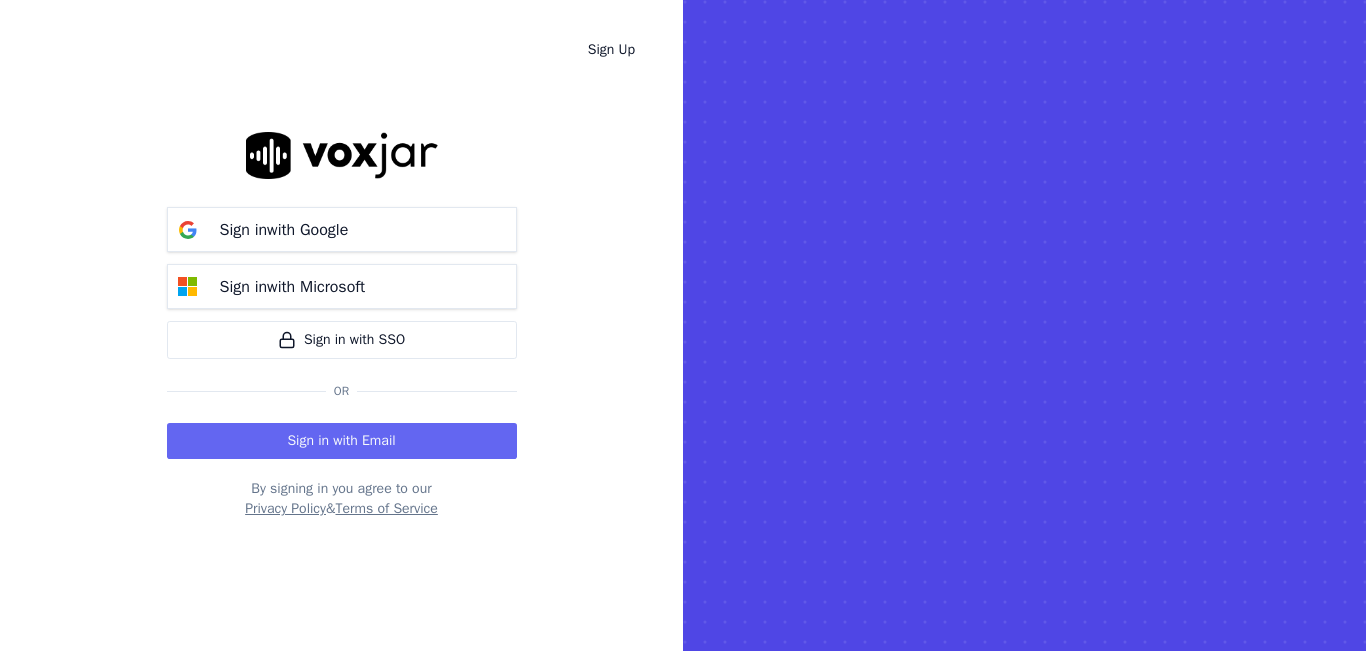 scroll, scrollTop: 0, scrollLeft: 0, axis: both 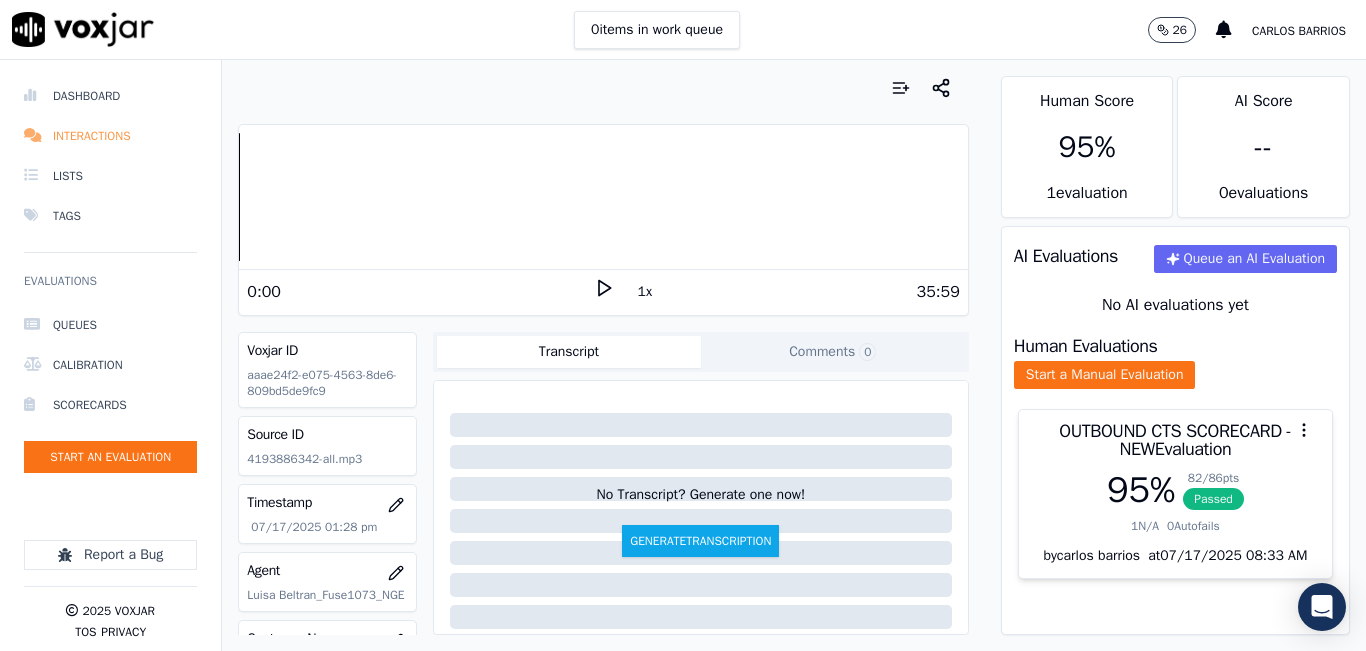 click on "Interactions" at bounding box center [110, 136] 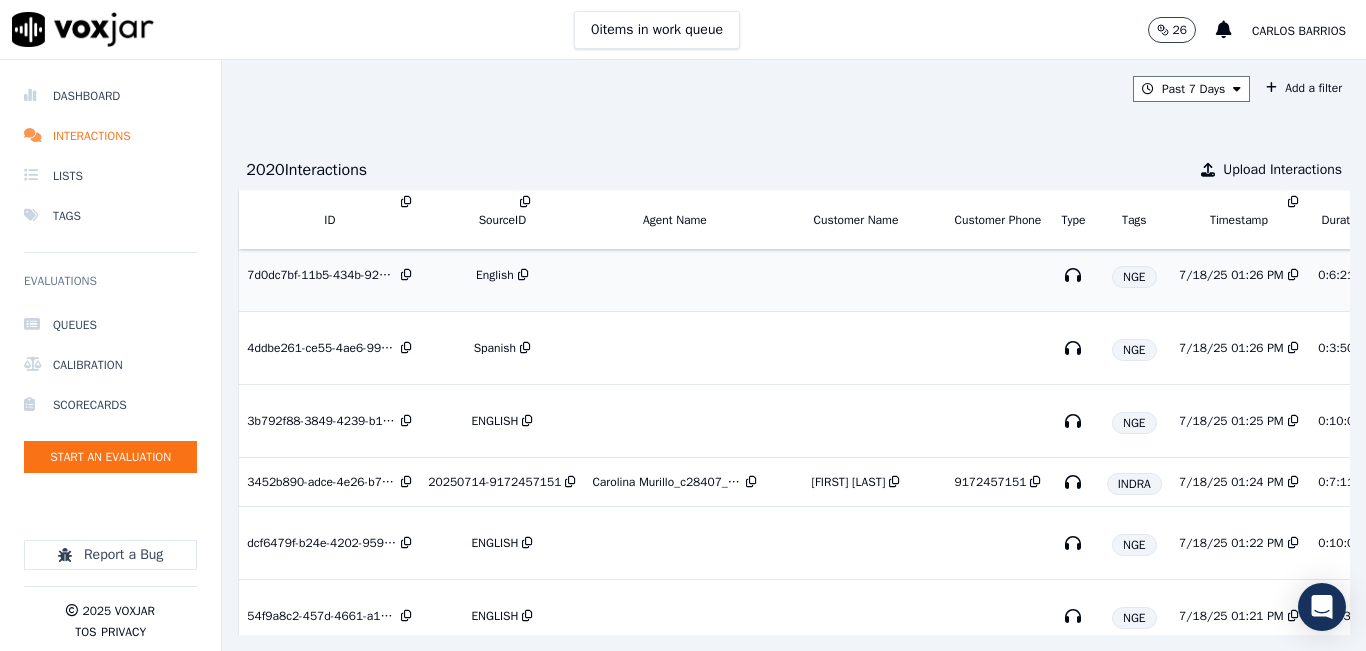 scroll, scrollTop: 697, scrollLeft: 0, axis: vertical 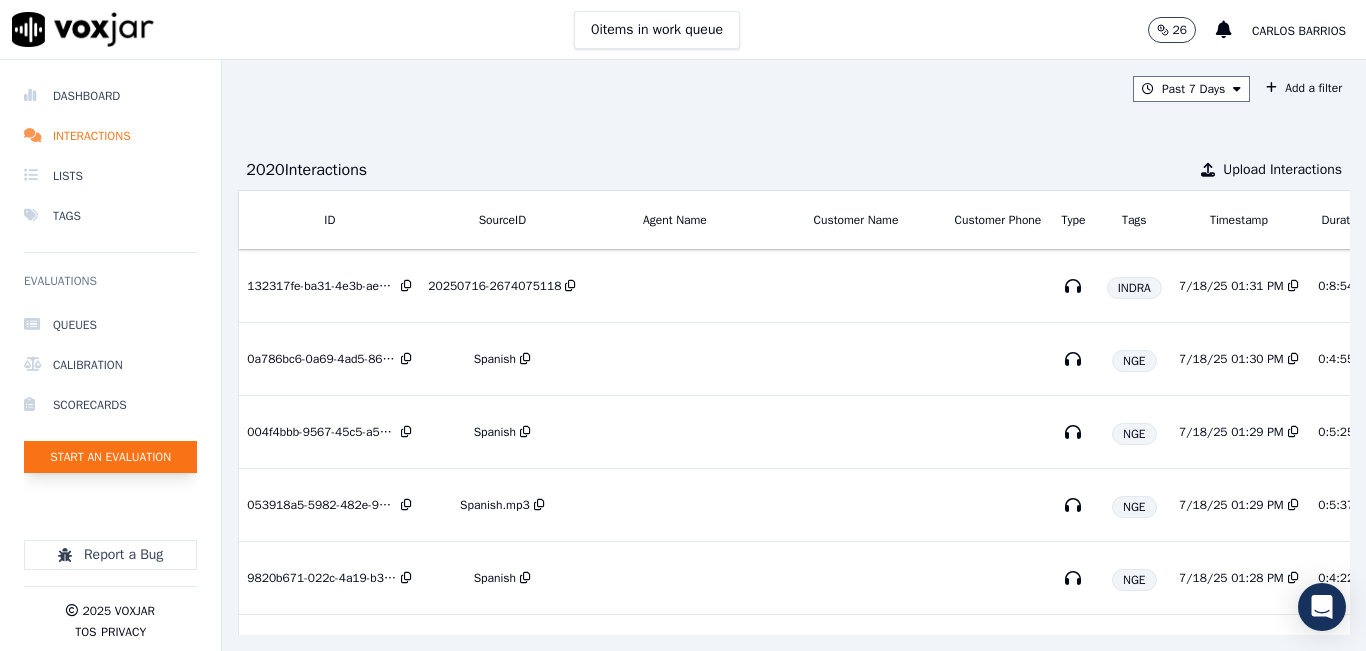 click on "Start an Evaluation" 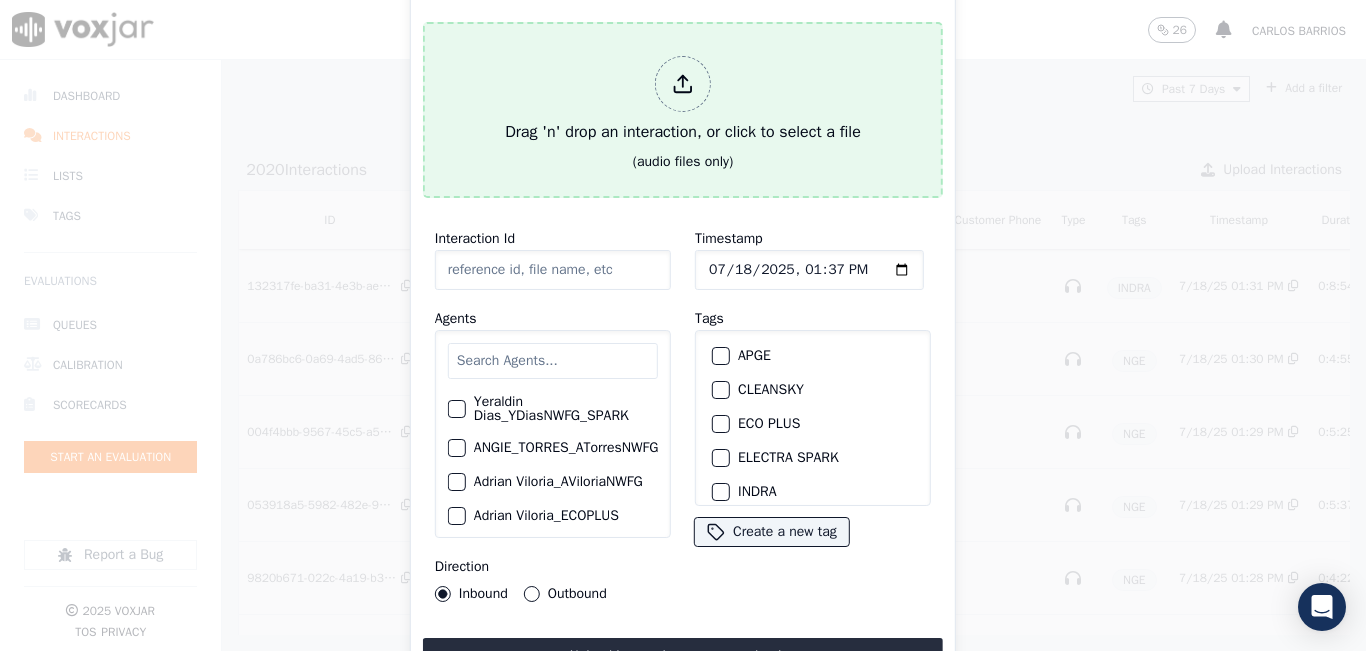 click on "Drag 'n' drop an interaction, or click to select a file" at bounding box center [683, 100] 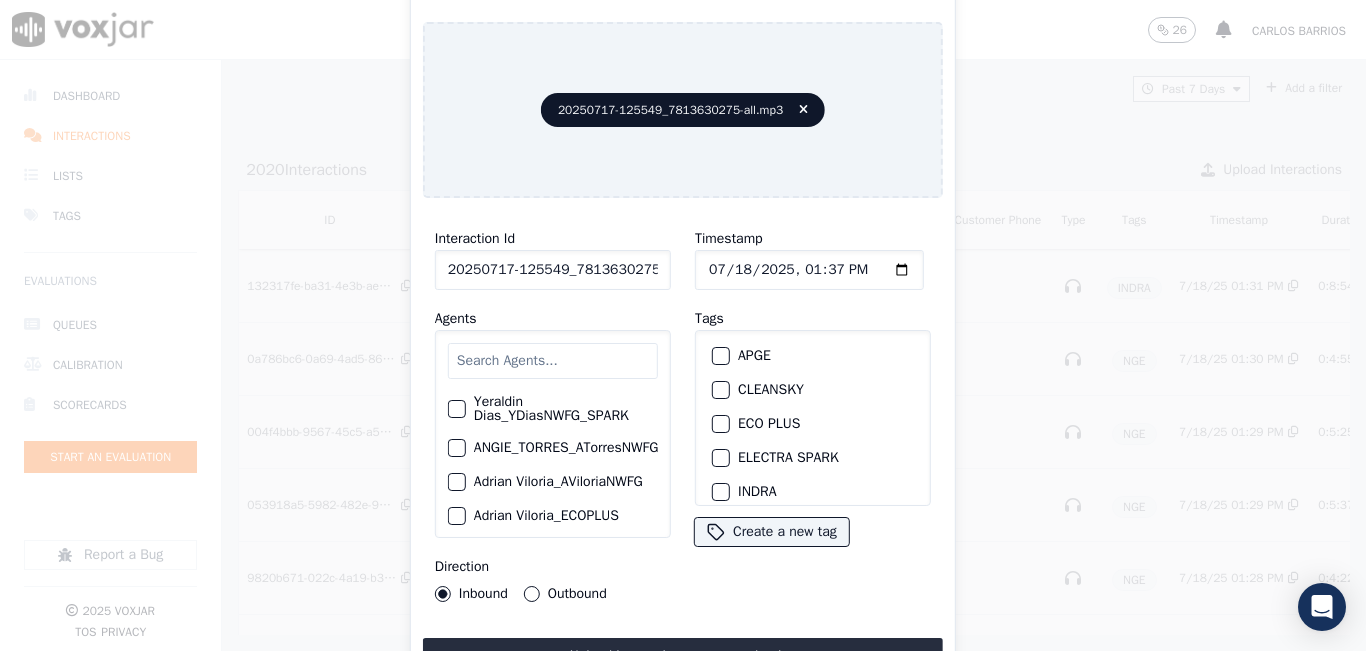 click at bounding box center [553, 361] 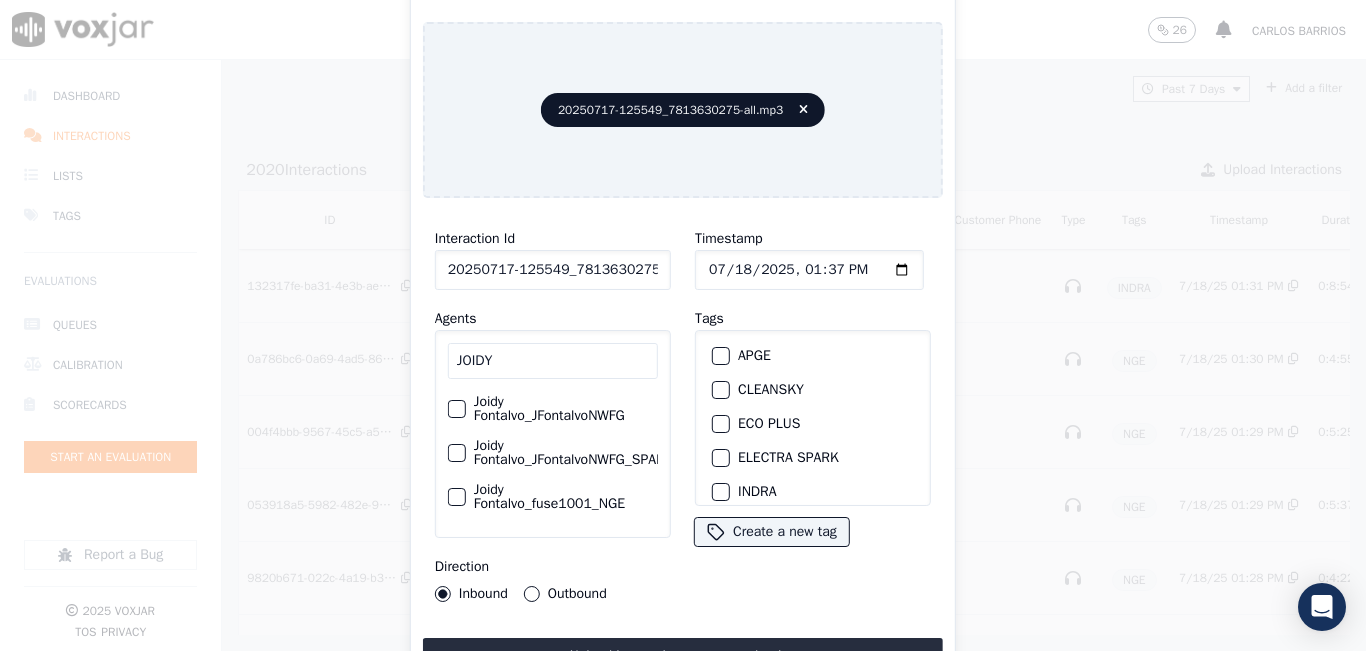 type on "JOIDY" 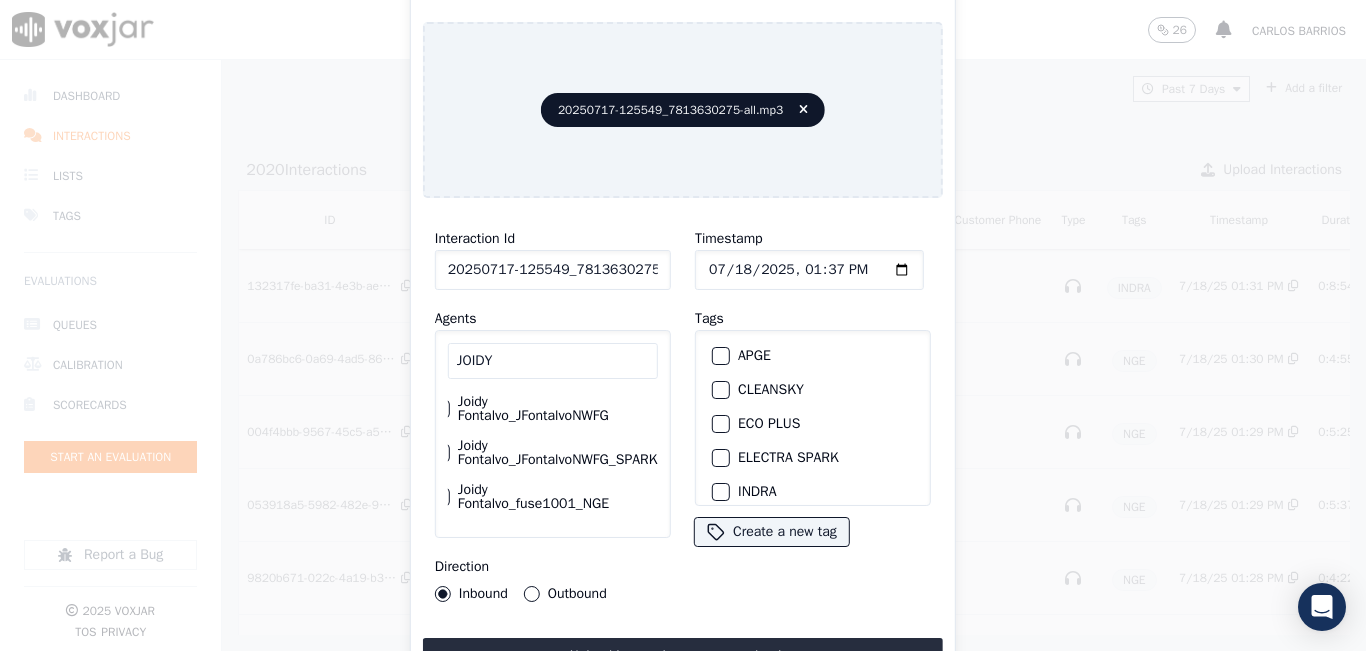 click on "Joidy Fontalvo_JFontalvoNWFG     Joidy Fontalvo_JFontalvoNWFG_SPARK     Joidy Fontalvo_fuse1001_NGE     Joidy Fontalvo_j19980_INDRA" at bounding box center (553, 456) 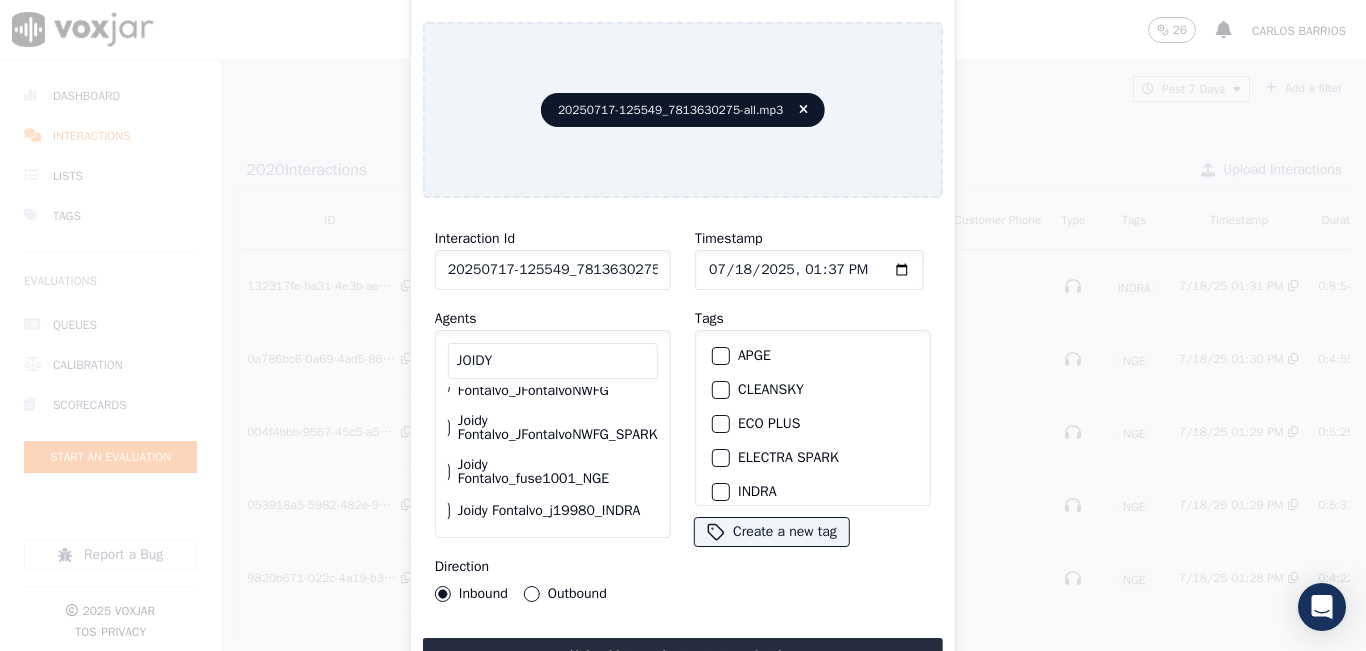scroll, scrollTop: 40, scrollLeft: 48, axis: both 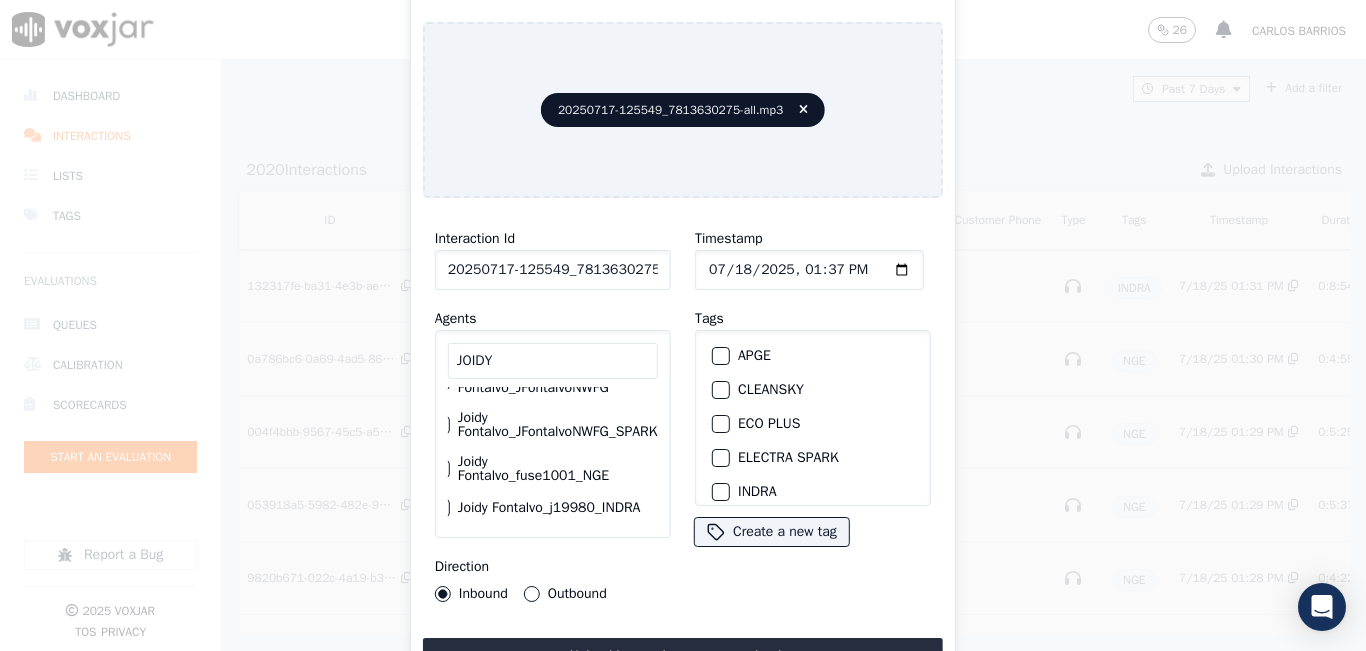 drag, startPoint x: 559, startPoint y: 457, endPoint x: 559, endPoint y: 474, distance: 17 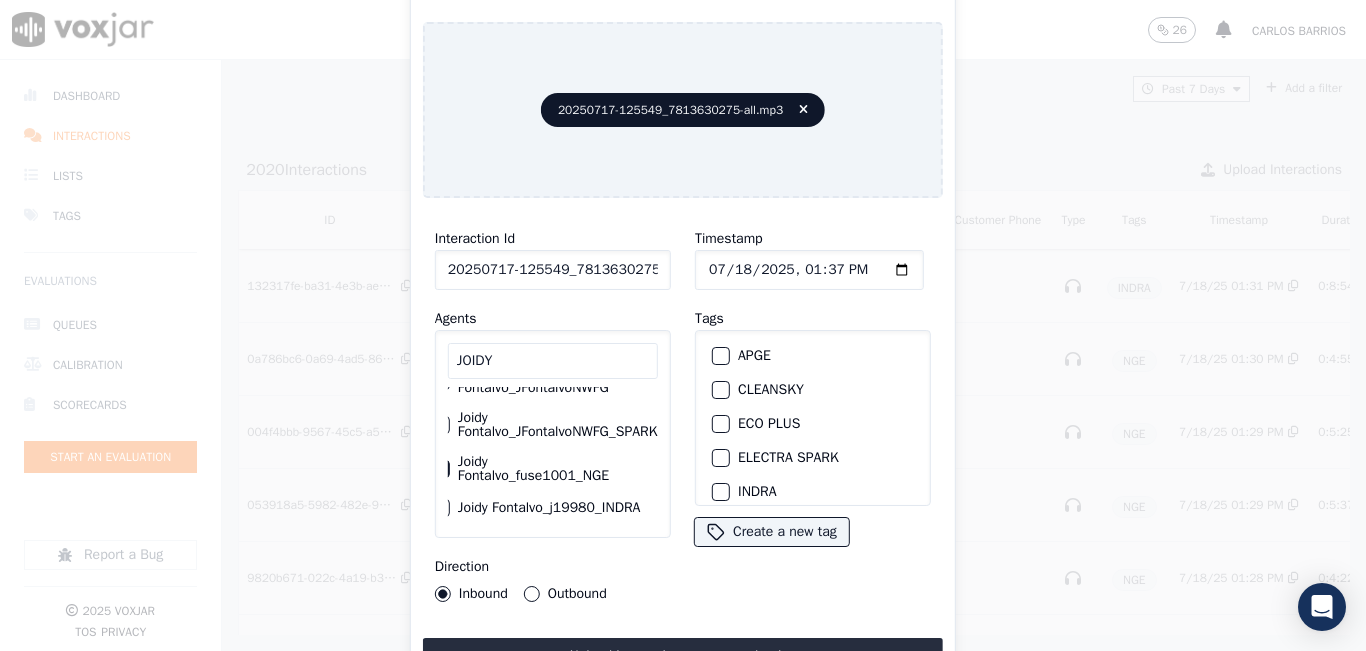 scroll, scrollTop: 40, scrollLeft: 0, axis: vertical 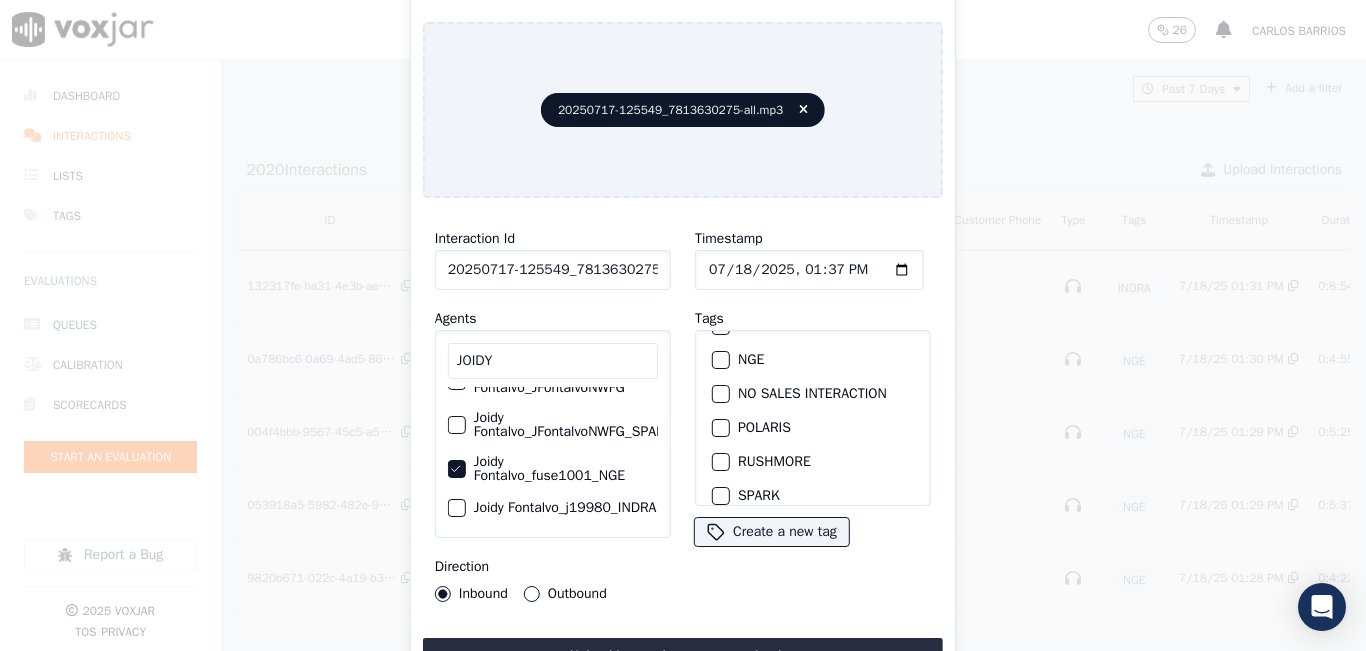 click at bounding box center (720, 360) 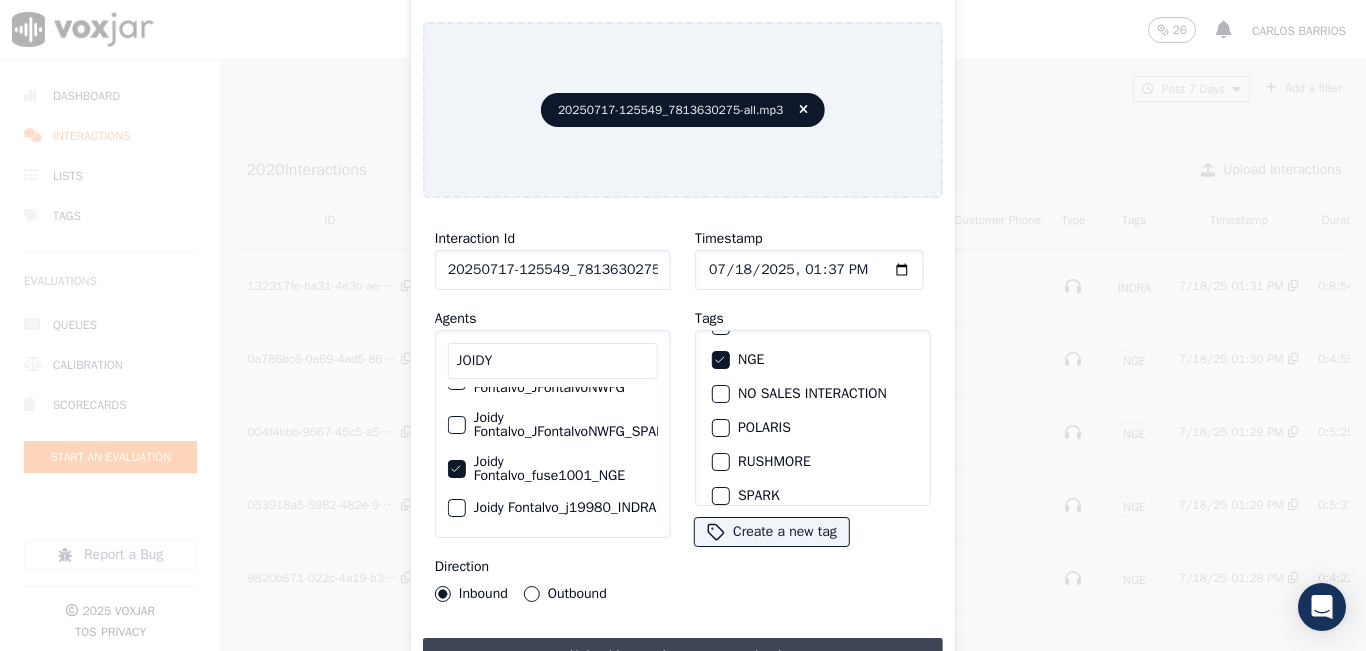 click on "Upload interaction to start evaluation" at bounding box center (683, 656) 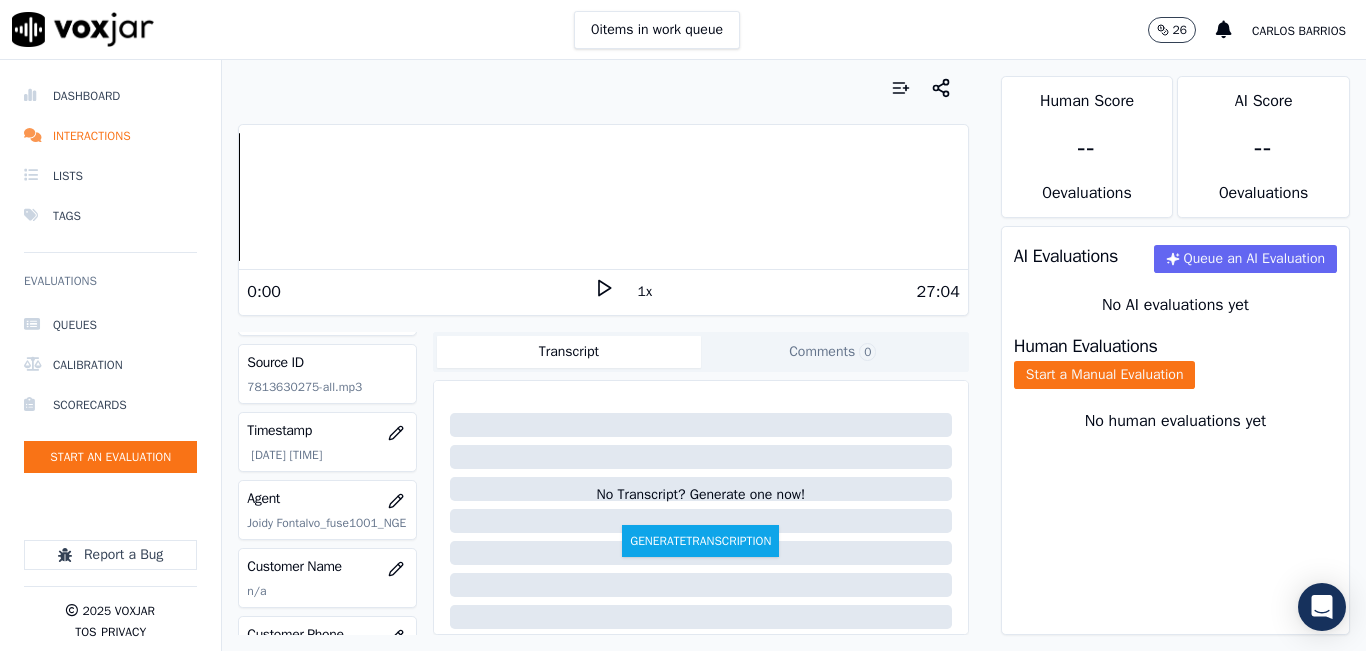 scroll, scrollTop: 200, scrollLeft: 0, axis: vertical 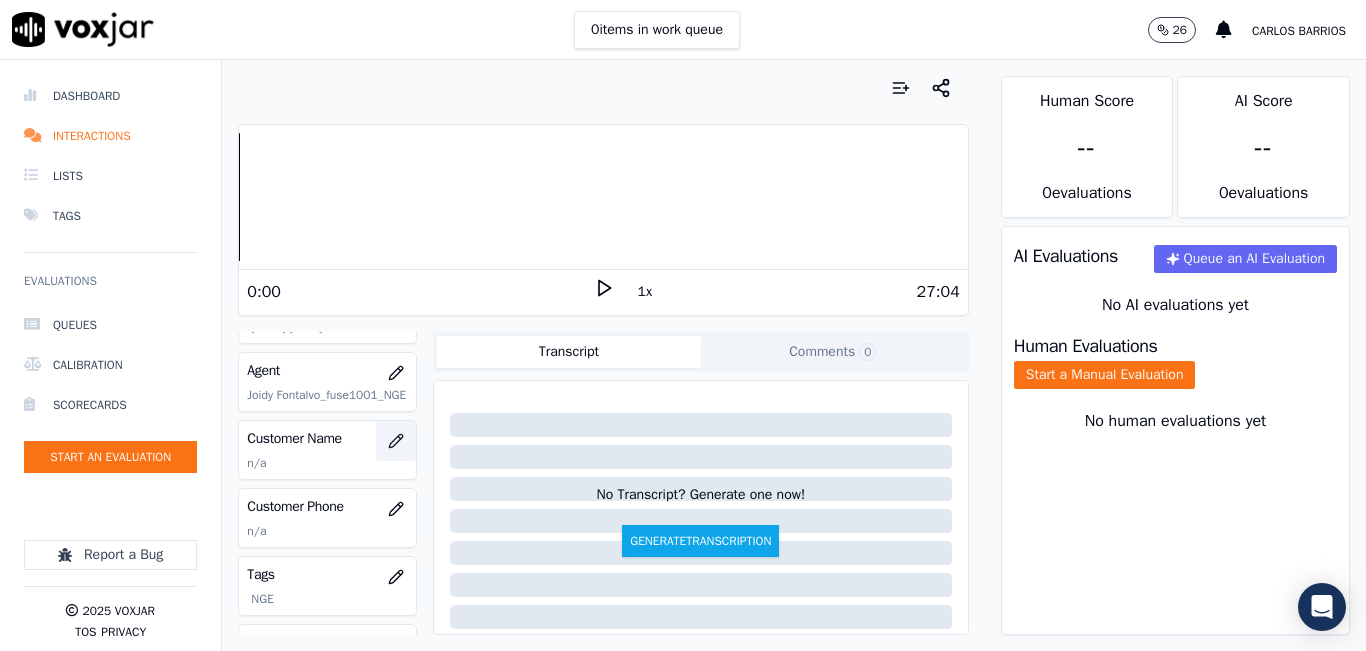 click at bounding box center (396, 441) 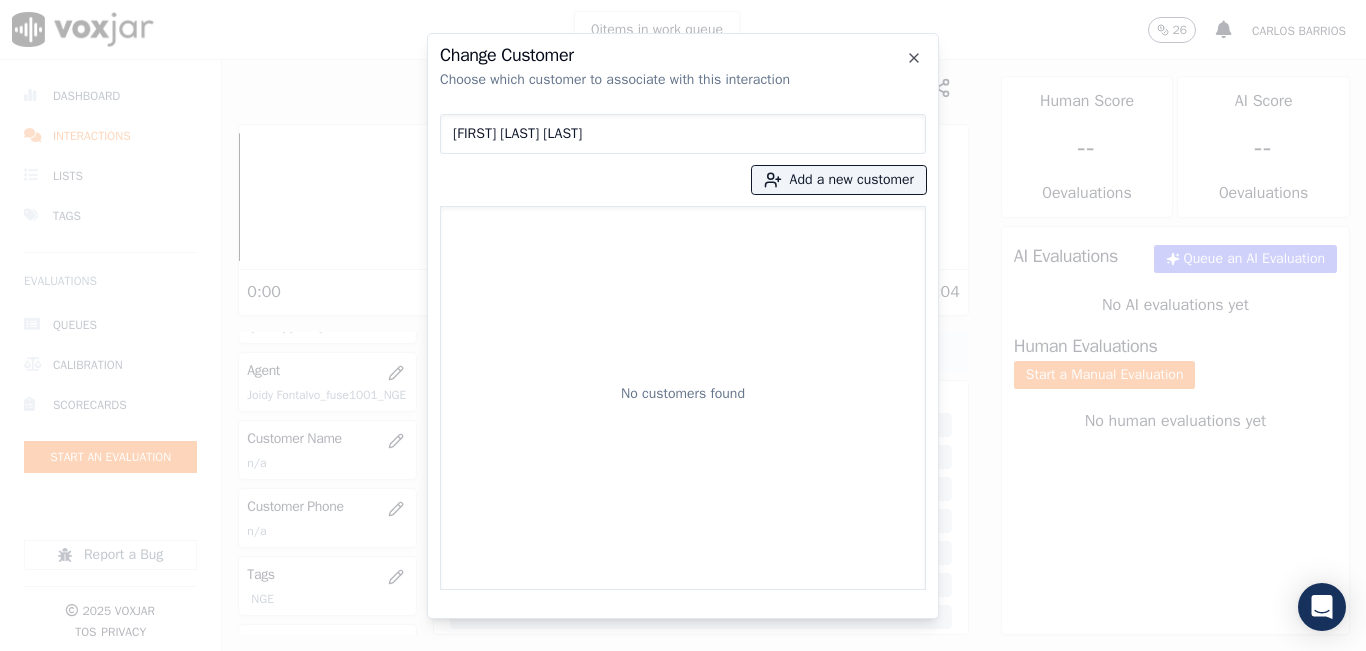 type on "JULIAN DIAZ LOPEZ" 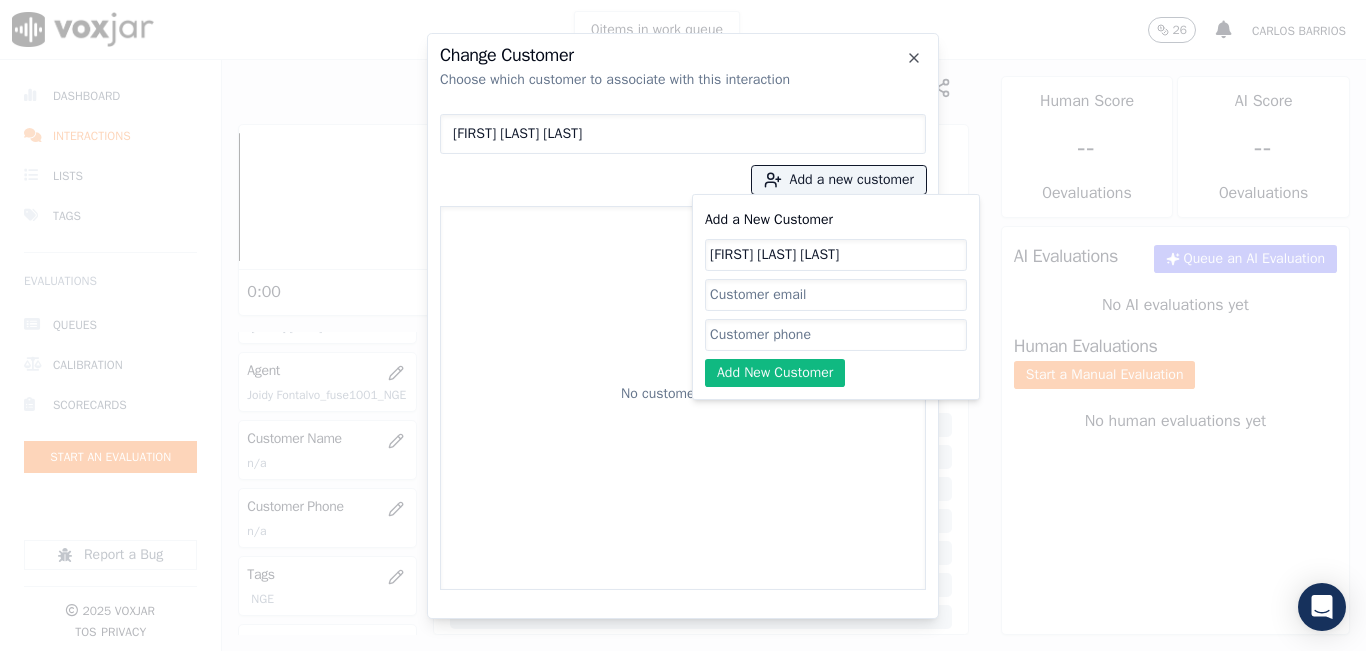 type on "JULIAN DIAZ LOPEZ" 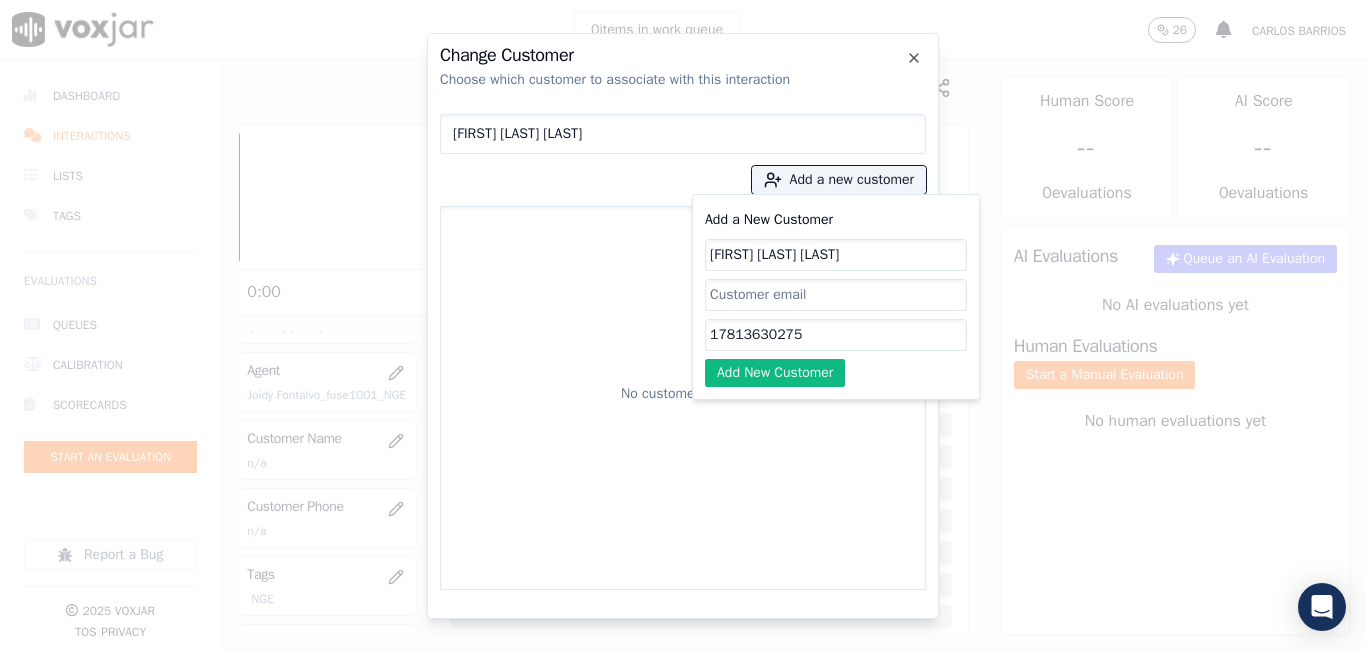 click on "17813630275" 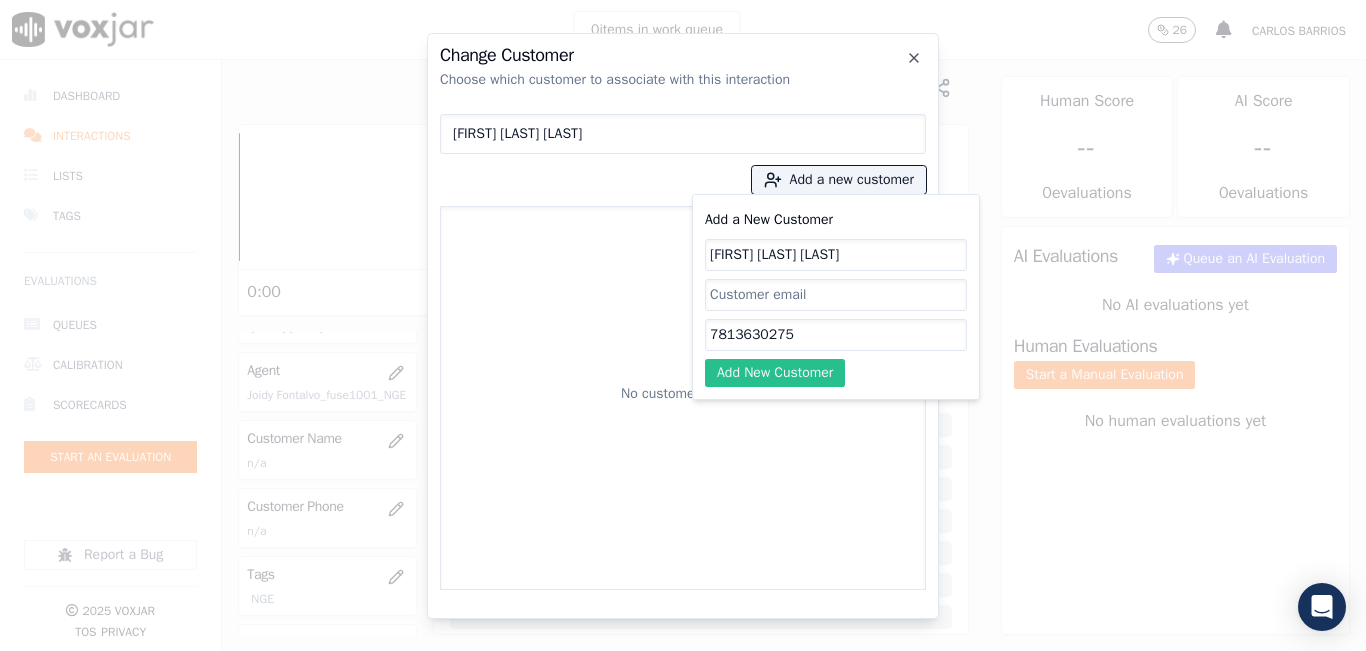 type on "7813630275" 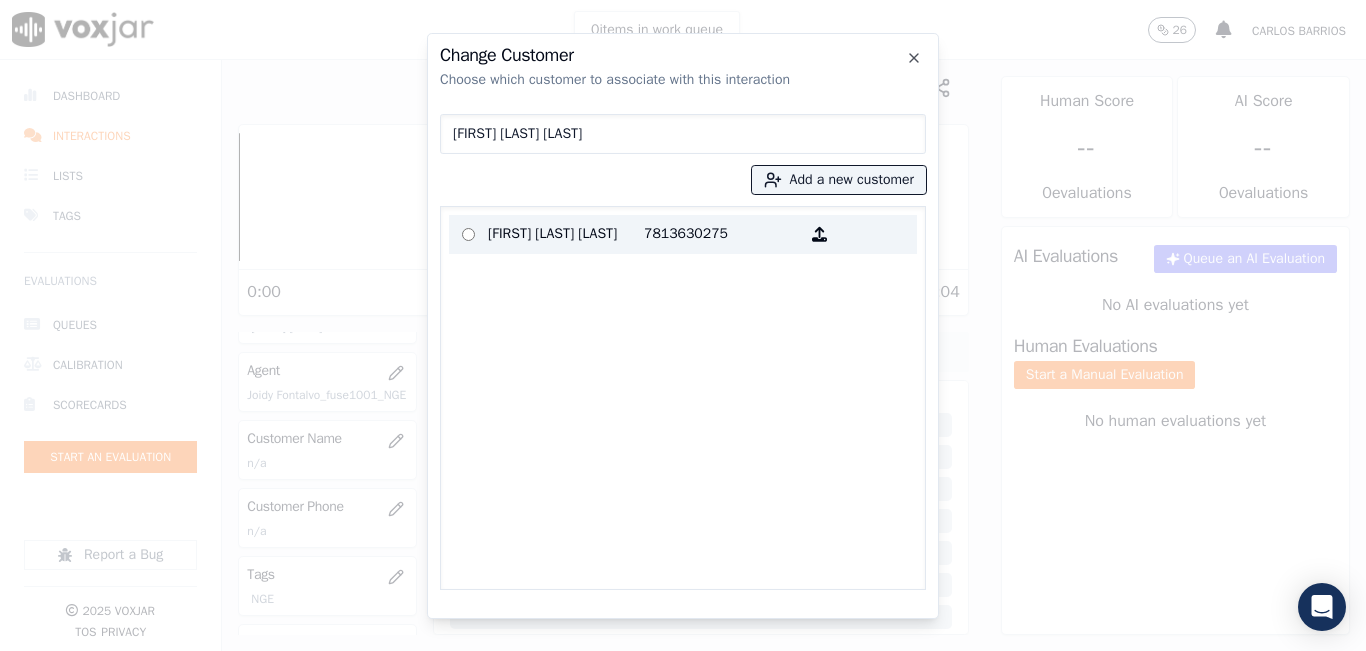 click on "JULIAN DIAZ LOPEZ" at bounding box center [566, 234] 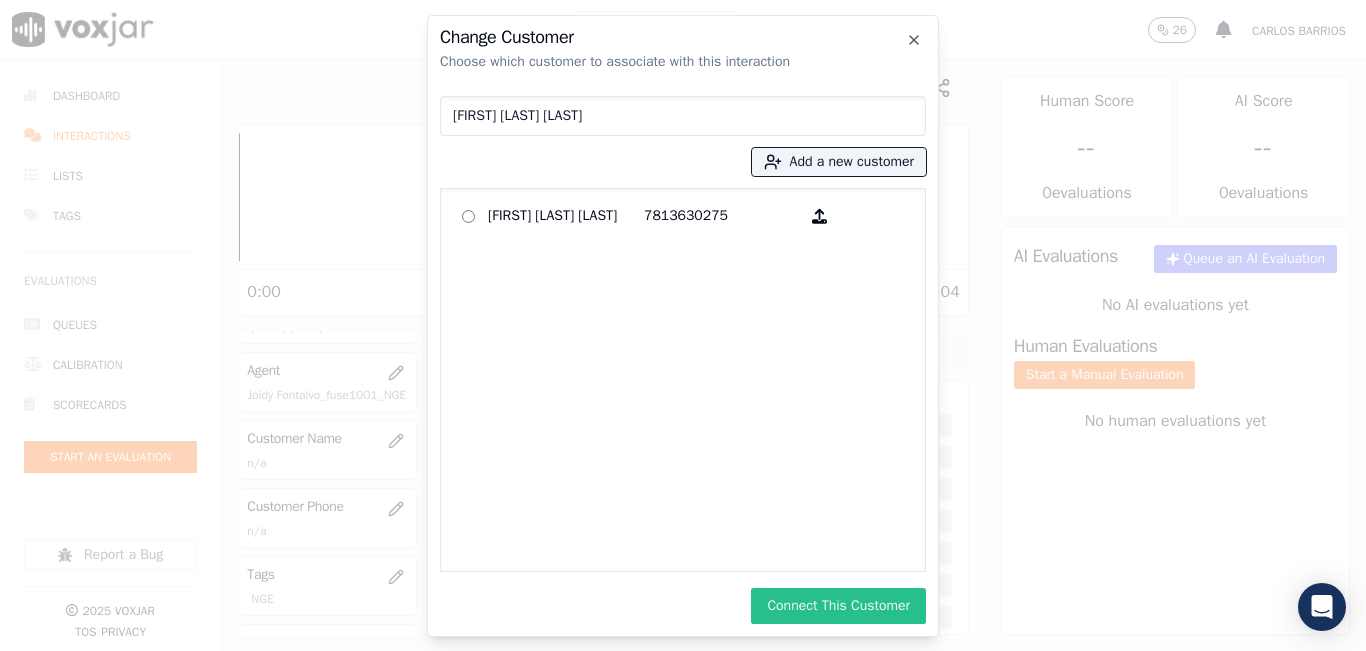 click on "Connect This Customer" at bounding box center (838, 606) 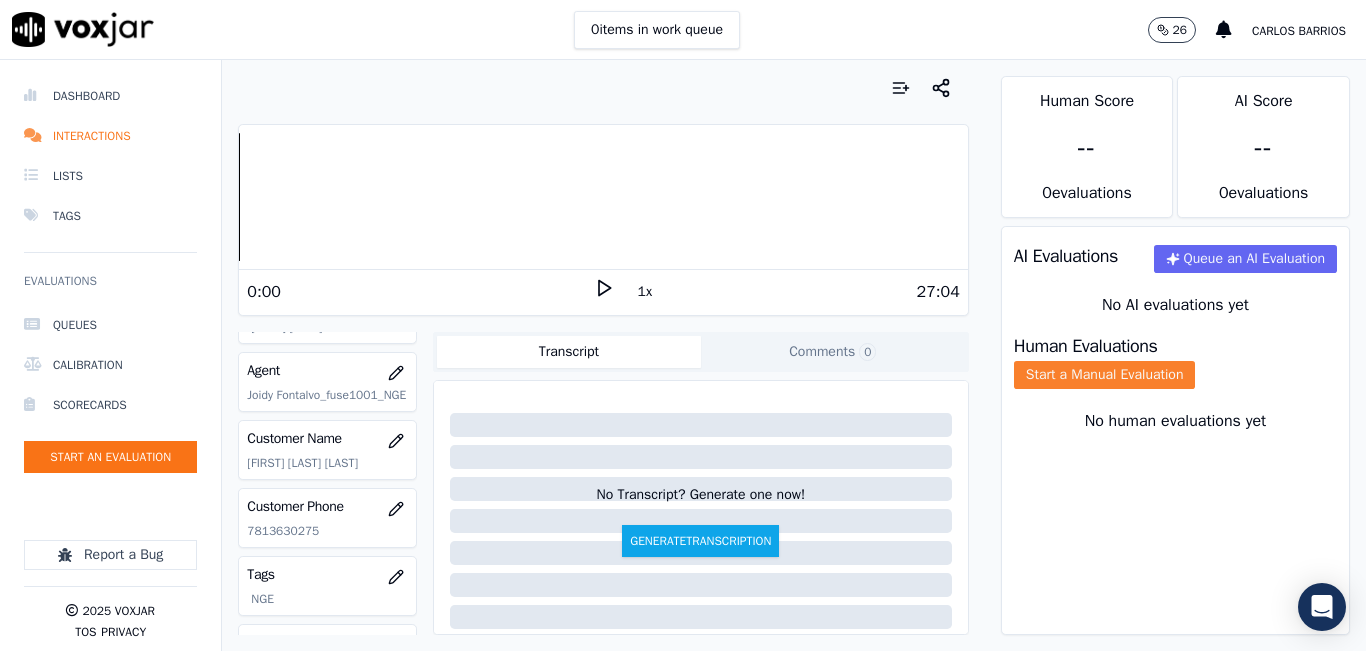 click on "Start a Manual Evaluation" 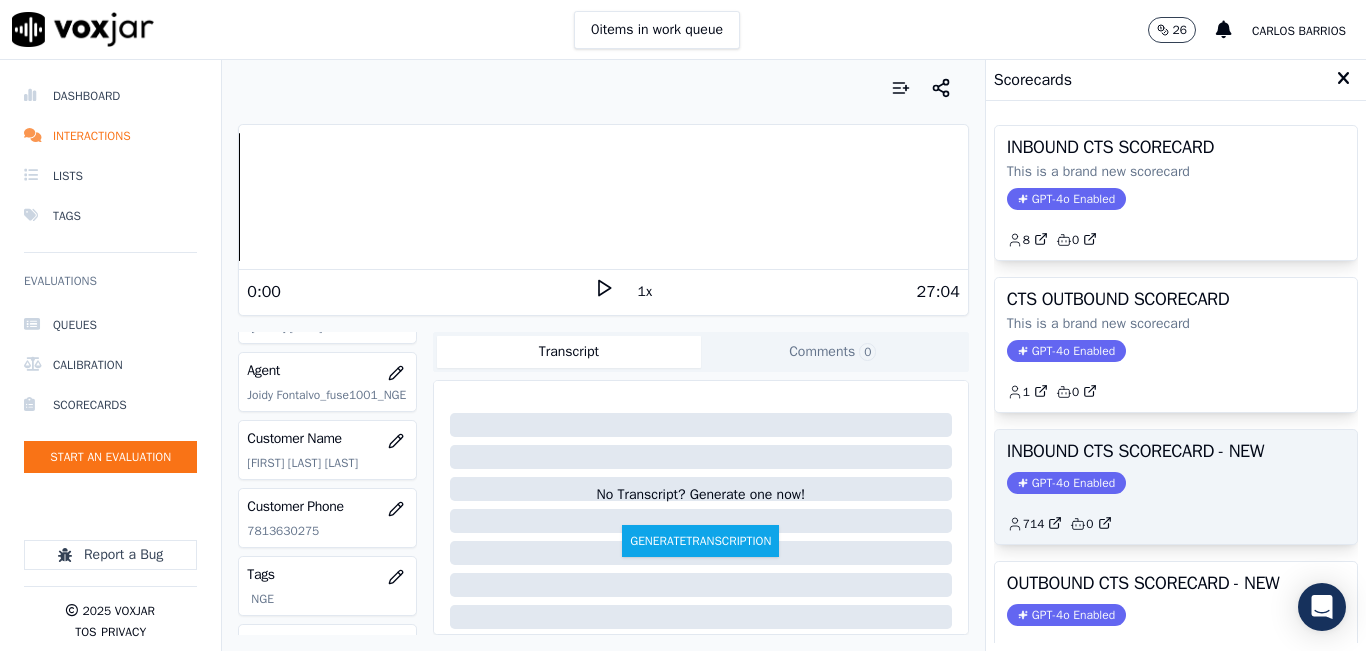 click on "GPT-4o Enabled" 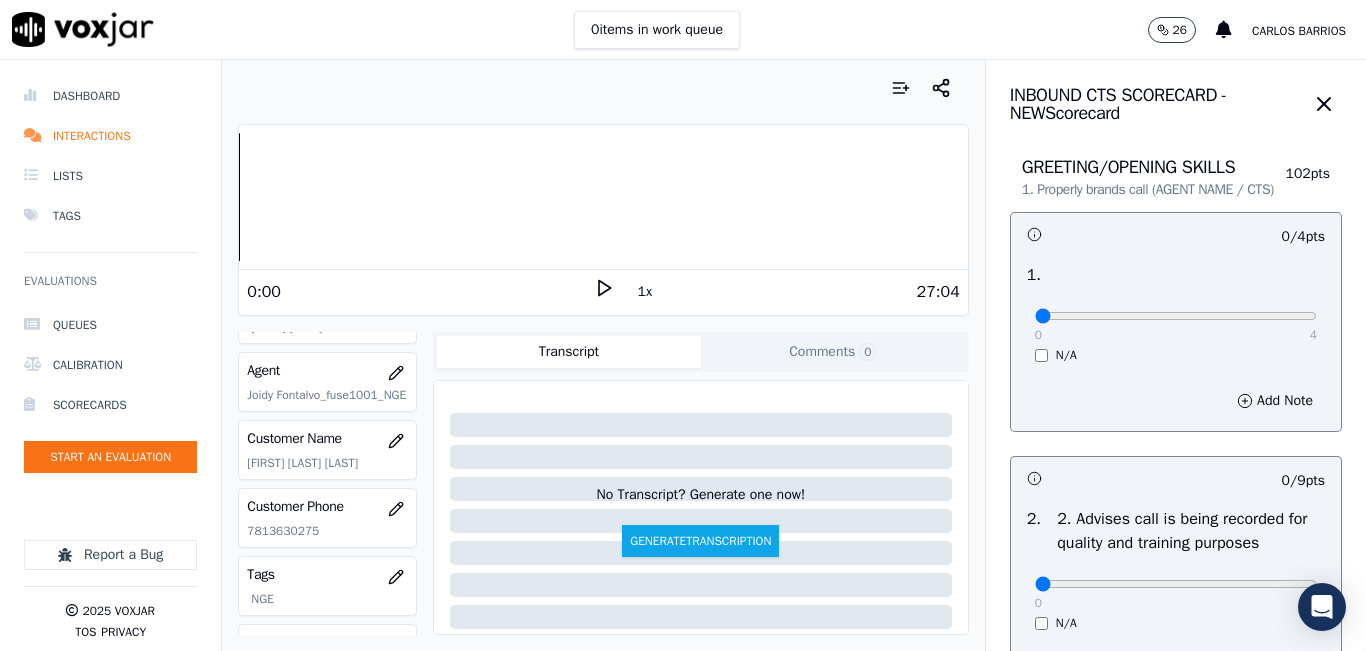 click 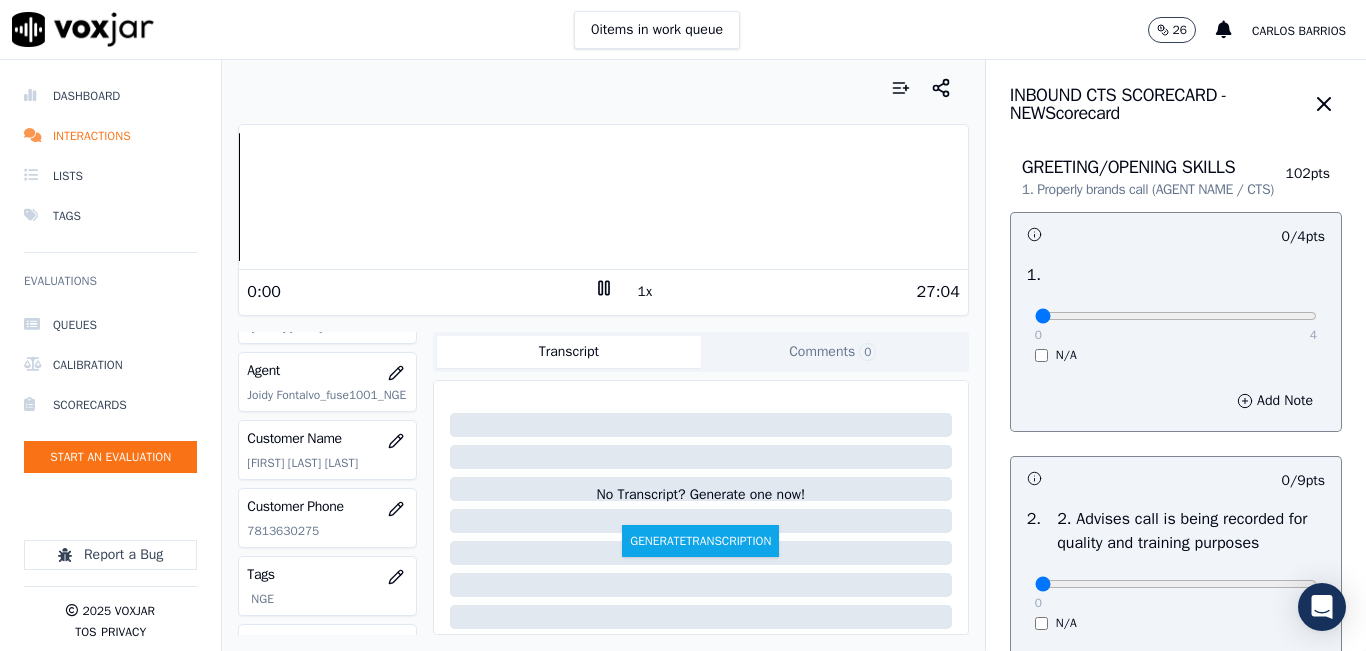click on "1x" at bounding box center (645, 292) 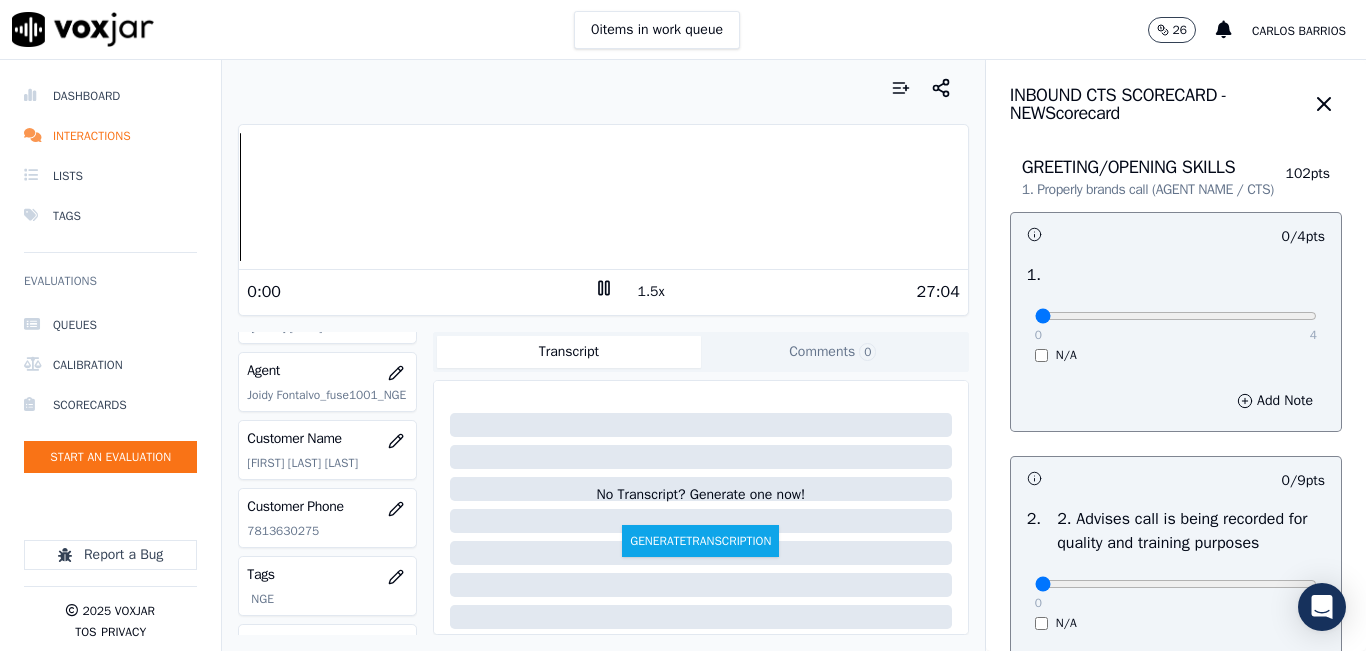 click on "1.5x" at bounding box center (651, 292) 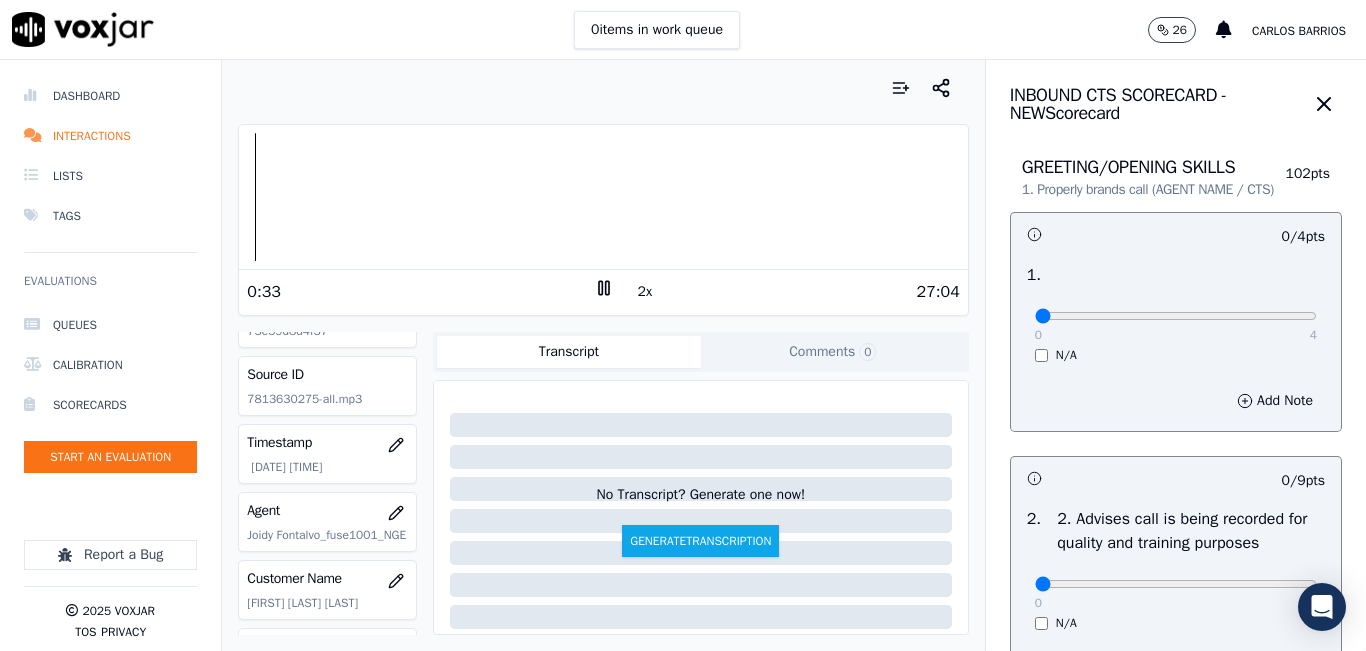 scroll, scrollTop: 0, scrollLeft: 0, axis: both 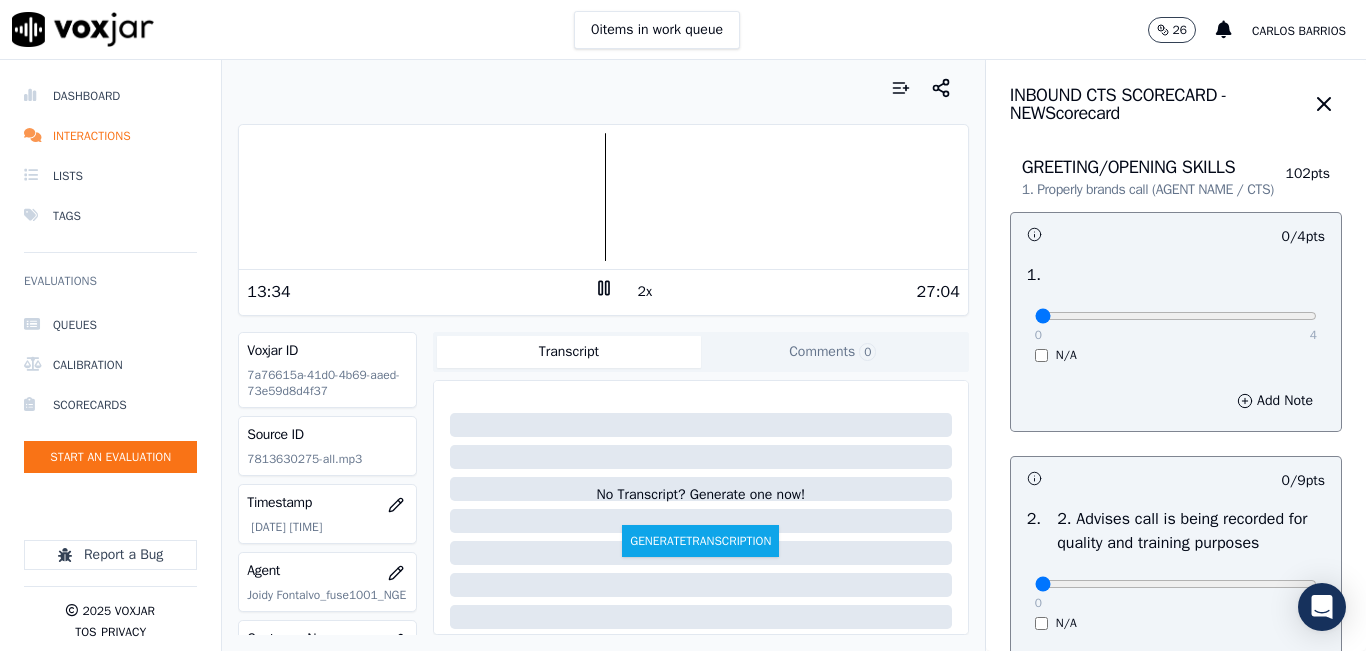 click at bounding box center [603, 197] 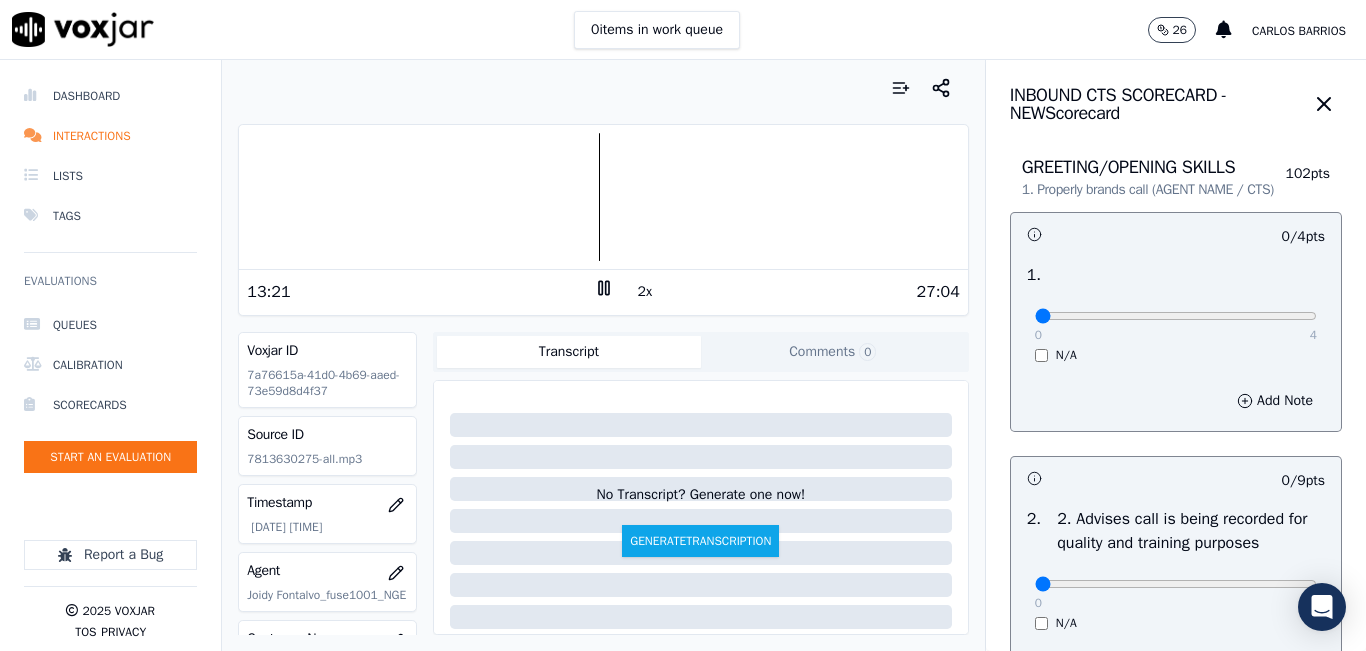 click at bounding box center [603, 197] 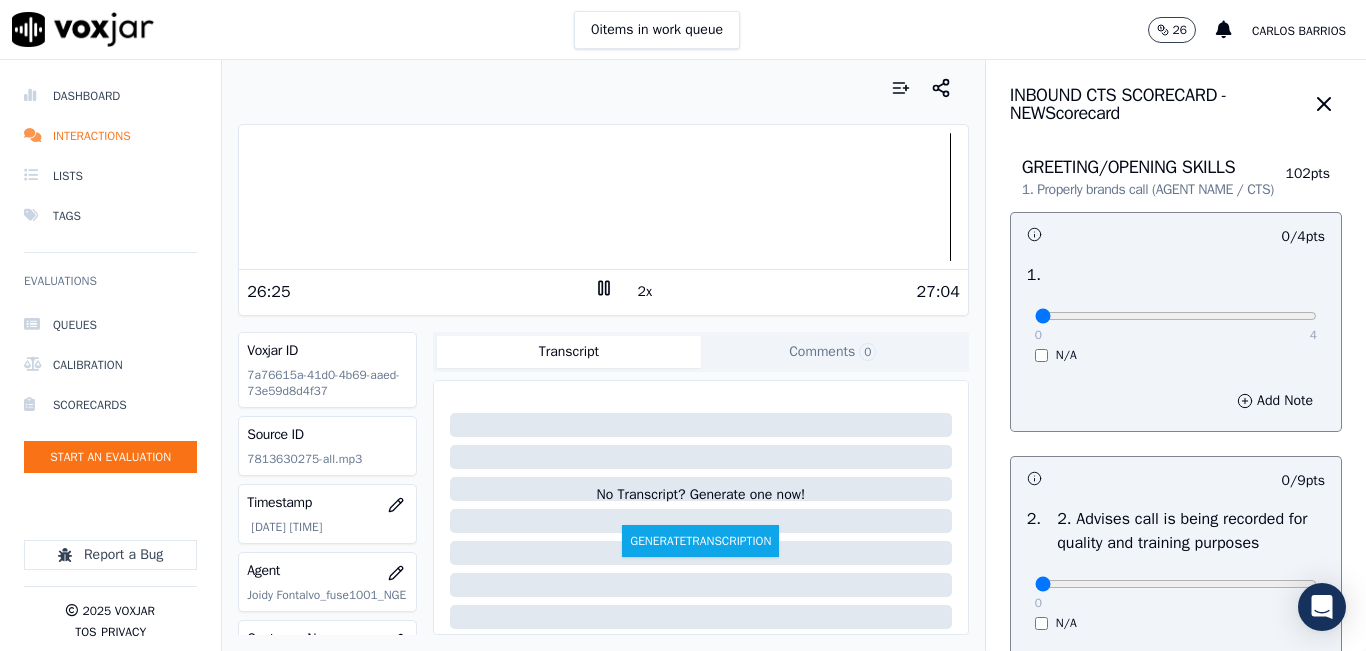 click at bounding box center [603, 197] 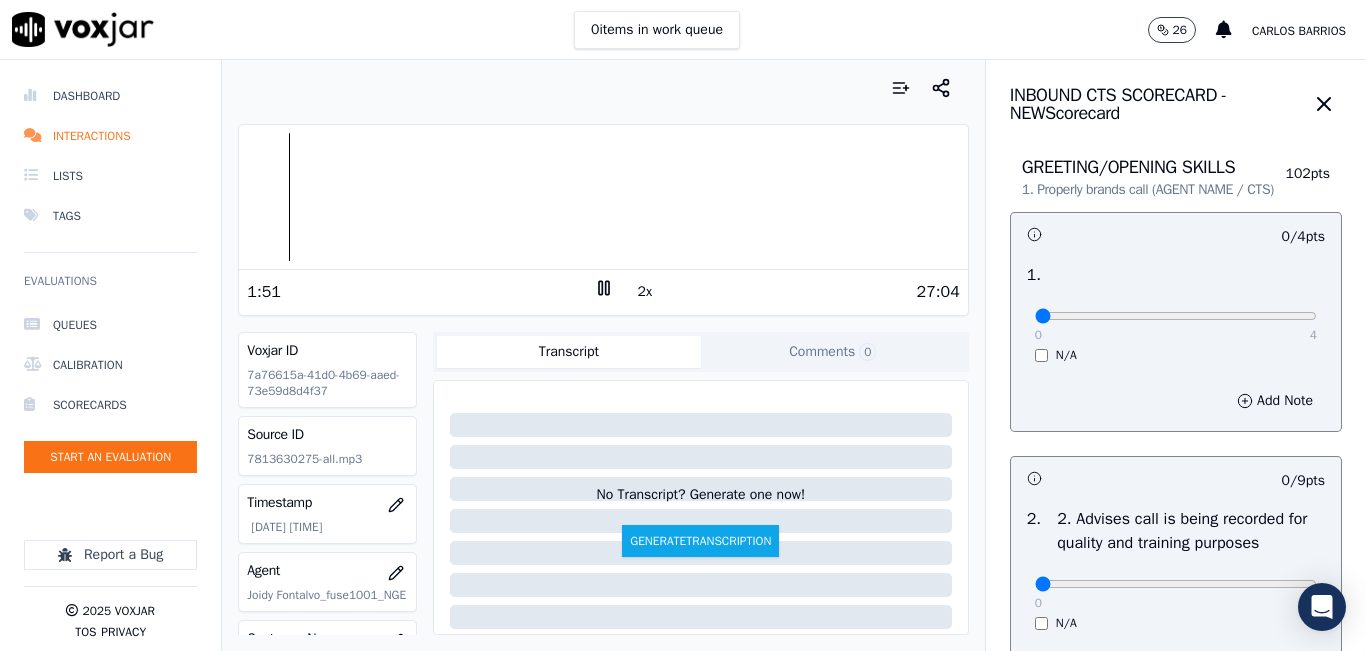 click at bounding box center (603, 197) 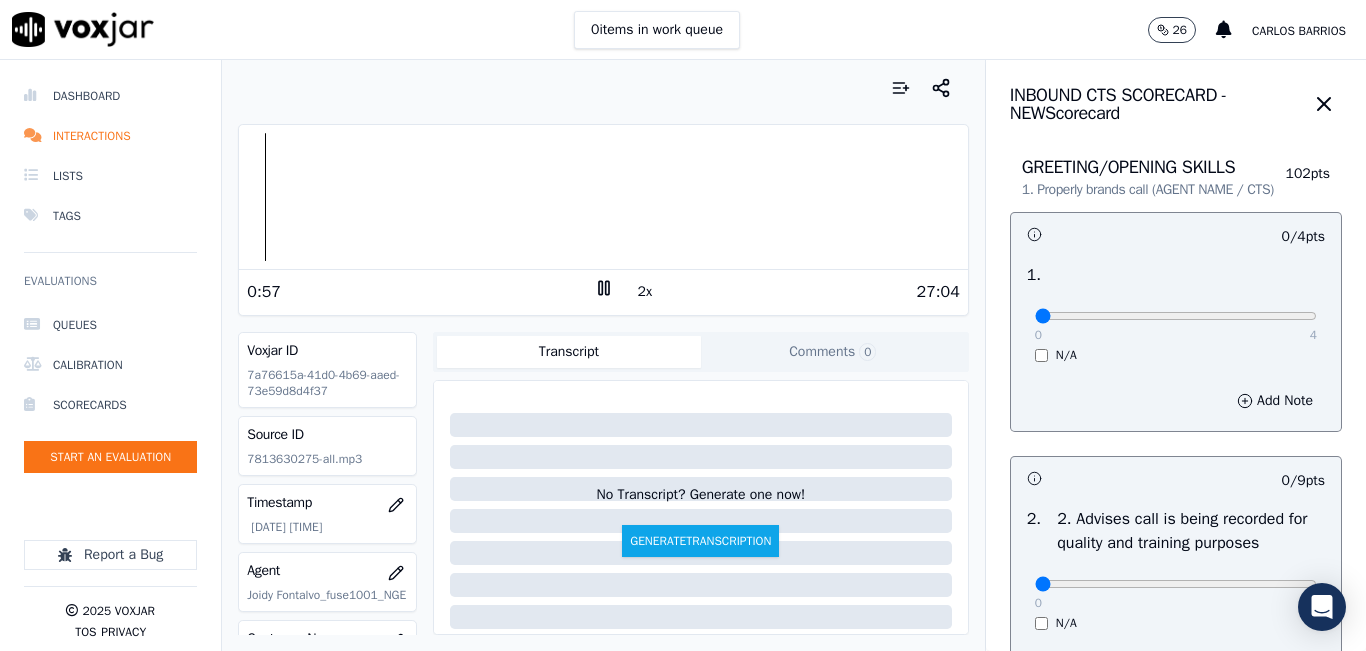 click at bounding box center (603, 197) 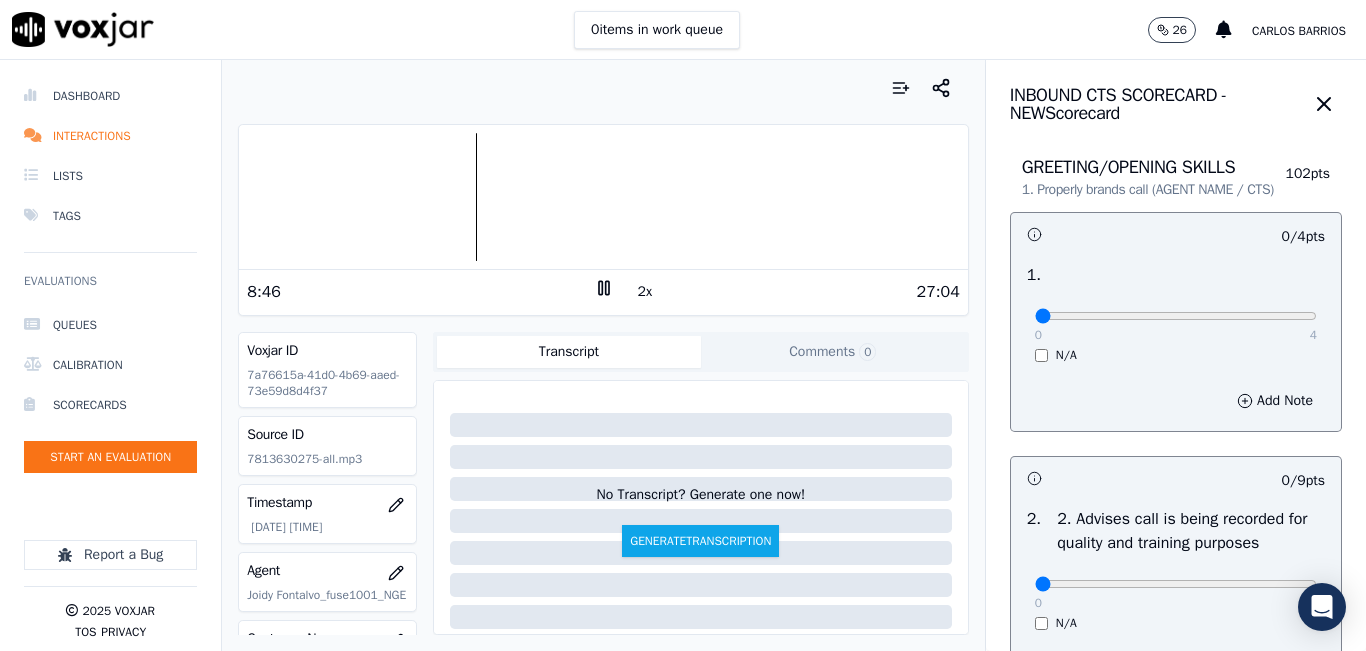 click 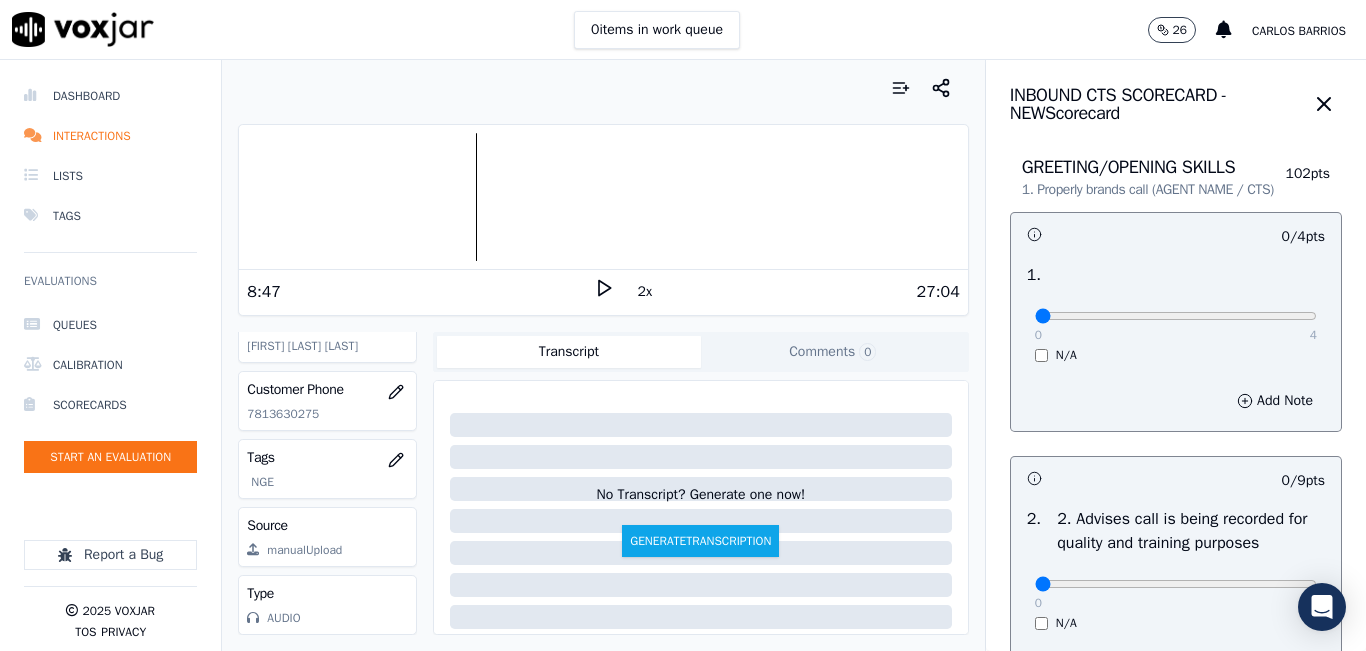 scroll, scrollTop: 378, scrollLeft: 0, axis: vertical 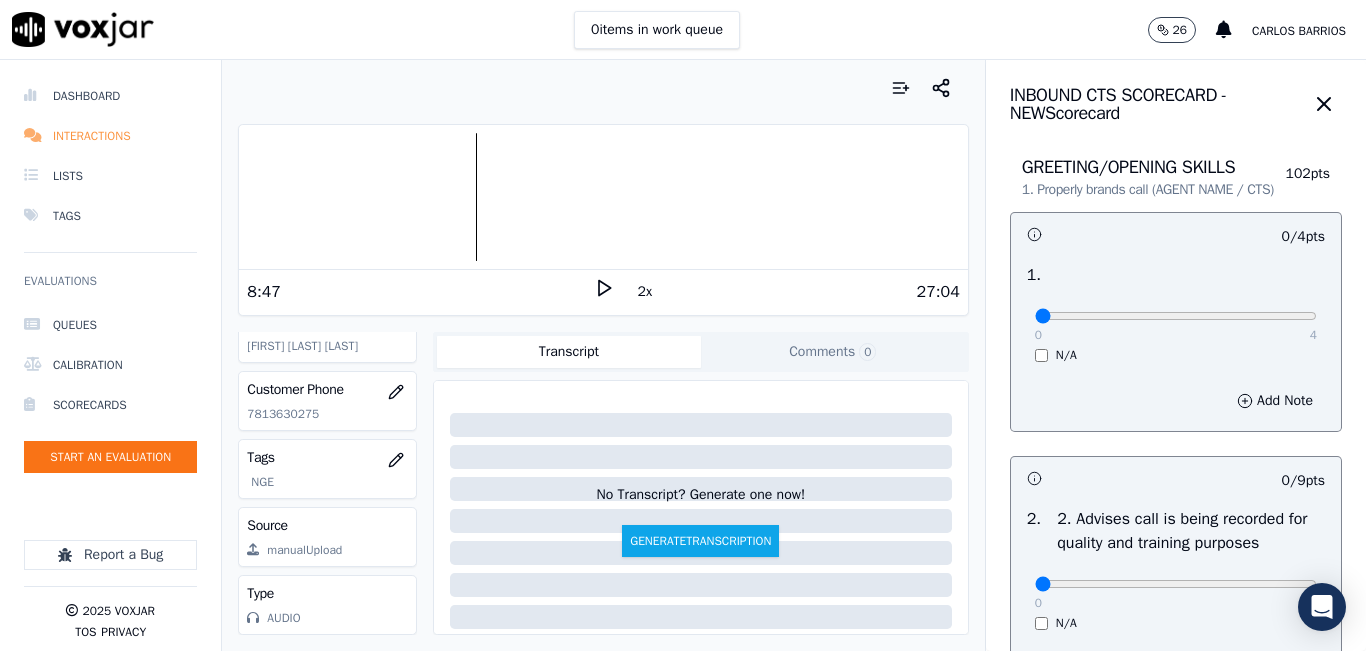 click on "Interactions" at bounding box center (110, 136) 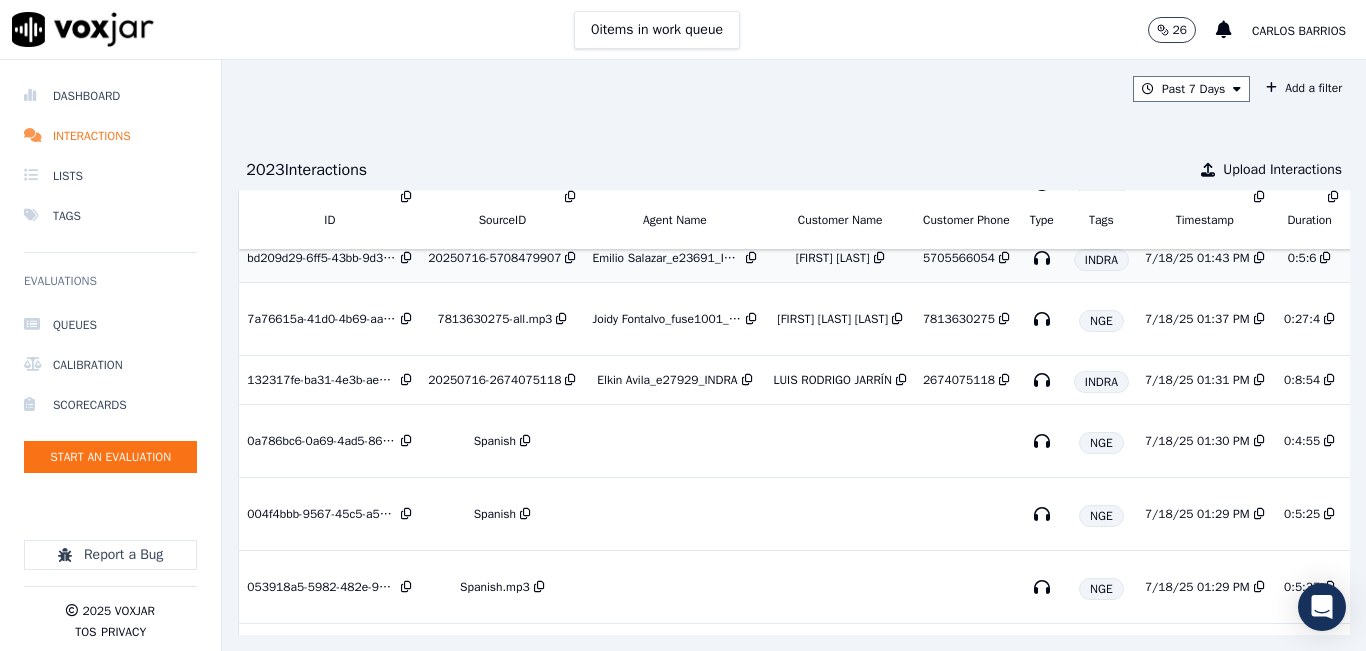 scroll, scrollTop: 0, scrollLeft: 0, axis: both 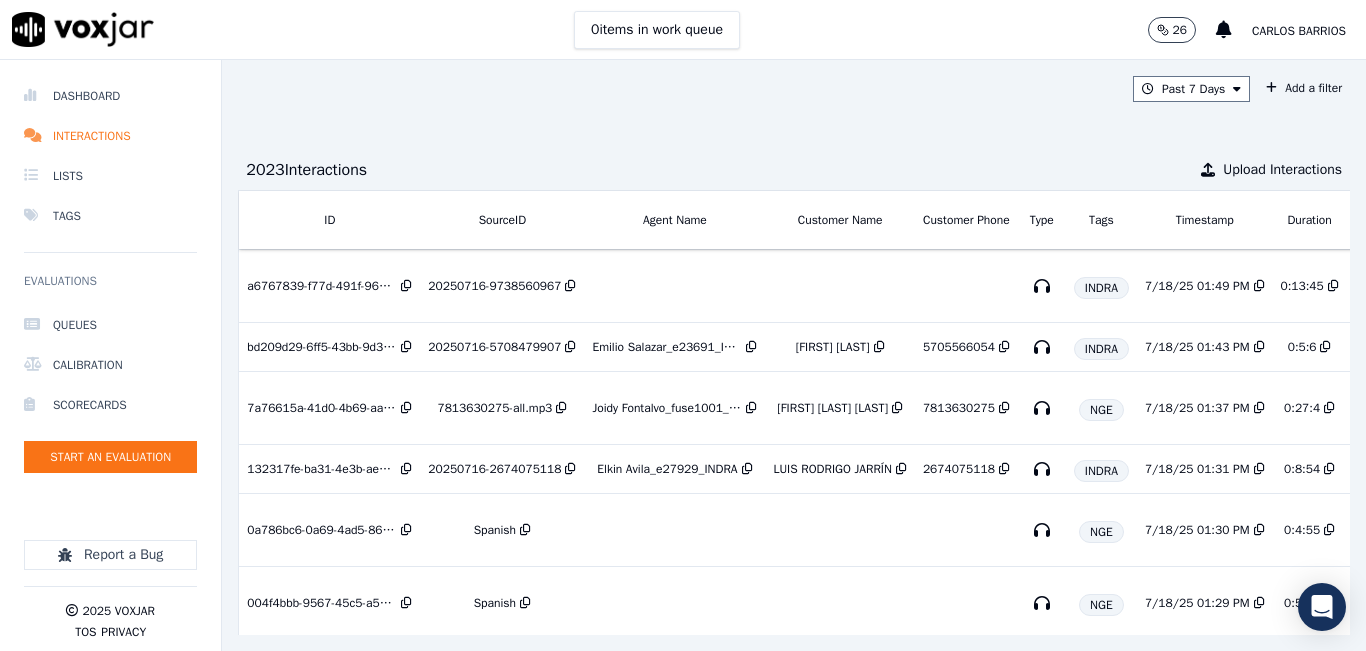 drag, startPoint x: 537, startPoint y: 405, endPoint x: 462, endPoint y: 110, distance: 304.3846 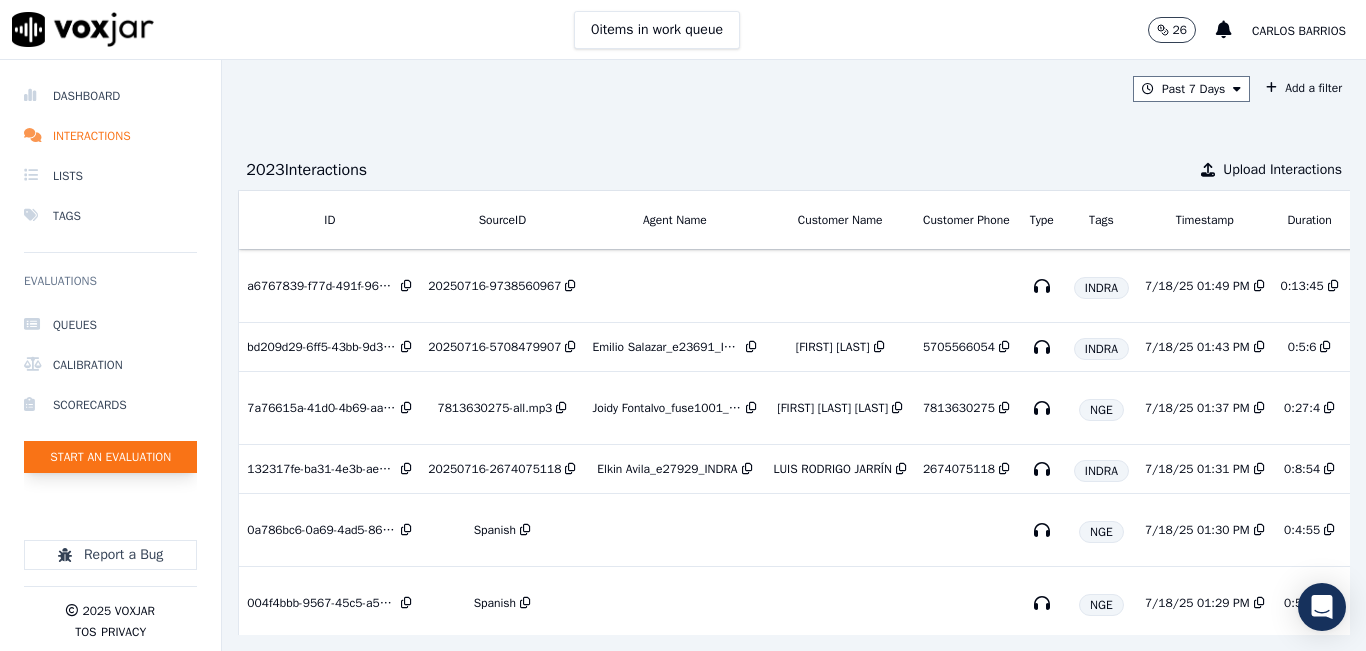 click on "Start an Evaluation" 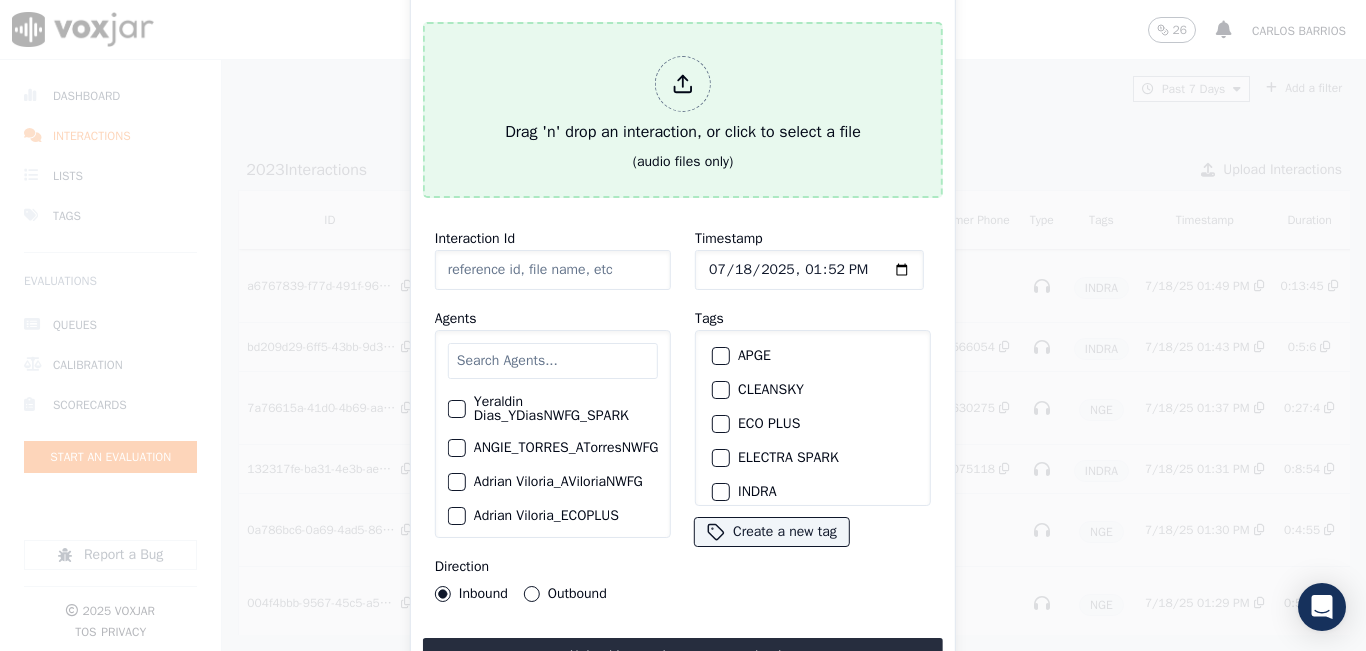 click on "Drag 'n' drop an interaction, or click to select a file" at bounding box center [683, 100] 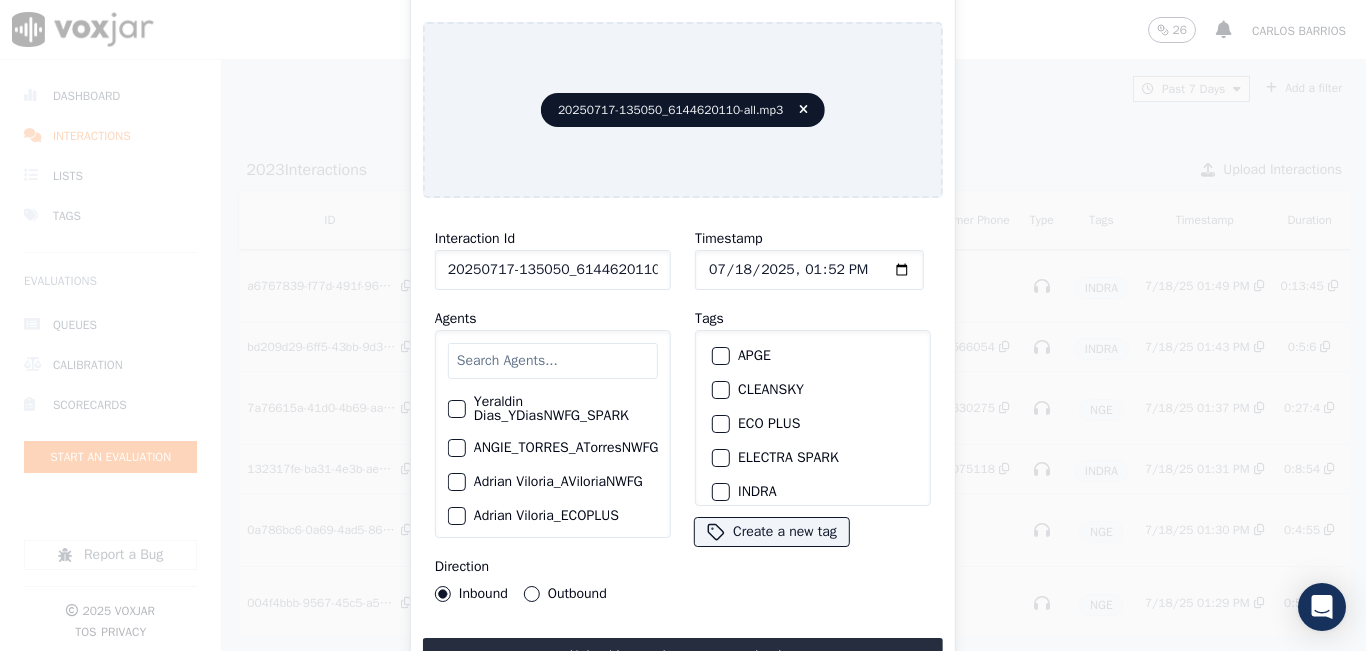 click at bounding box center [553, 361] 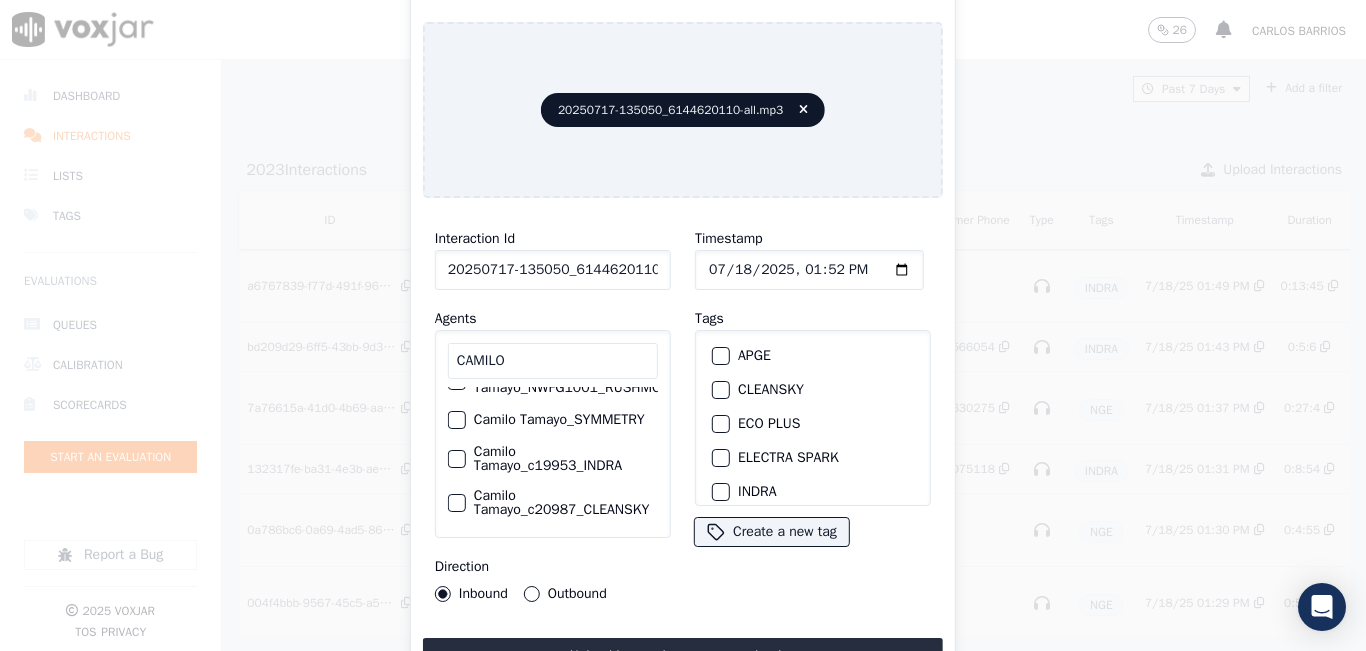 scroll, scrollTop: 254, scrollLeft: 0, axis: vertical 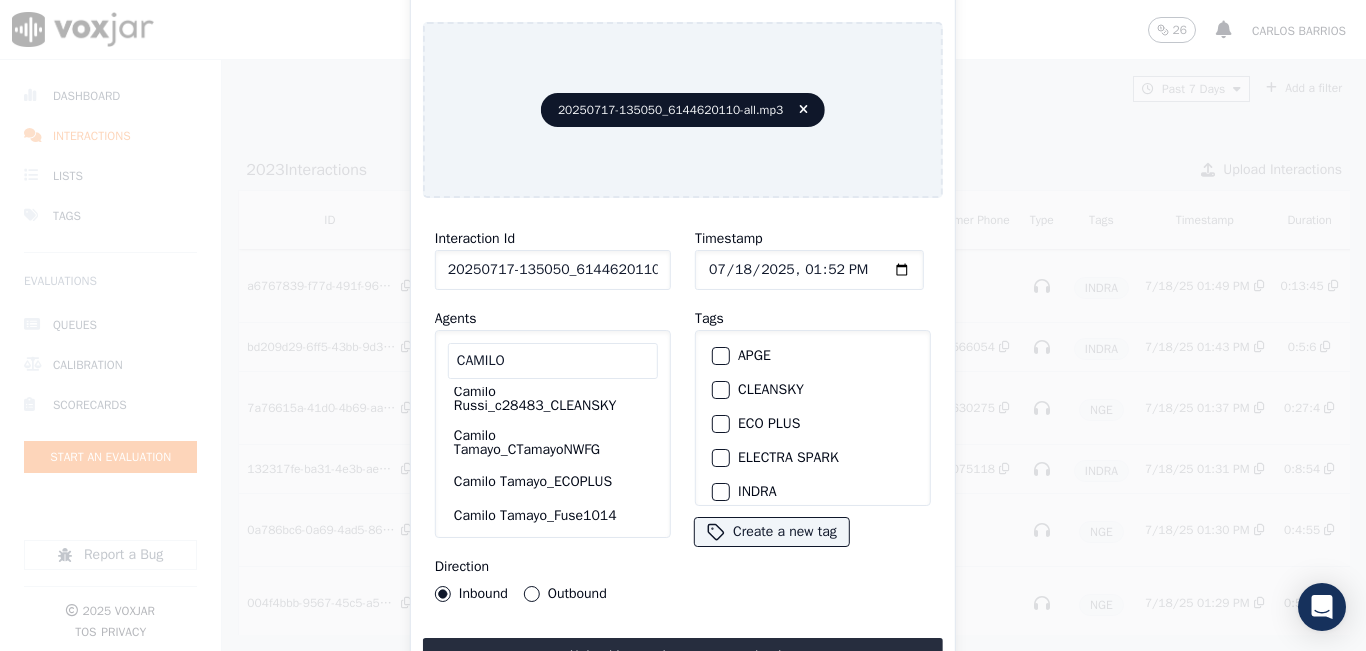 click on "Camilo Tamayo_CTamayoNWFG" 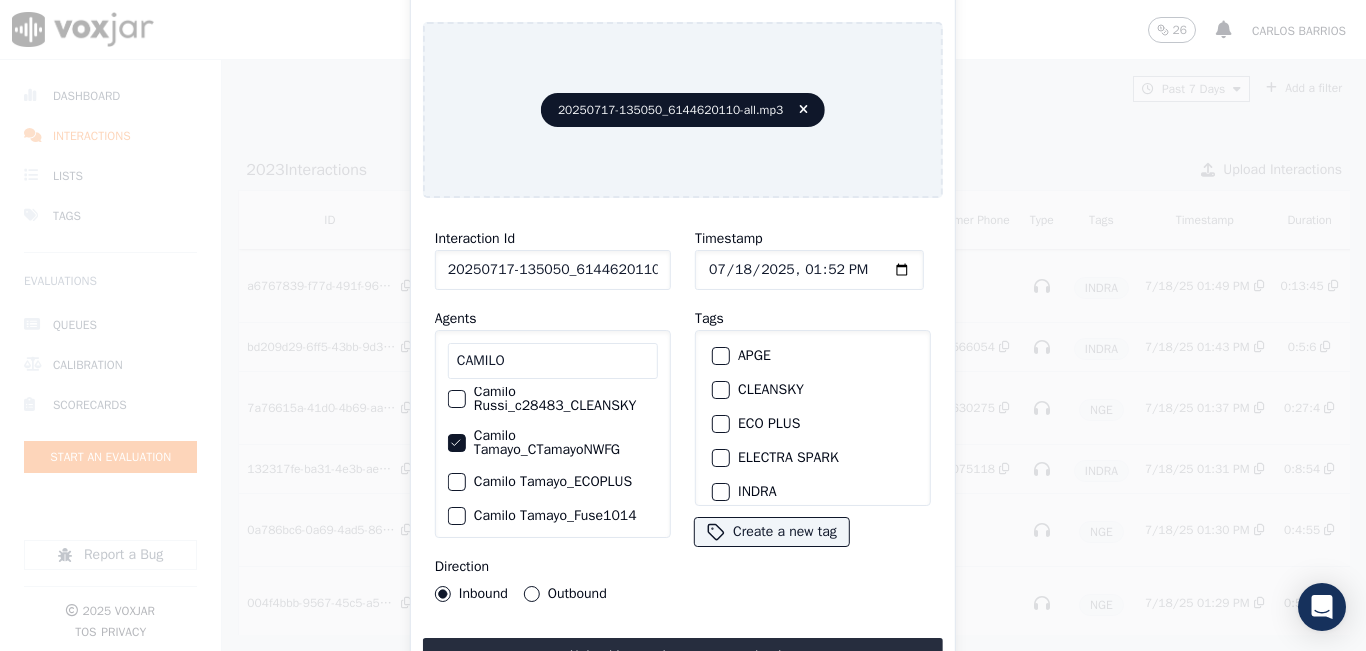 click on "Outbound" at bounding box center (532, 594) 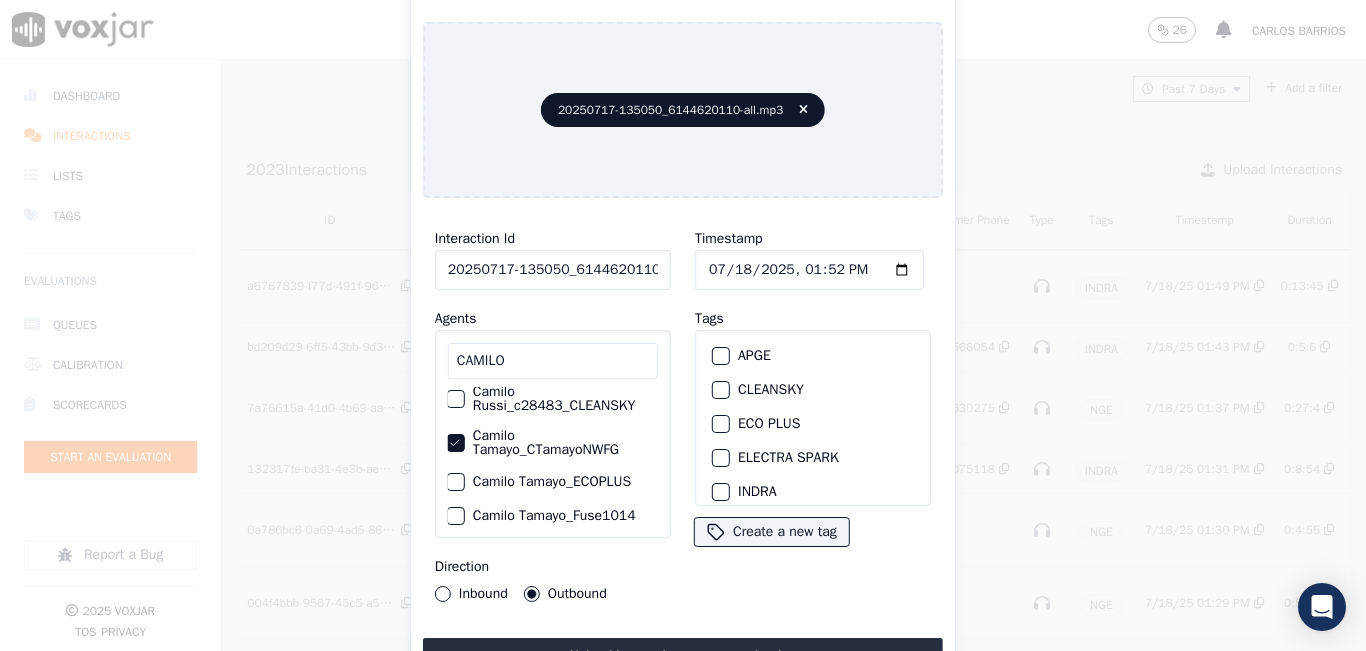 scroll, scrollTop: 100, scrollLeft: 0, axis: vertical 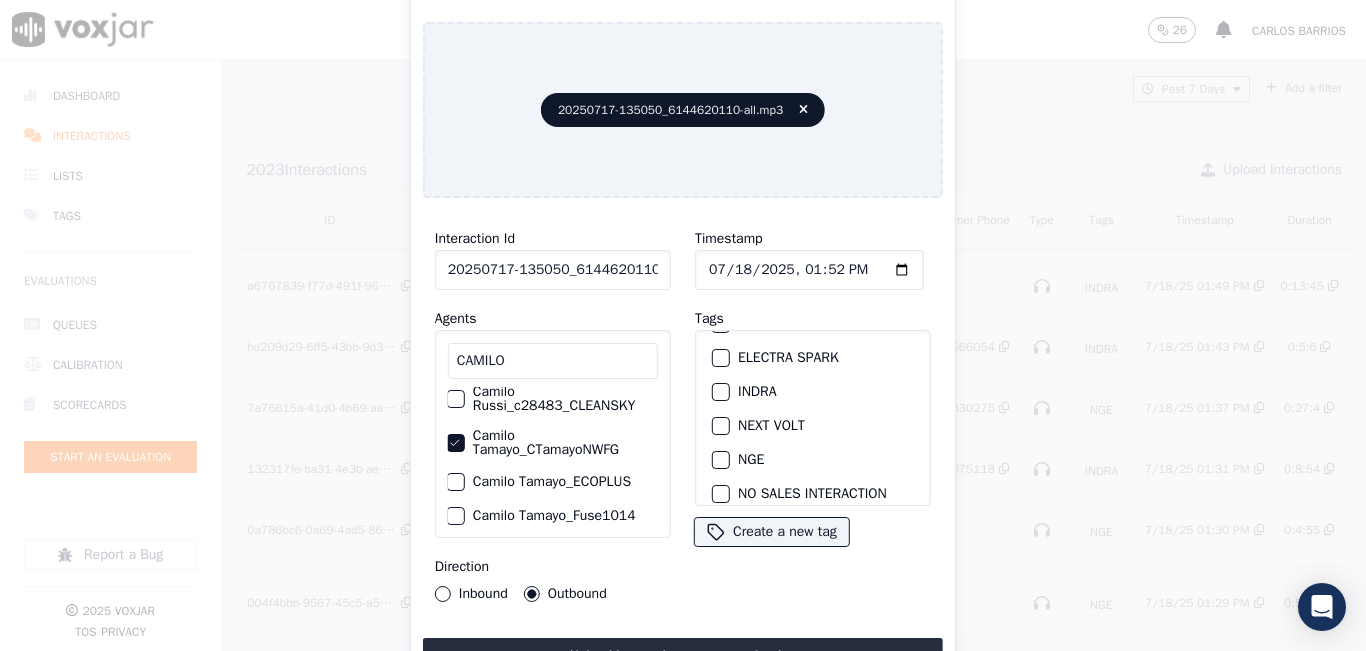 click at bounding box center (720, 460) 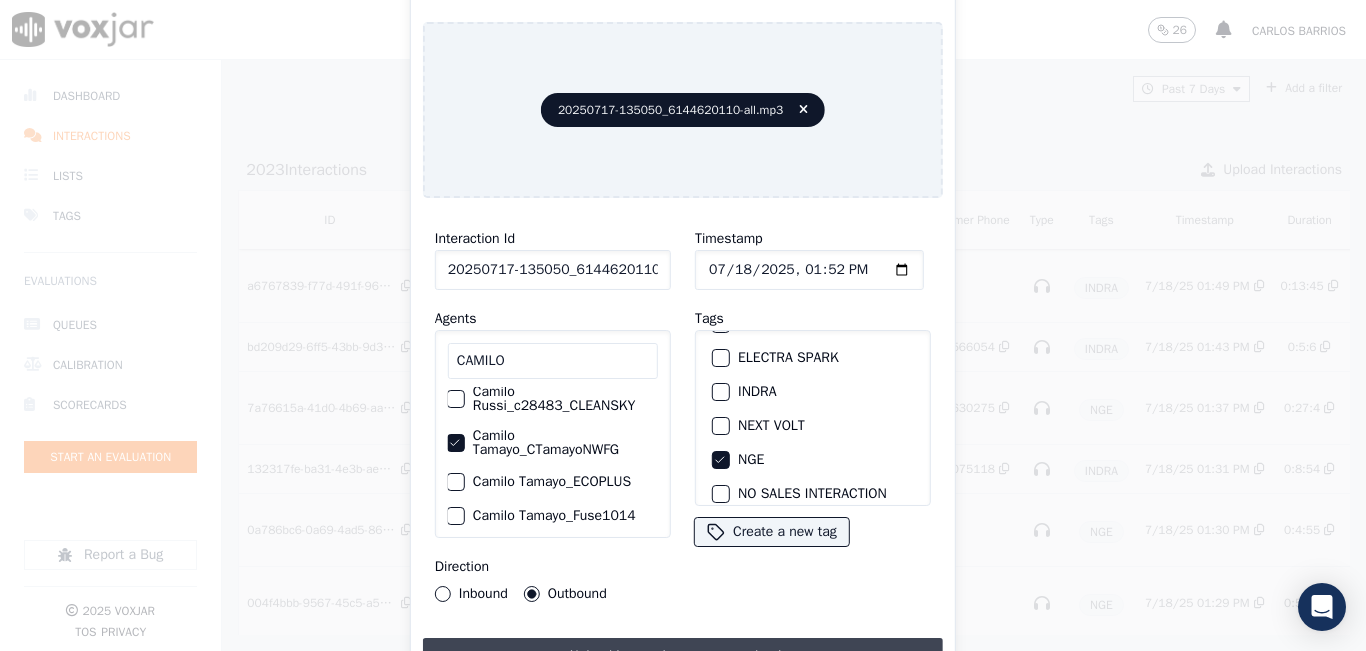 click on "Upload interaction to start evaluation" at bounding box center (683, 656) 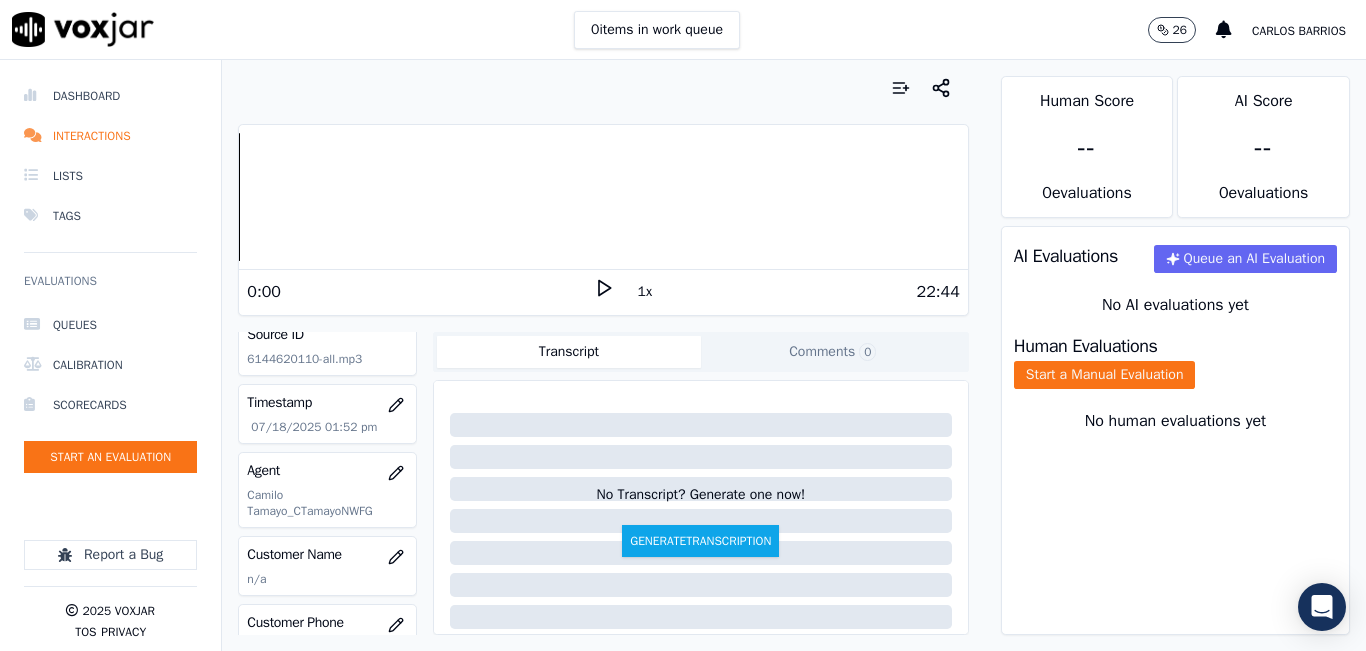 scroll, scrollTop: 200, scrollLeft: 0, axis: vertical 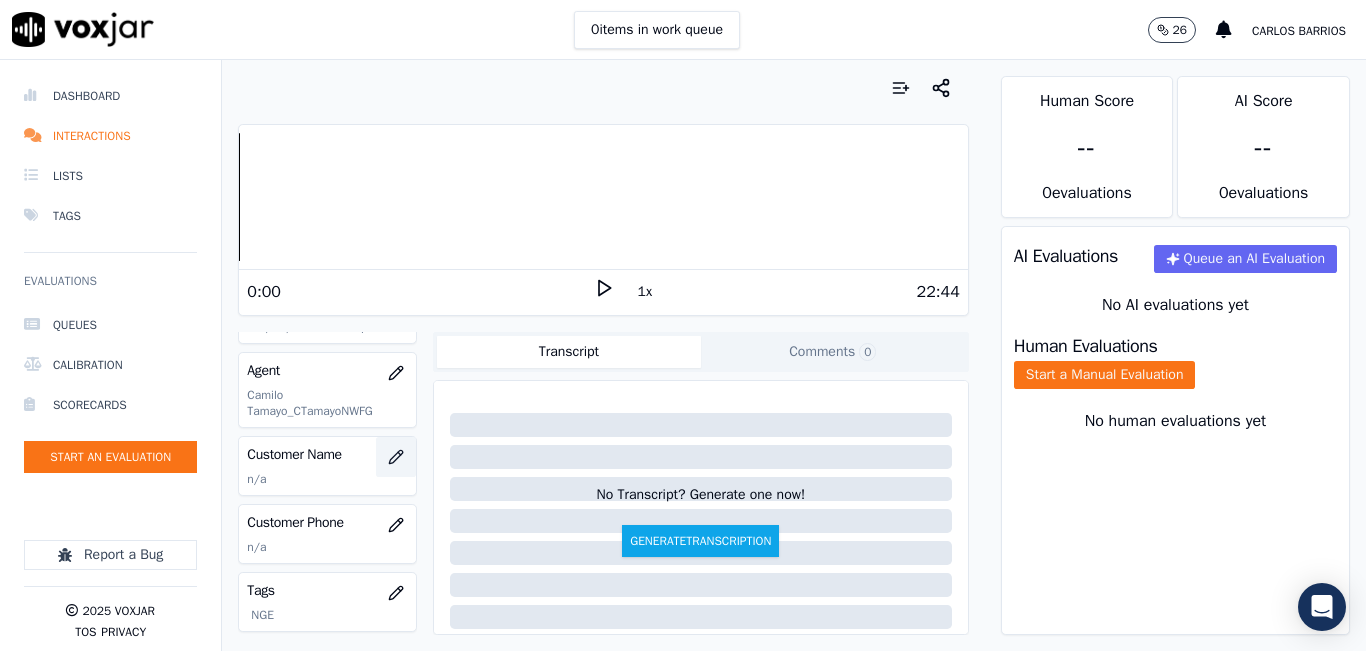click 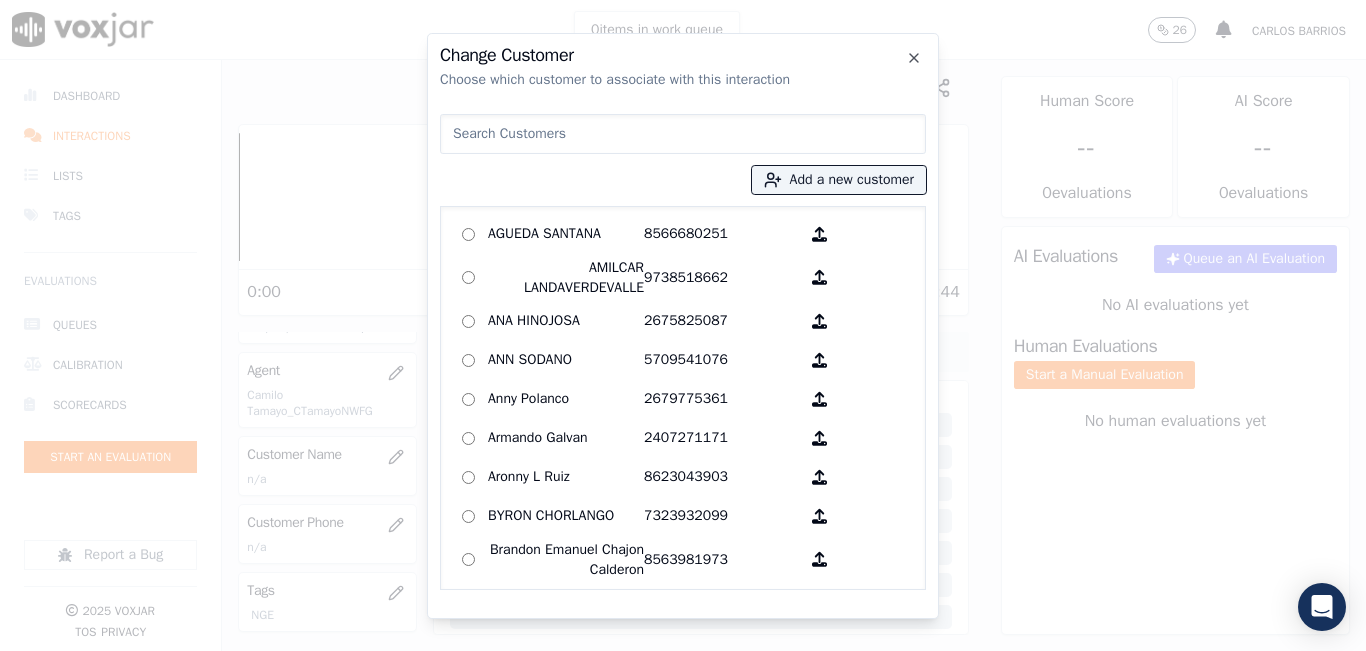 click at bounding box center (683, 134) 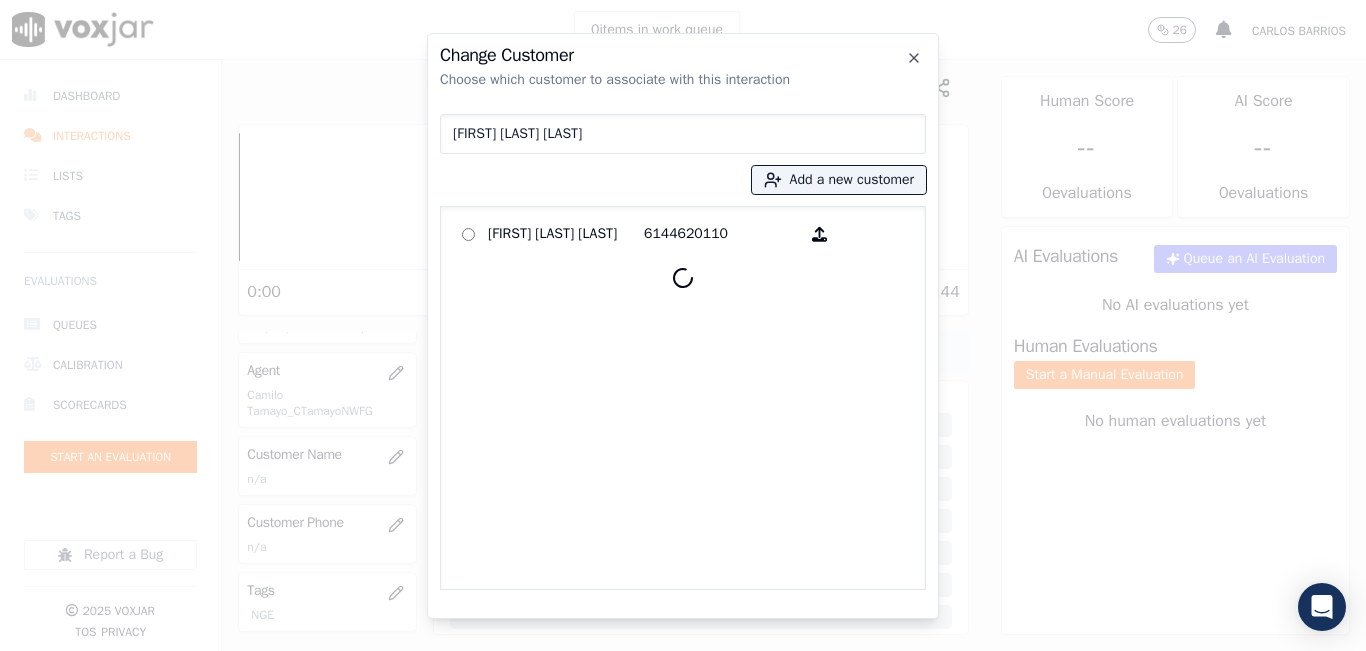 type on "LISETH VENTURA" 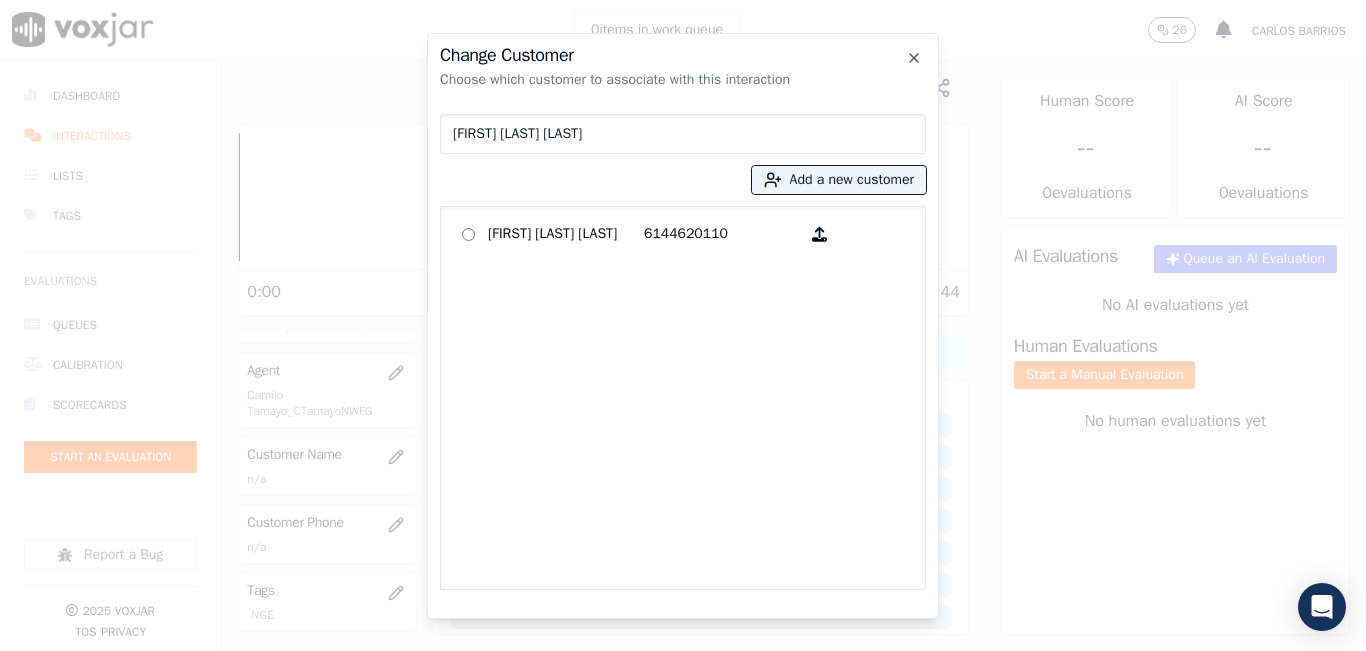 type 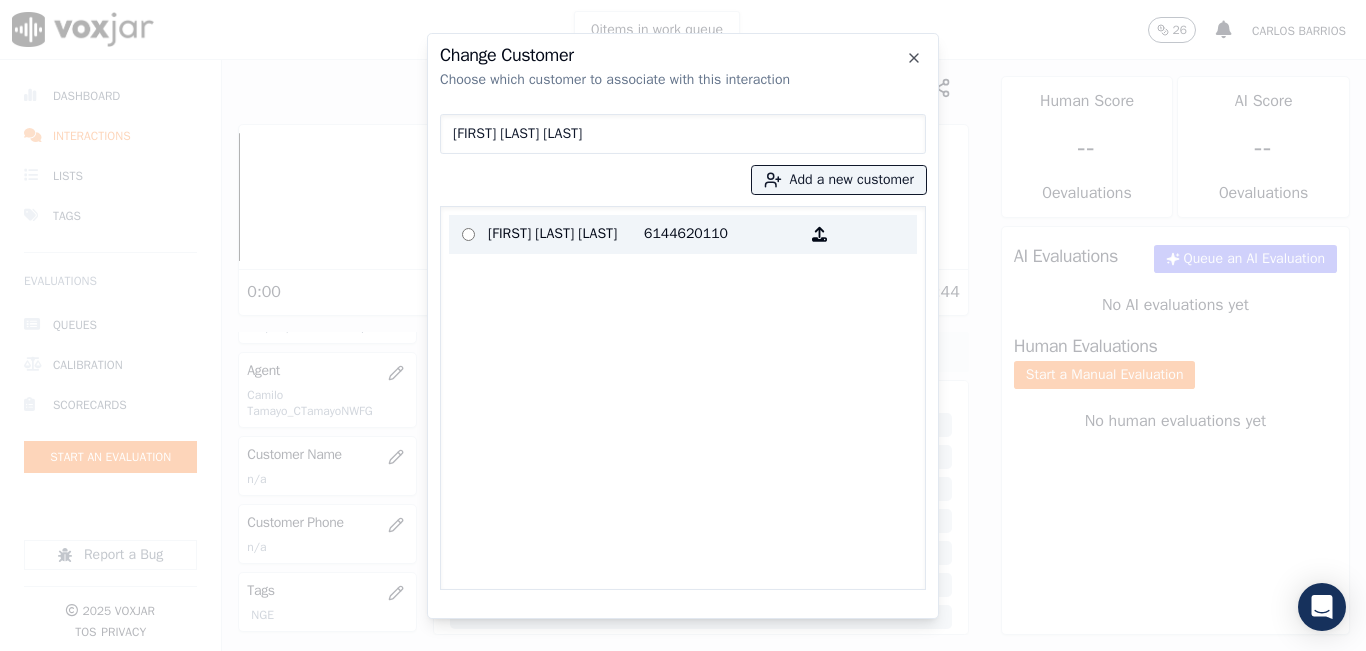 click on "Liseth ventura" at bounding box center [566, 234] 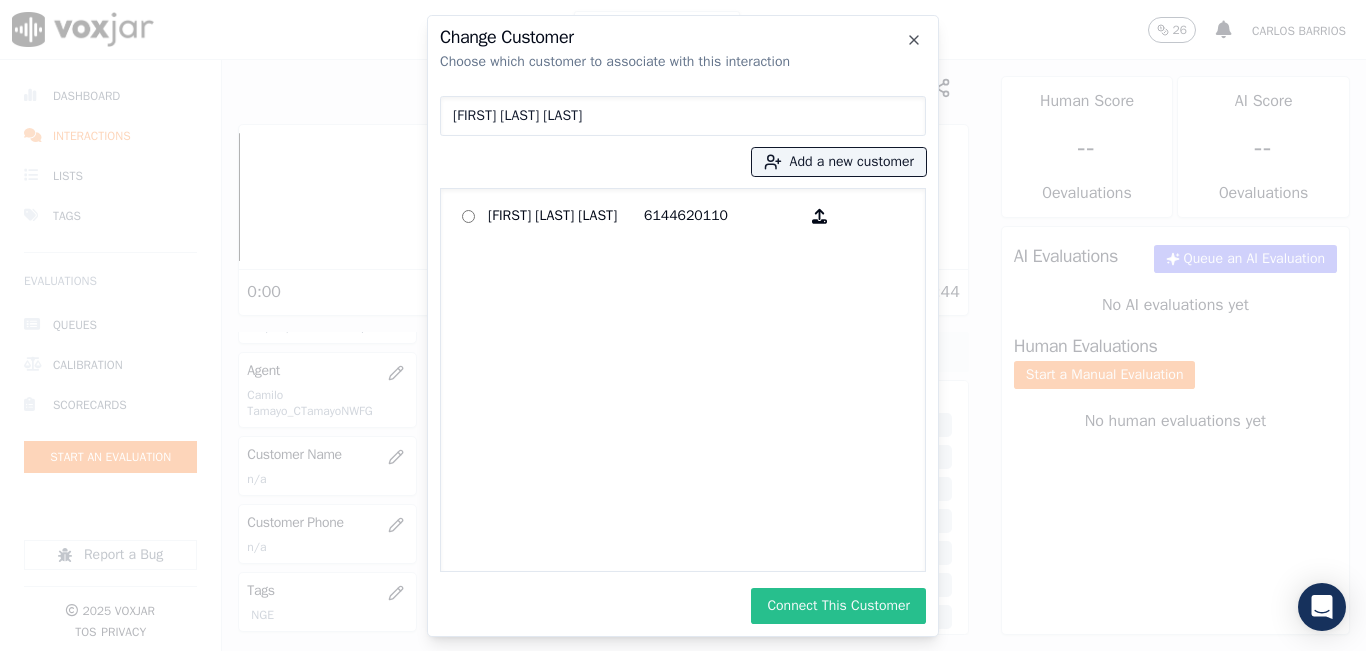 click on "Connect This Customer" at bounding box center (838, 606) 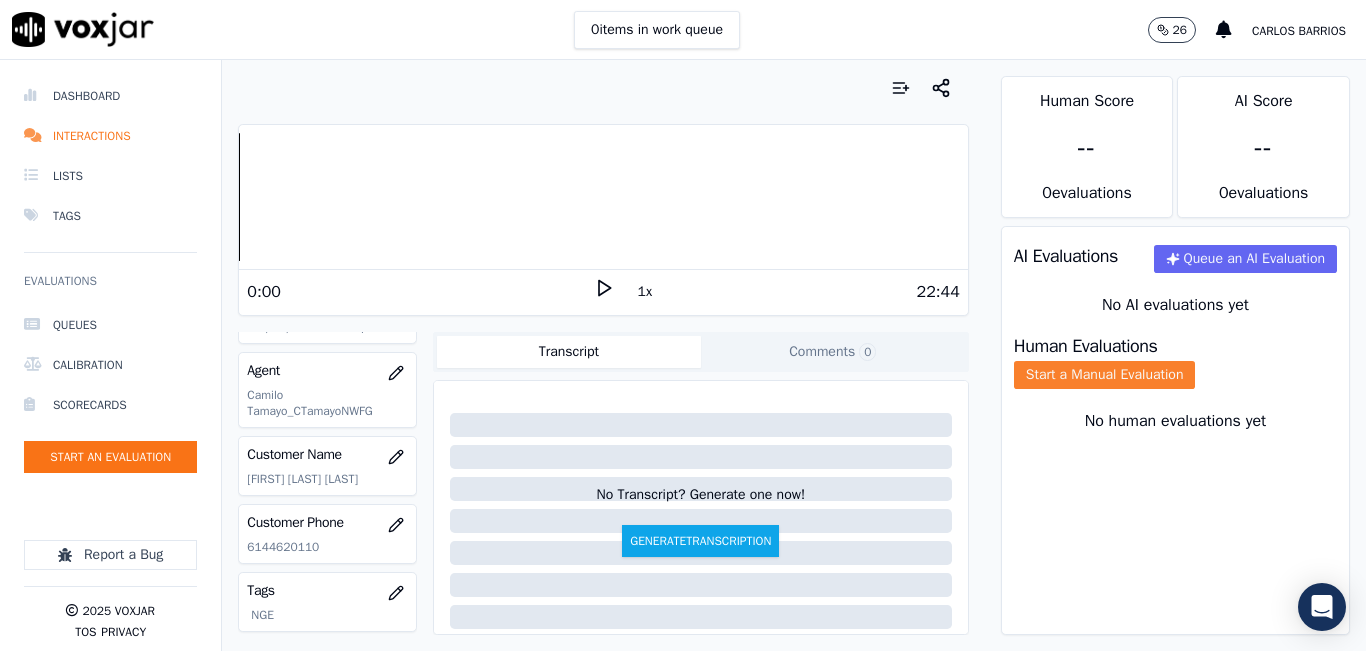 click on "Start a Manual Evaluation" 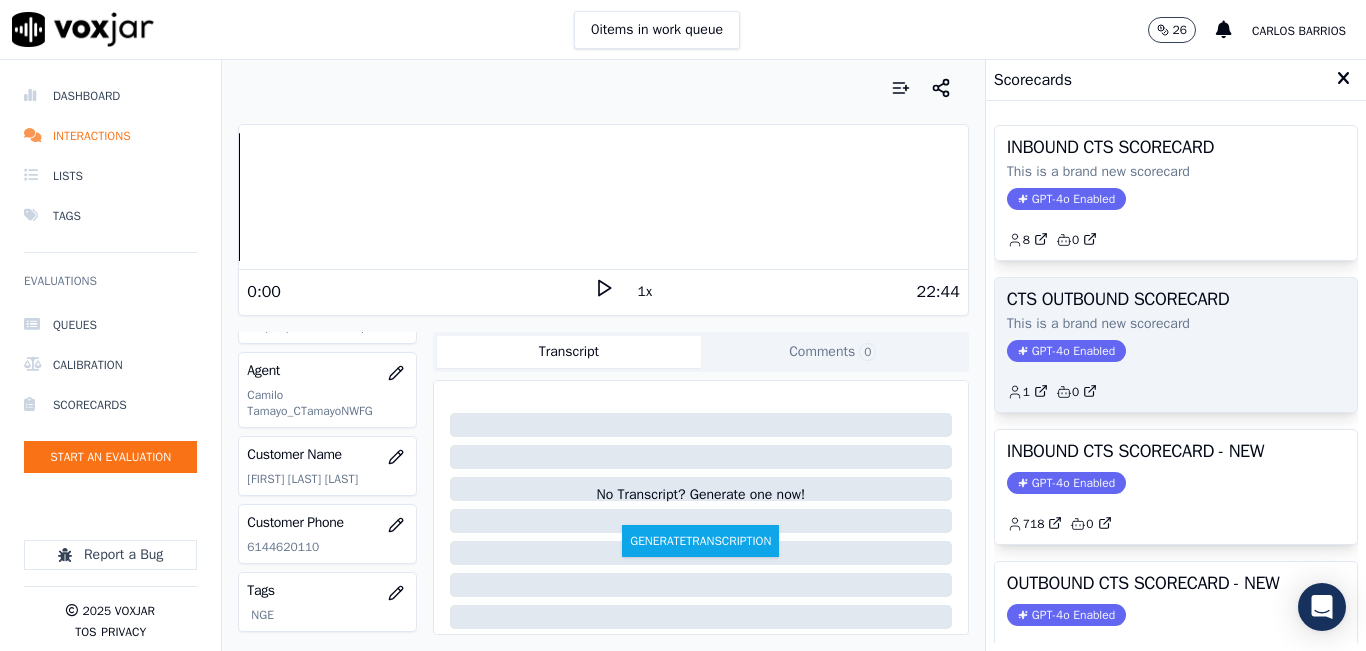 scroll, scrollTop: 100, scrollLeft: 0, axis: vertical 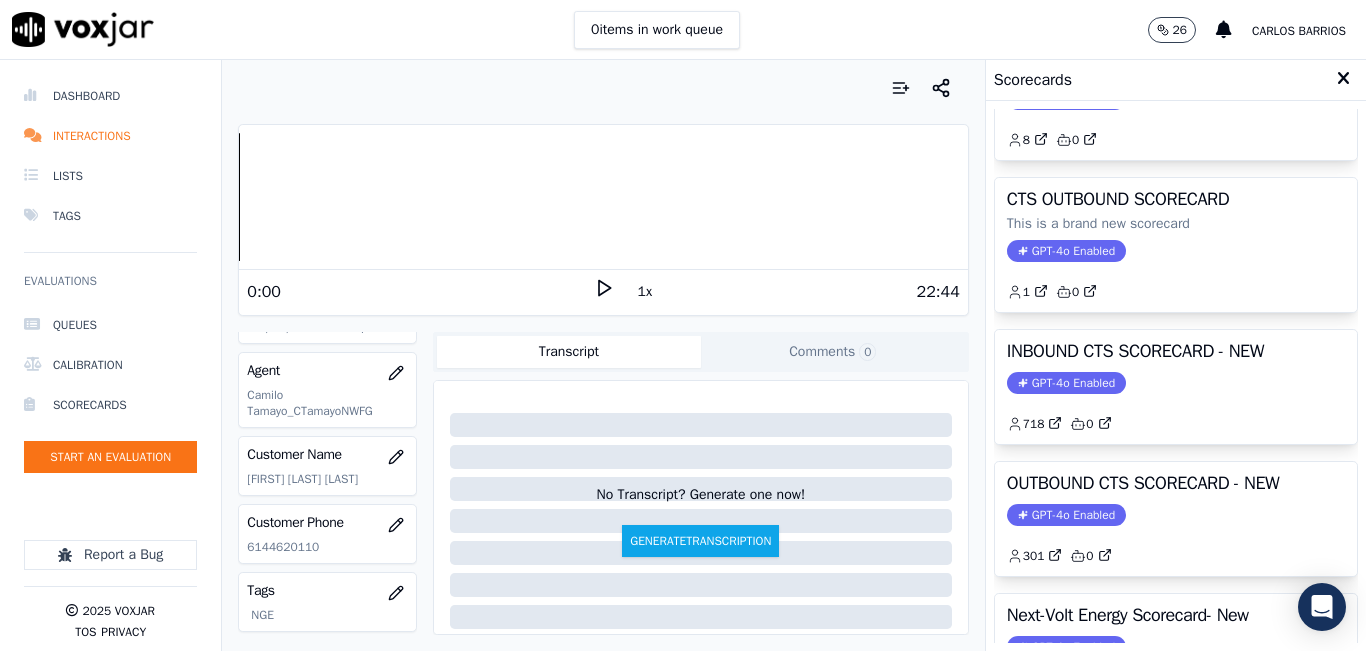 click 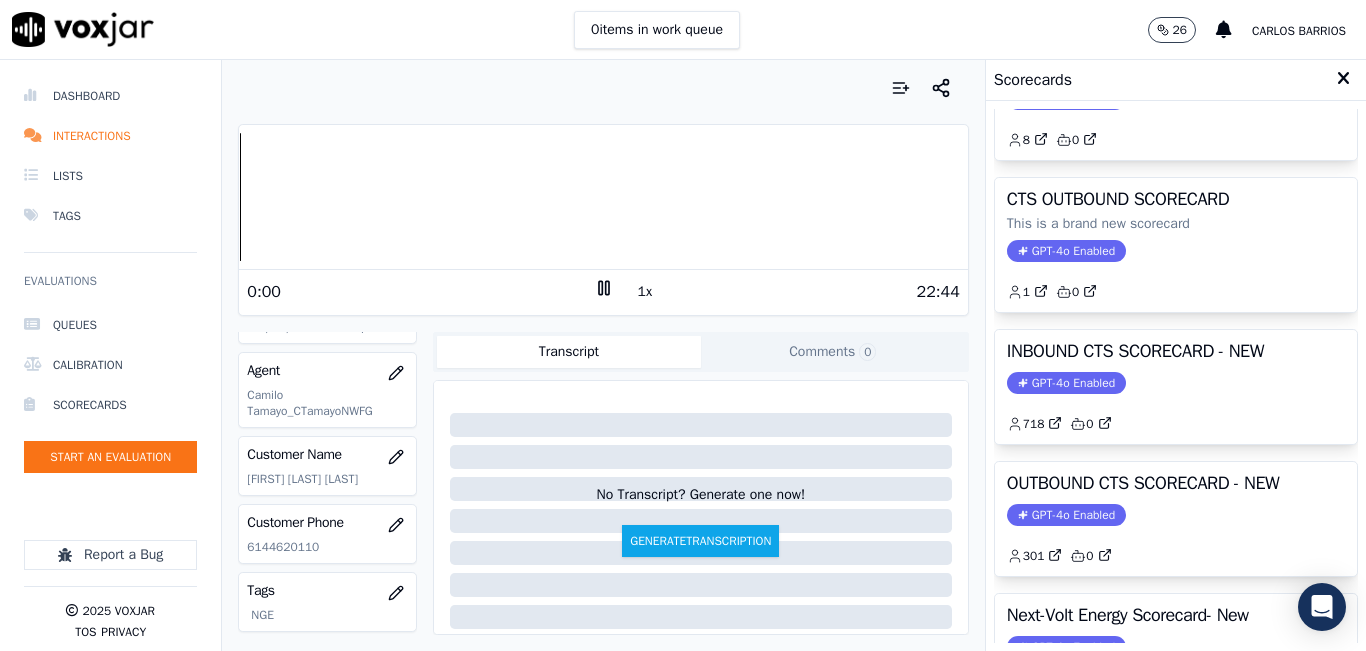 click on "1x" at bounding box center (645, 292) 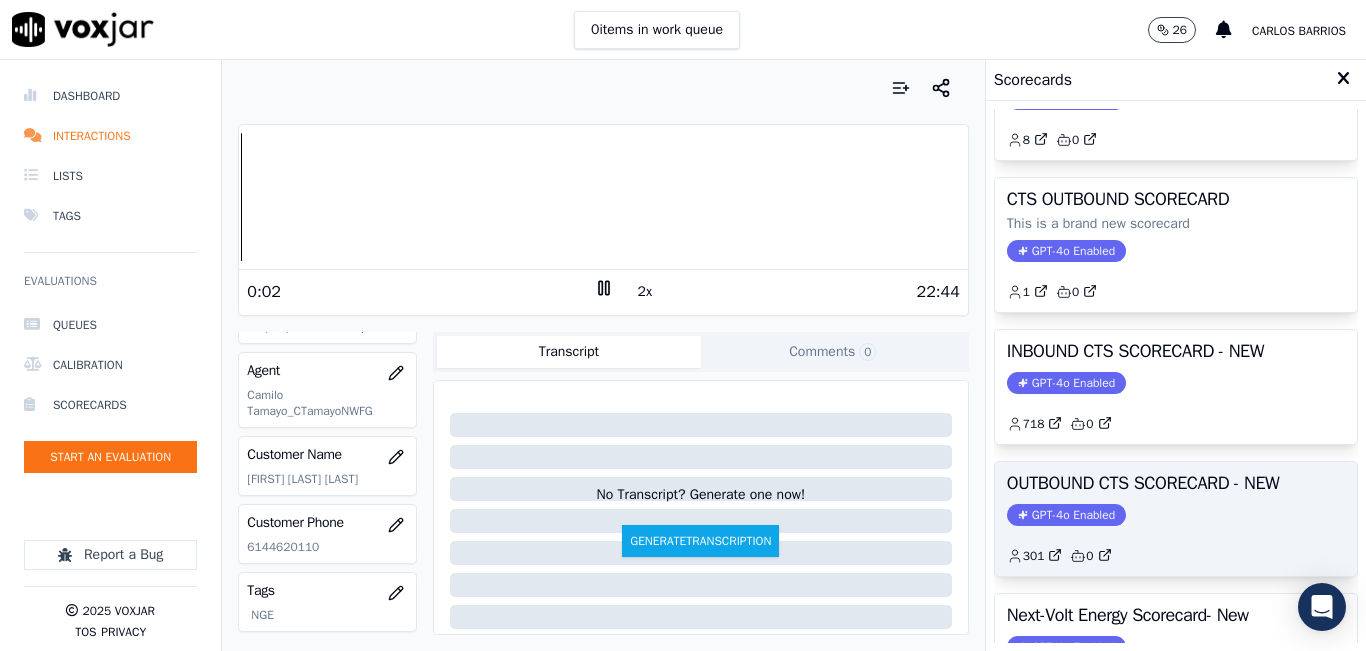 click on "GPT-4o Enabled" 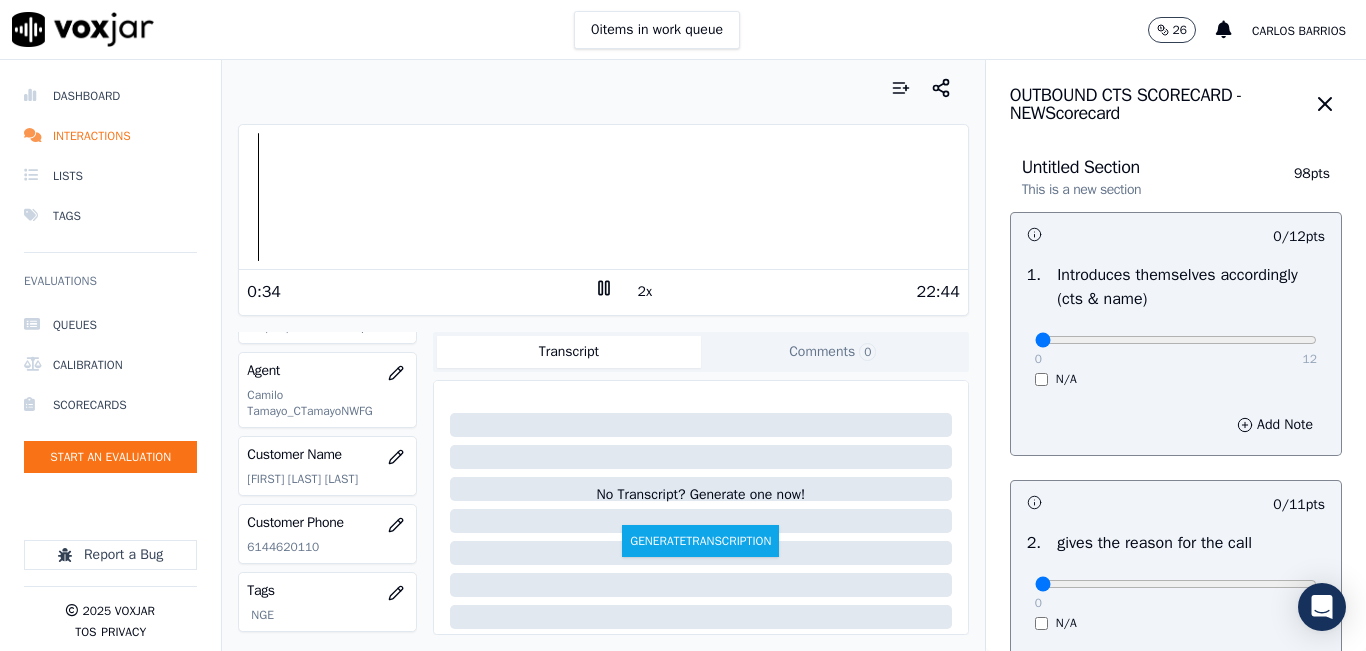 click 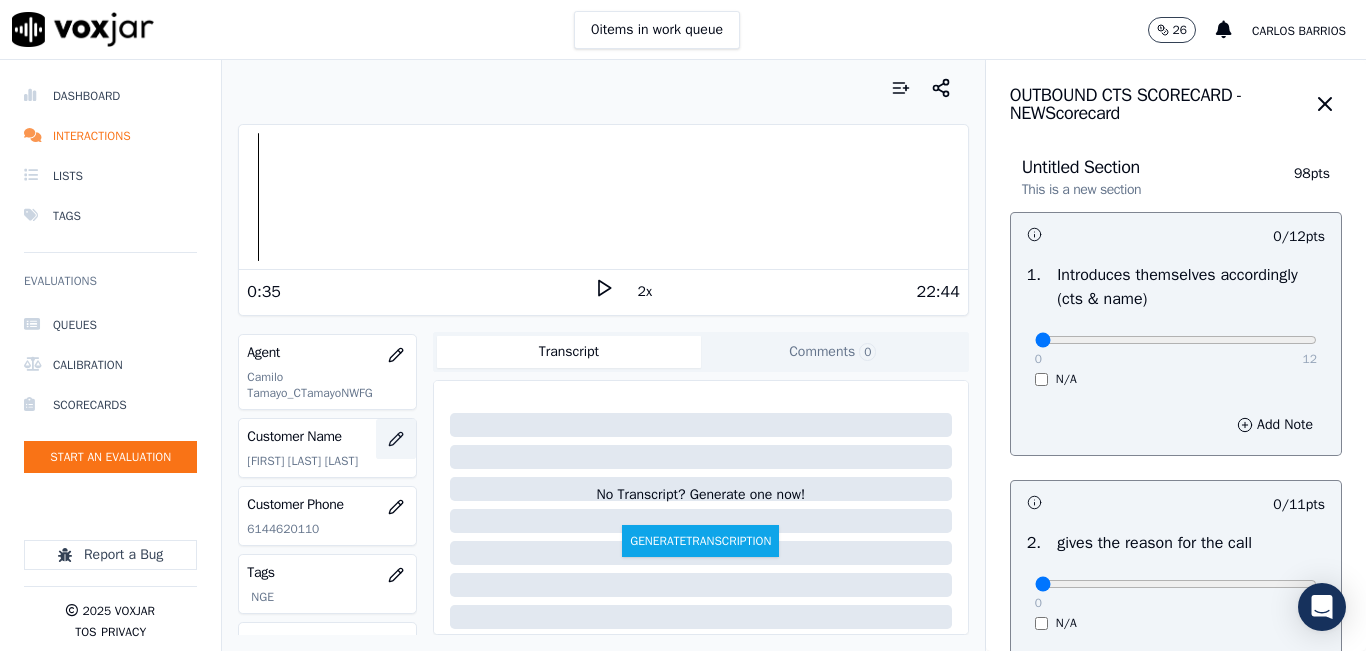 scroll, scrollTop: 178, scrollLeft: 0, axis: vertical 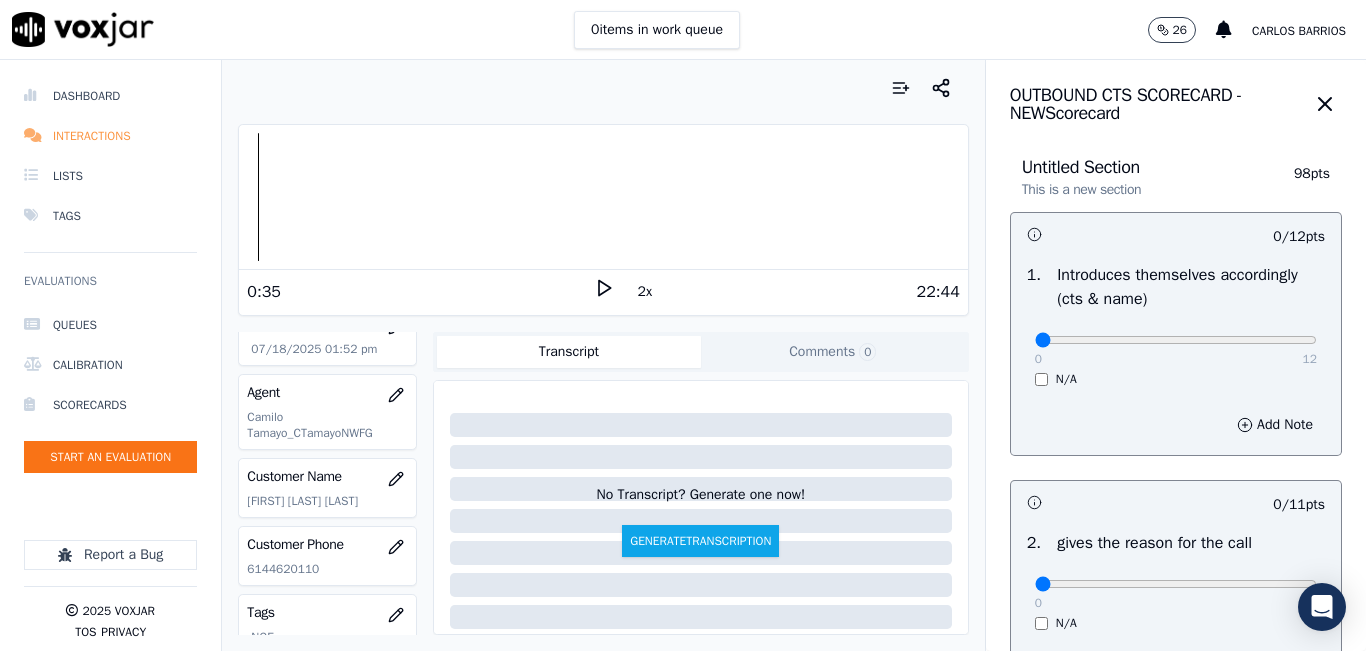 click on "Interactions" at bounding box center [110, 136] 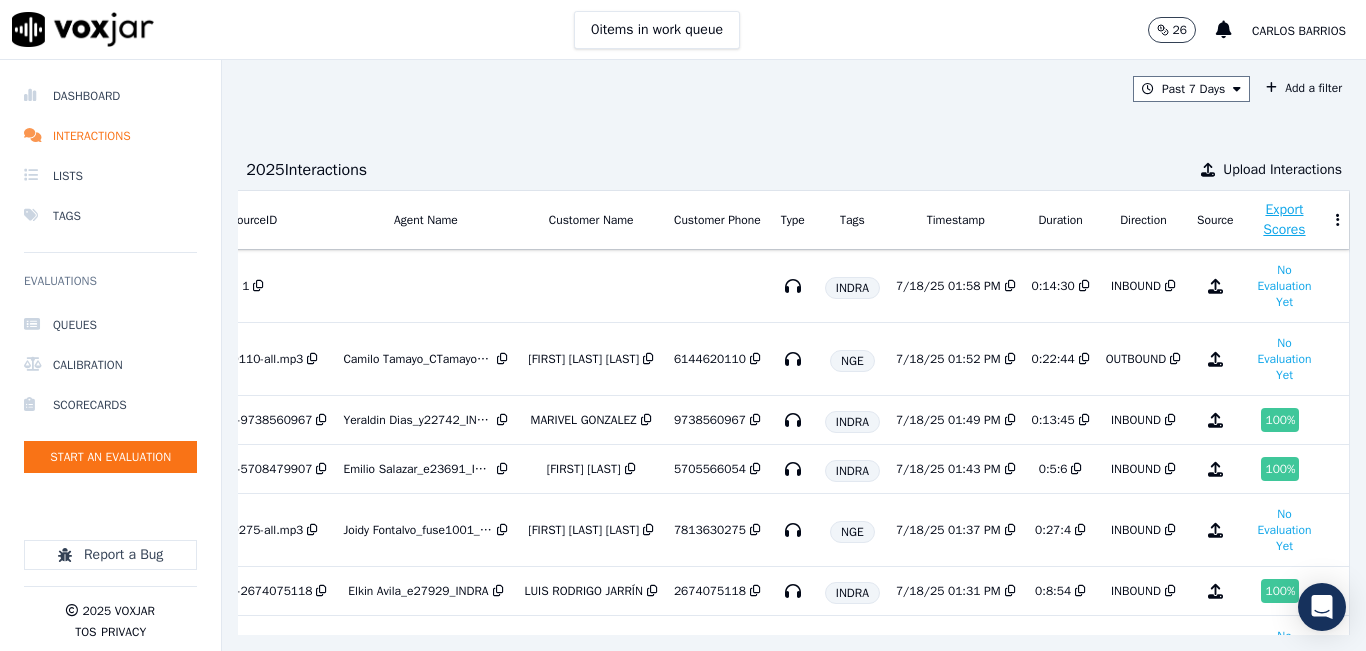 scroll, scrollTop: 0, scrollLeft: 284, axis: horizontal 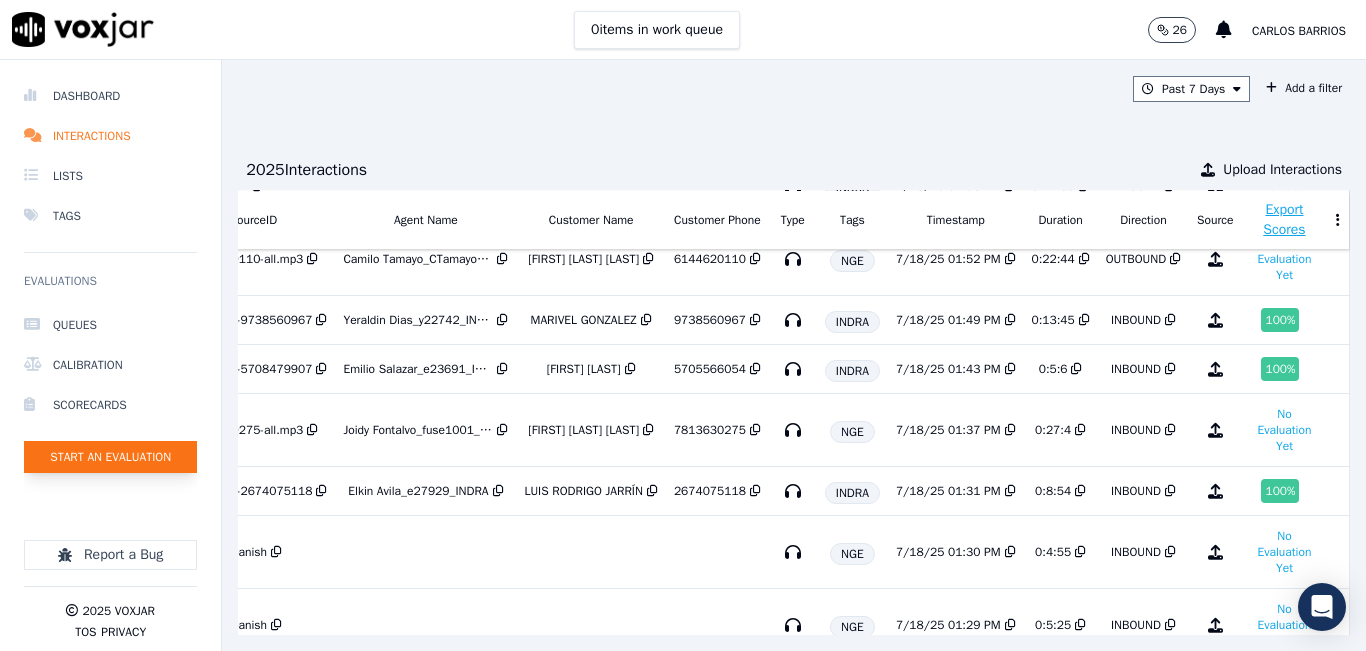 click on "Start an Evaluation" 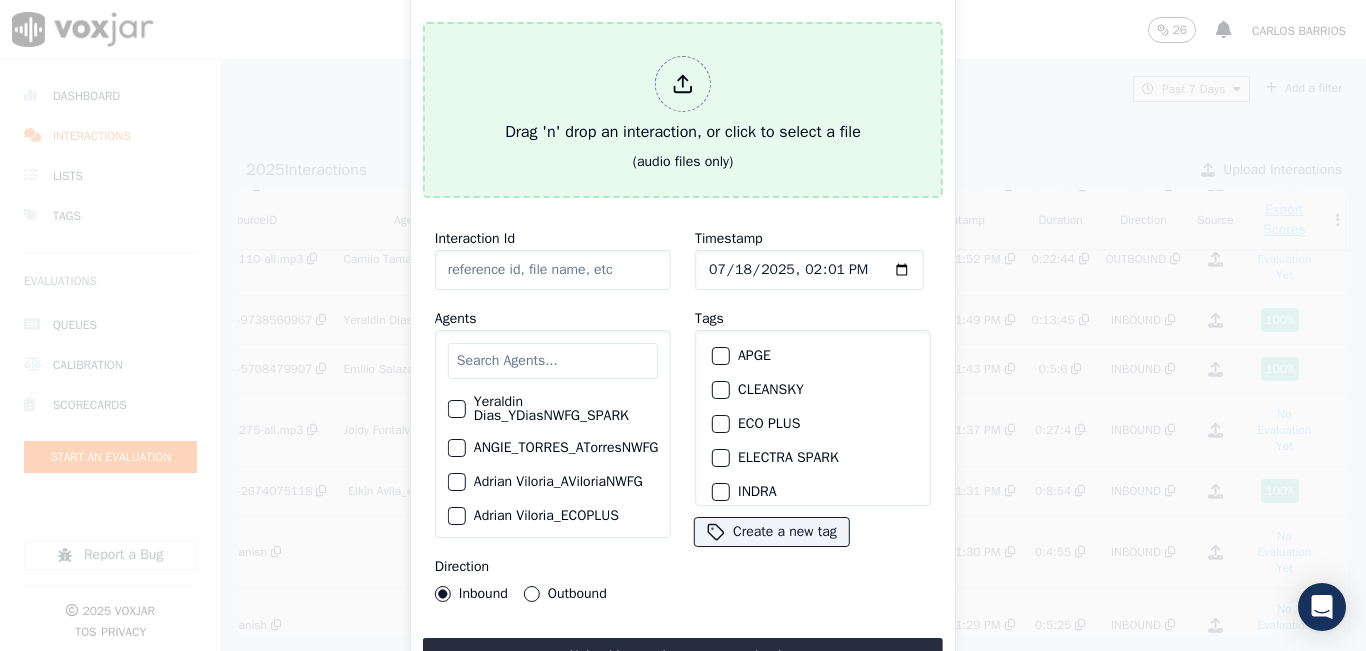 click on "Drag 'n' drop an interaction, or click to select a file" at bounding box center [683, 100] 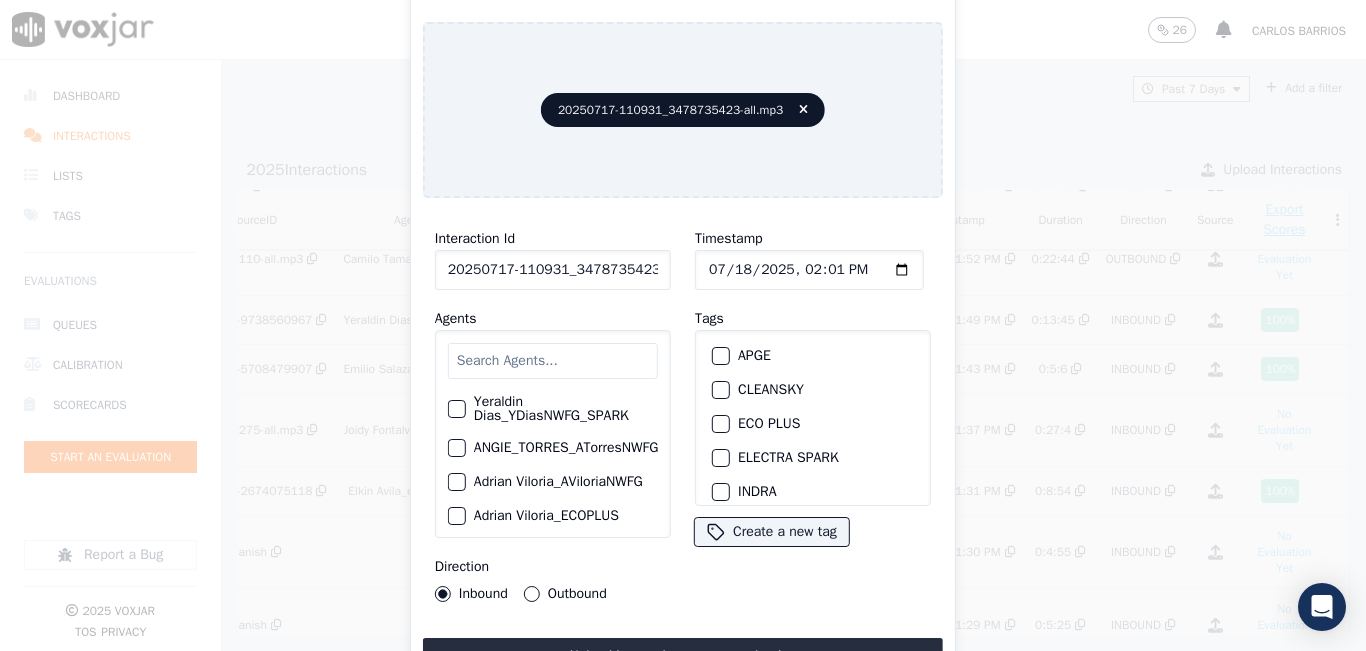 click at bounding box center [553, 361] 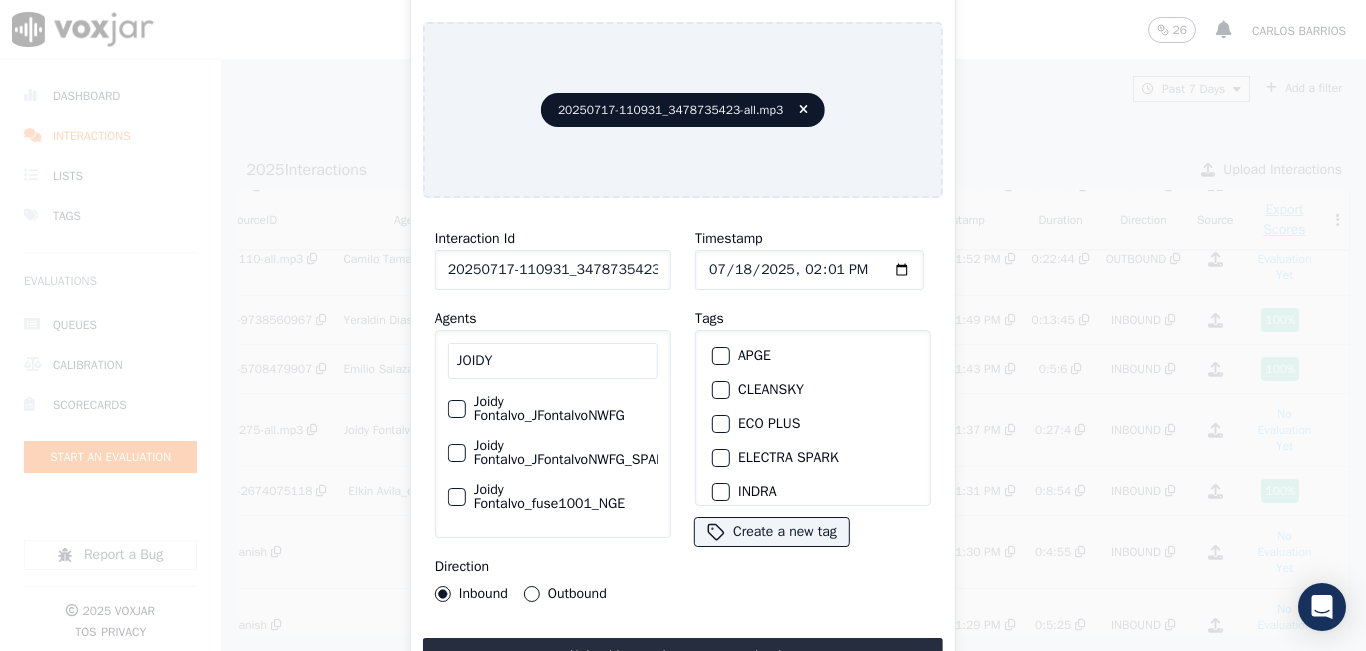 type on "JOIDY" 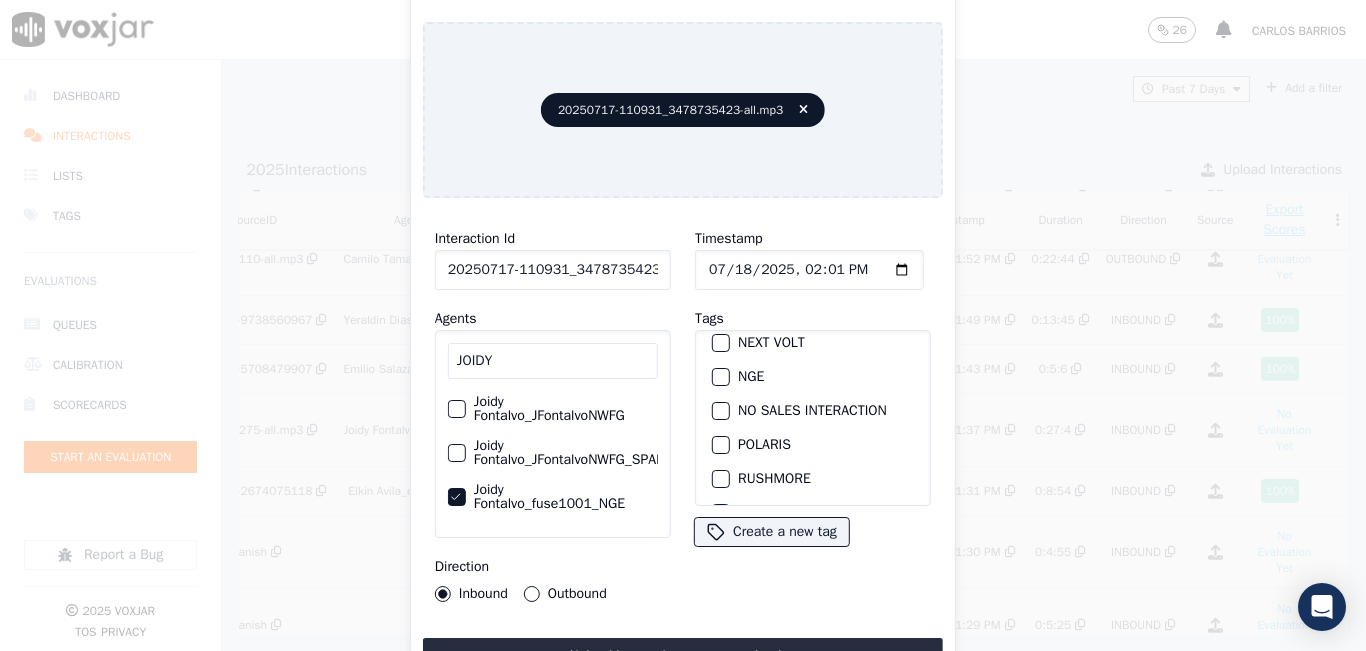scroll, scrollTop: 200, scrollLeft: 0, axis: vertical 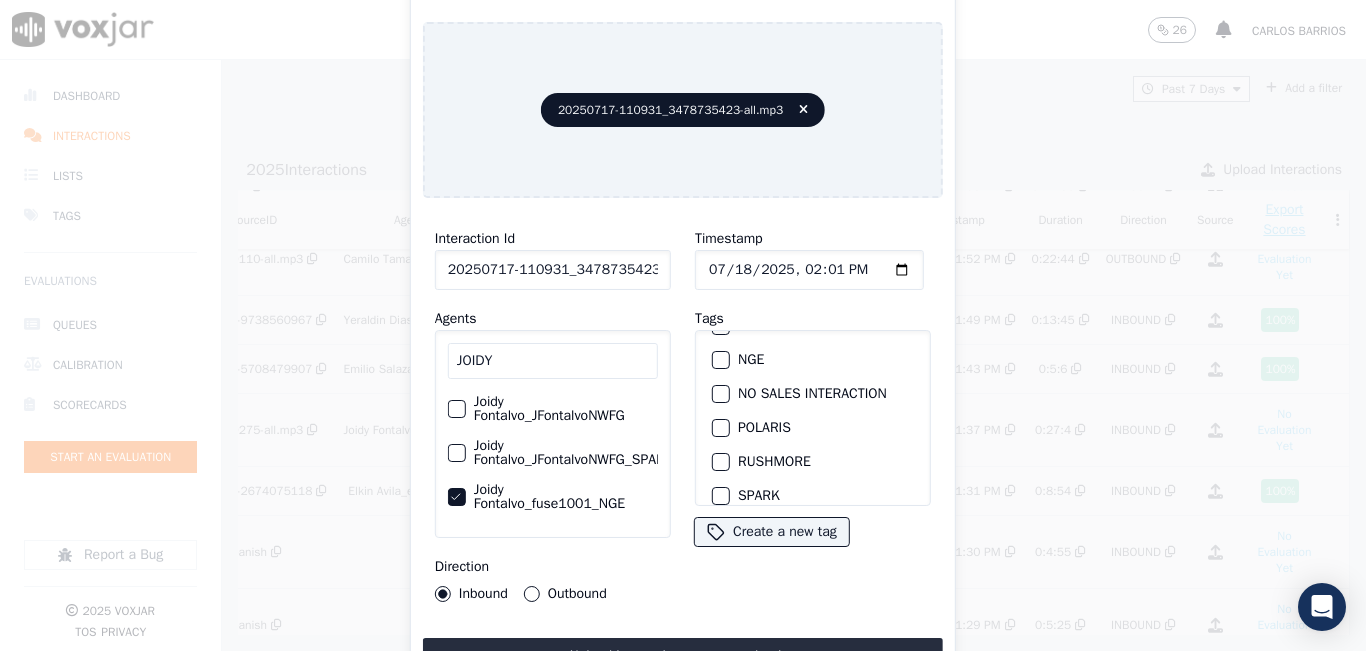 click on "NGE" at bounding box center (813, 360) 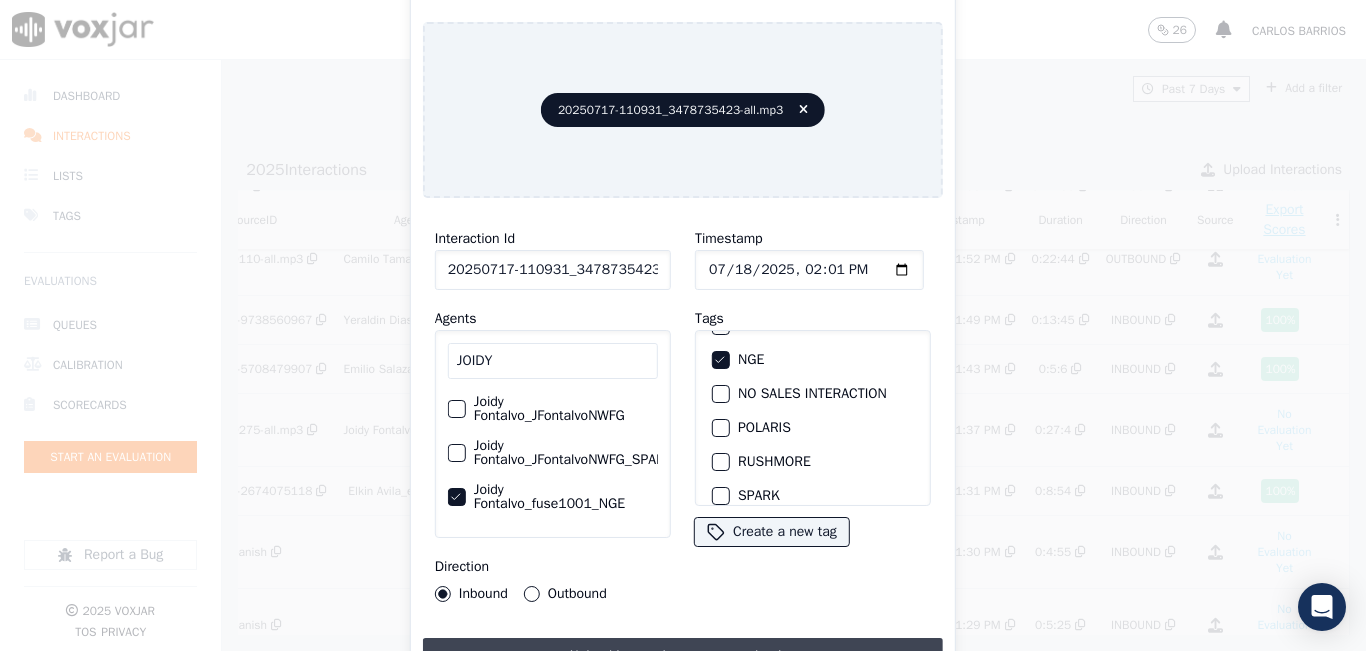 click on "Upload interaction to start evaluation" at bounding box center (683, 656) 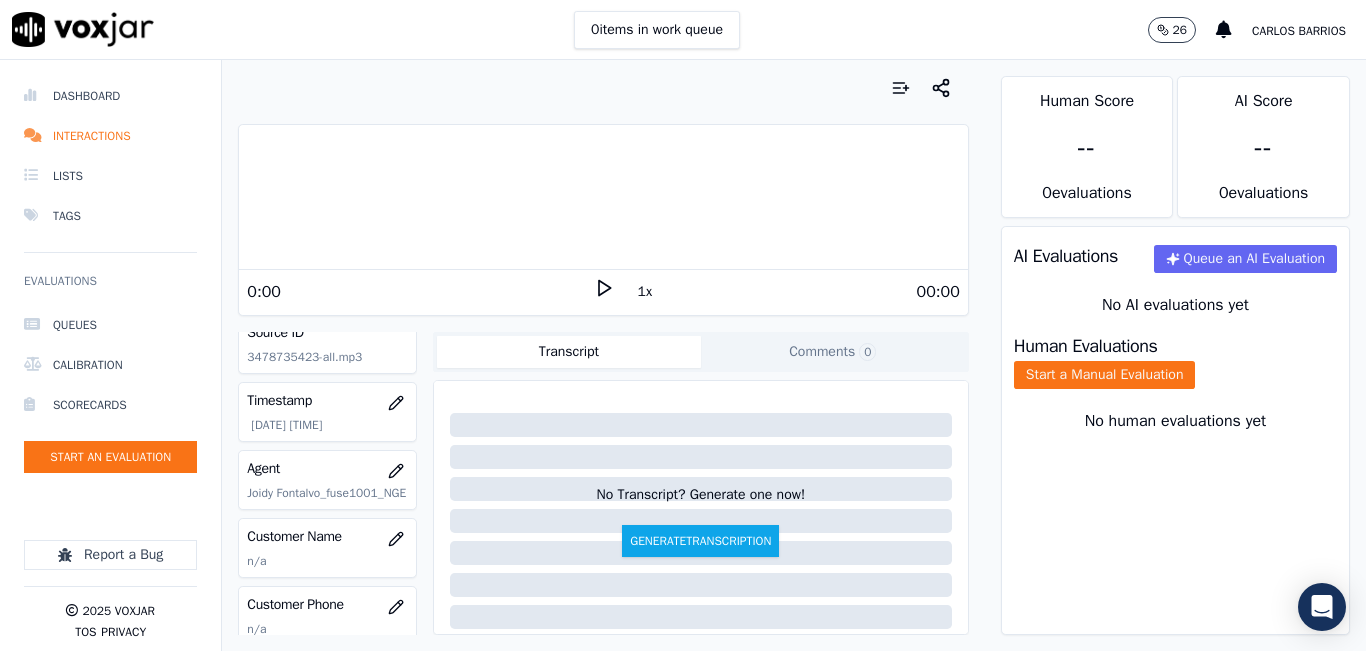 scroll, scrollTop: 200, scrollLeft: 0, axis: vertical 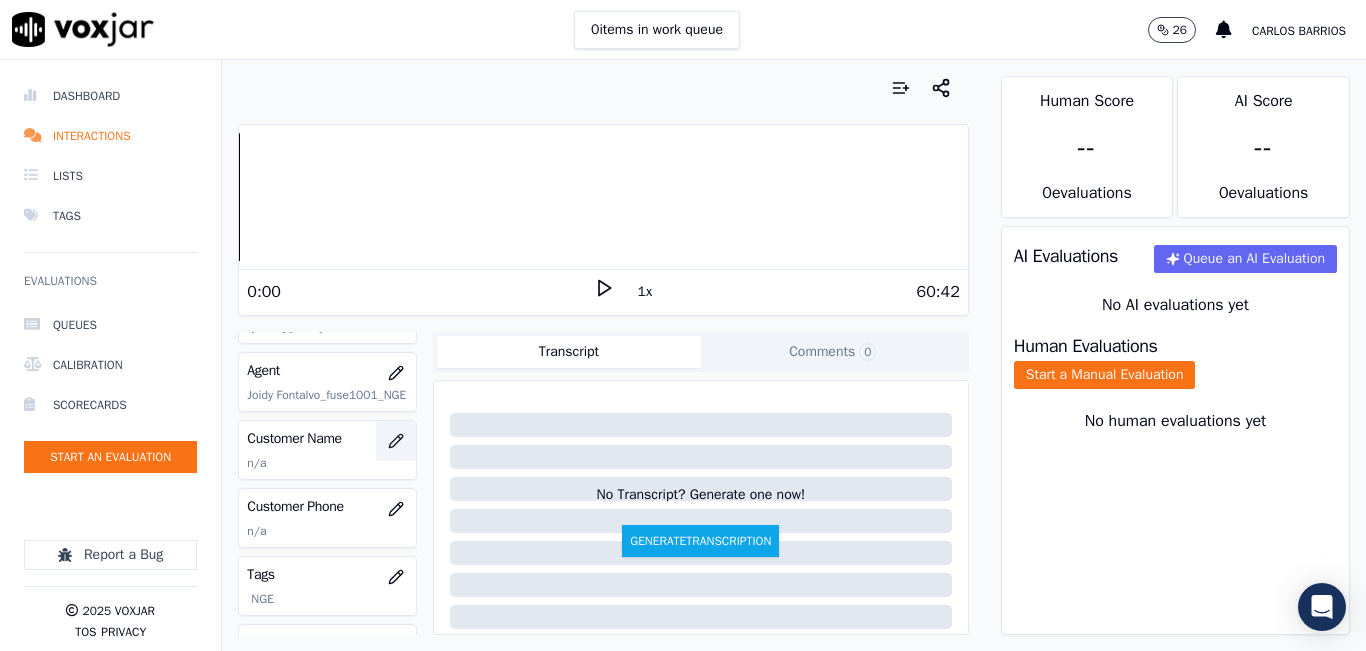 click at bounding box center (396, 441) 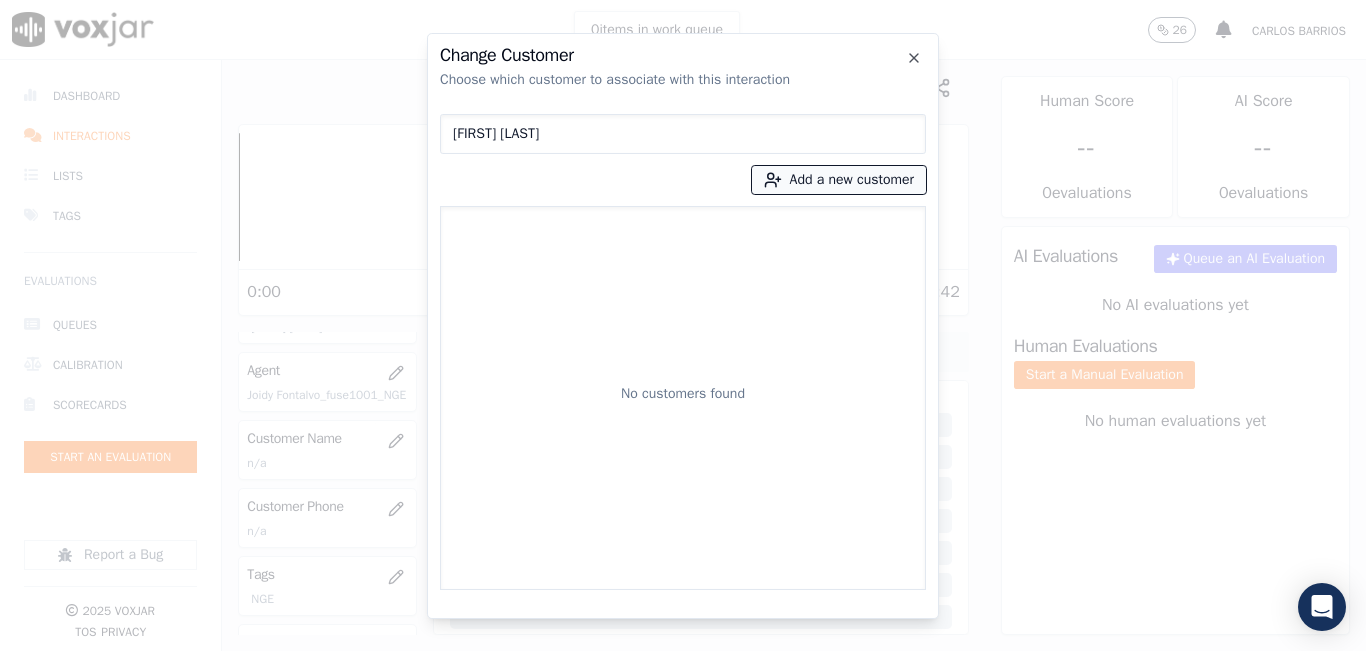 type on "MERY FRIAS" 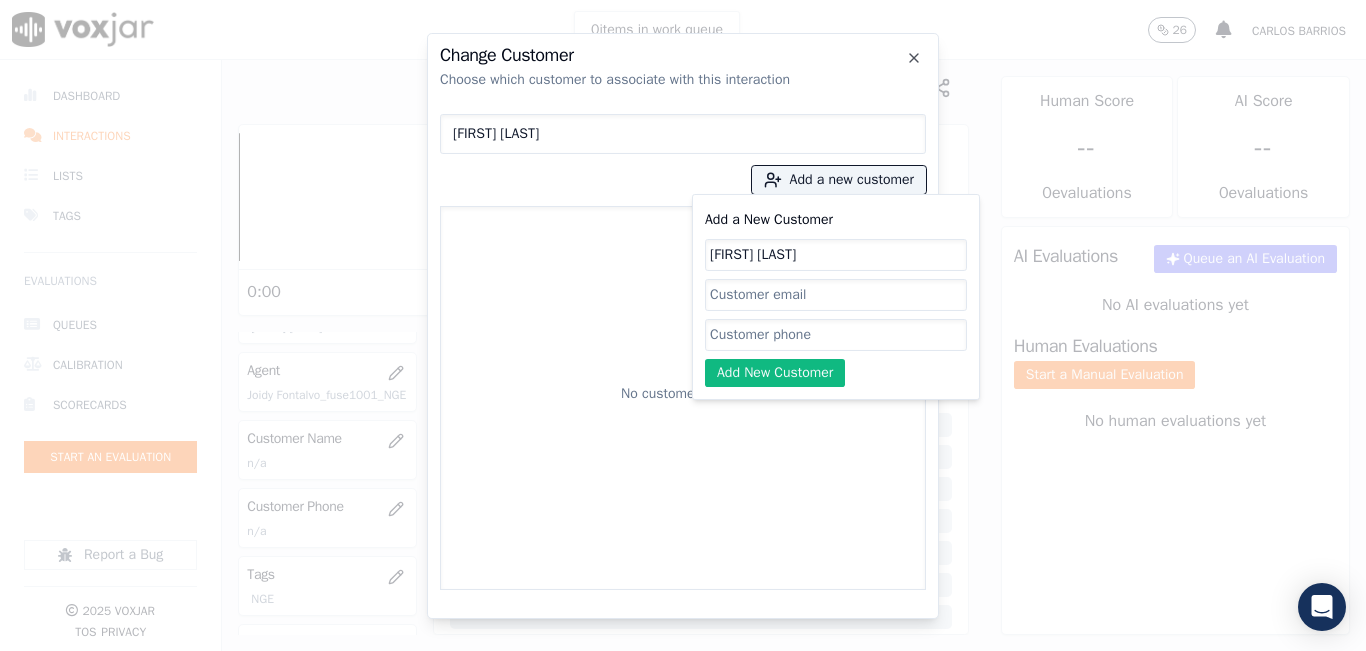 type on "MERY FRIAS" 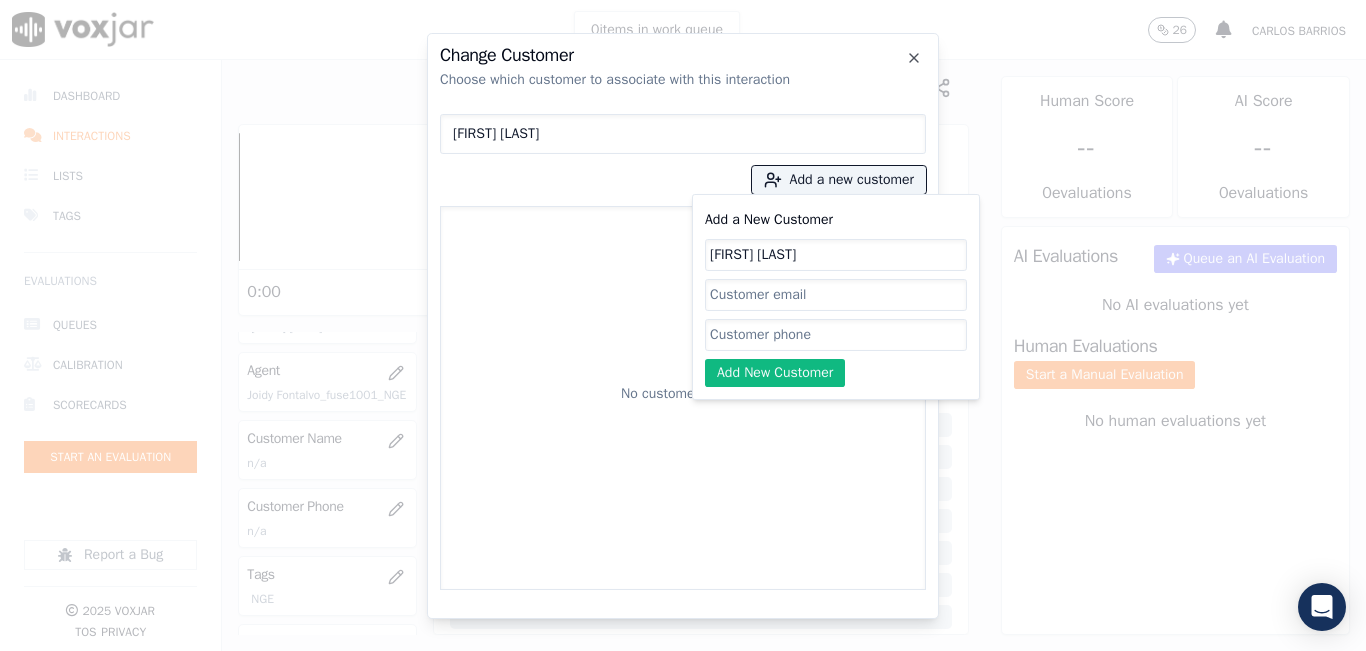 click on "Add a New Customer" 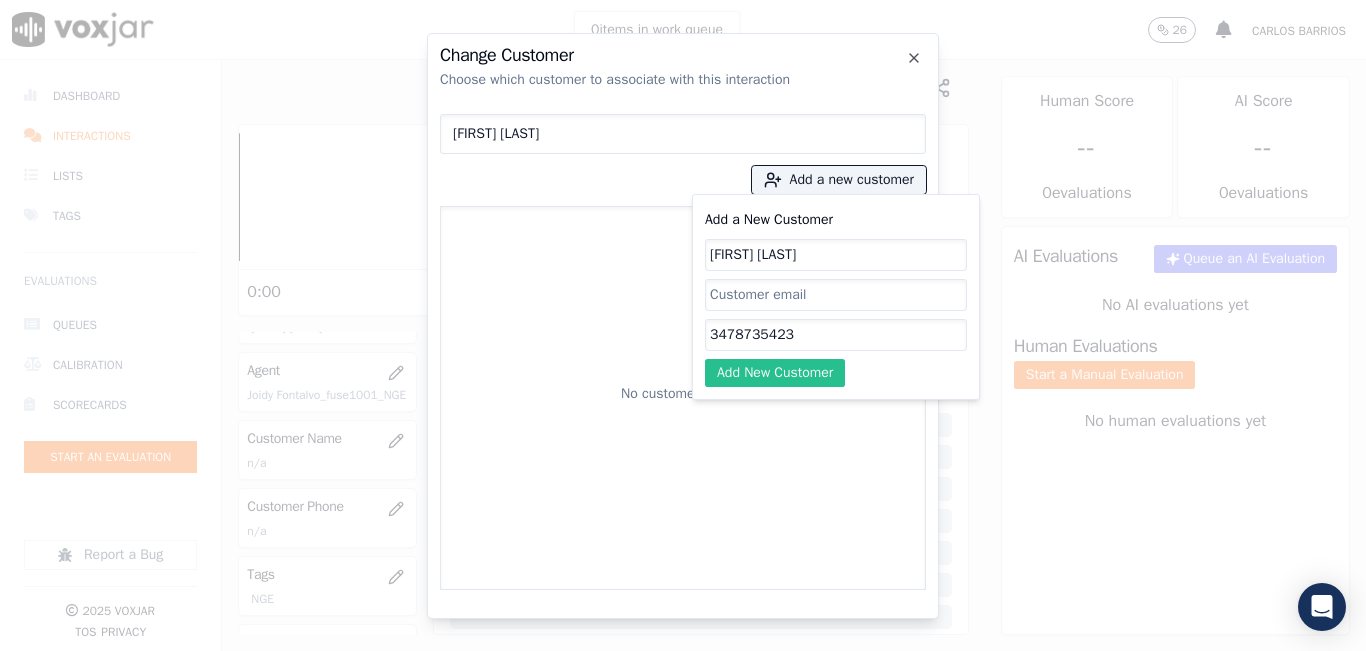 type on "3478735423" 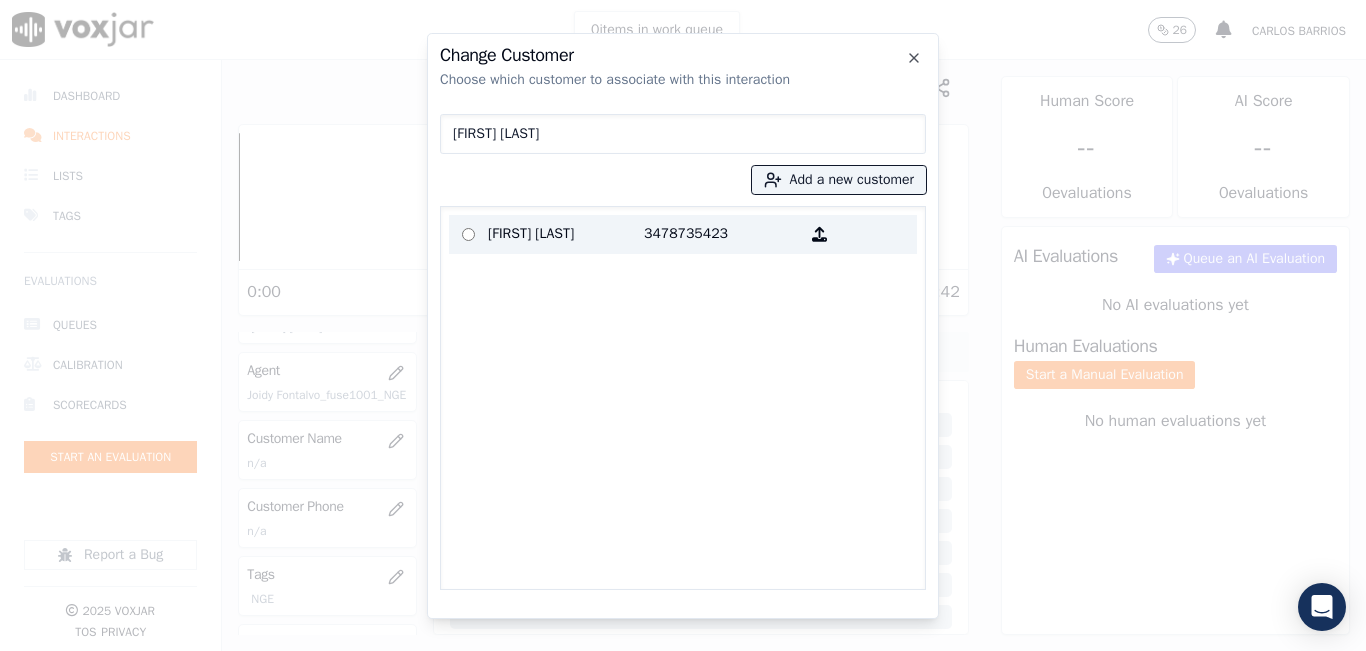click on "MERY FRIAS" at bounding box center (566, 234) 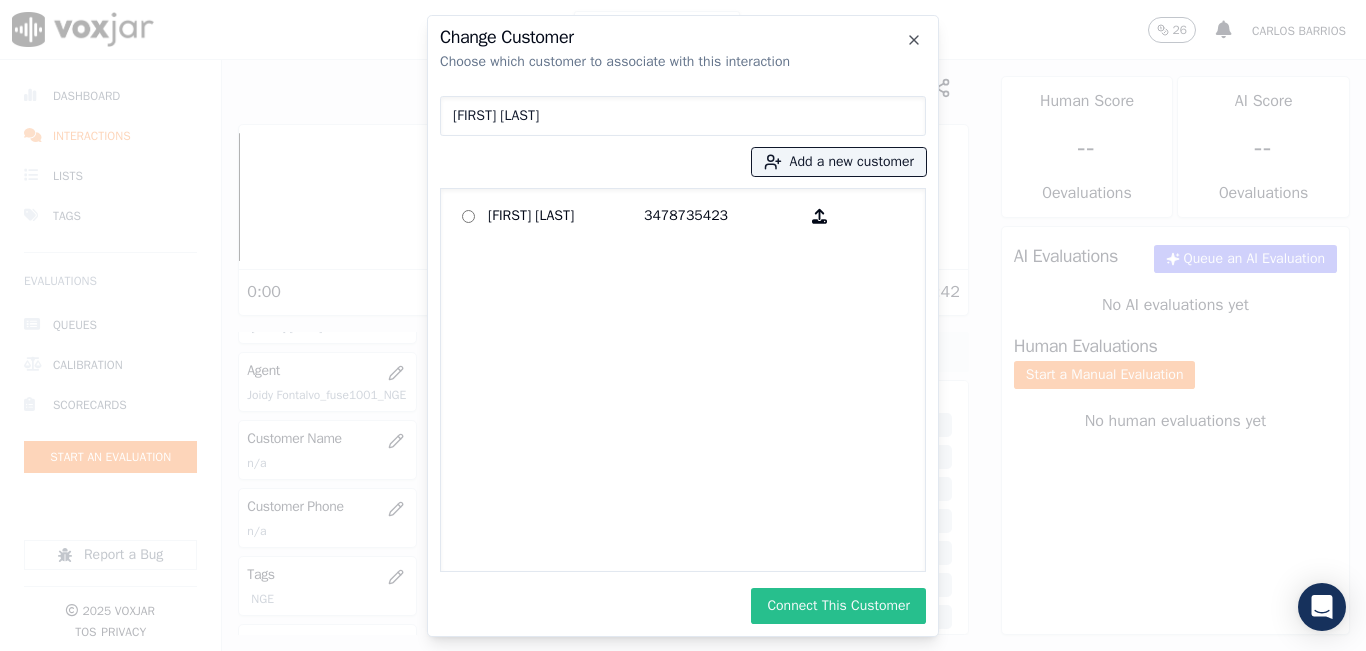 click on "Connect This Customer" at bounding box center [838, 606] 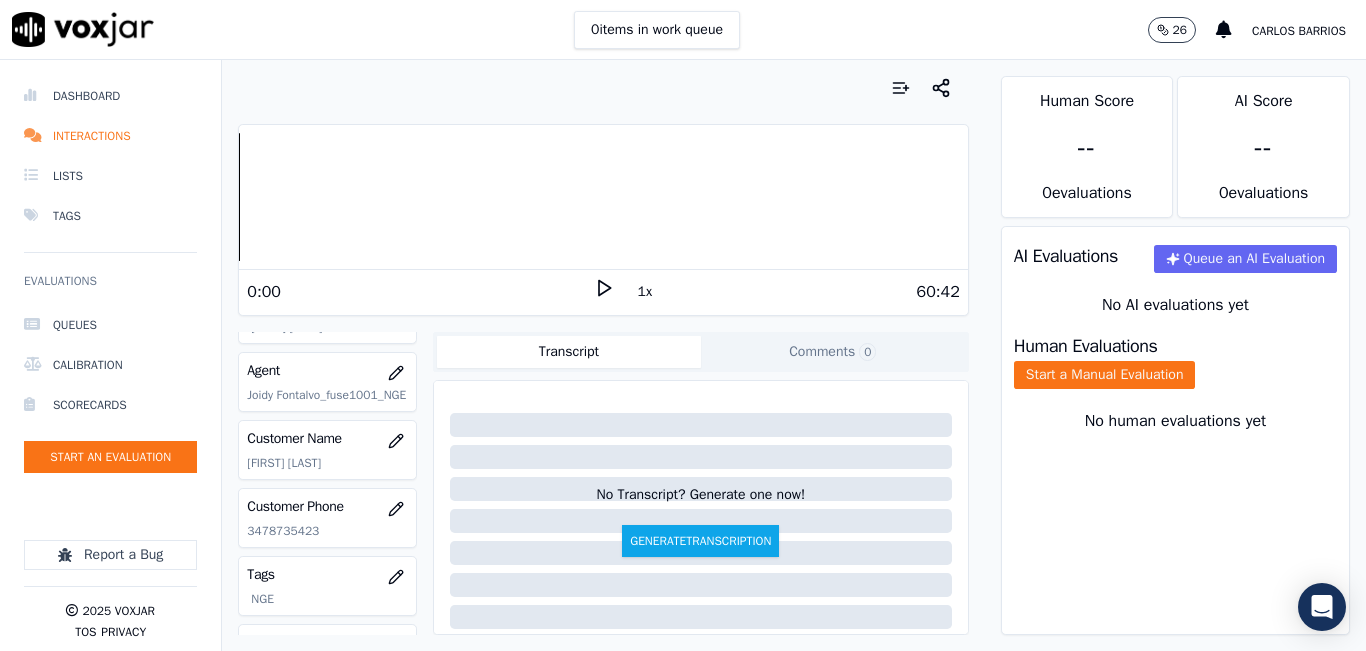 click on "1x" at bounding box center (645, 292) 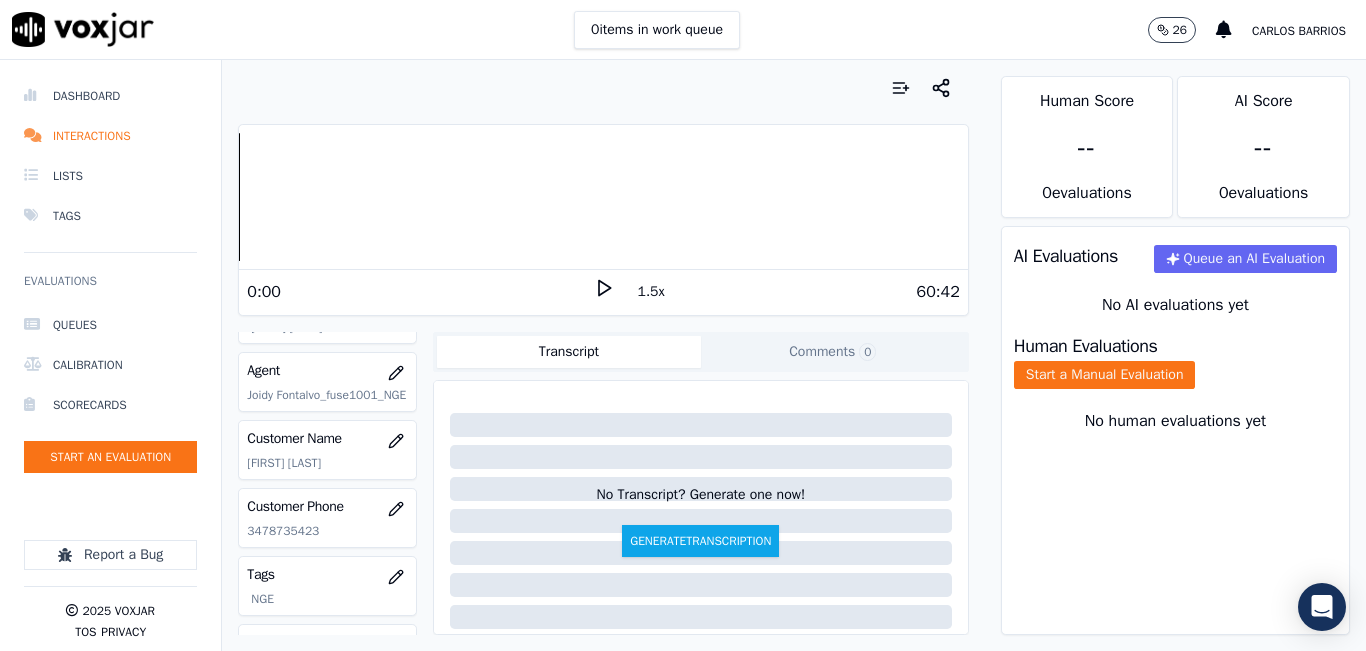click on "1.5x" at bounding box center [651, 292] 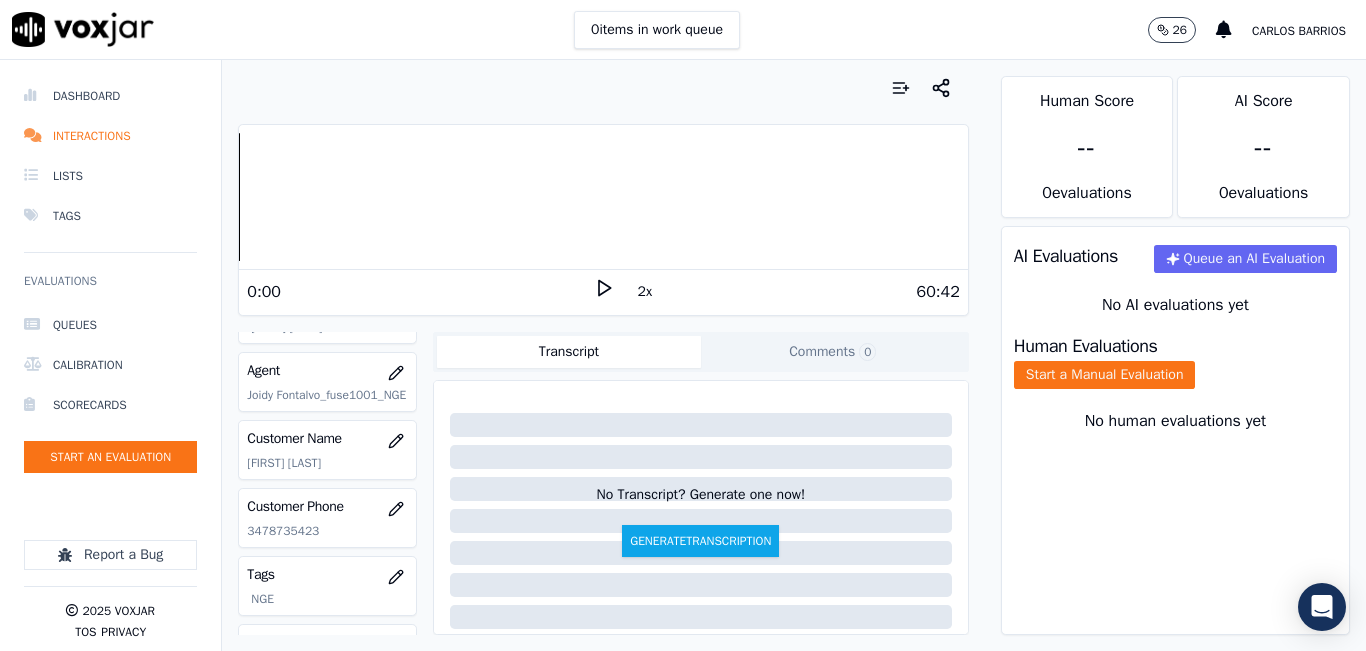 click 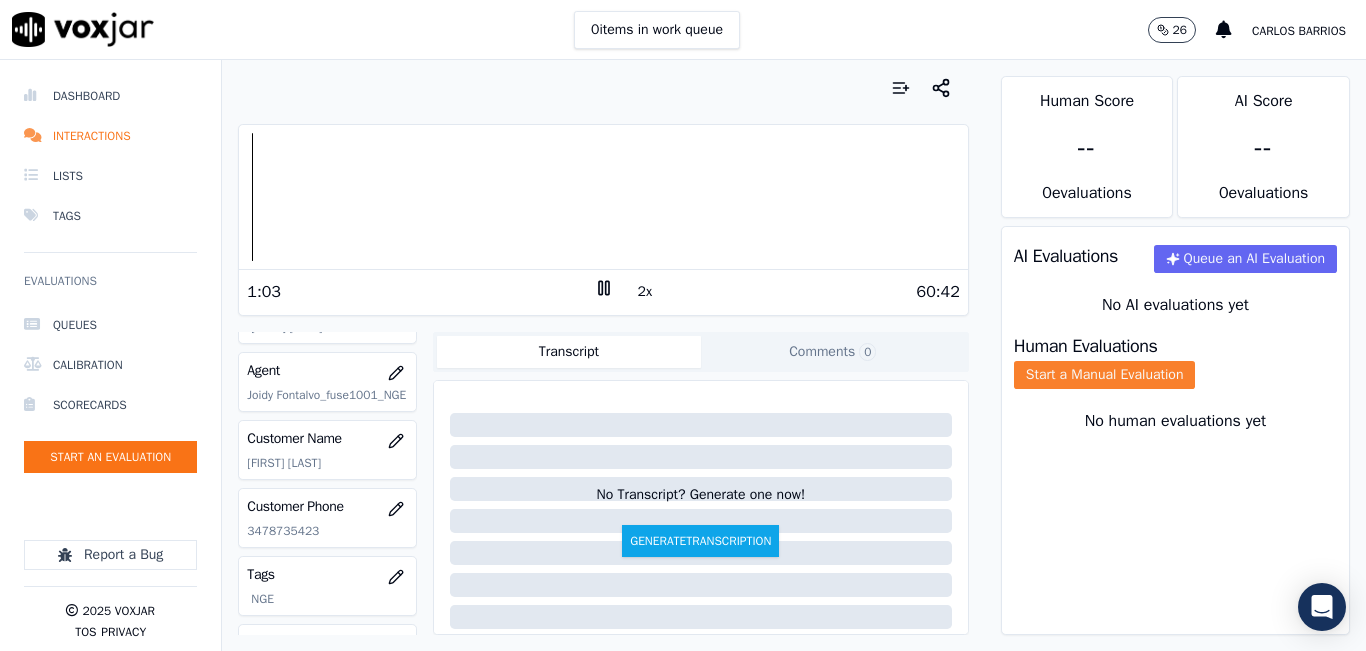 click on "Start a Manual Evaluation" 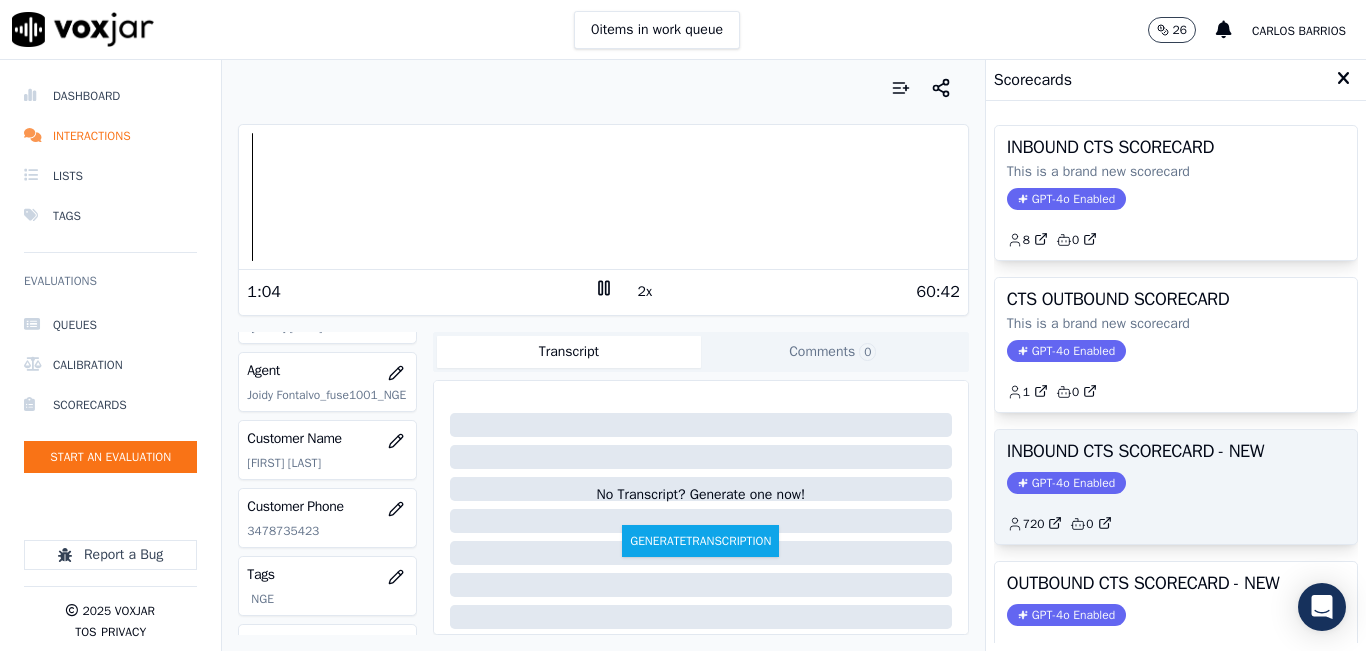 click on "720         0" 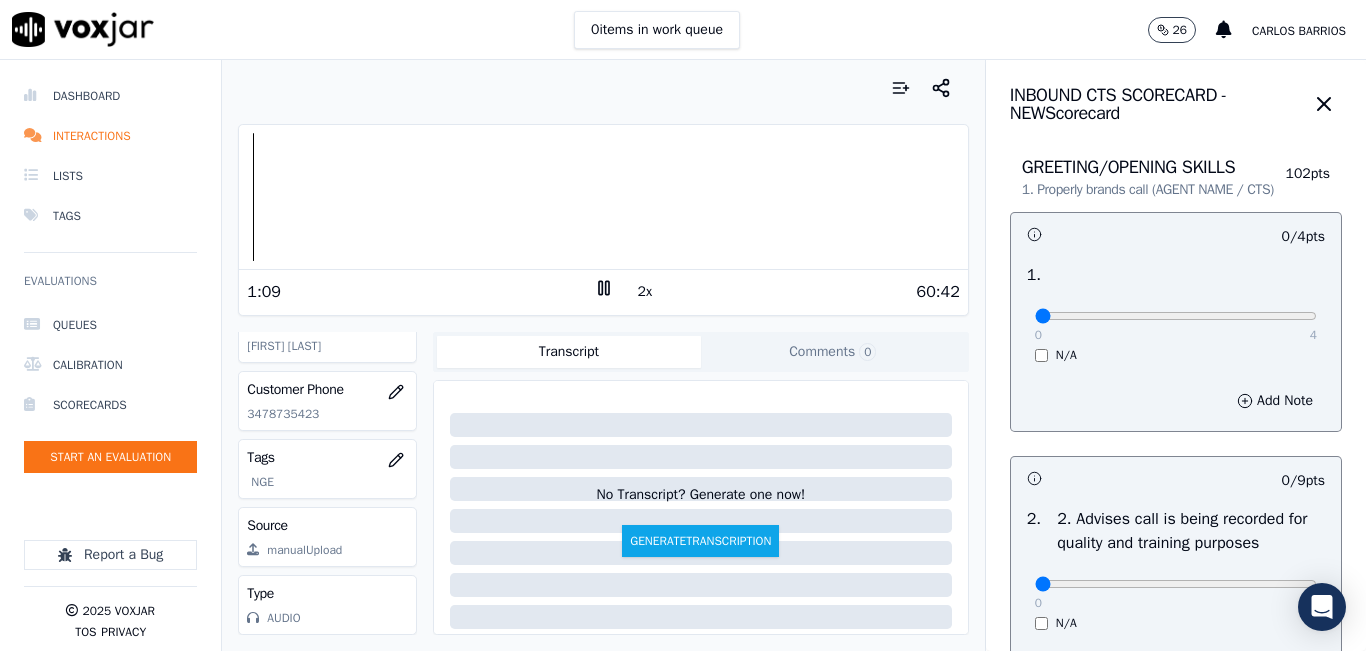 scroll, scrollTop: 378, scrollLeft: 0, axis: vertical 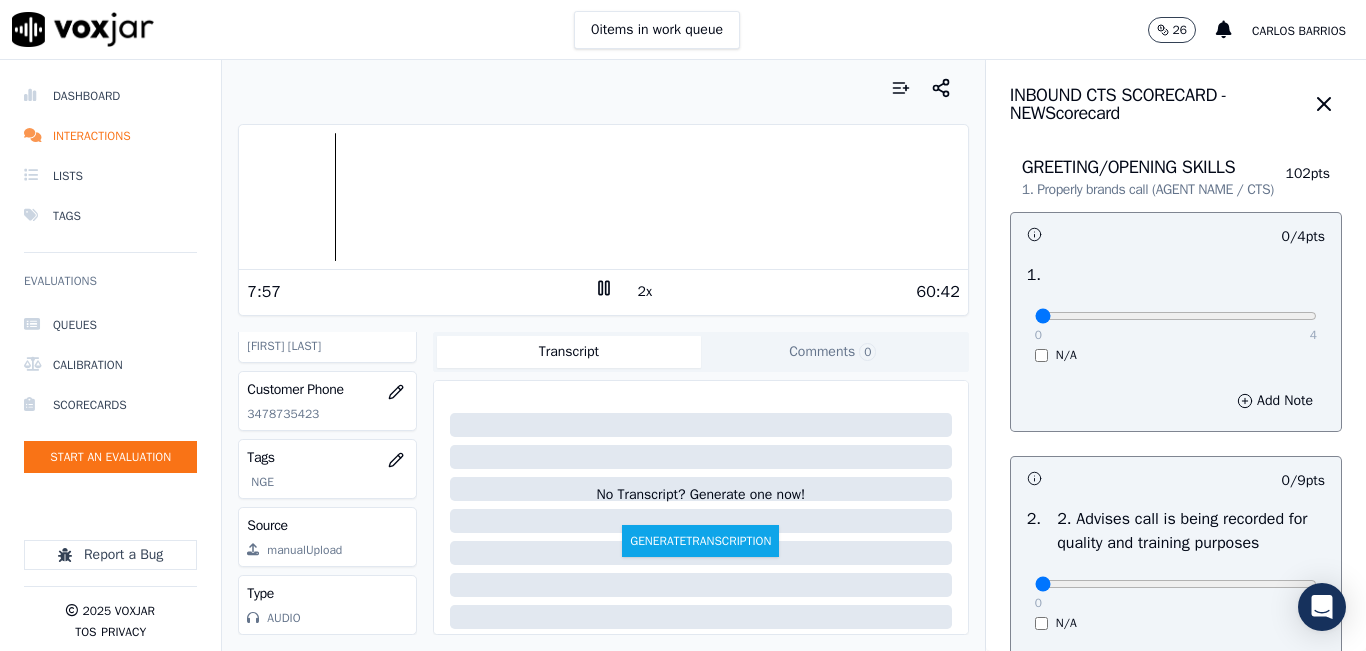 click 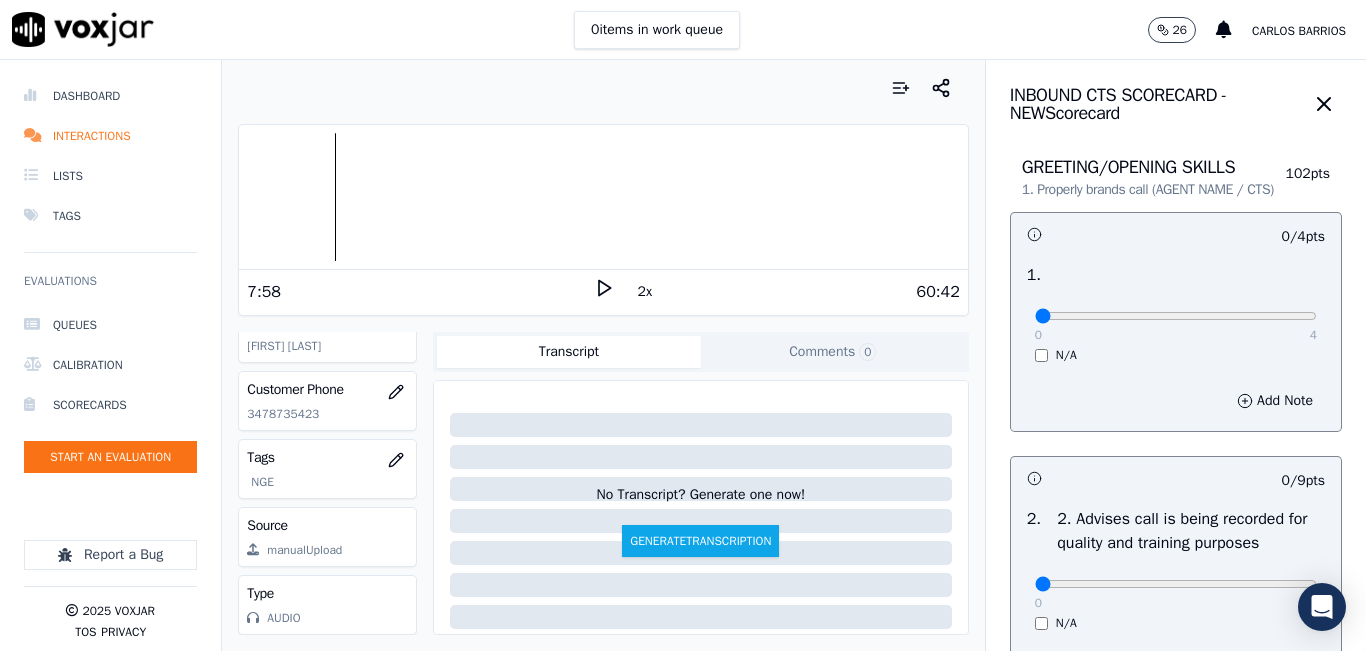click 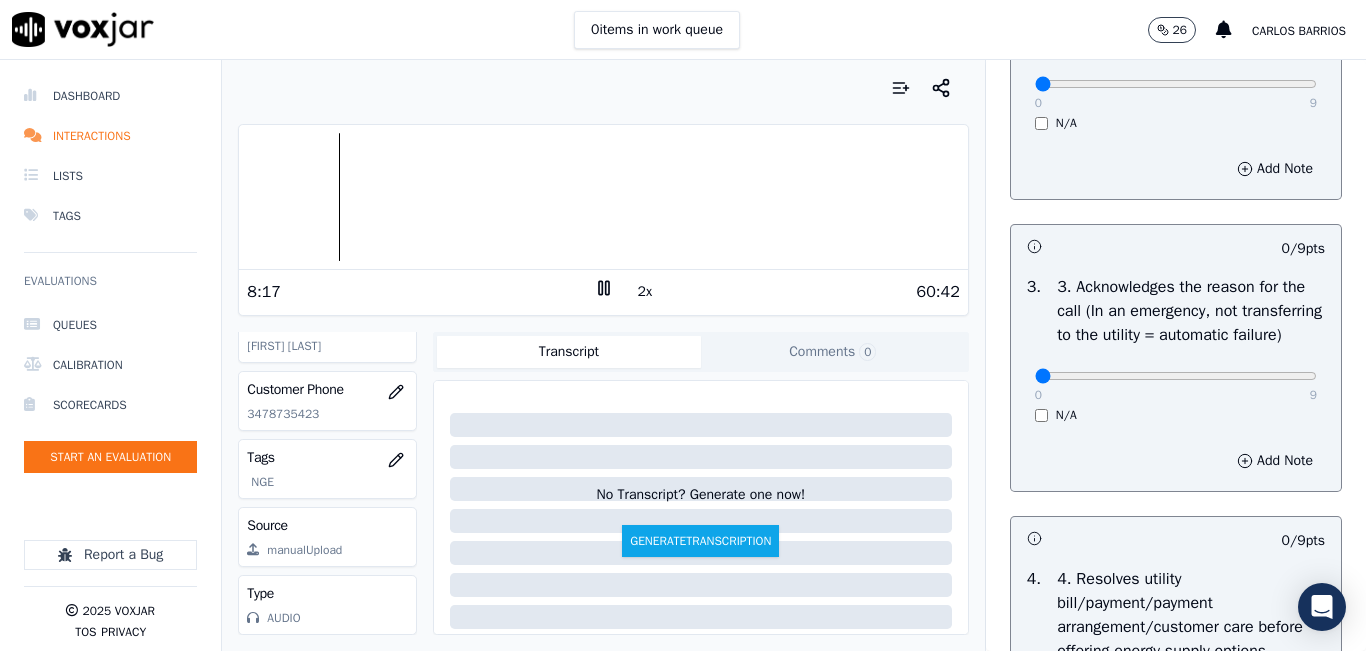 scroll, scrollTop: 600, scrollLeft: 0, axis: vertical 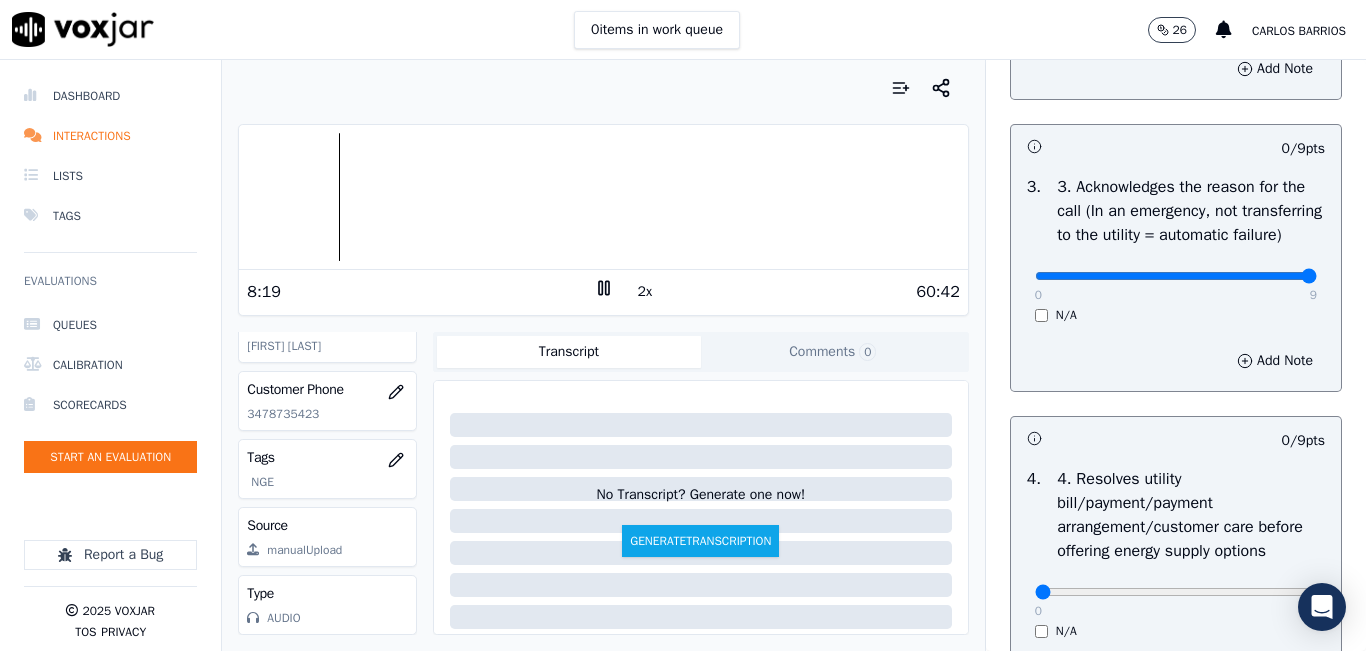 type on "9" 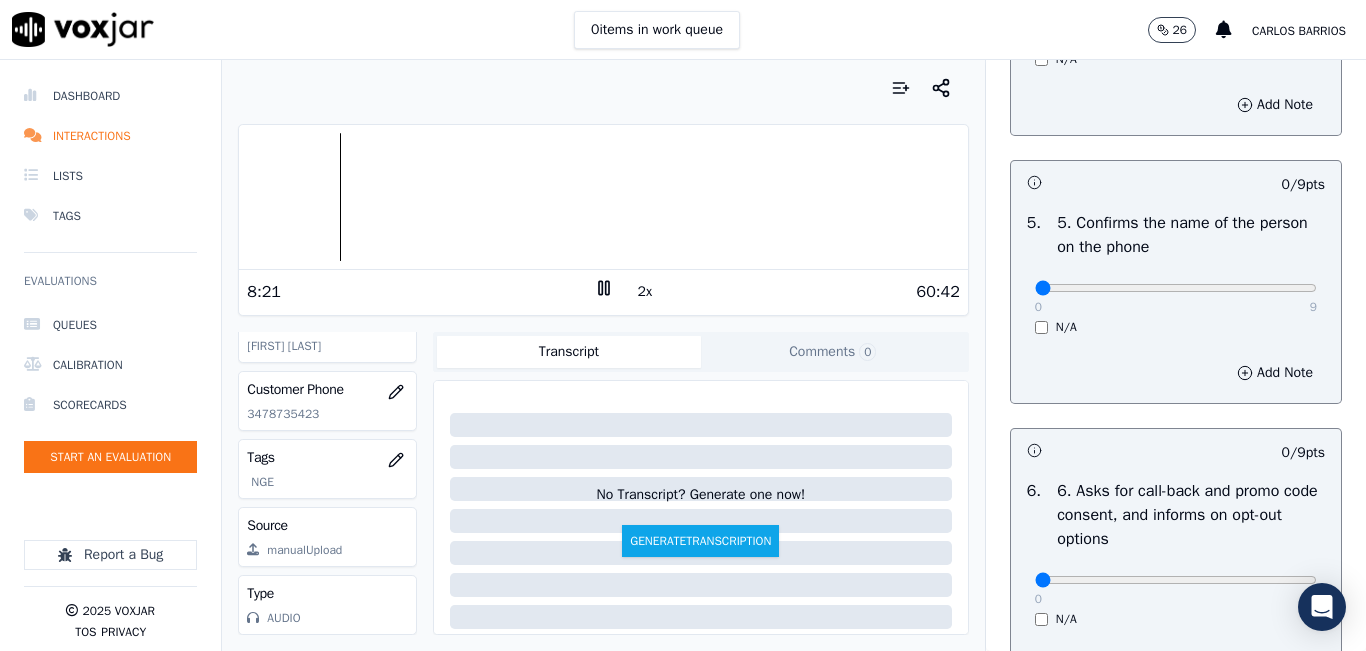 scroll, scrollTop: 1200, scrollLeft: 0, axis: vertical 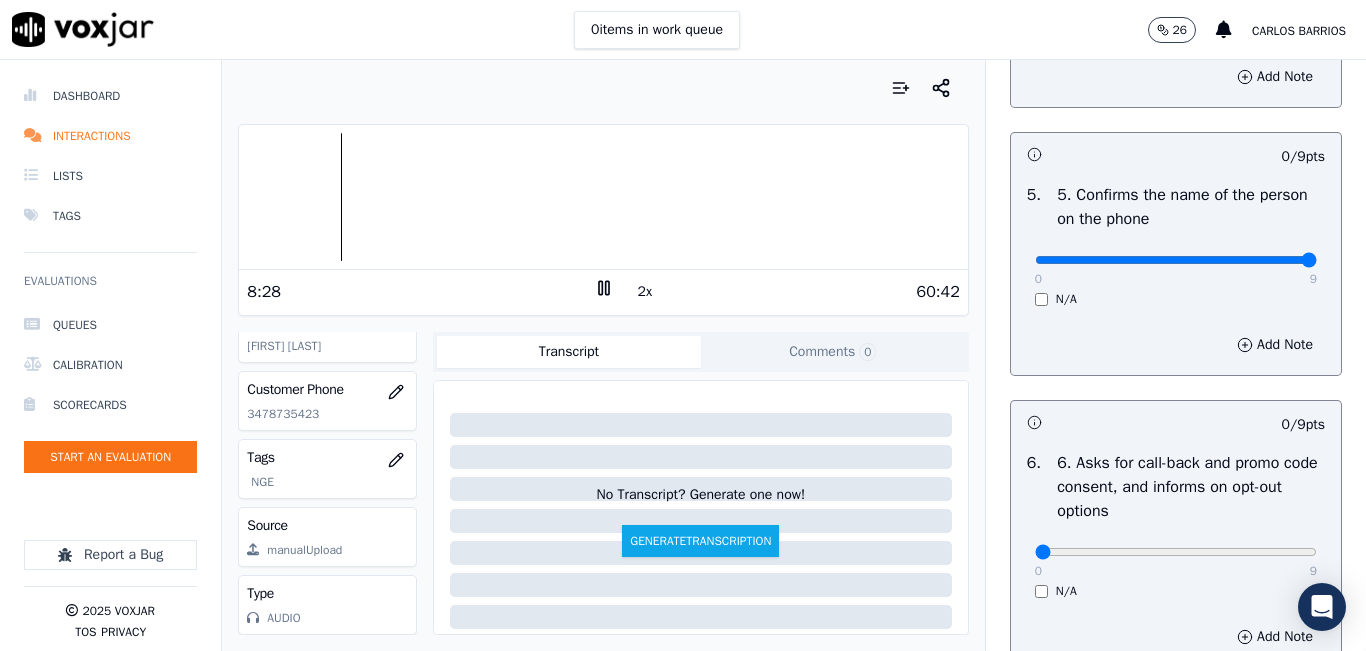 type on "9" 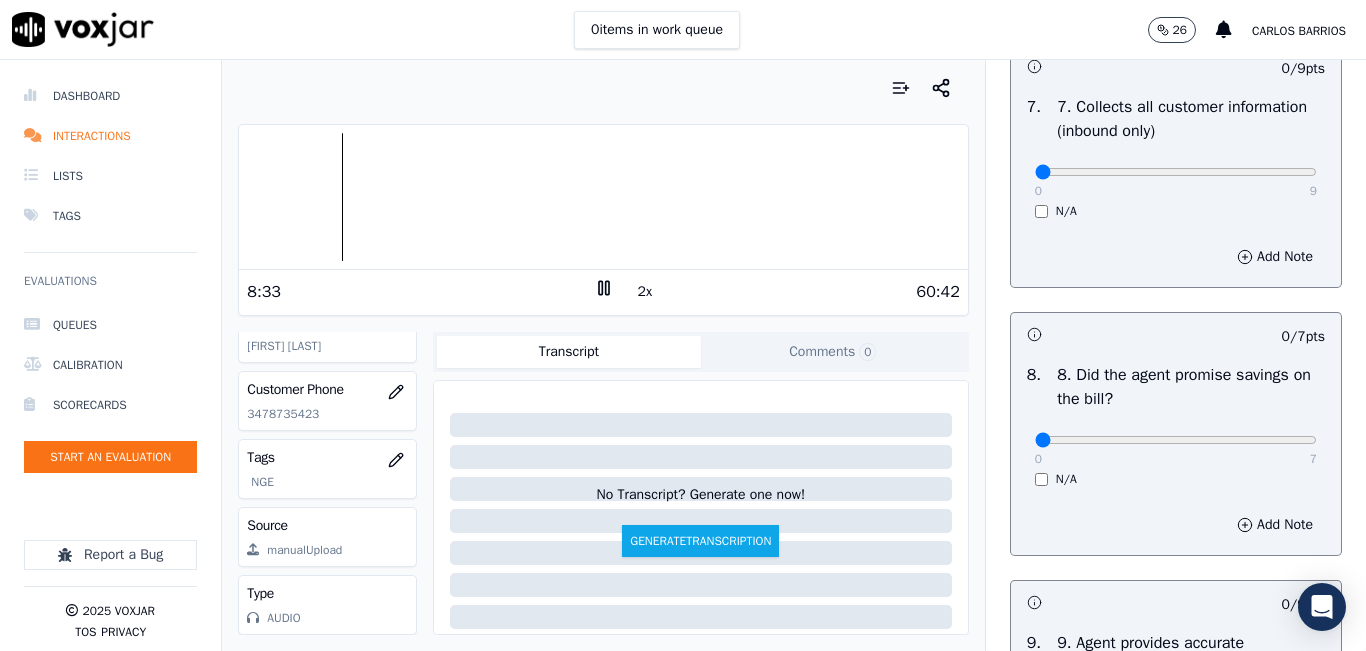 scroll, scrollTop: 1900, scrollLeft: 0, axis: vertical 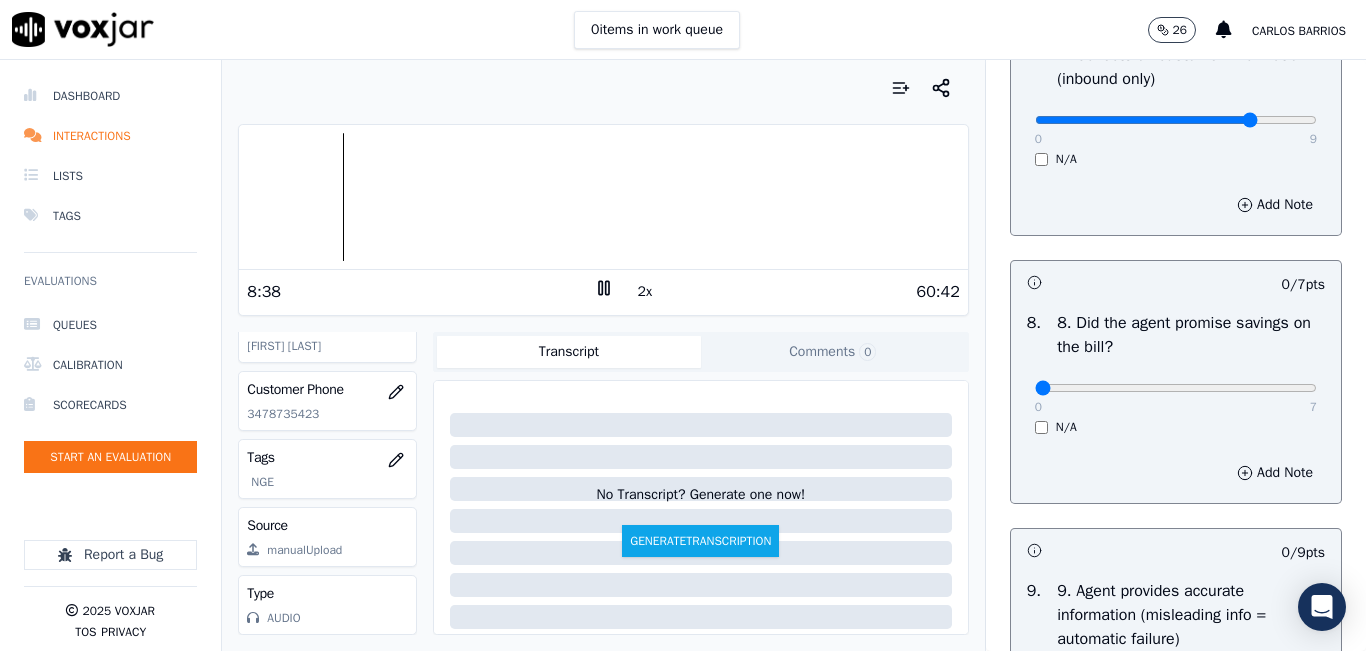 type on "7" 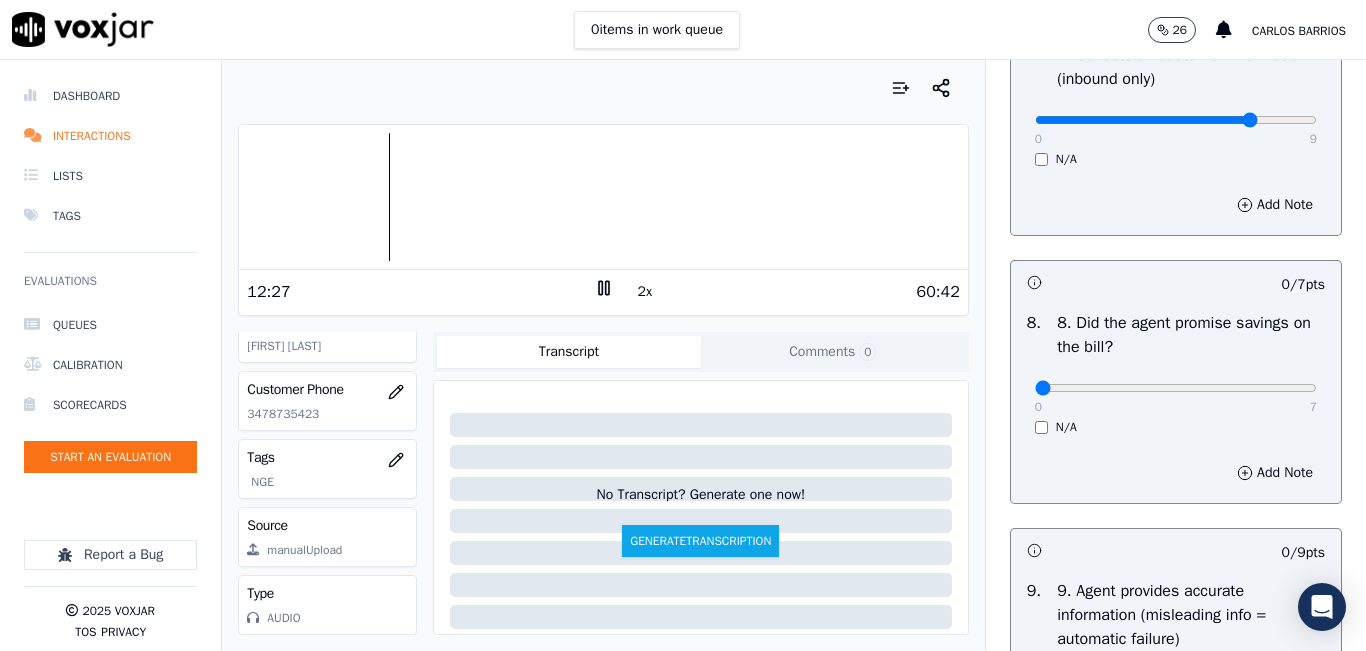 click at bounding box center (603, 197) 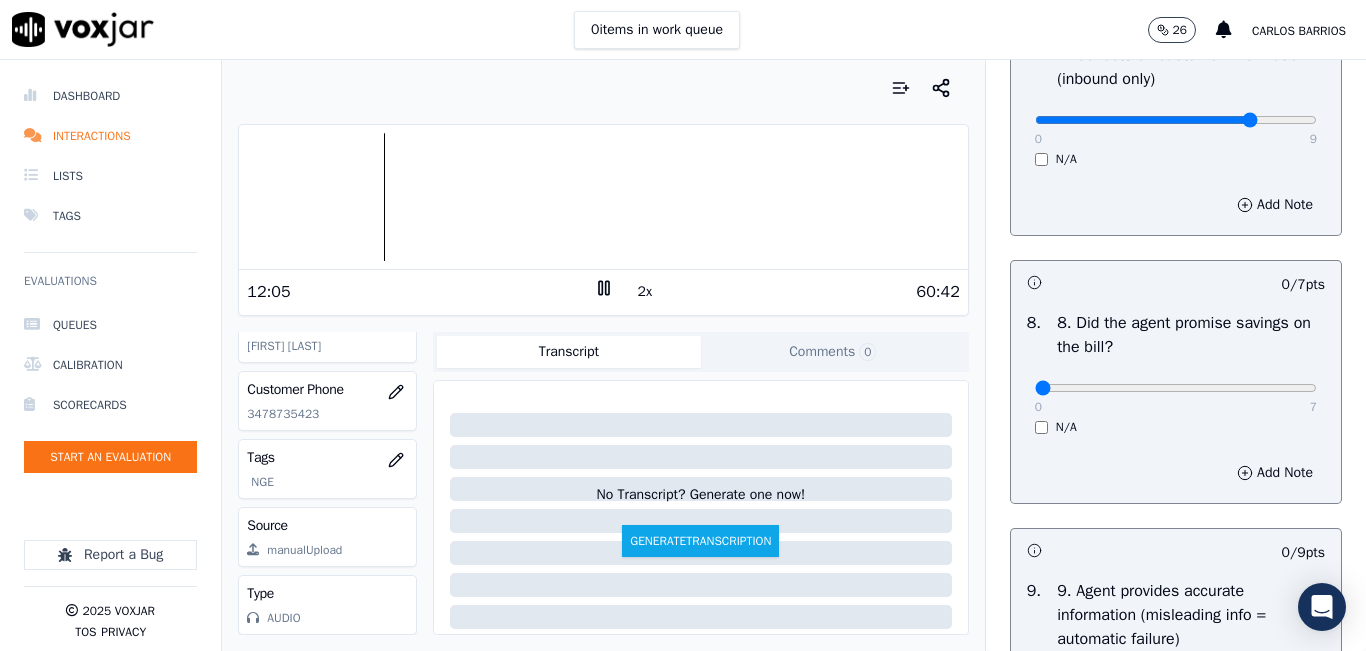 click at bounding box center (603, 197) 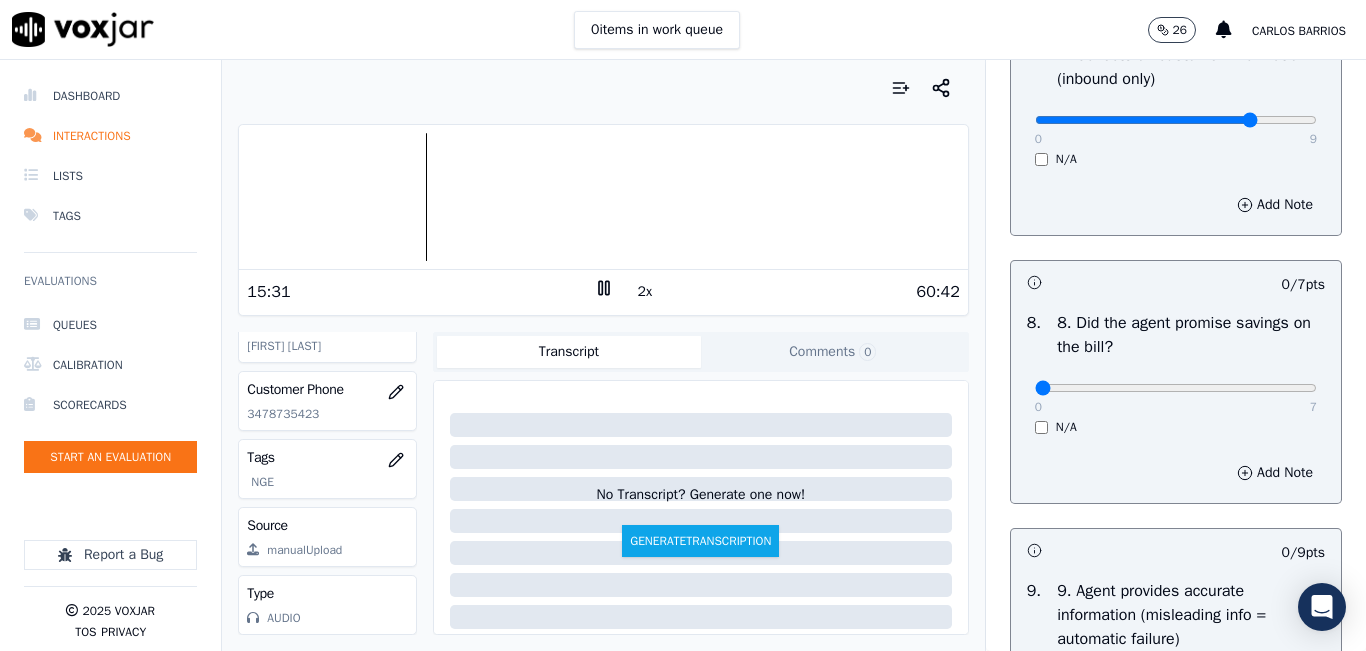 click 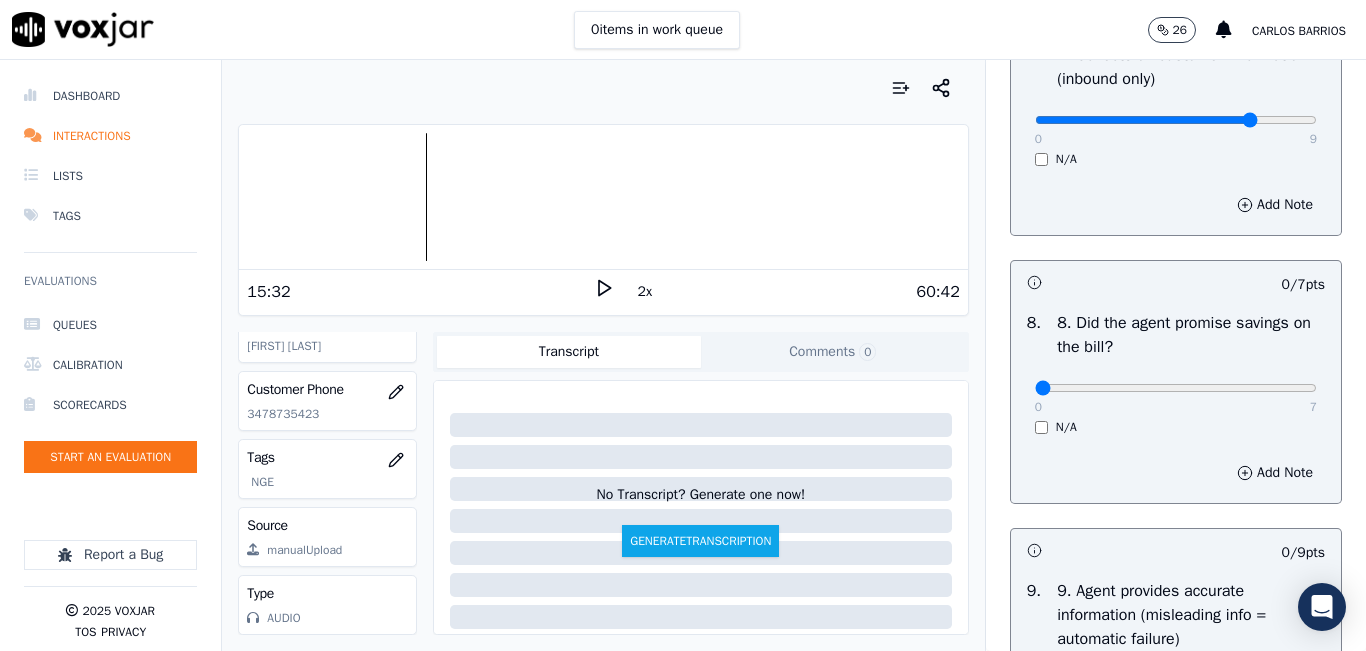 click 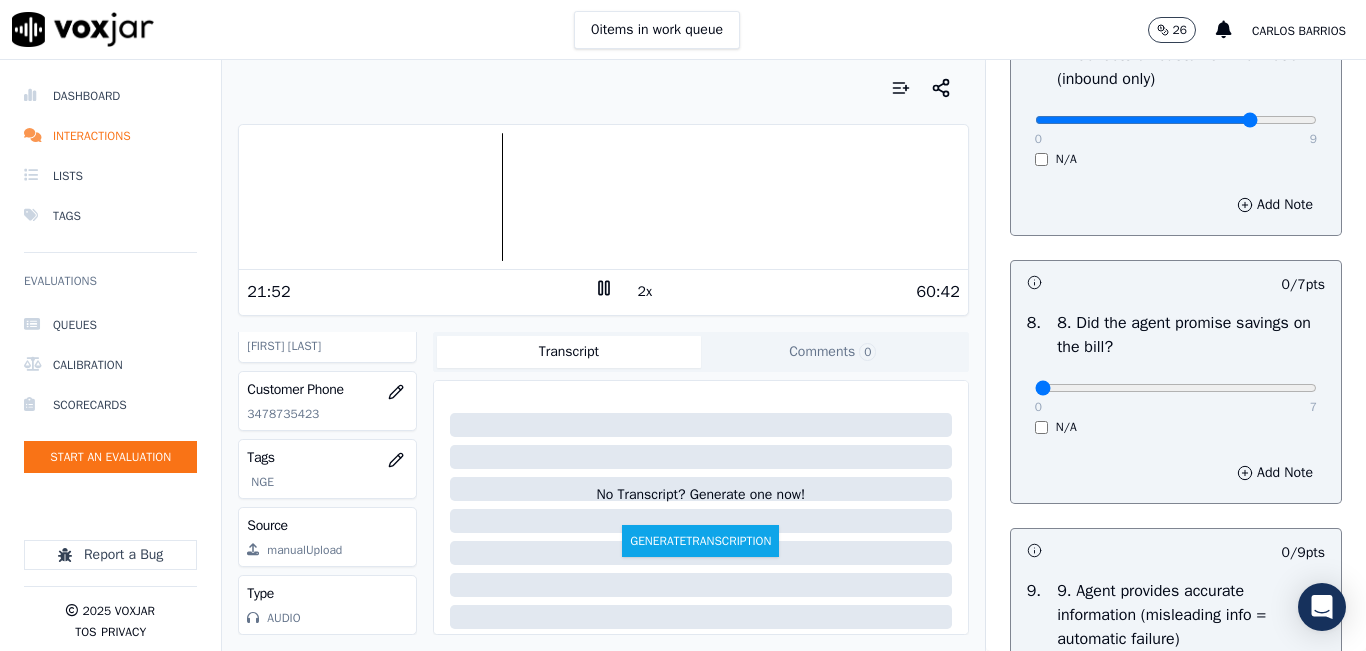 click on "Your browser does not support the audio element." at bounding box center (603, 197) 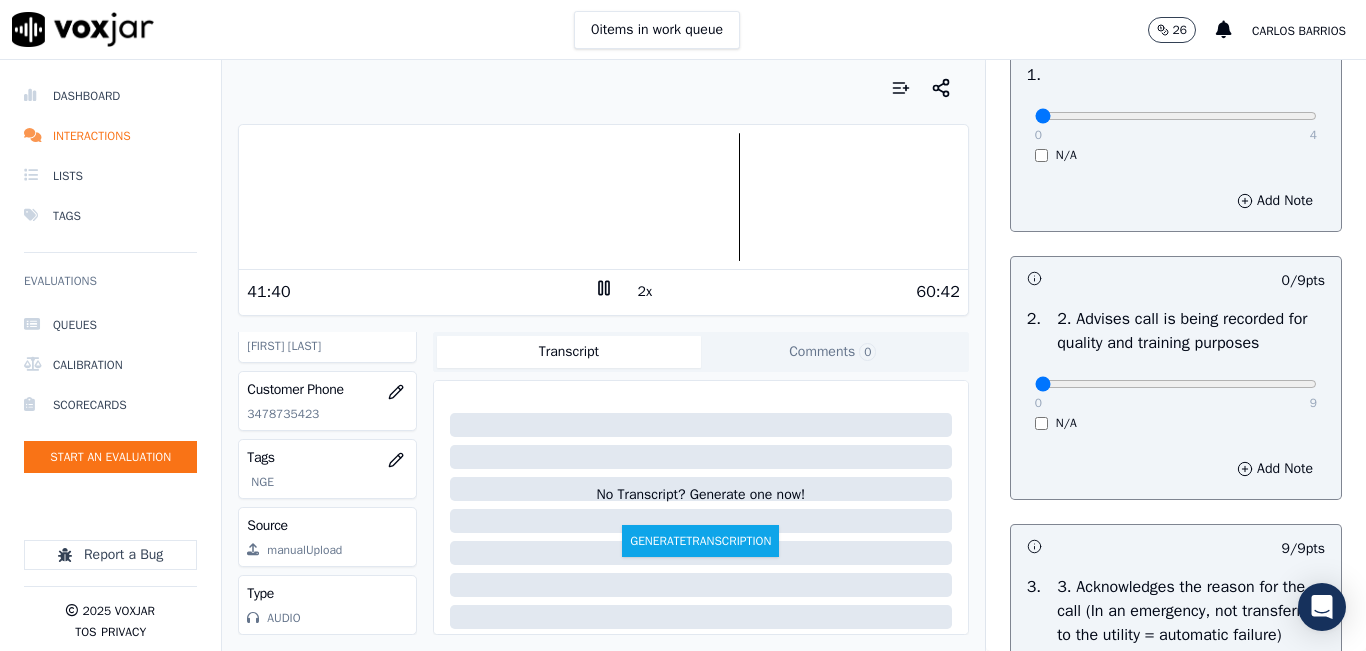 scroll, scrollTop: 0, scrollLeft: 0, axis: both 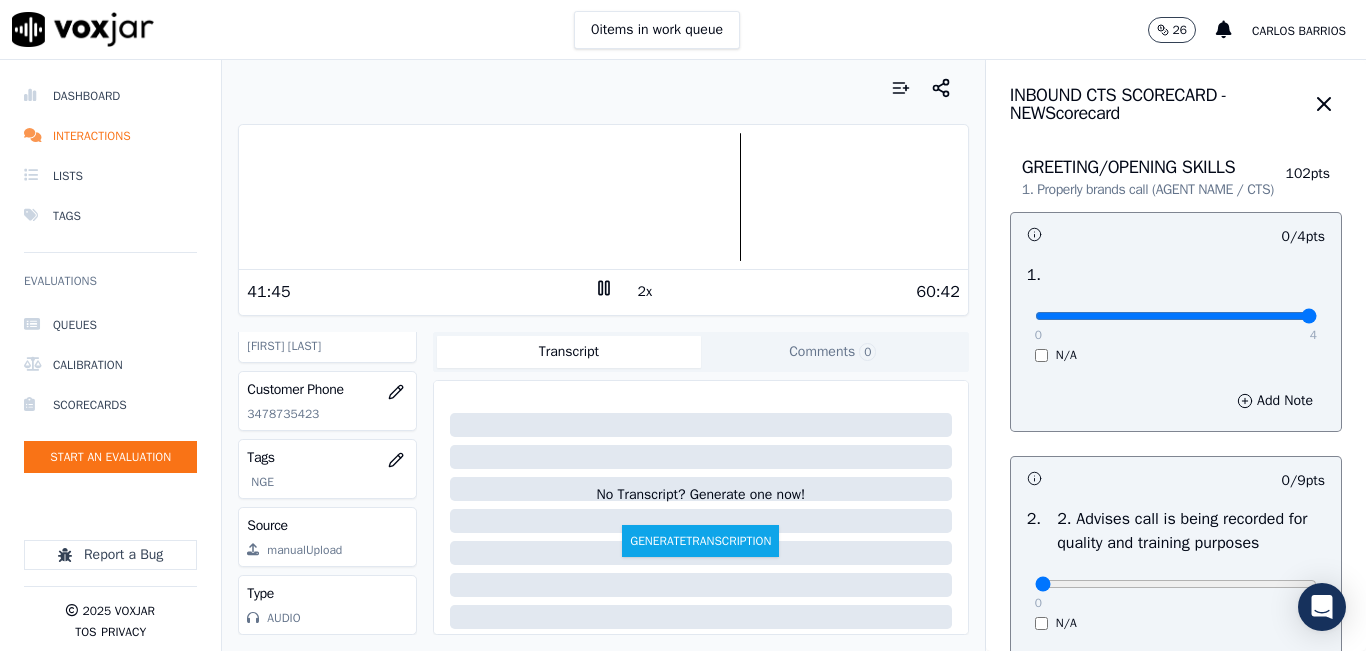 drag, startPoint x: 1237, startPoint y: 332, endPoint x: 1250, endPoint y: 331, distance: 13.038404 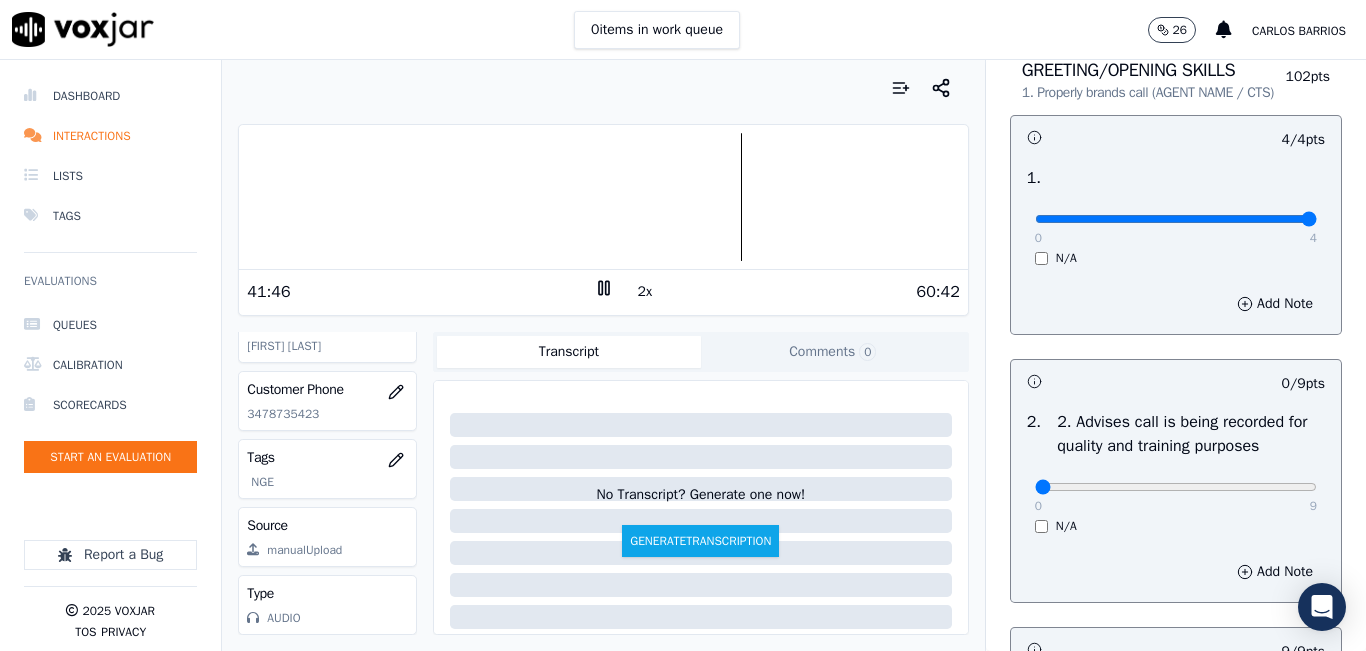scroll, scrollTop: 200, scrollLeft: 0, axis: vertical 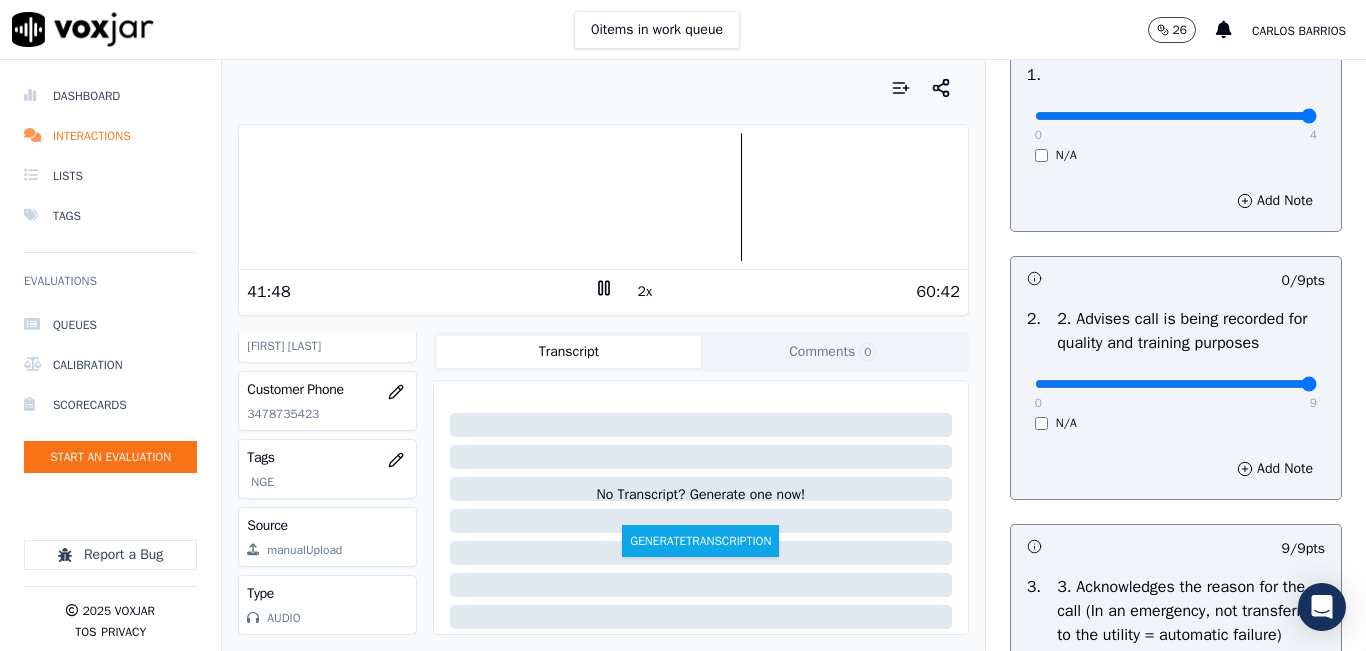 type on "9" 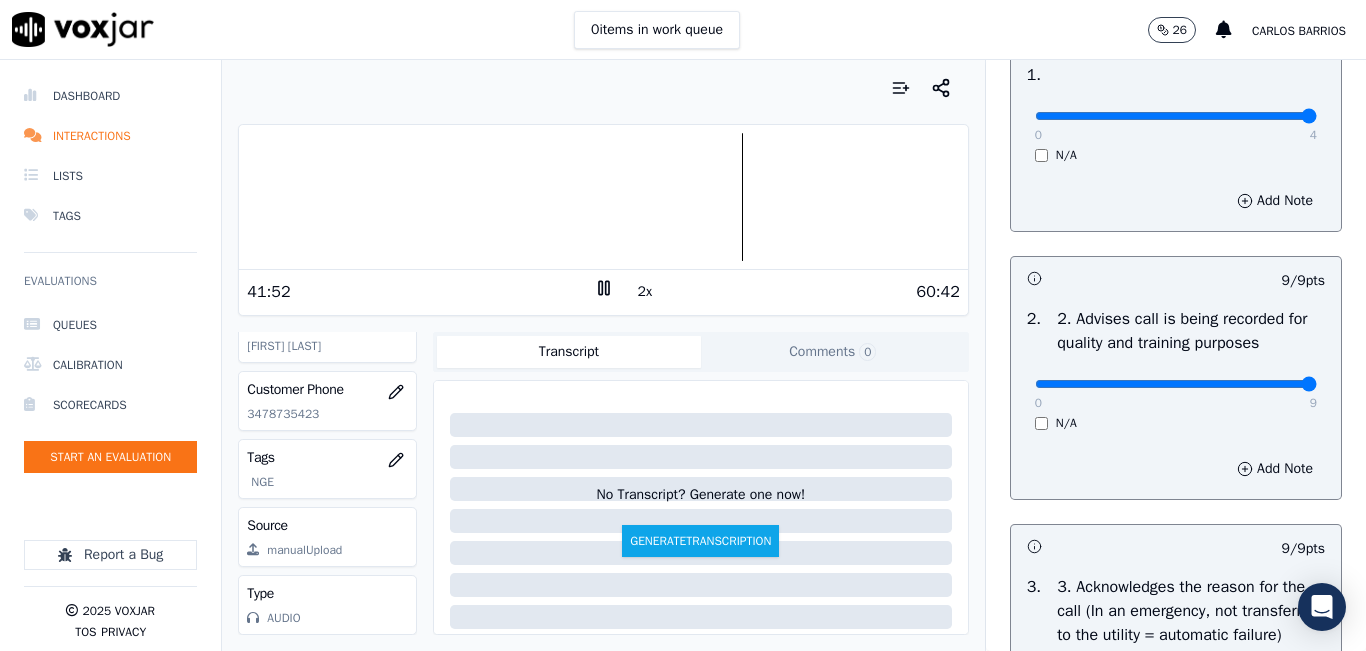 click on "2x" at bounding box center (645, 292) 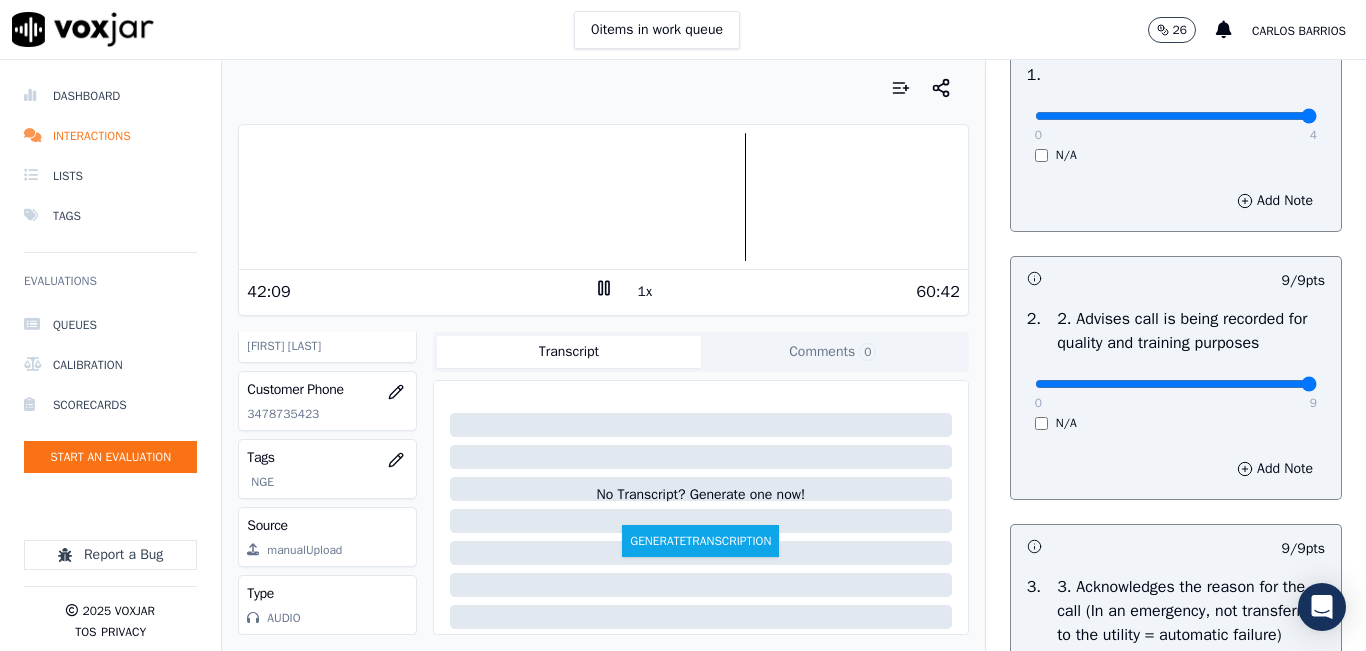 click at bounding box center (603, 197) 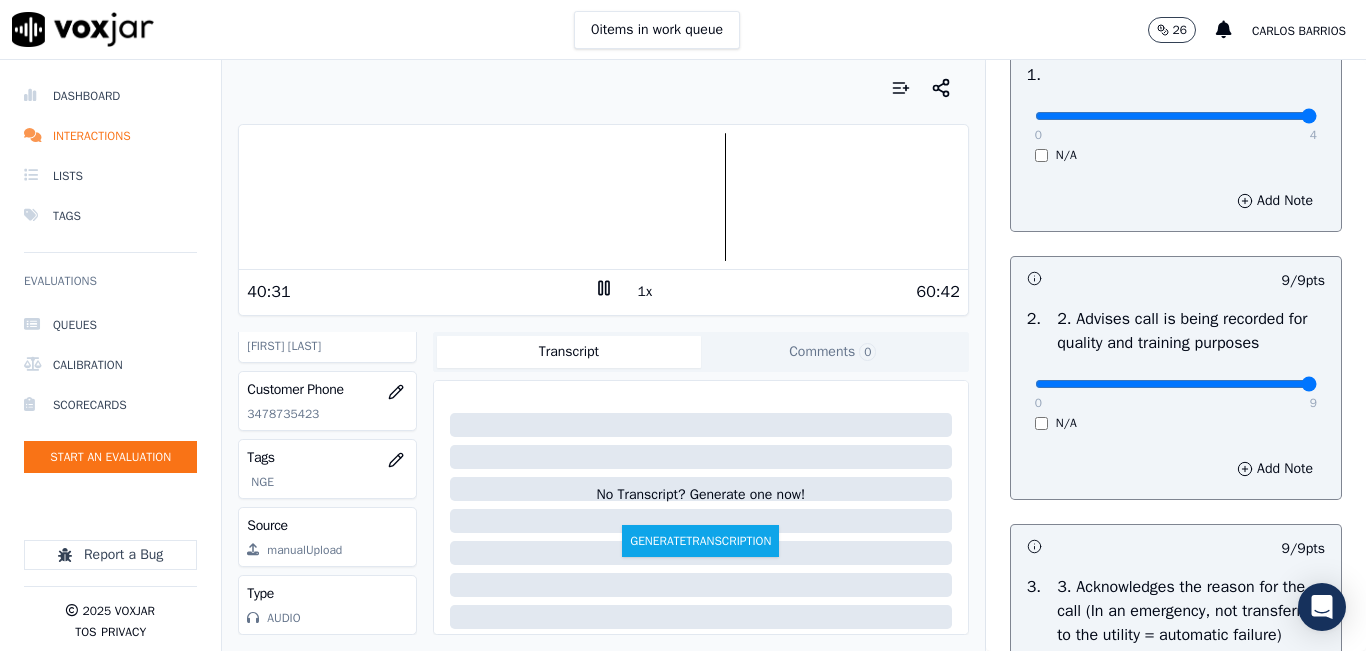 click at bounding box center (603, 197) 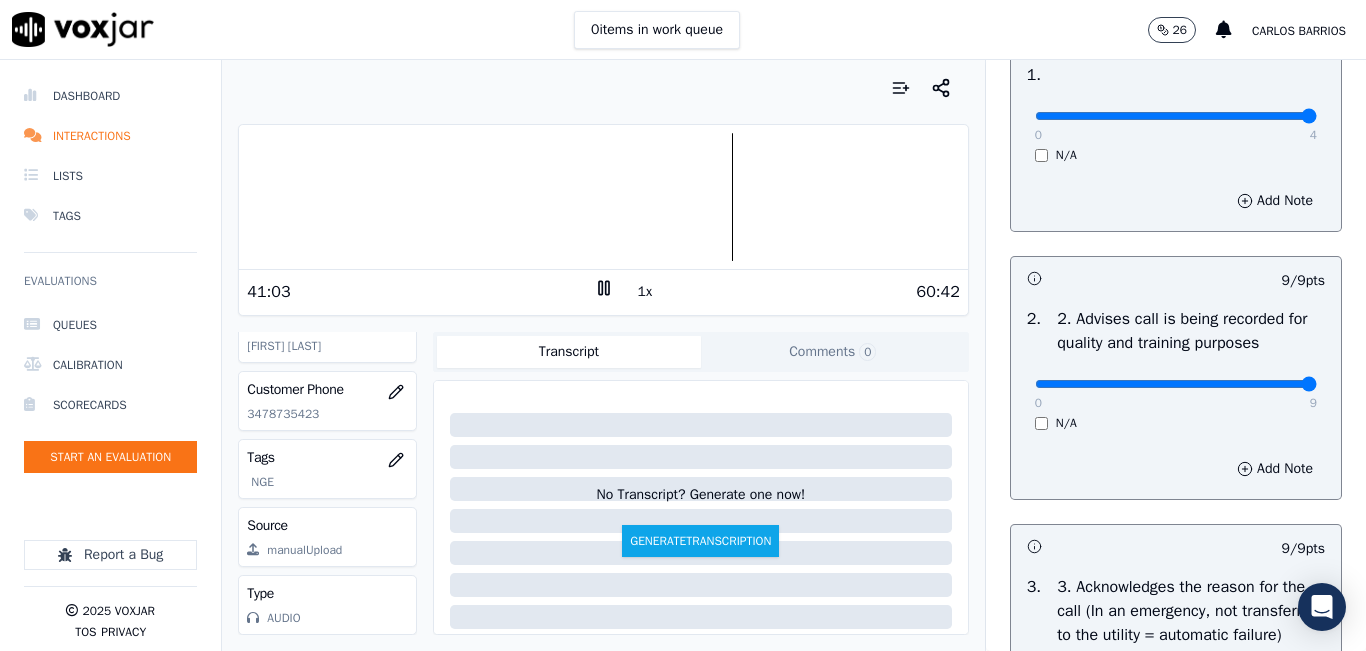 click on "Your browser does not support the audio element." at bounding box center (603, 197) 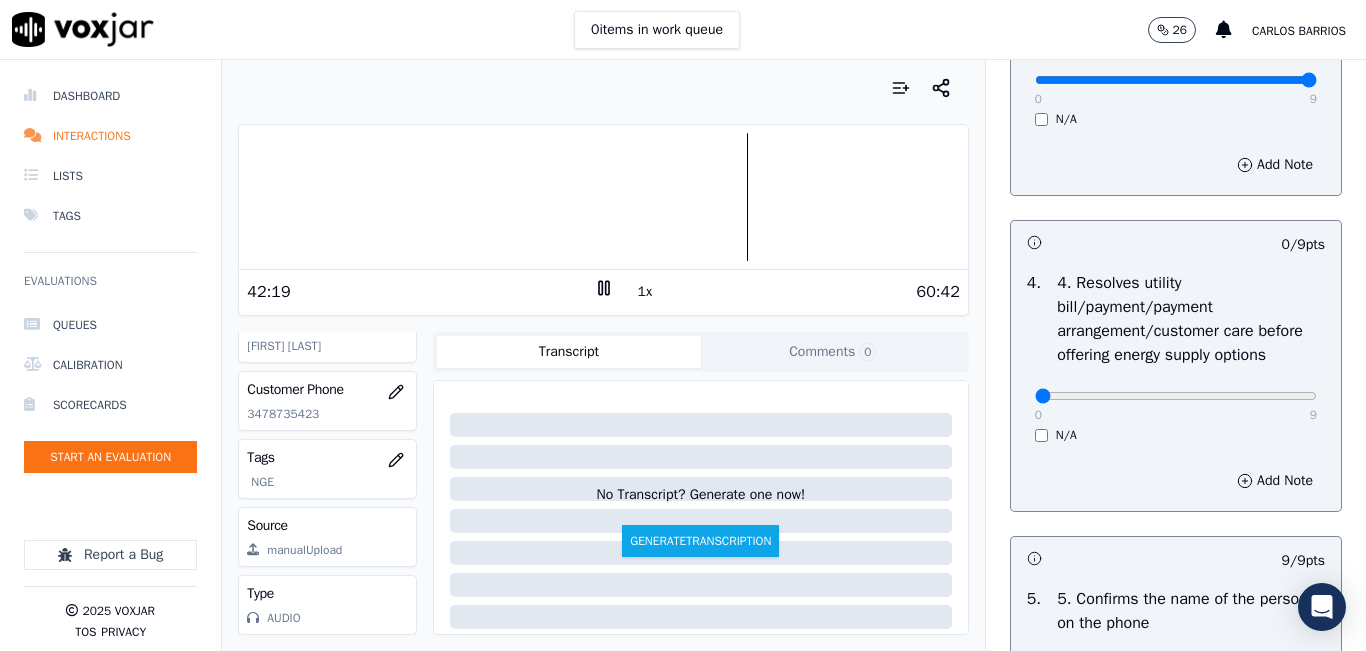 scroll, scrollTop: 800, scrollLeft: 0, axis: vertical 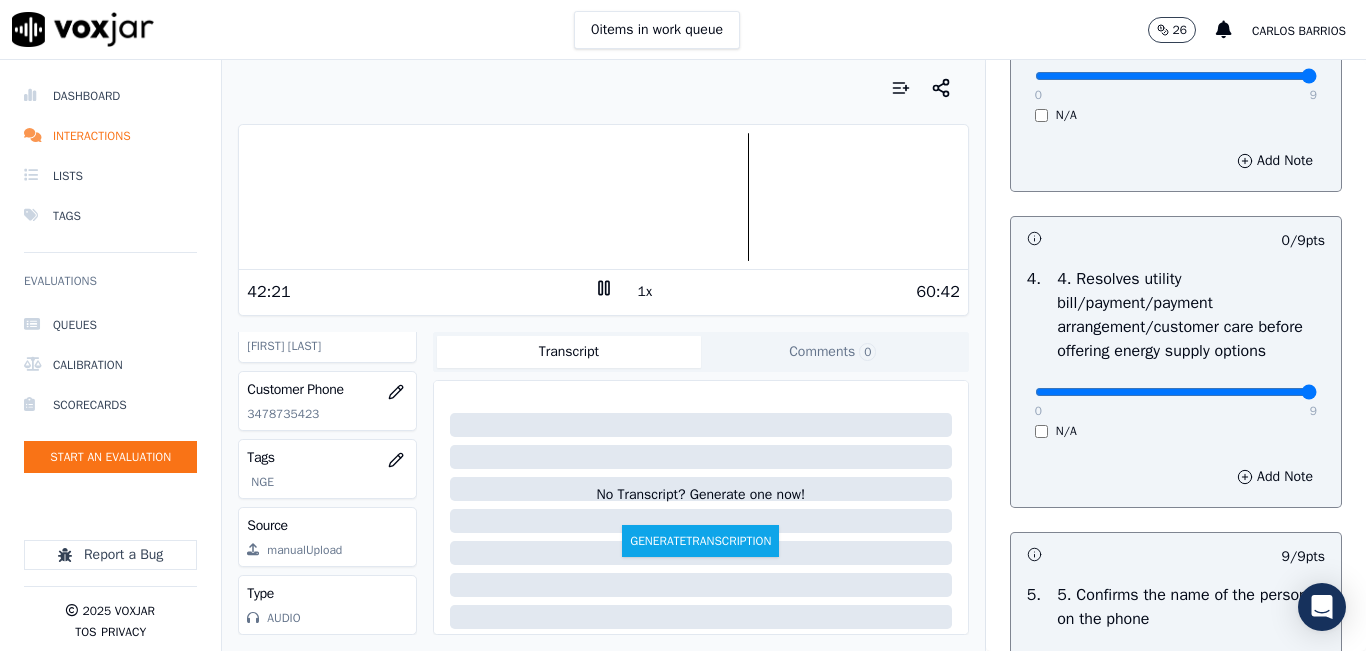 type on "9" 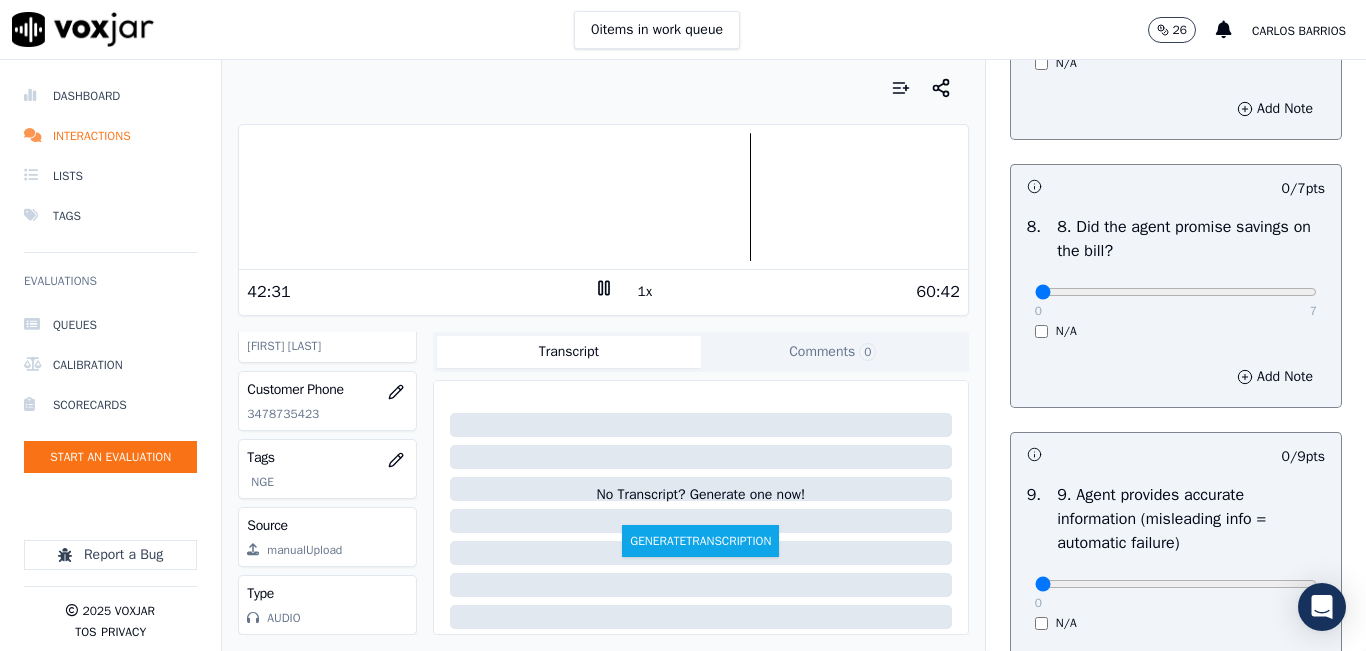 scroll, scrollTop: 2000, scrollLeft: 0, axis: vertical 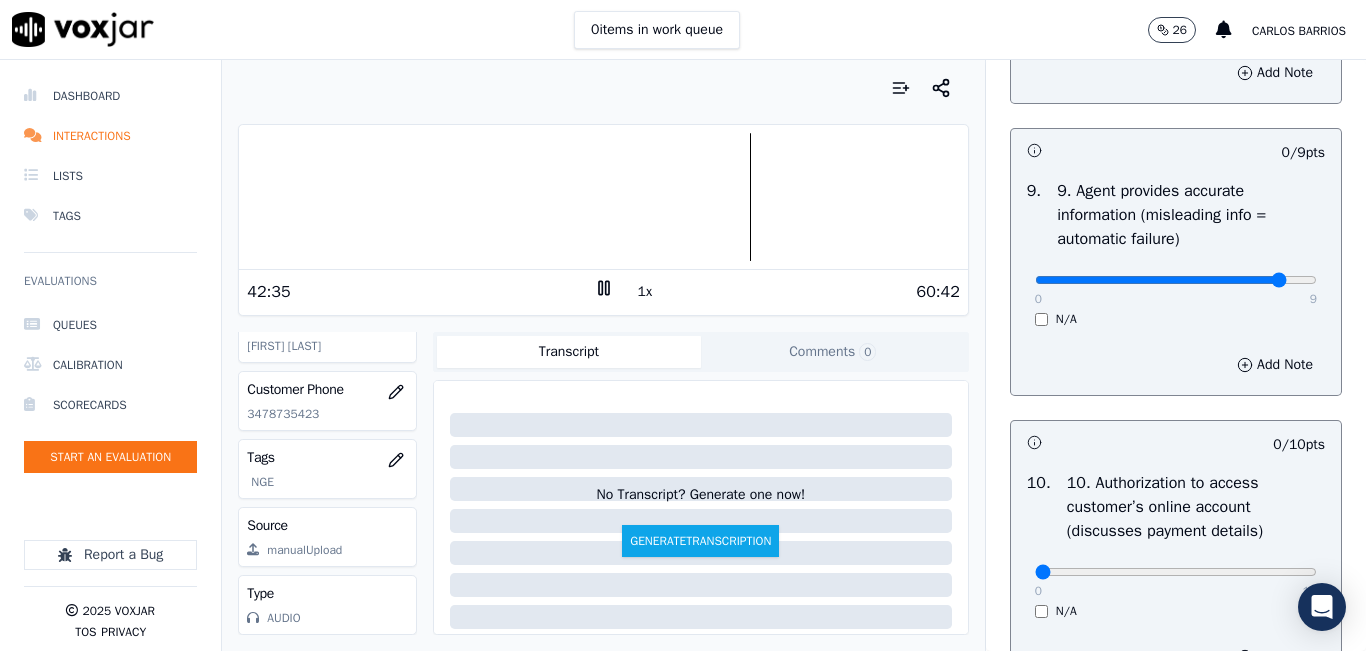 type on "8" 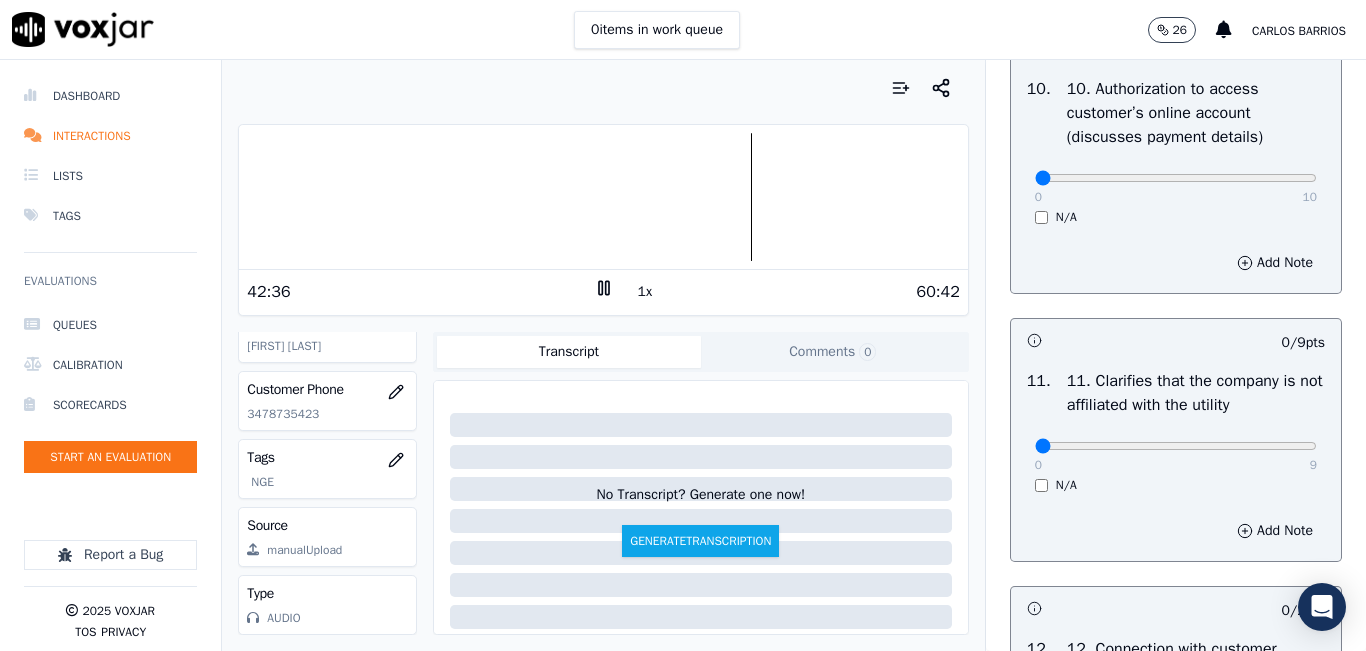 scroll, scrollTop: 2700, scrollLeft: 0, axis: vertical 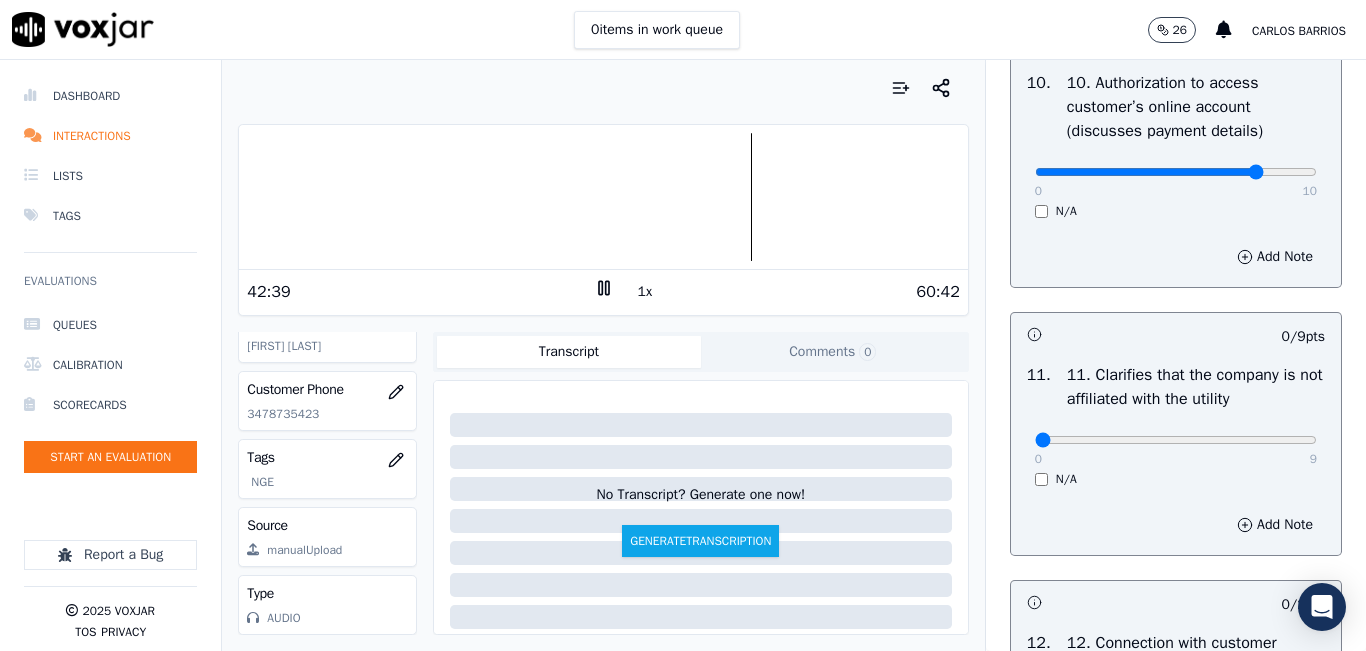 type on "8" 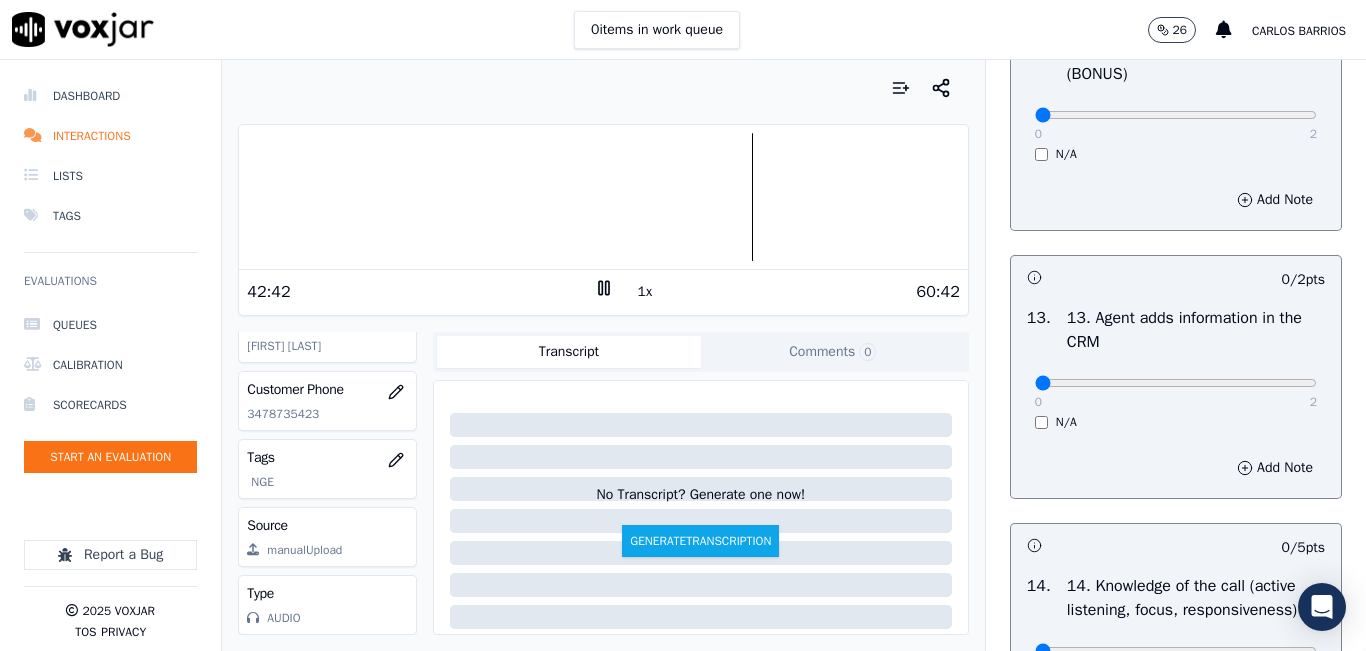 scroll, scrollTop: 3300, scrollLeft: 0, axis: vertical 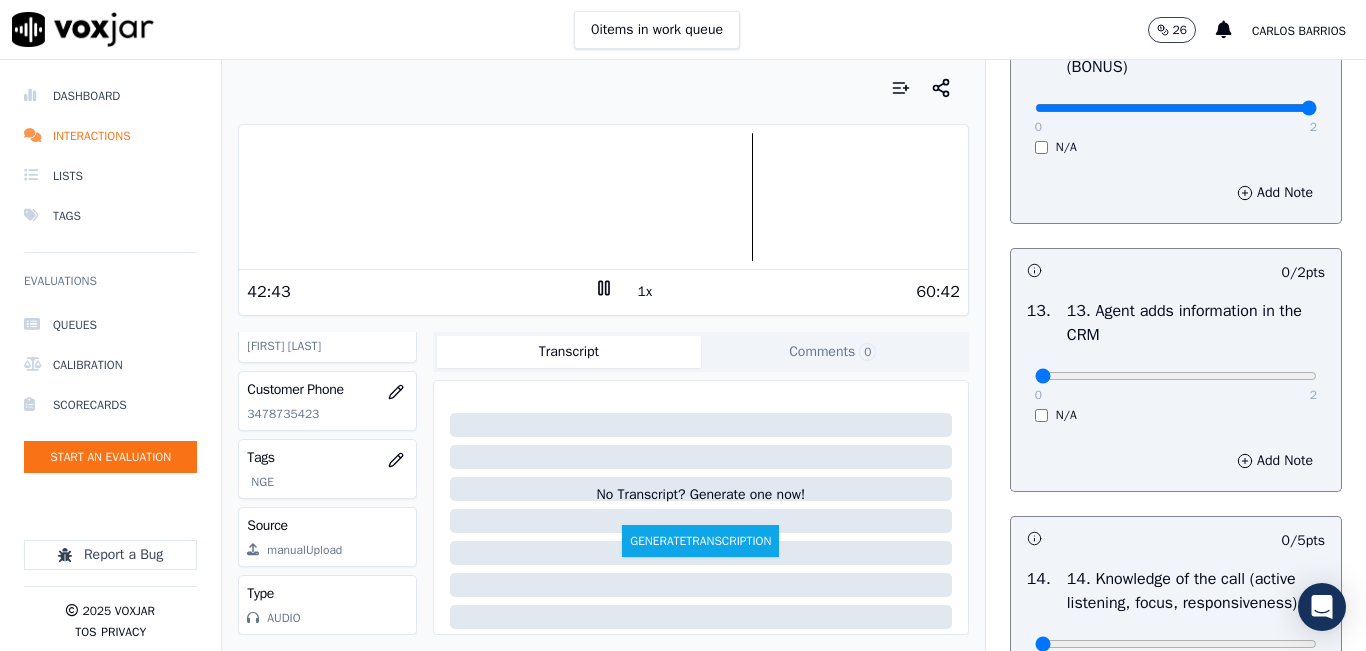 type on "2" 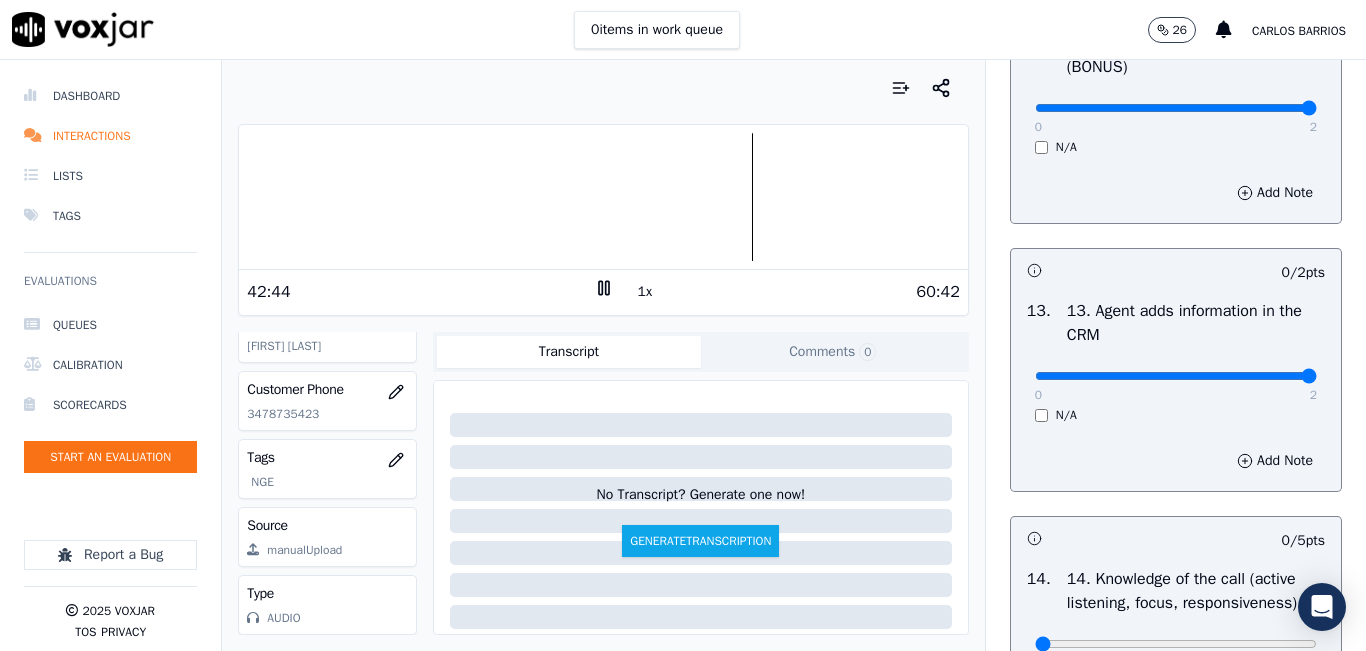 type on "2" 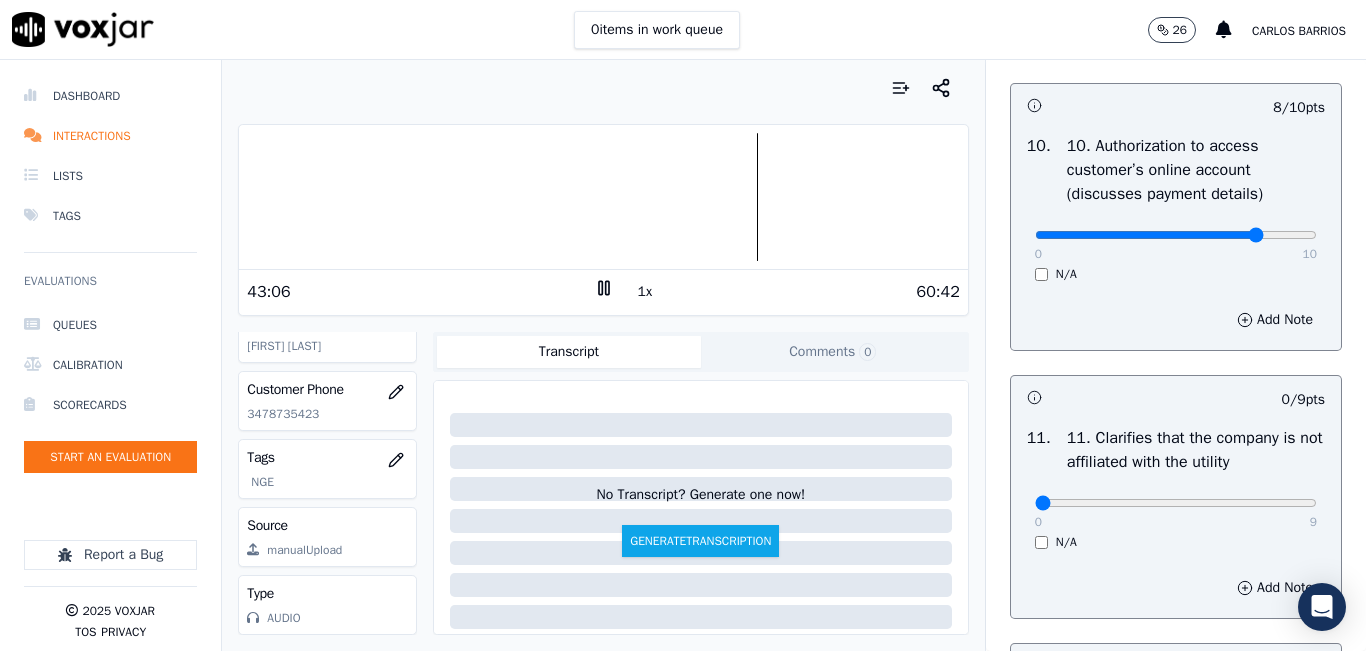 scroll, scrollTop: 2600, scrollLeft: 0, axis: vertical 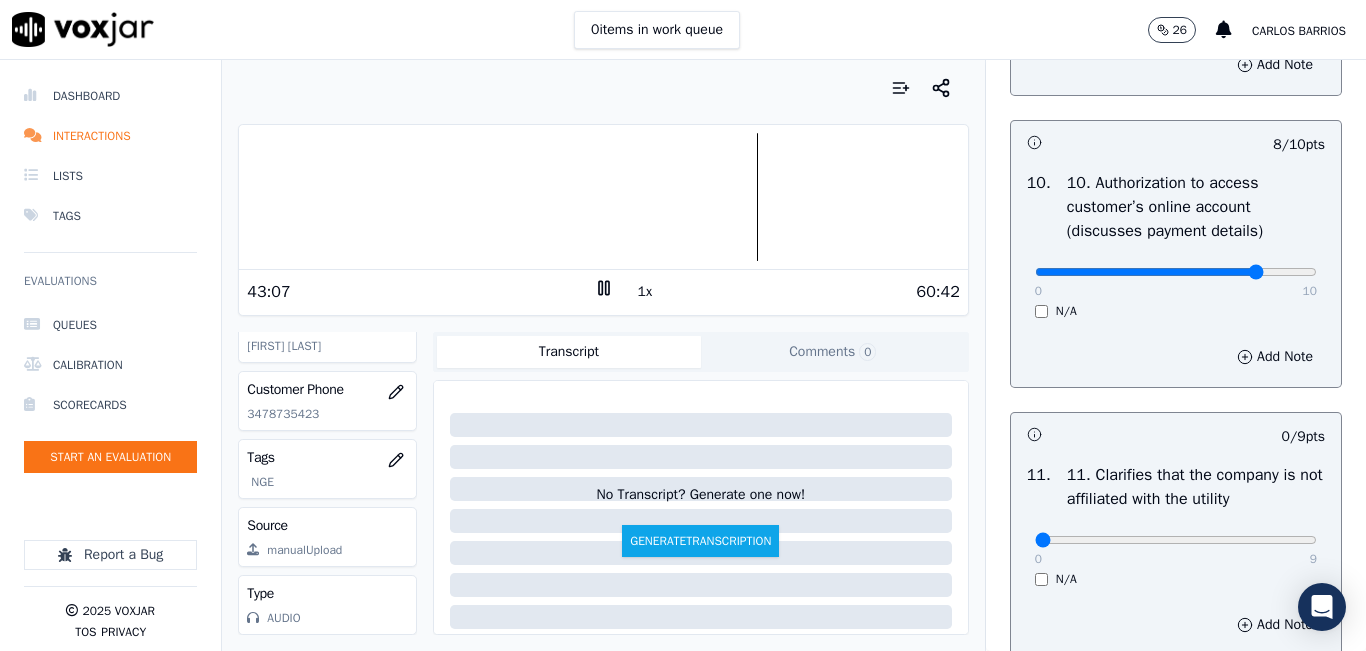 click on "1x" at bounding box center (645, 292) 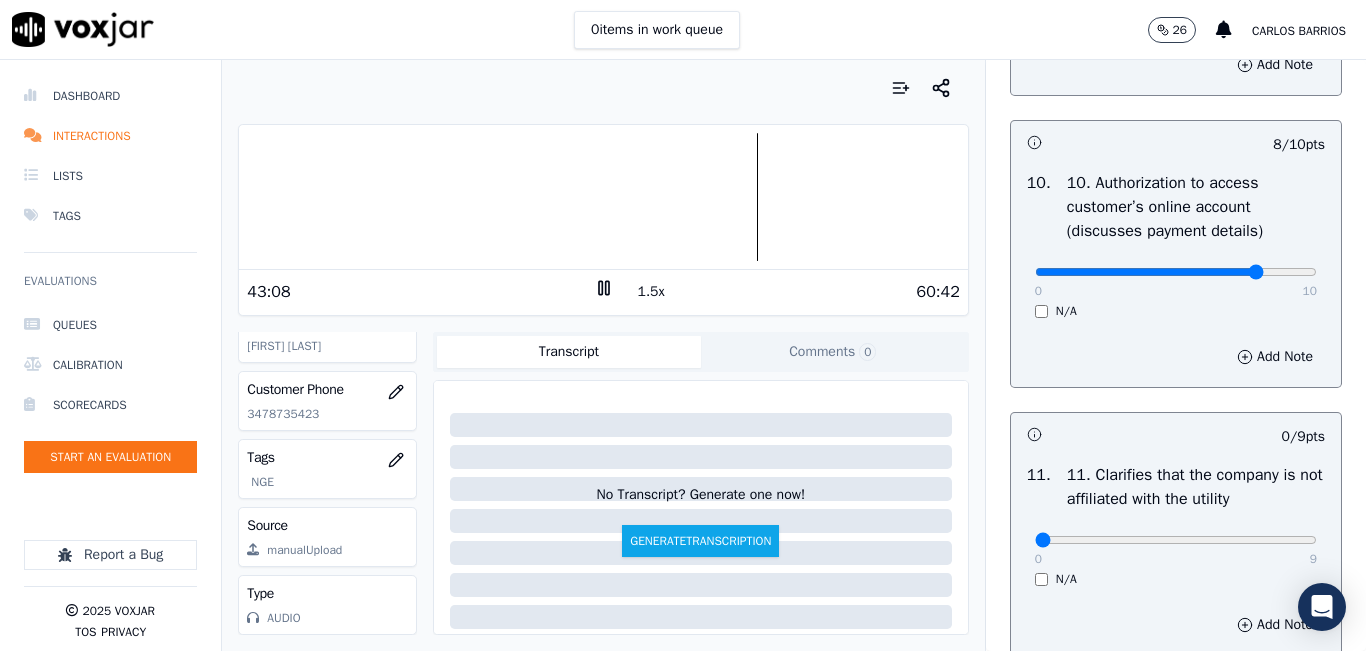 click on "1.5x" at bounding box center [651, 292] 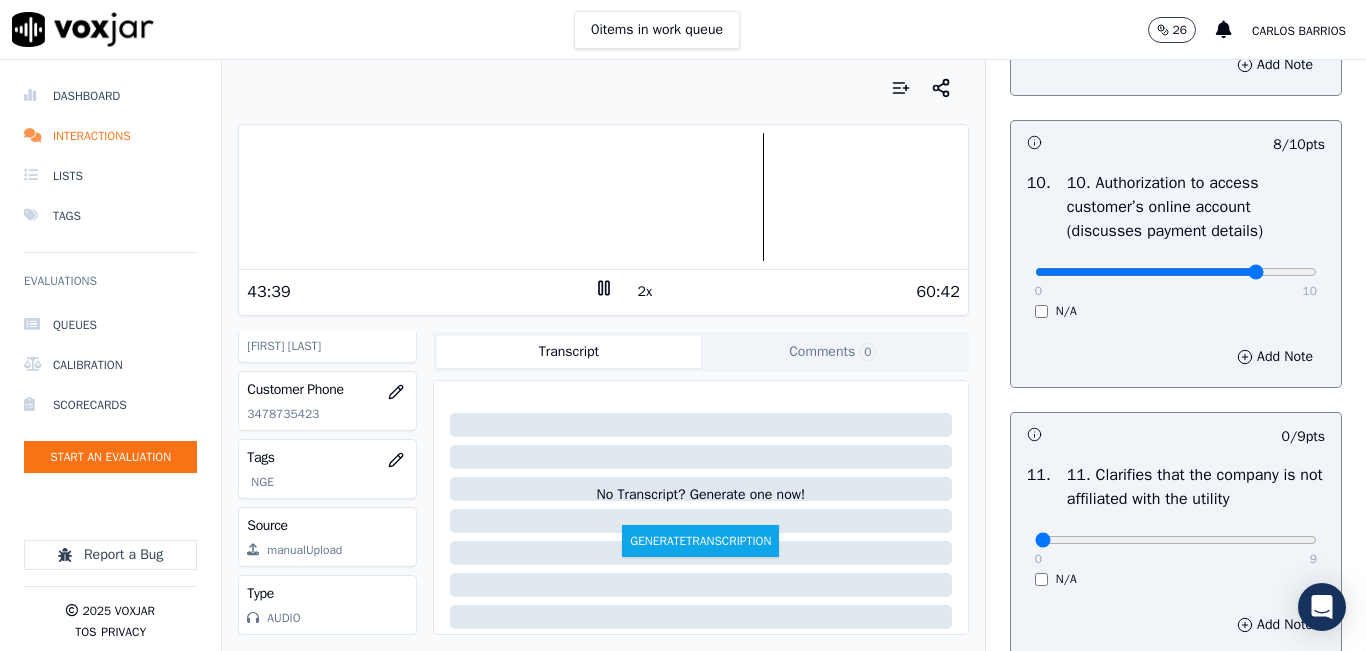 scroll, scrollTop: 2900, scrollLeft: 0, axis: vertical 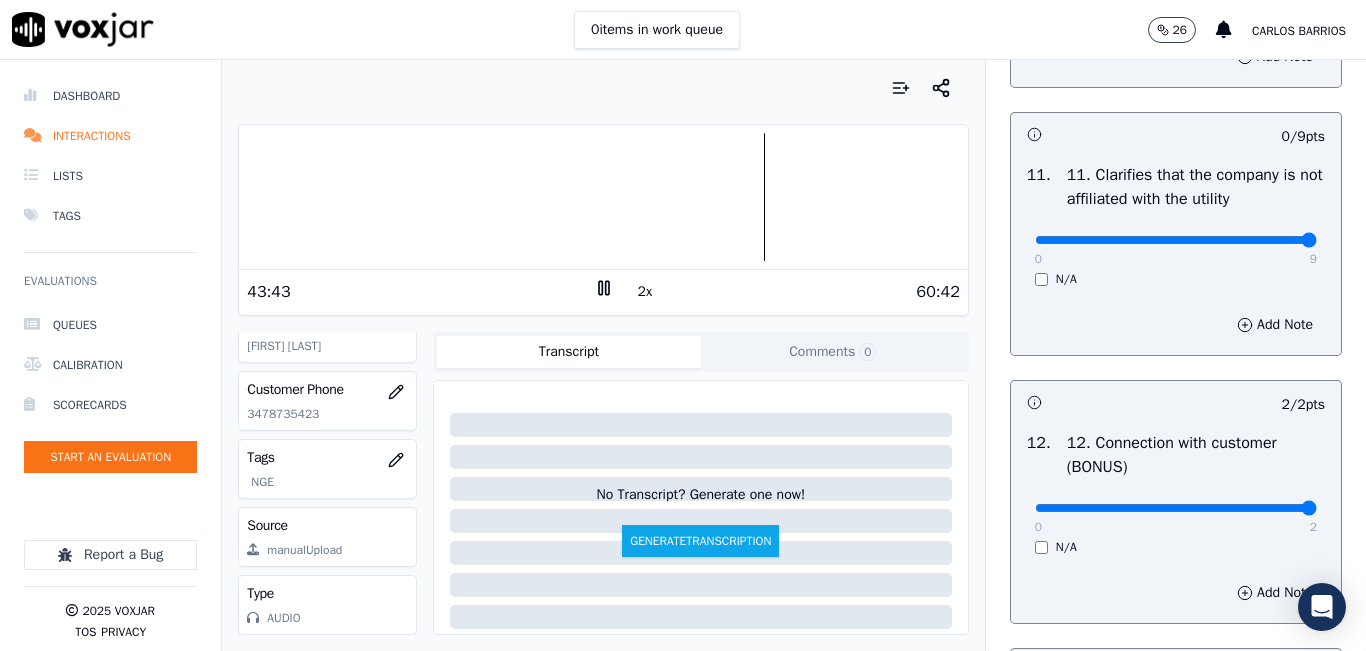 drag, startPoint x: 1242, startPoint y: 303, endPoint x: 1287, endPoint y: 301, distance: 45.044422 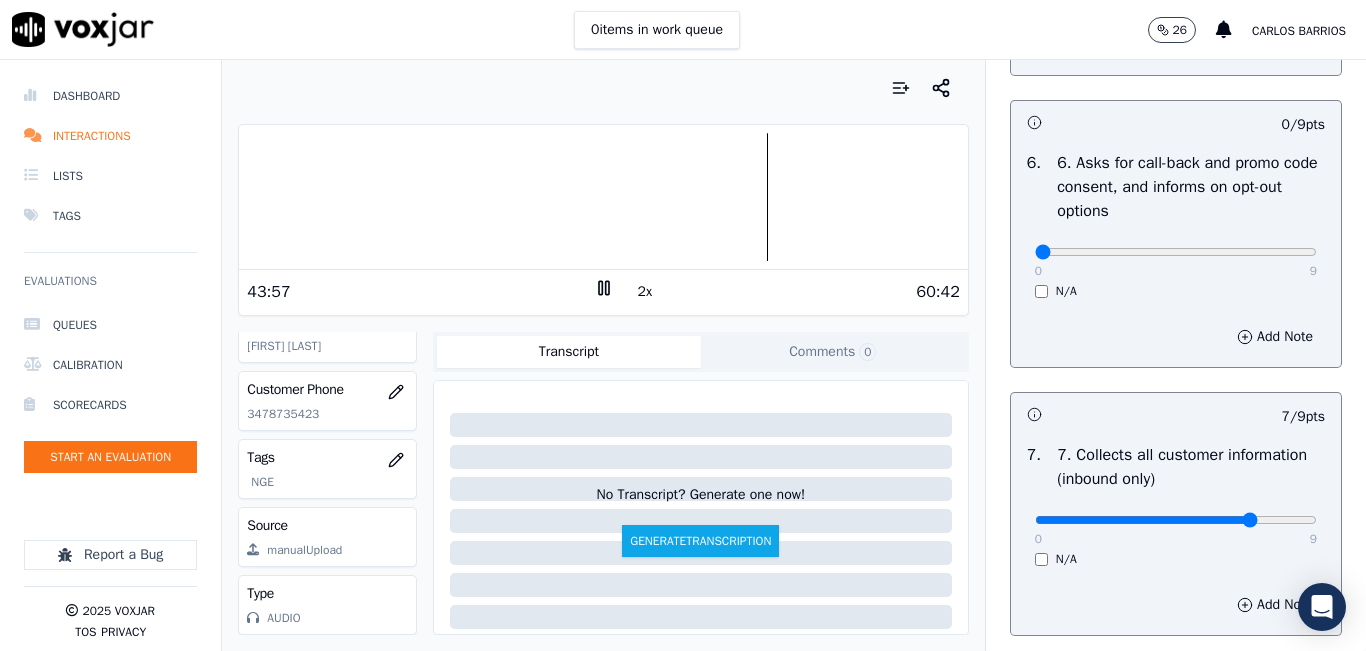 scroll, scrollTop: 1600, scrollLeft: 0, axis: vertical 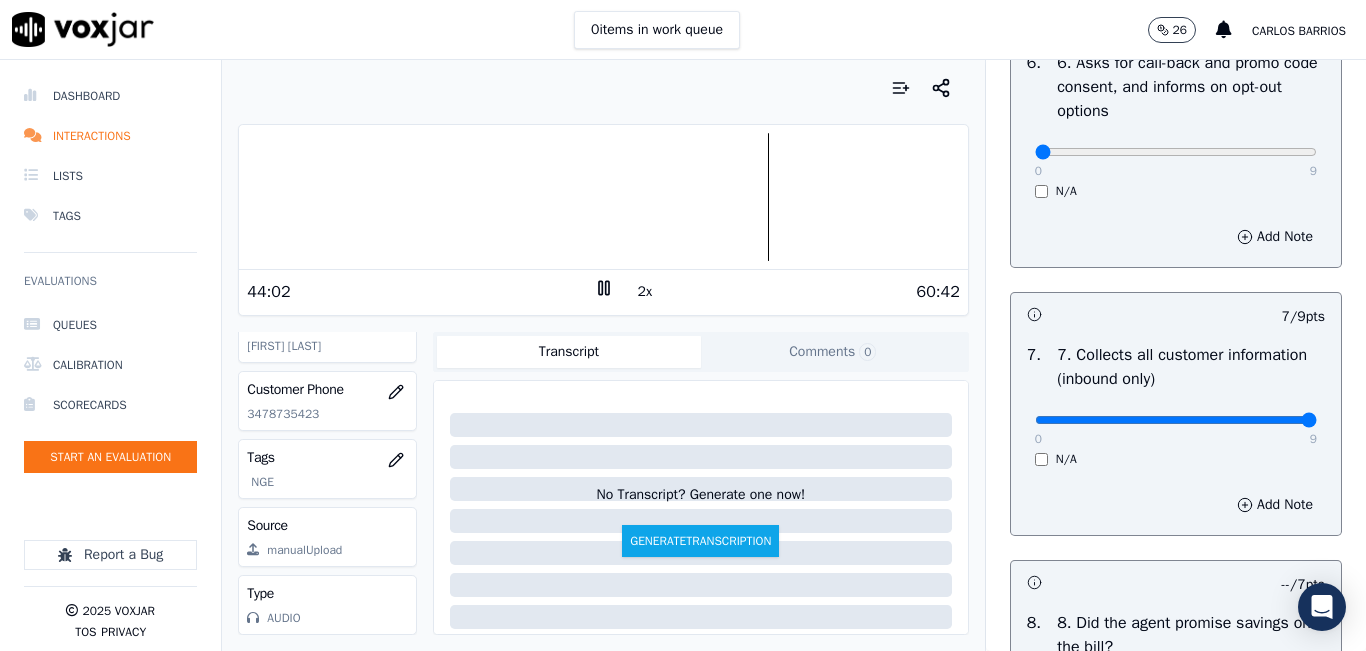 type on "9" 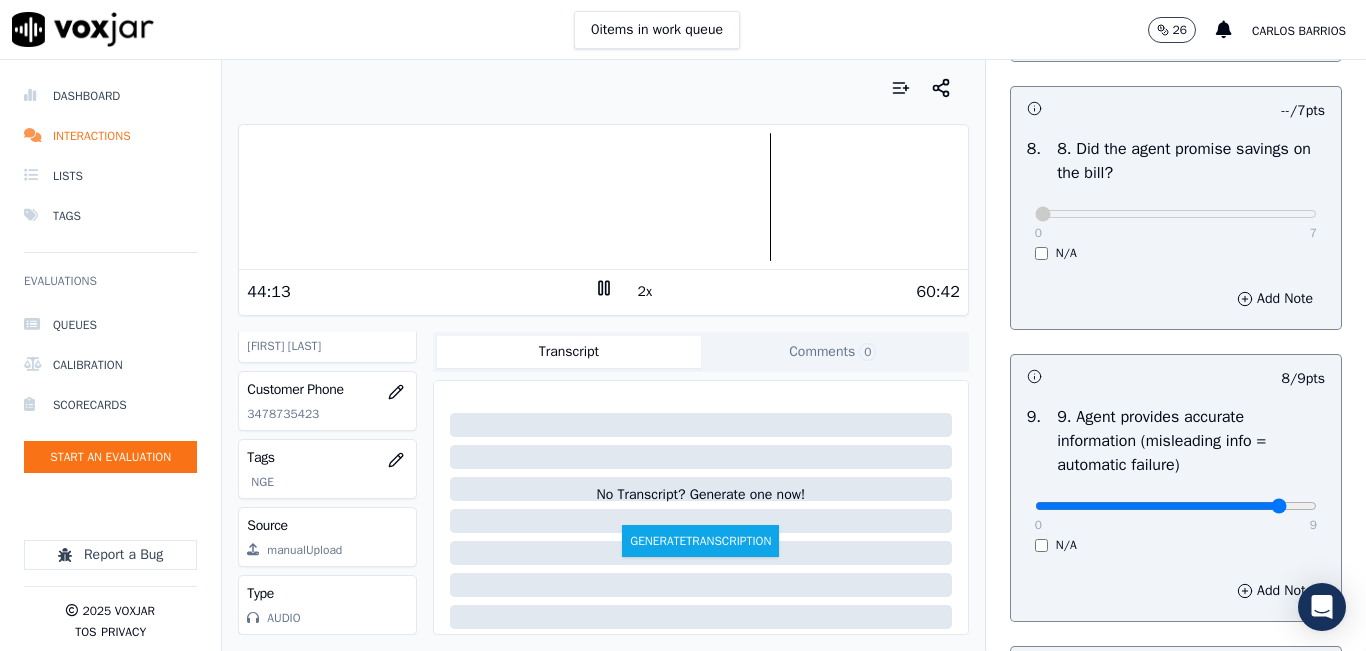 scroll, scrollTop: 2200, scrollLeft: 0, axis: vertical 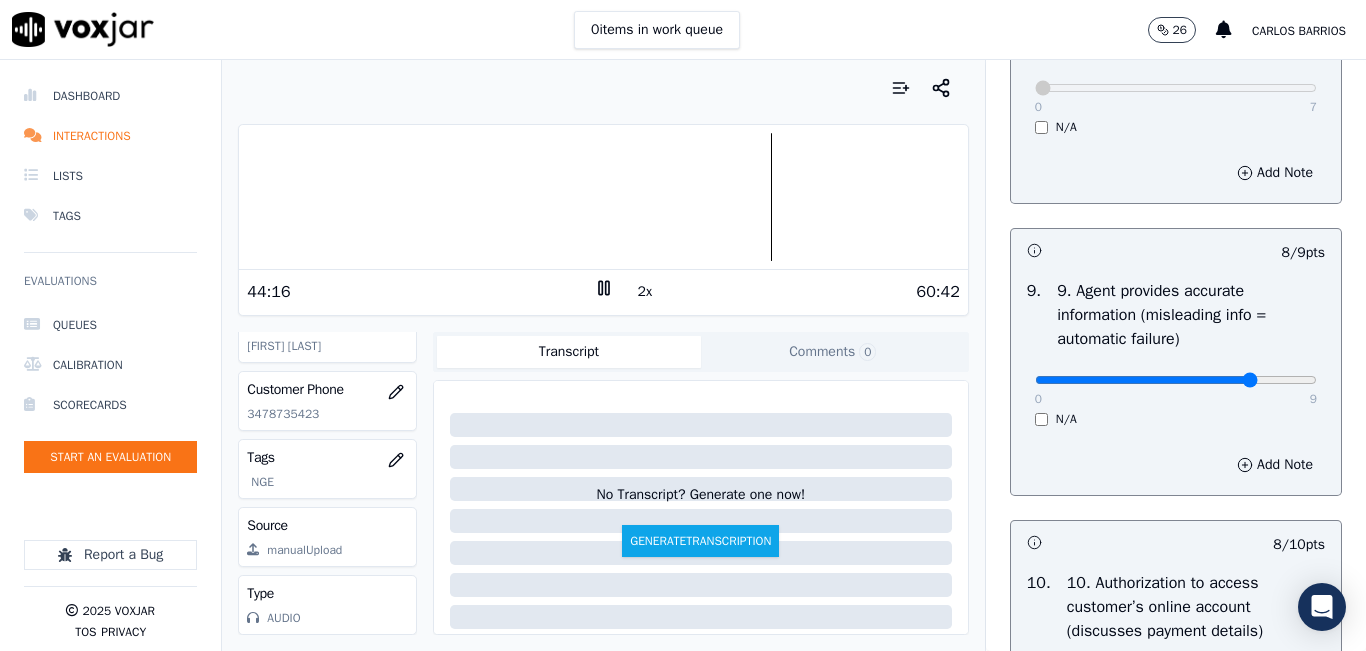 type on "7" 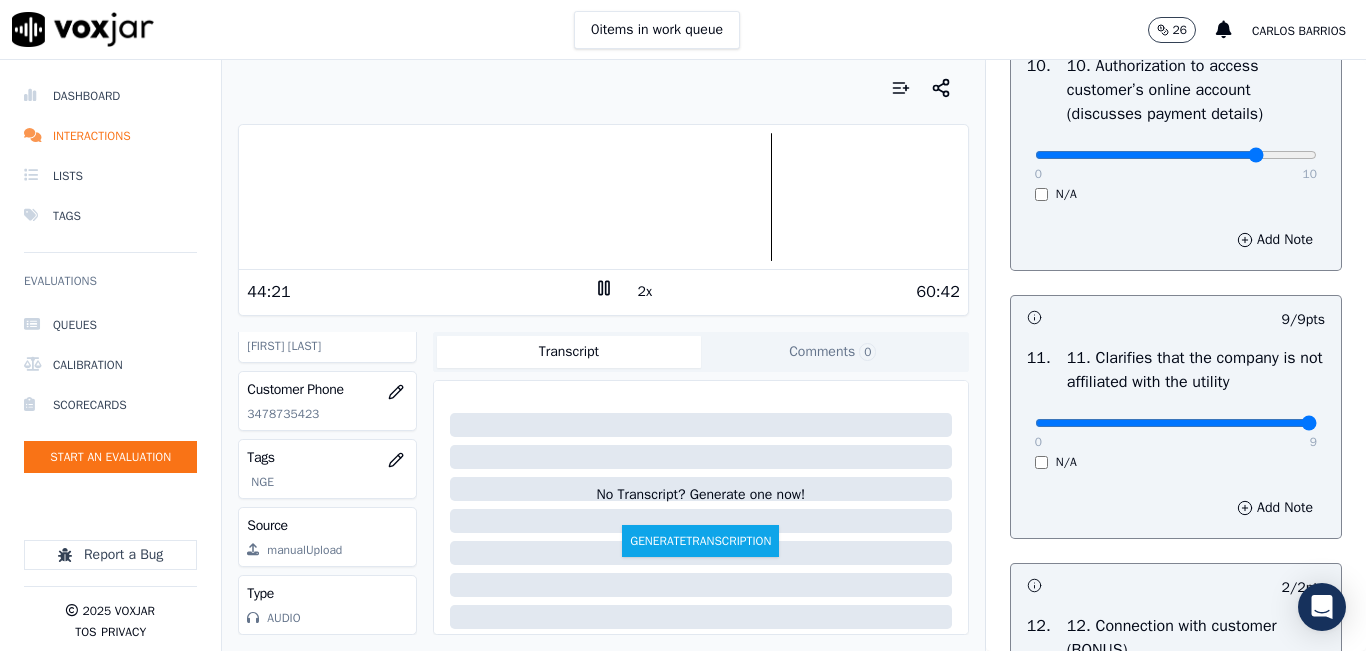 scroll, scrollTop: 2800, scrollLeft: 0, axis: vertical 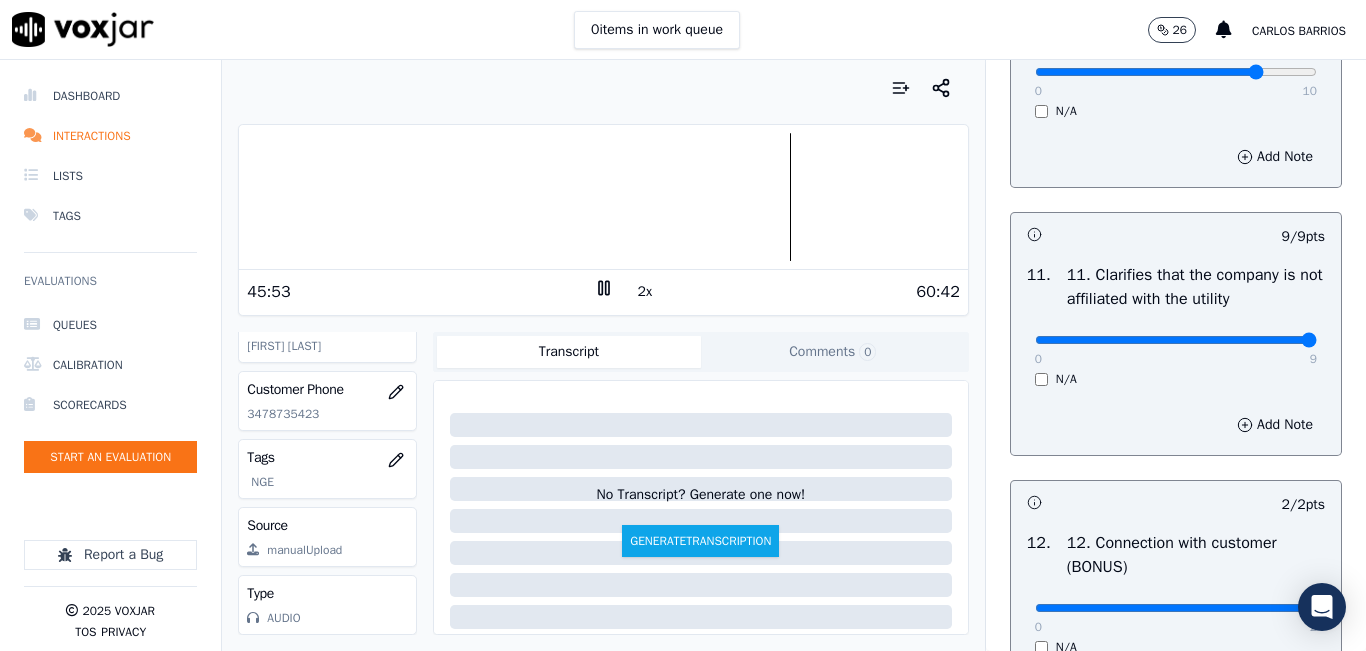 click at bounding box center [603, 197] 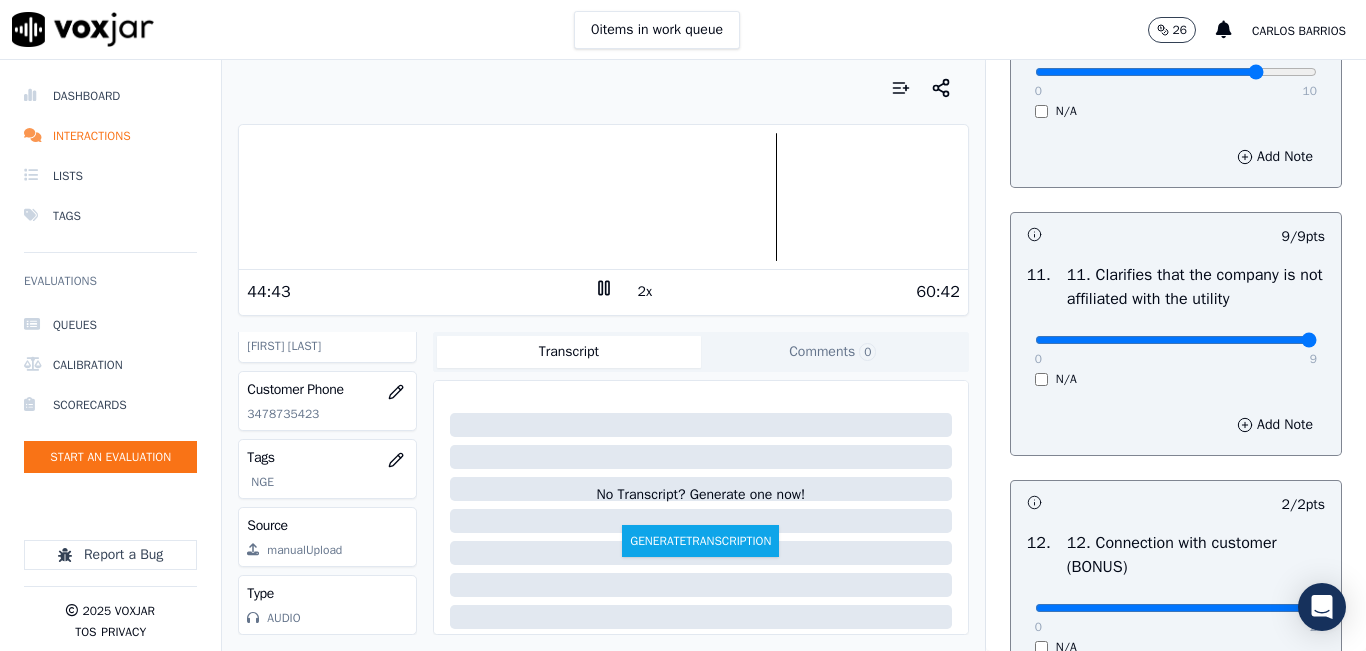 click at bounding box center (603, 197) 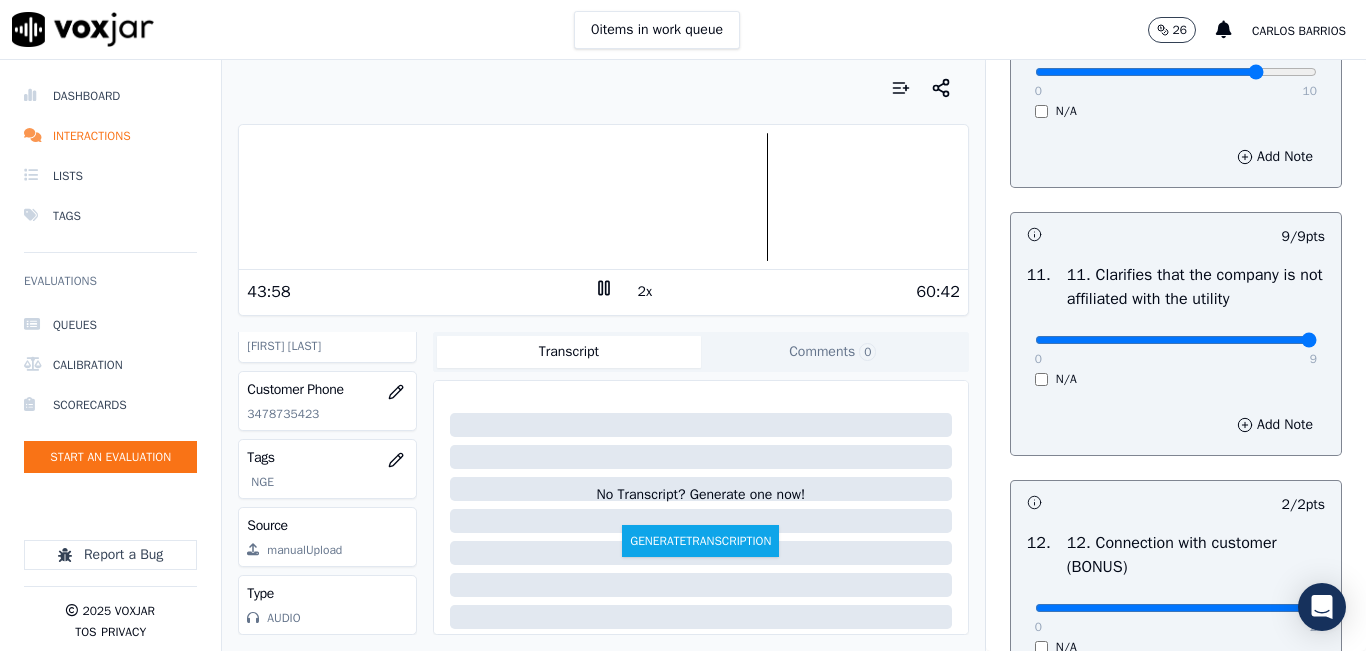 click at bounding box center [603, 197] 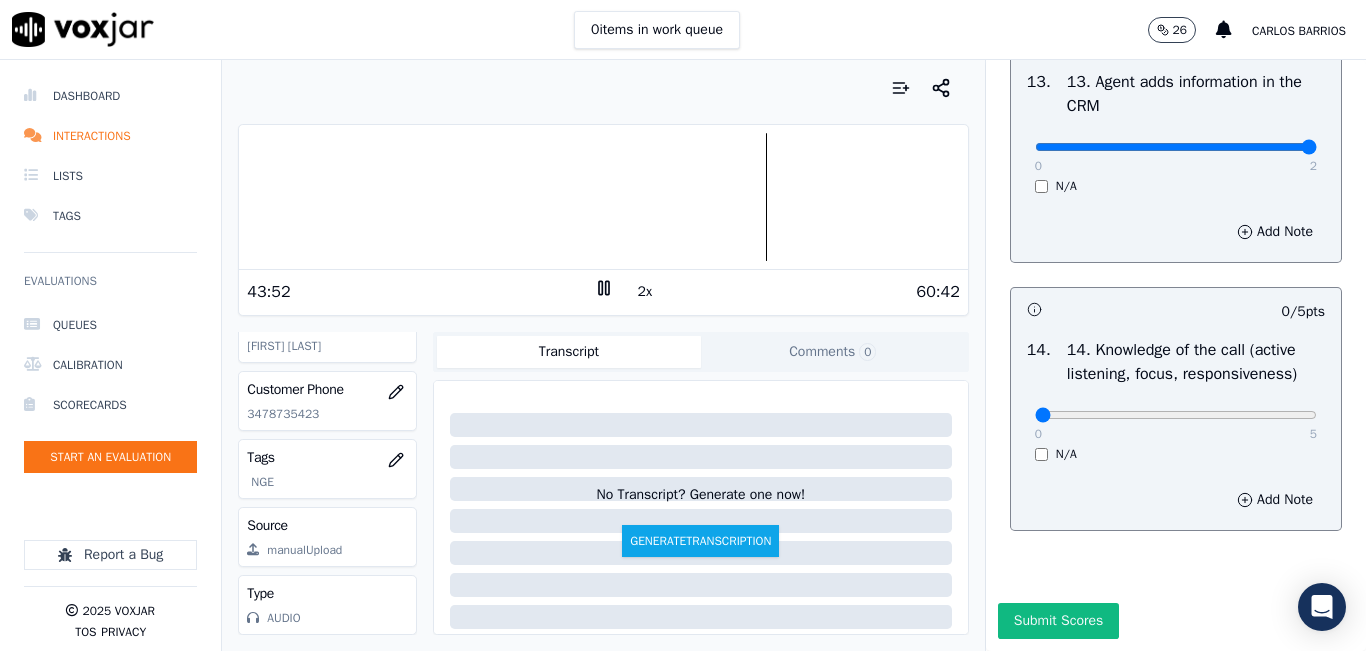 scroll, scrollTop: 3642, scrollLeft: 0, axis: vertical 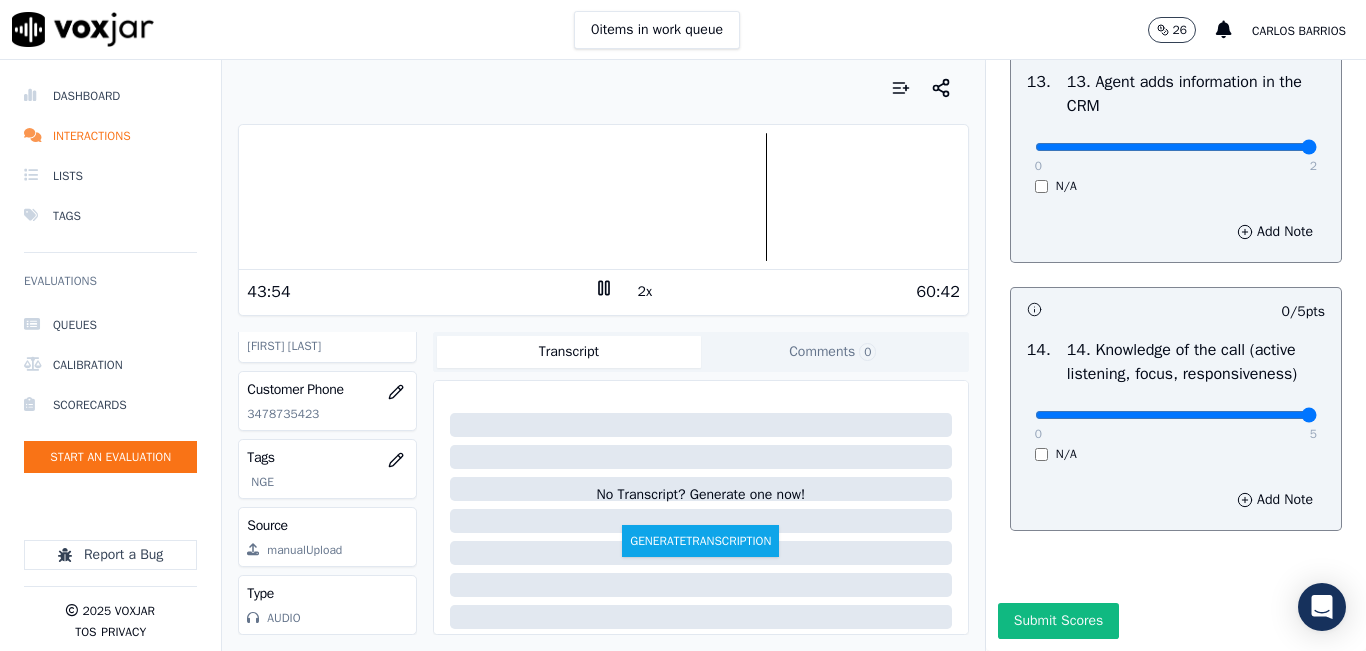 type on "5" 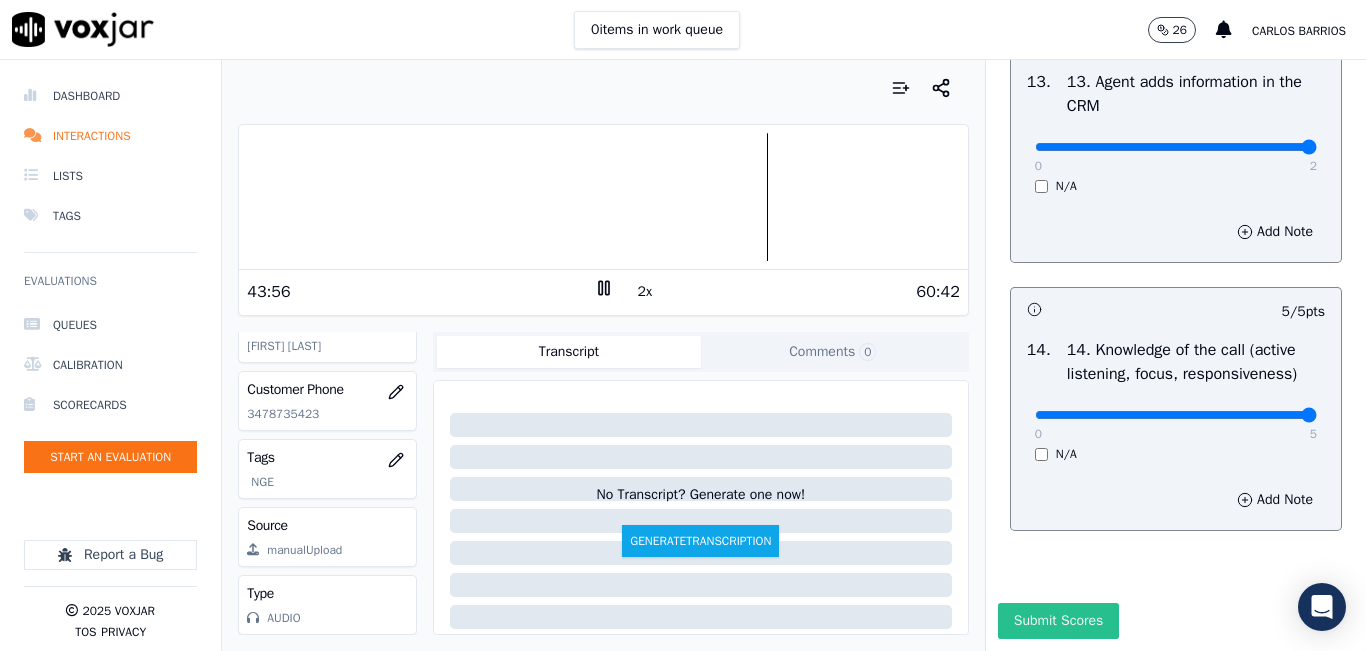 click on "Submit Scores" at bounding box center (1058, 621) 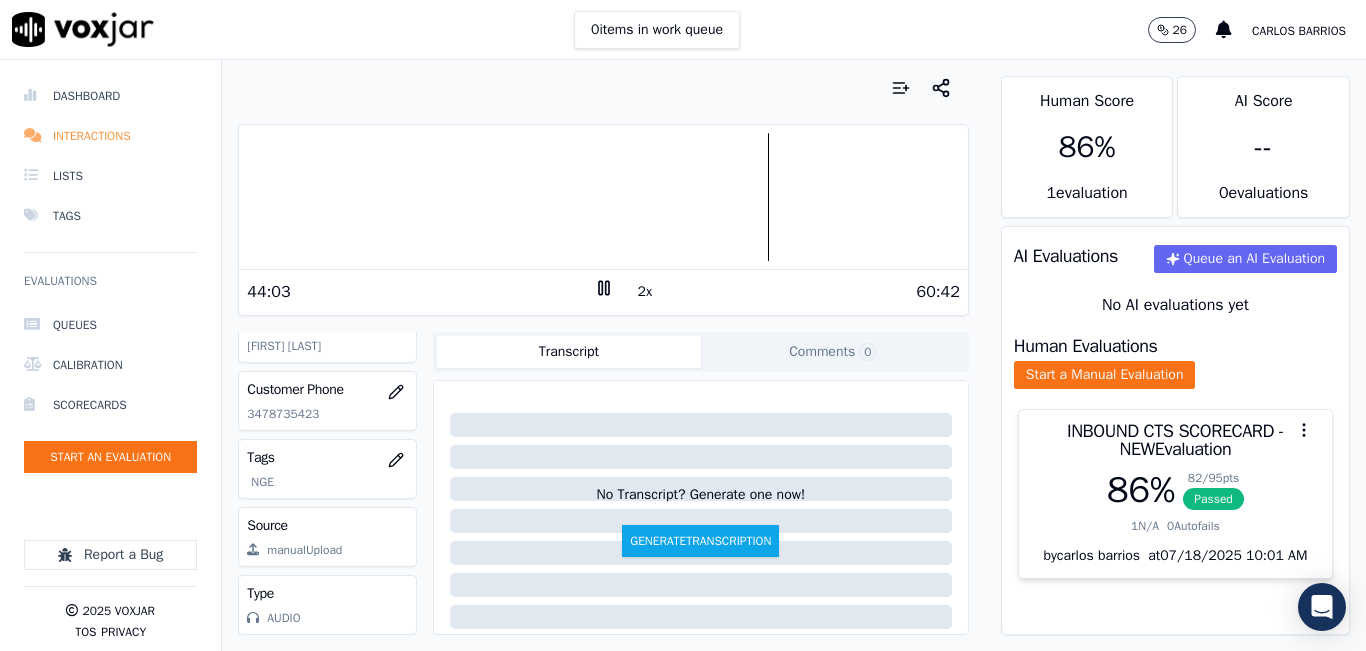 click on "Interactions" at bounding box center (110, 136) 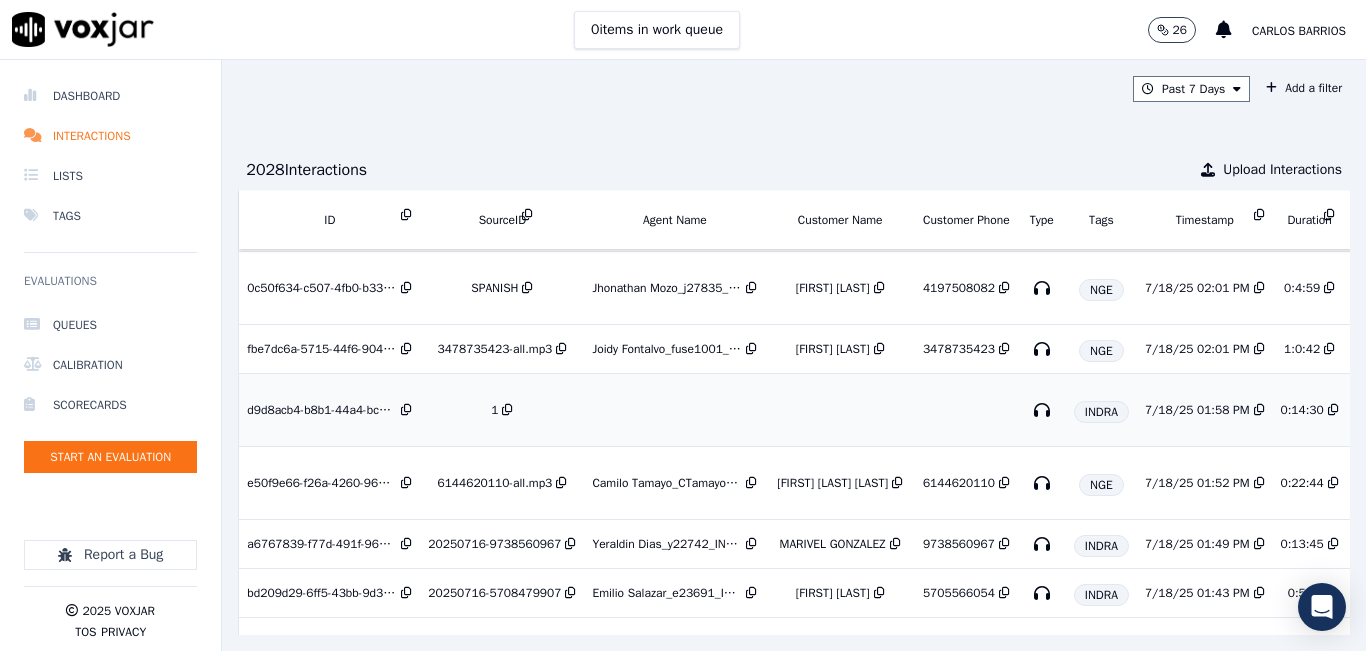 scroll, scrollTop: 100, scrollLeft: 0, axis: vertical 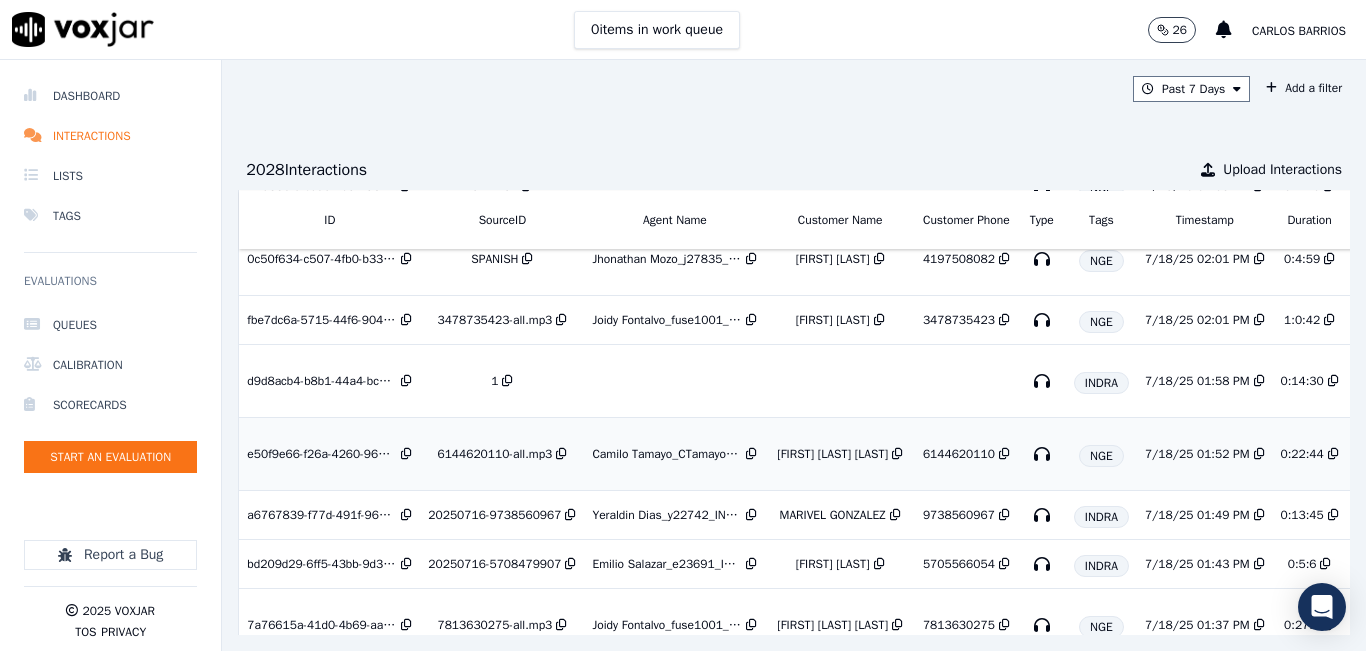 click on "Camilo Tamayo_CTamayoNWFG" at bounding box center (674, 454) 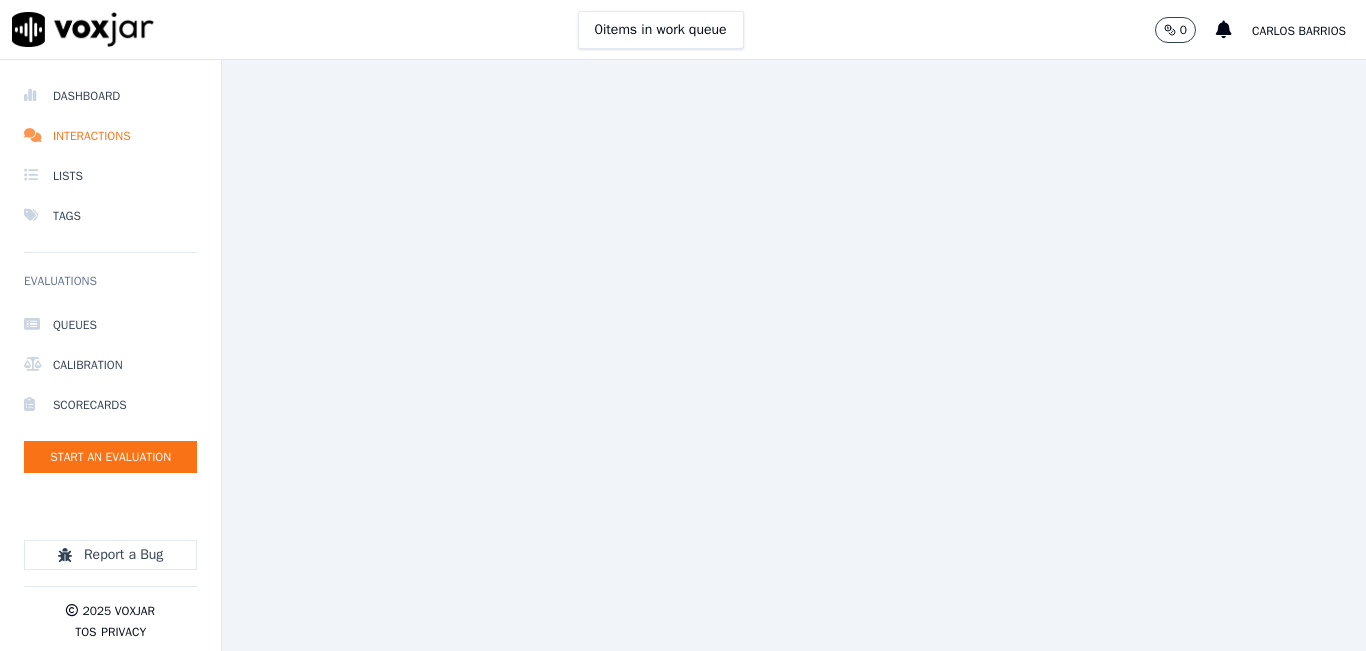 scroll, scrollTop: 0, scrollLeft: 0, axis: both 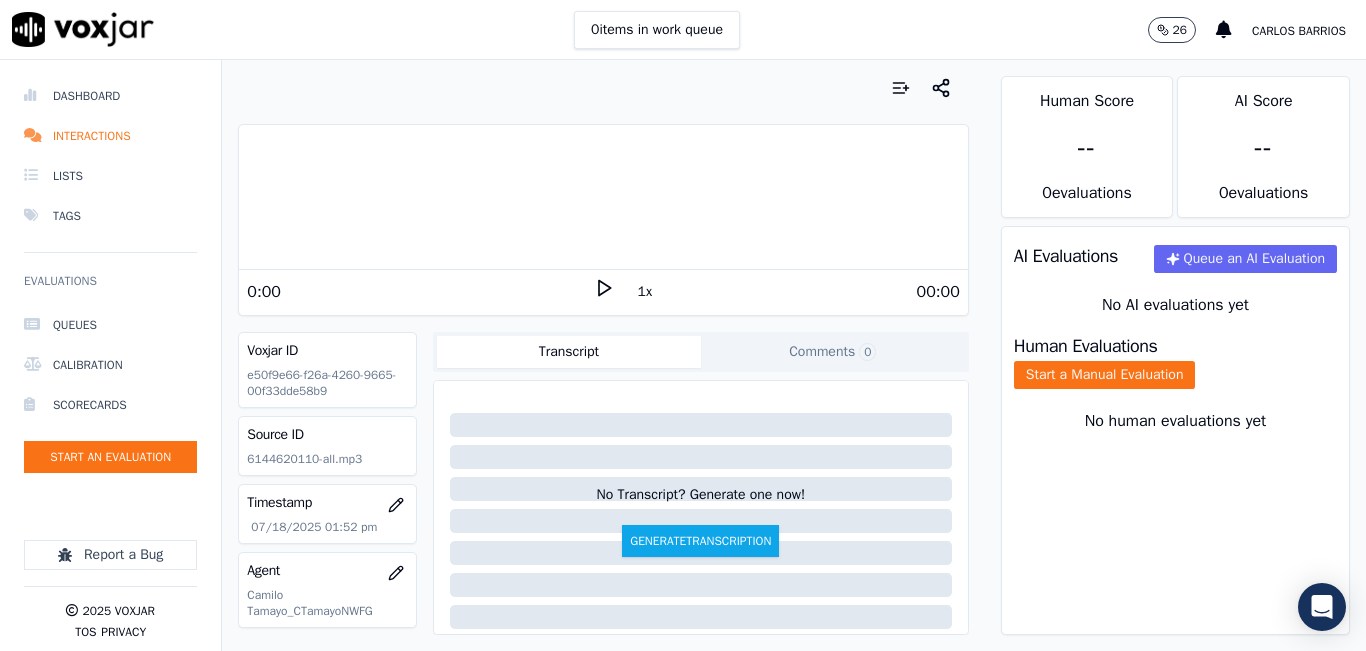 click on "1x" at bounding box center (645, 292) 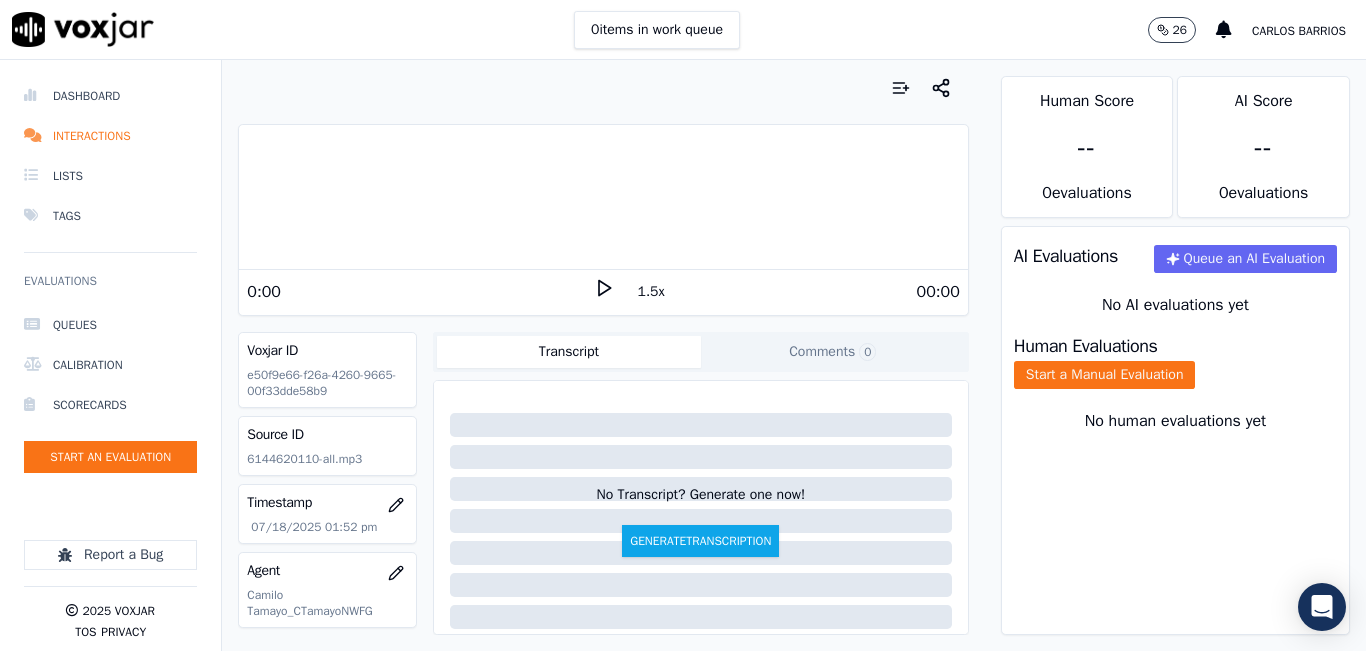 click on "1.5x" at bounding box center (651, 292) 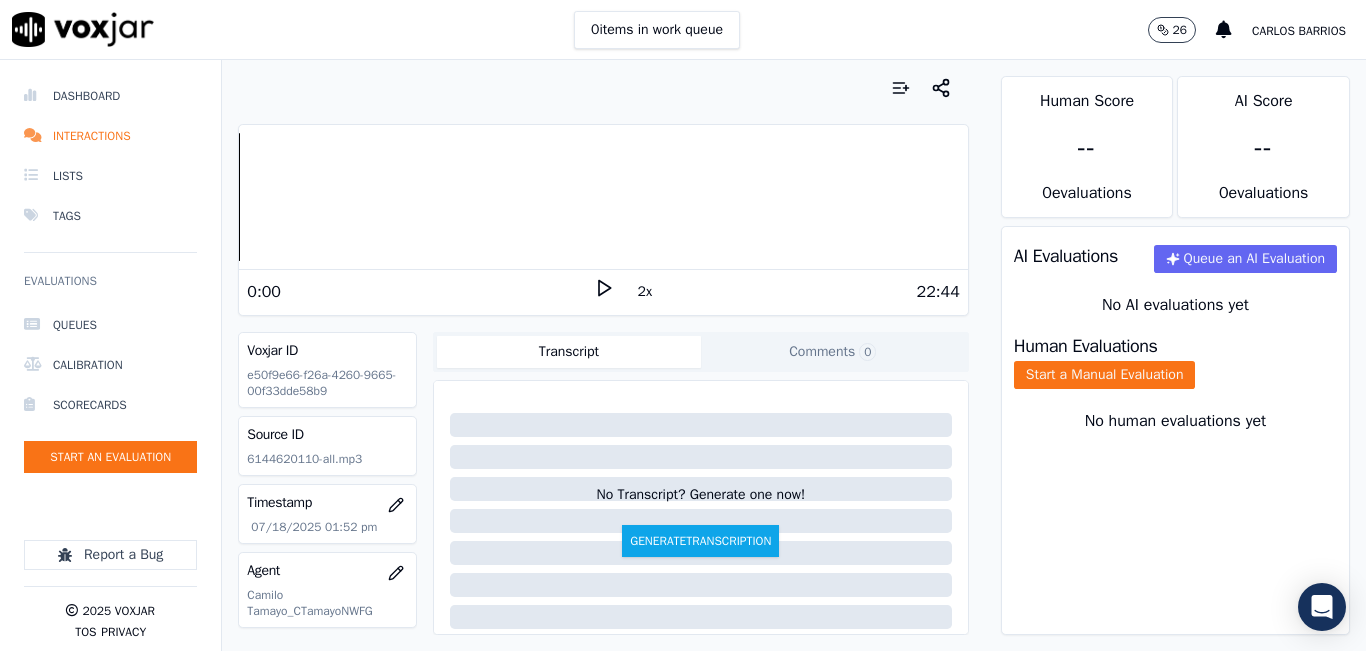 click 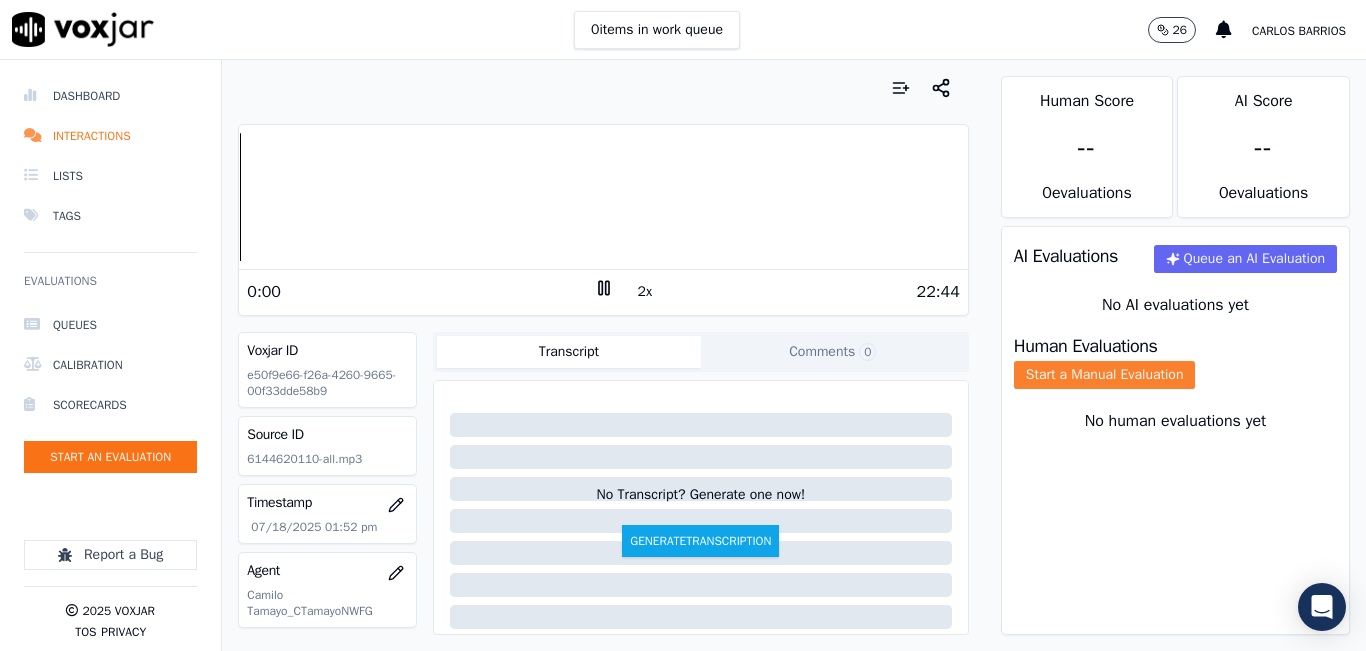 click on "Start a Manual Evaluation" 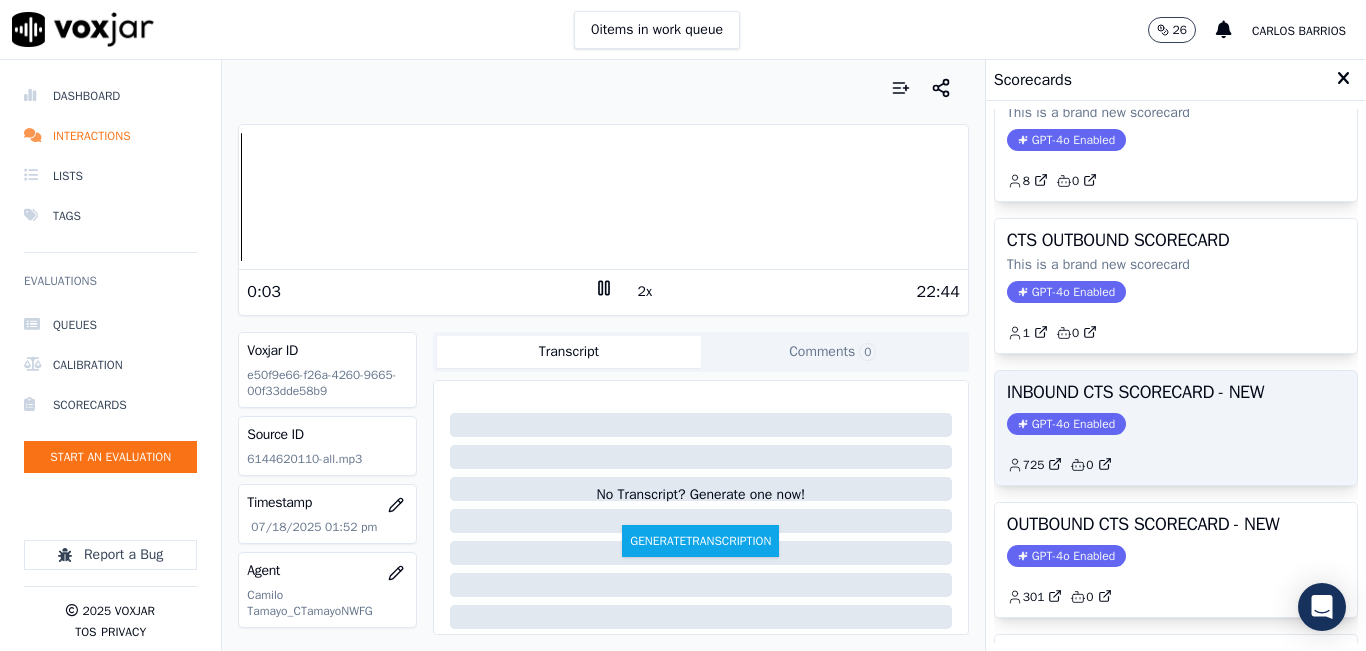 scroll, scrollTop: 100, scrollLeft: 0, axis: vertical 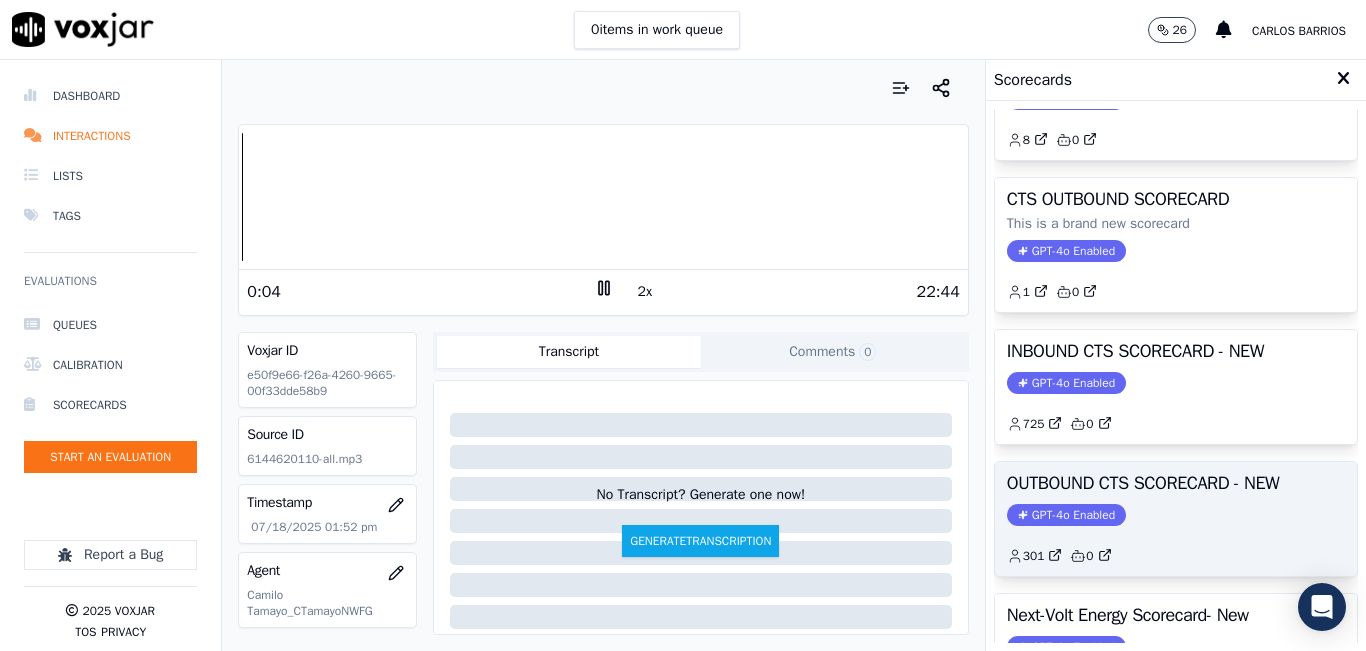 click on "OUTBOUND CTS SCORECARD - NEW        GPT-4o Enabled       301         0" at bounding box center (1176, 519) 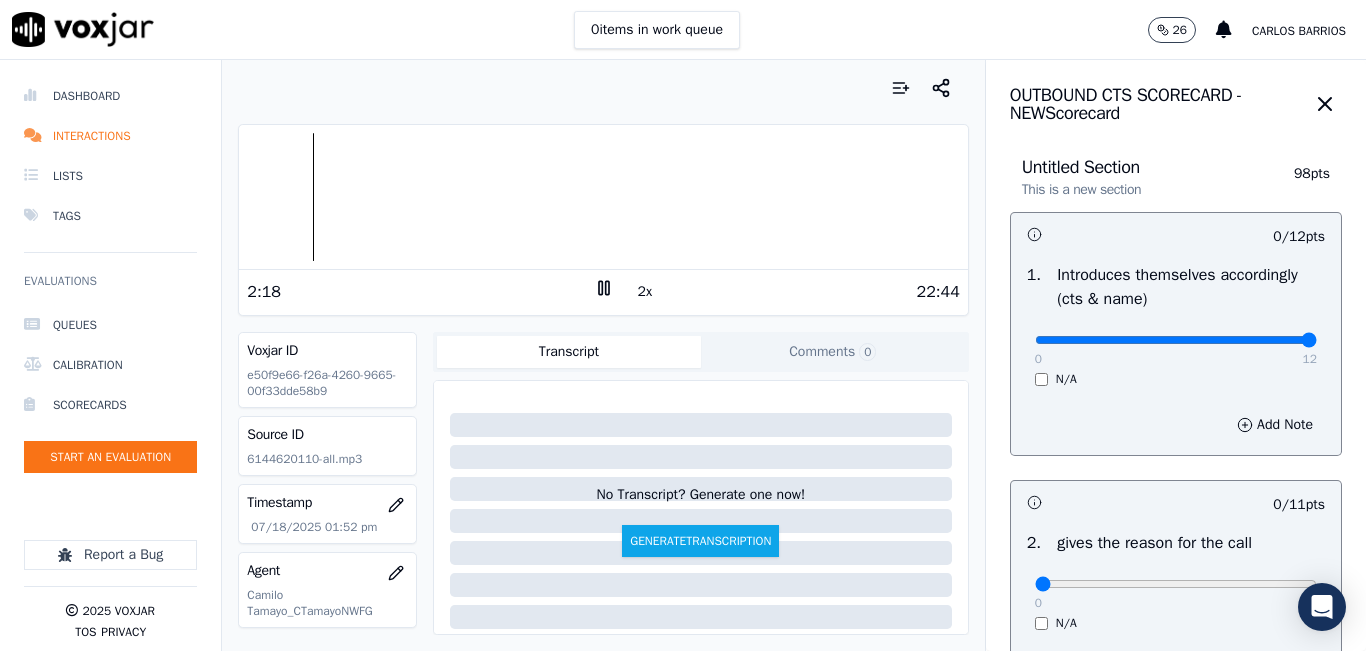 drag, startPoint x: 1219, startPoint y: 333, endPoint x: 1270, endPoint y: 321, distance: 52.392746 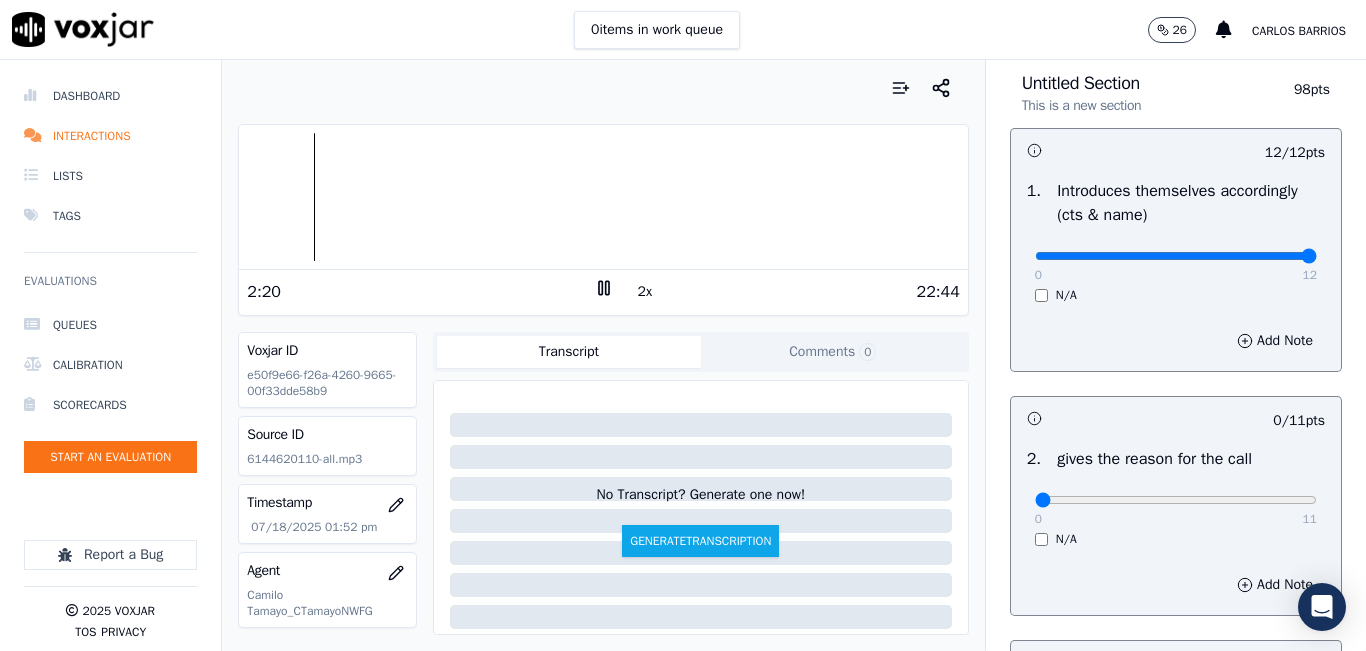 scroll, scrollTop: 300, scrollLeft: 0, axis: vertical 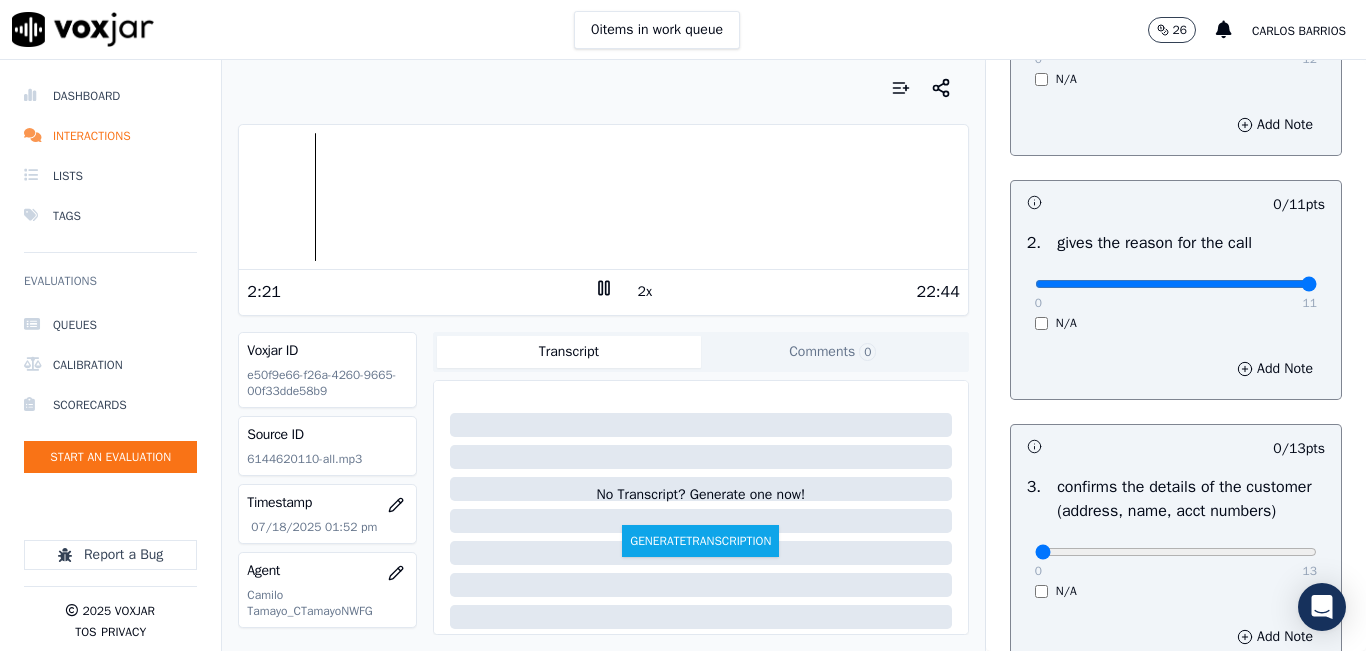 drag, startPoint x: 1256, startPoint y: 292, endPoint x: 1273, endPoint y: 287, distance: 17.720045 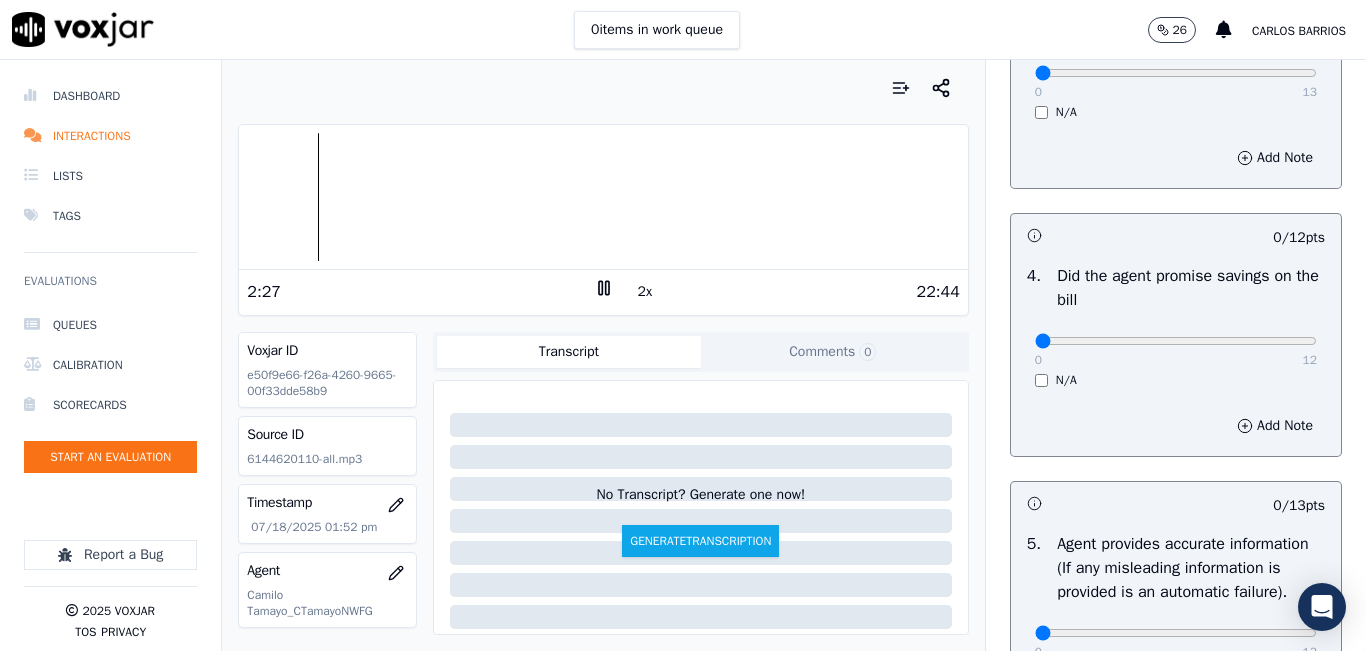 scroll, scrollTop: 1000, scrollLeft: 0, axis: vertical 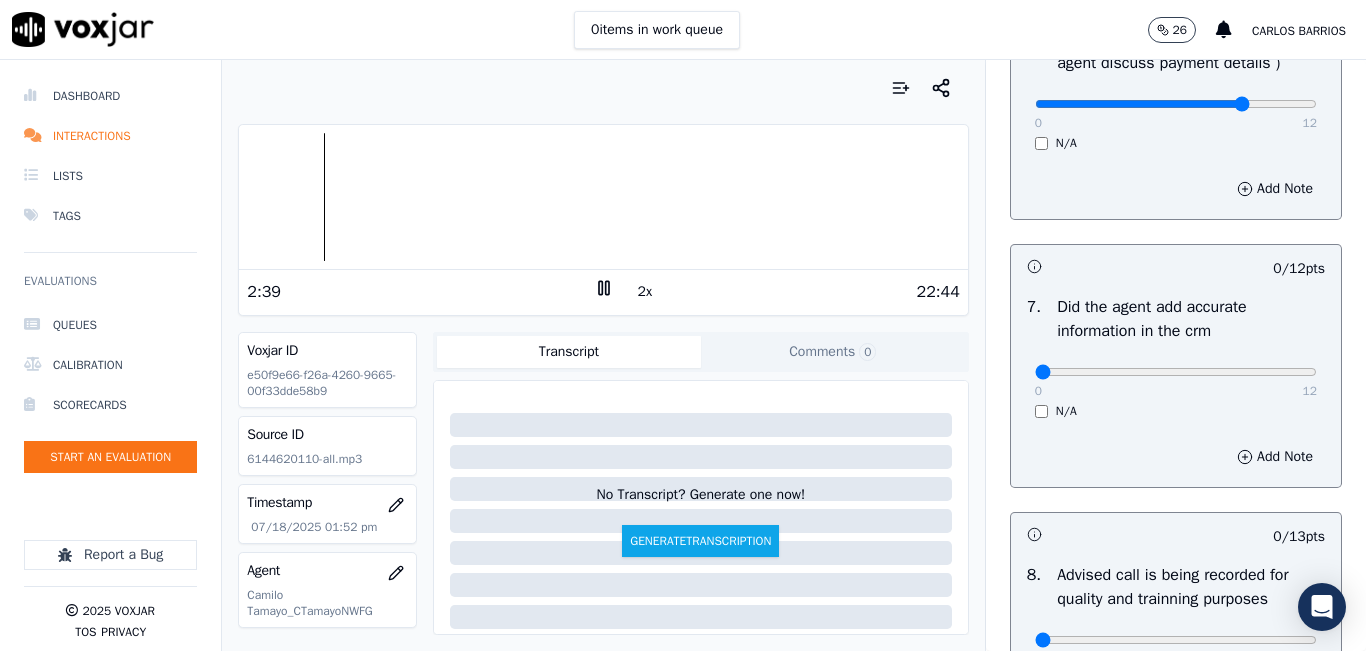 type on "9" 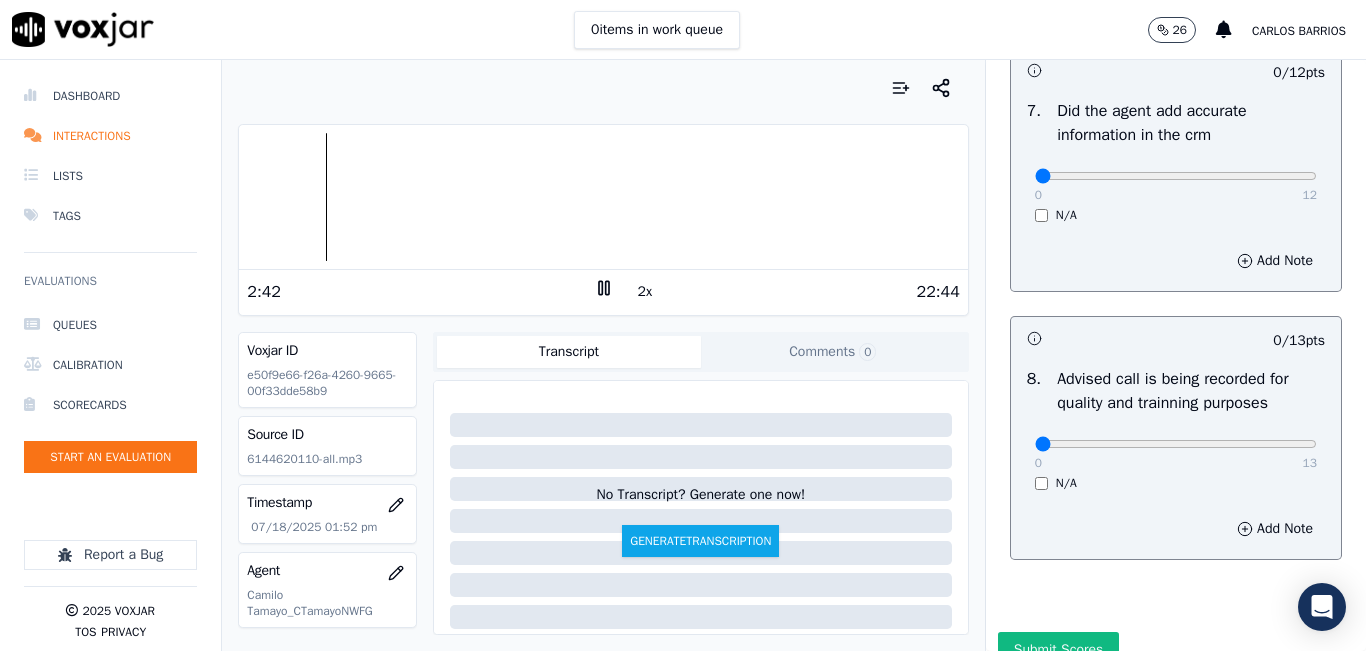 scroll, scrollTop: 1800, scrollLeft: 0, axis: vertical 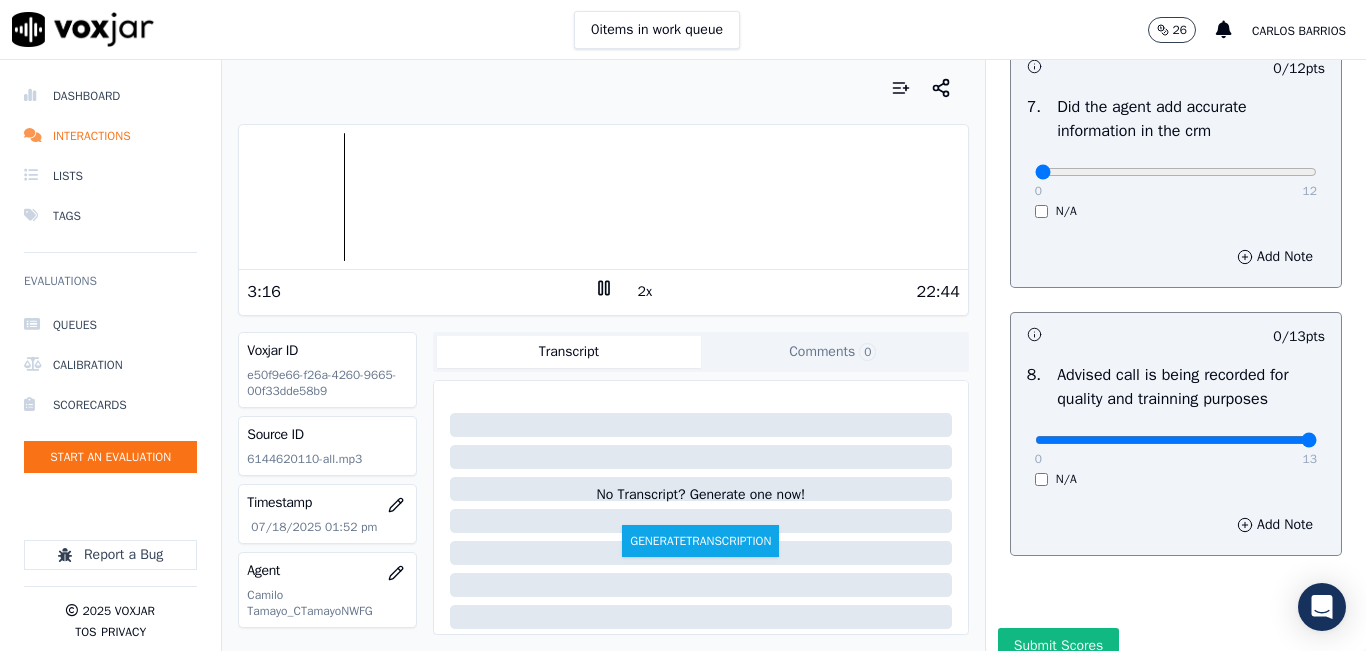 drag, startPoint x: 1260, startPoint y: 487, endPoint x: 1298, endPoint y: 486, distance: 38.013157 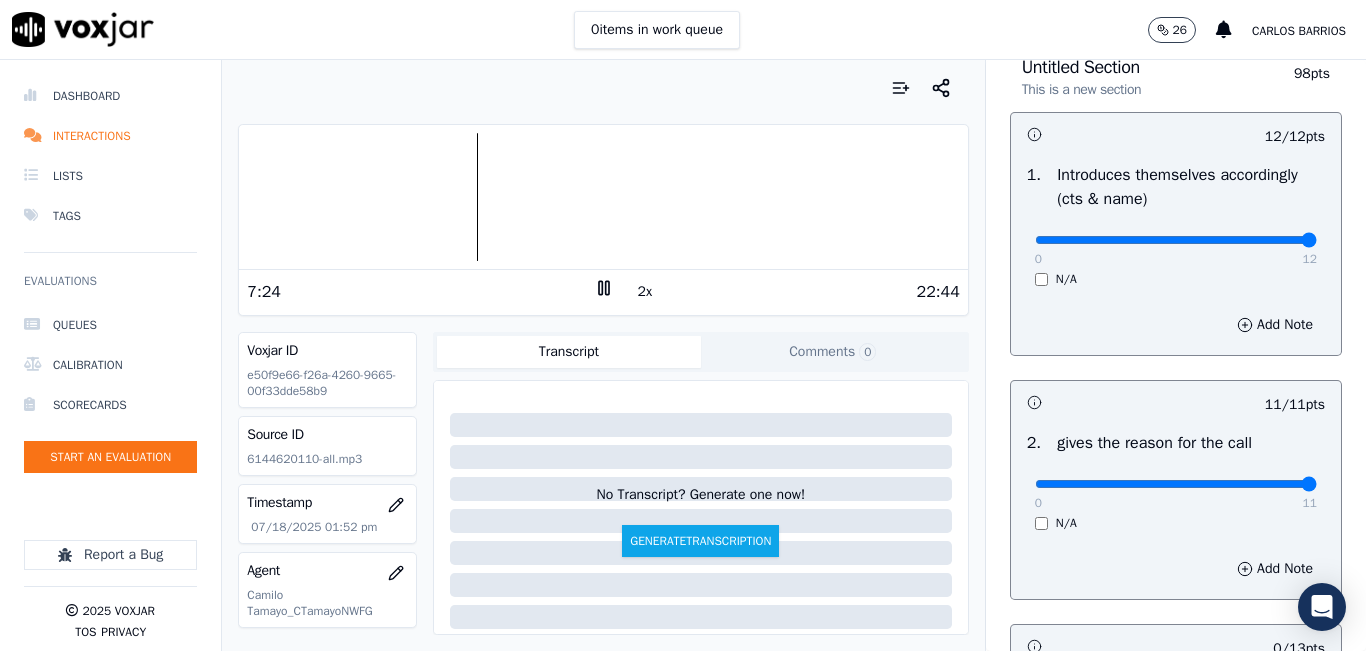 scroll, scrollTop: 0, scrollLeft: 0, axis: both 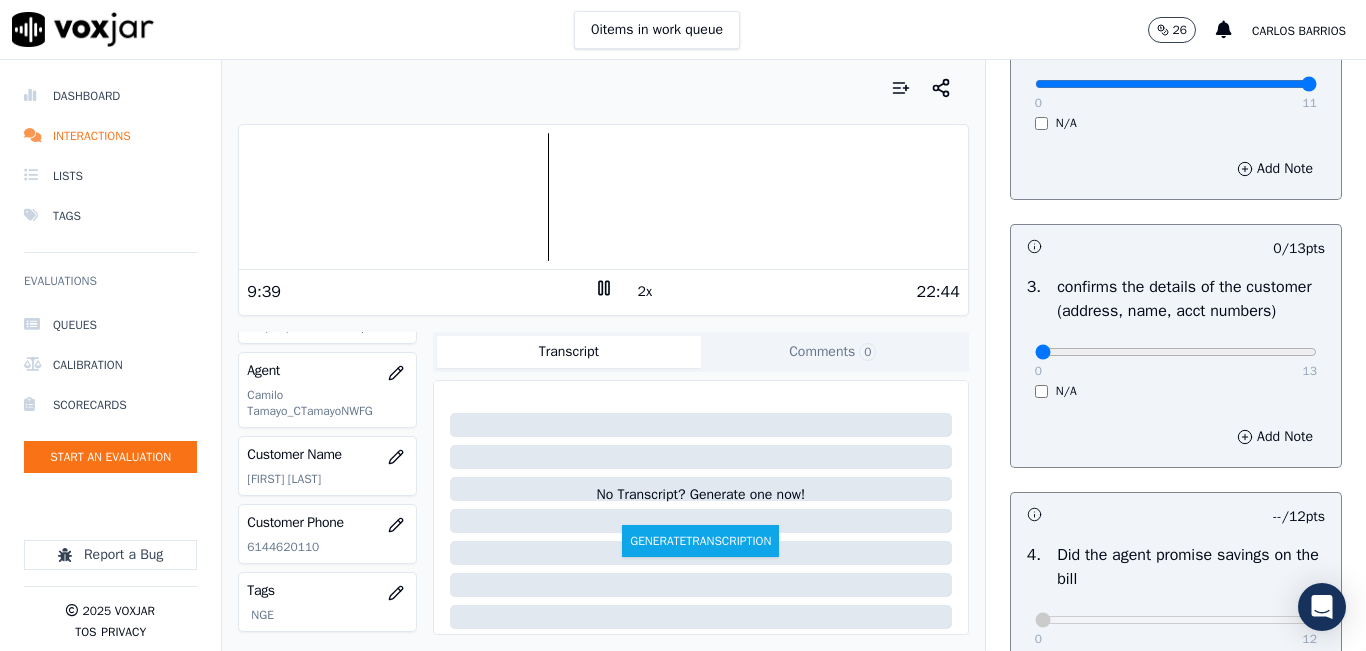 click on "6144620110" 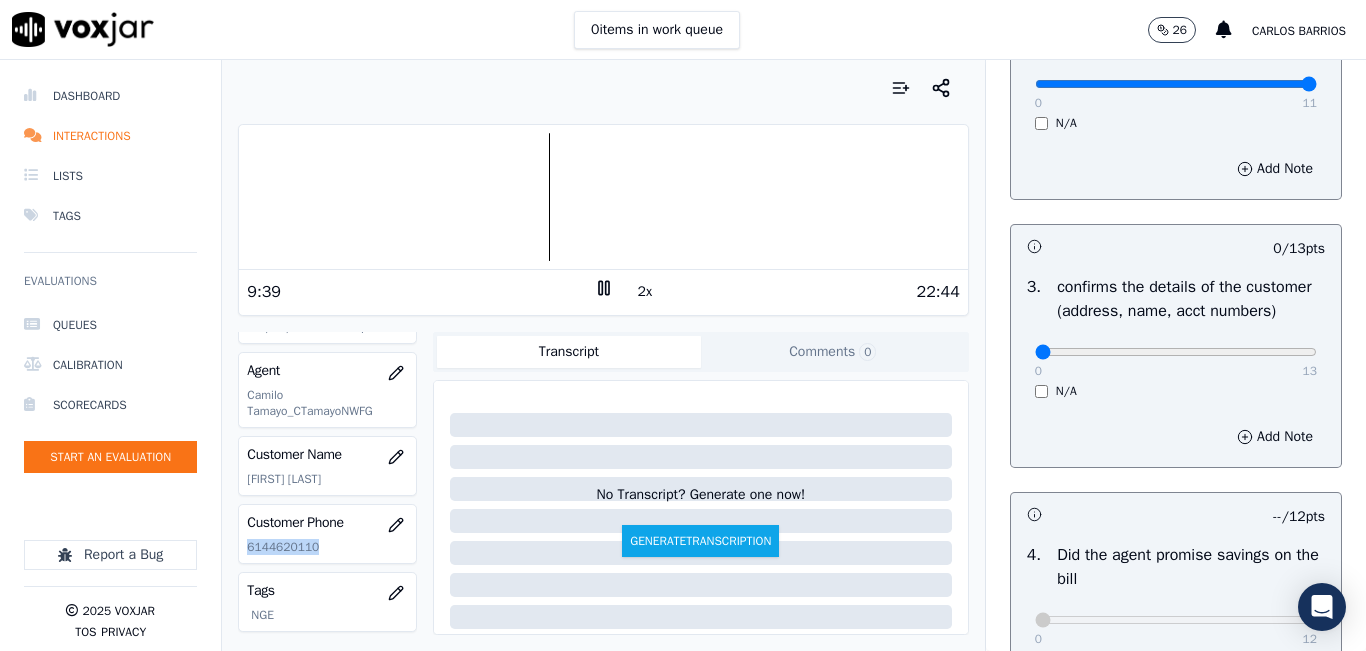 click on "6144620110" 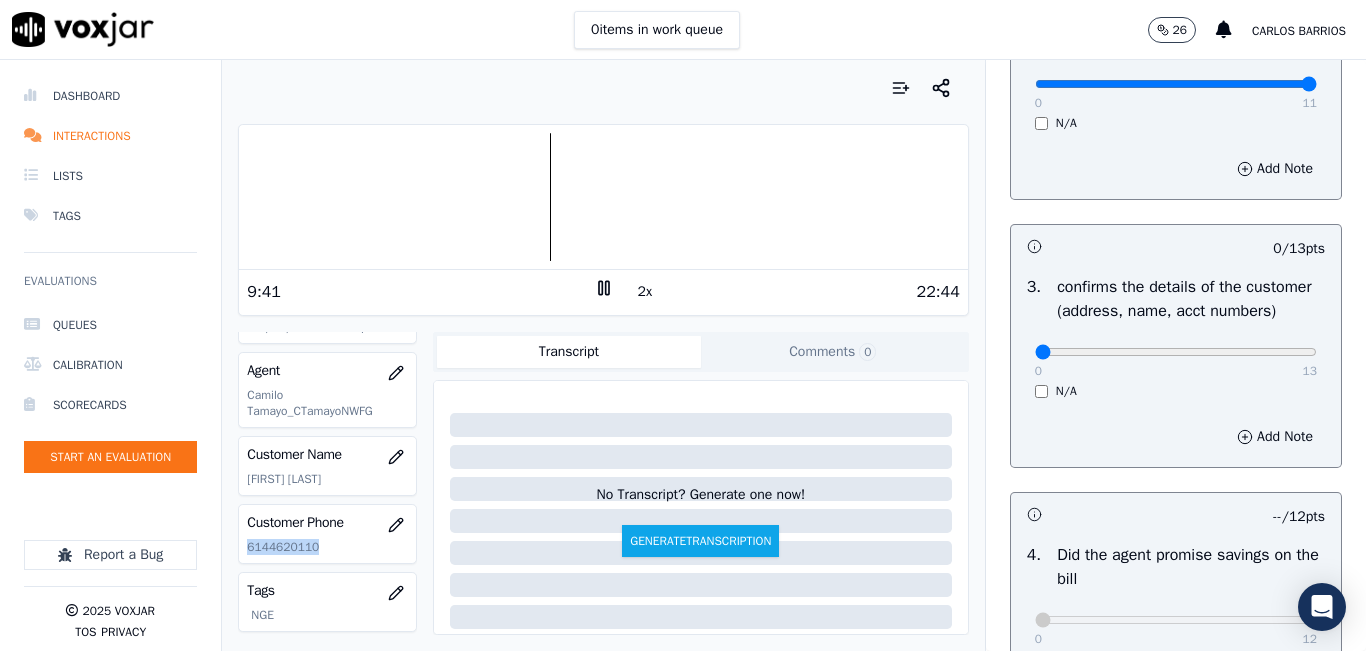 copy on "6144620110" 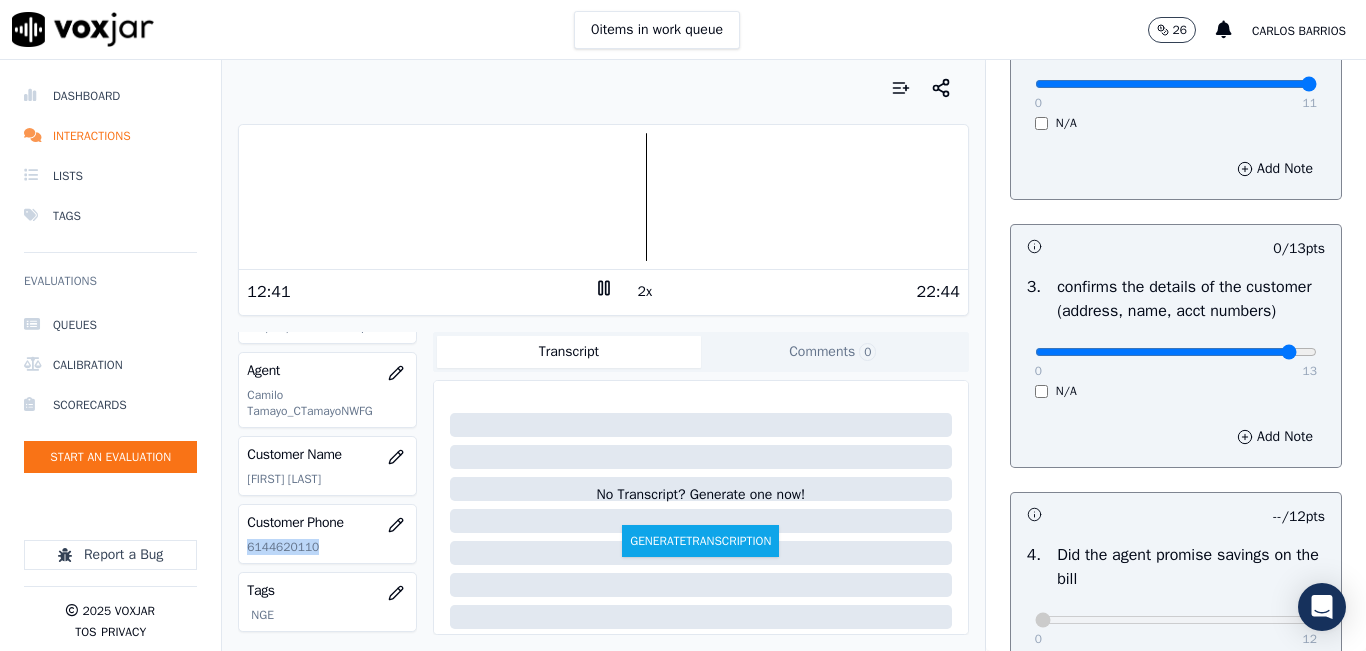 type on "12" 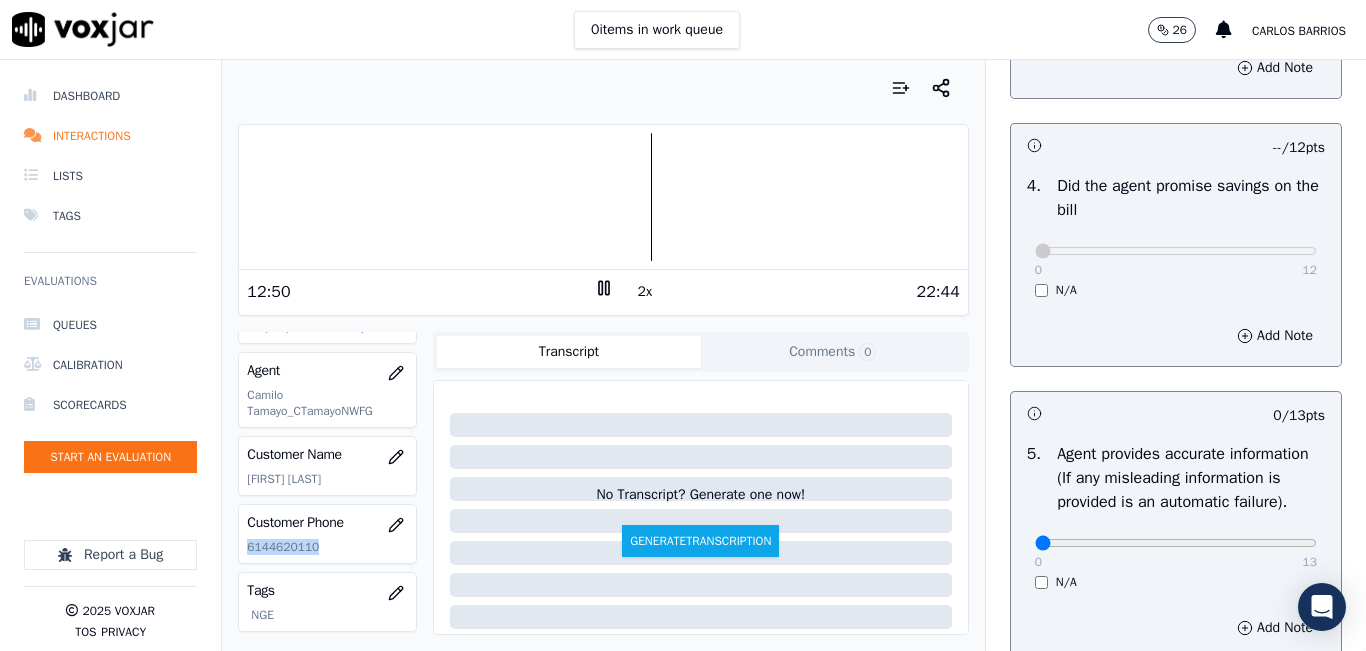 scroll, scrollTop: 1100, scrollLeft: 0, axis: vertical 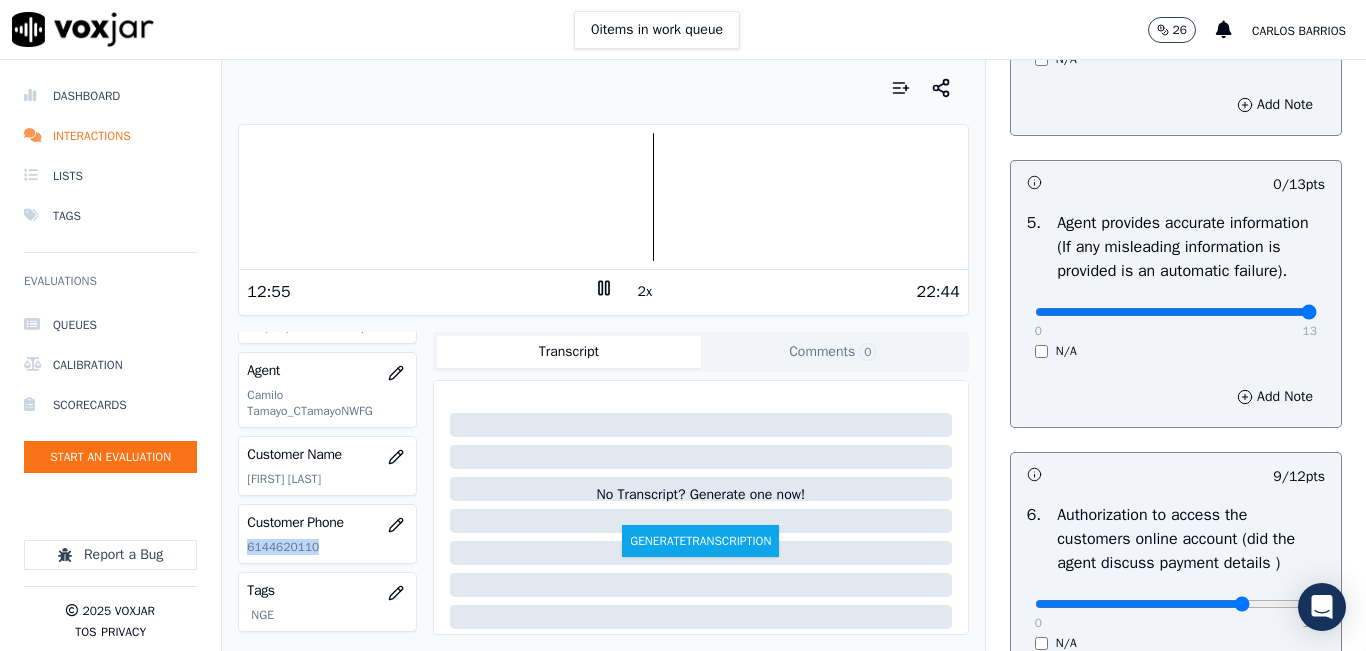 drag, startPoint x: 1240, startPoint y: 359, endPoint x: 1281, endPoint y: 355, distance: 41.19466 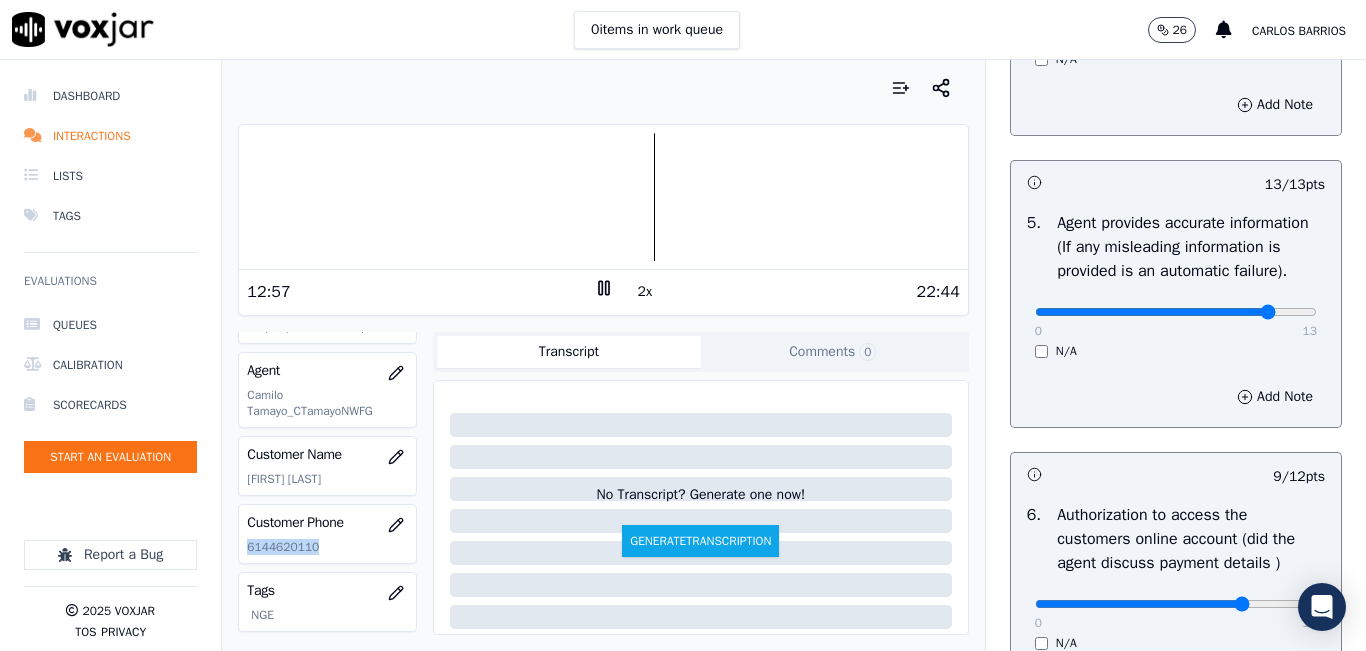 type on "11" 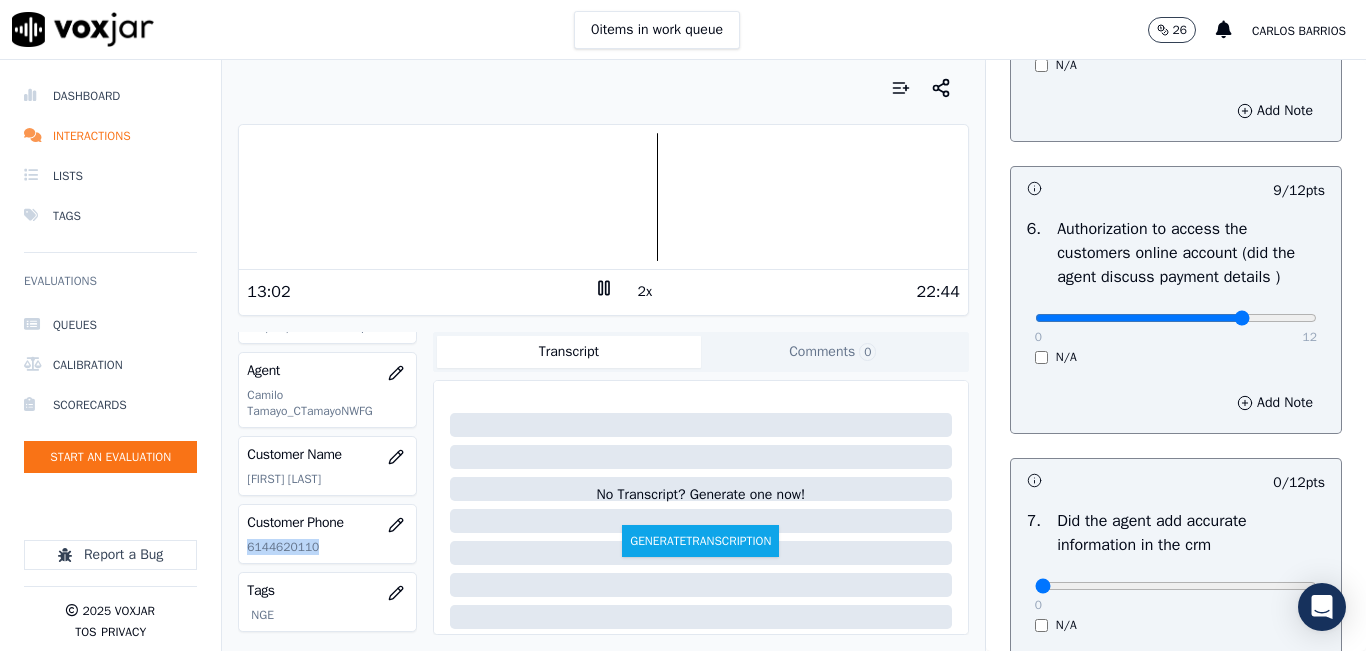 scroll, scrollTop: 1500, scrollLeft: 0, axis: vertical 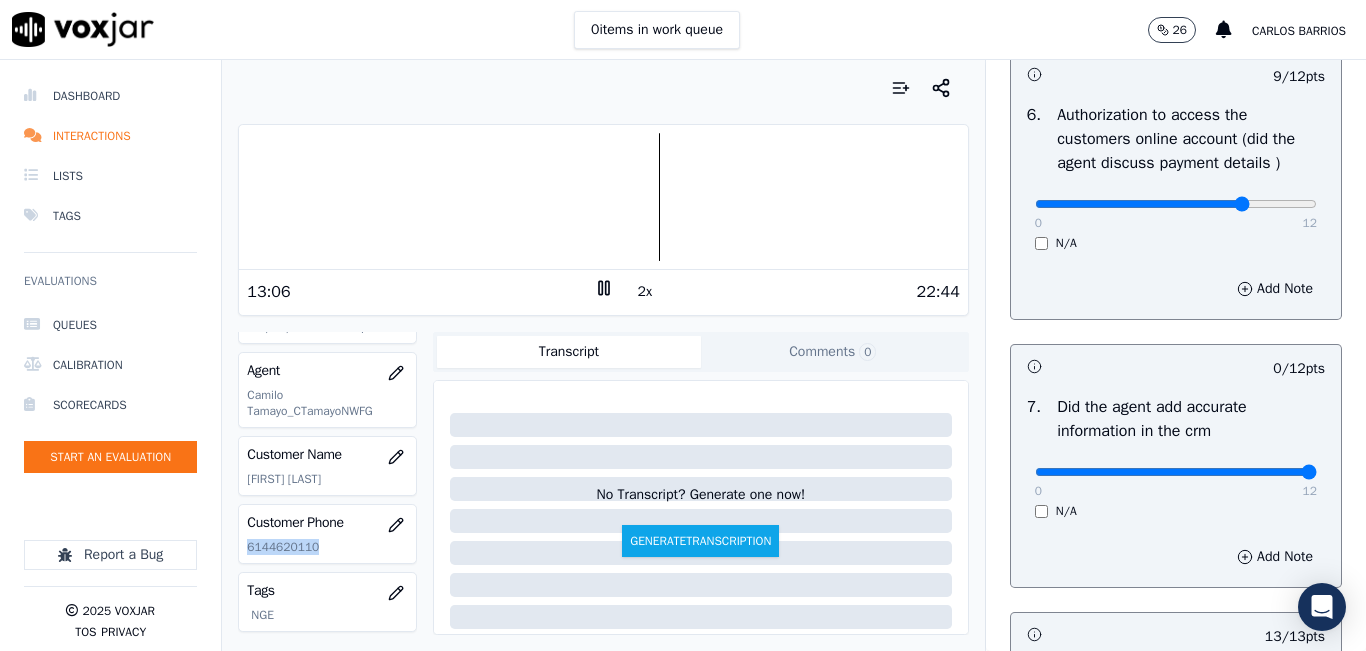 type on "12" 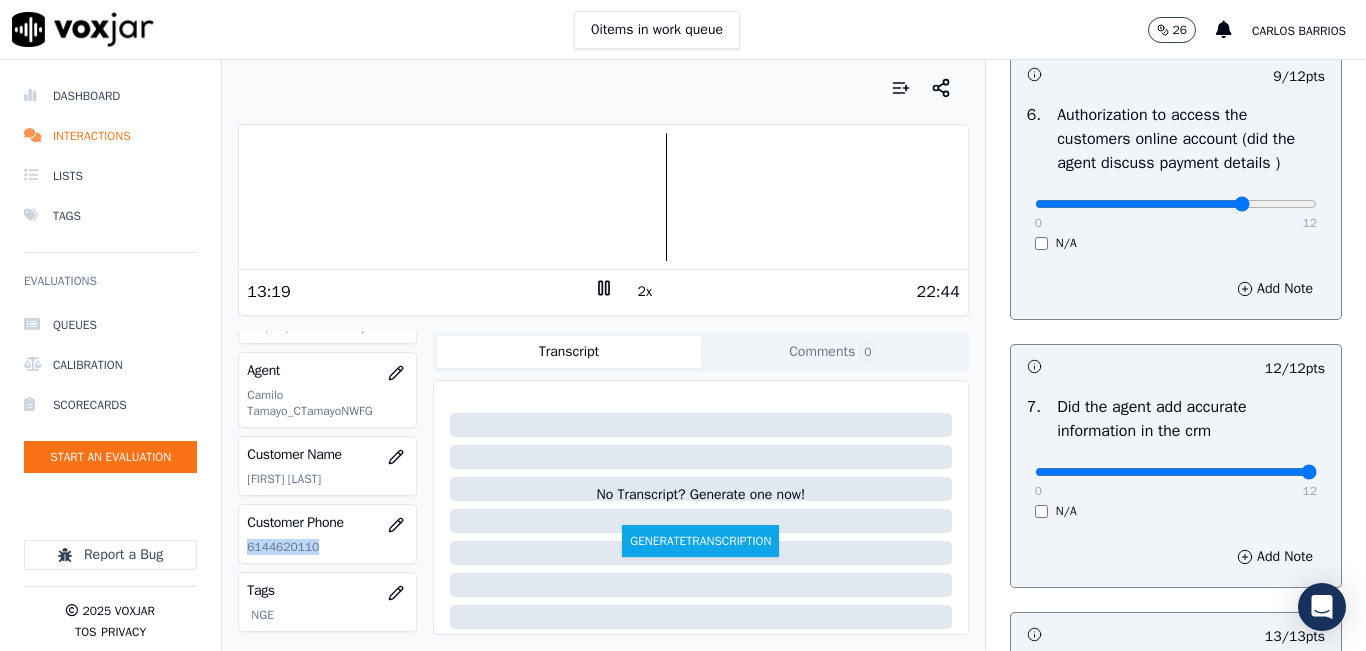 click at bounding box center [603, 197] 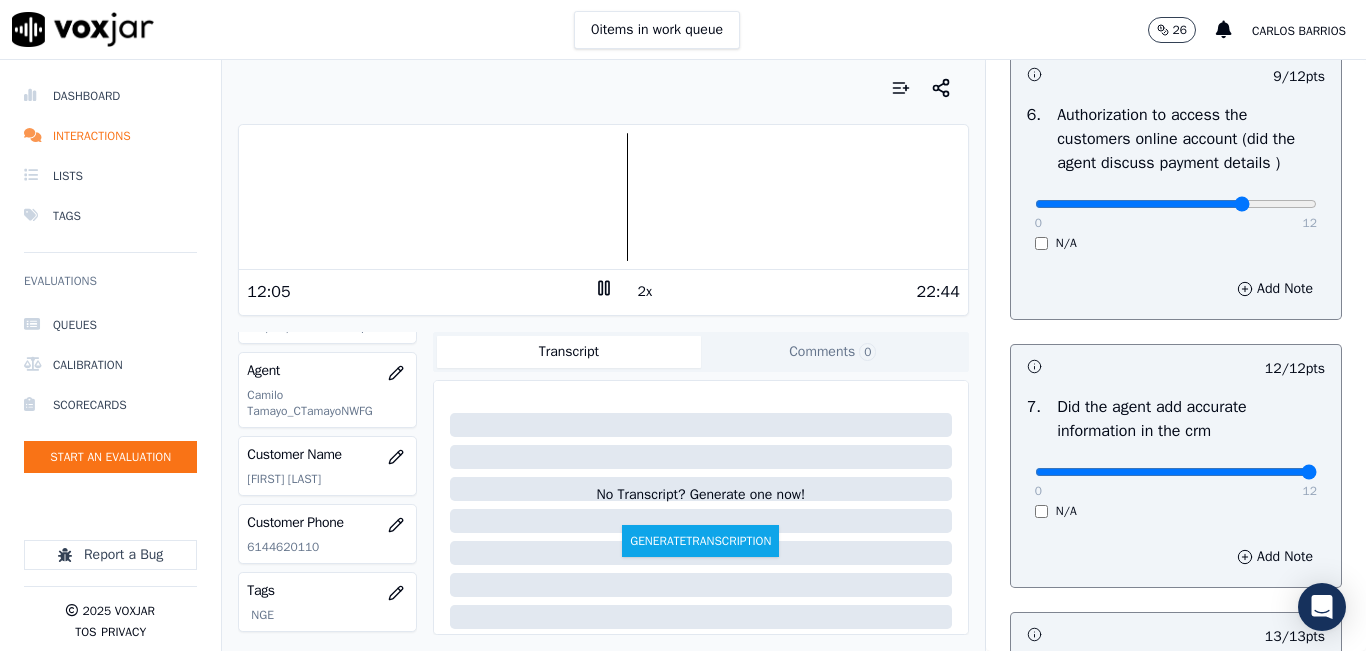 click on "Your browser does not support the audio element." at bounding box center [603, 197] 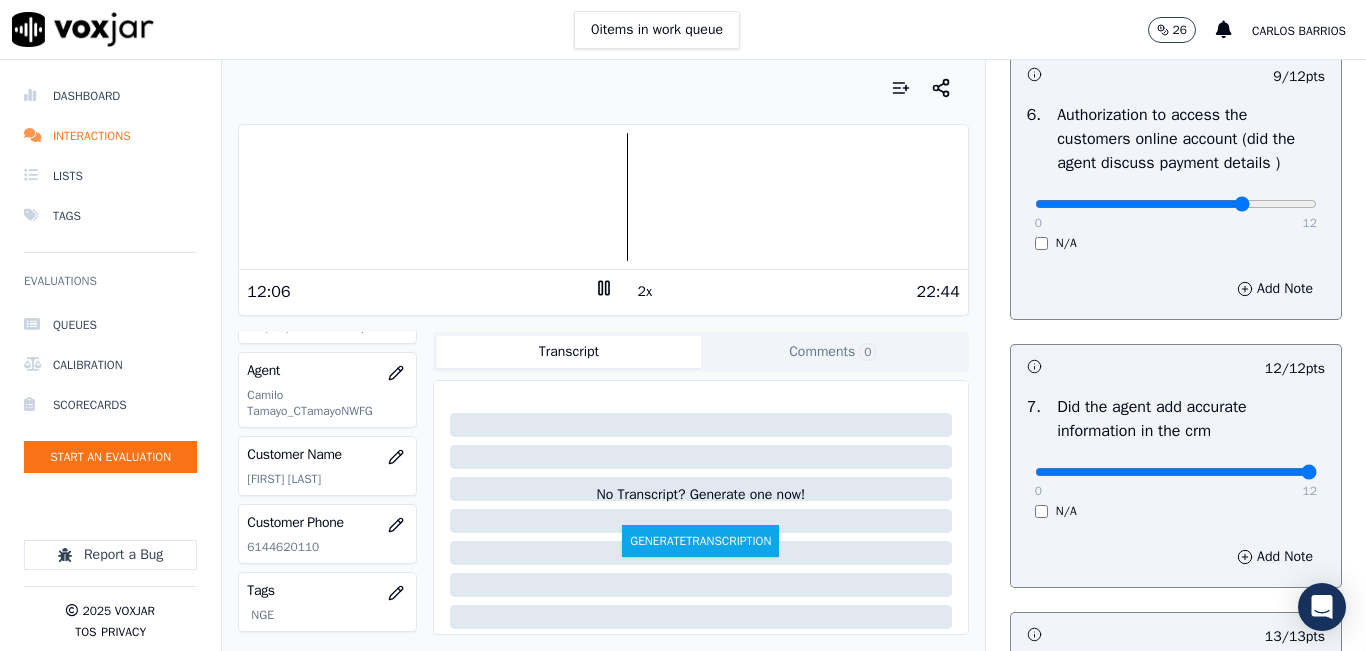 click on "Your browser does not support the audio element." at bounding box center [603, 197] 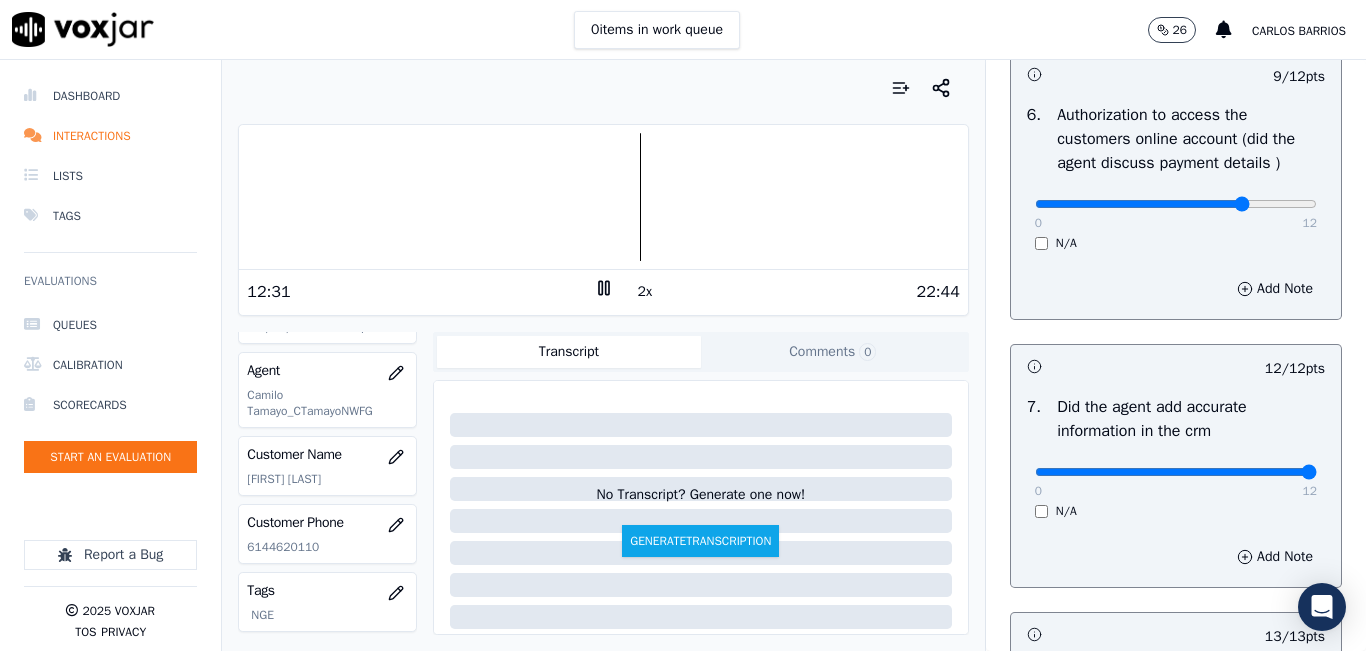 click at bounding box center (603, 197) 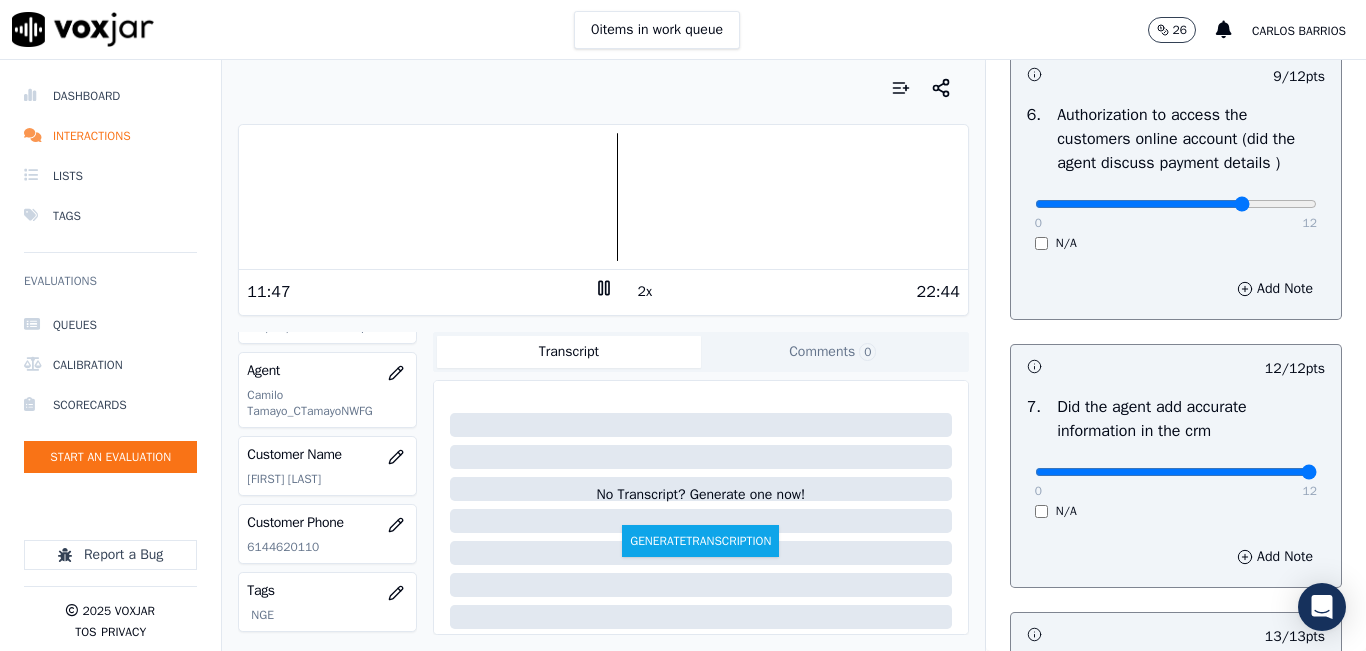click at bounding box center (603, 197) 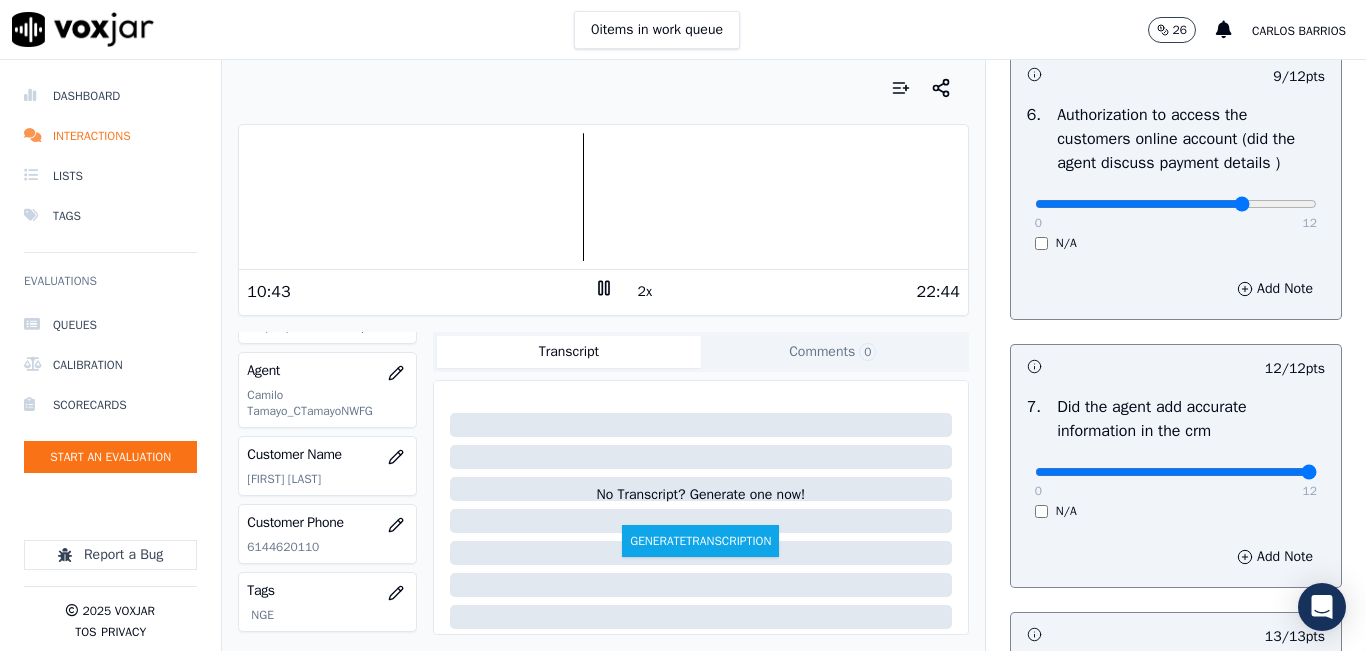 click at bounding box center [603, 197] 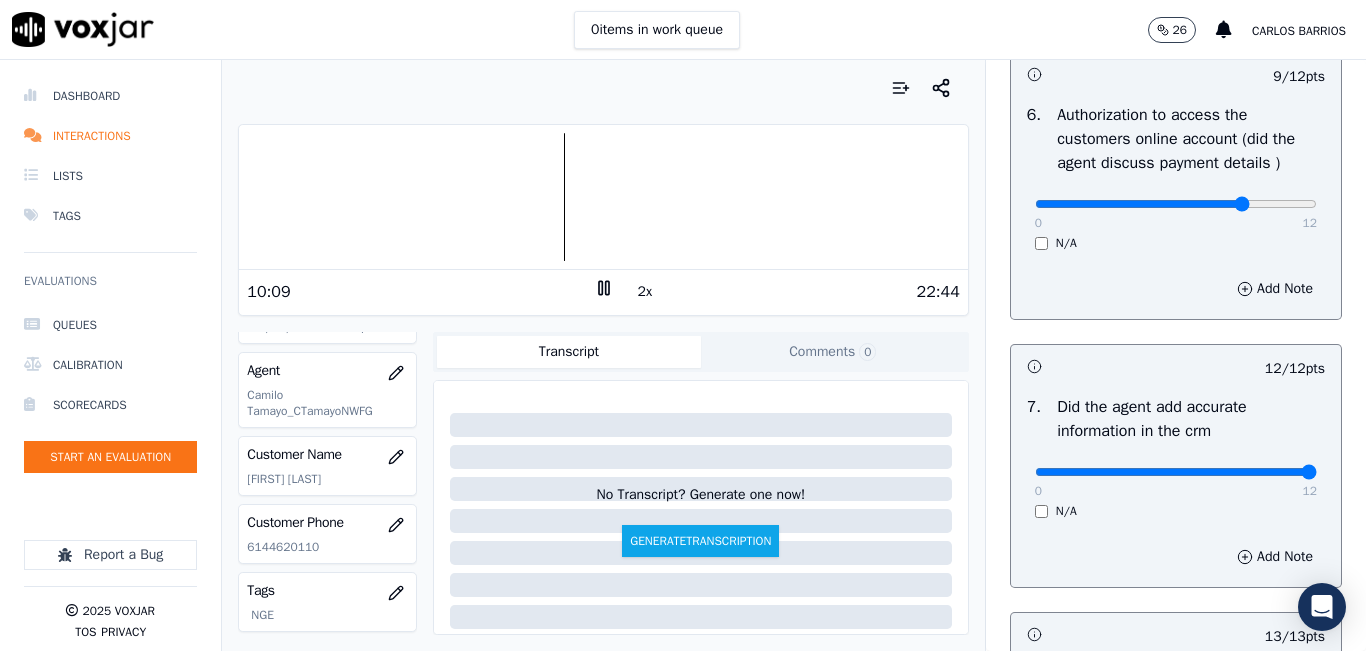 click at bounding box center (603, 197) 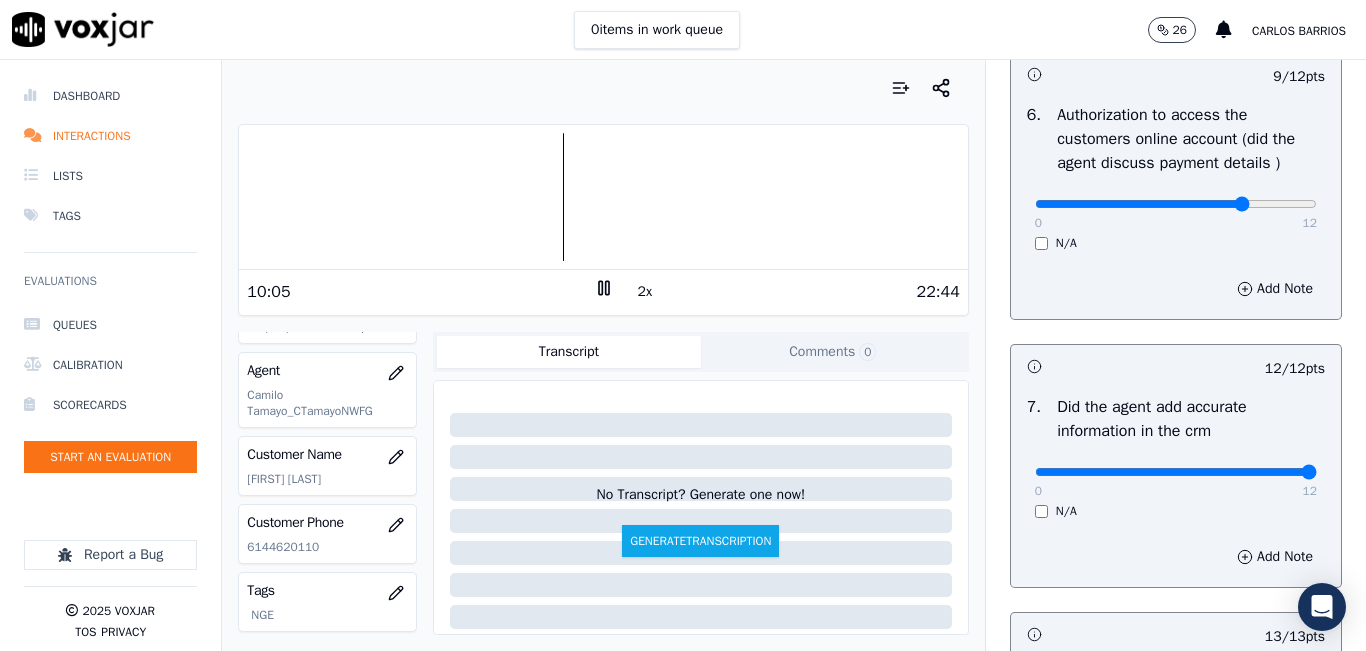 click at bounding box center [603, 197] 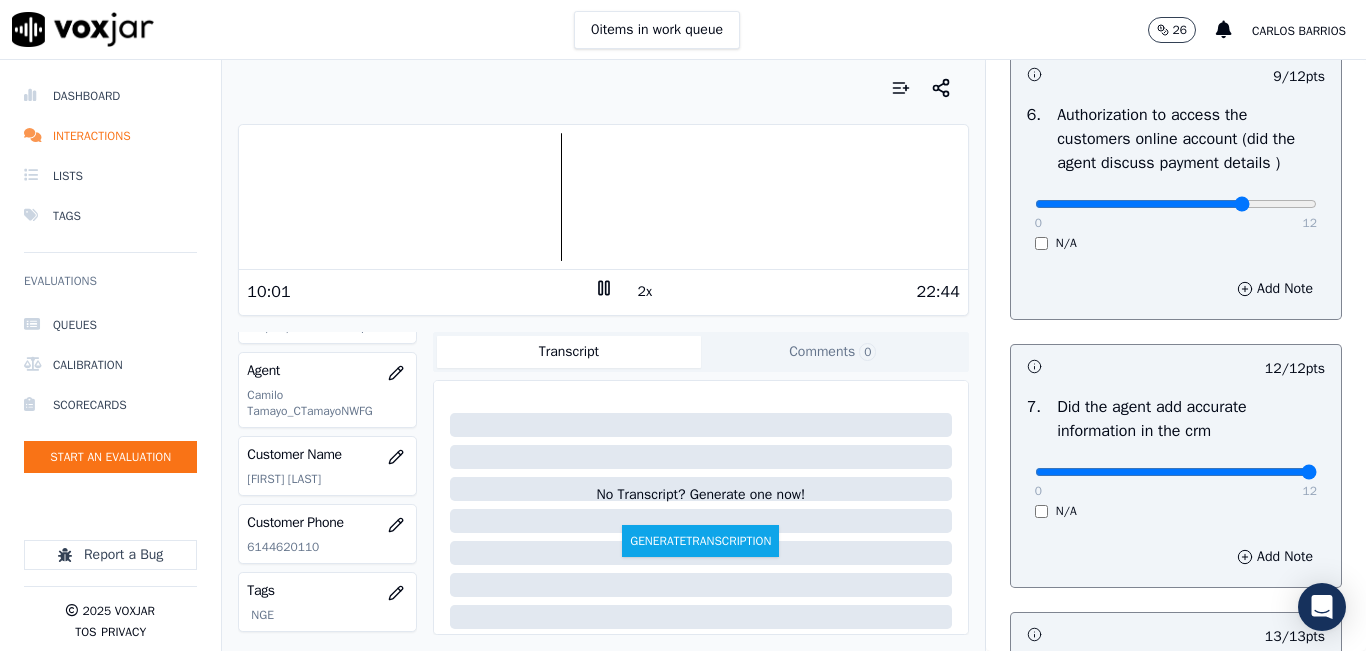 click at bounding box center (603, 197) 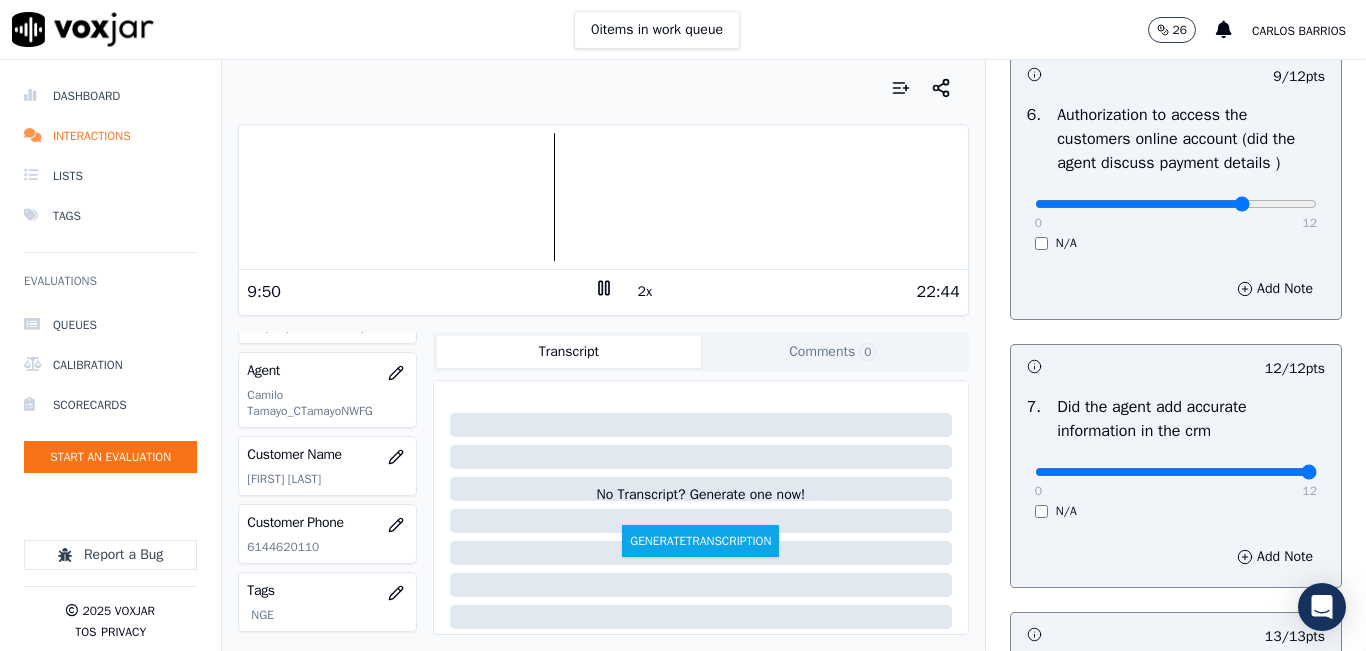 click at bounding box center (603, 197) 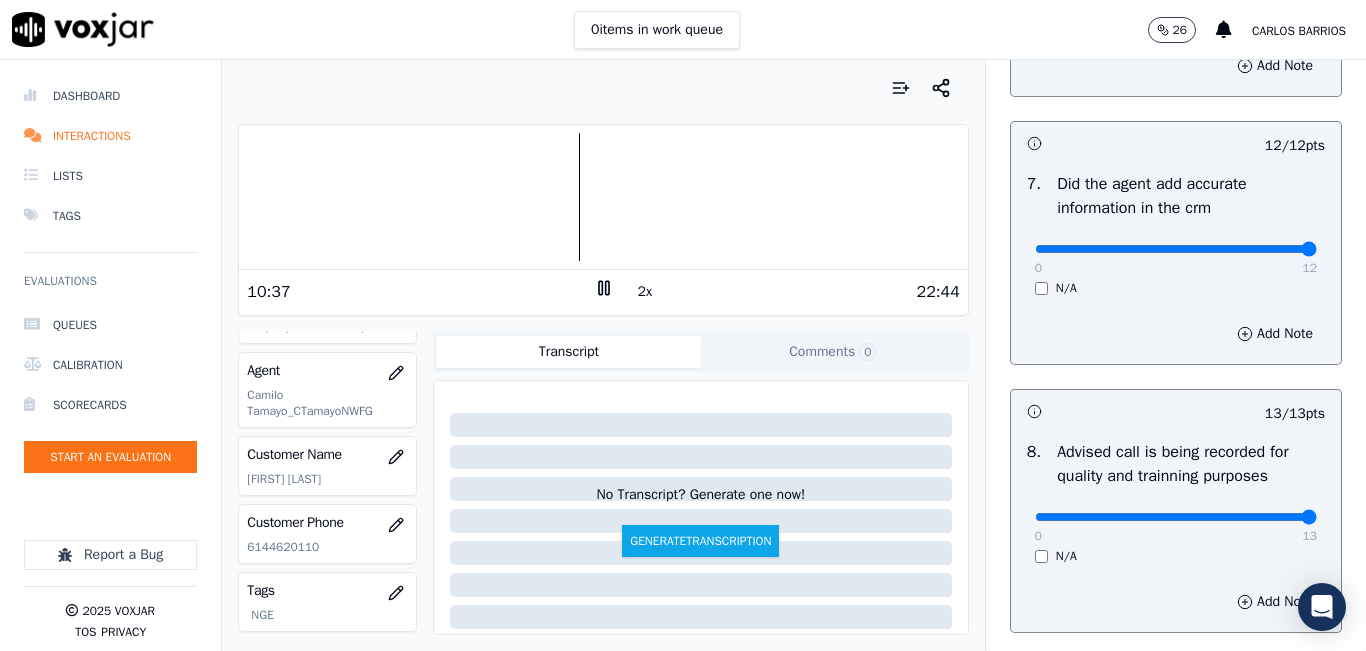 scroll, scrollTop: 1918, scrollLeft: 0, axis: vertical 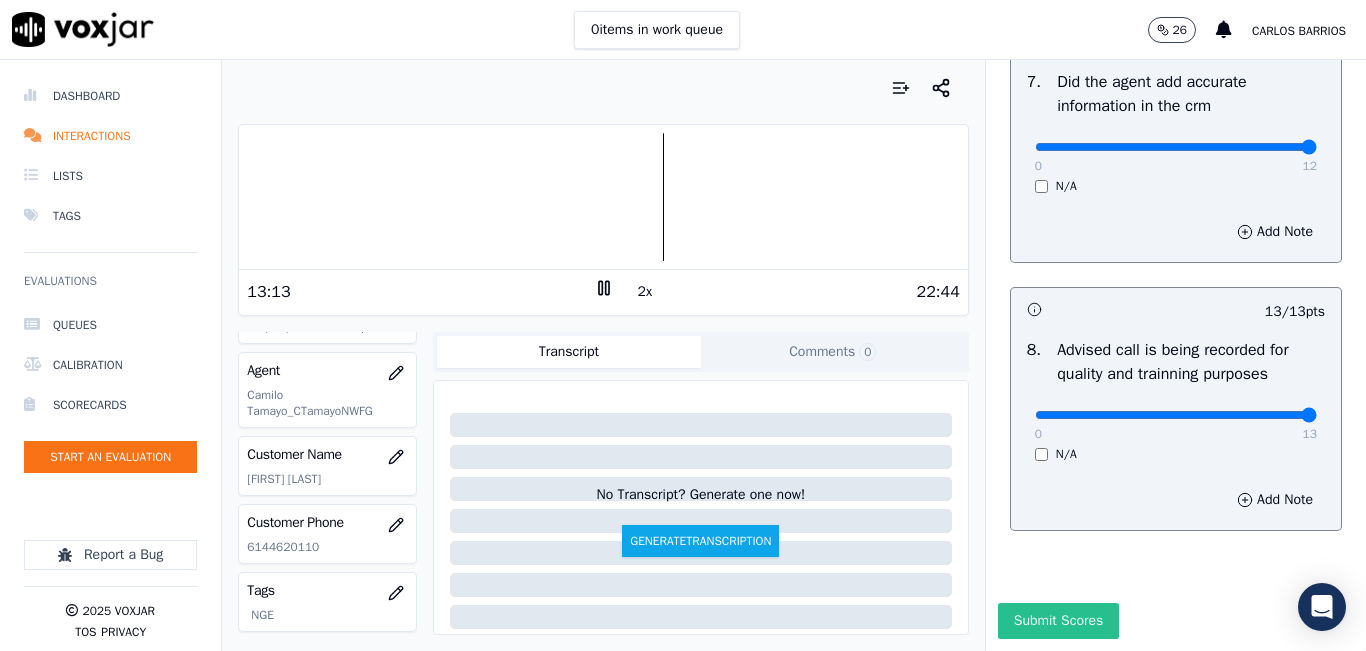 click on "Submit Scores" at bounding box center [1058, 621] 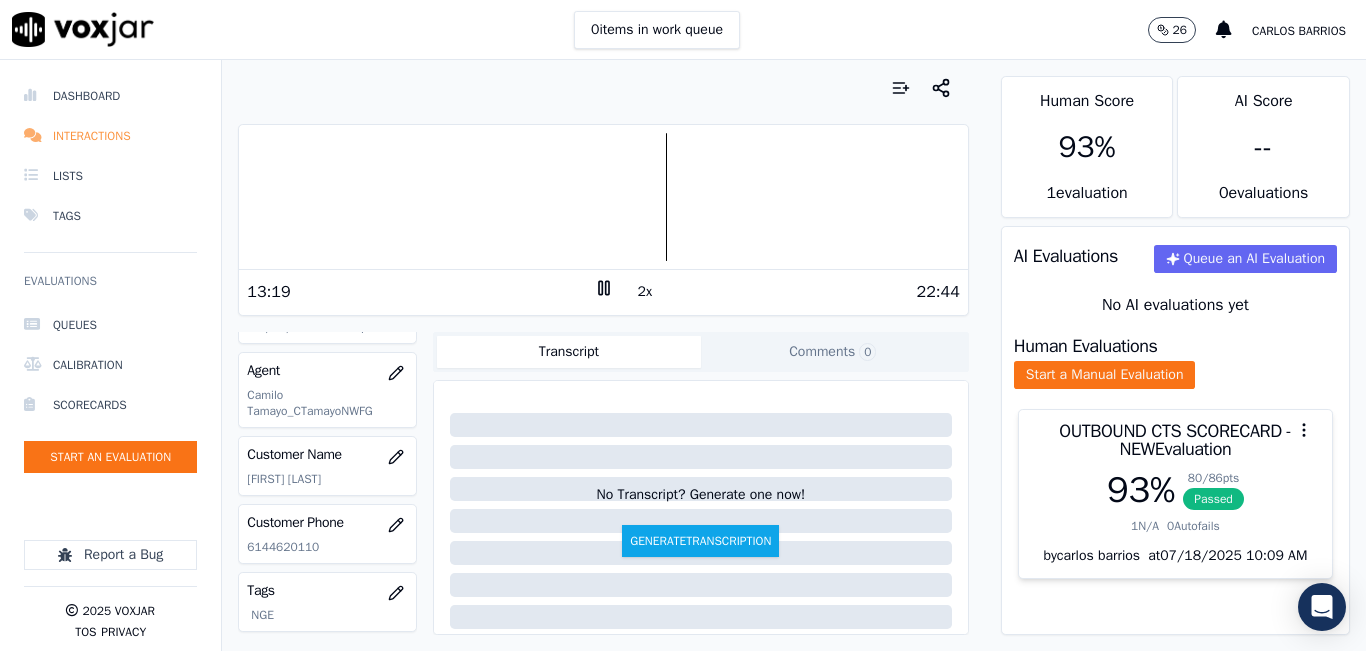 click on "Interactions" at bounding box center [110, 136] 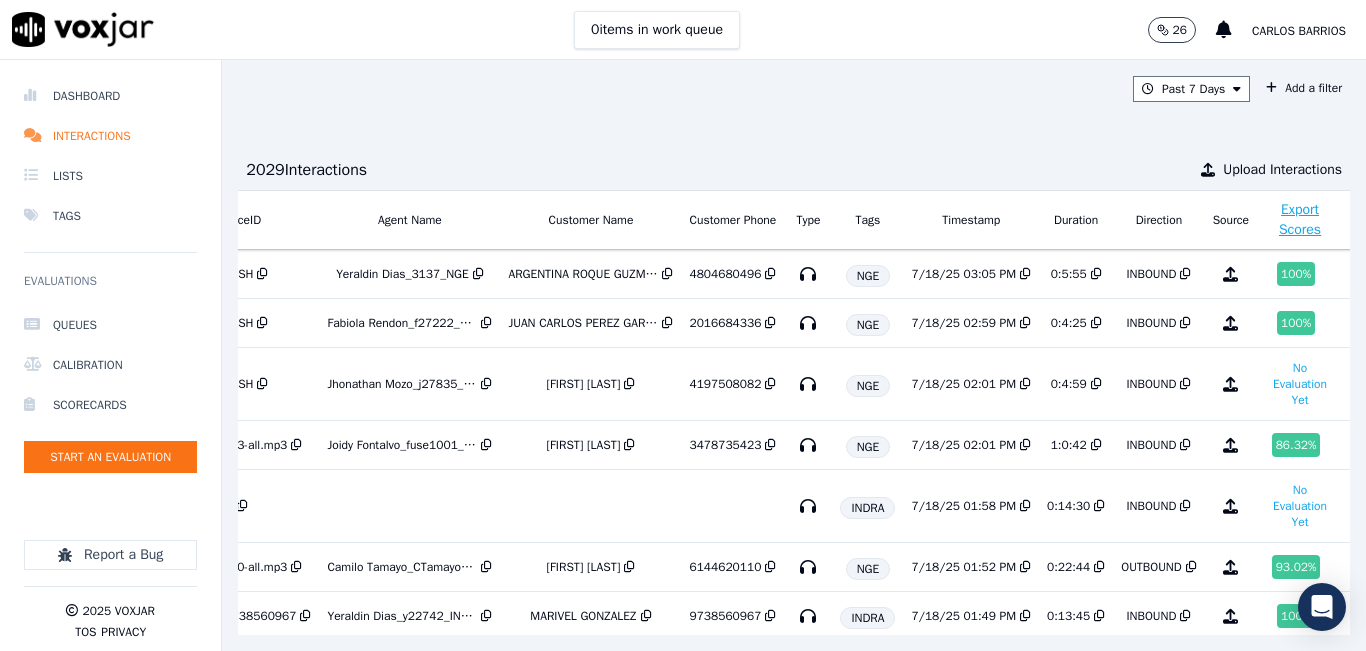 scroll, scrollTop: 0, scrollLeft: 312, axis: horizontal 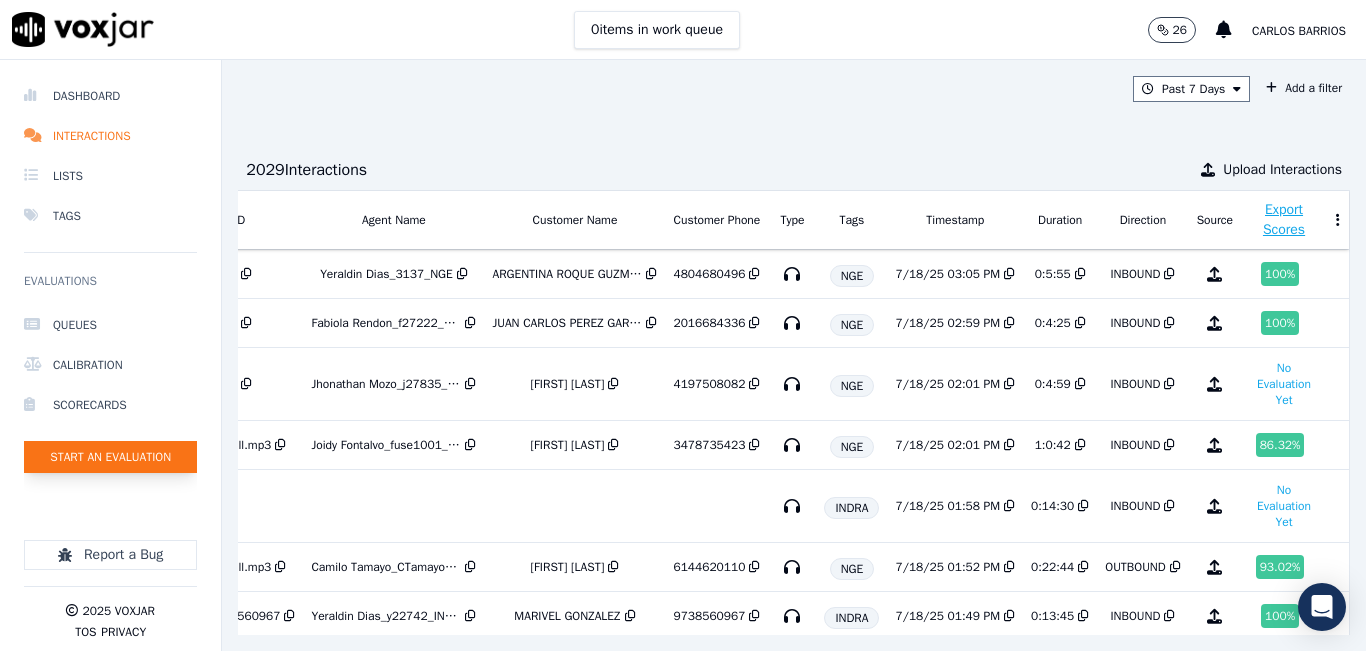 click on "Start an Evaluation" 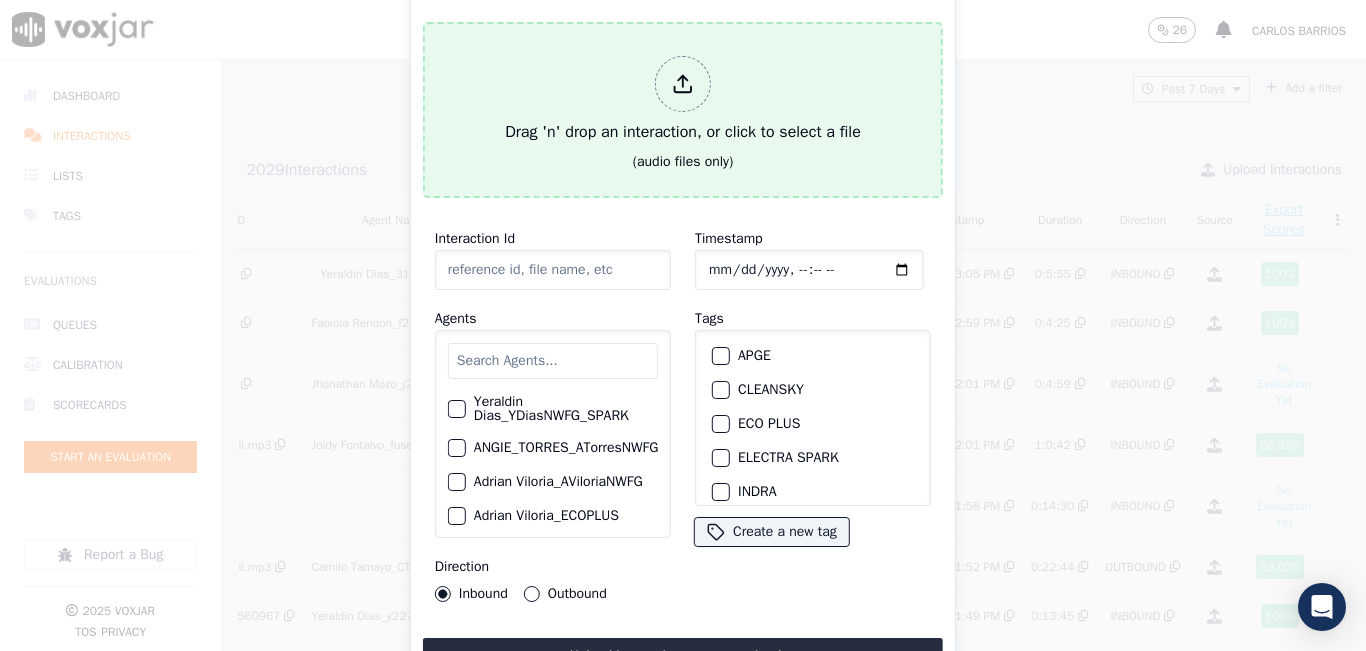 click on "Drag 'n' drop an interaction, or click to select a file" at bounding box center (683, 100) 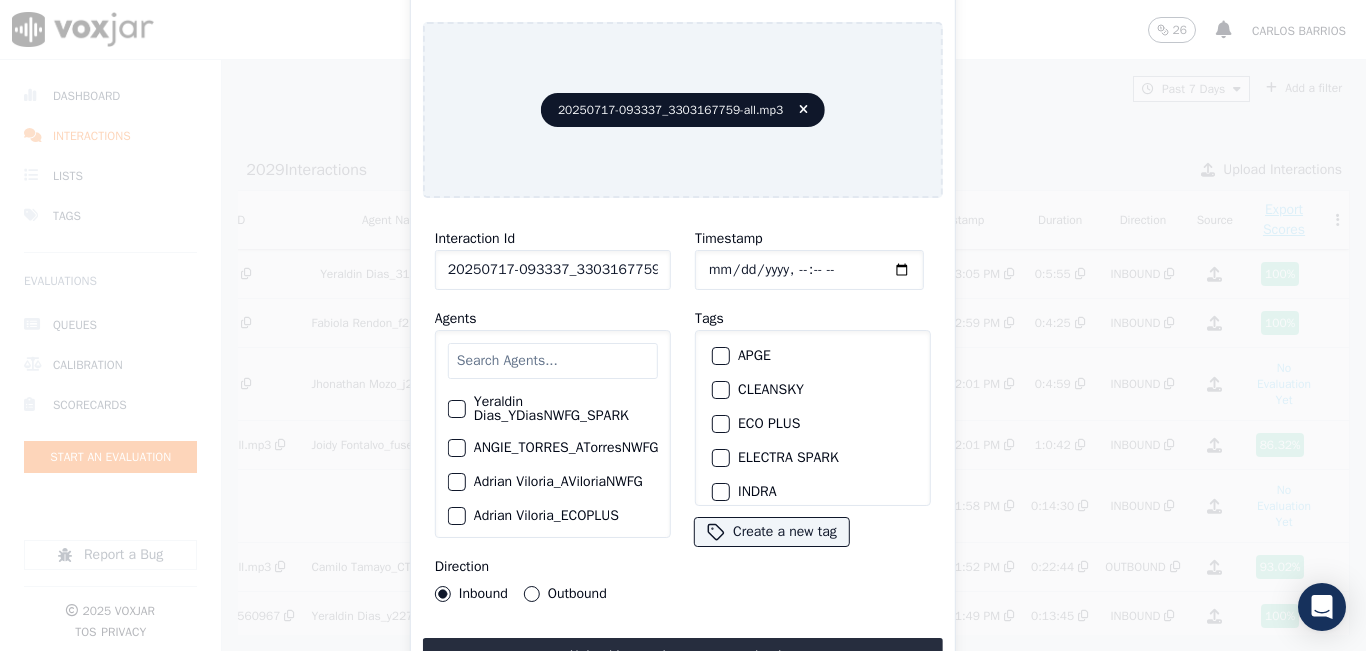 click at bounding box center [553, 361] 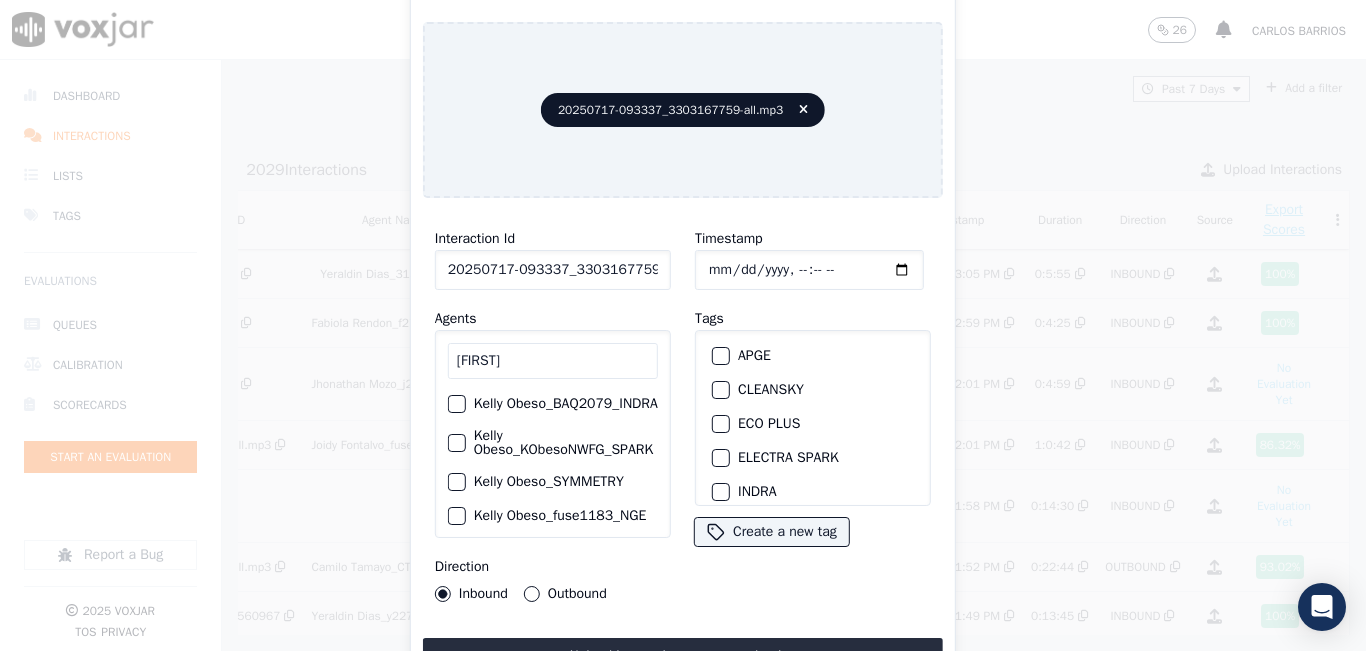 type on "KELLY" 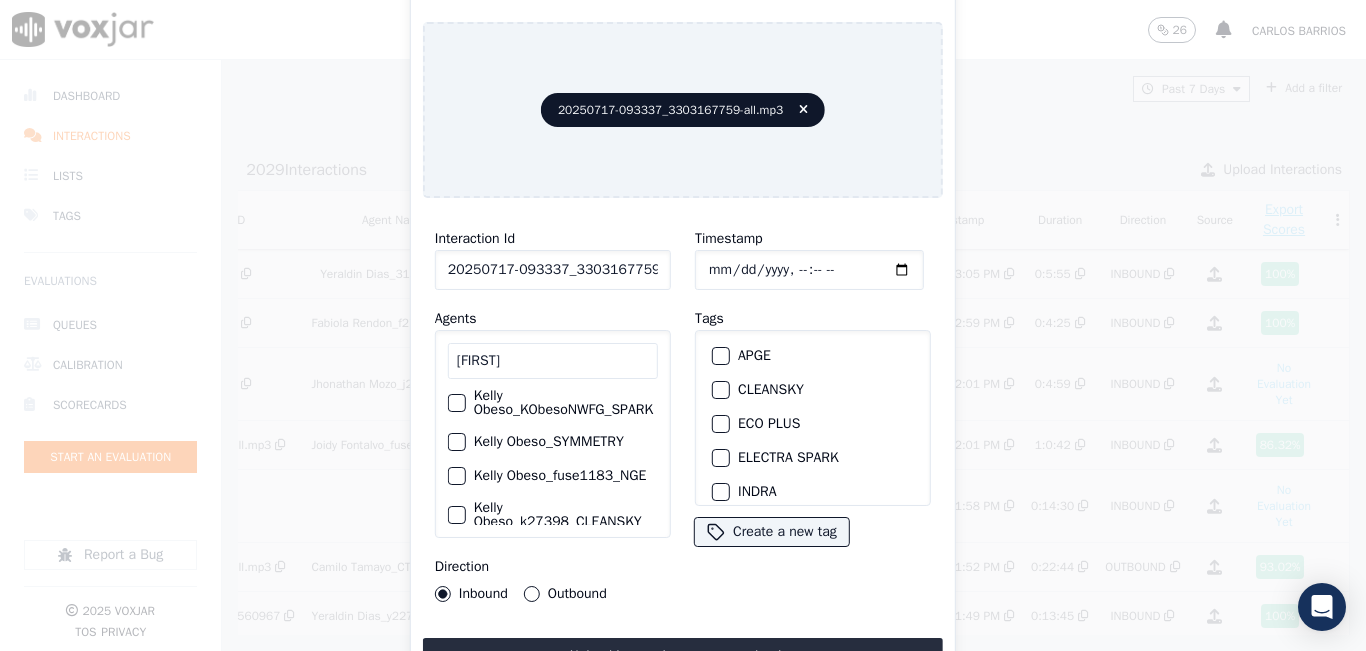 scroll, scrollTop: 80, scrollLeft: 22, axis: both 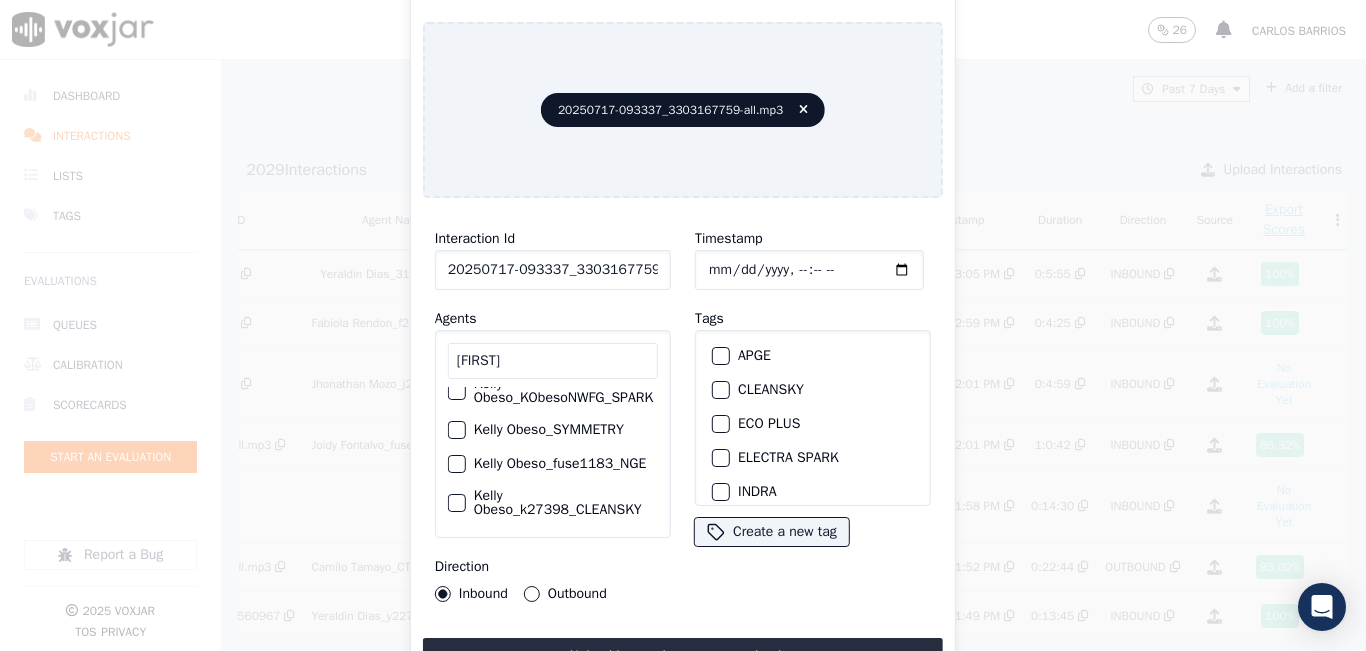 click on "Kelly Obeso_fuse1183_NGE" 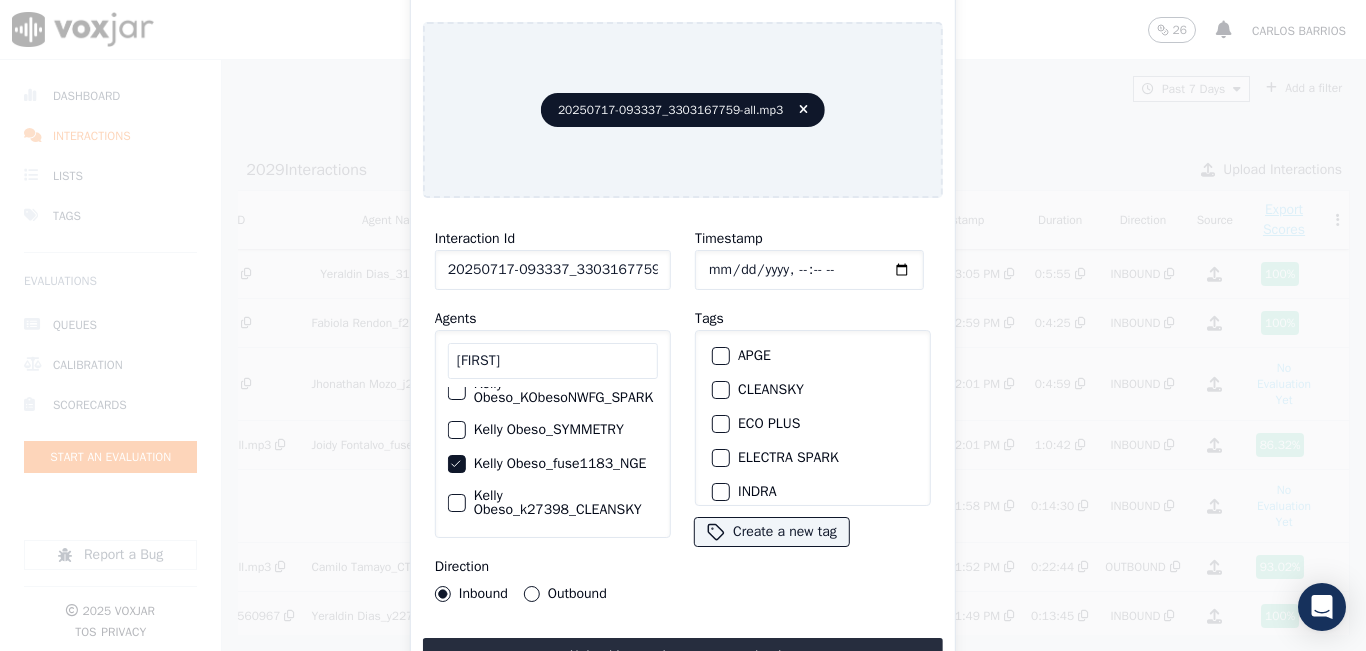 scroll, scrollTop: 80, scrollLeft: 0, axis: vertical 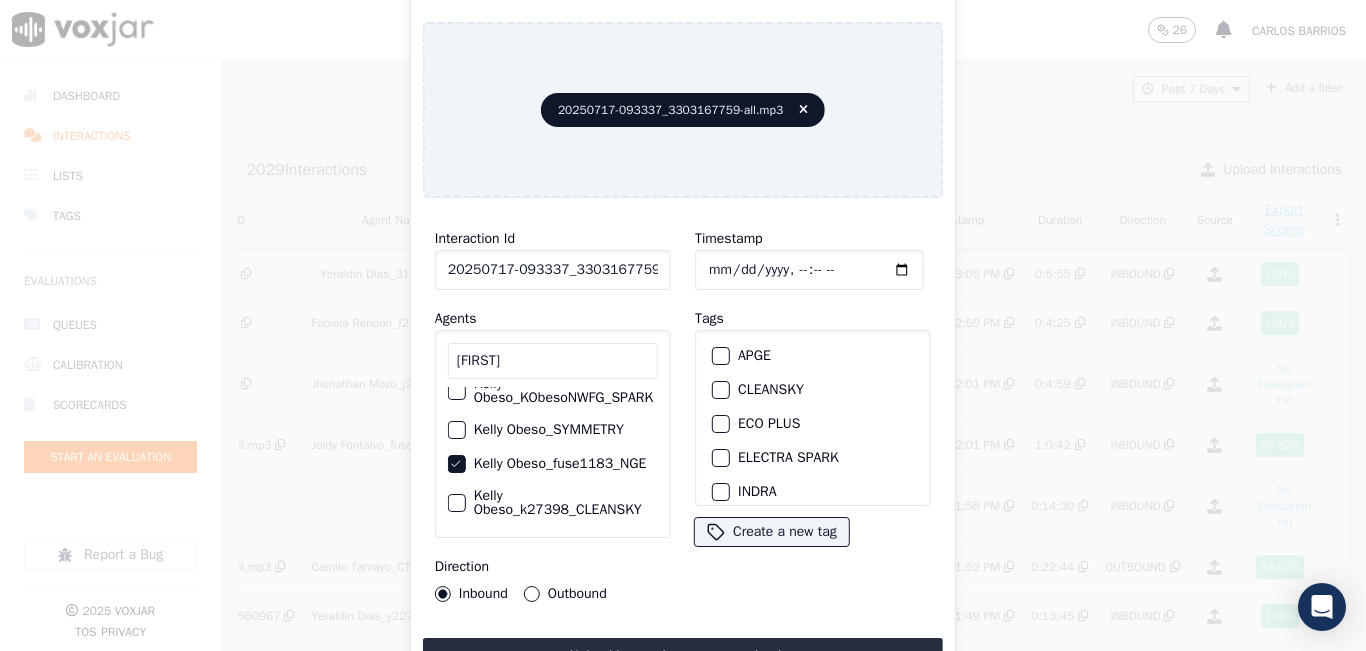 click on "Outbound" at bounding box center [532, 594] 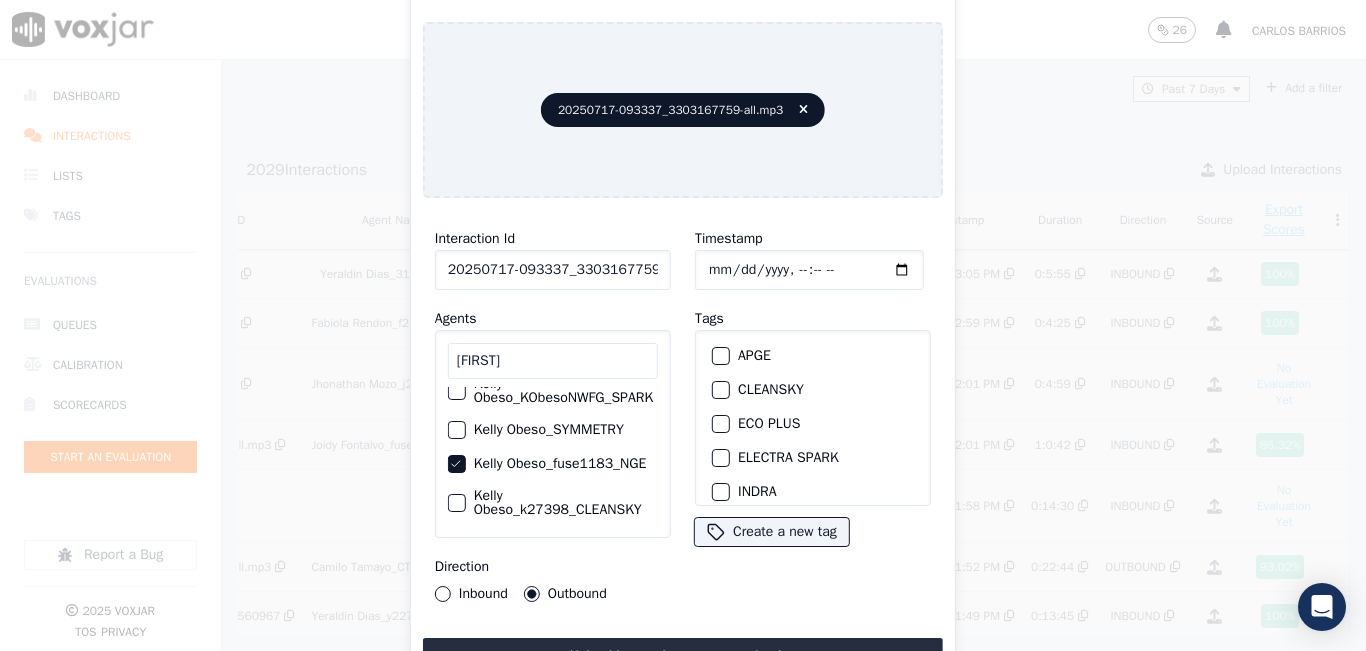 click on "Inbound" at bounding box center [443, 594] 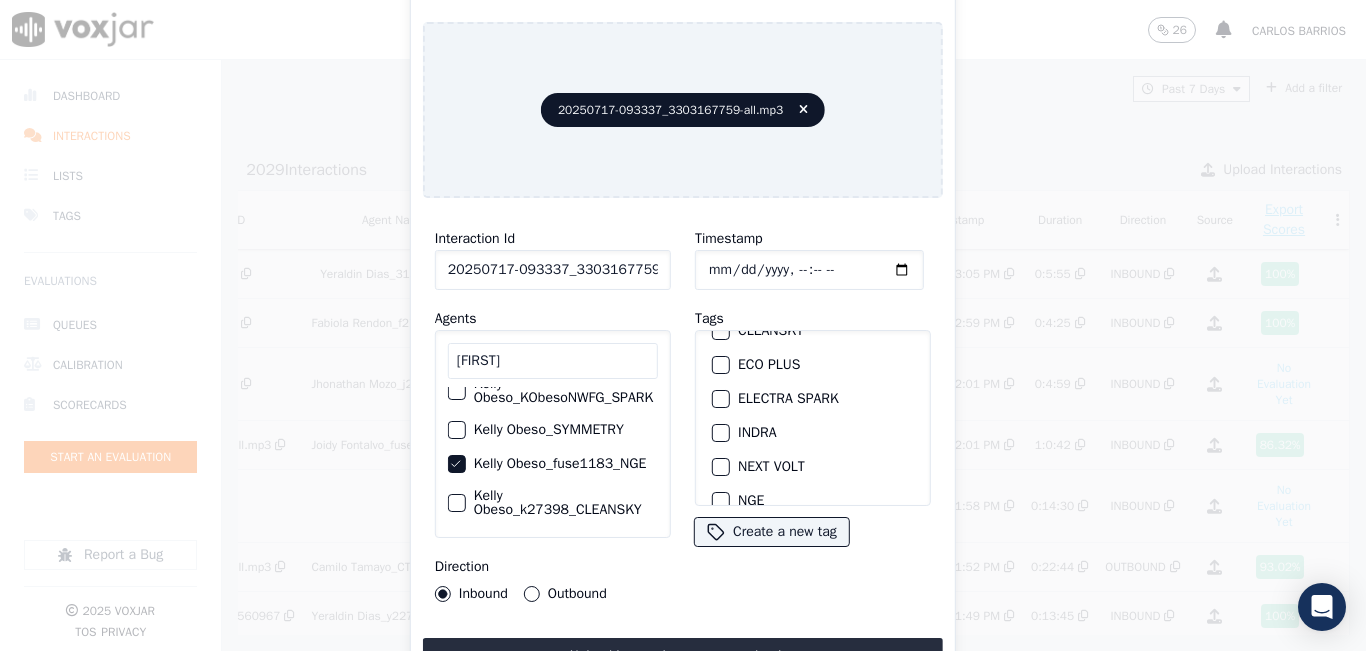 scroll, scrollTop: 100, scrollLeft: 0, axis: vertical 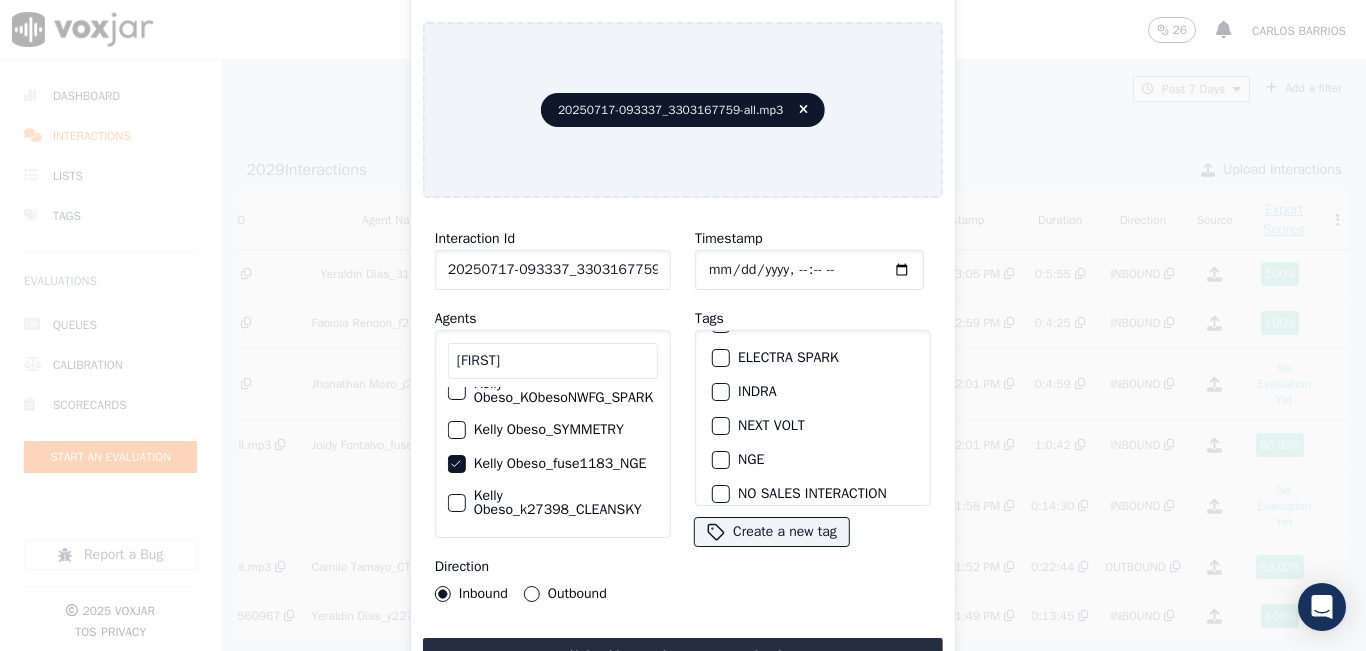 click at bounding box center [720, 460] 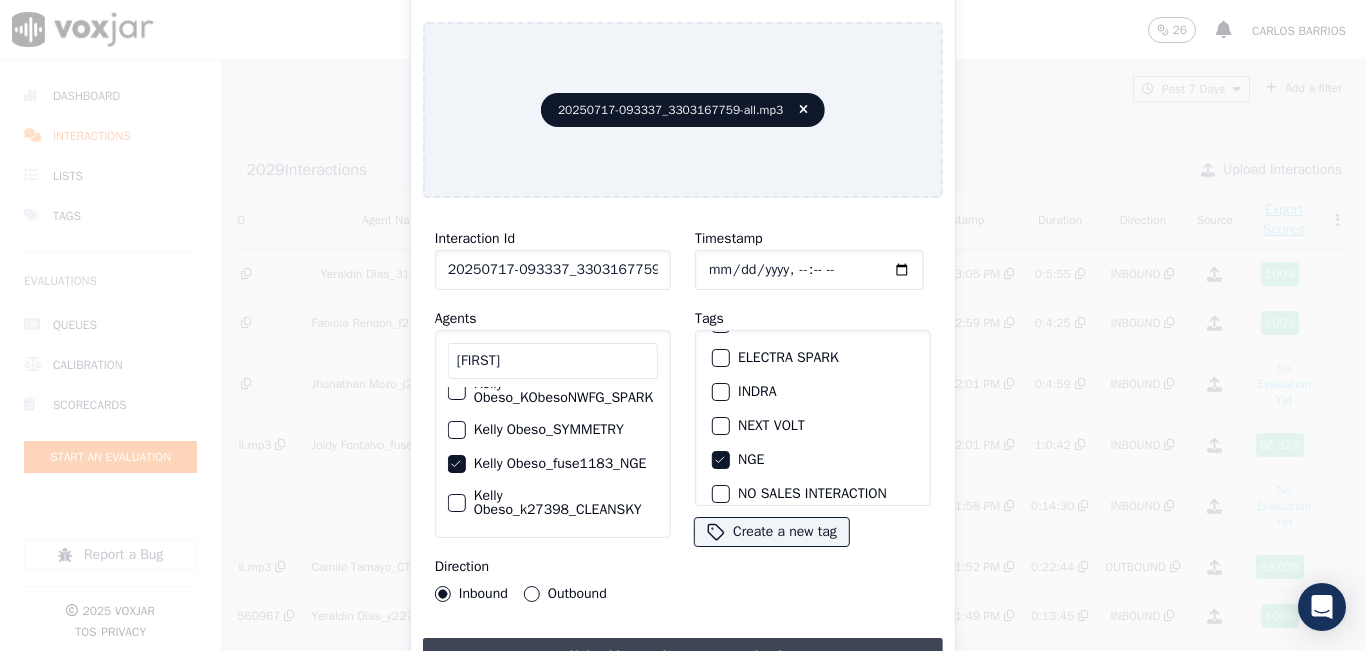 click on "Upload interaction to start evaluation" at bounding box center [683, 656] 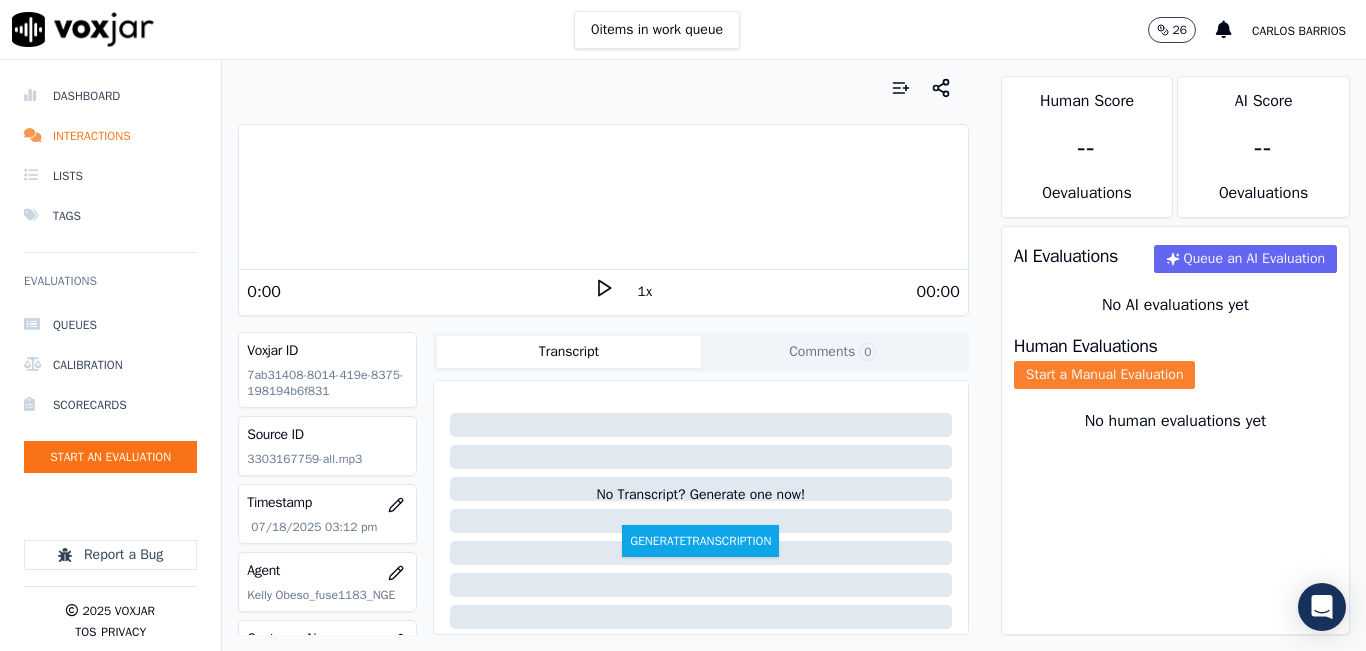 click on "Start a Manual Evaluation" 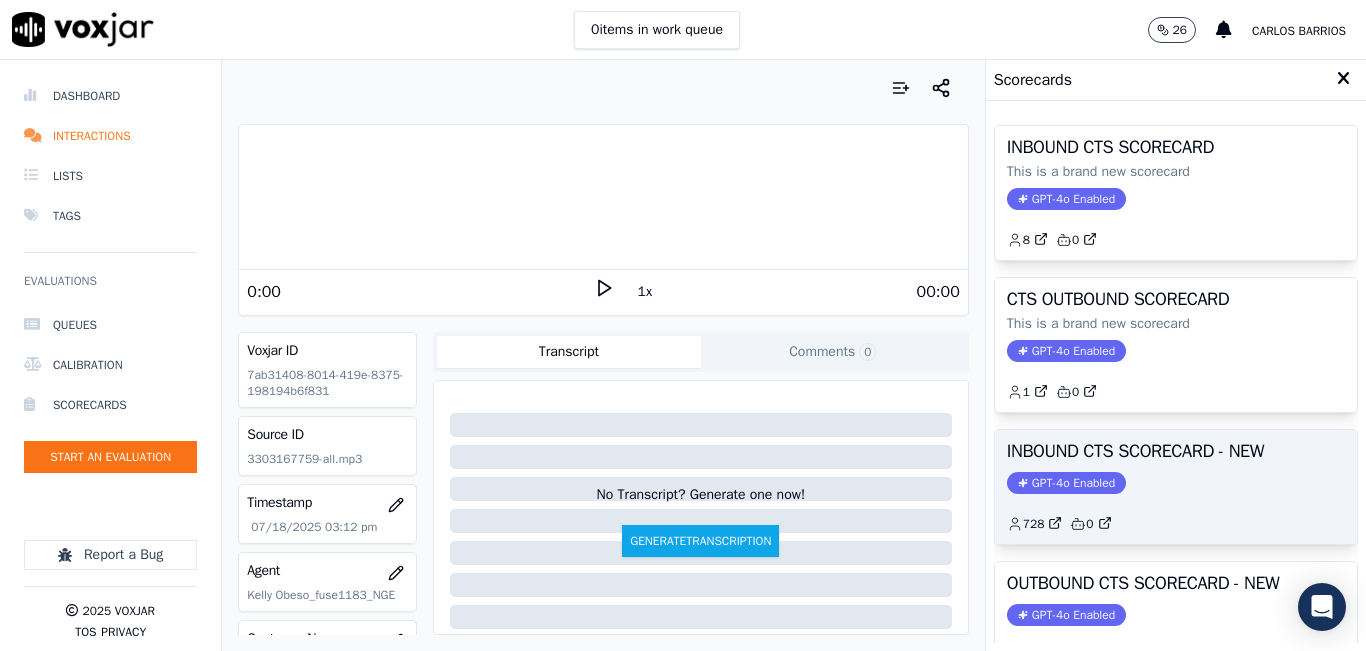 click on "728         0" 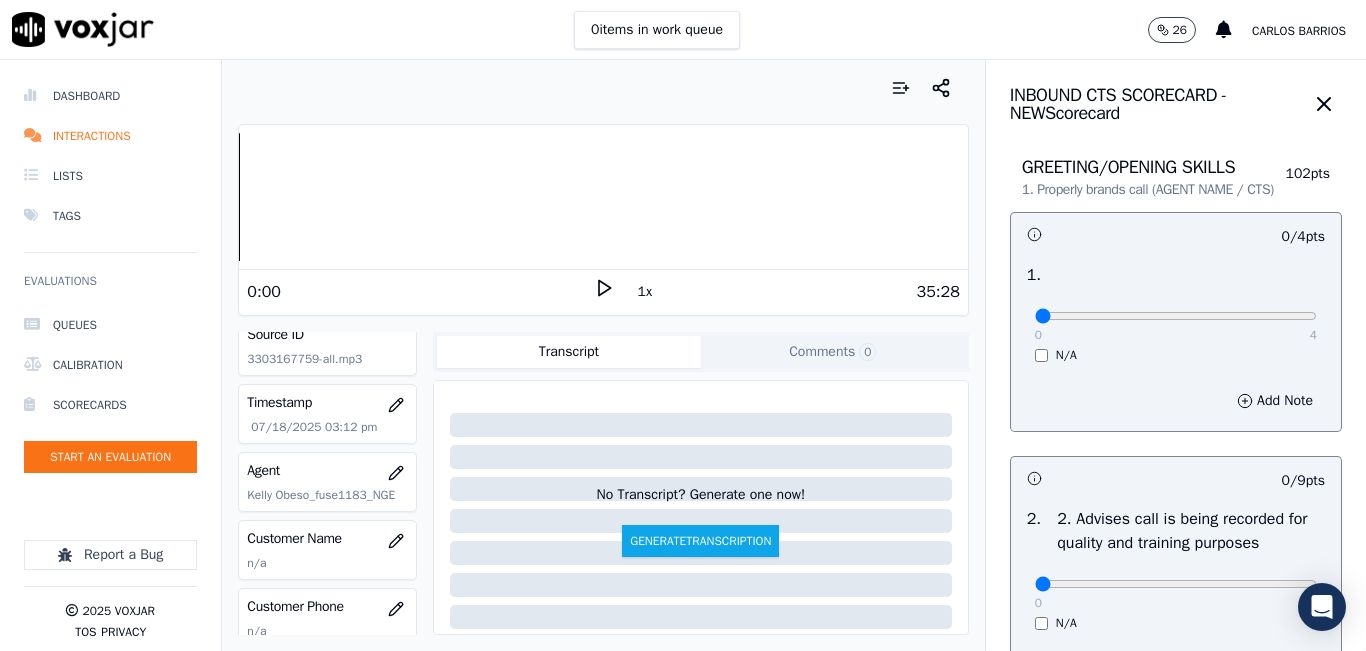 scroll, scrollTop: 200, scrollLeft: 0, axis: vertical 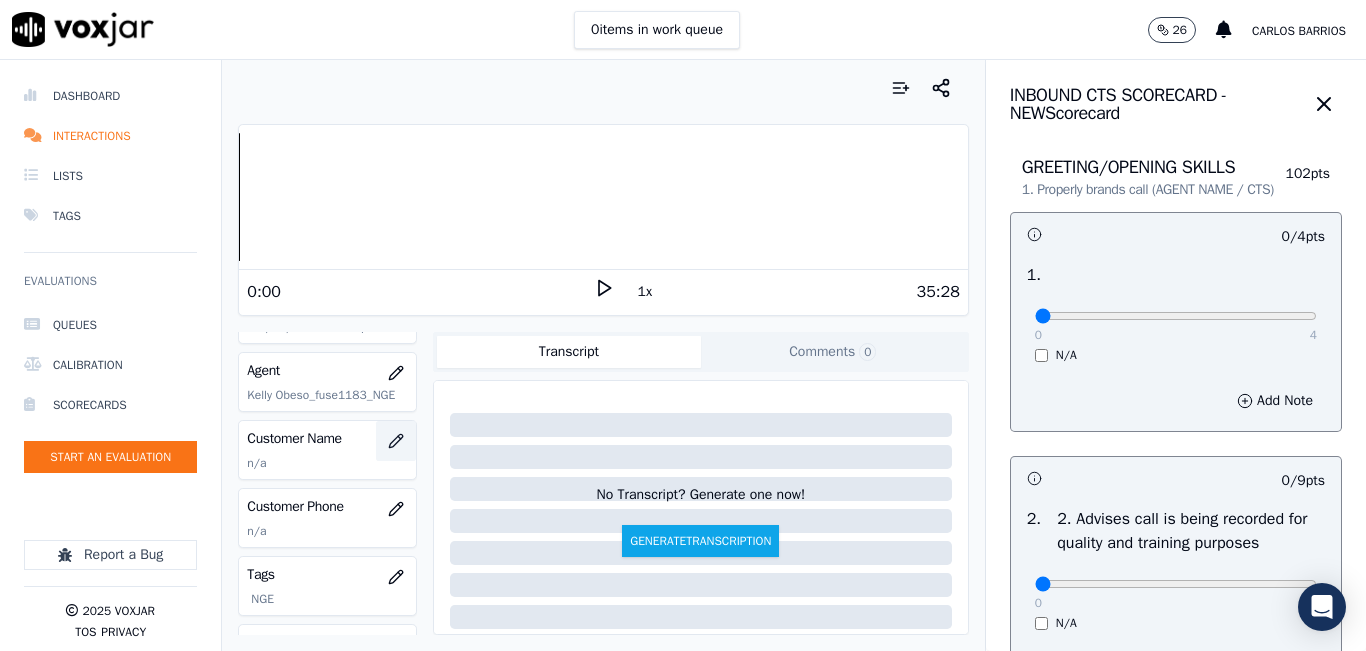 click at bounding box center (396, 441) 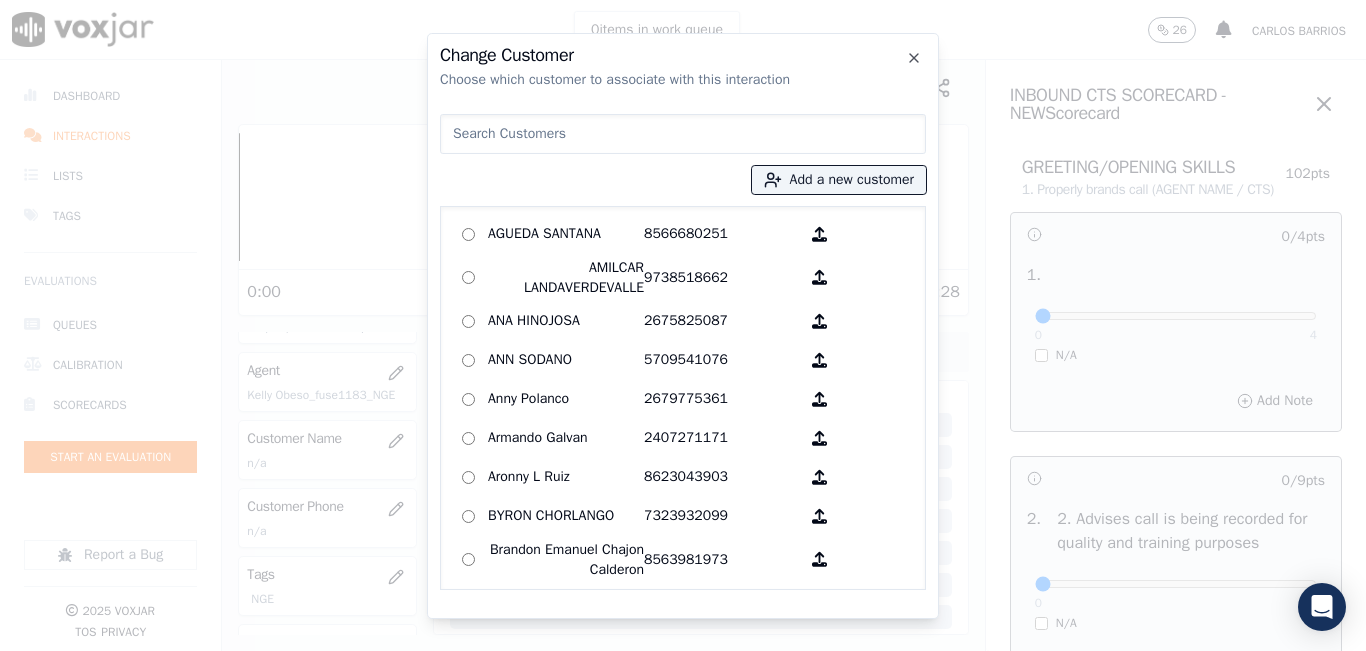 click at bounding box center [683, 134] 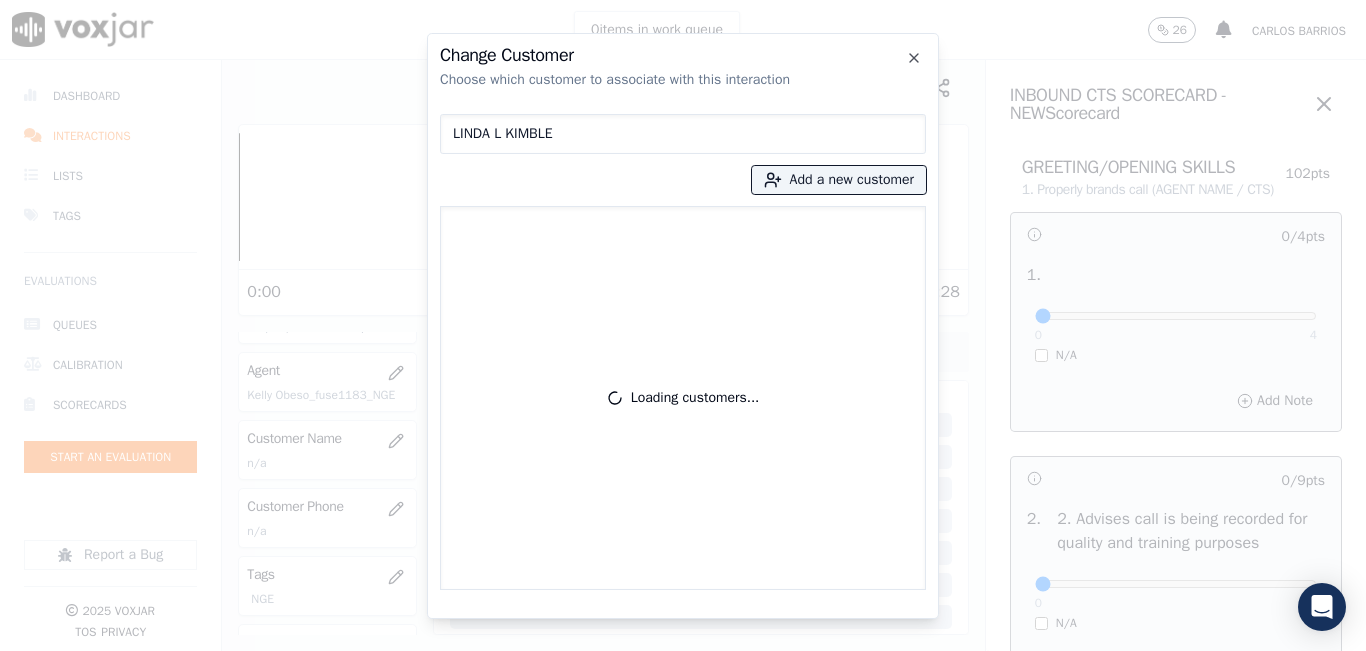type on "LINDA L KIMBLE" 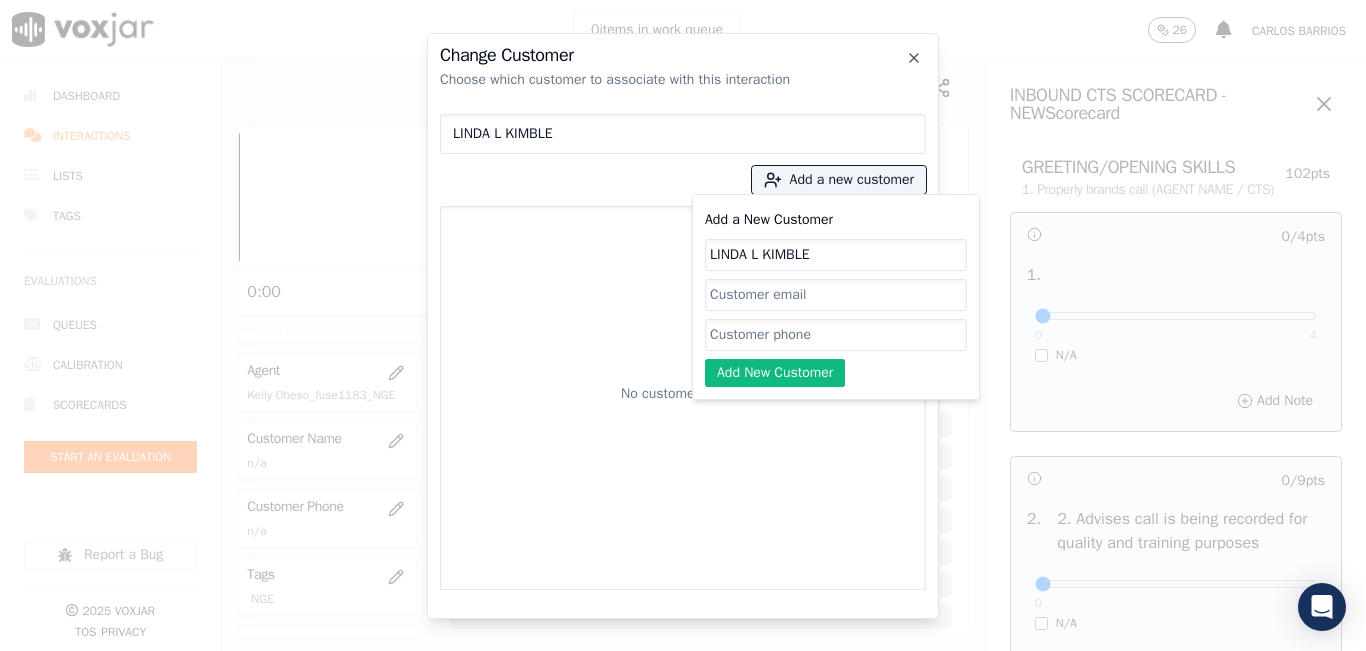 type on "LINDA L KIMBLE" 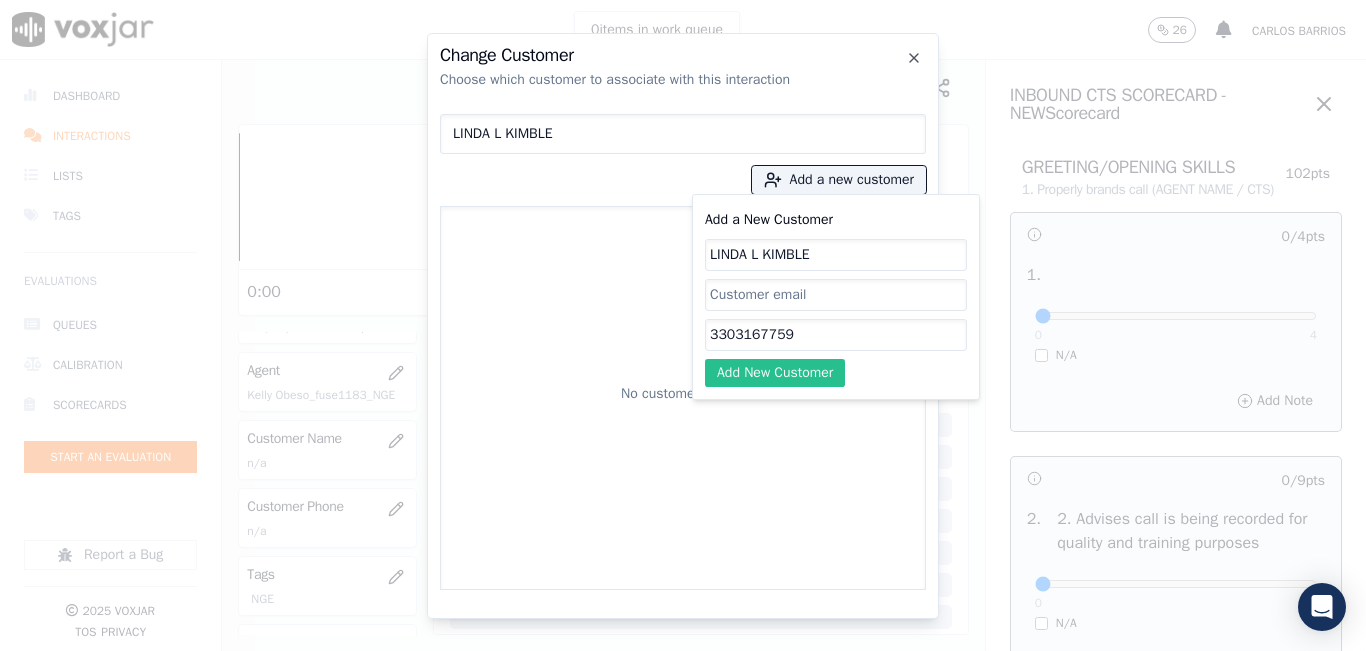 type on "3303167759" 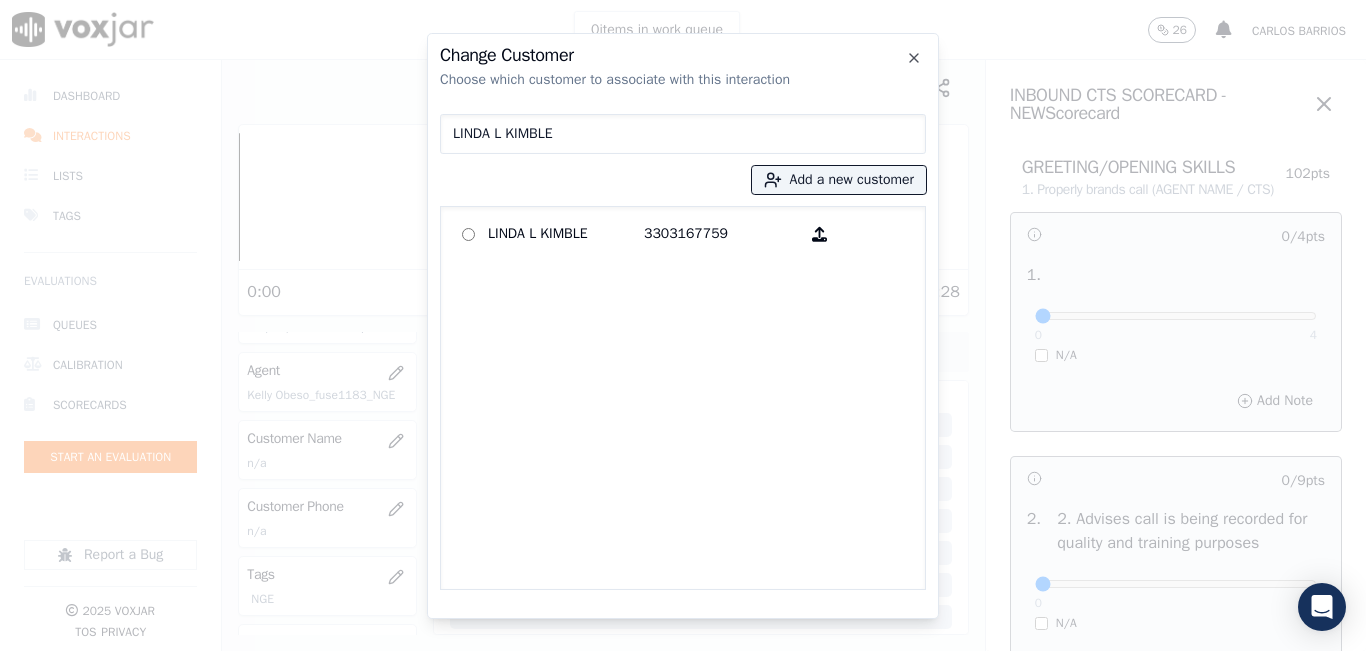 click on "LINDA L KIMBLE   3303167759" 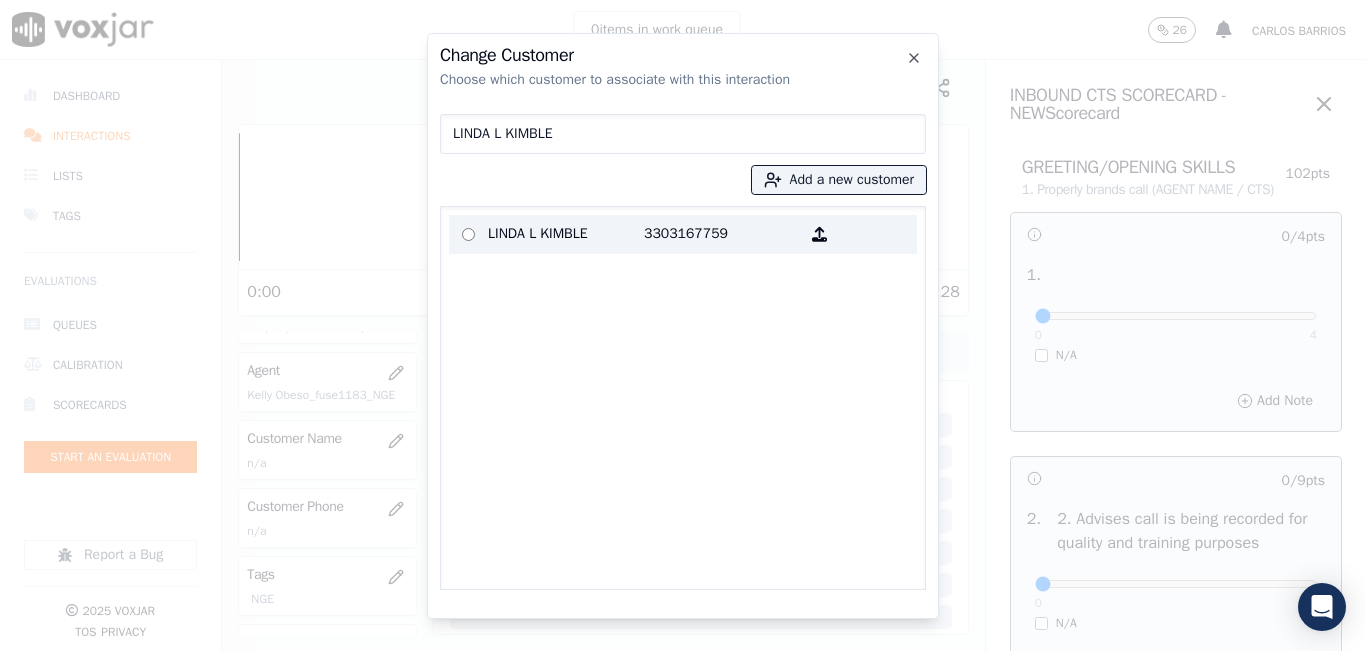 click on "3303167759" at bounding box center [722, 234] 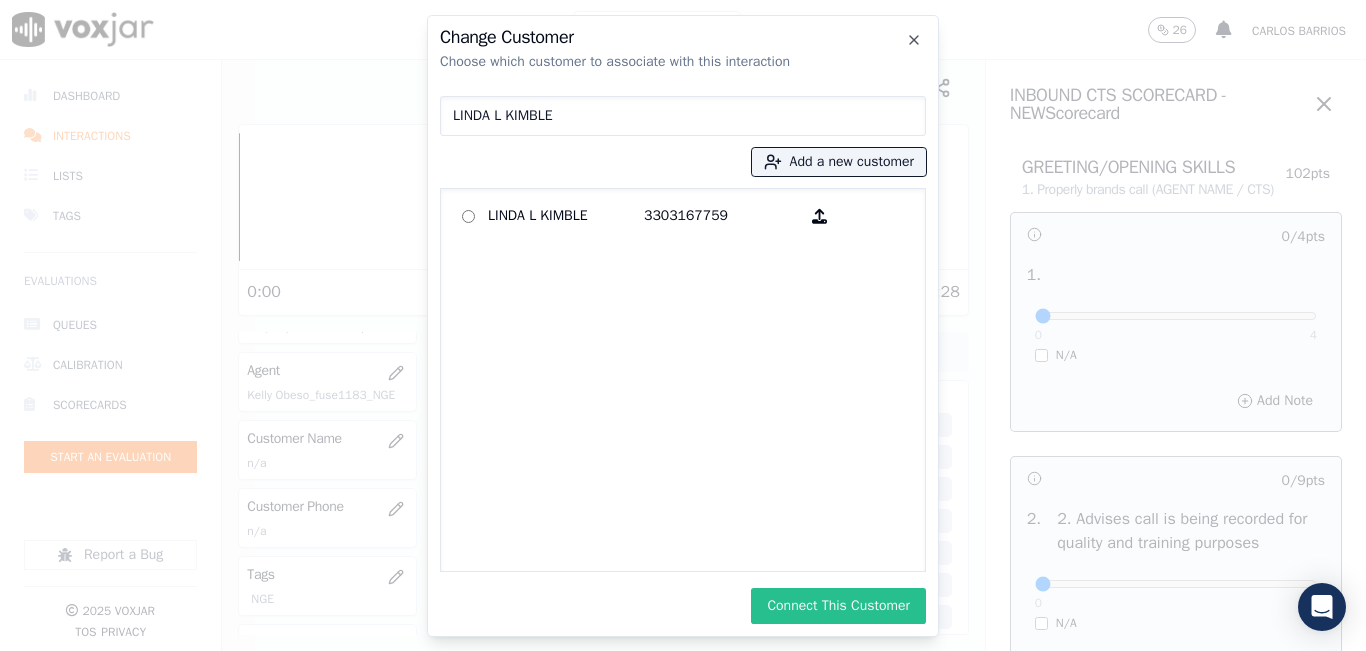 click on "Connect This Customer" at bounding box center [838, 606] 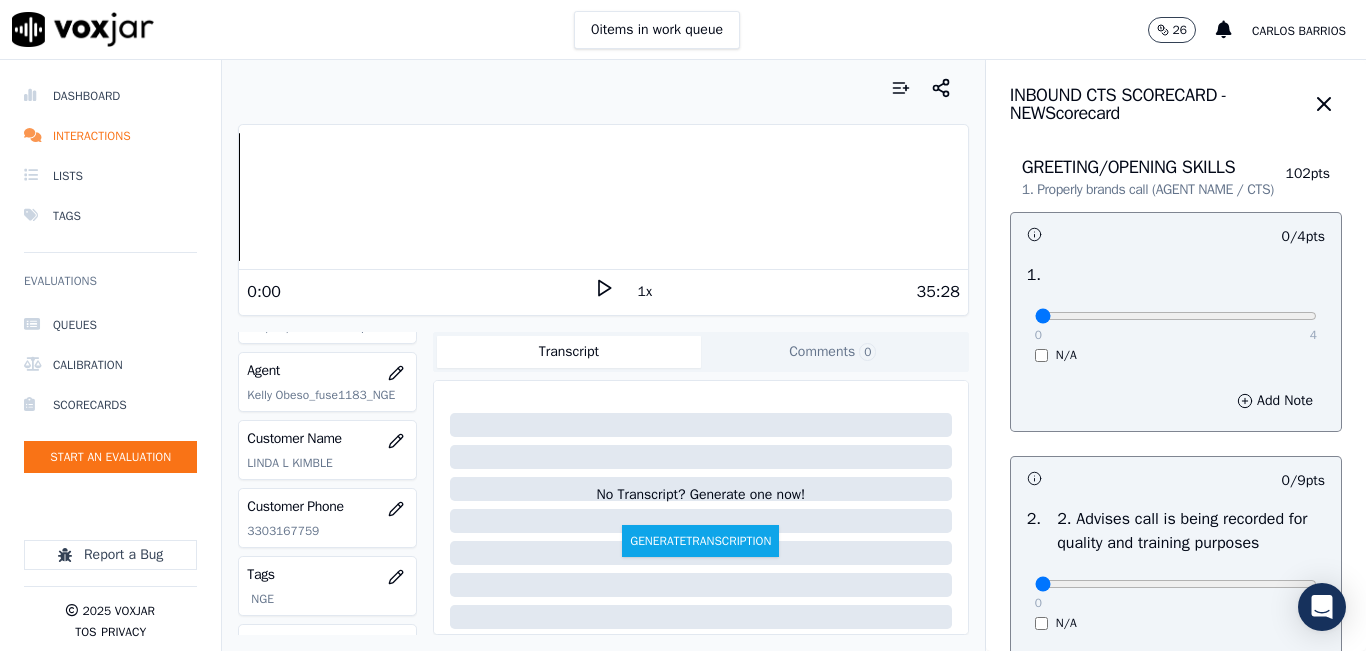 click 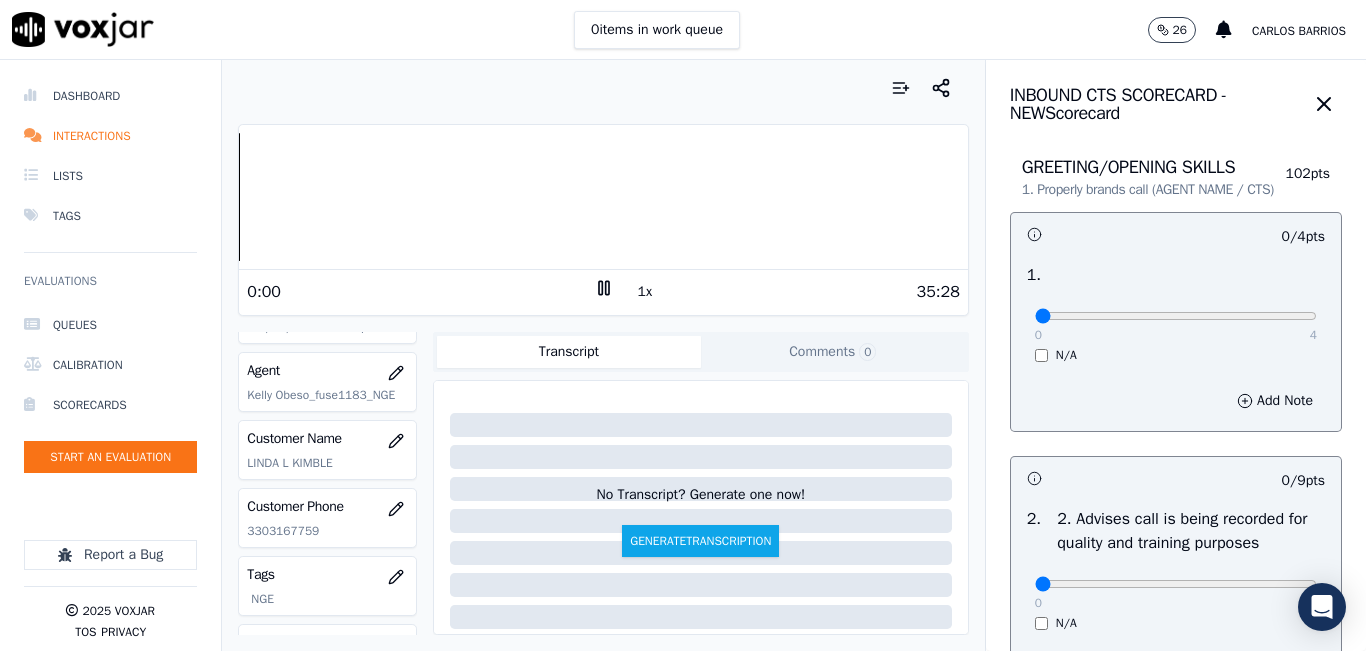 click on "1x" at bounding box center [645, 292] 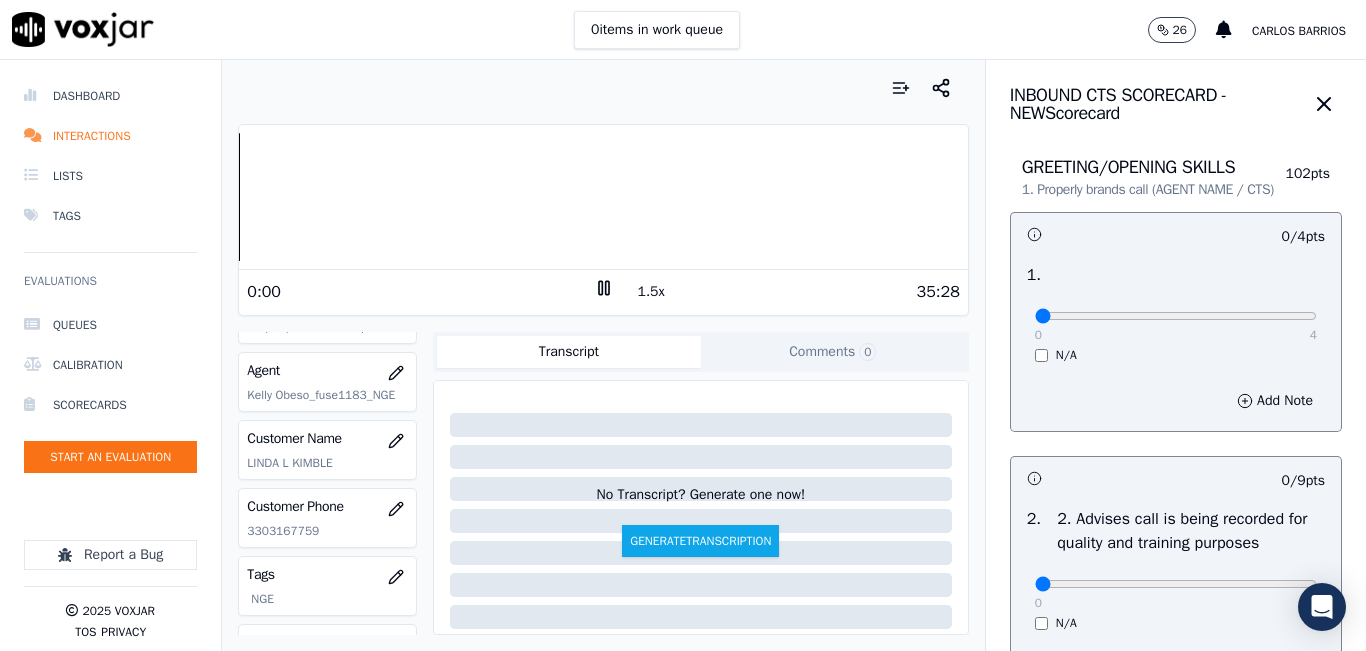 click on "1.5x" at bounding box center [651, 292] 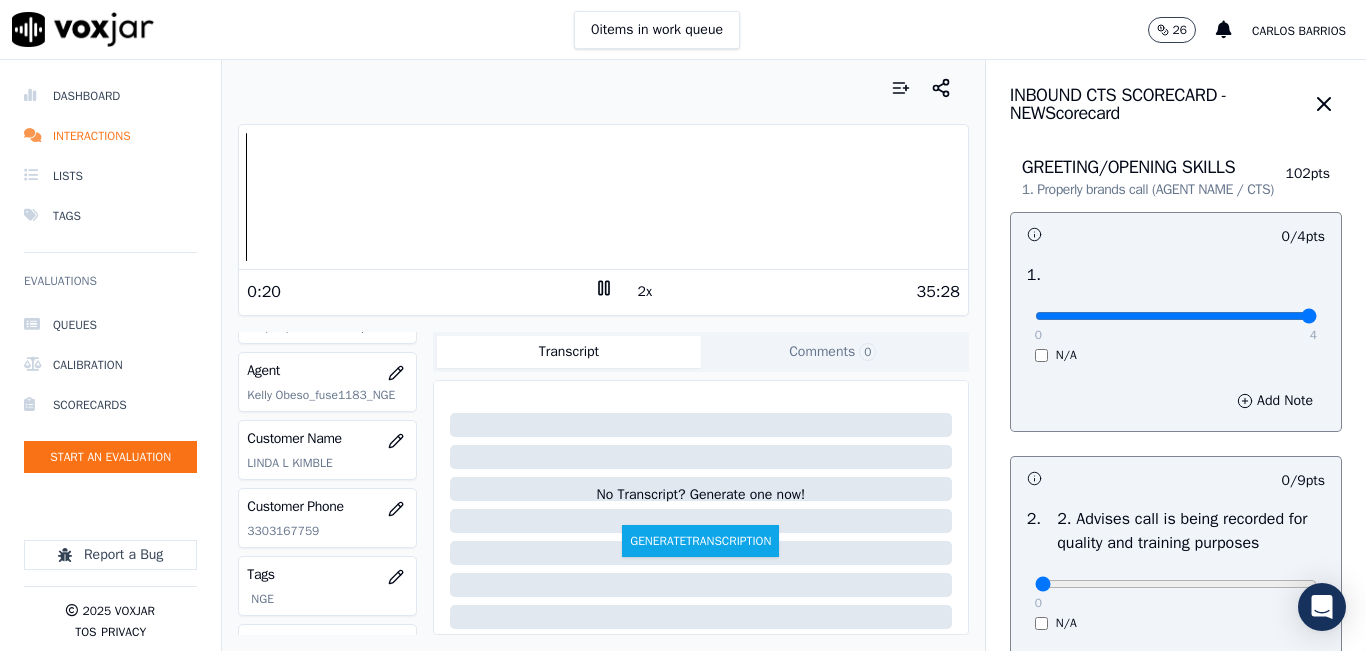 drag, startPoint x: 1242, startPoint y: 337, endPoint x: 1264, endPoint y: 334, distance: 22.203604 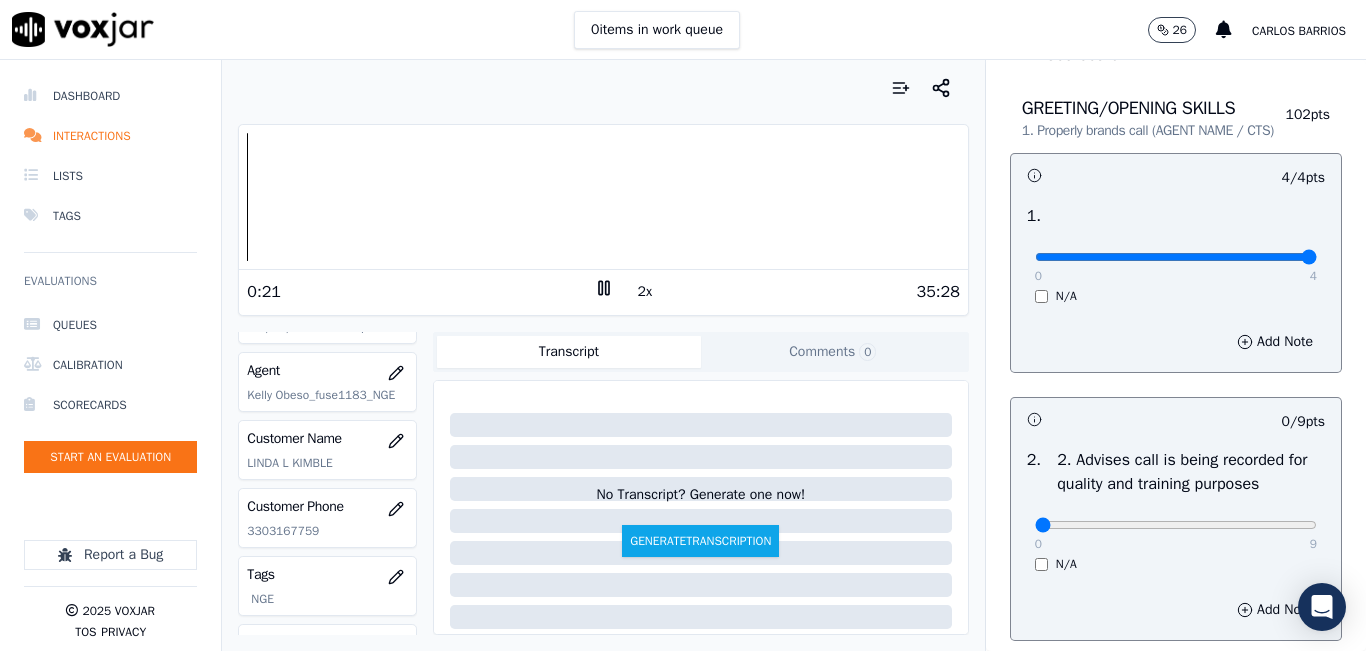 scroll, scrollTop: 100, scrollLeft: 0, axis: vertical 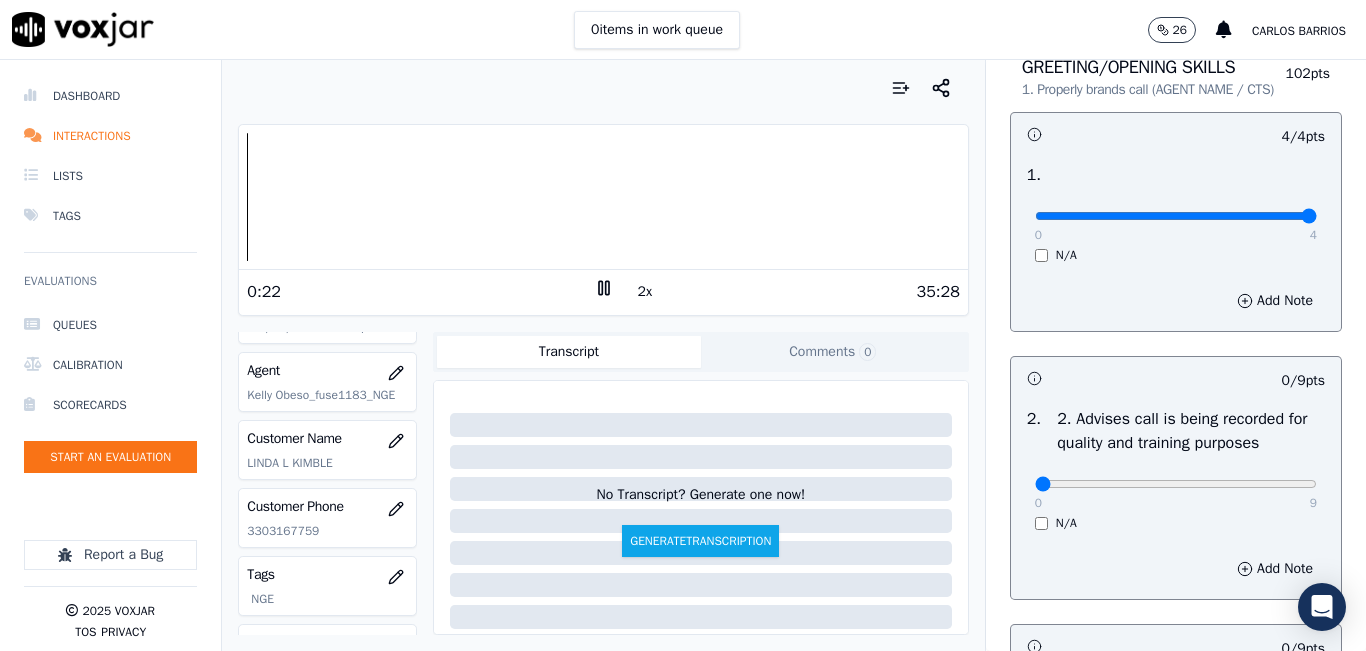 drag, startPoint x: 1251, startPoint y: 493, endPoint x: 1292, endPoint y: 495, distance: 41.04875 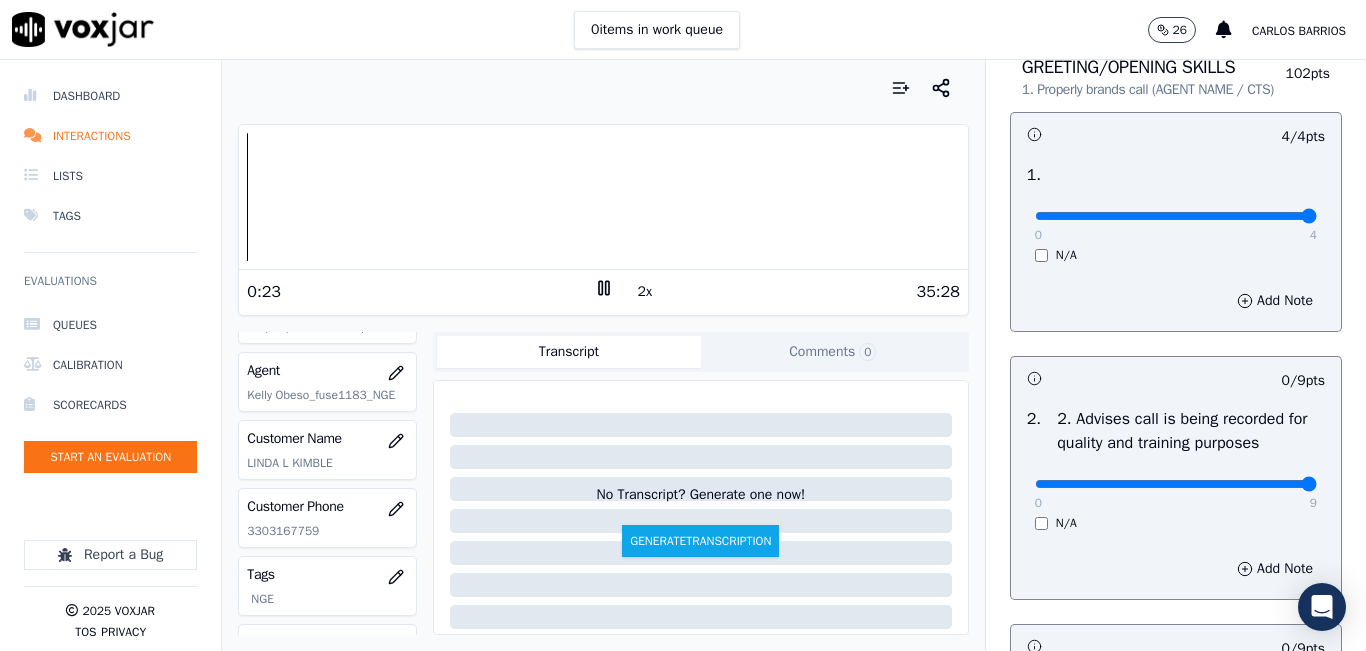 type on "9" 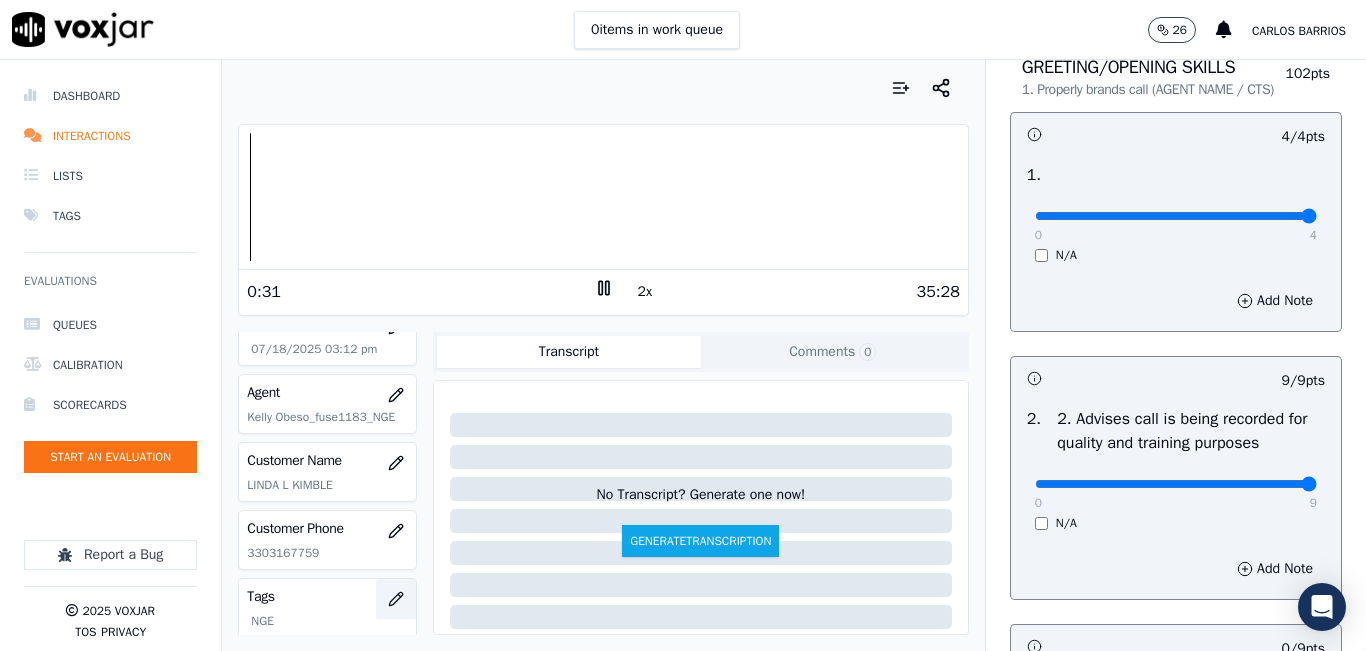 scroll, scrollTop: 0, scrollLeft: 0, axis: both 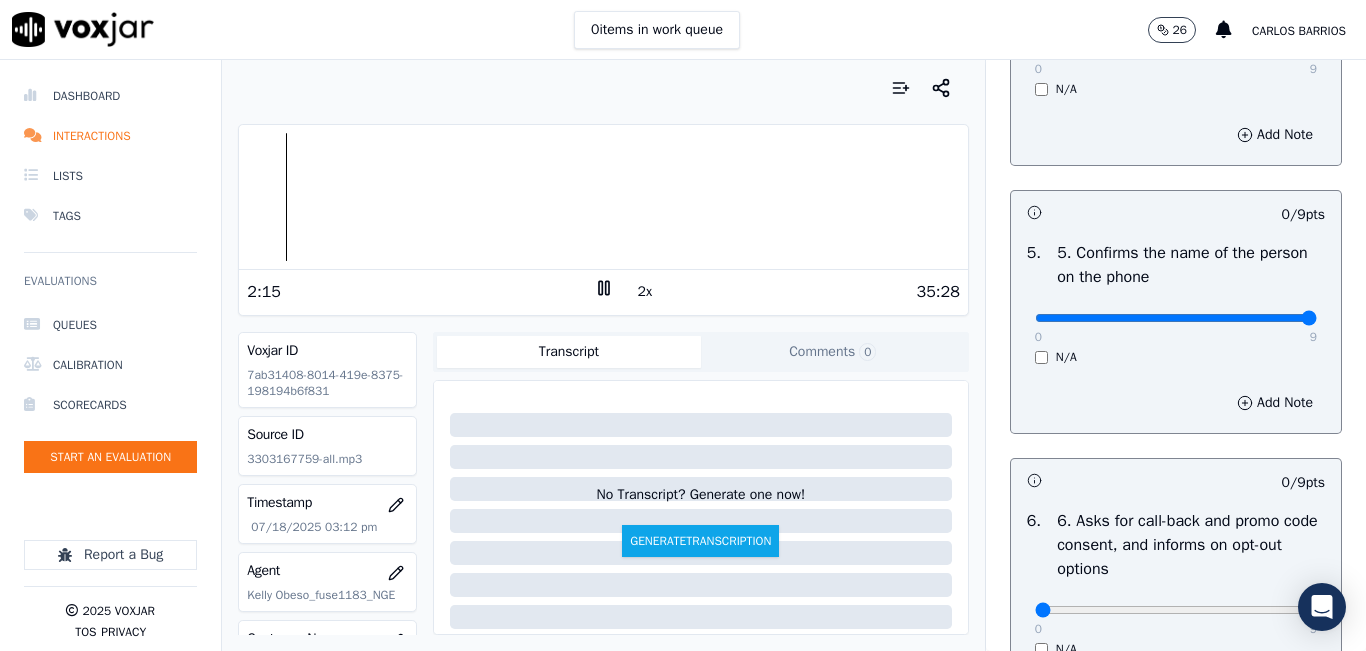drag, startPoint x: 1262, startPoint y: 373, endPoint x: 1319, endPoint y: 380, distance: 57.428215 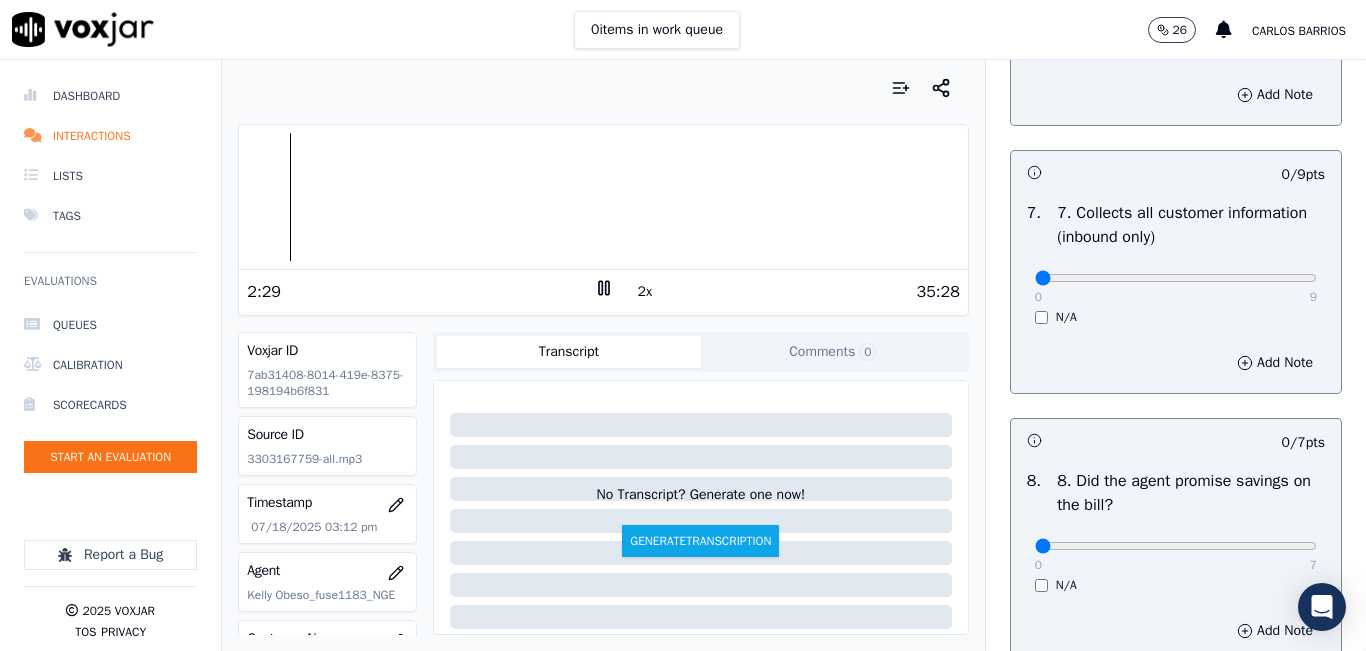 scroll, scrollTop: 1942, scrollLeft: 0, axis: vertical 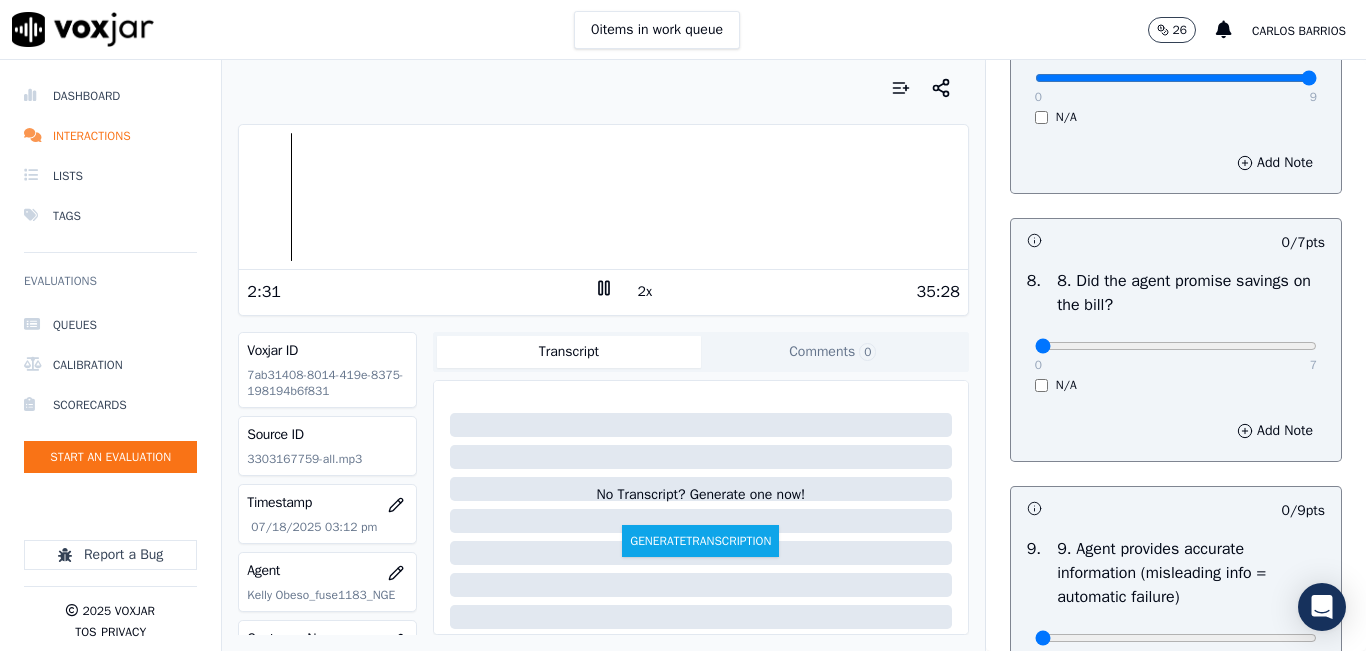 drag, startPoint x: 1258, startPoint y: 149, endPoint x: 1310, endPoint y: 170, distance: 56.0803 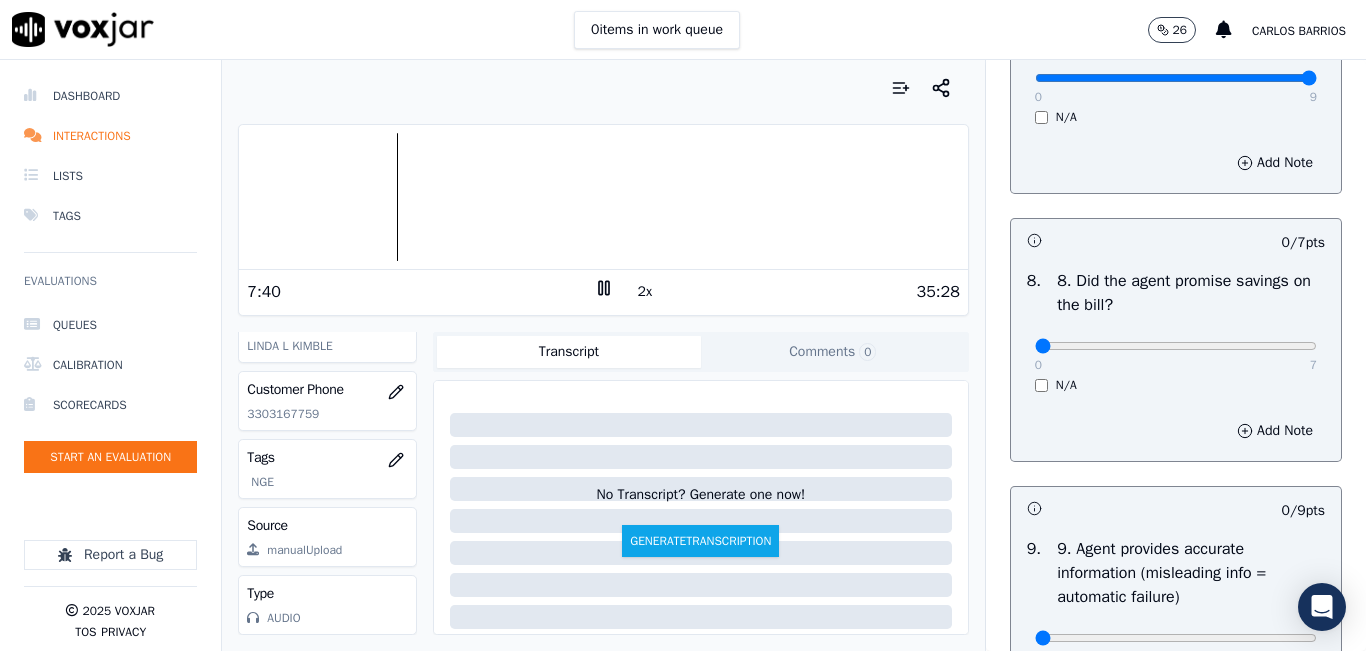scroll, scrollTop: 378, scrollLeft: 0, axis: vertical 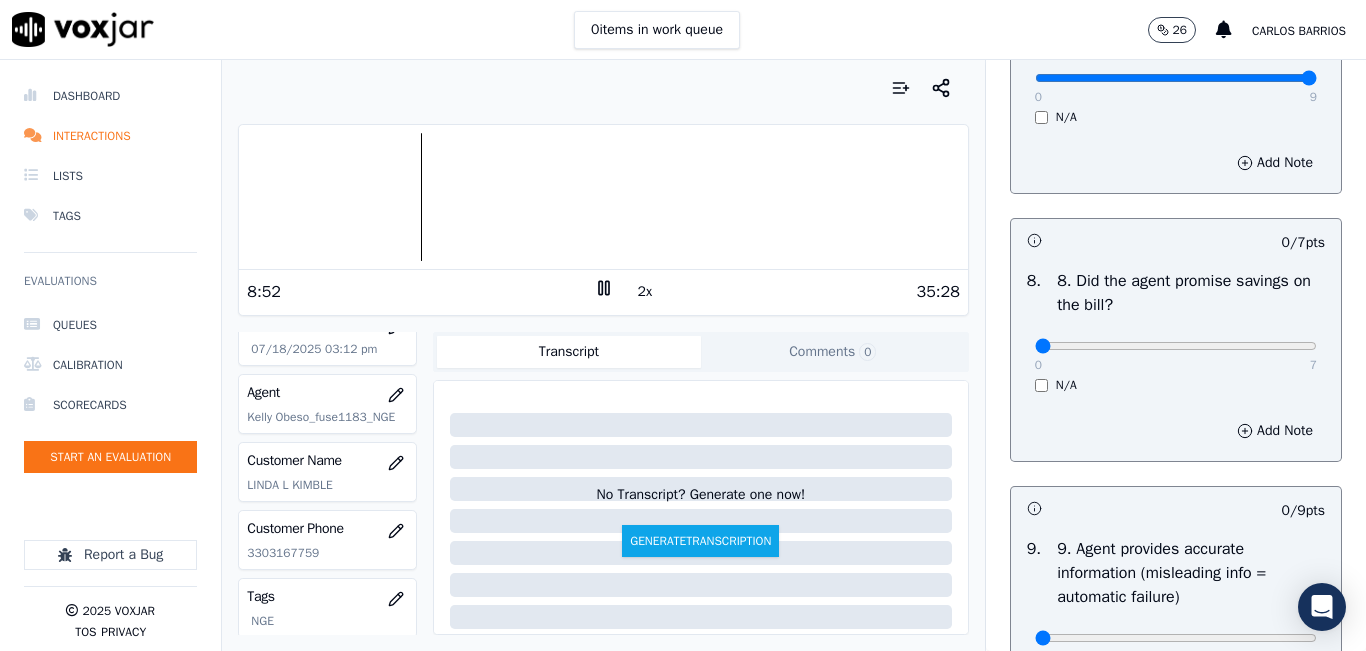 click 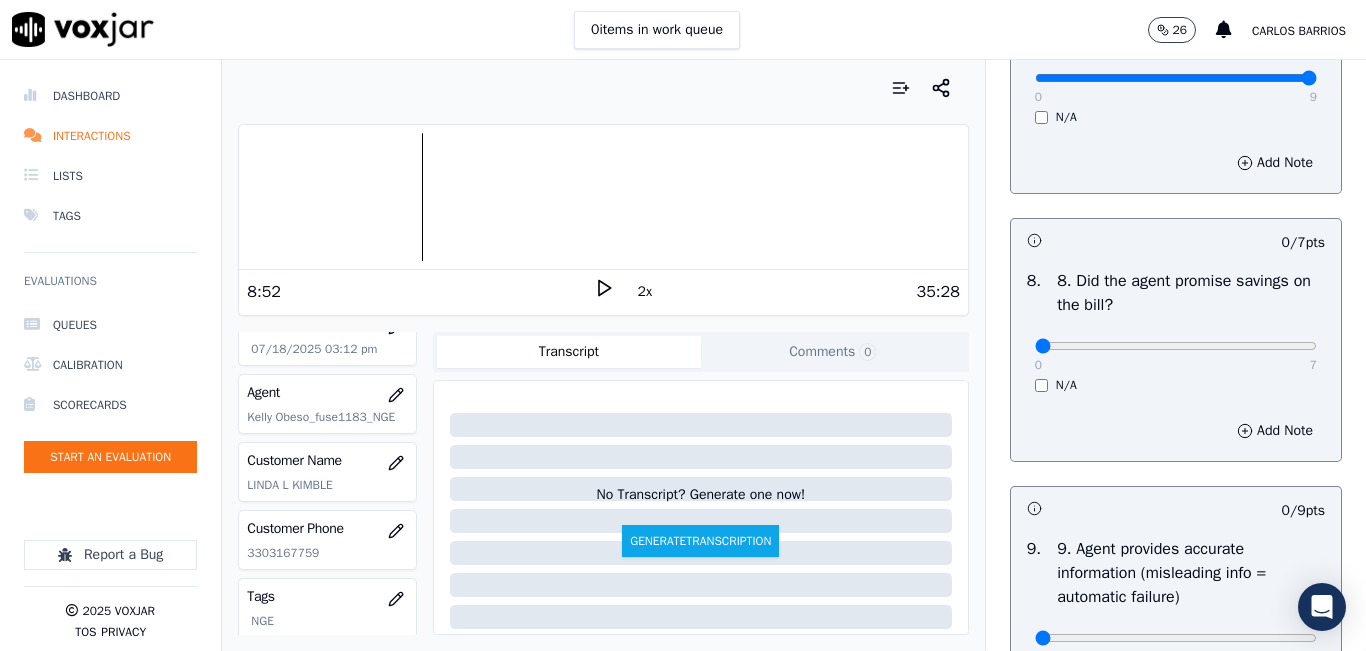 click 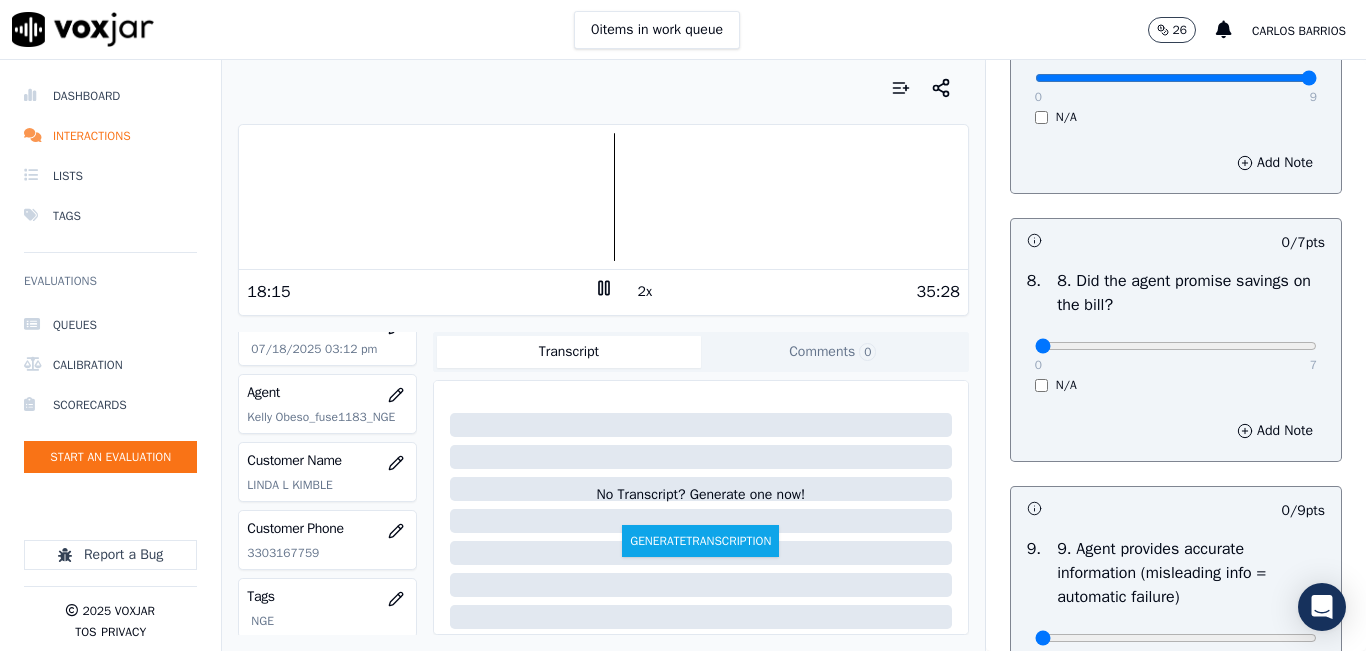 click 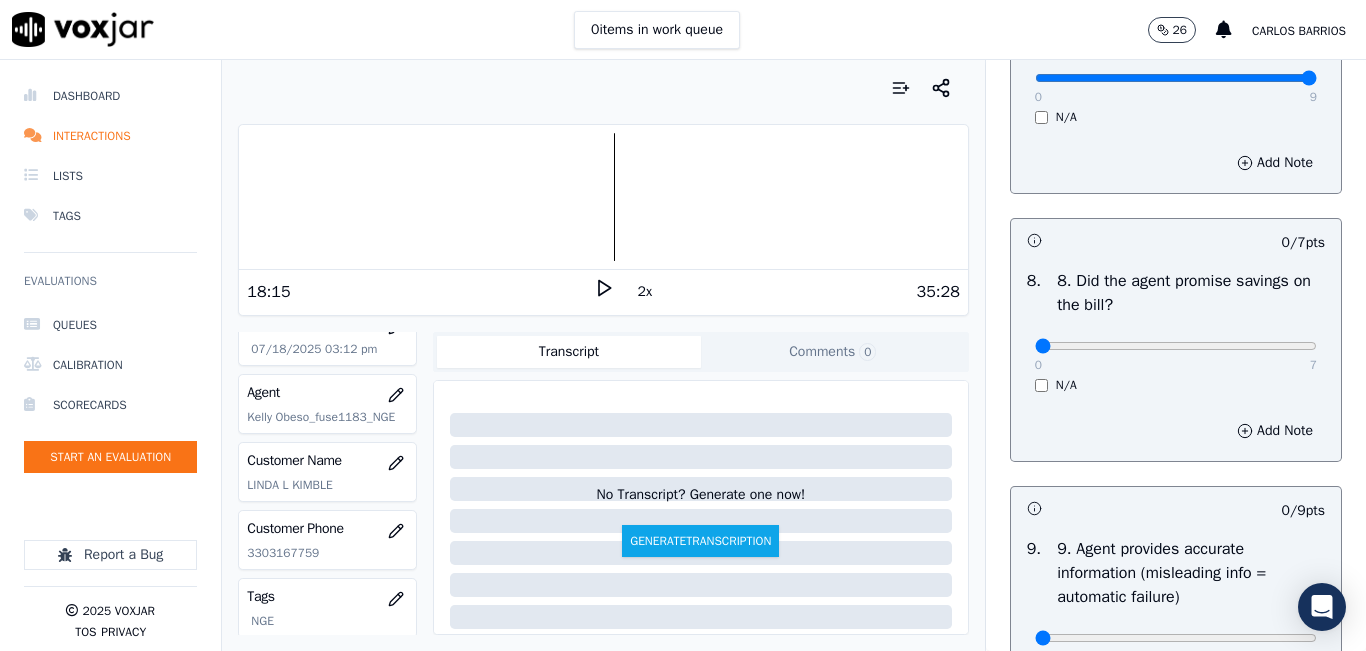 click 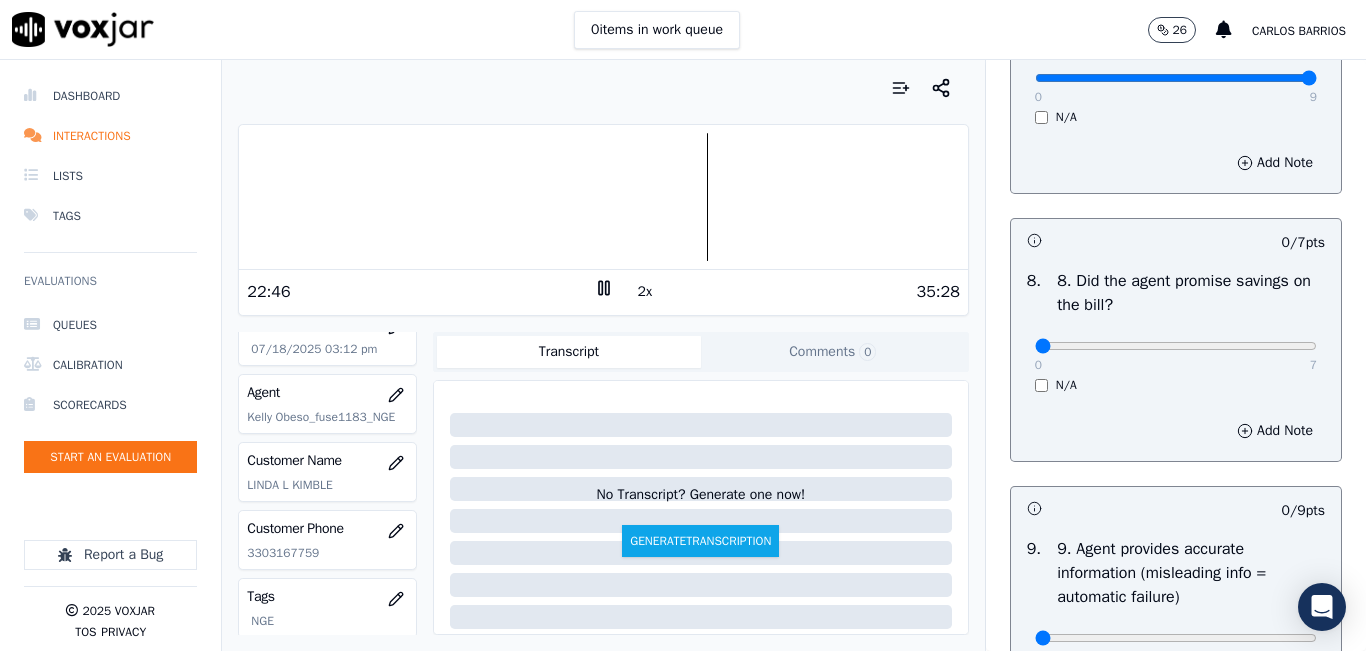click at bounding box center (603, 197) 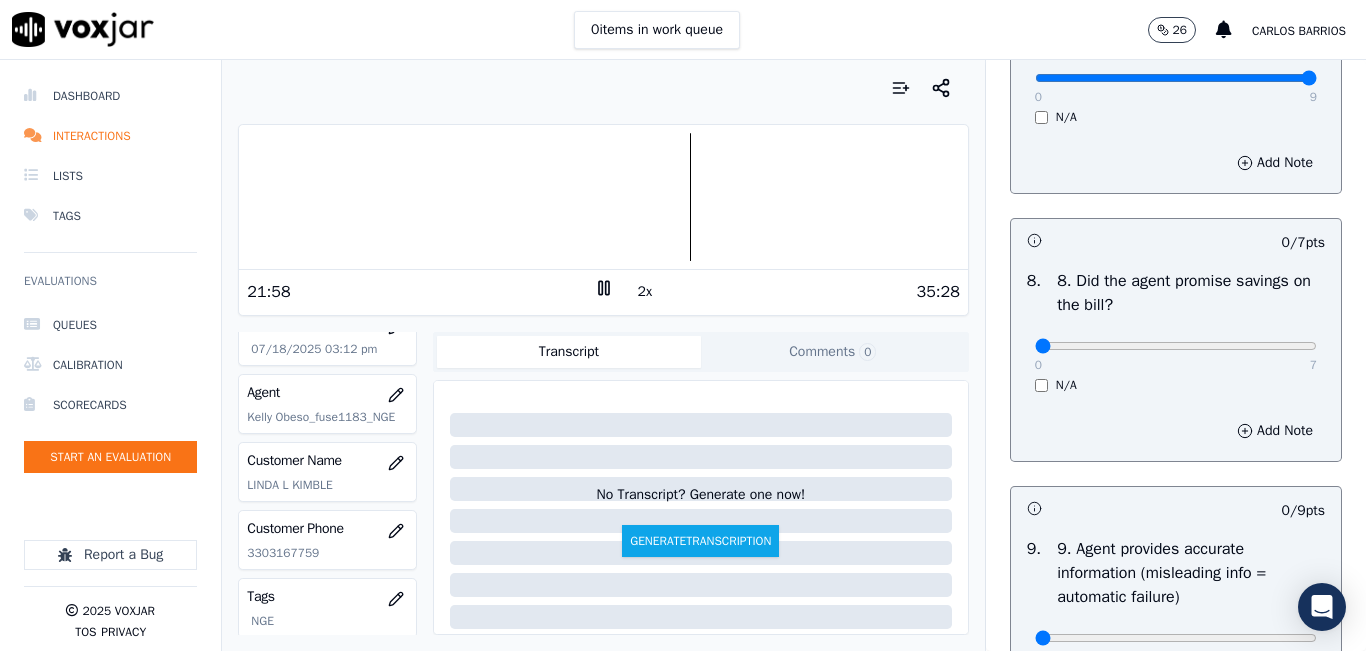 click on "2x" at bounding box center [645, 292] 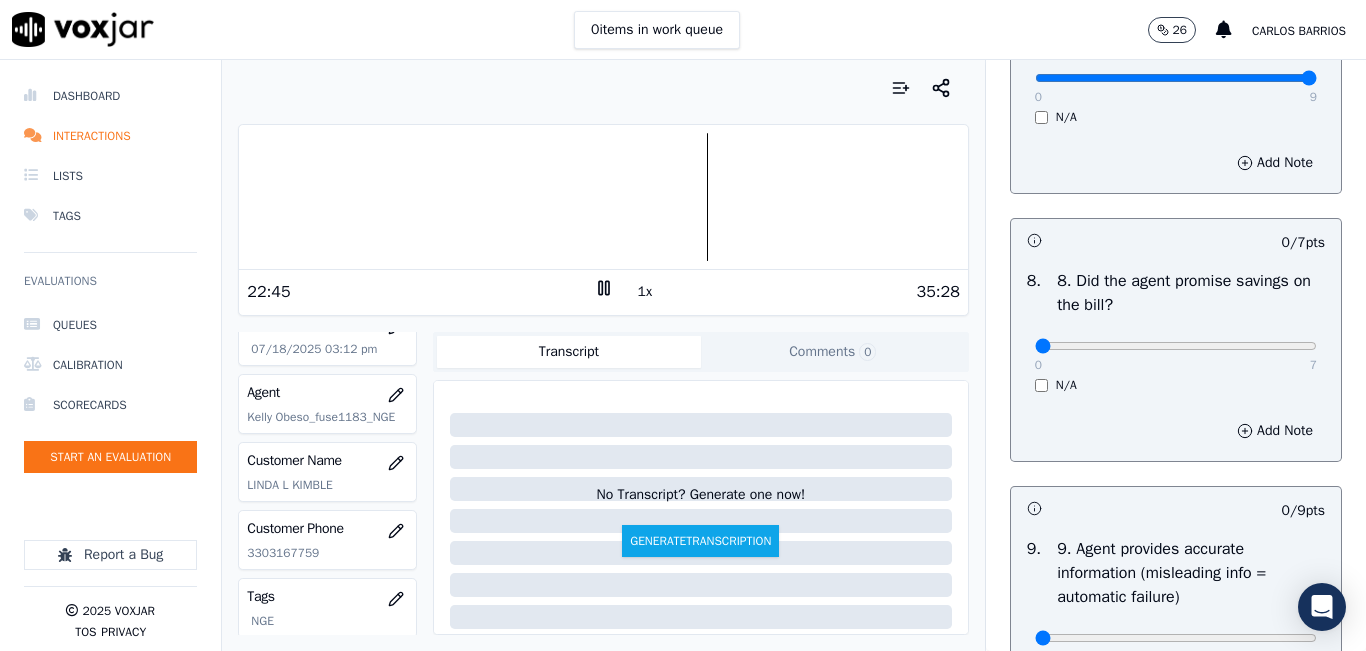 click on "1x" at bounding box center [645, 292] 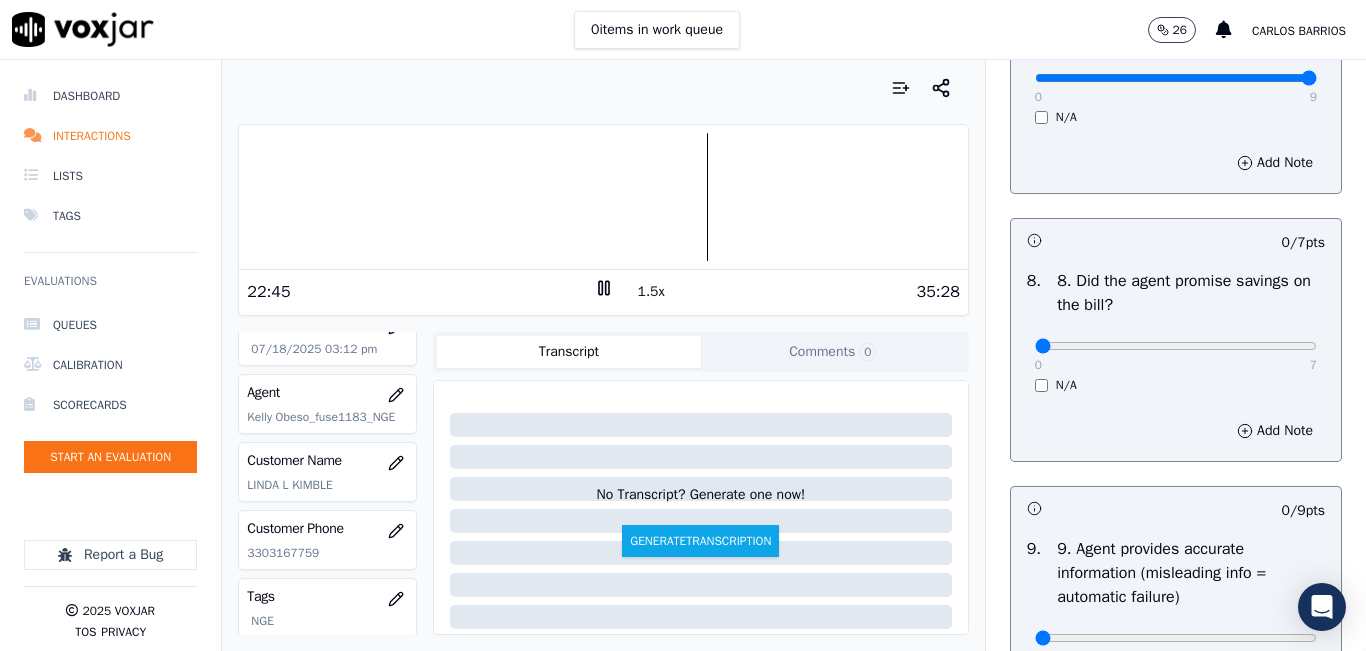 click on "1.5x" at bounding box center [651, 292] 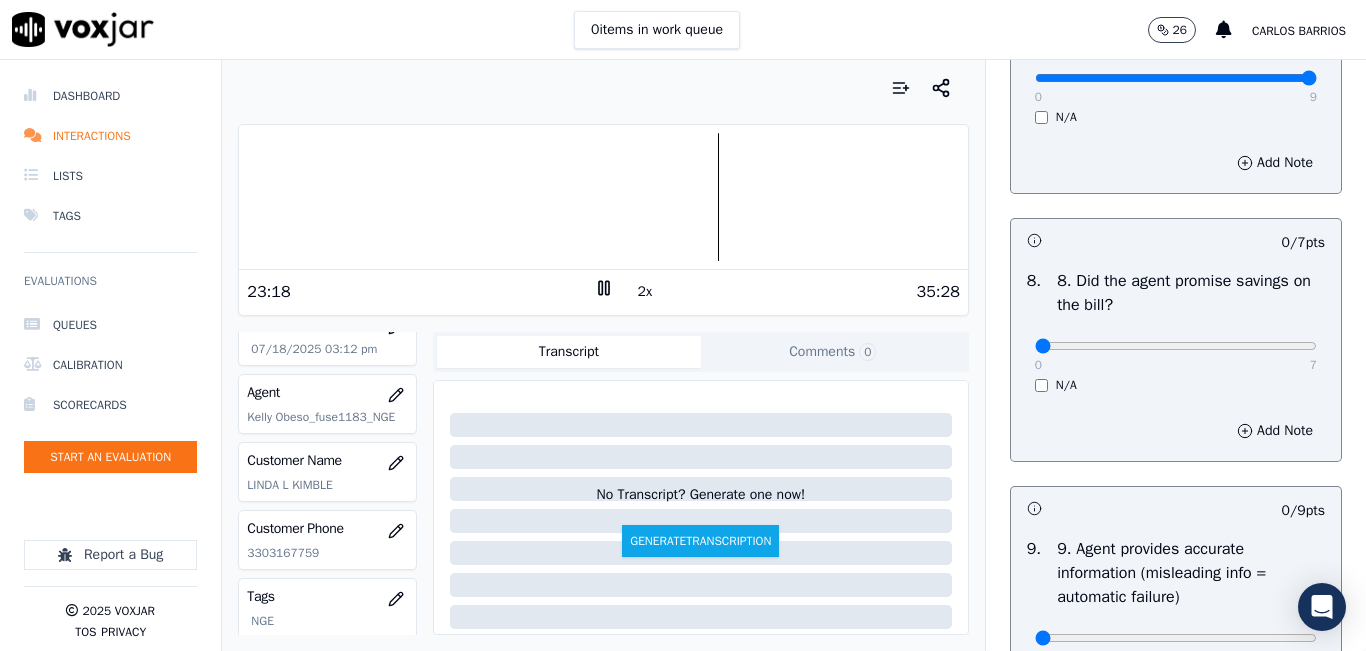 click 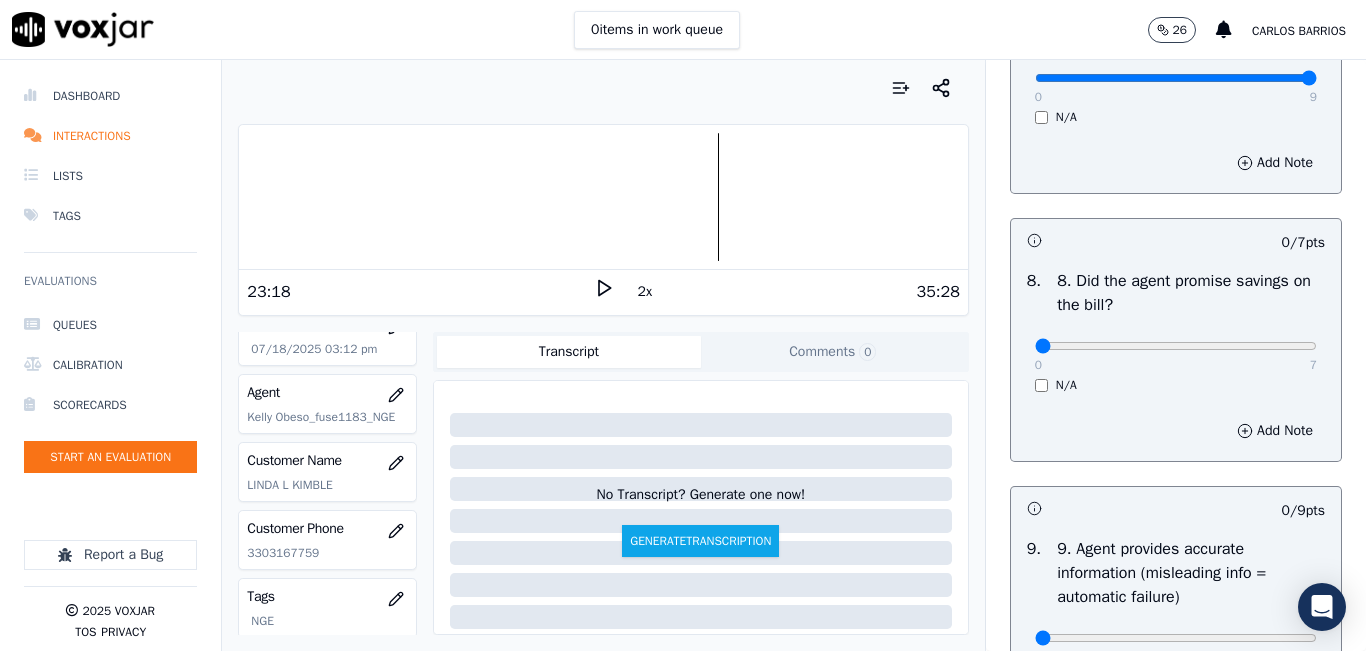 click 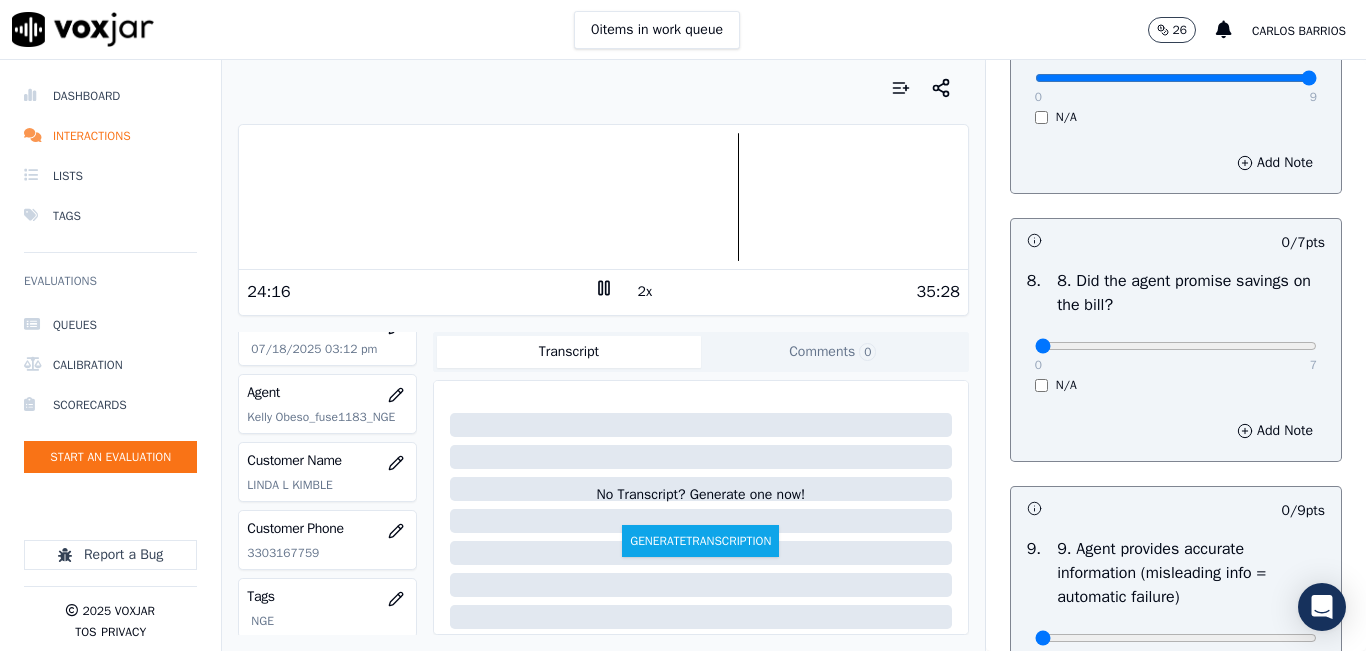 click on "8 .   8. Did the agent promise savings on the bill?     0   7     N/A" at bounding box center (1176, 331) 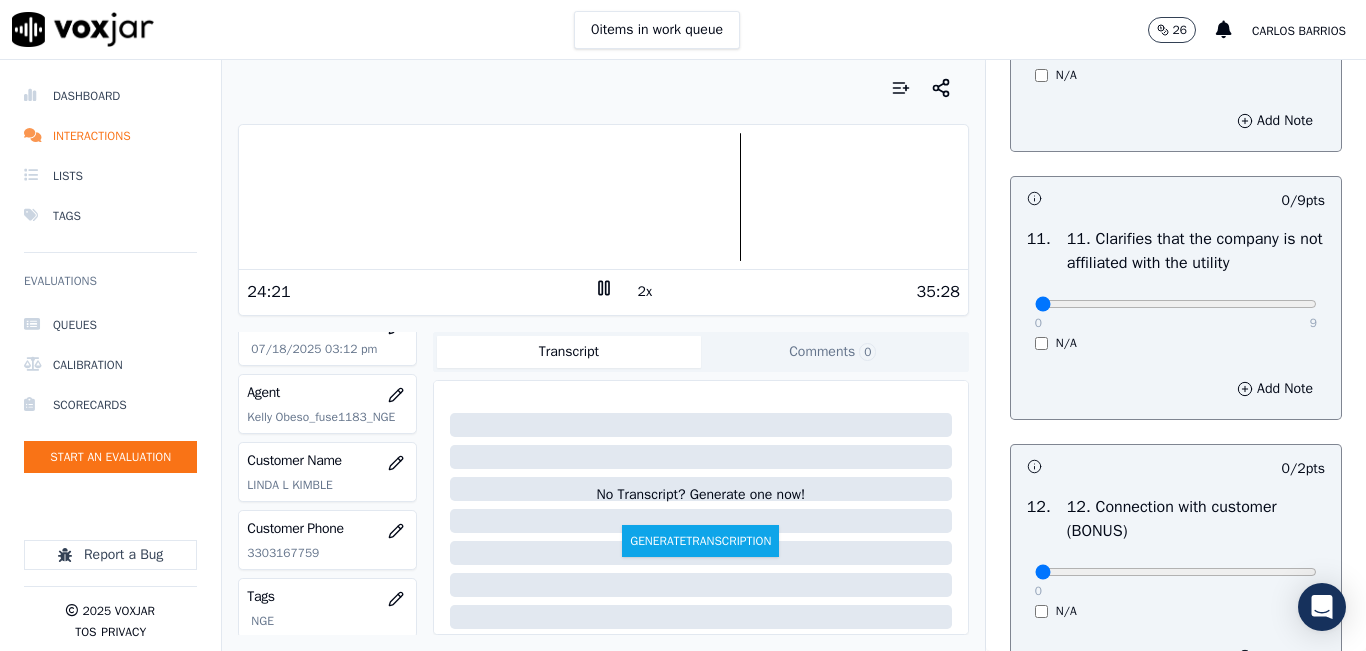 scroll, scrollTop: 2842, scrollLeft: 0, axis: vertical 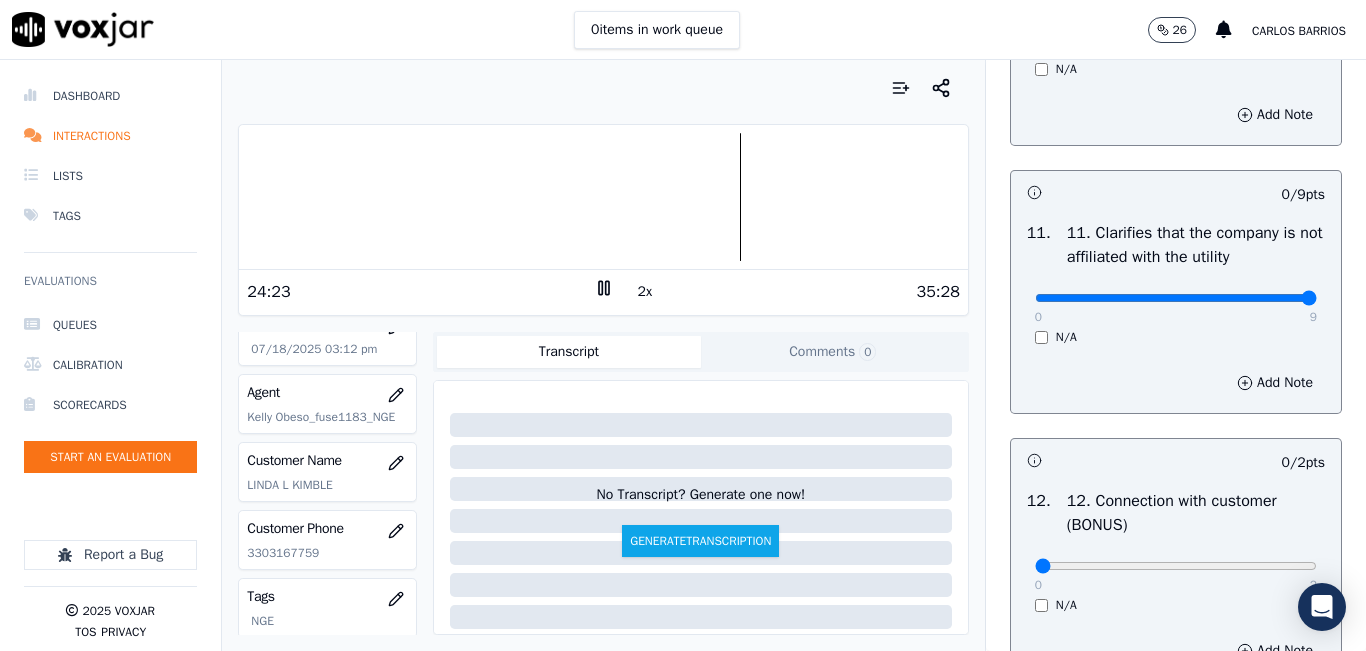 drag, startPoint x: 1250, startPoint y: 367, endPoint x: 1312, endPoint y: 355, distance: 63.15061 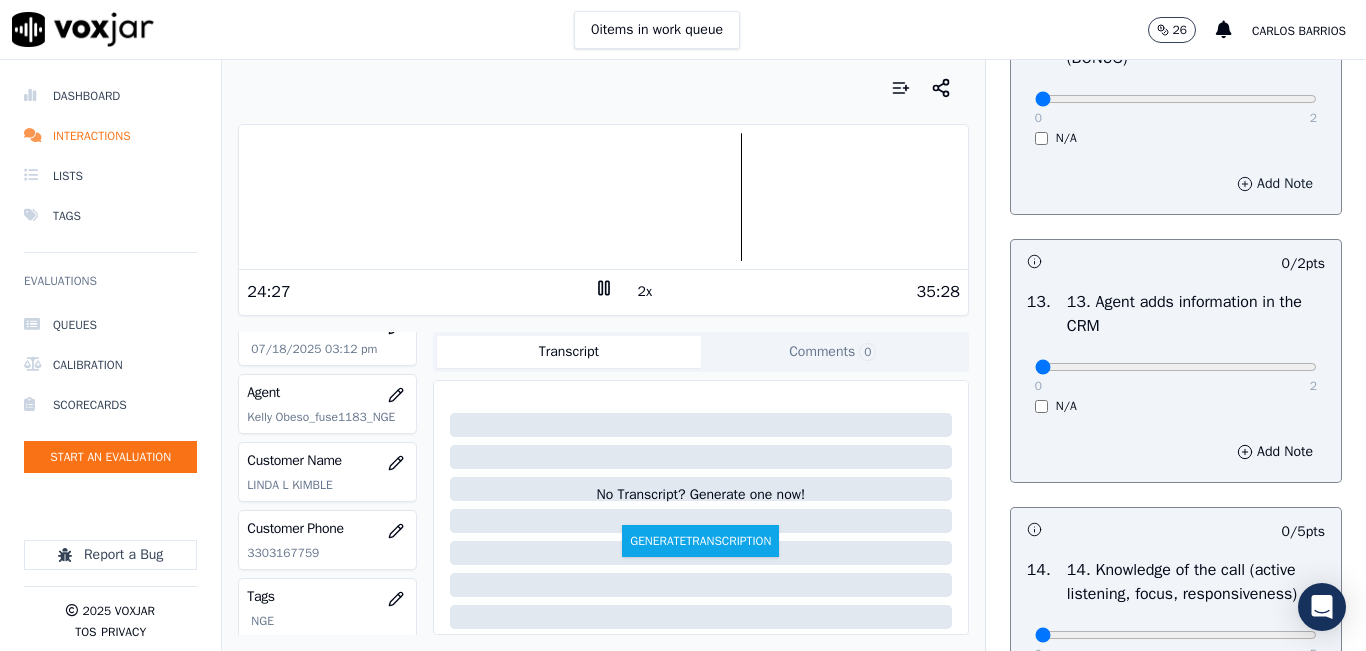 scroll, scrollTop: 3442, scrollLeft: 0, axis: vertical 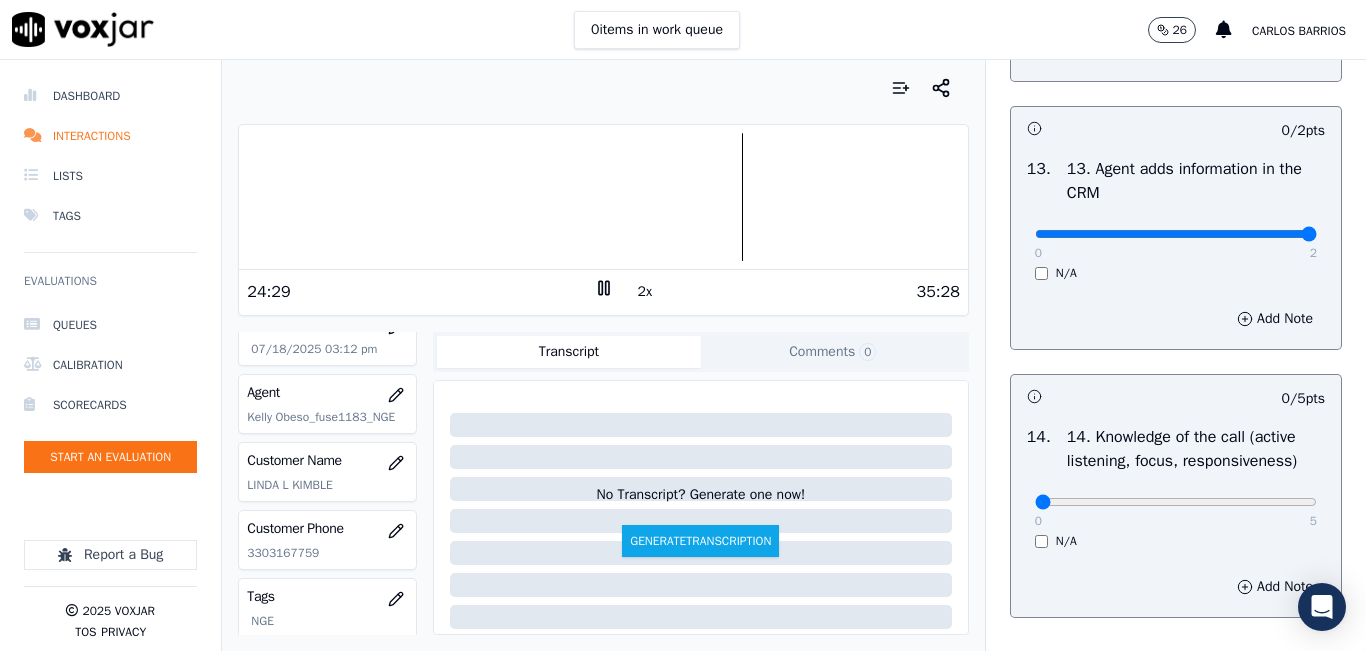 drag, startPoint x: 1254, startPoint y: 302, endPoint x: 1276, endPoint y: 285, distance: 27.802877 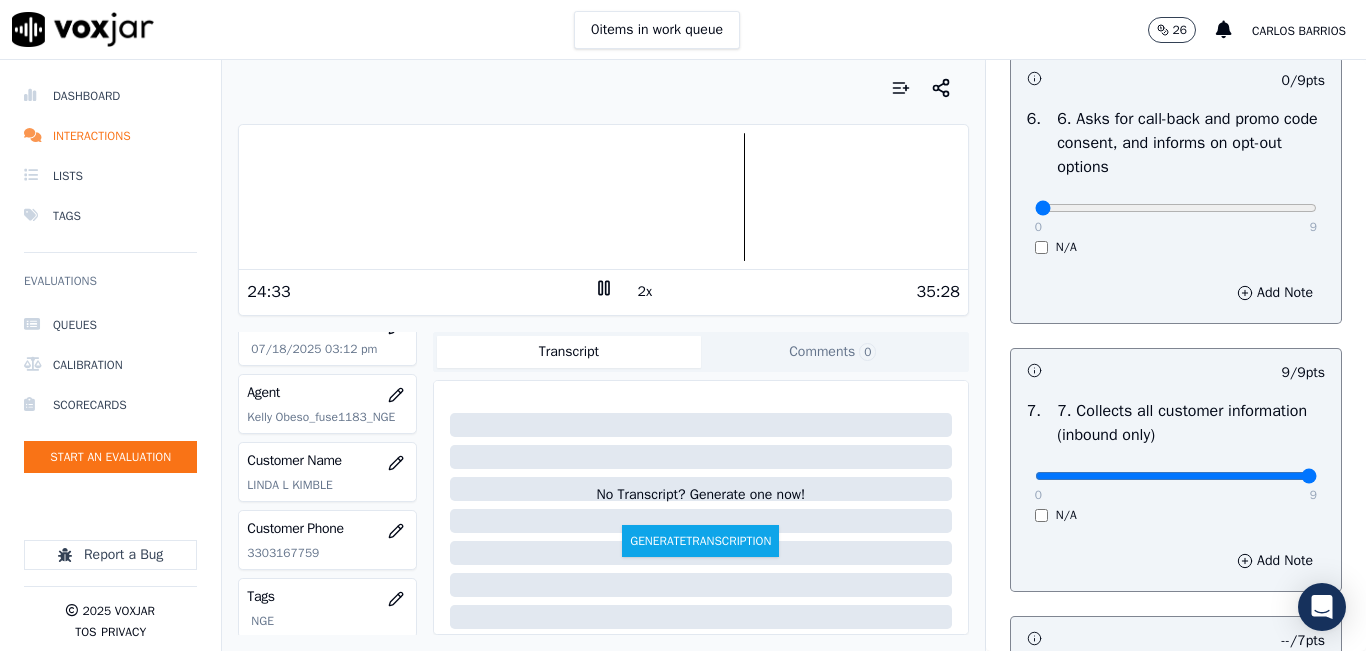 scroll, scrollTop: 1542, scrollLeft: 0, axis: vertical 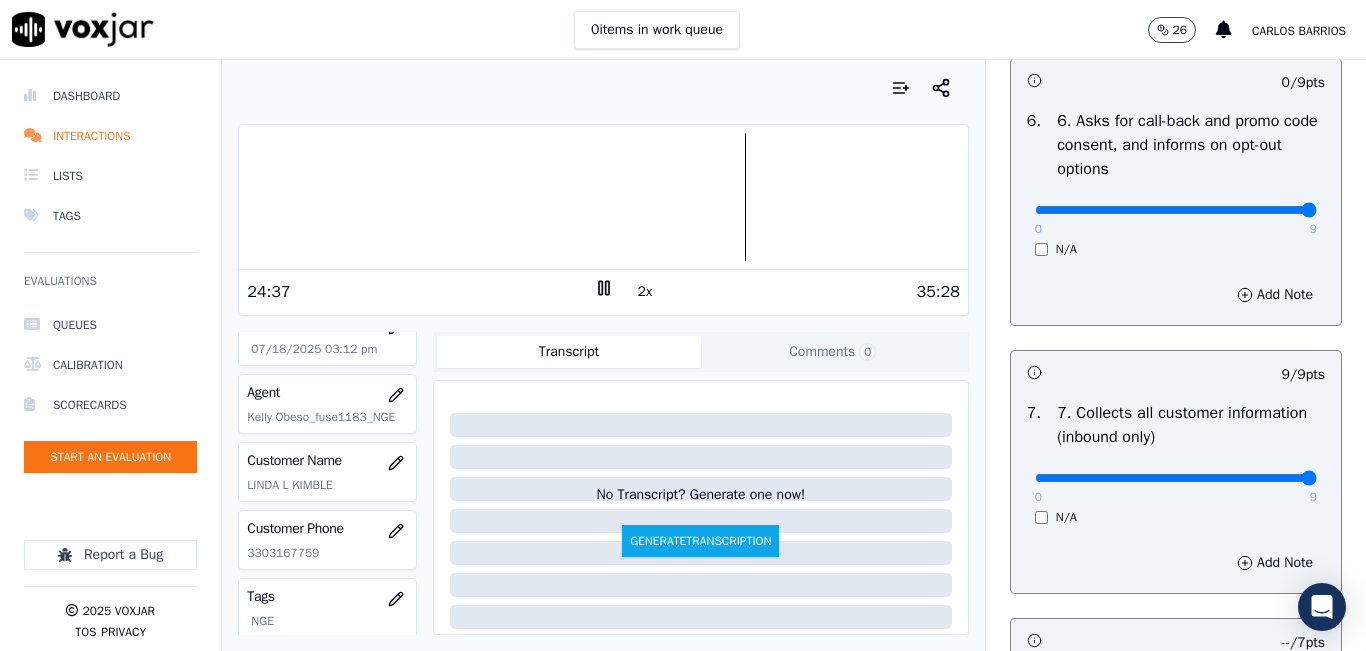 drag, startPoint x: 1251, startPoint y: 280, endPoint x: 1270, endPoint y: 274, distance: 19.924858 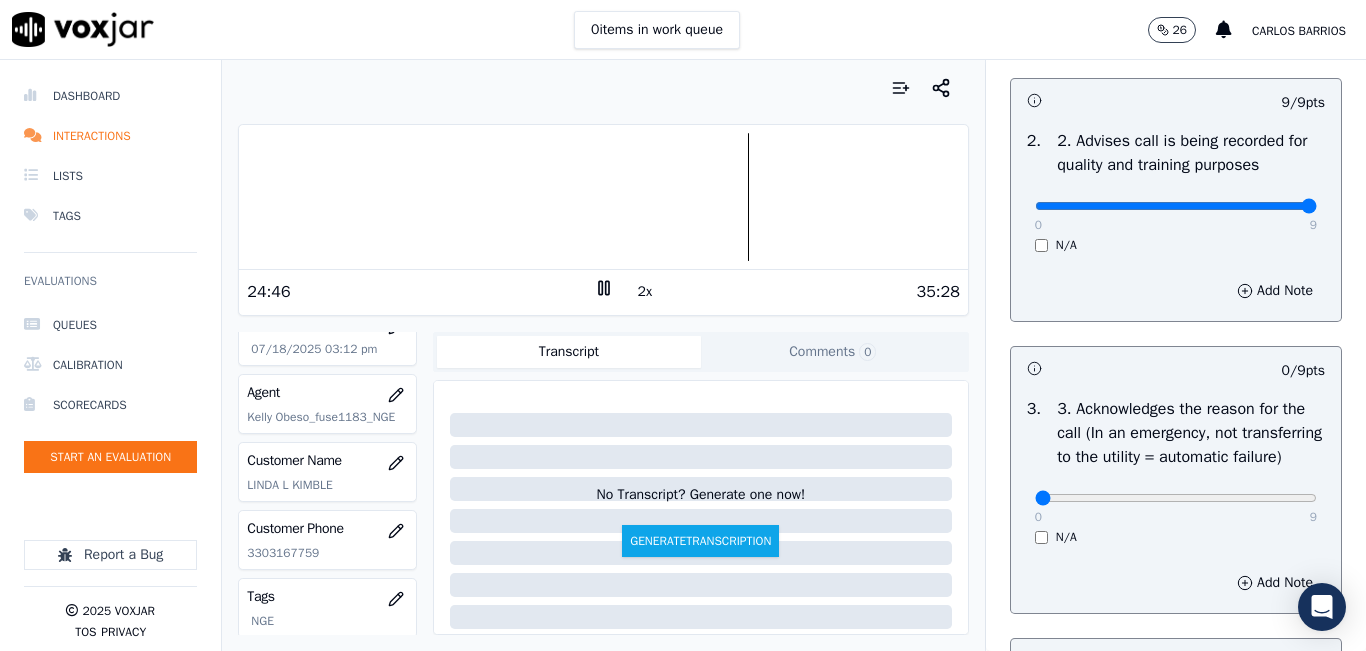 scroll, scrollTop: 342, scrollLeft: 0, axis: vertical 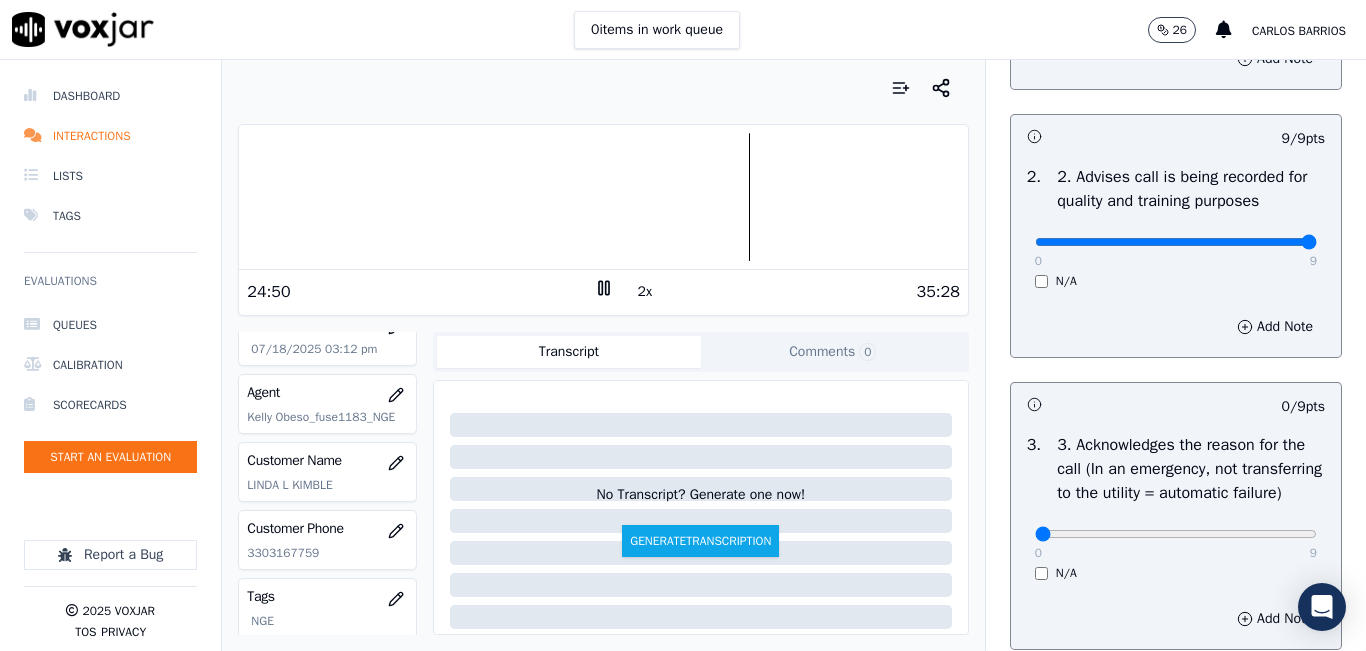 click at bounding box center [603, 197] 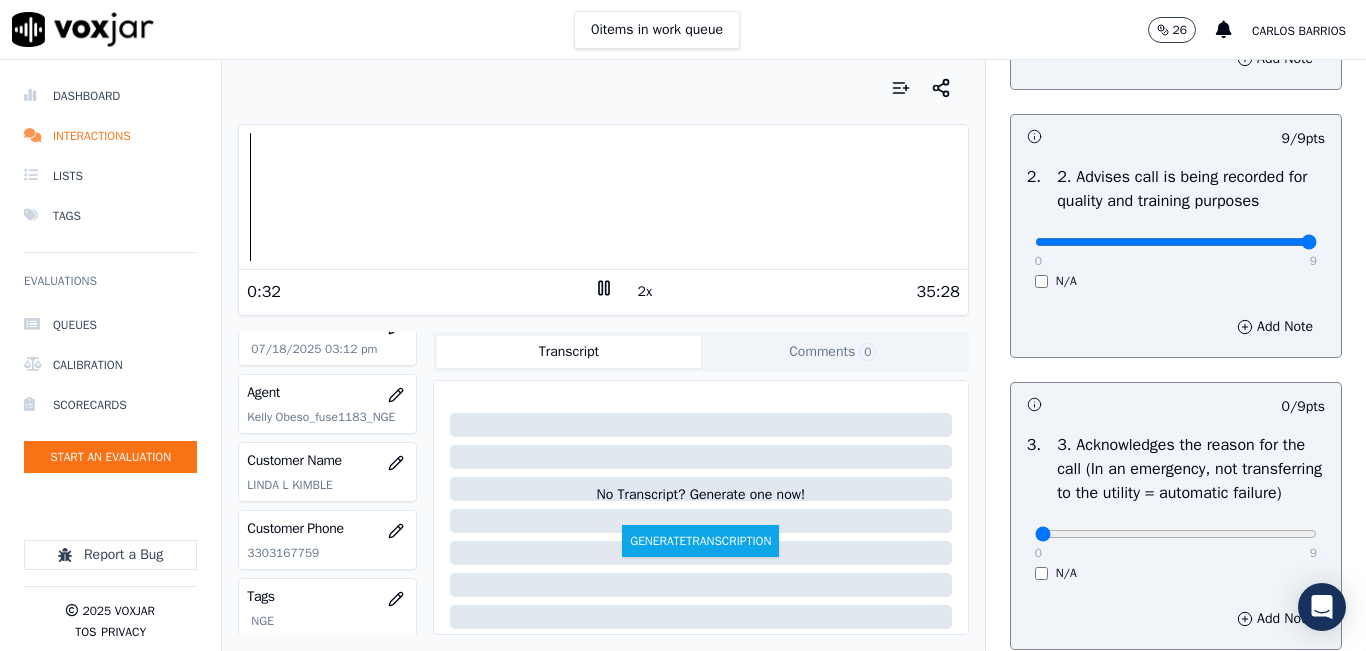 click at bounding box center (603, 197) 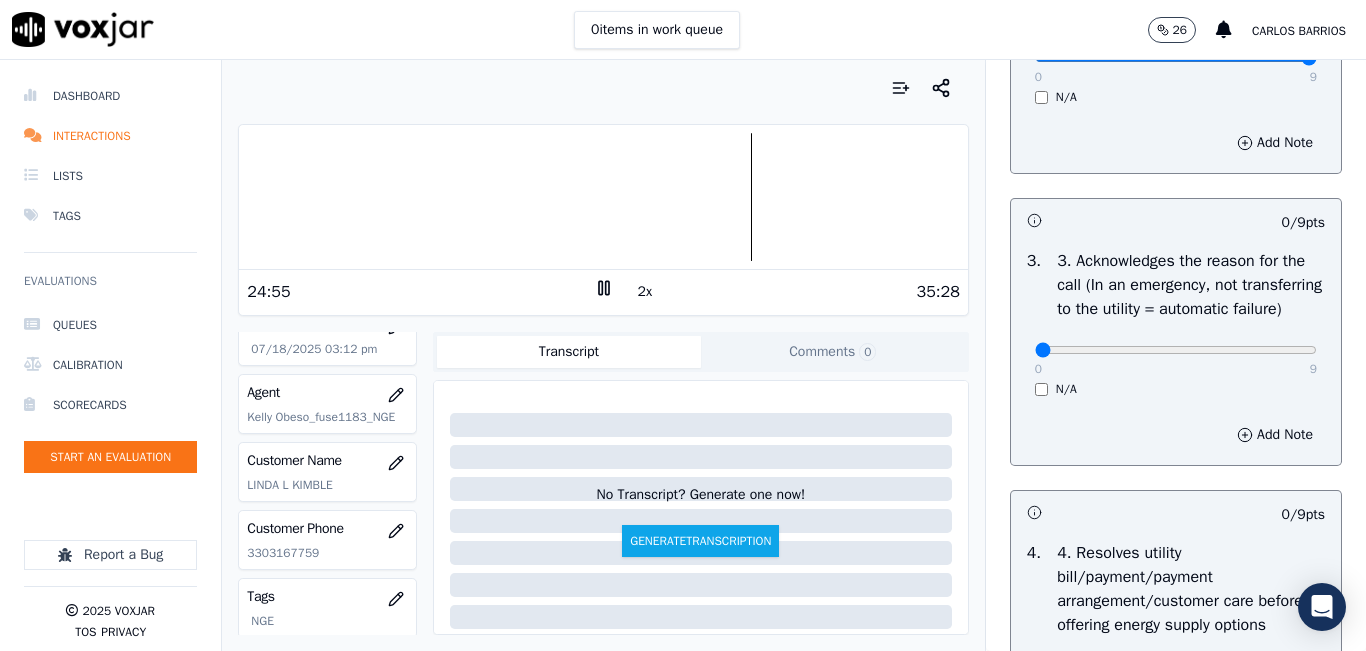 scroll, scrollTop: 542, scrollLeft: 0, axis: vertical 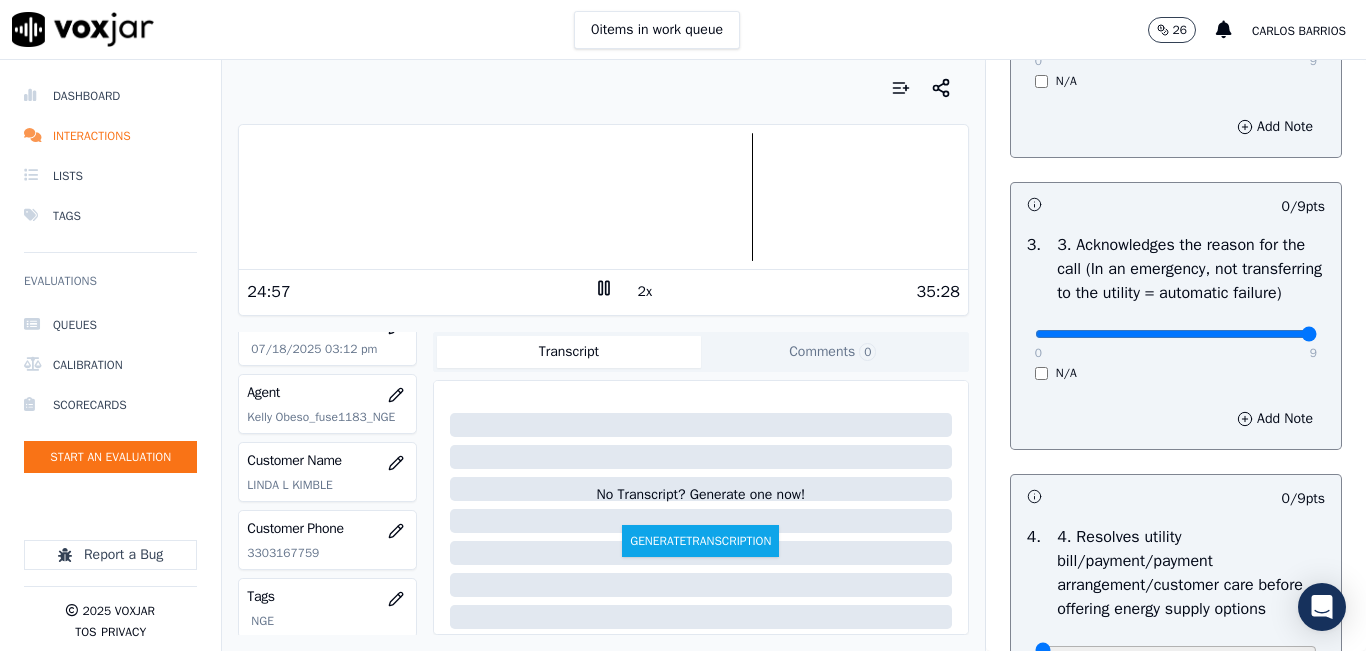 type on "9" 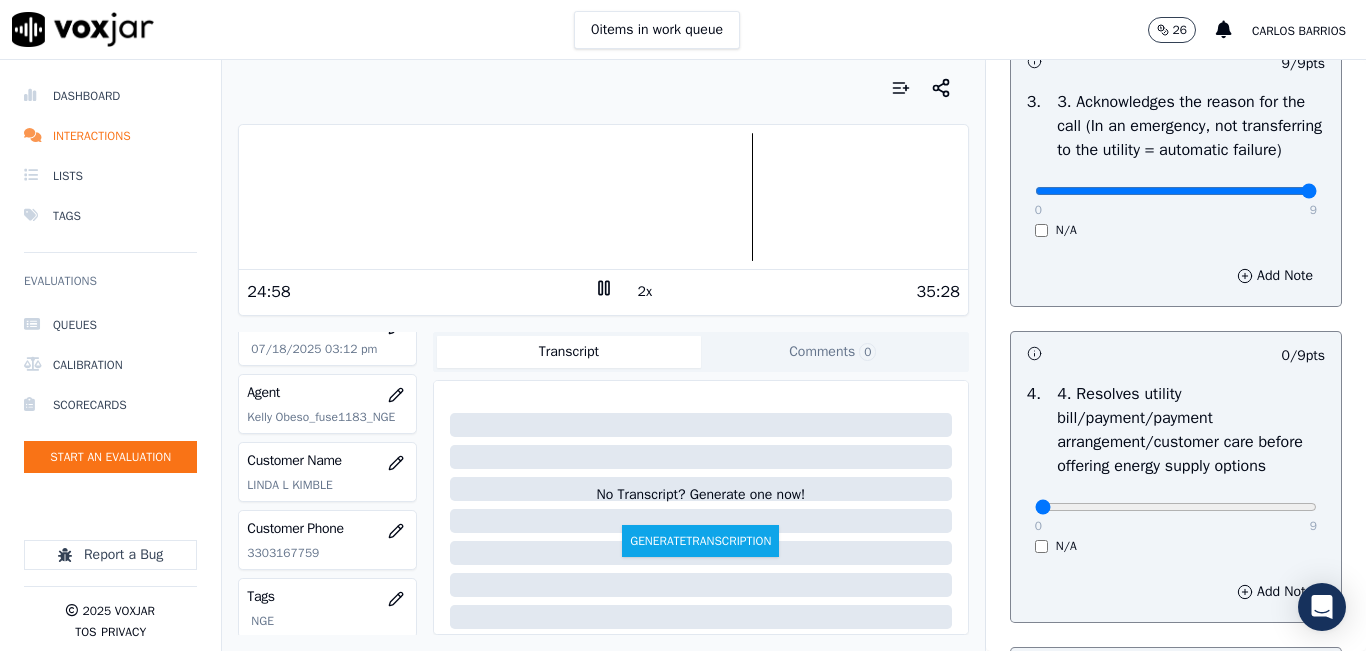 scroll, scrollTop: 842, scrollLeft: 0, axis: vertical 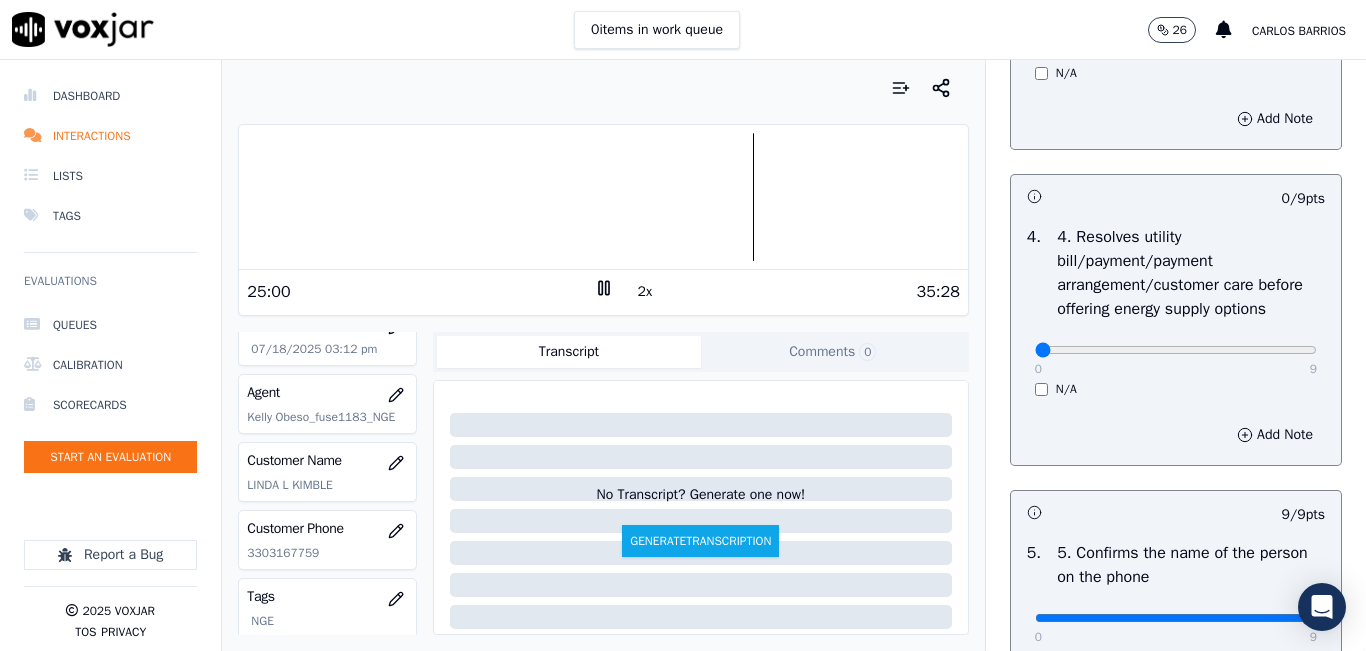 click on "0   9     N/A" at bounding box center [1176, 359] 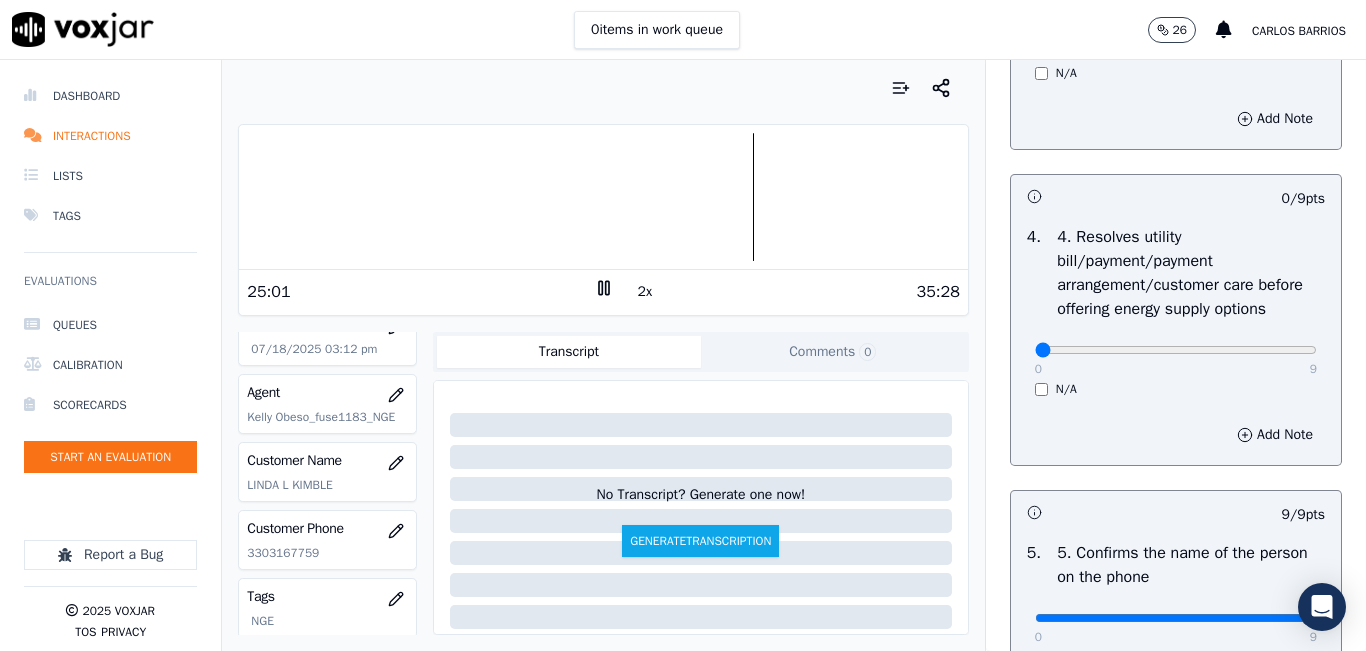 click on "0   9     N/A" at bounding box center (1176, 359) 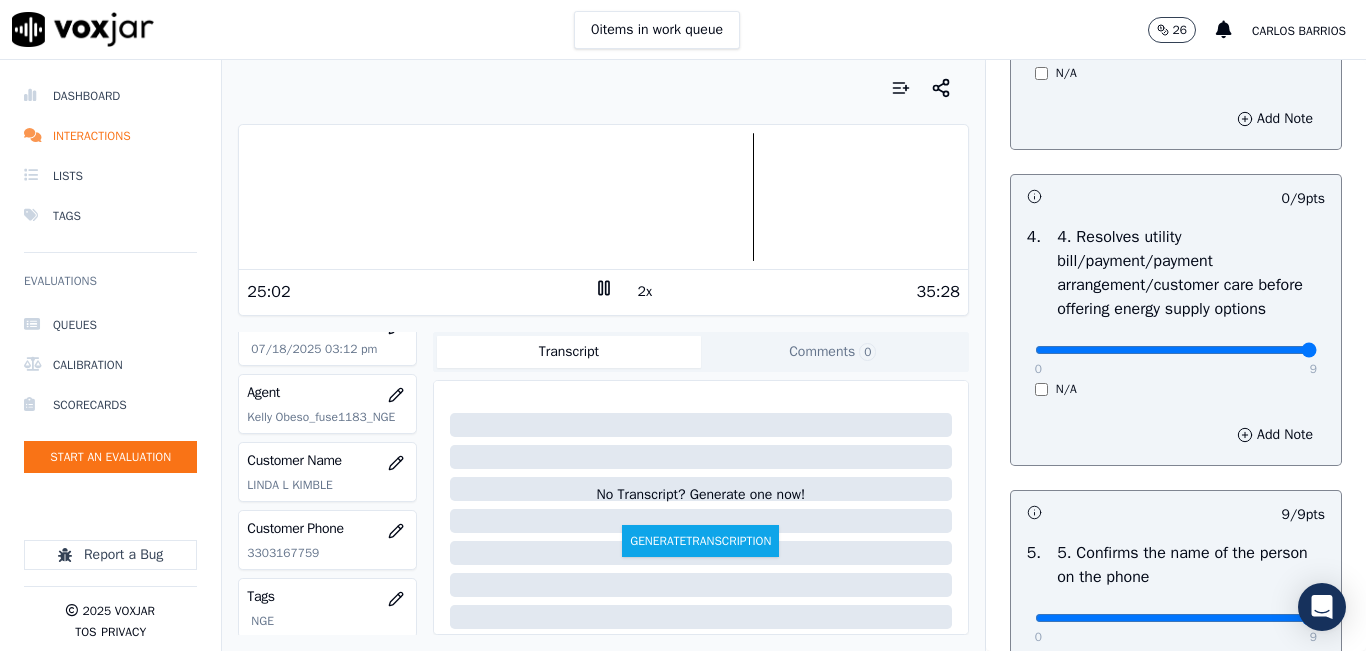 type on "9" 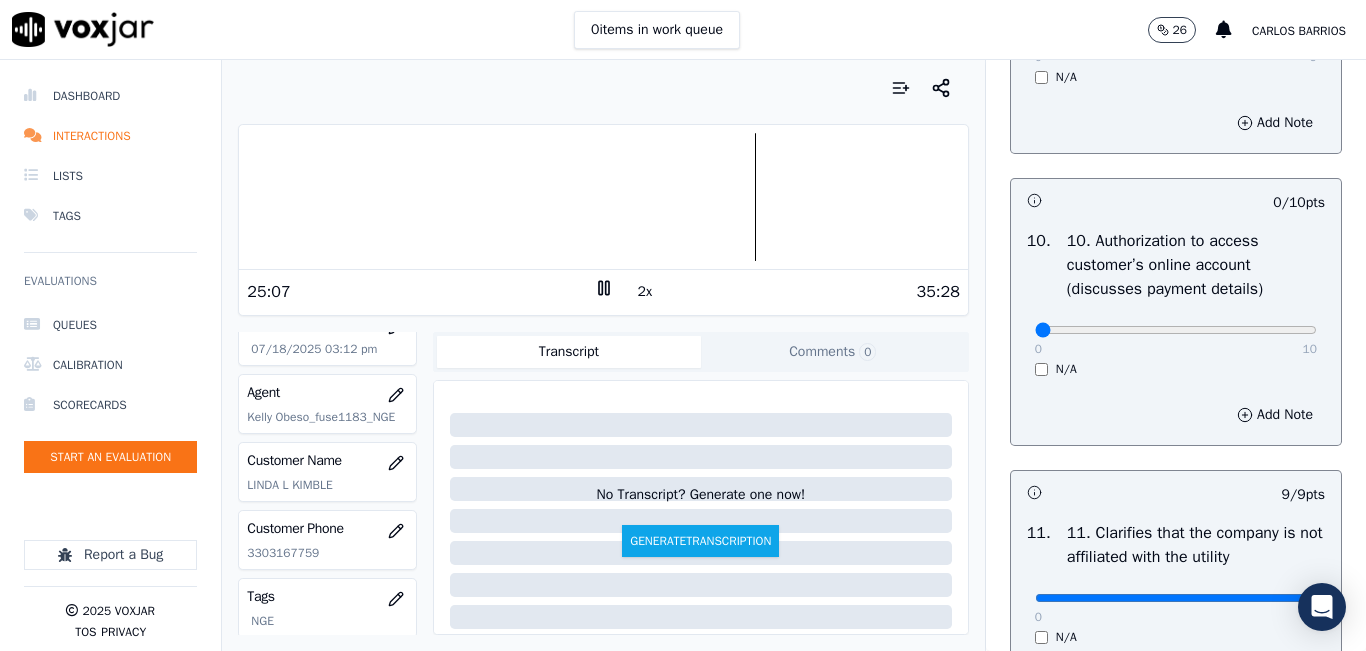 scroll, scrollTop: 2342, scrollLeft: 0, axis: vertical 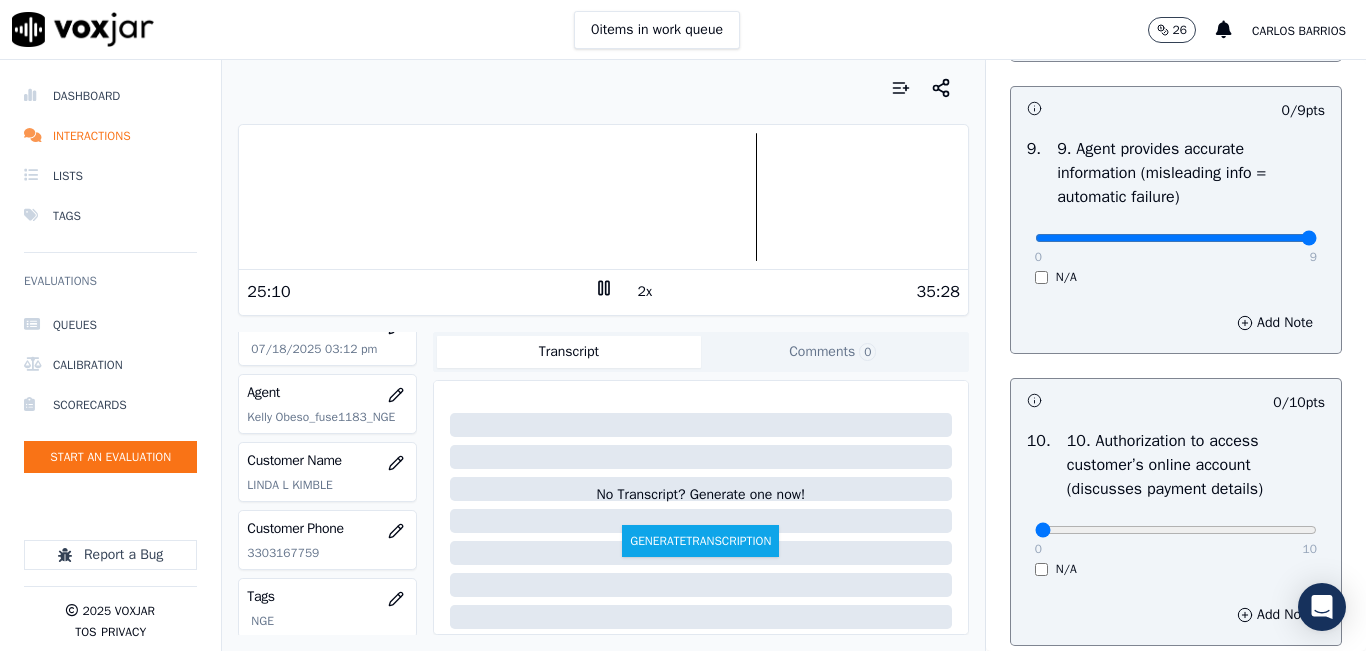 drag, startPoint x: 1247, startPoint y: 303, endPoint x: 1289, endPoint y: 301, distance: 42.047592 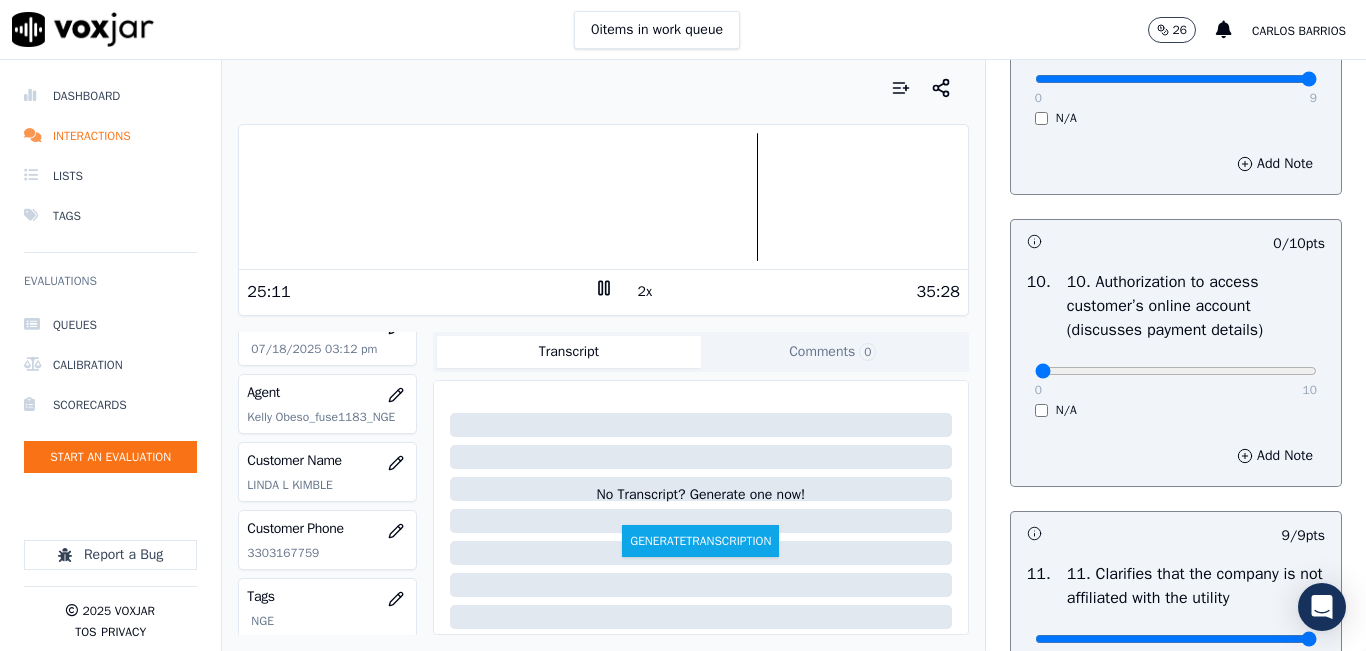 scroll, scrollTop: 2642, scrollLeft: 0, axis: vertical 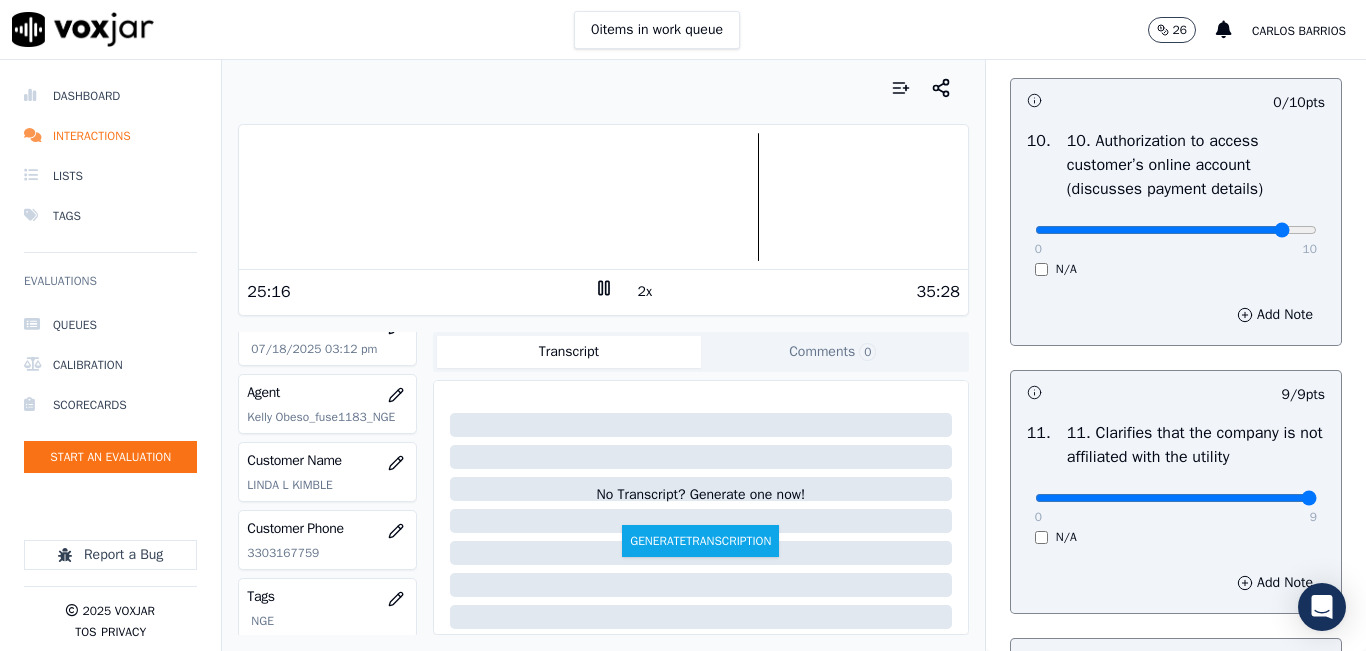 click at bounding box center [1176, -2326] 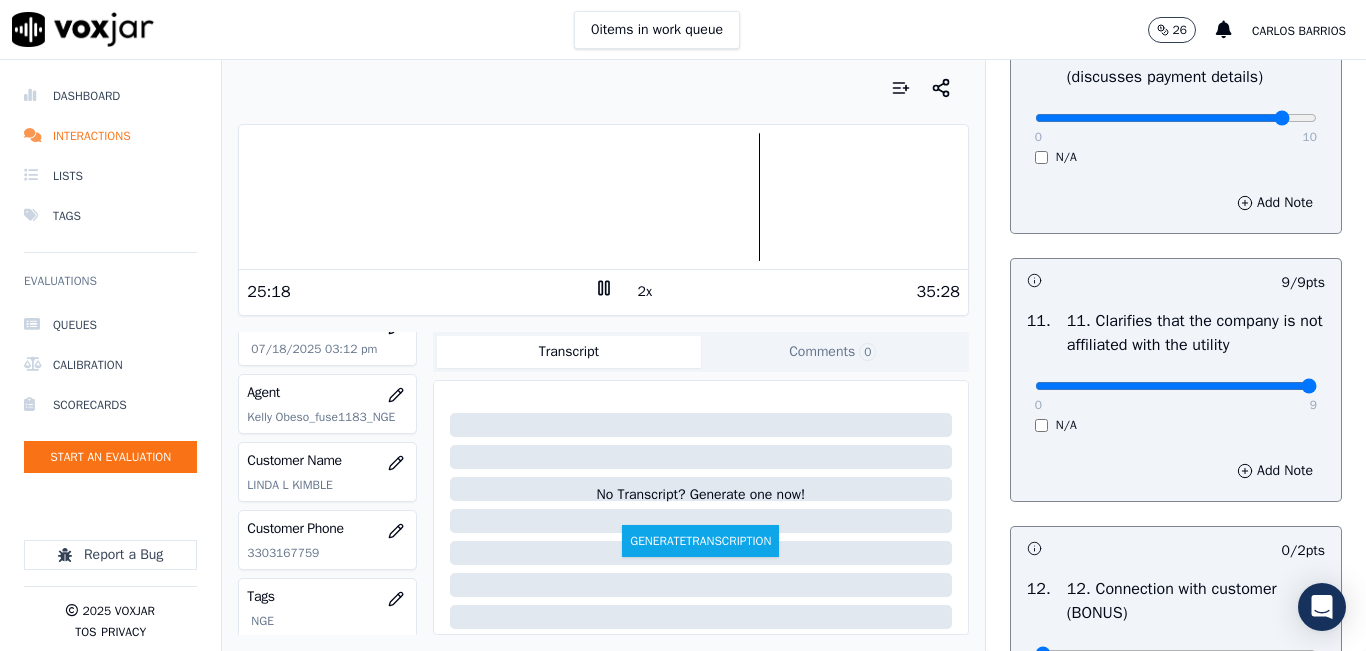 scroll, scrollTop: 2742, scrollLeft: 0, axis: vertical 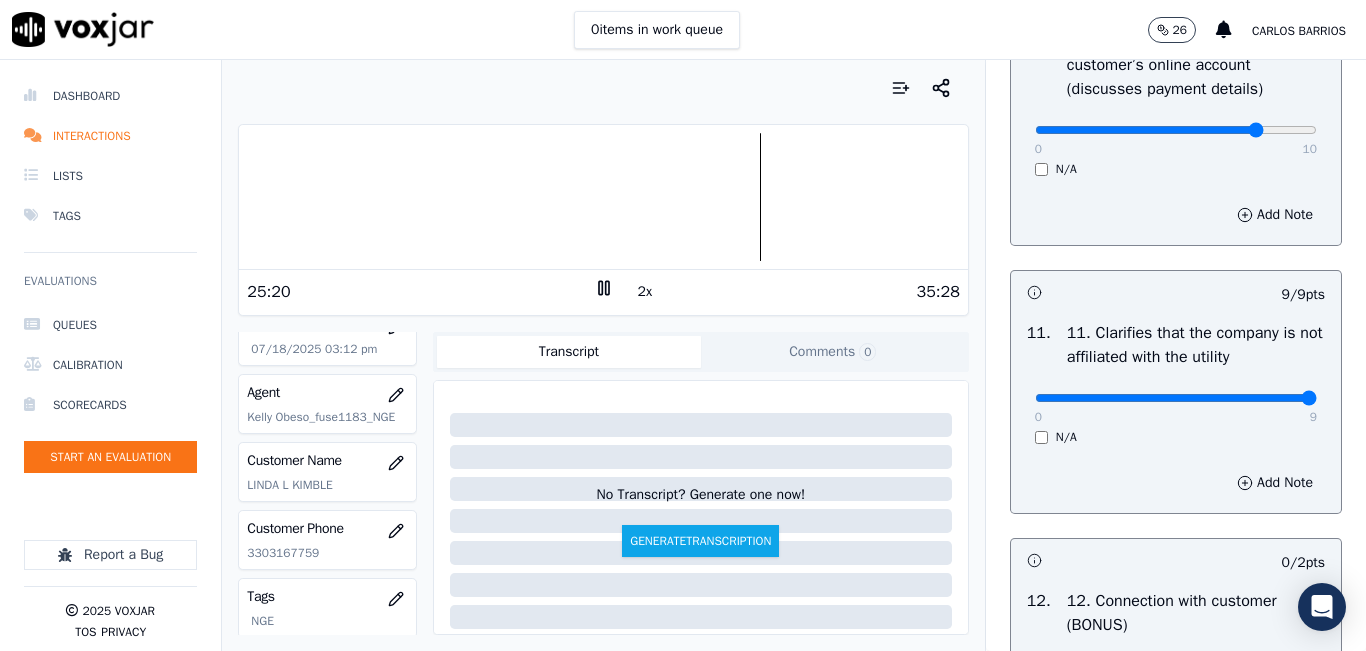 drag, startPoint x: 1234, startPoint y: 203, endPoint x: 1222, endPoint y: 197, distance: 13.416408 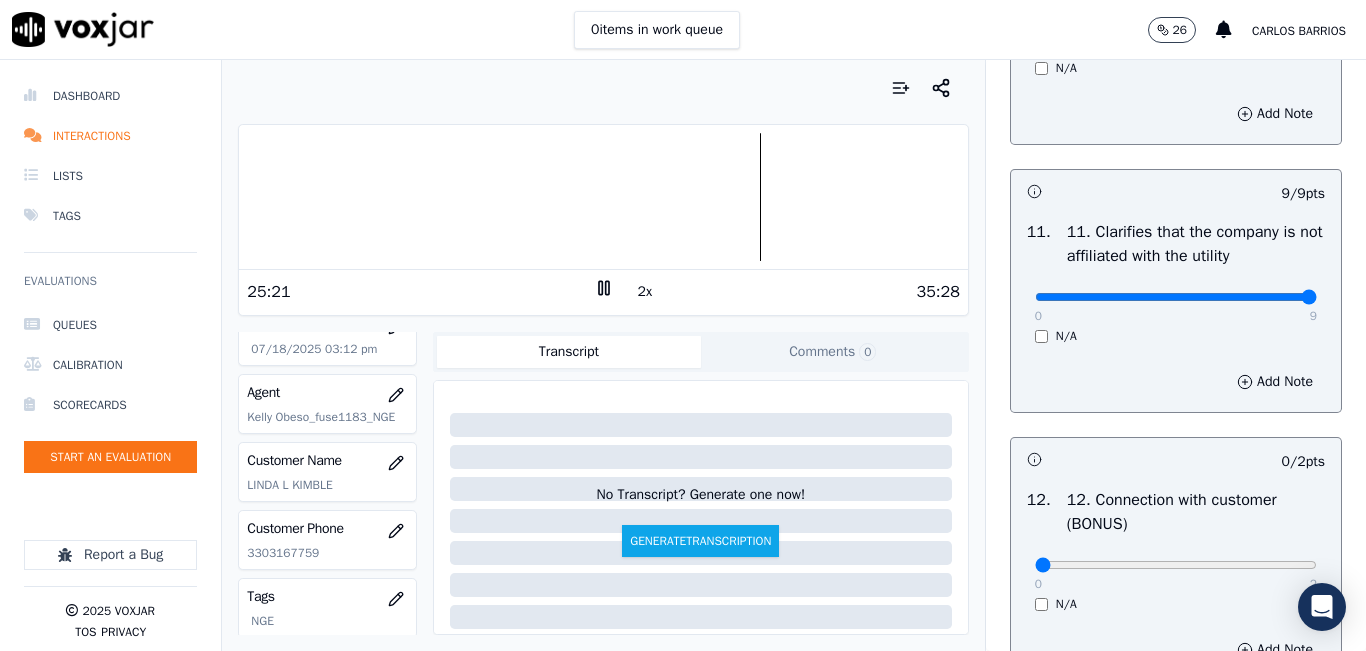 scroll, scrollTop: 3242, scrollLeft: 0, axis: vertical 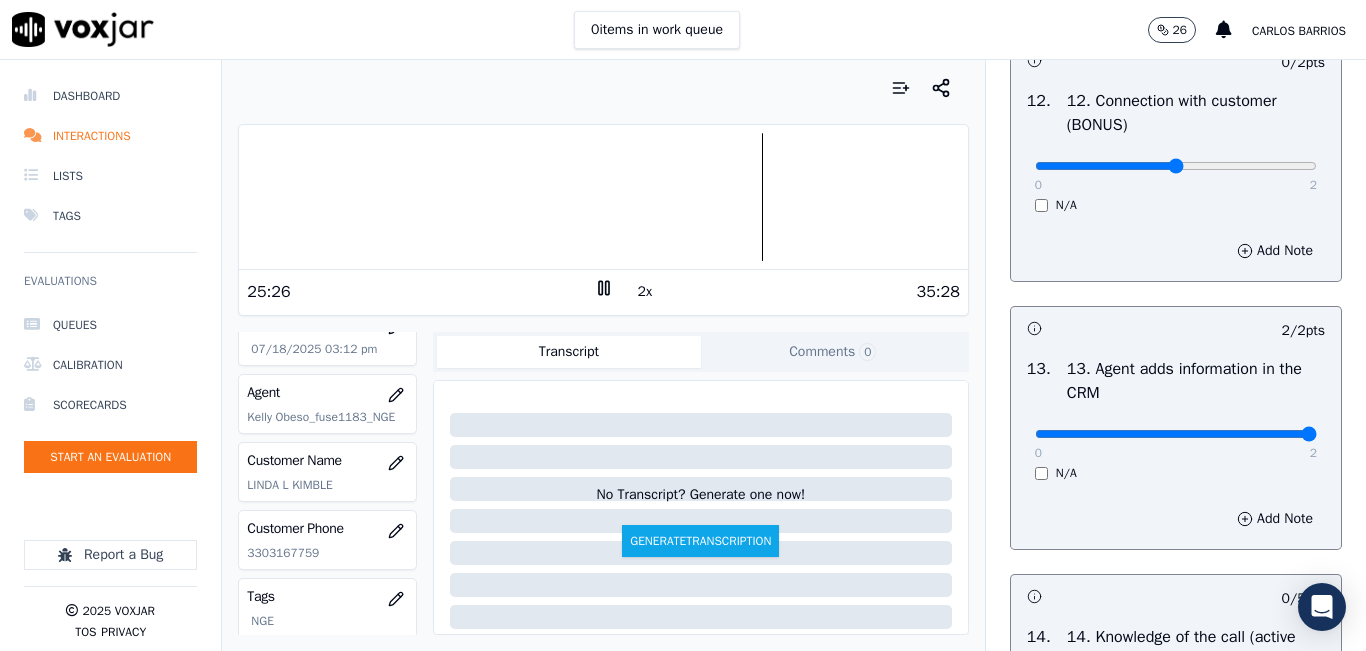 type on "1" 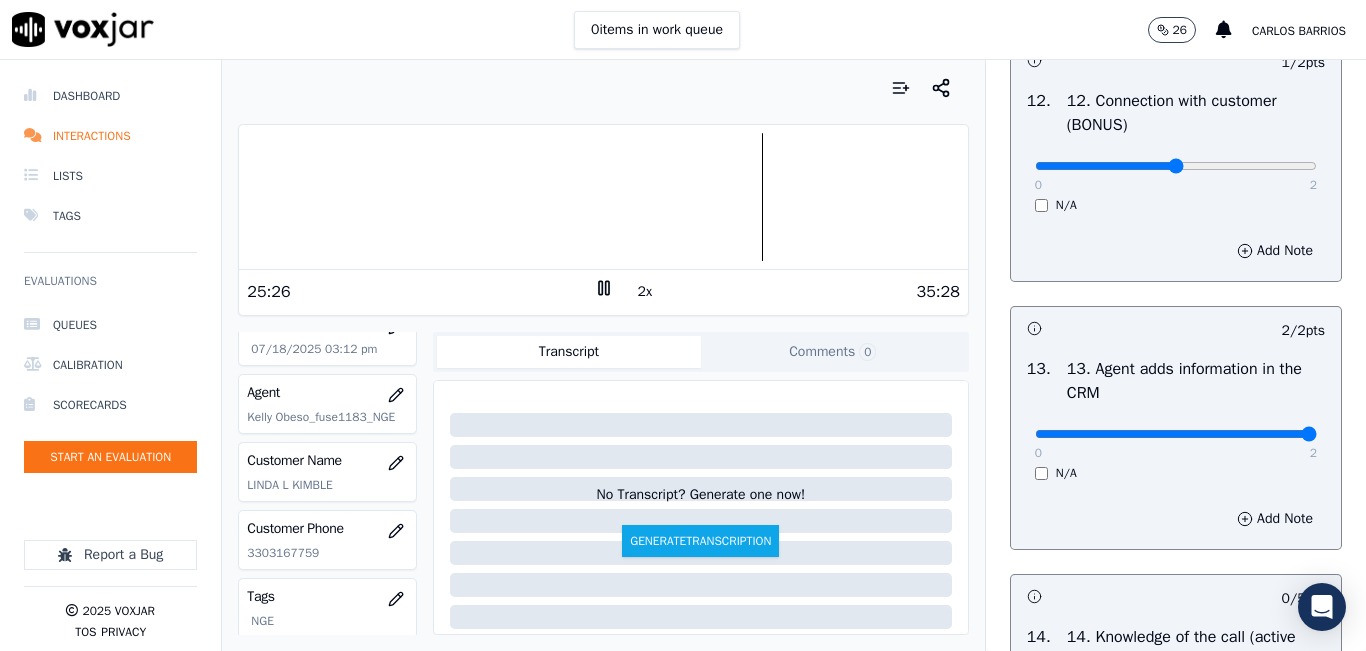 scroll, scrollTop: 3642, scrollLeft: 0, axis: vertical 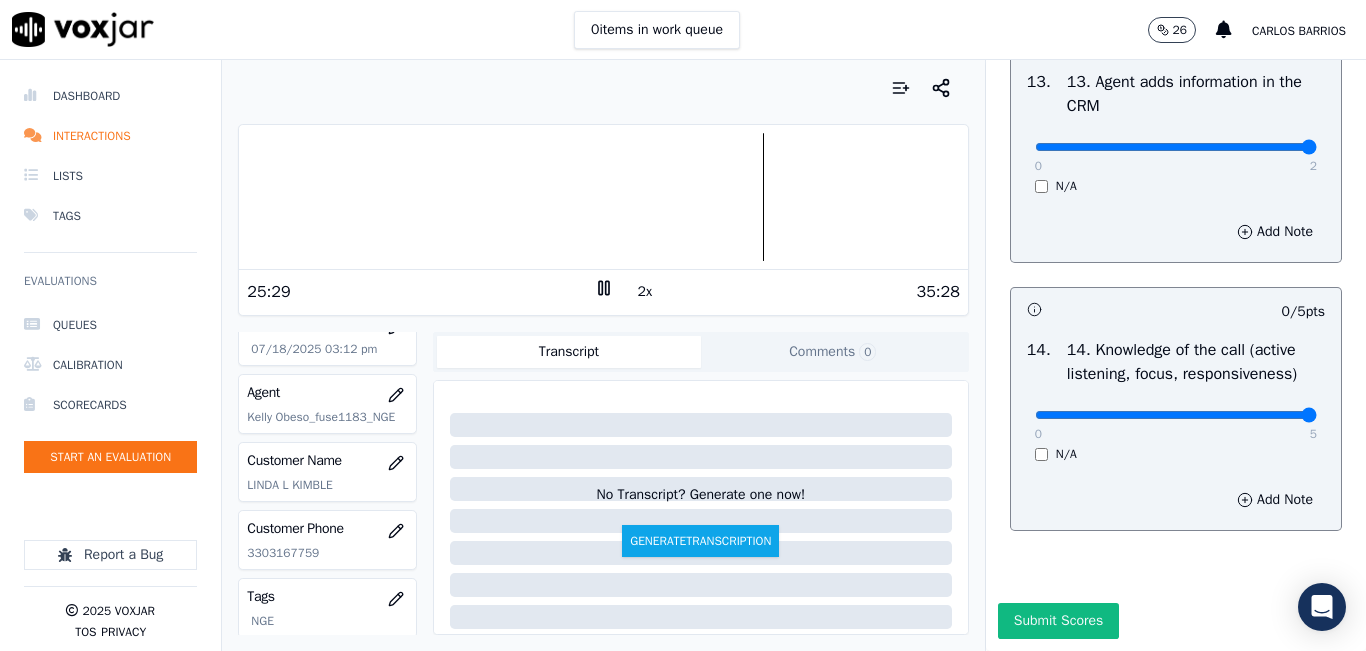 type on "5" 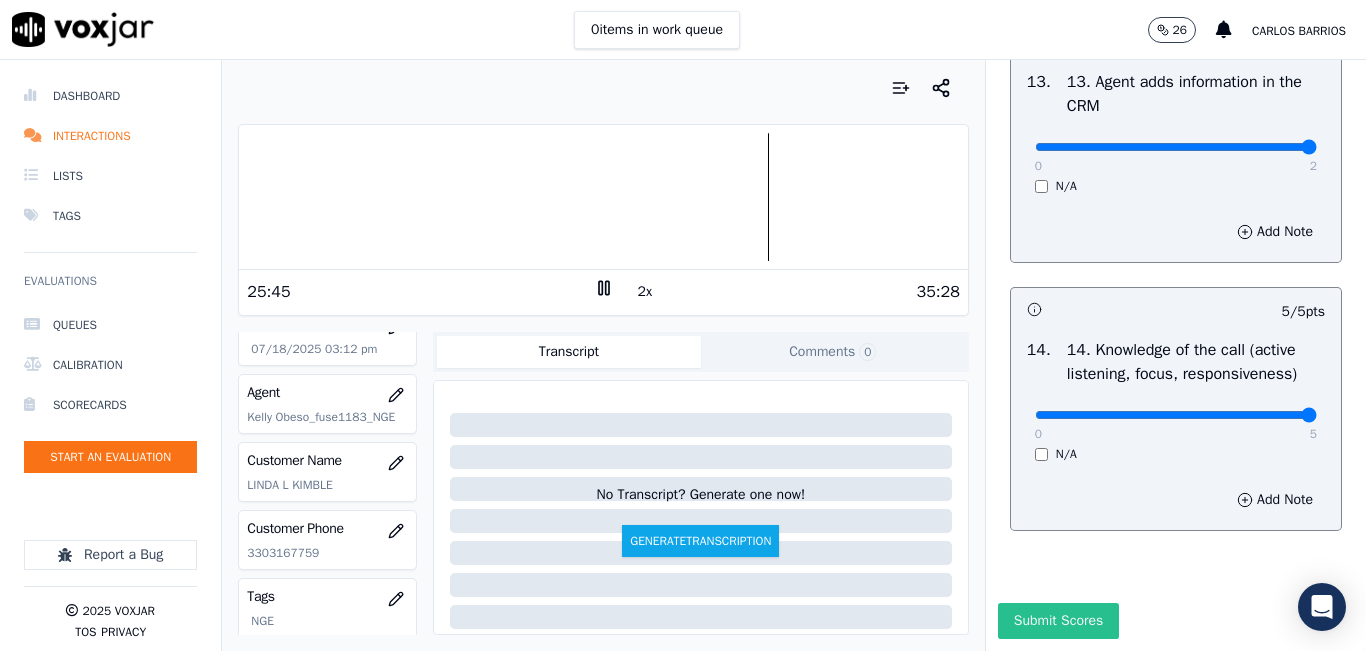 click on "Submit Scores" at bounding box center (1058, 621) 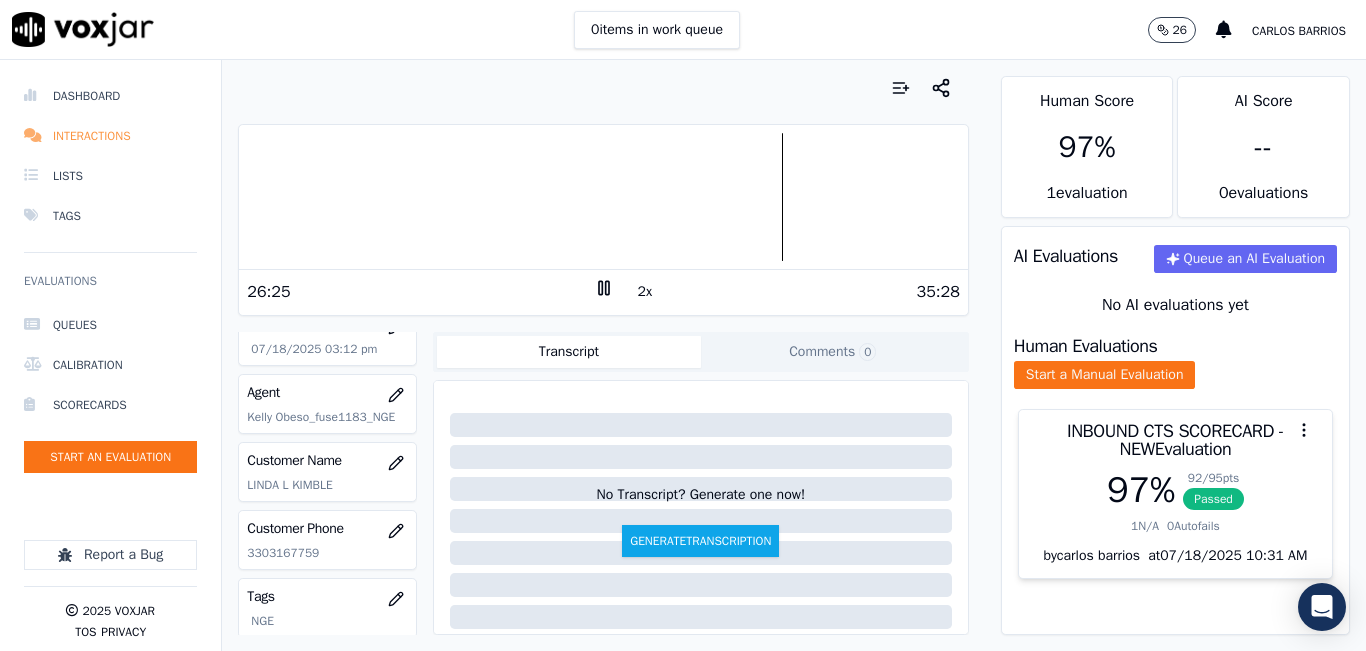 click on "Interactions" at bounding box center (110, 136) 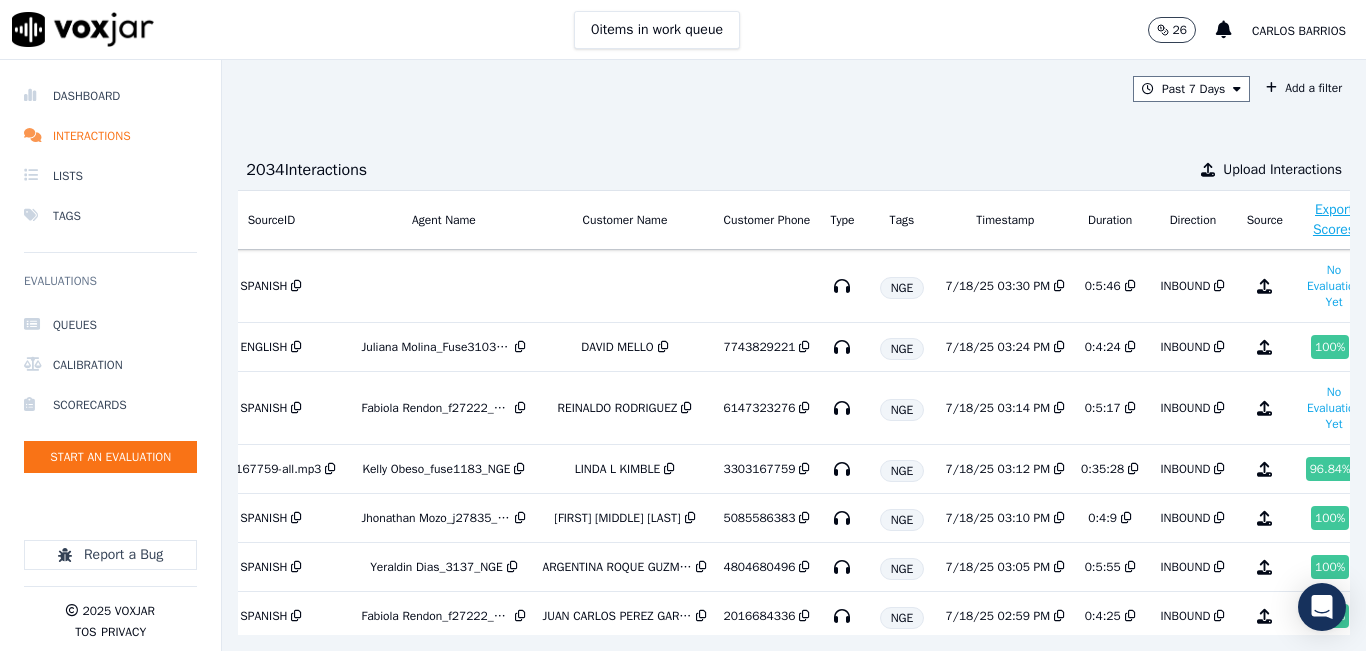 scroll, scrollTop: 0, scrollLeft: 312, axis: horizontal 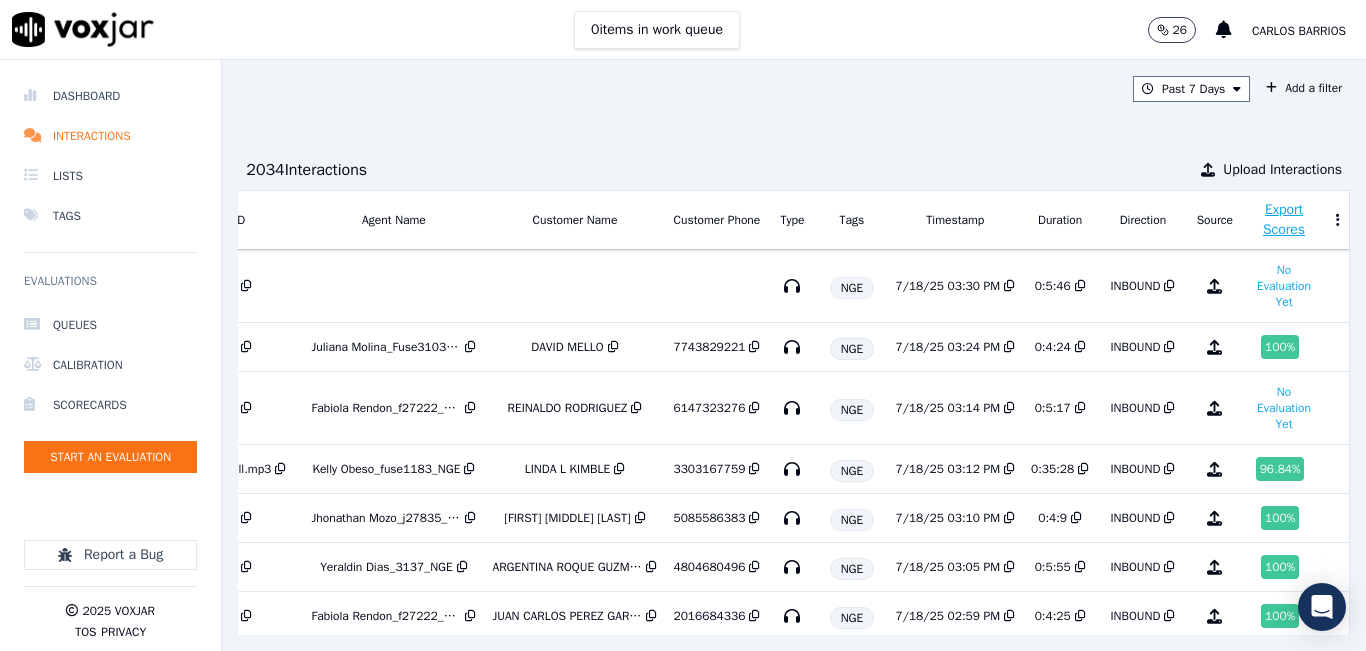 click on "Queues   Calibration   Scorecards   Start an Evaluation" 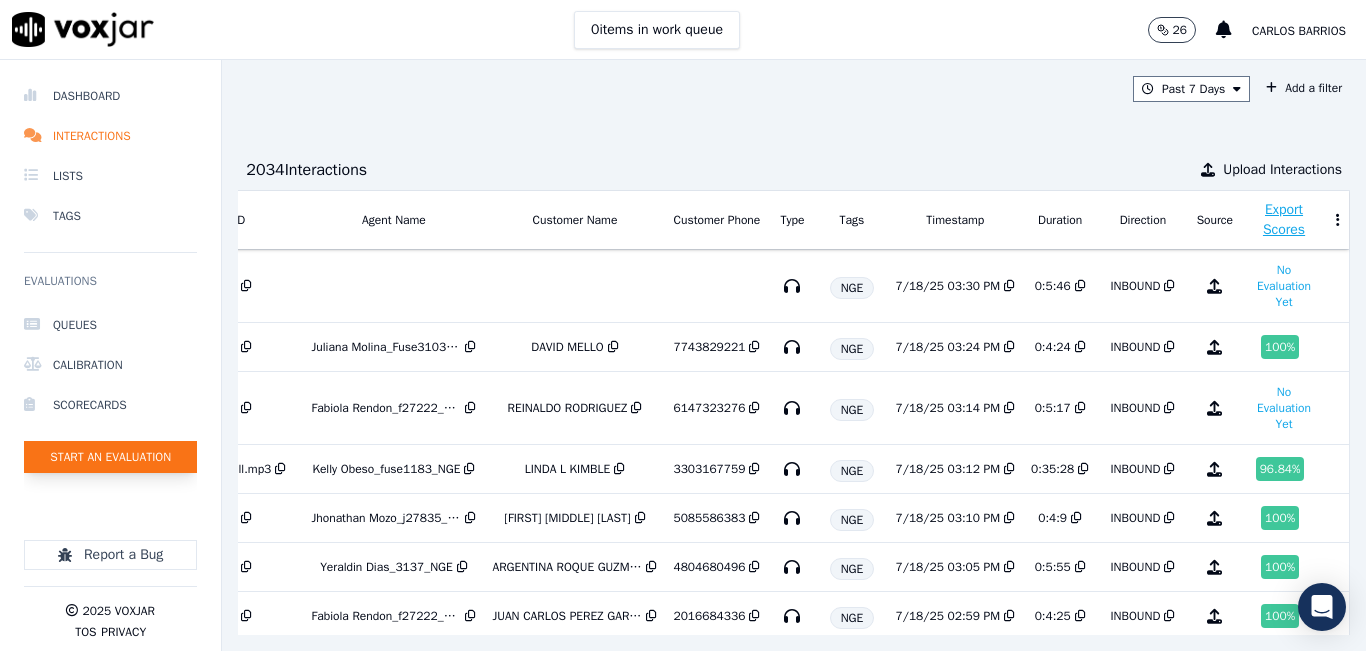 click on "Start an Evaluation" 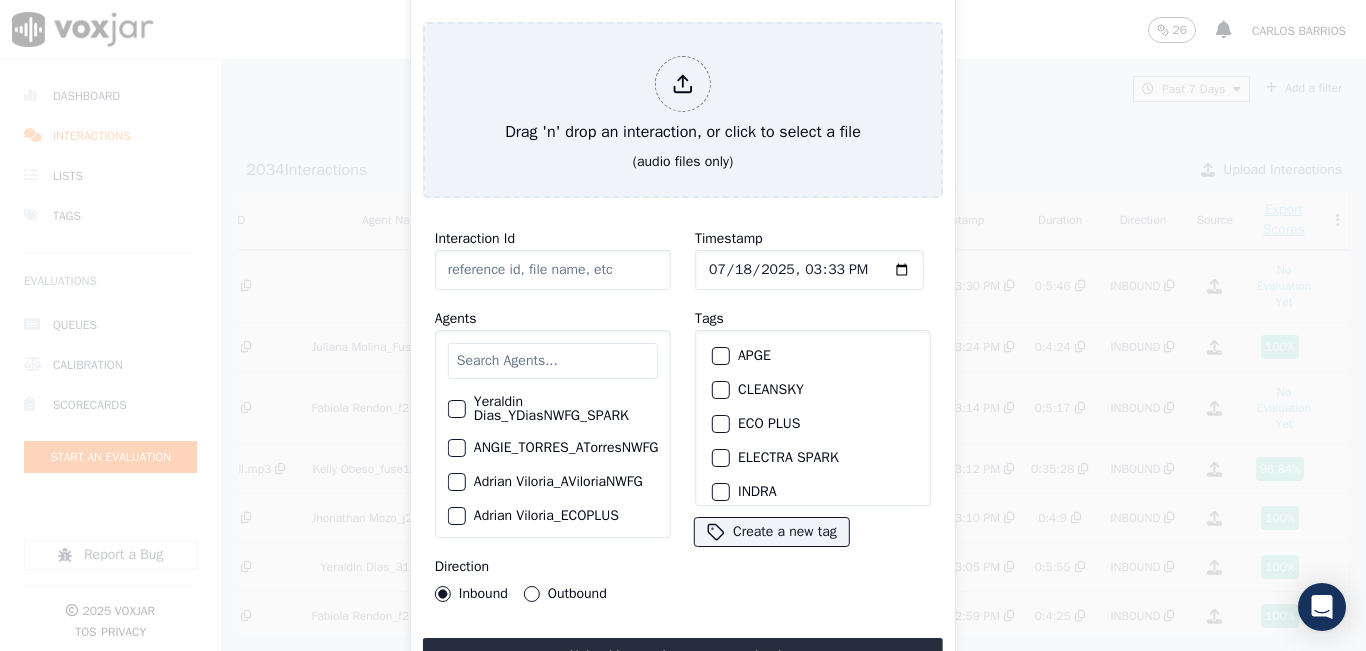 click at bounding box center (553, 361) 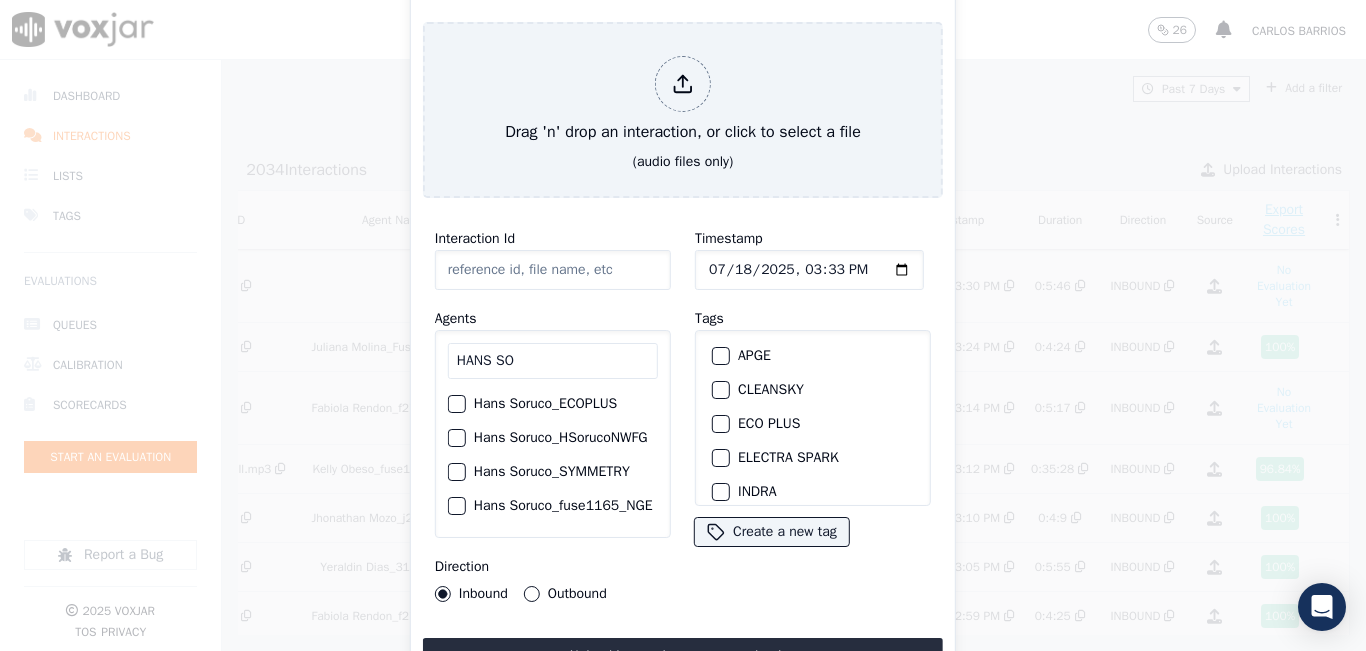 type on "HANS SO" 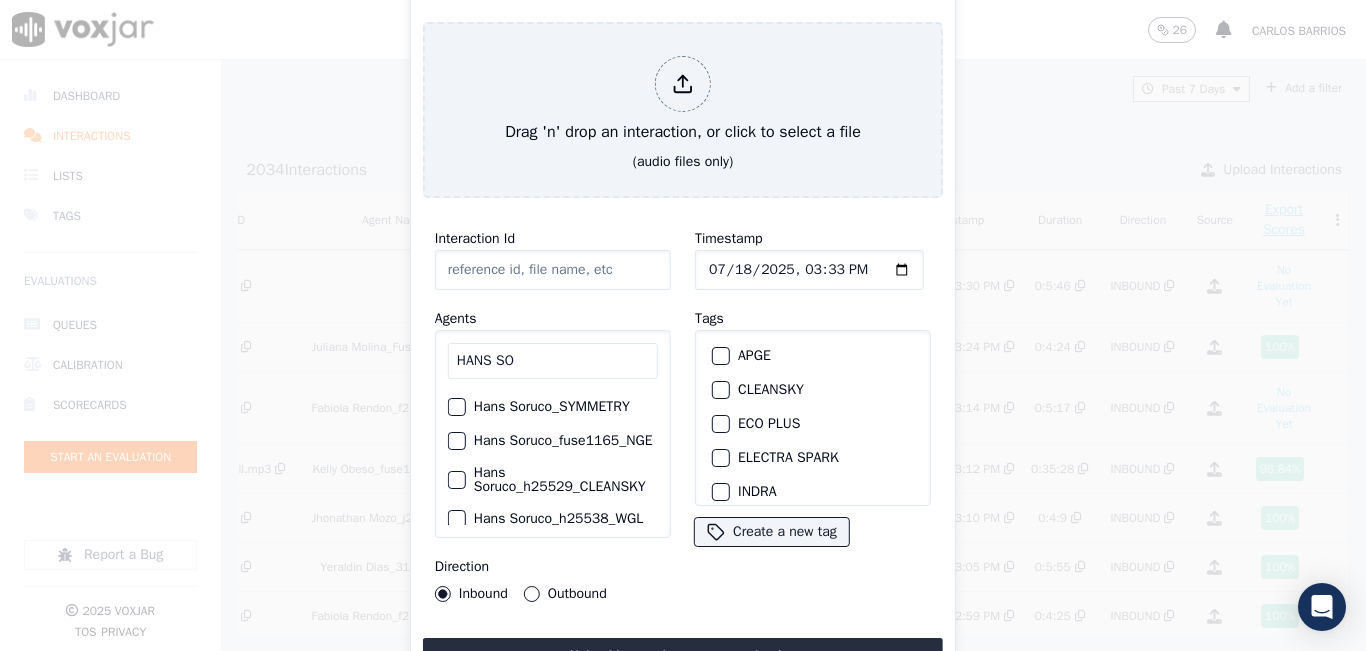 scroll, scrollTop: 80, scrollLeft: 0, axis: vertical 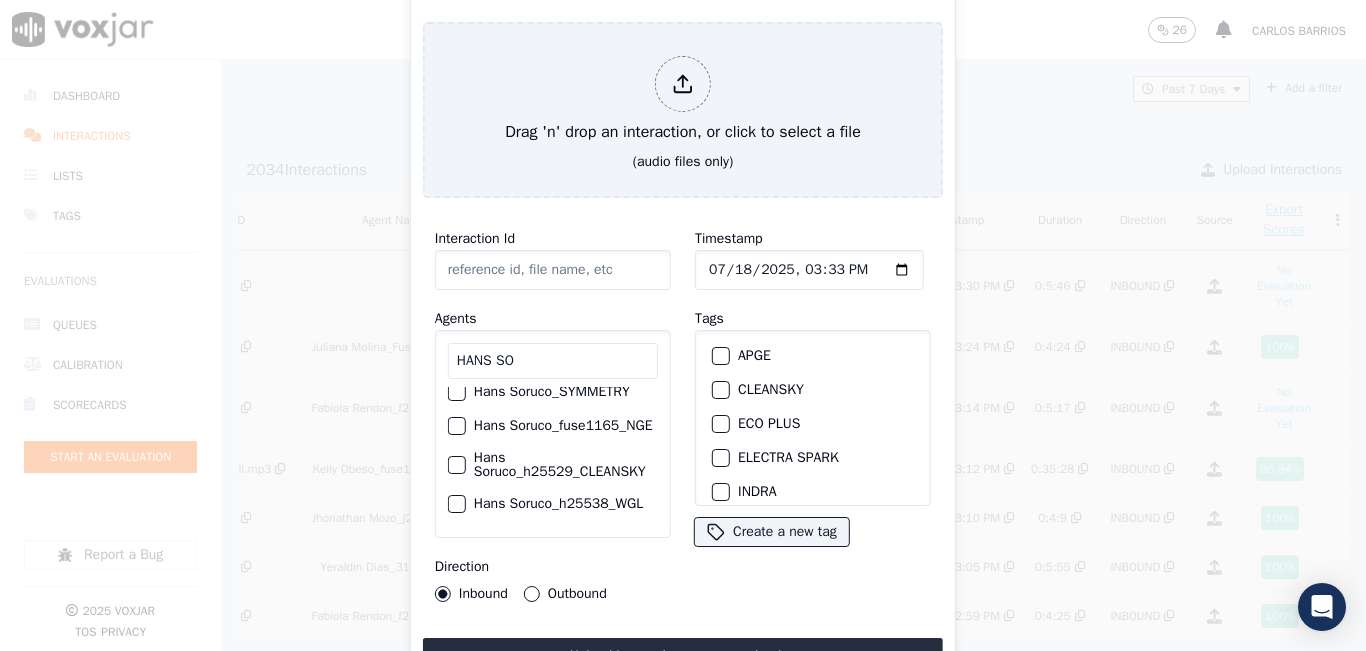 click on "Hans Soruco_h25529_CLEANSKY" 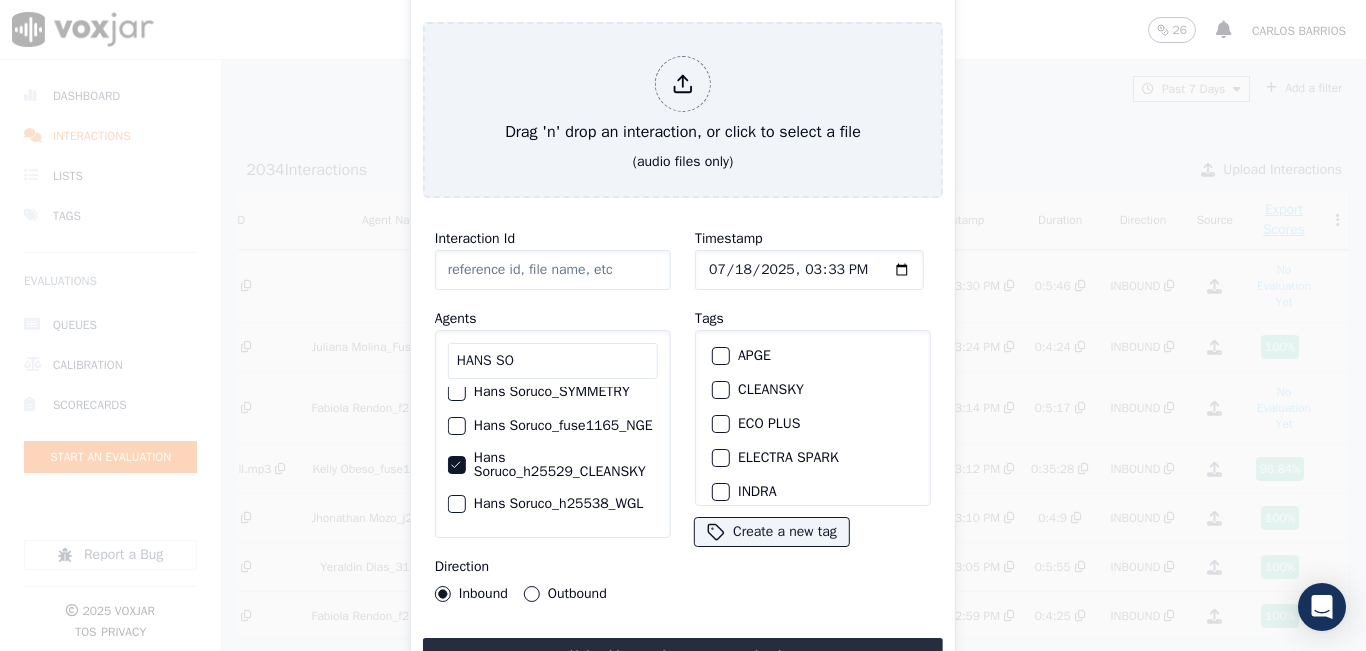 click on "CLEANSKY" at bounding box center (721, 390) 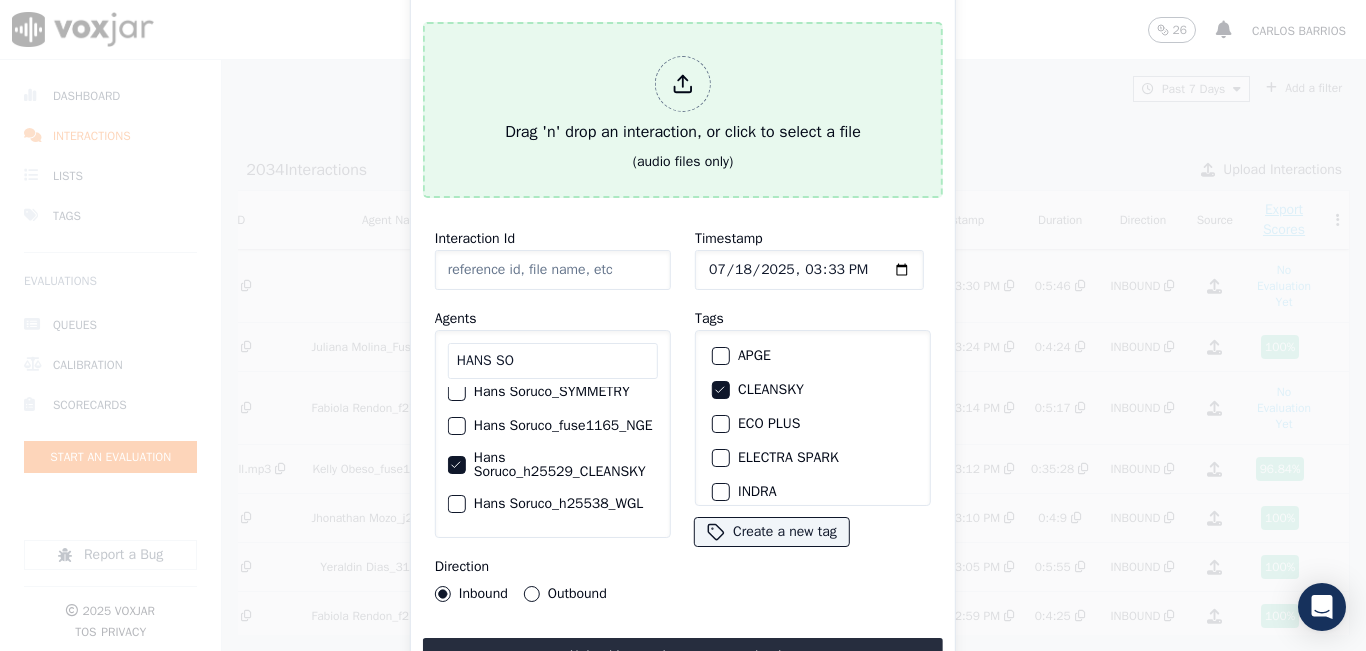 click on "Drag 'n' drop an interaction, or click to select a file" at bounding box center [683, 100] 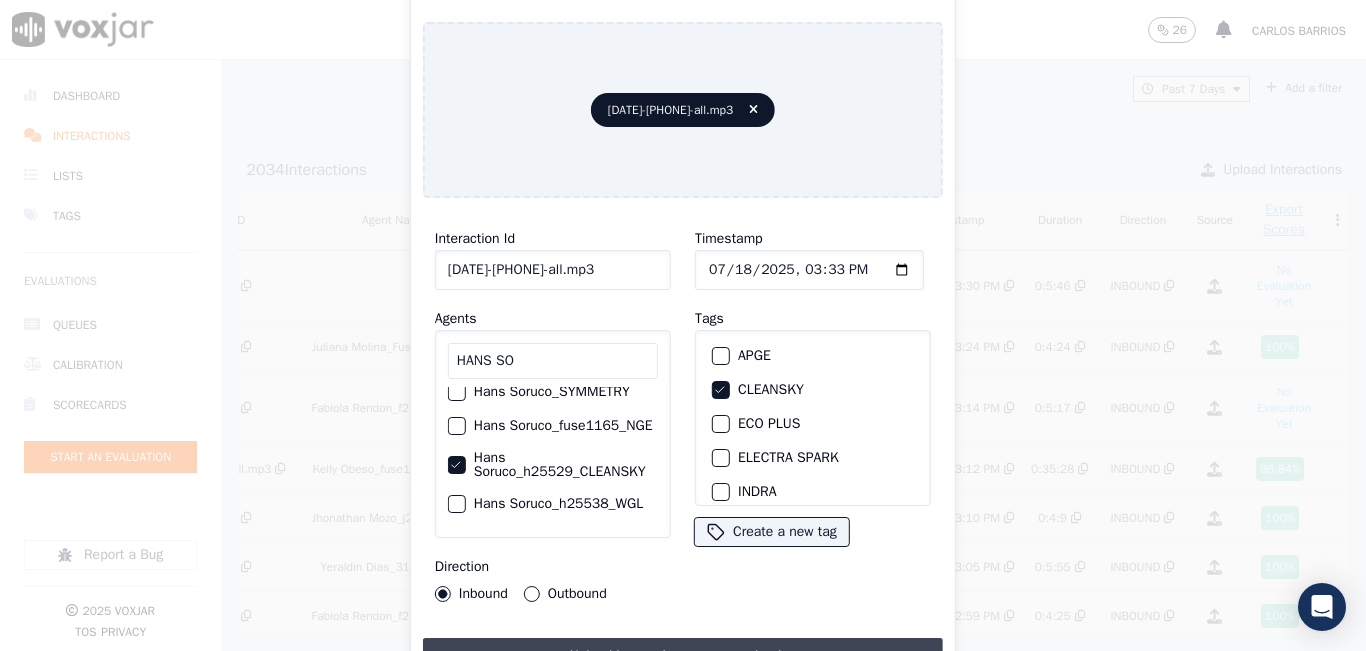 click on "Upload interaction to start evaluation" at bounding box center [683, 656] 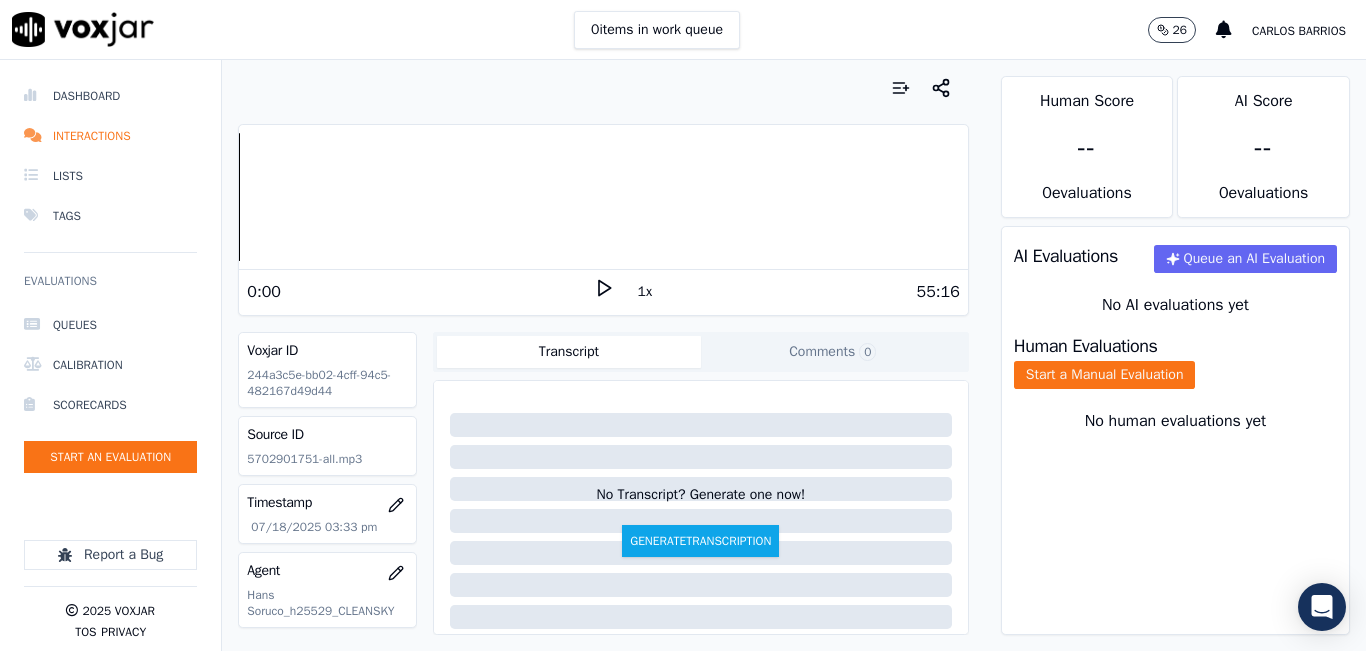 click on "0:00     1x   55:16" at bounding box center [603, 291] 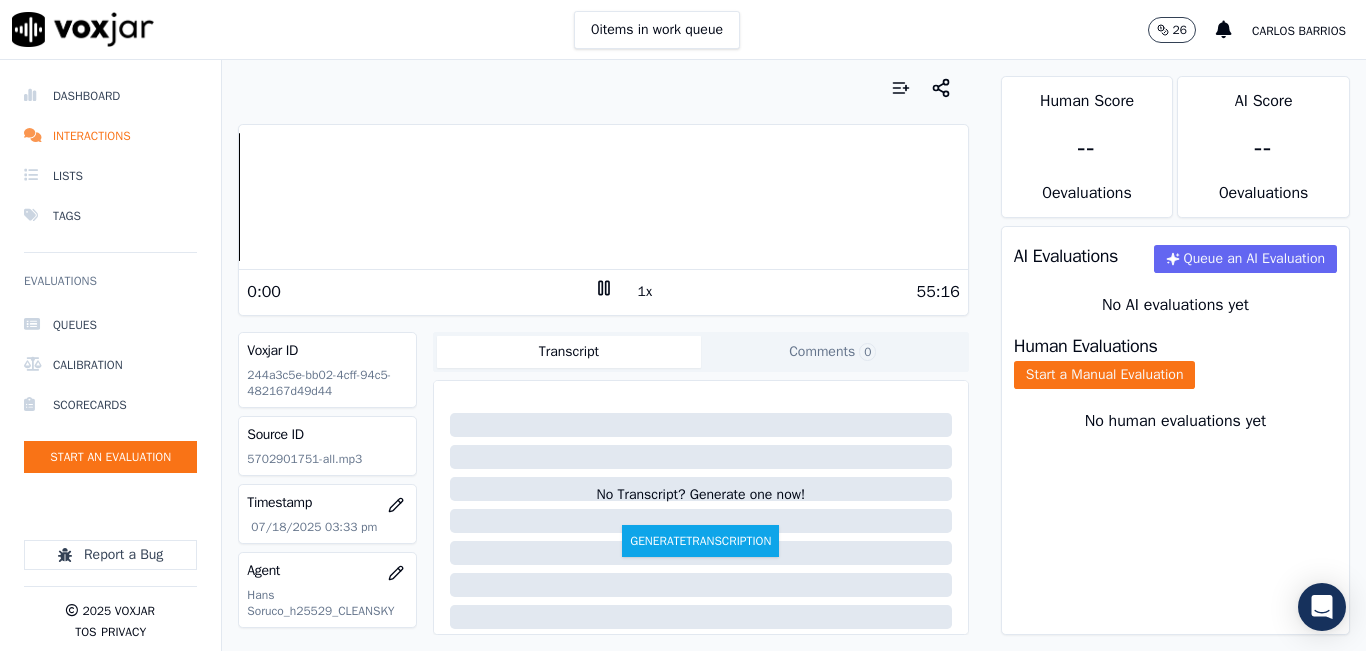 click on "1x" at bounding box center [645, 292] 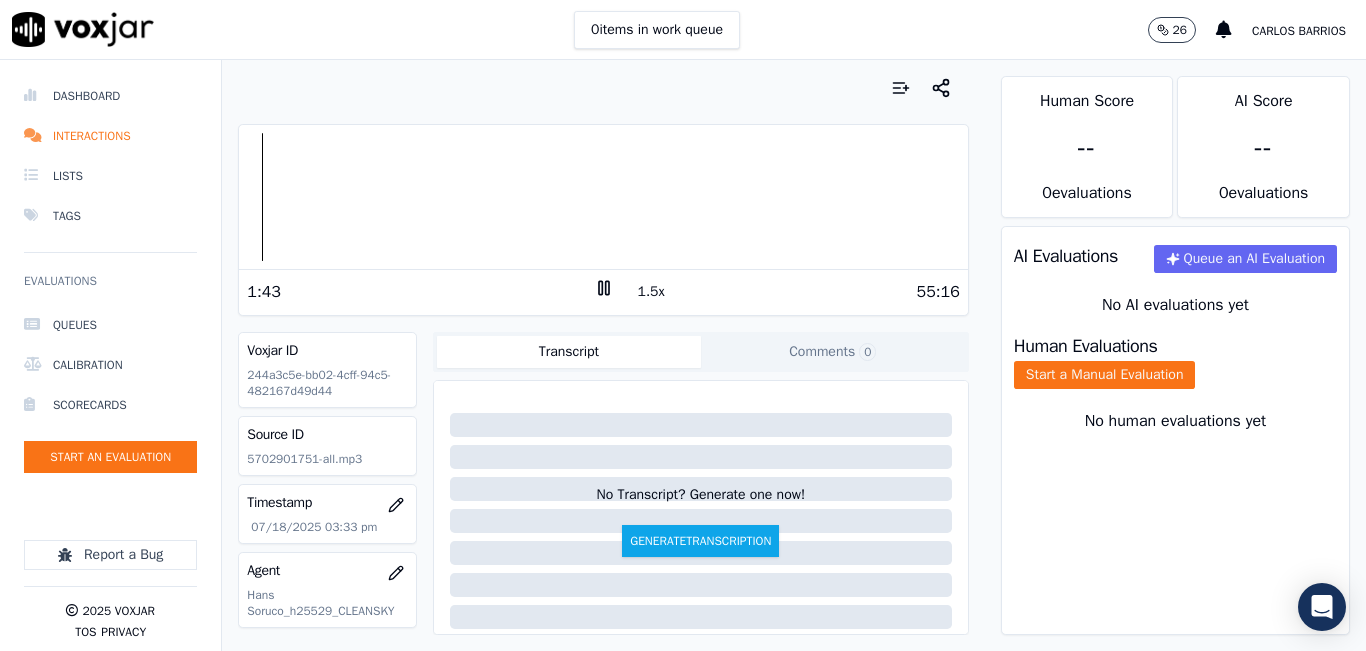 click at bounding box center [603, 197] 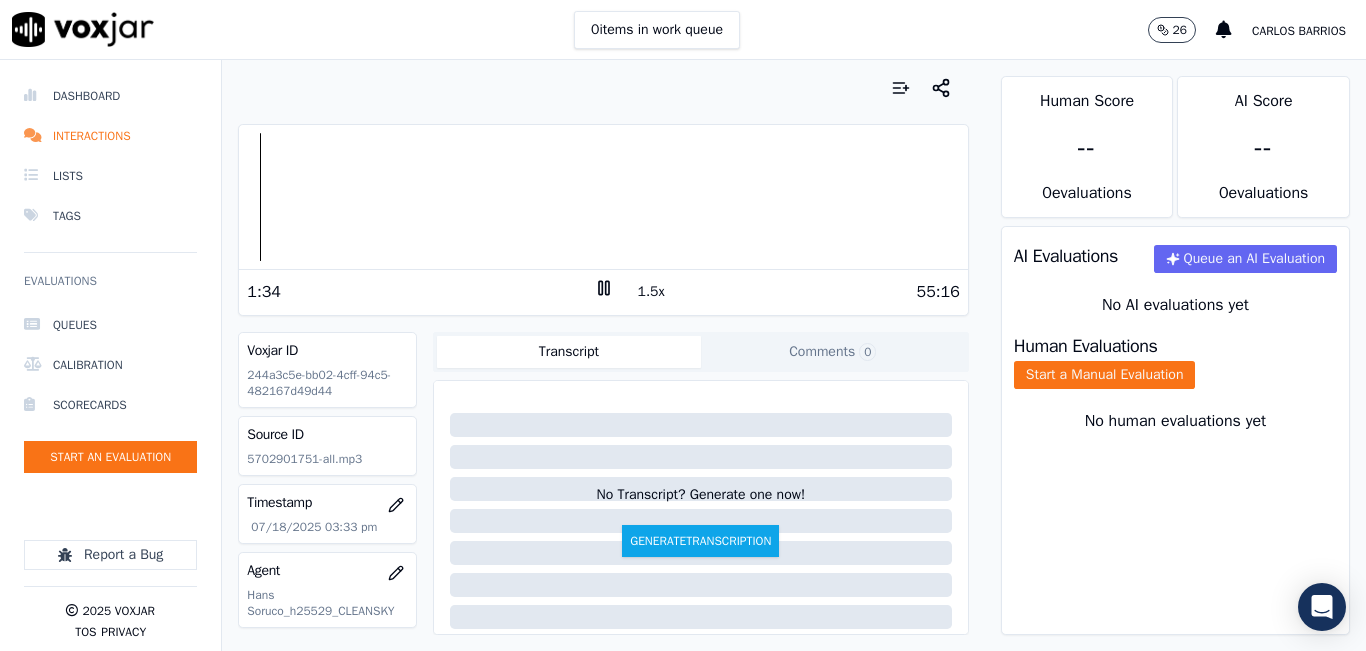 click at bounding box center (603, 197) 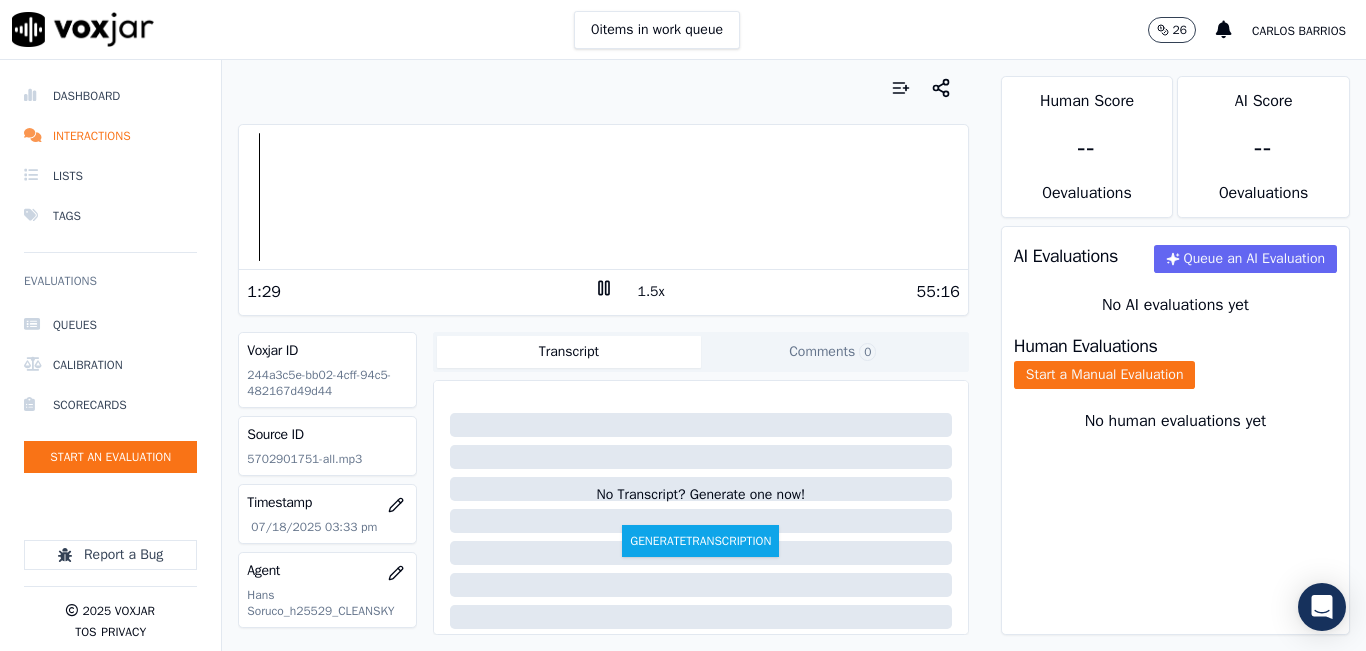 click at bounding box center (603, 197) 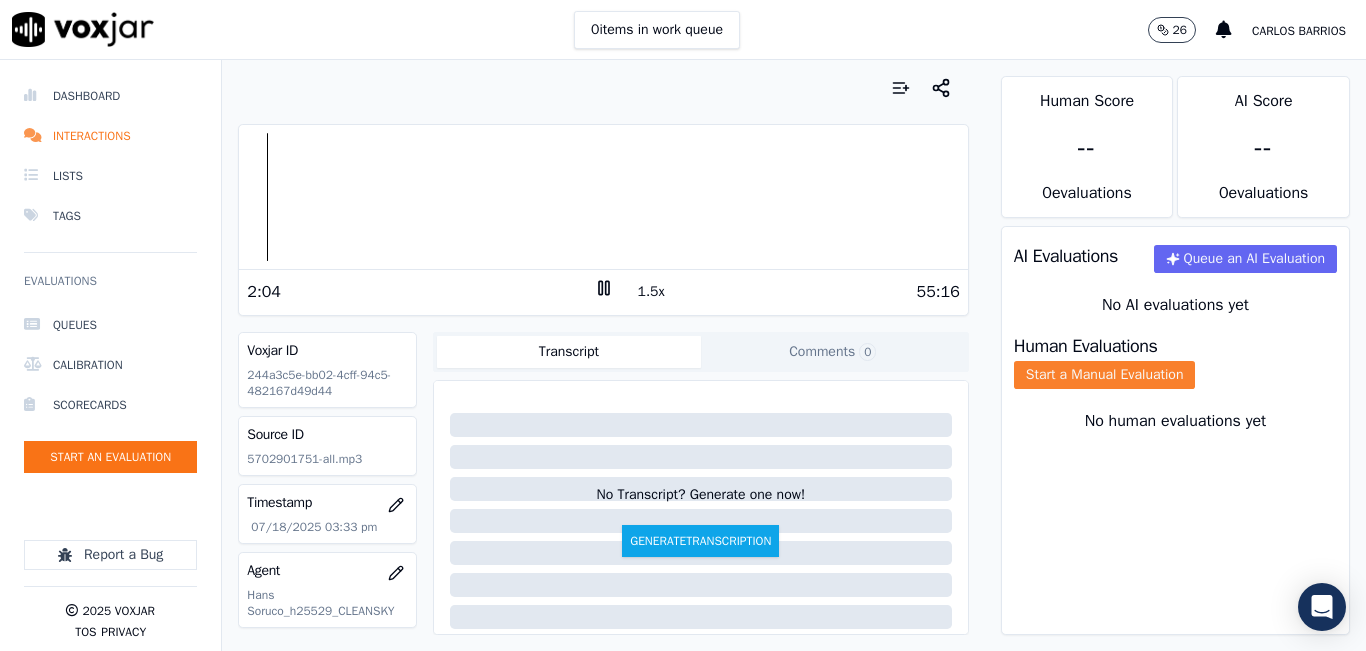 click on "Start a Manual Evaluation" 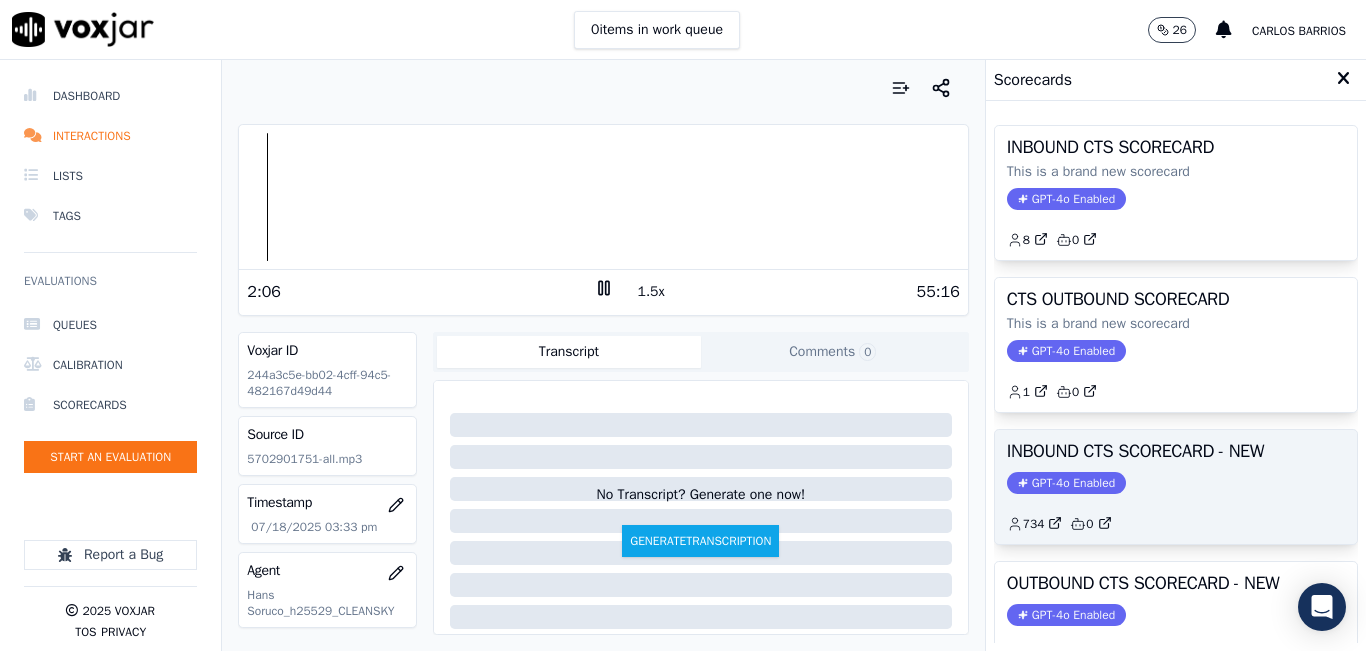 click on "INBOUND CTS SCORECARD - NEW        GPT-4o Enabled       734         0" at bounding box center (1176, 487) 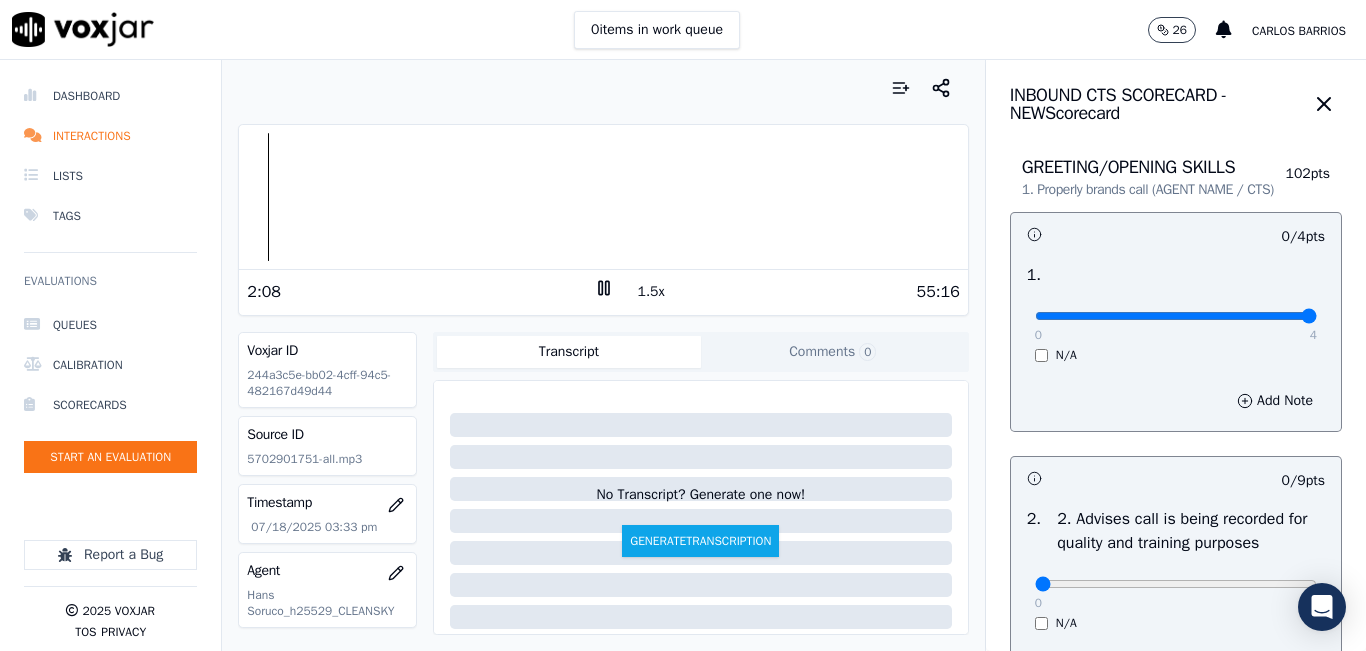 drag, startPoint x: 1252, startPoint y: 329, endPoint x: 1323, endPoint y: 350, distance: 74.04053 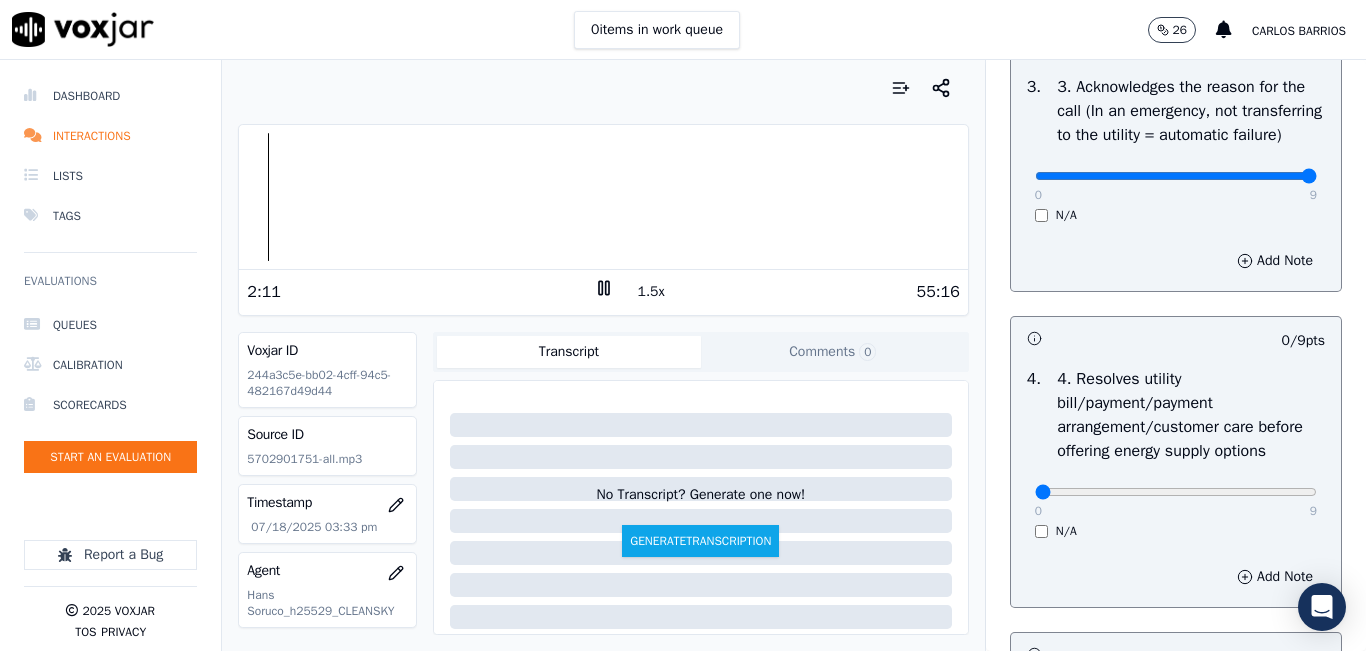type on "9" 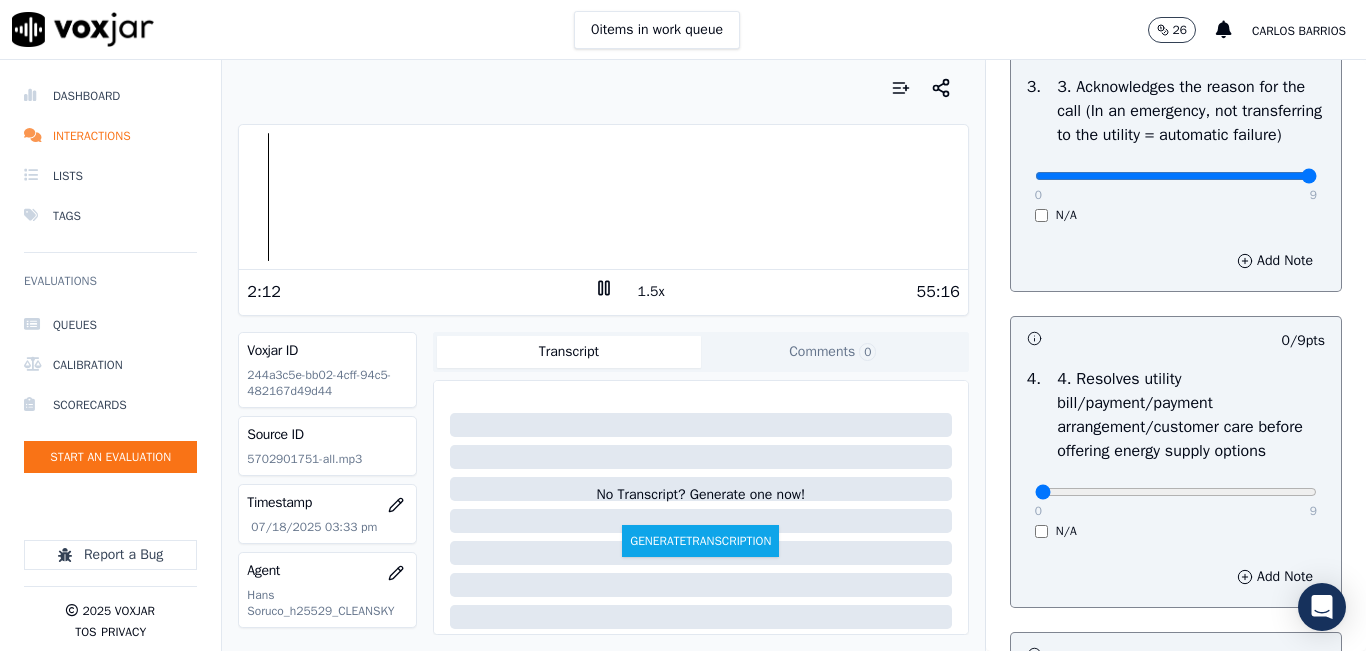 scroll, scrollTop: 1100, scrollLeft: 0, axis: vertical 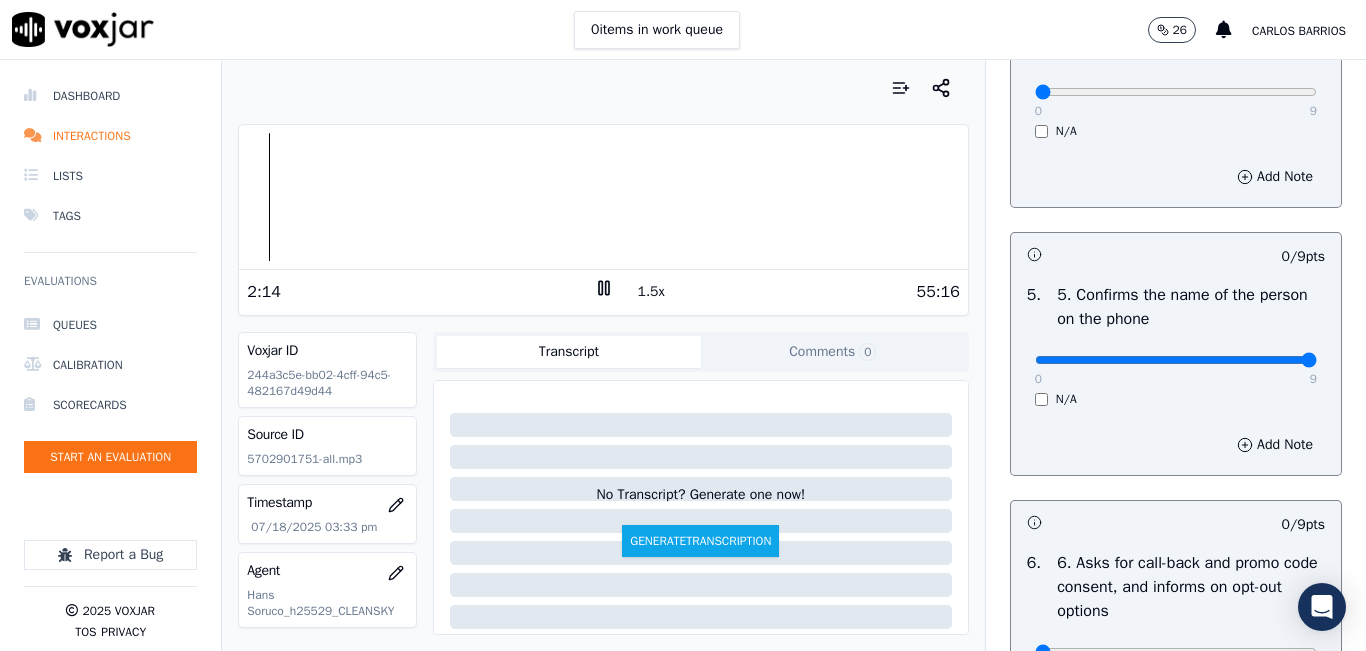 type on "9" 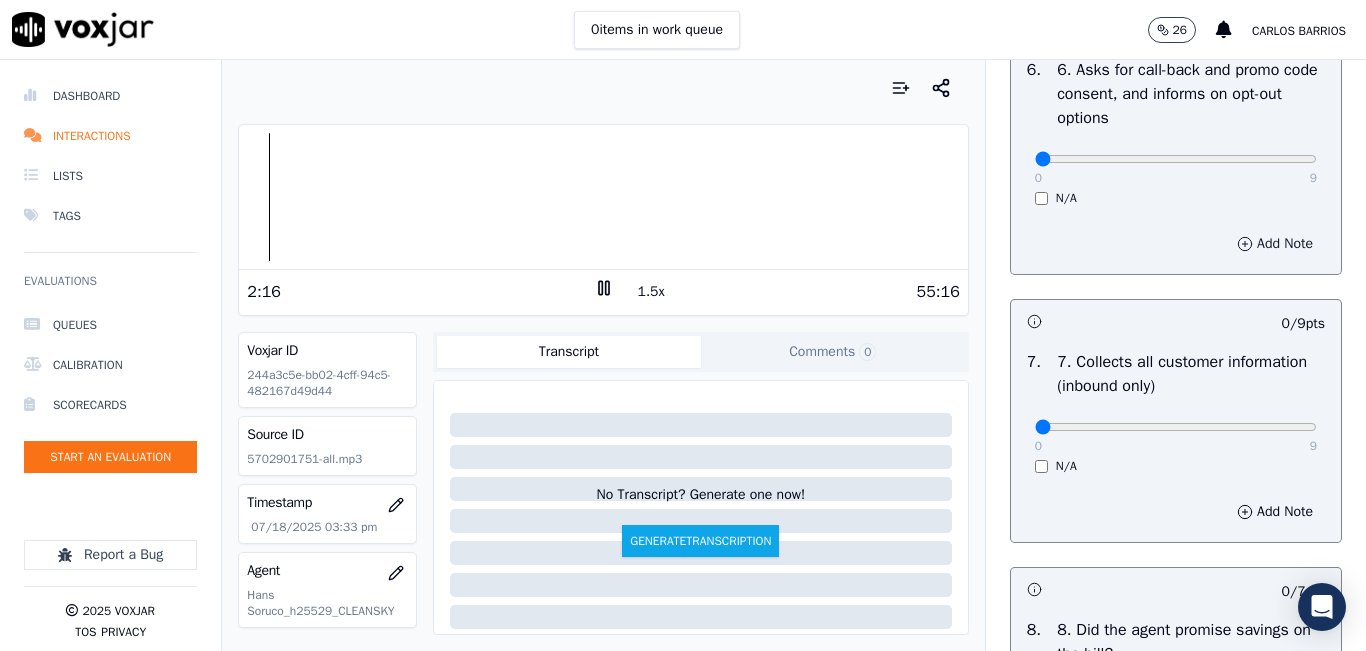 scroll, scrollTop: 1700, scrollLeft: 0, axis: vertical 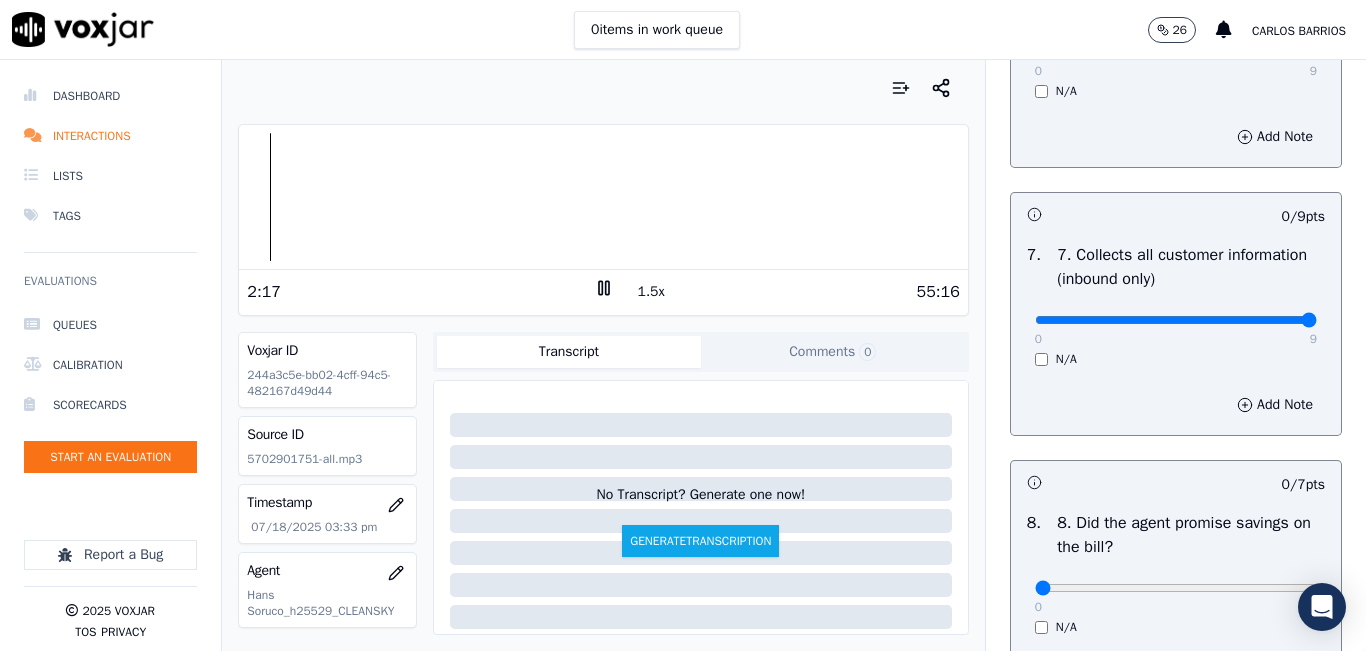 type on "9" 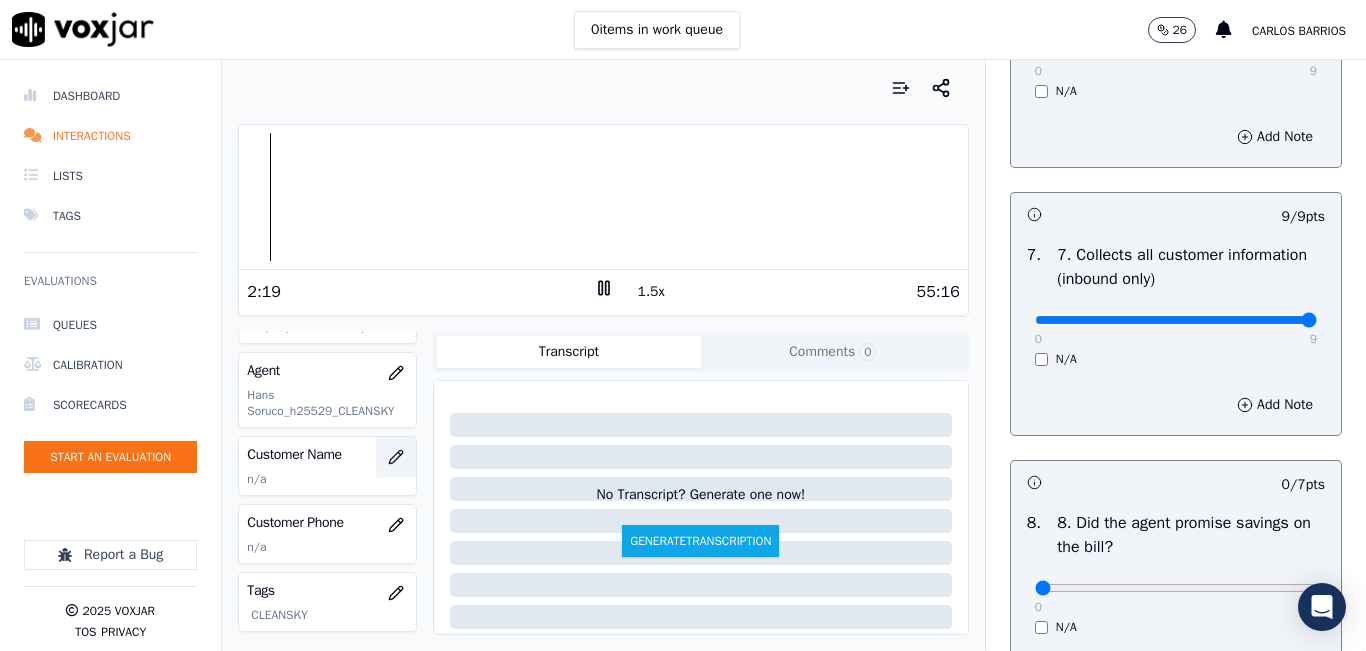 scroll, scrollTop: 300, scrollLeft: 0, axis: vertical 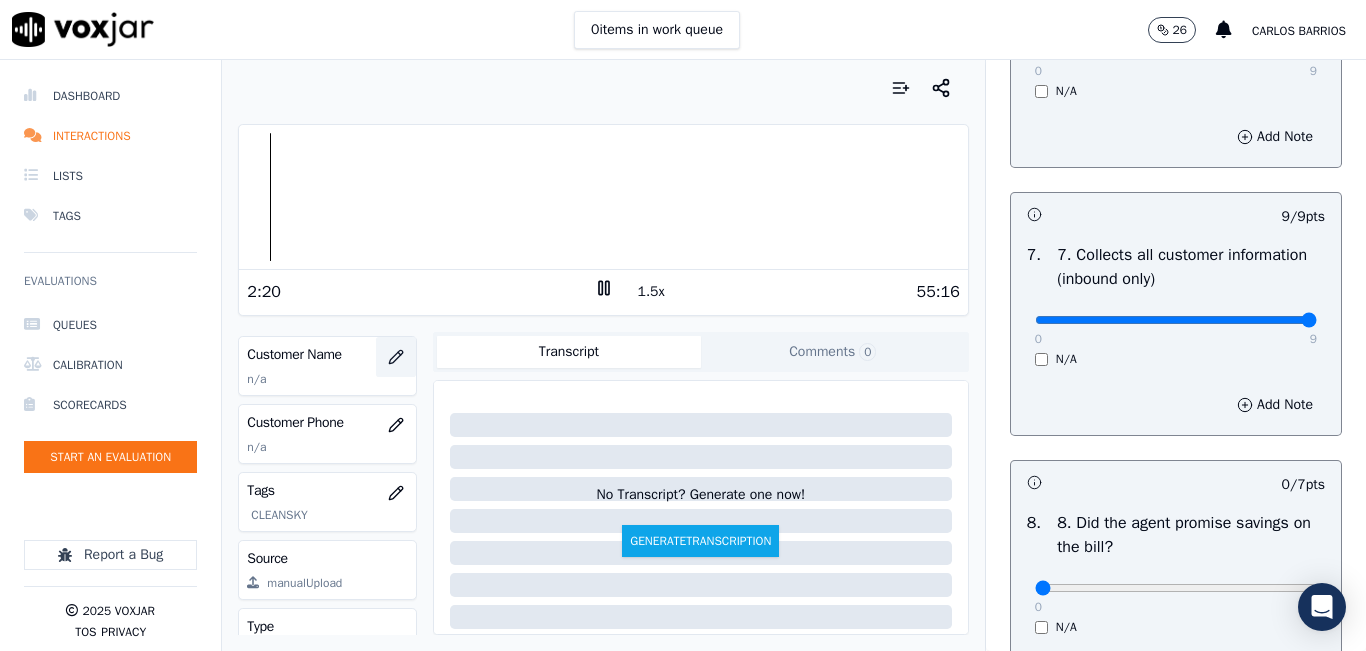 click 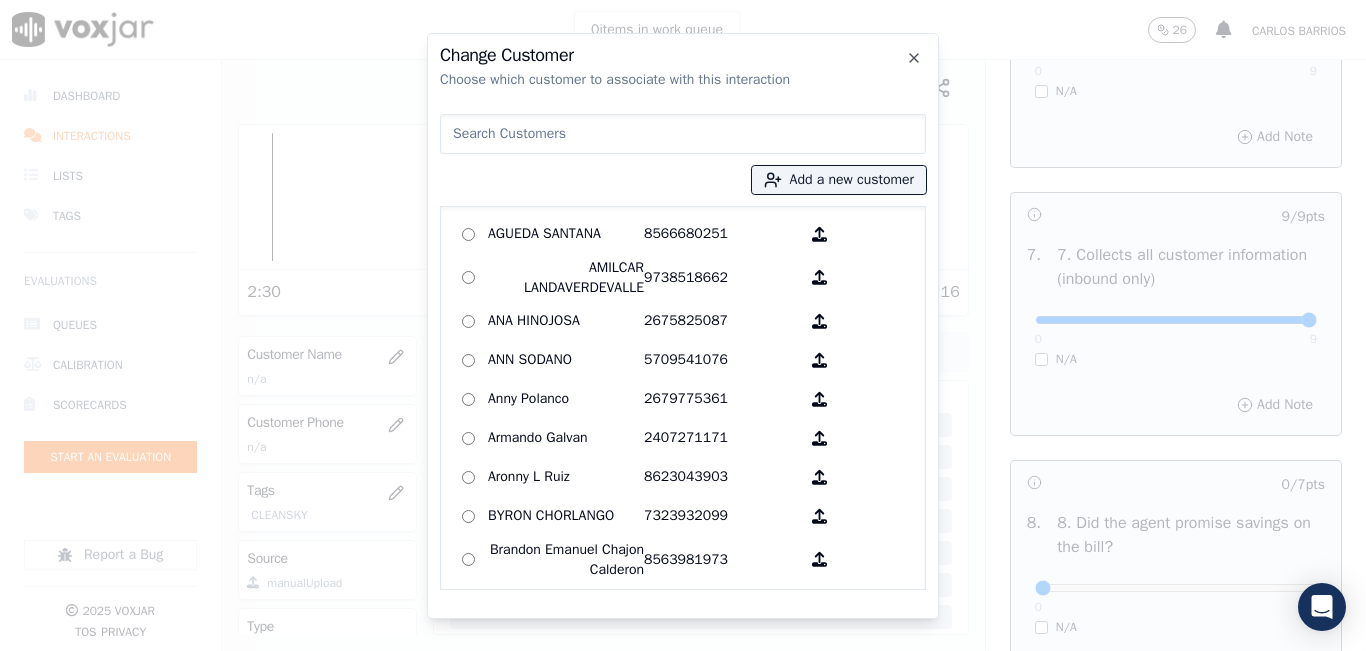 click at bounding box center [683, 134] 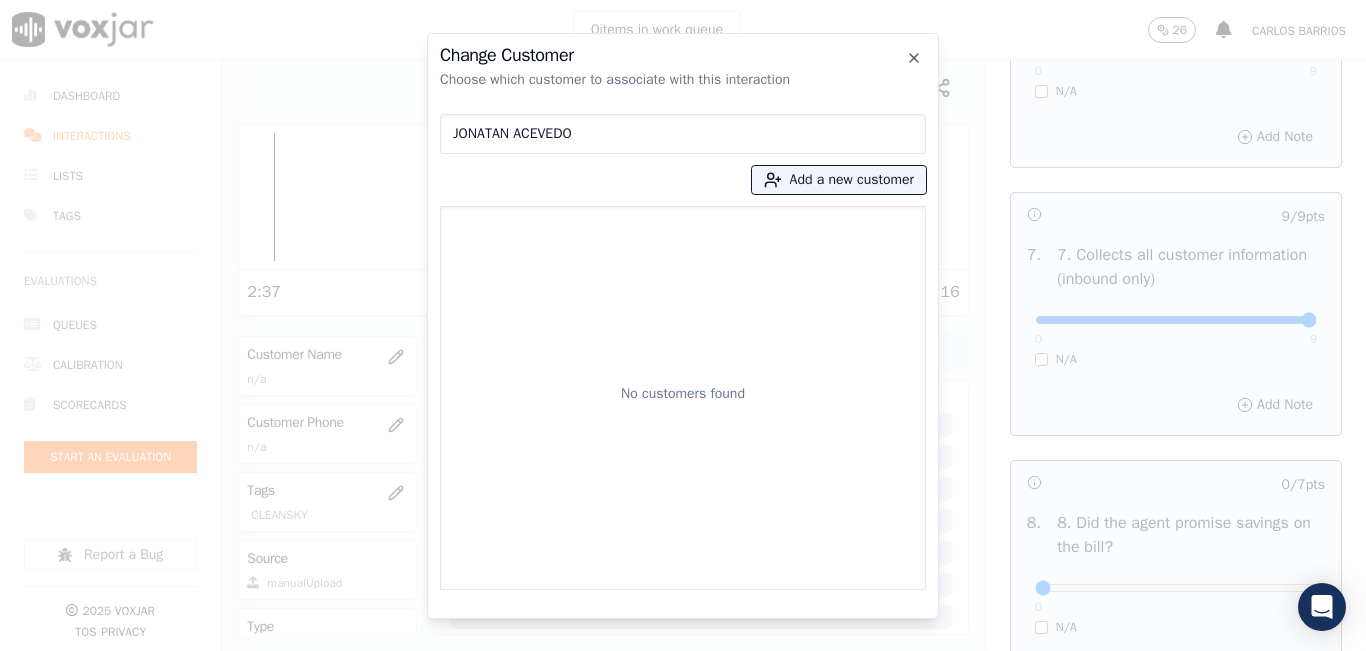 type on "JONATAN ACEVEDO" 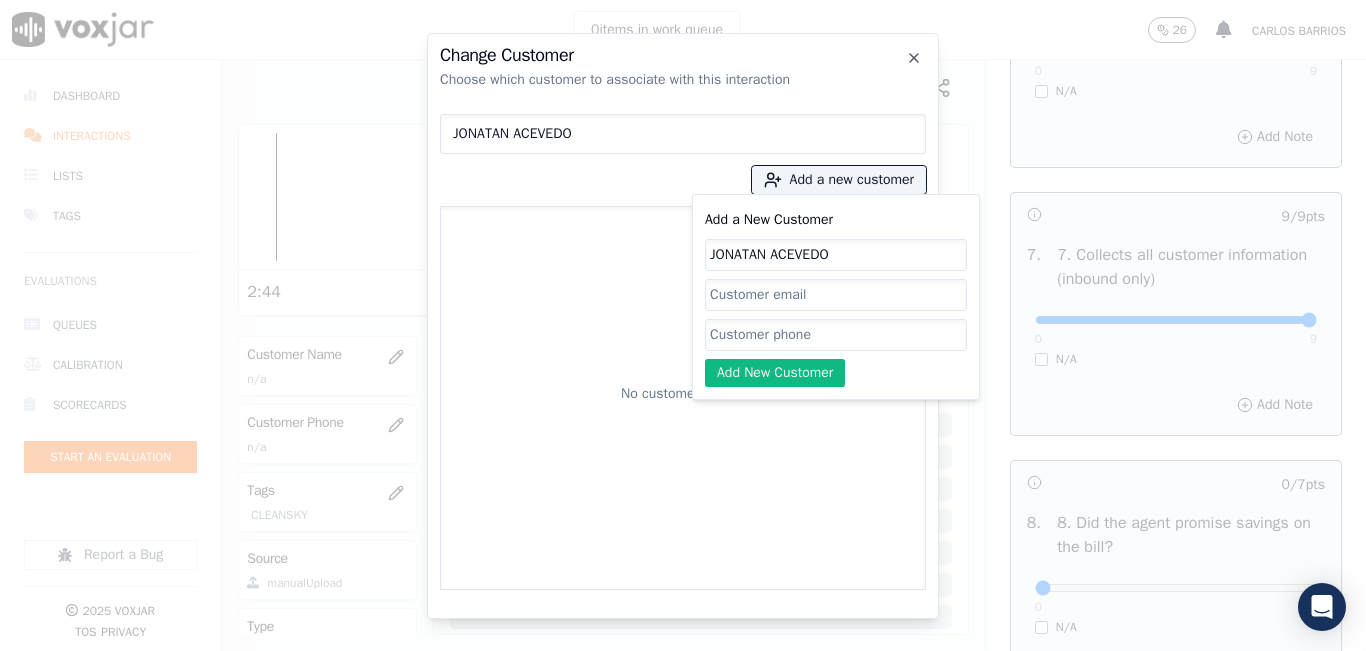type on "JONATAN ACEVEDO" 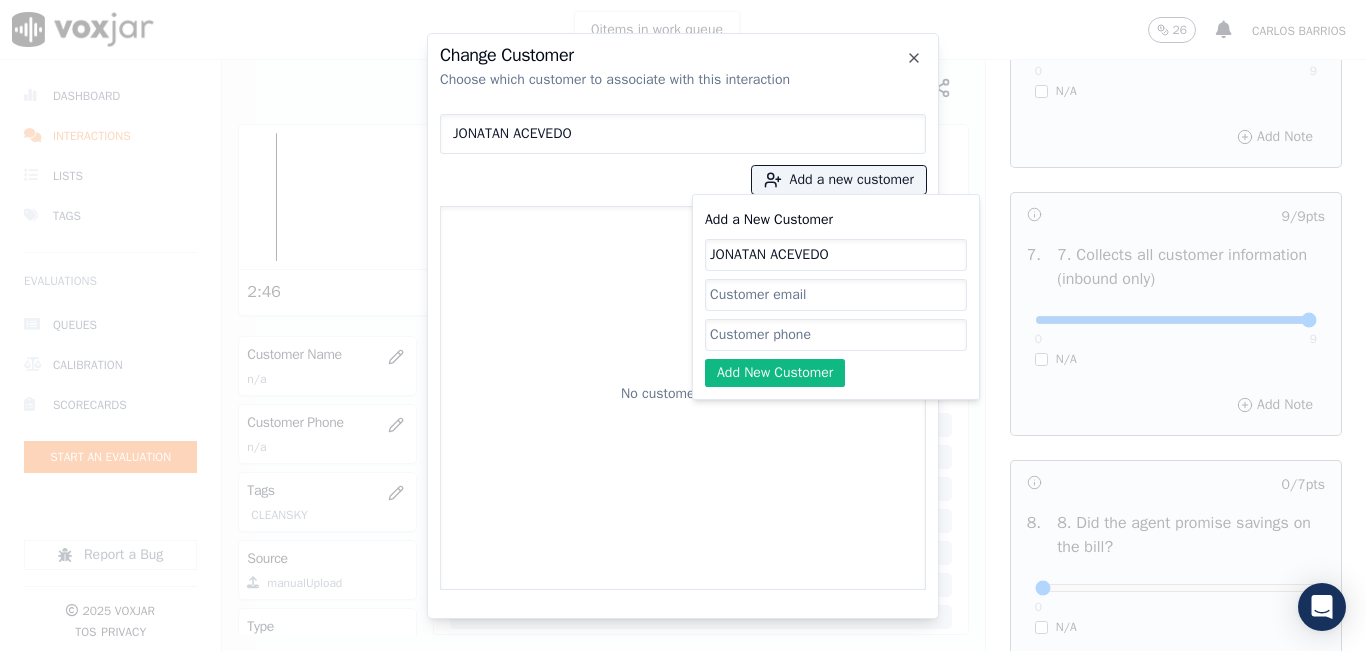 paste on "5702901751" 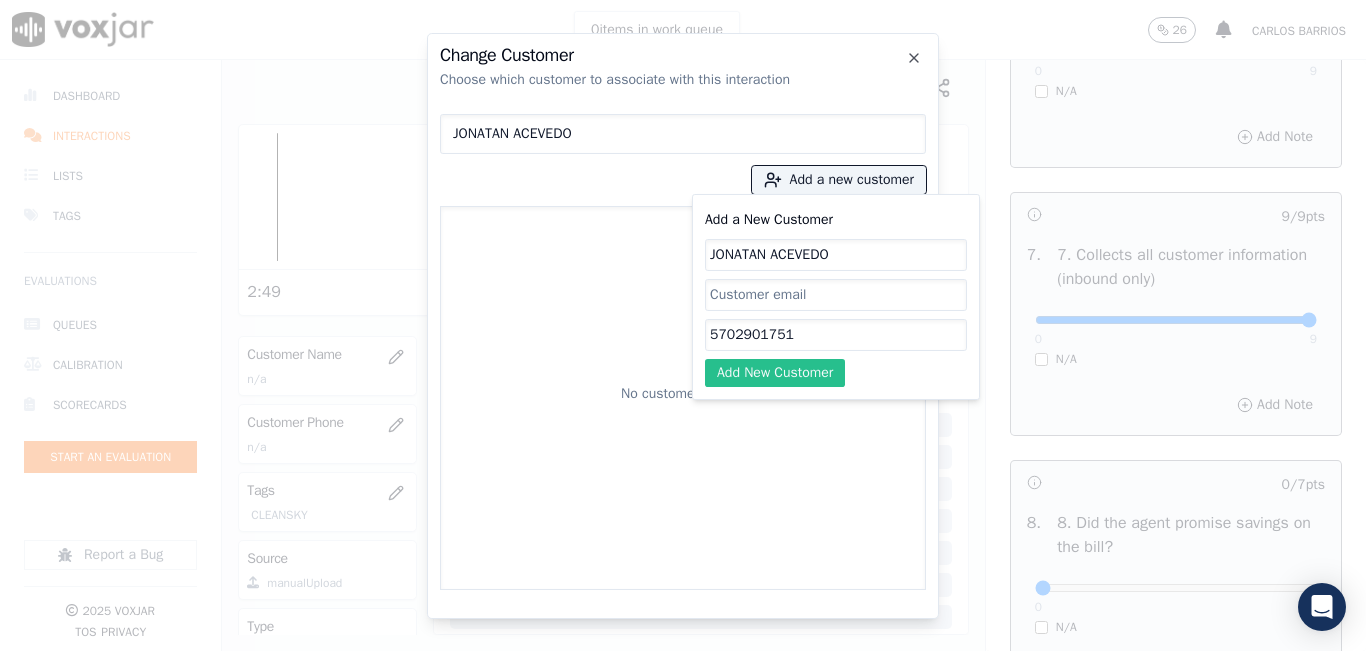 type on "5702901751" 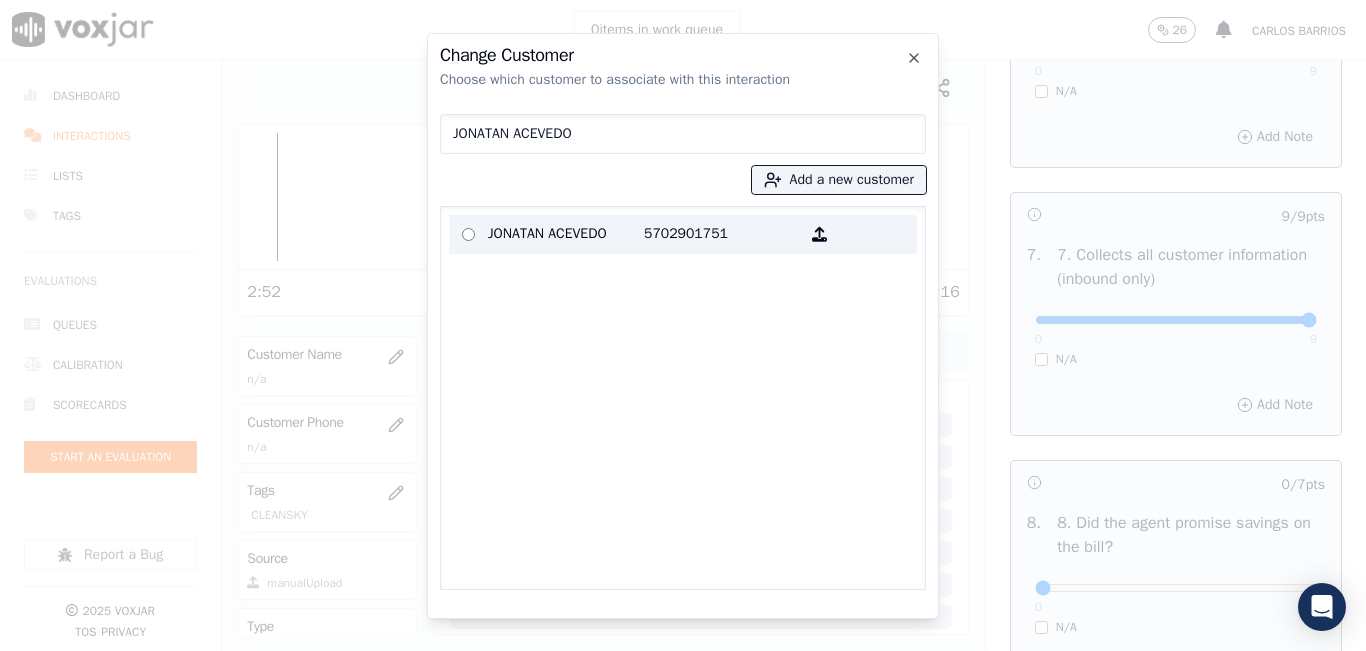 click on "JONATAN ACEVEDO" at bounding box center (566, 234) 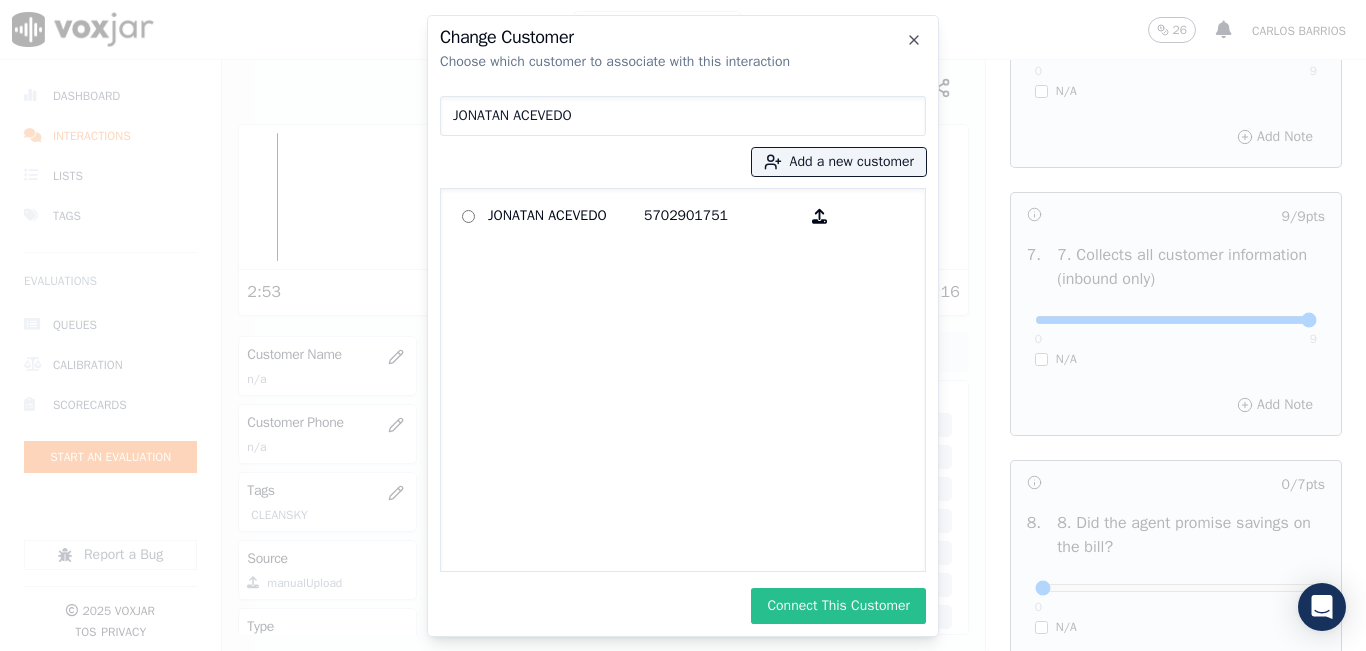 click on "Connect This Customer" at bounding box center (838, 606) 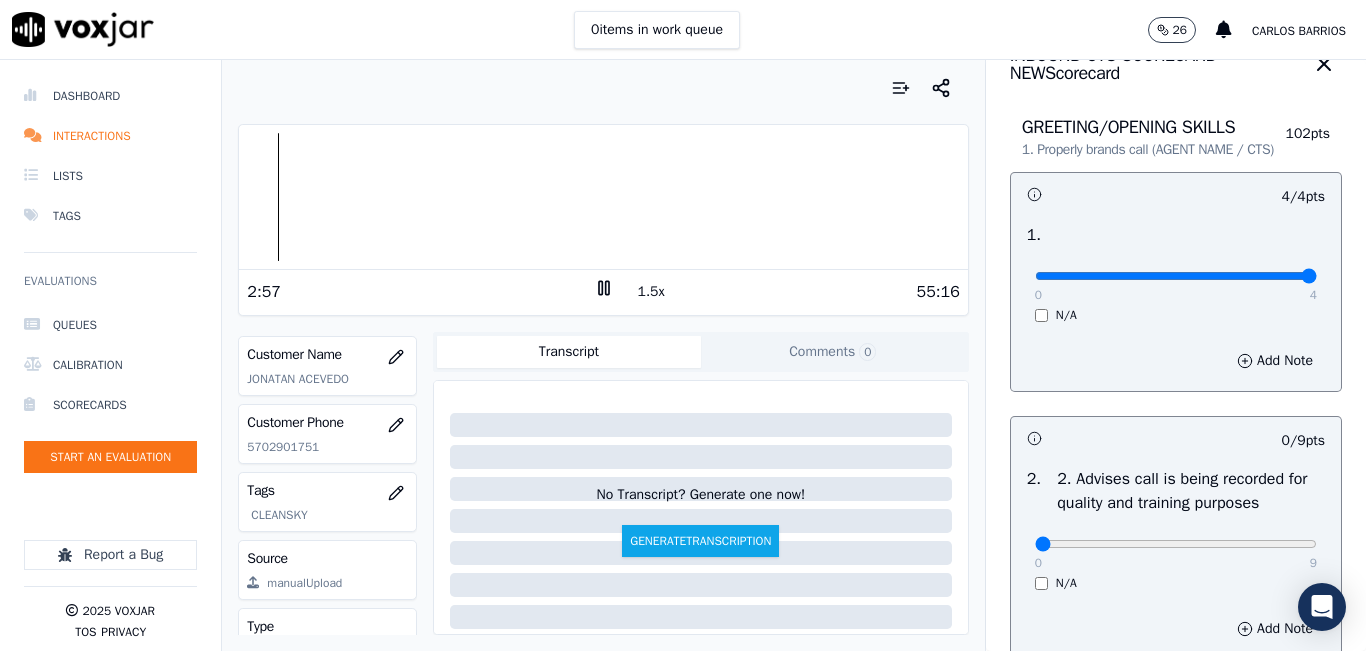 scroll, scrollTop: 0, scrollLeft: 0, axis: both 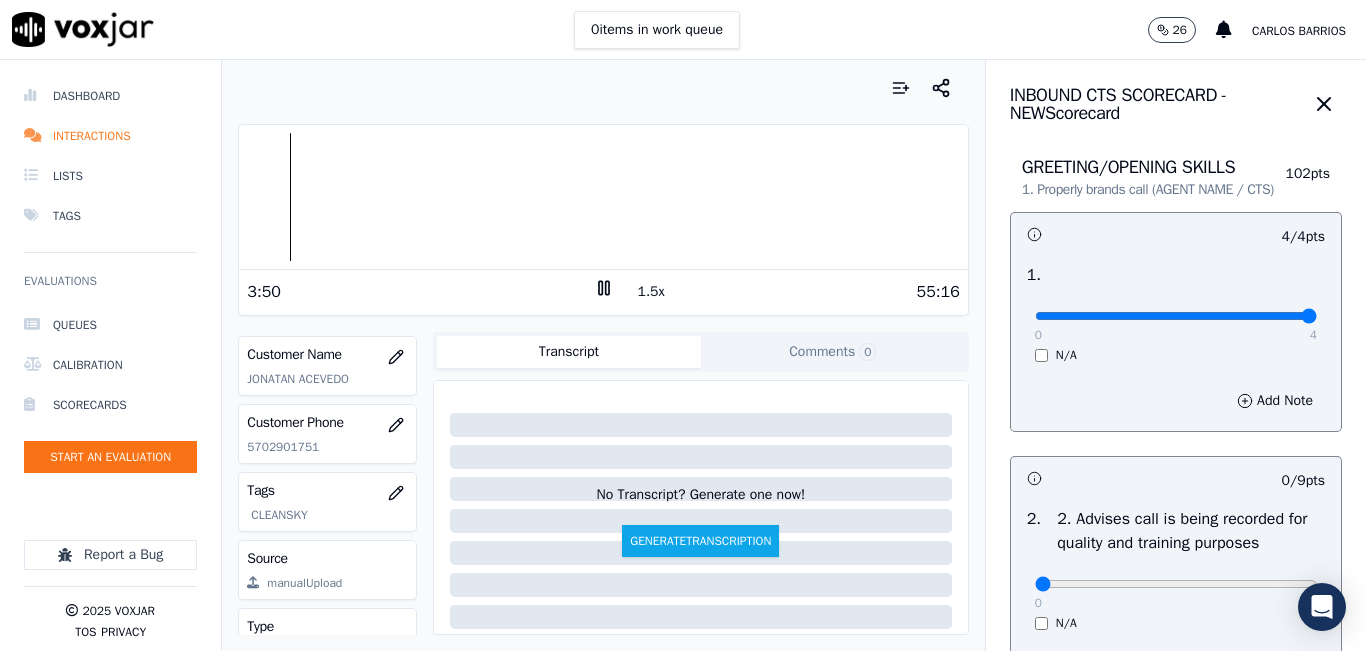 click on "1.5x" at bounding box center [651, 292] 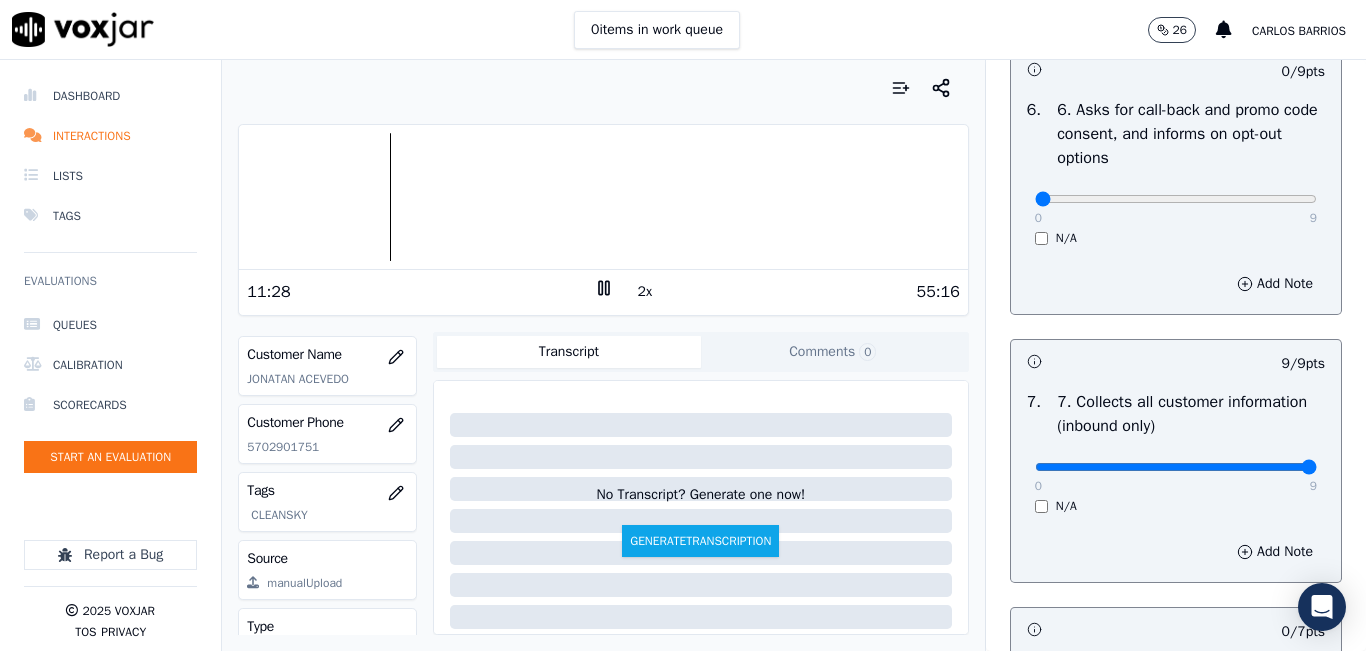 scroll, scrollTop: 1500, scrollLeft: 0, axis: vertical 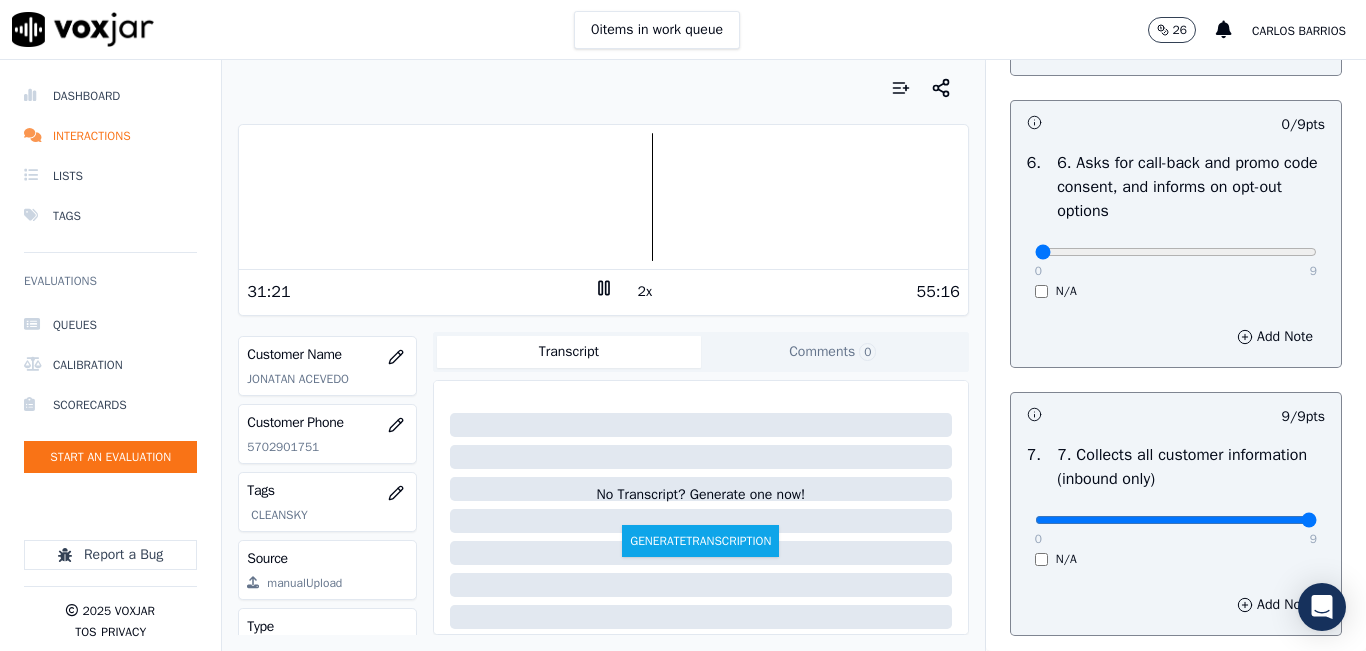 click at bounding box center (603, 197) 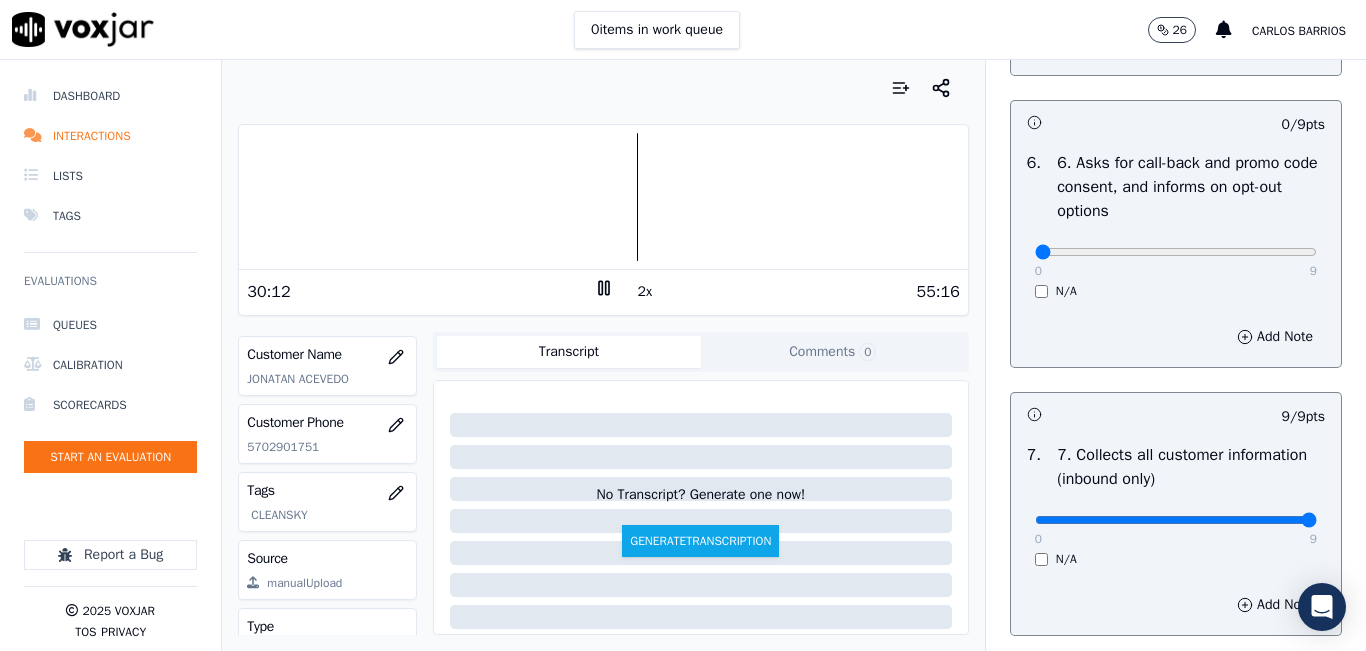 click at bounding box center [603, 197] 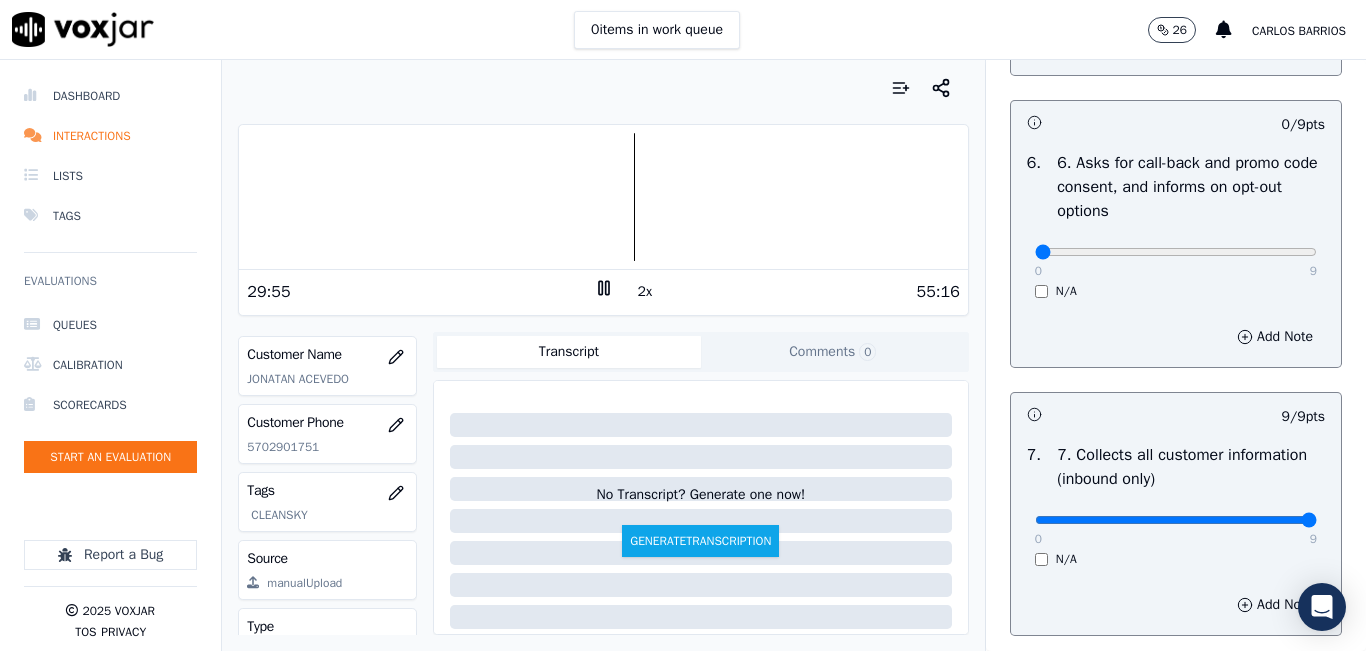 click at bounding box center [603, 197] 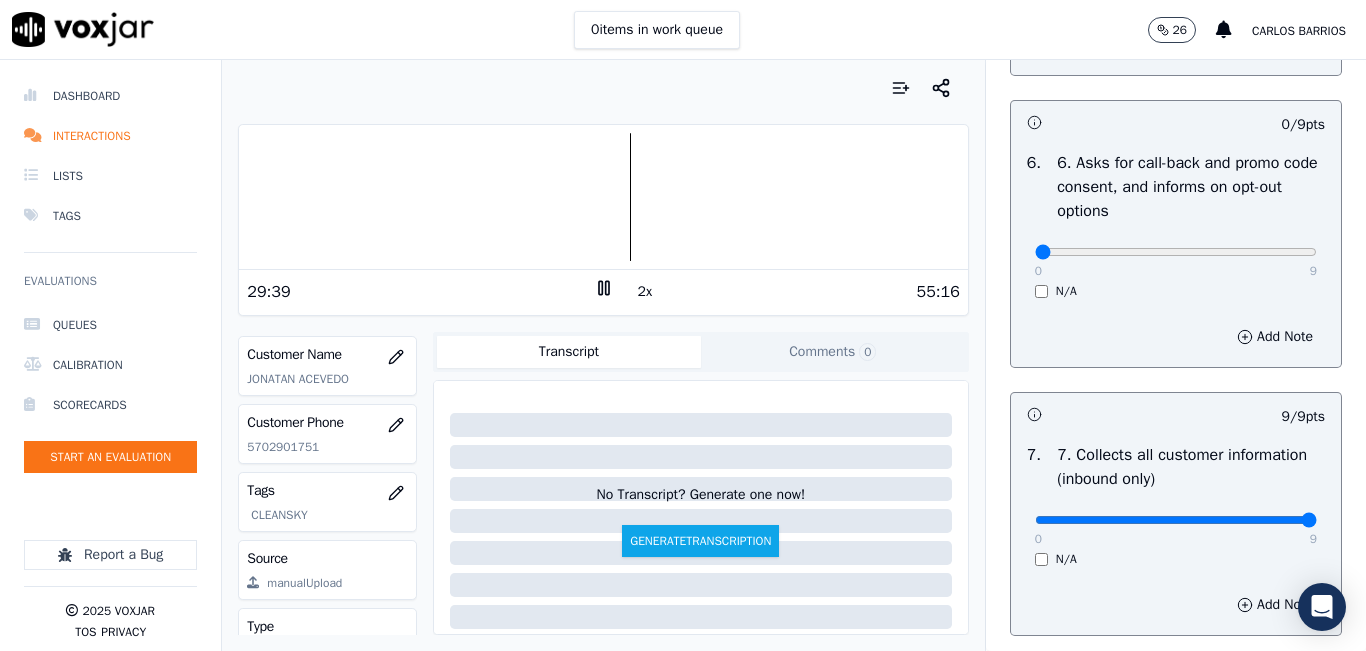 click at bounding box center (603, 197) 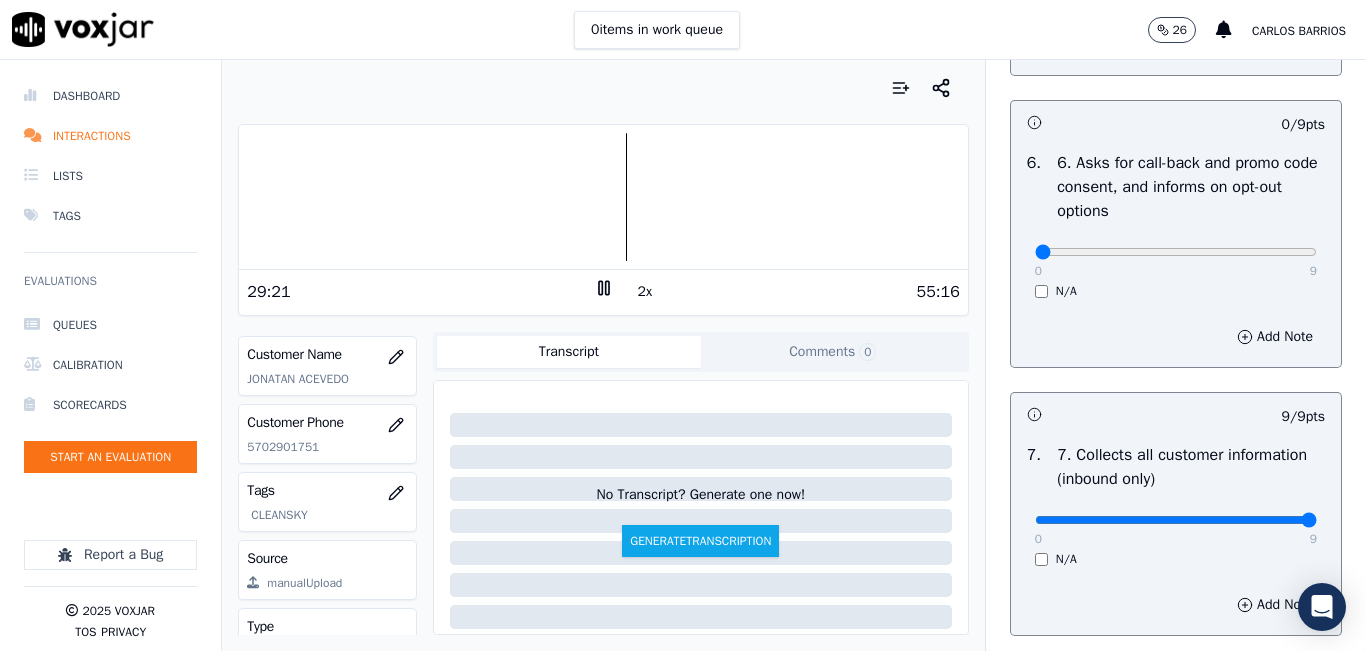 click at bounding box center [603, 197] 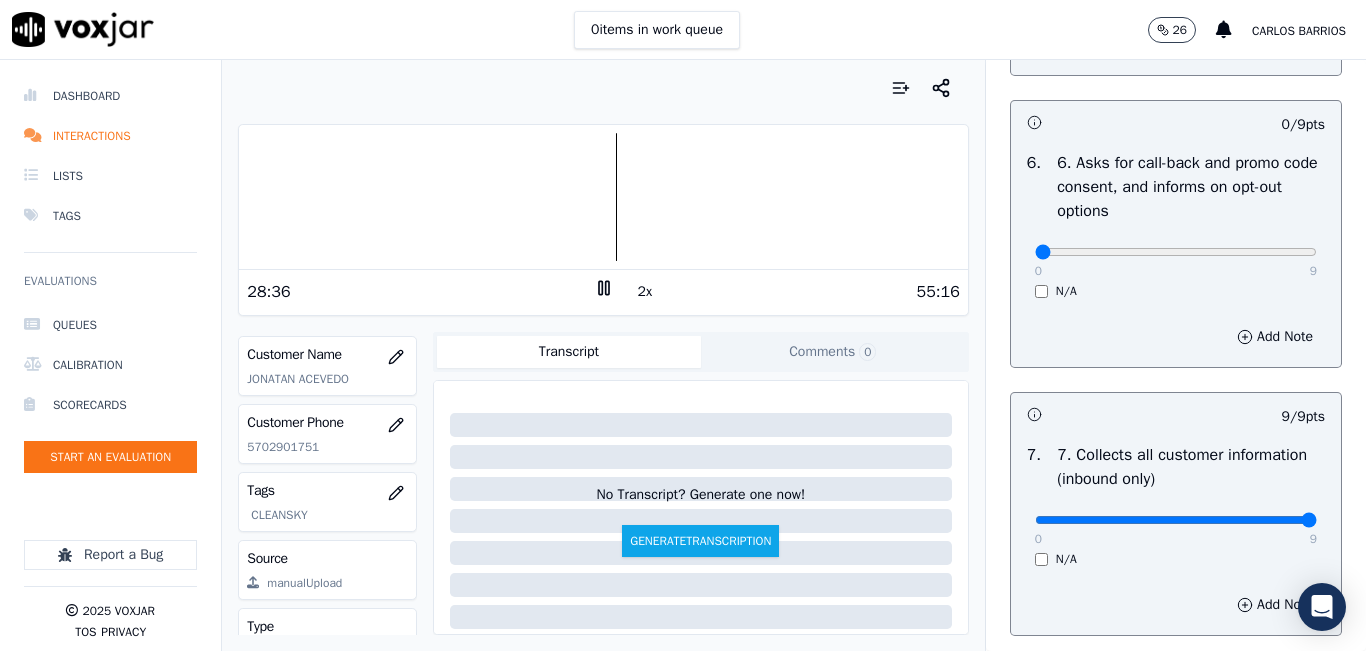click at bounding box center [603, 197] 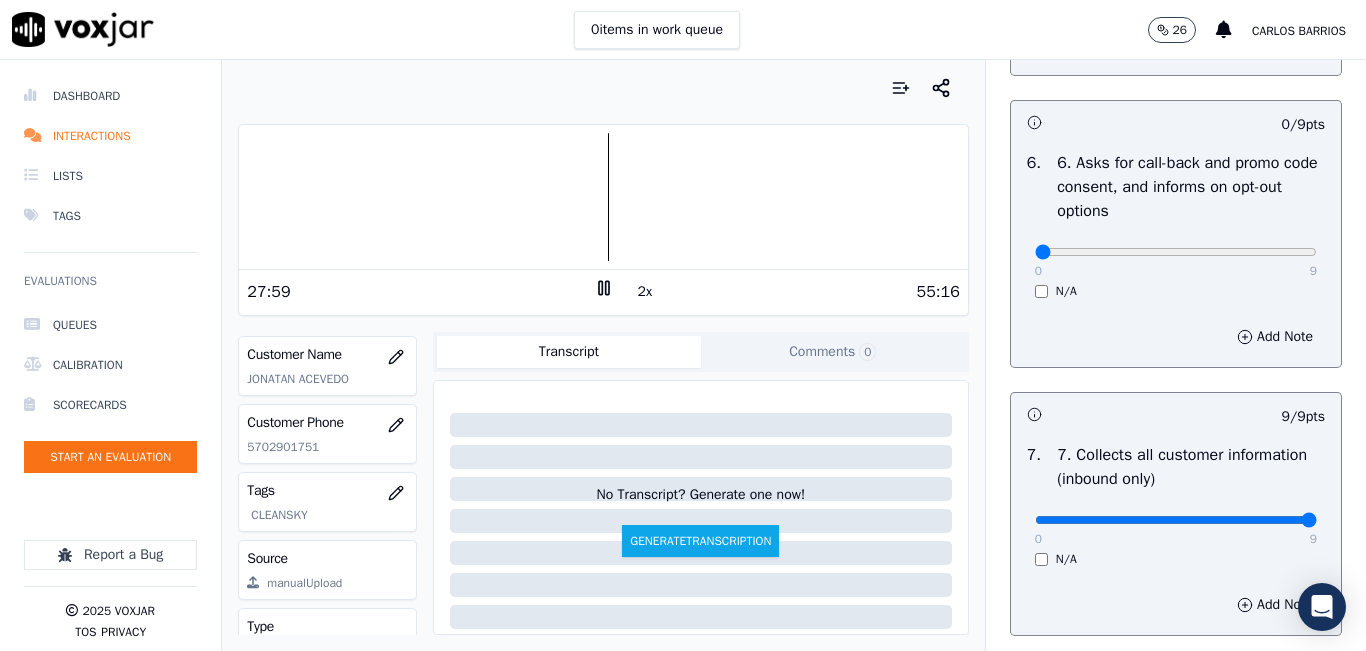 click at bounding box center [603, 197] 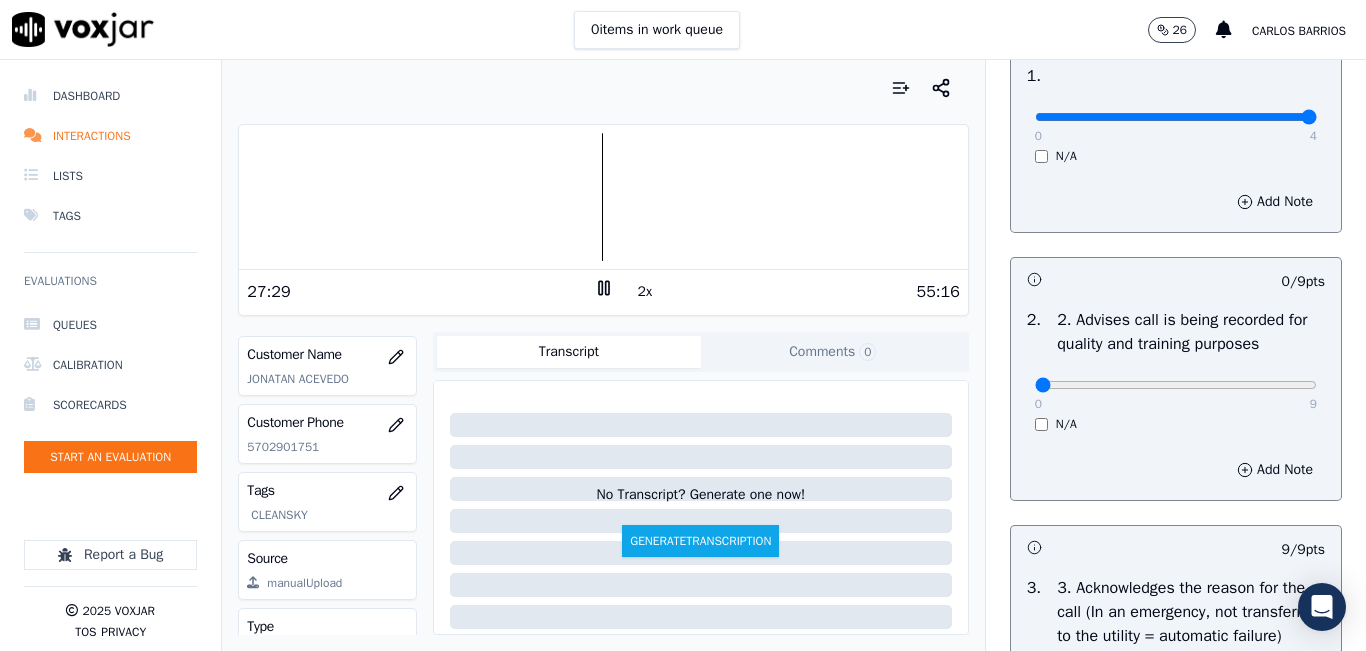 scroll, scrollTop: 200, scrollLeft: 0, axis: vertical 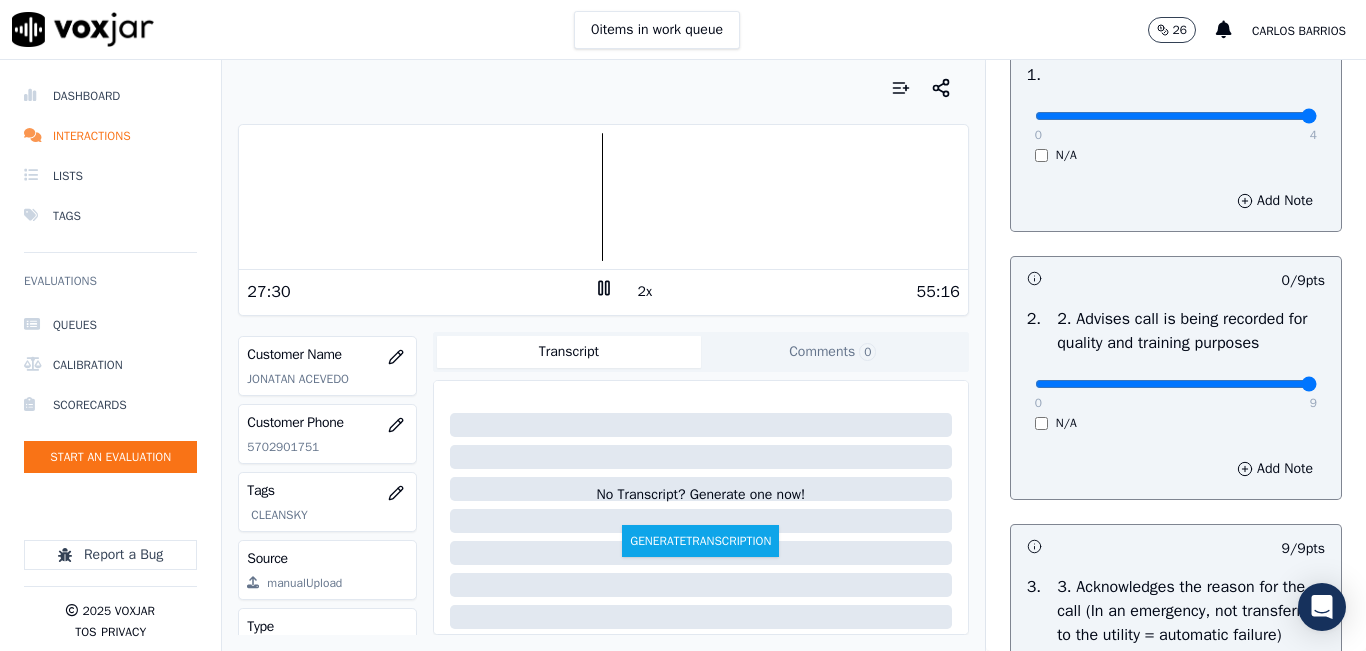 drag, startPoint x: 1251, startPoint y: 402, endPoint x: 1264, endPoint y: 405, distance: 13.341664 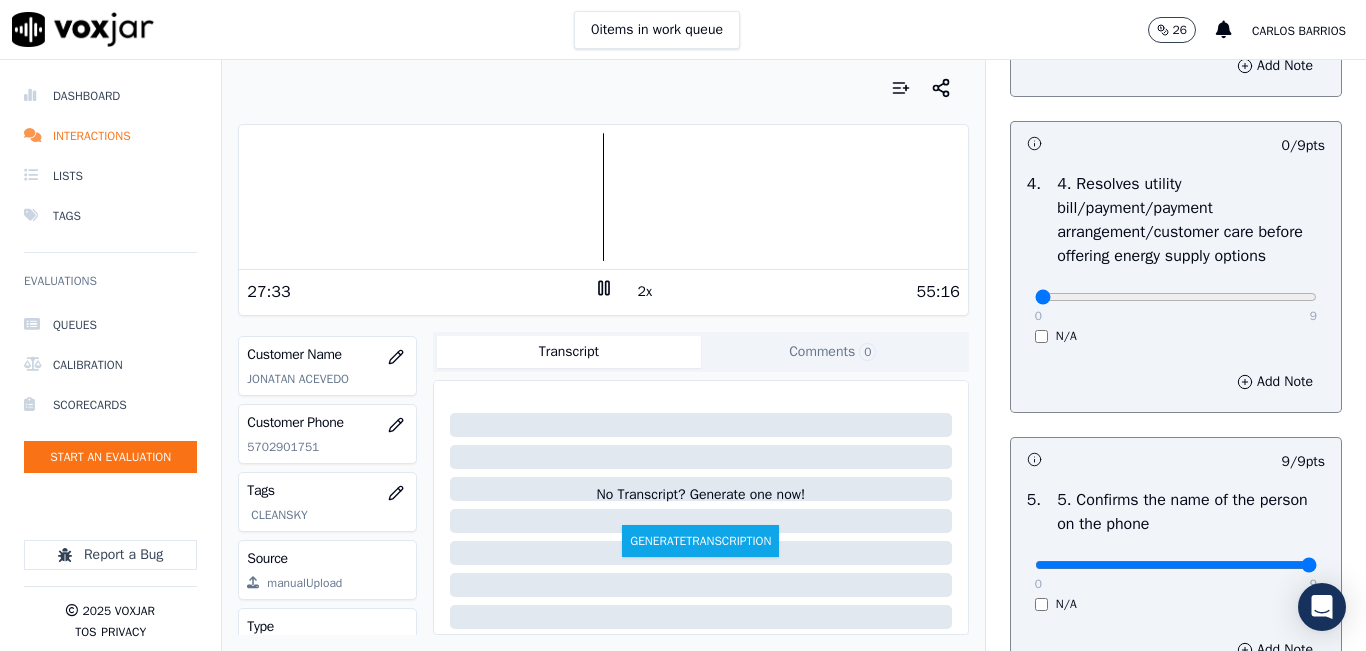 scroll, scrollTop: 900, scrollLeft: 0, axis: vertical 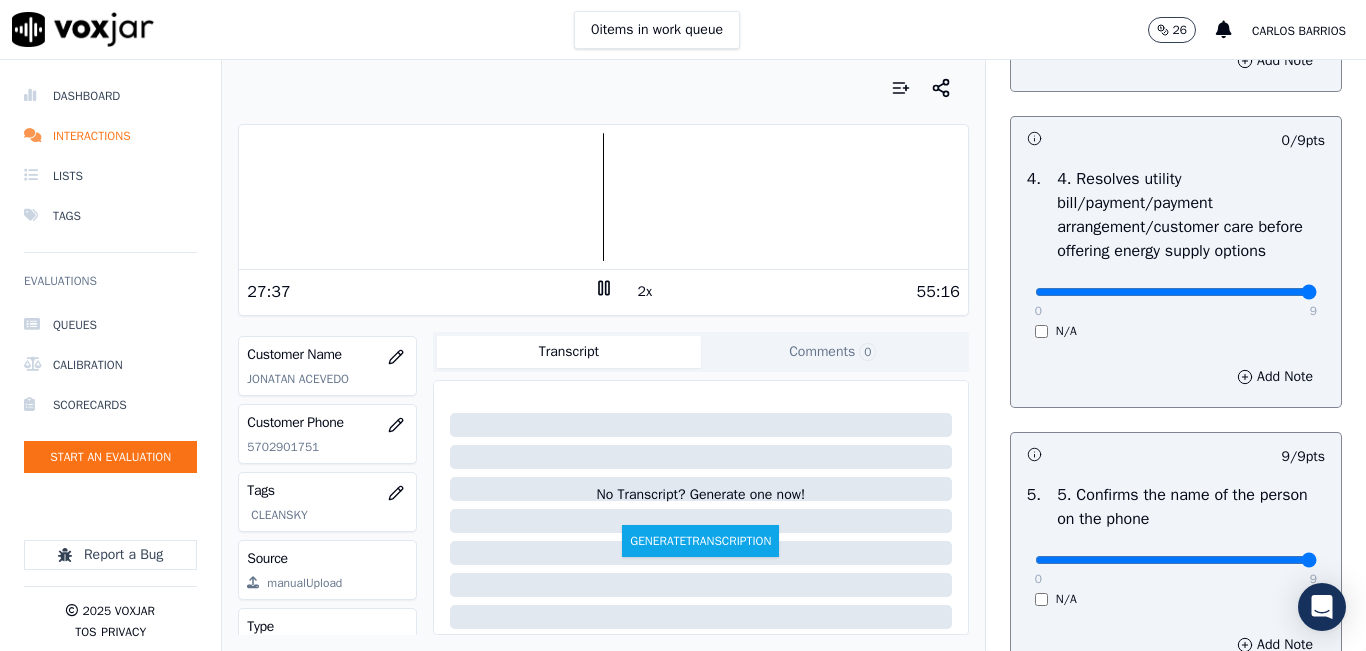 type on "9" 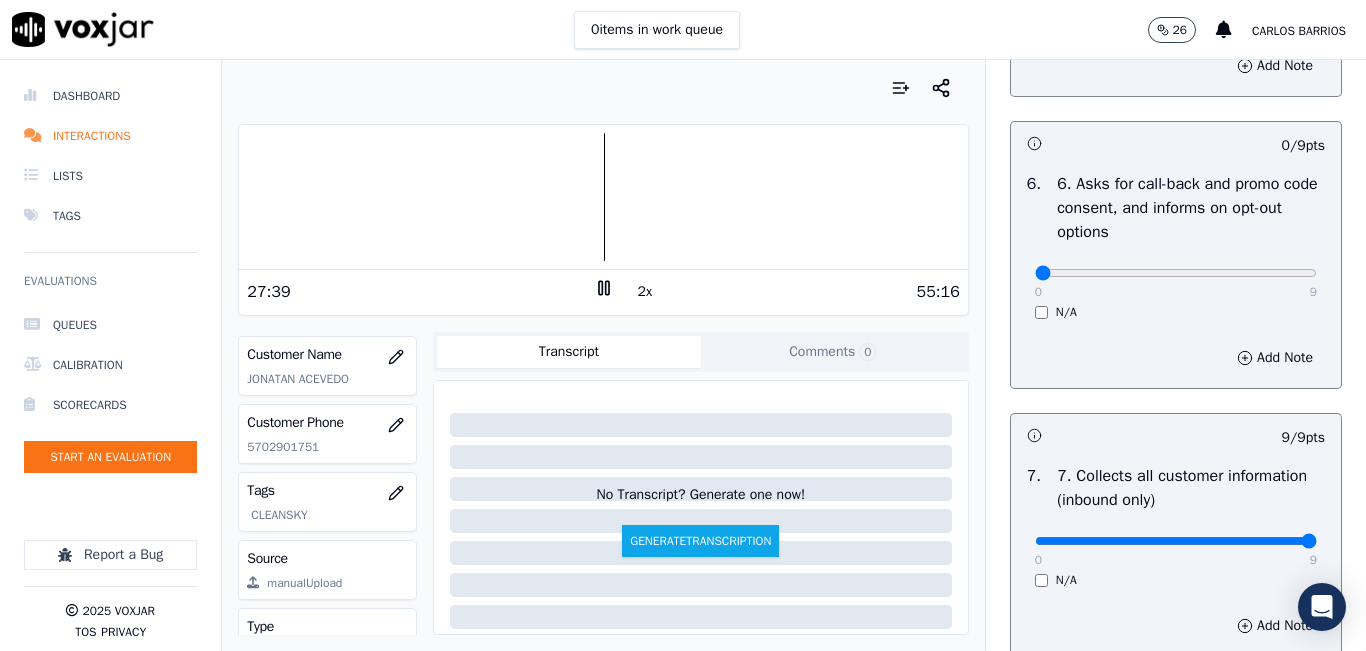 scroll, scrollTop: 1500, scrollLeft: 0, axis: vertical 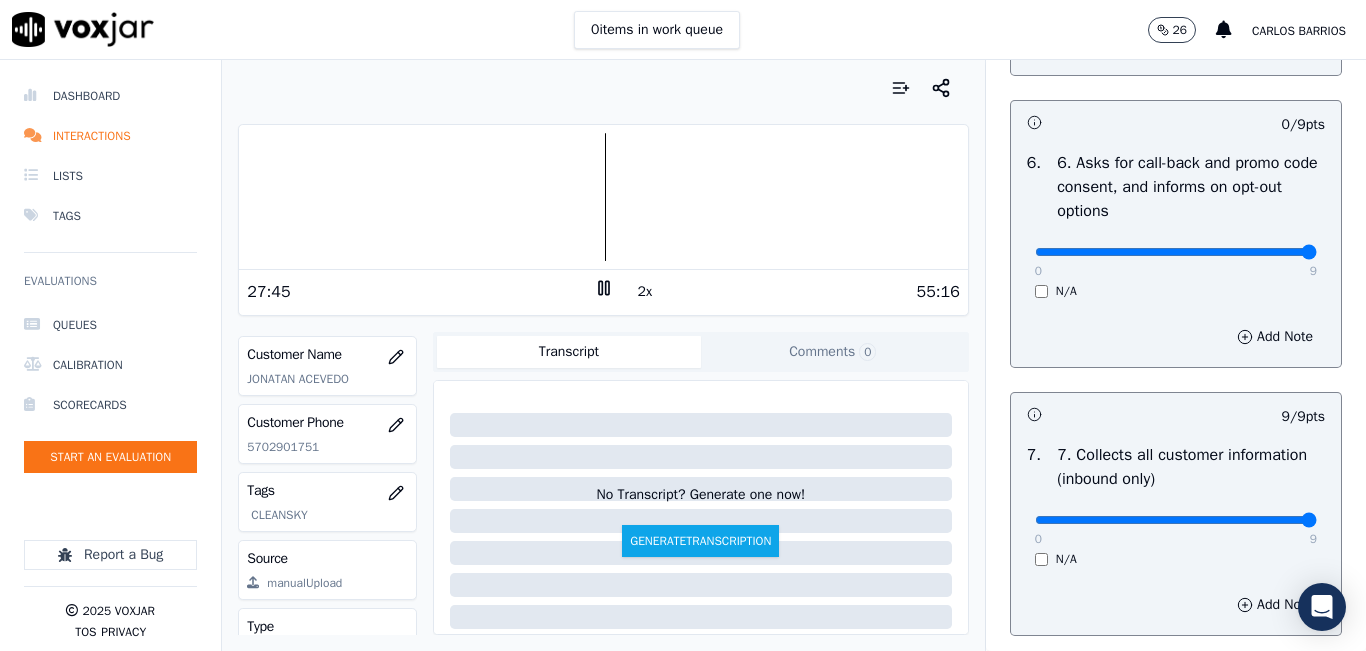 type on "9" 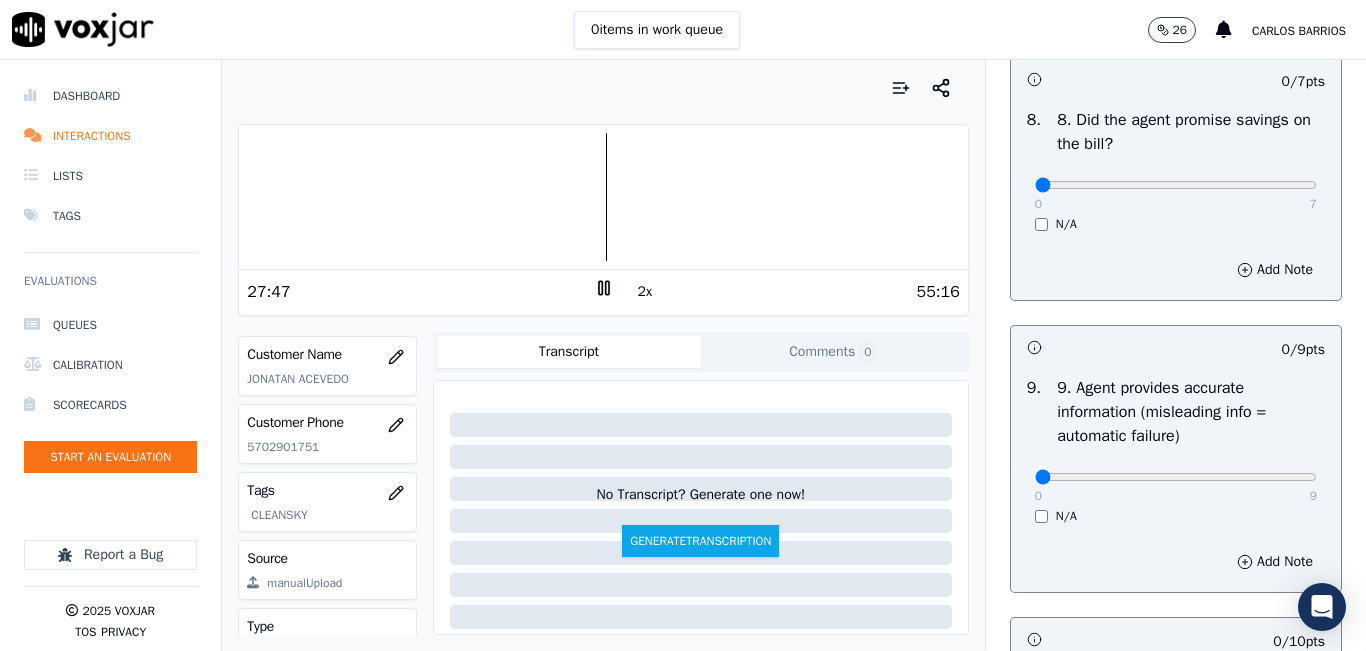 scroll, scrollTop: 2100, scrollLeft: 0, axis: vertical 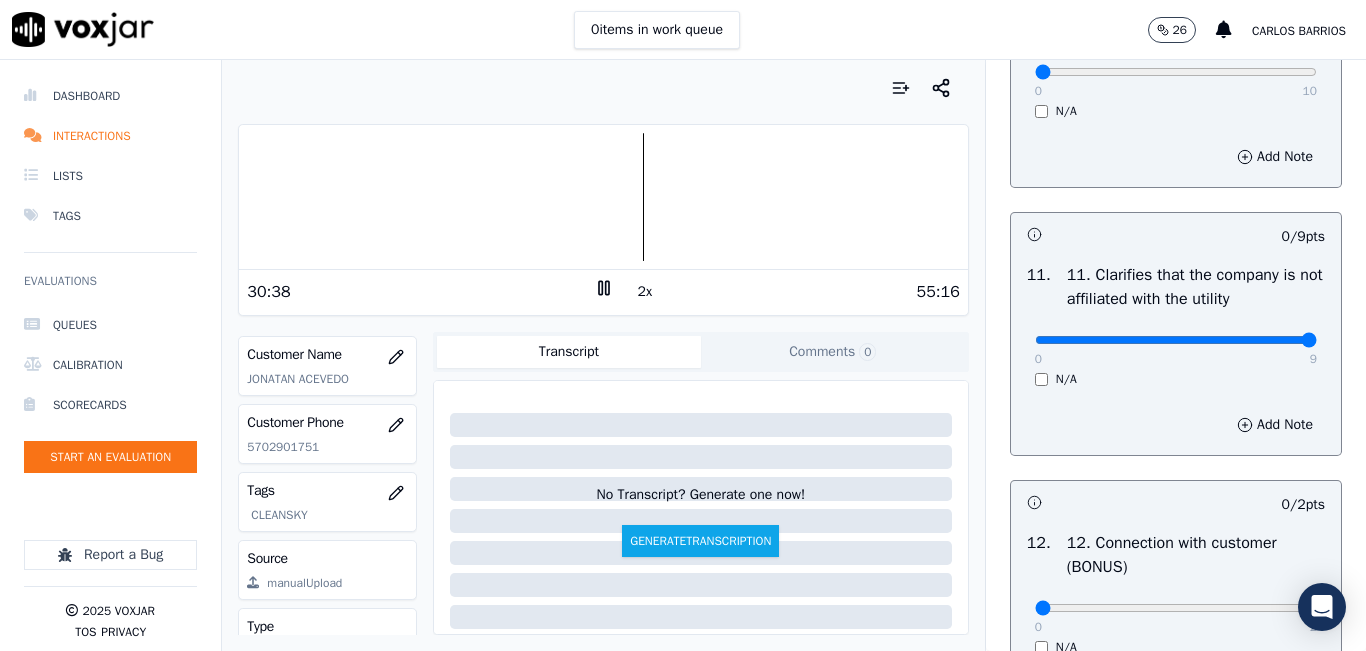 type on "9" 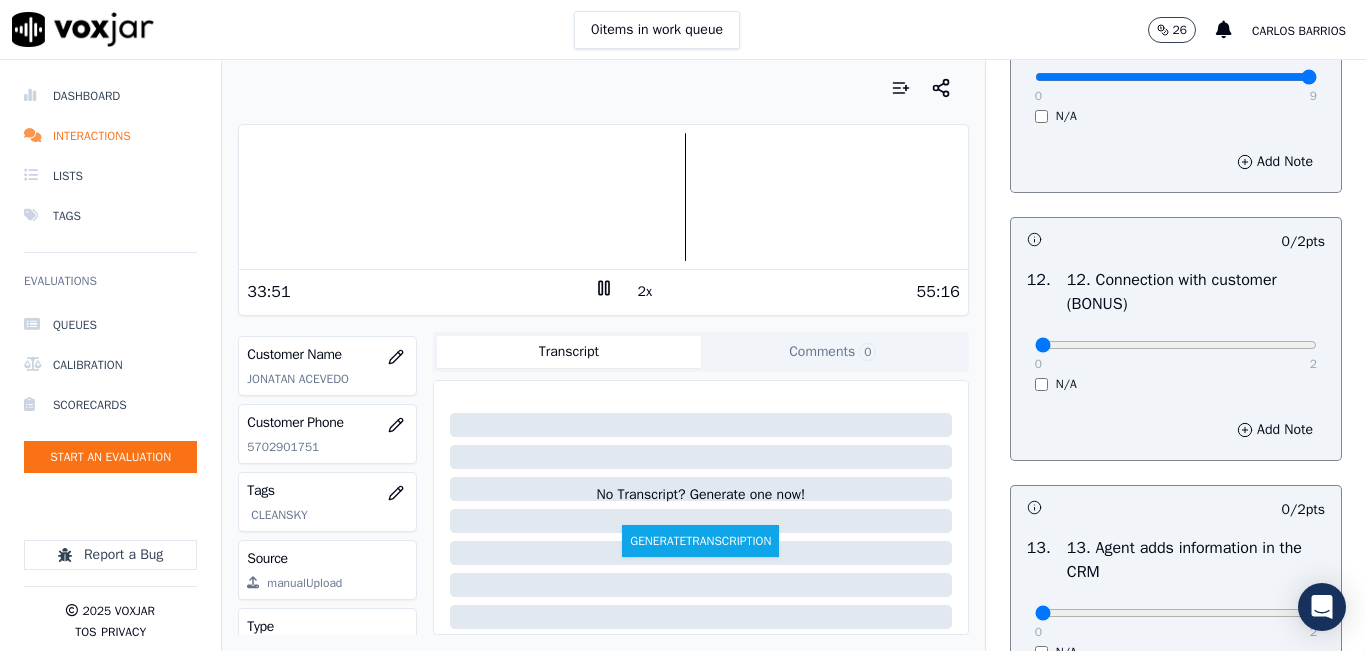 scroll, scrollTop: 3100, scrollLeft: 0, axis: vertical 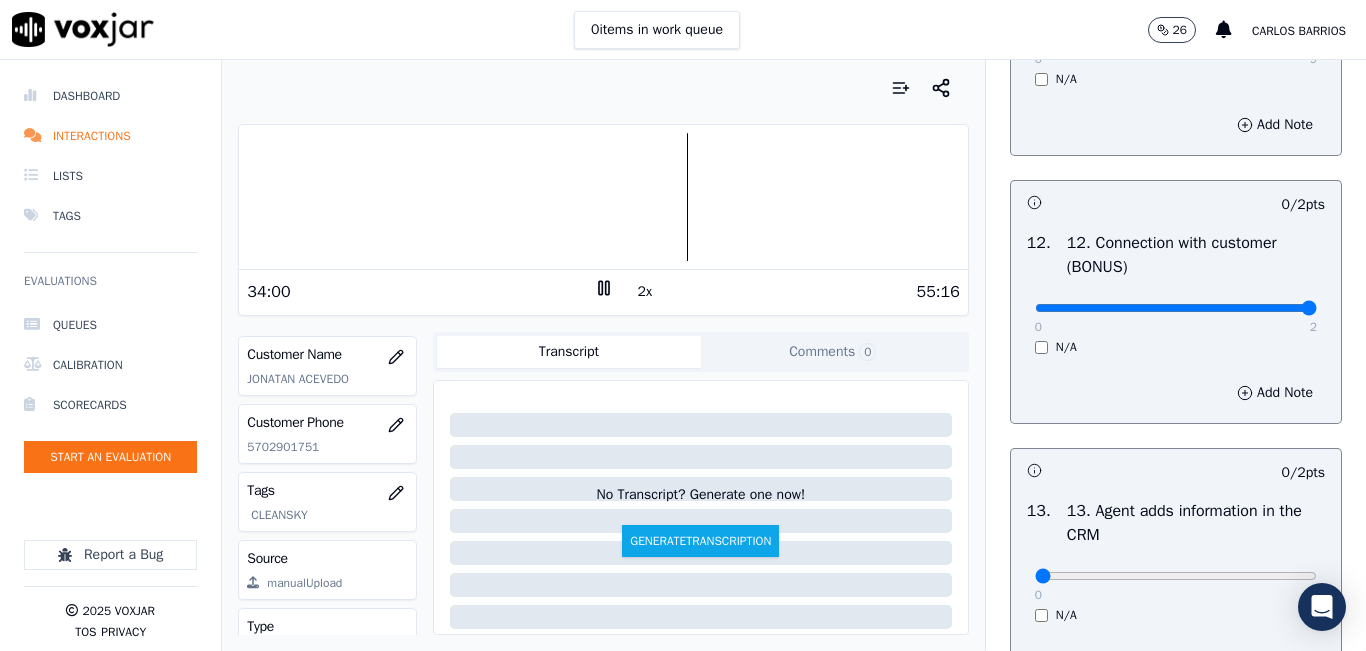 type on "2" 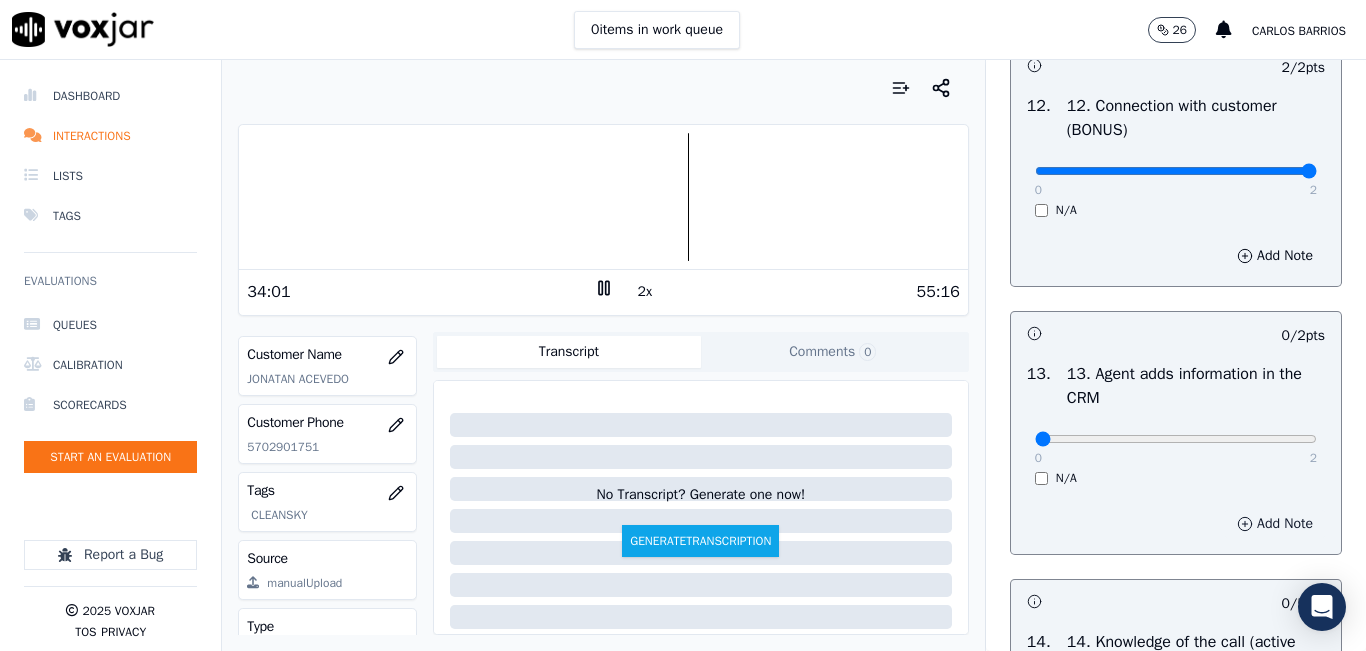 scroll, scrollTop: 3400, scrollLeft: 0, axis: vertical 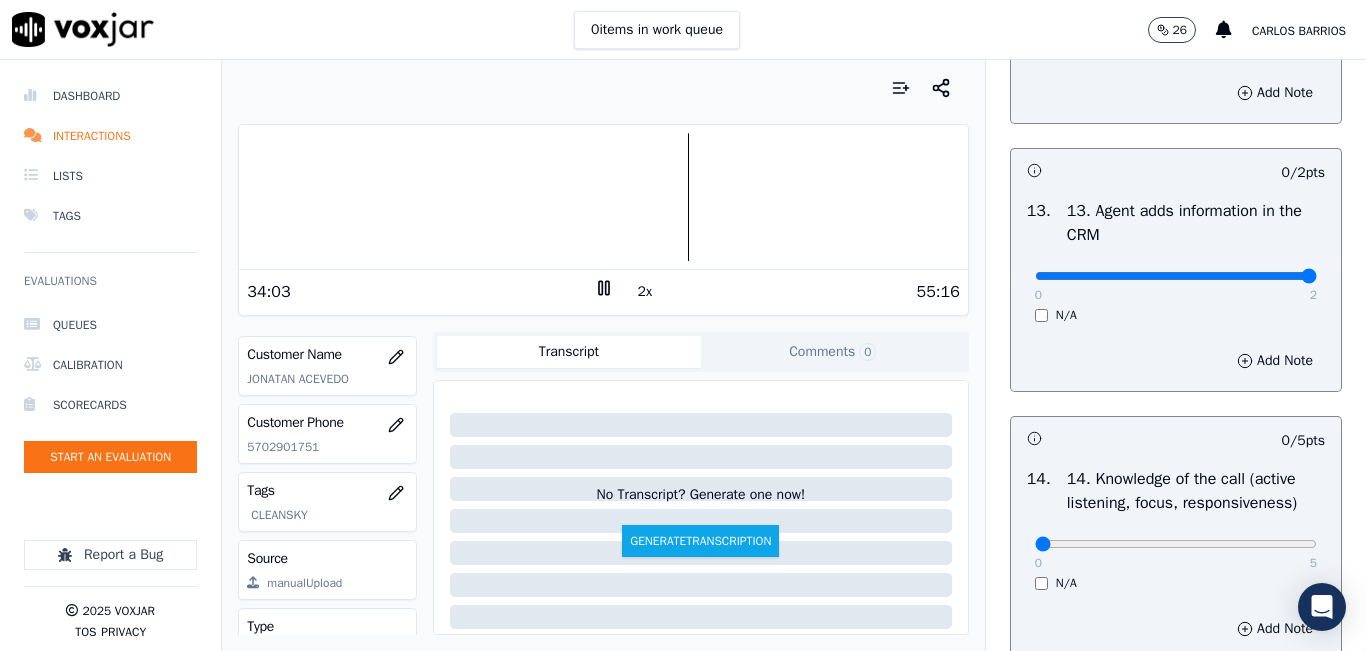 type on "2" 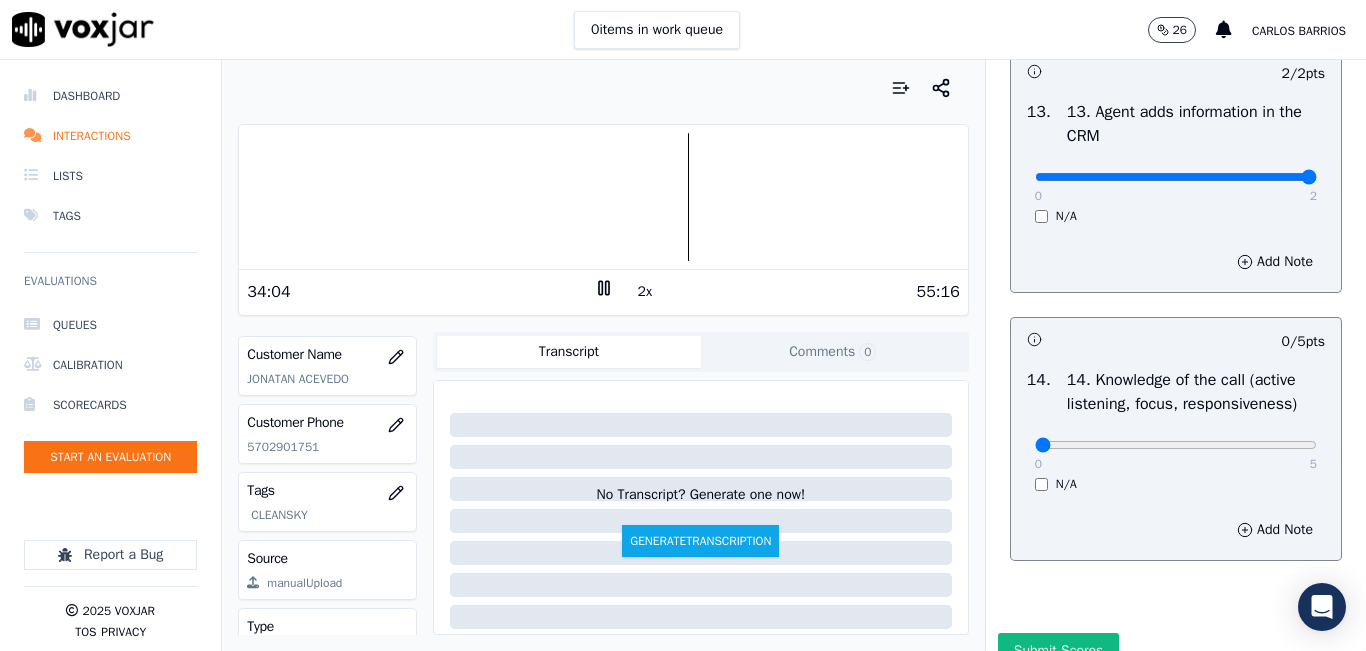 scroll, scrollTop: 3642, scrollLeft: 0, axis: vertical 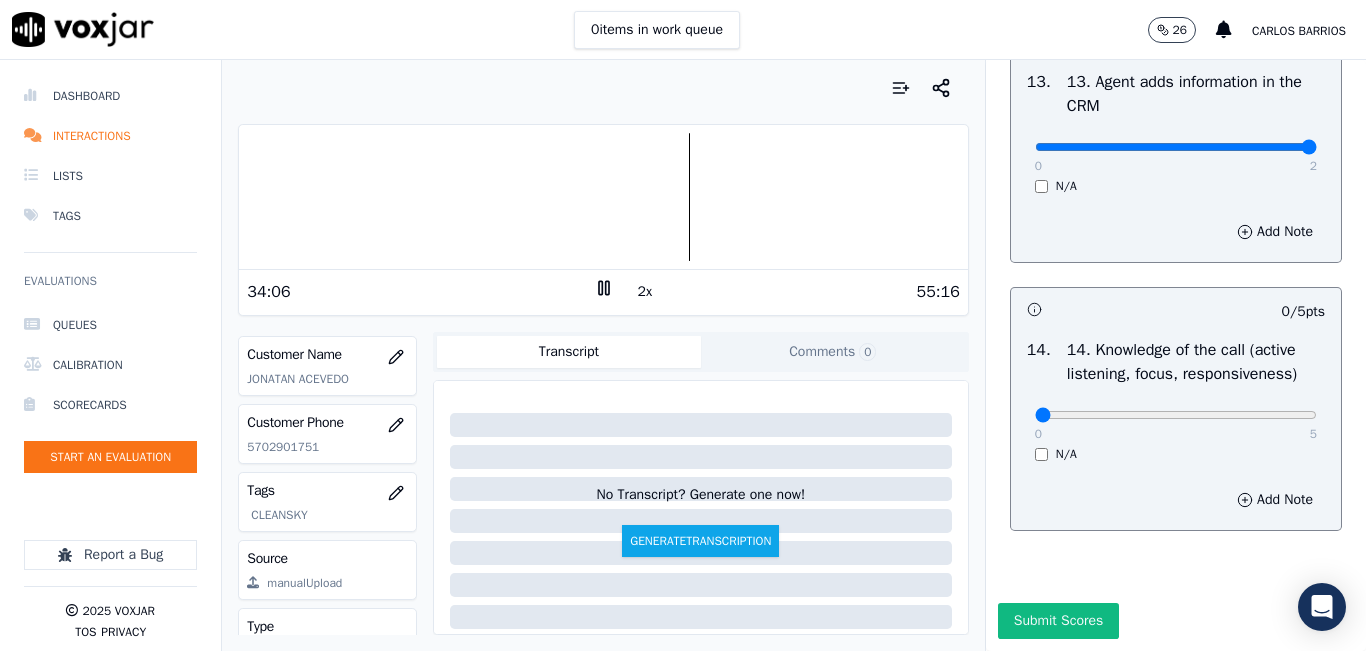 click on "0   5     N/A" at bounding box center [1176, 424] 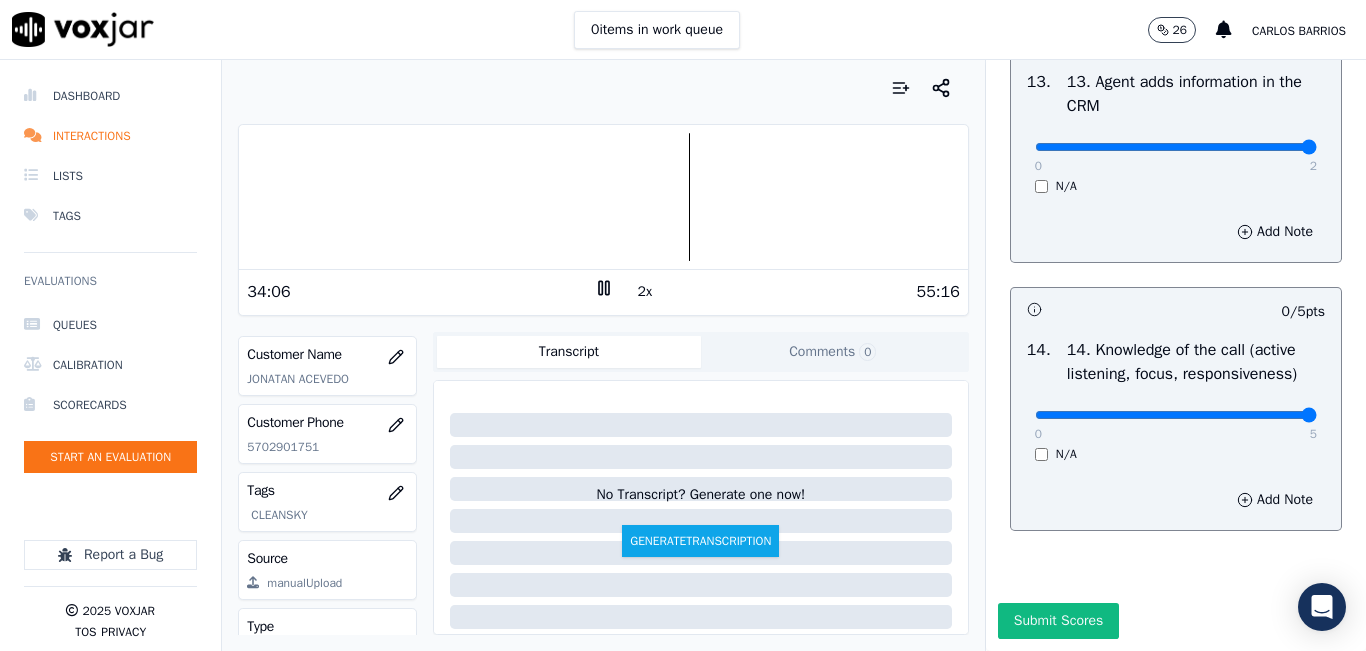 type on "5" 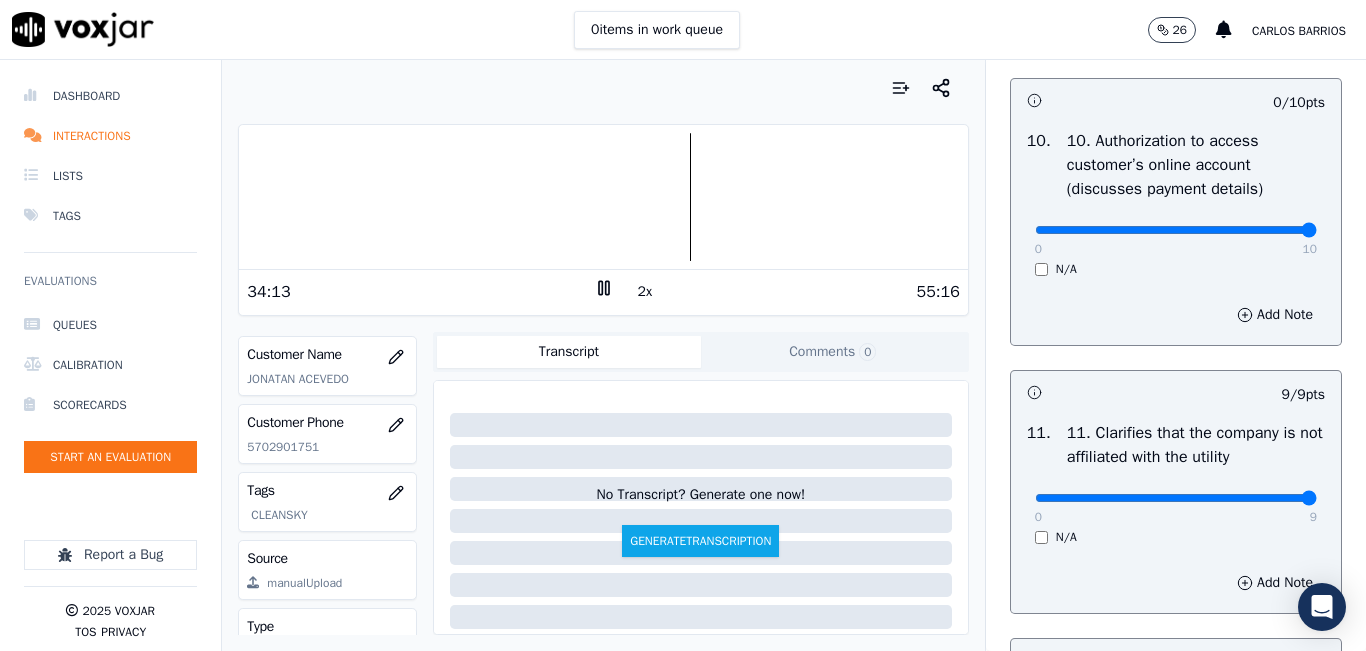 click at bounding box center (1176, -2326) 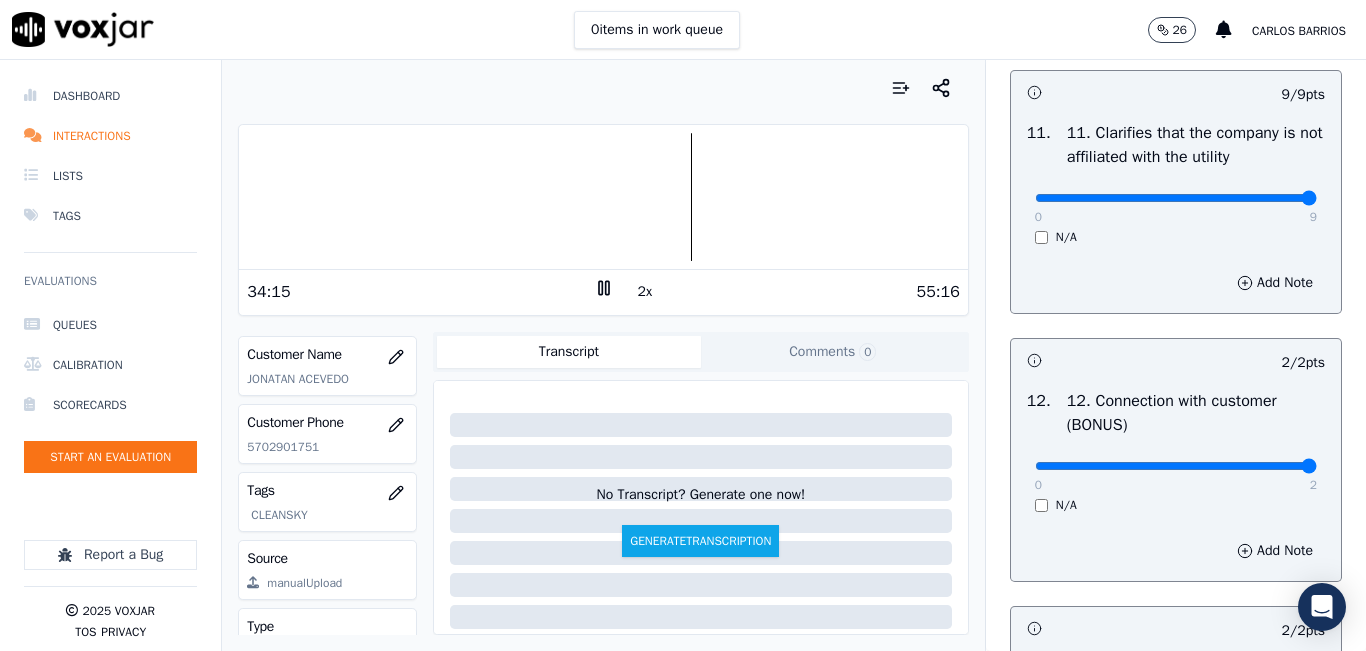 scroll, scrollTop: 2542, scrollLeft: 0, axis: vertical 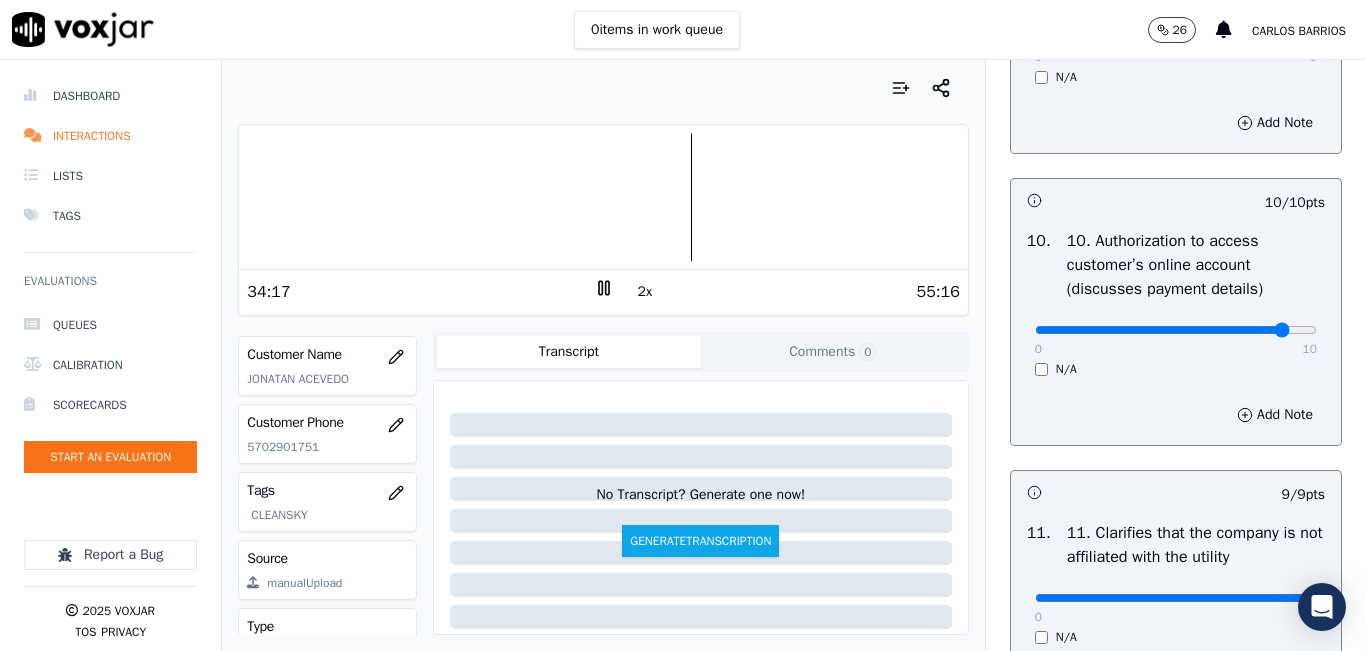 click at bounding box center (1176, -2226) 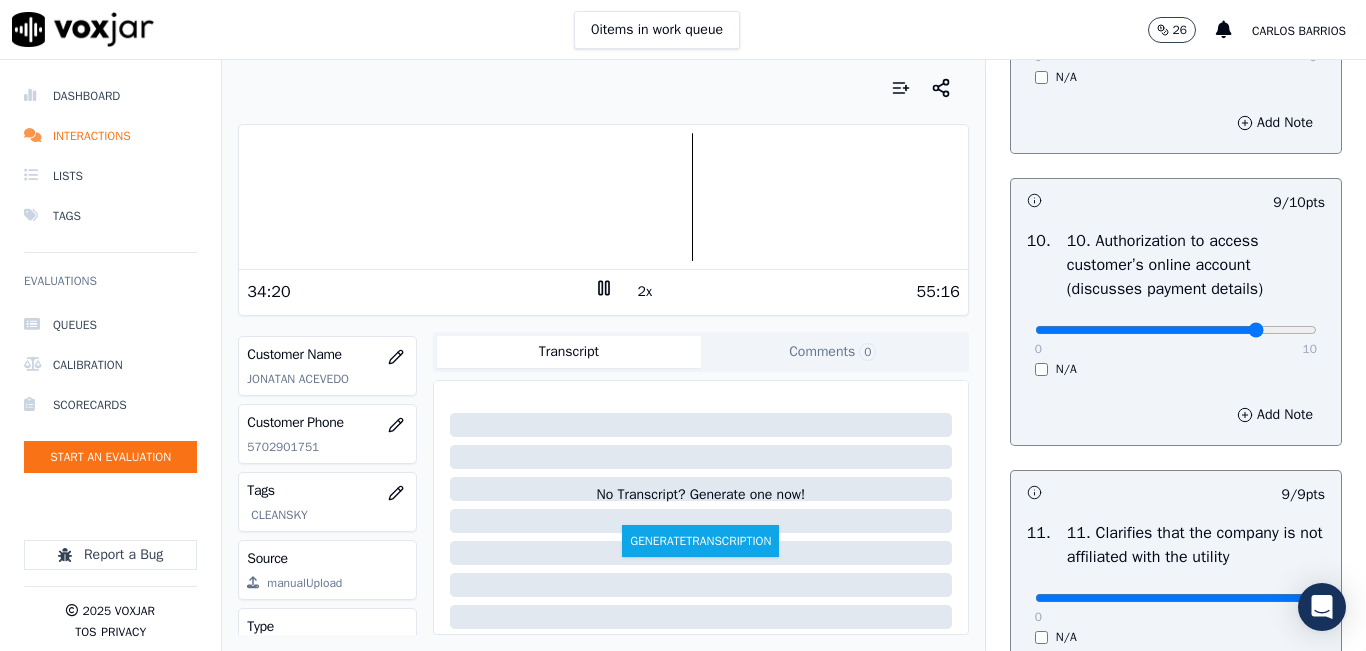 type on "8" 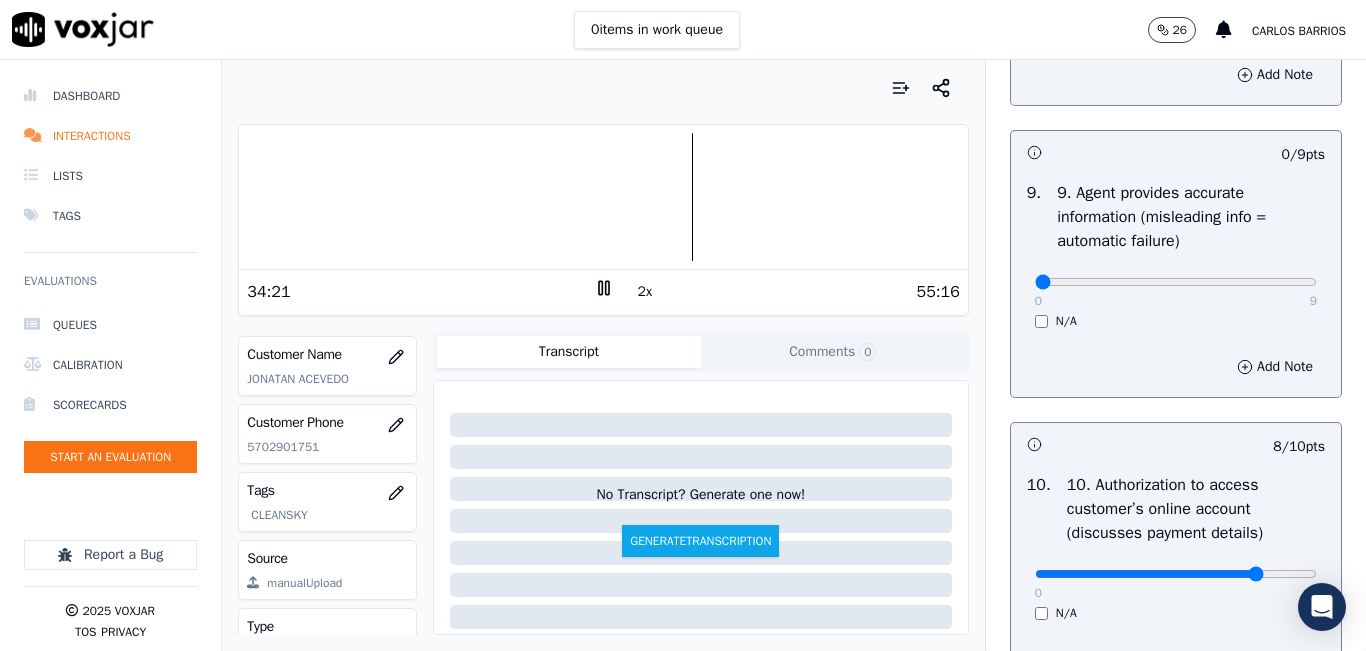 scroll, scrollTop: 2242, scrollLeft: 0, axis: vertical 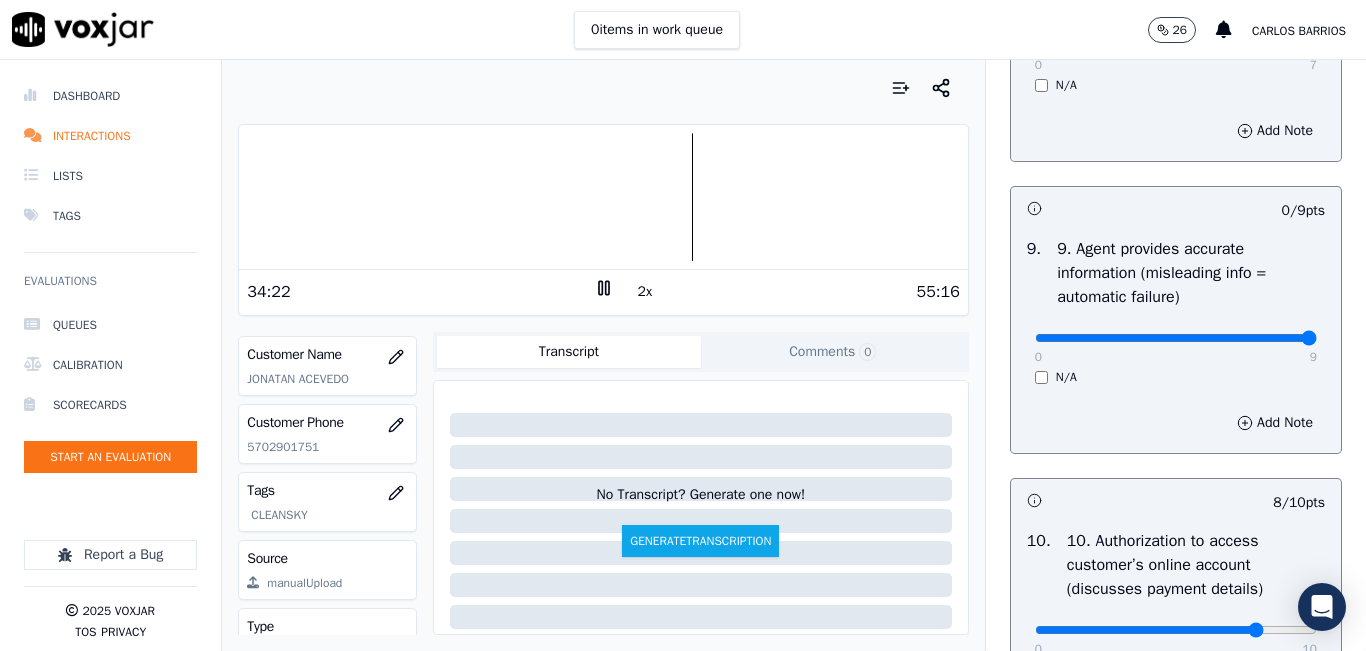 type on "9" 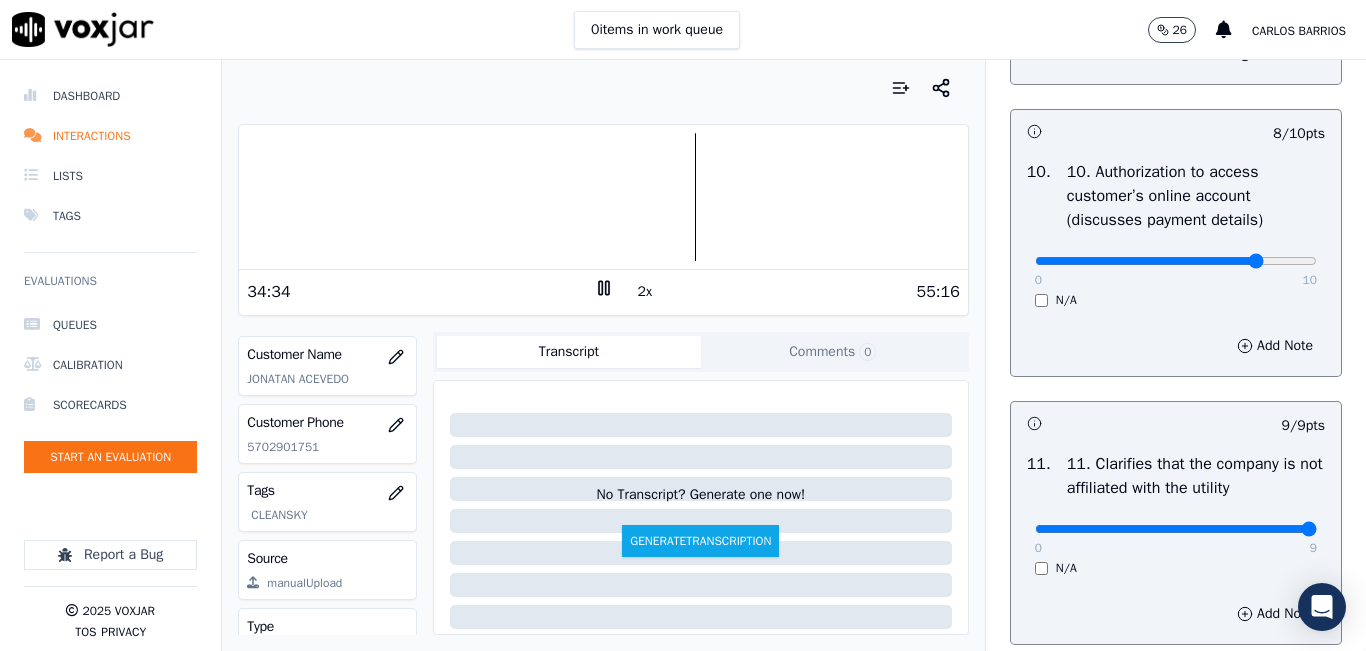 scroll, scrollTop: 2600, scrollLeft: 0, axis: vertical 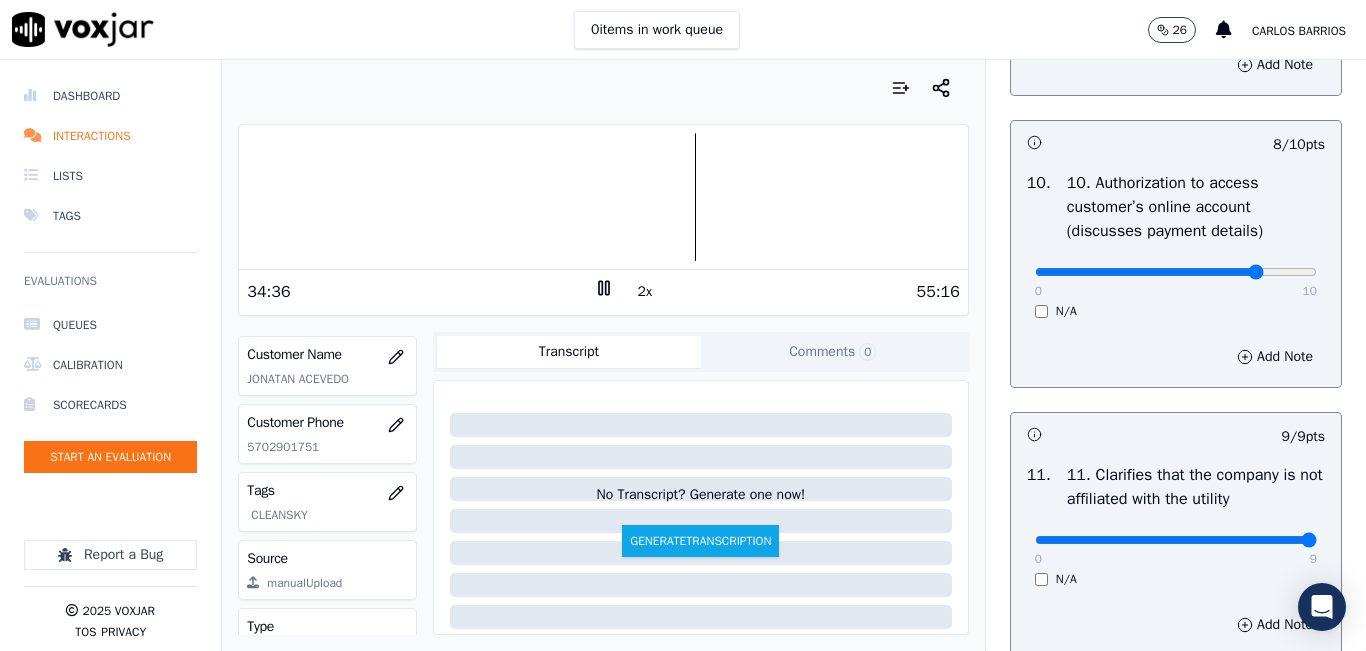 click on "0   10" at bounding box center (1176, 271) 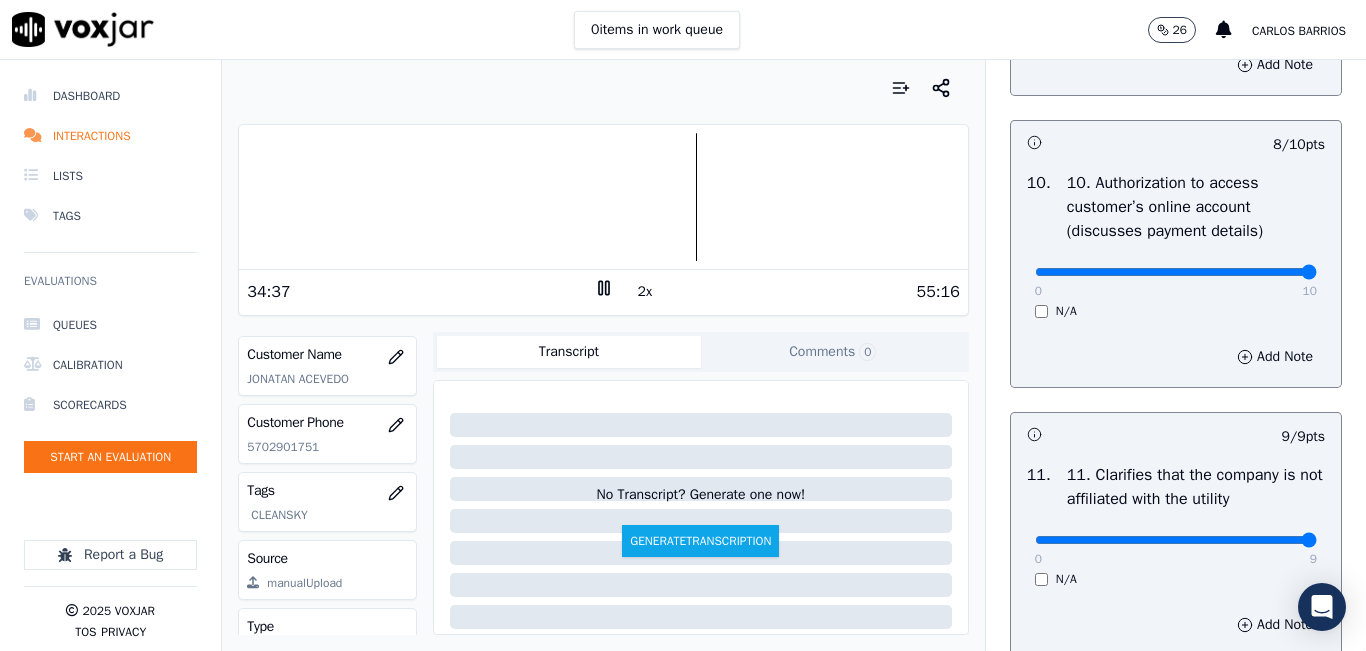 type on "10" 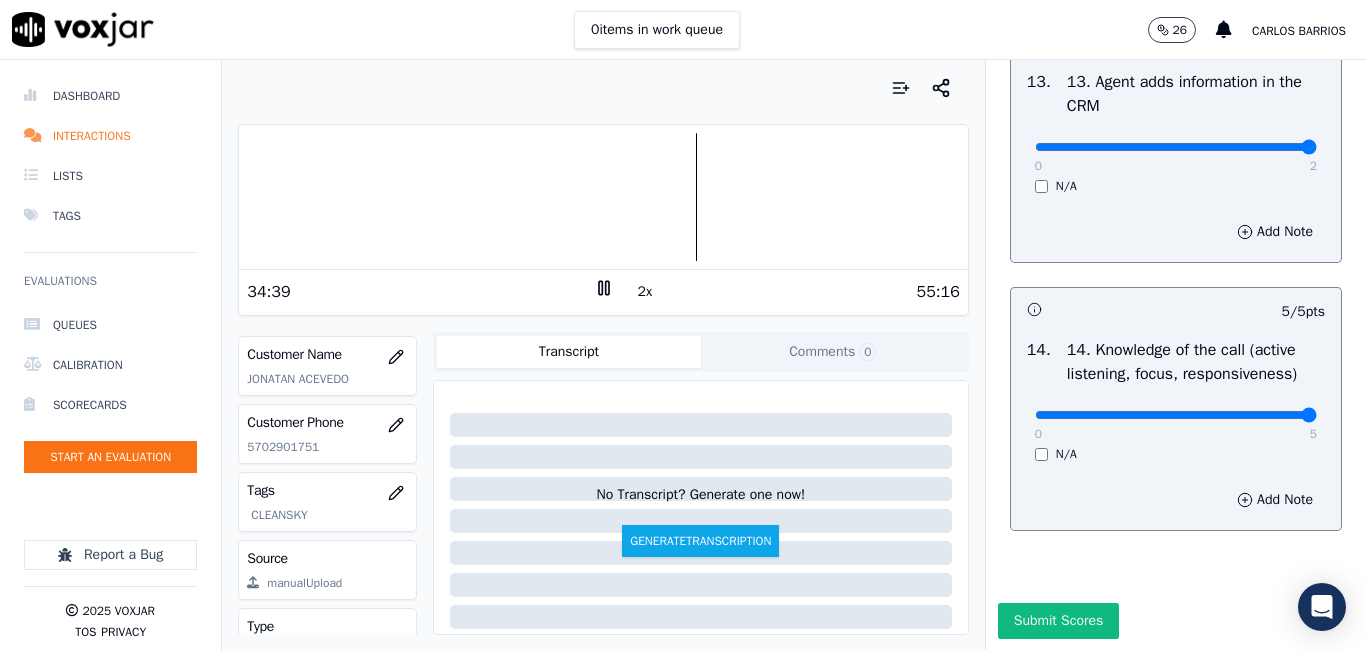 scroll, scrollTop: 3642, scrollLeft: 0, axis: vertical 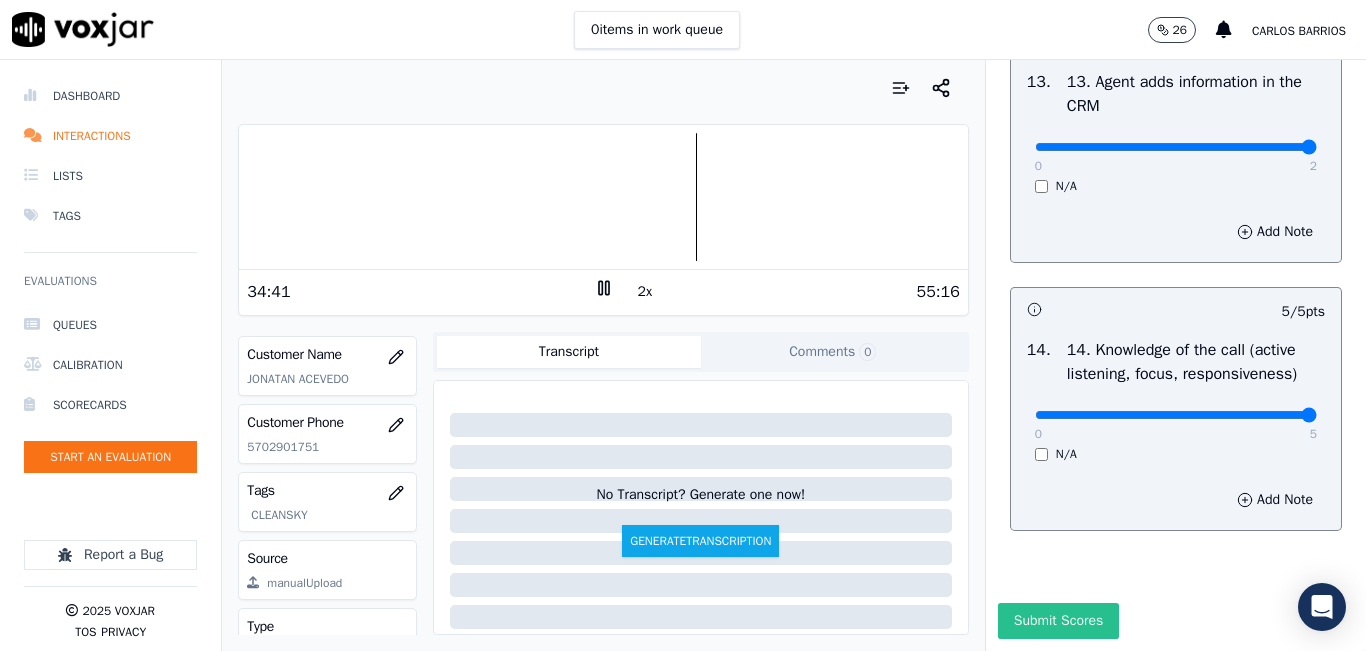 click on "Submit Scores" at bounding box center [1058, 621] 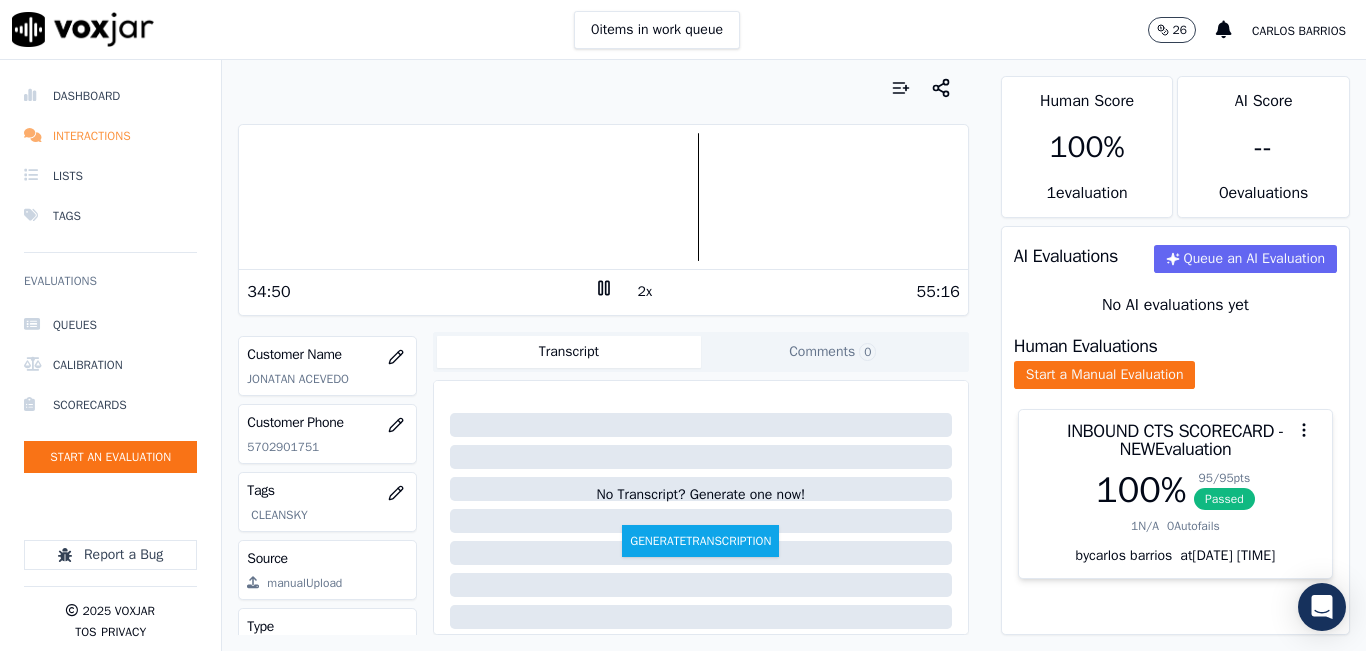 click on "Interactions" at bounding box center (110, 136) 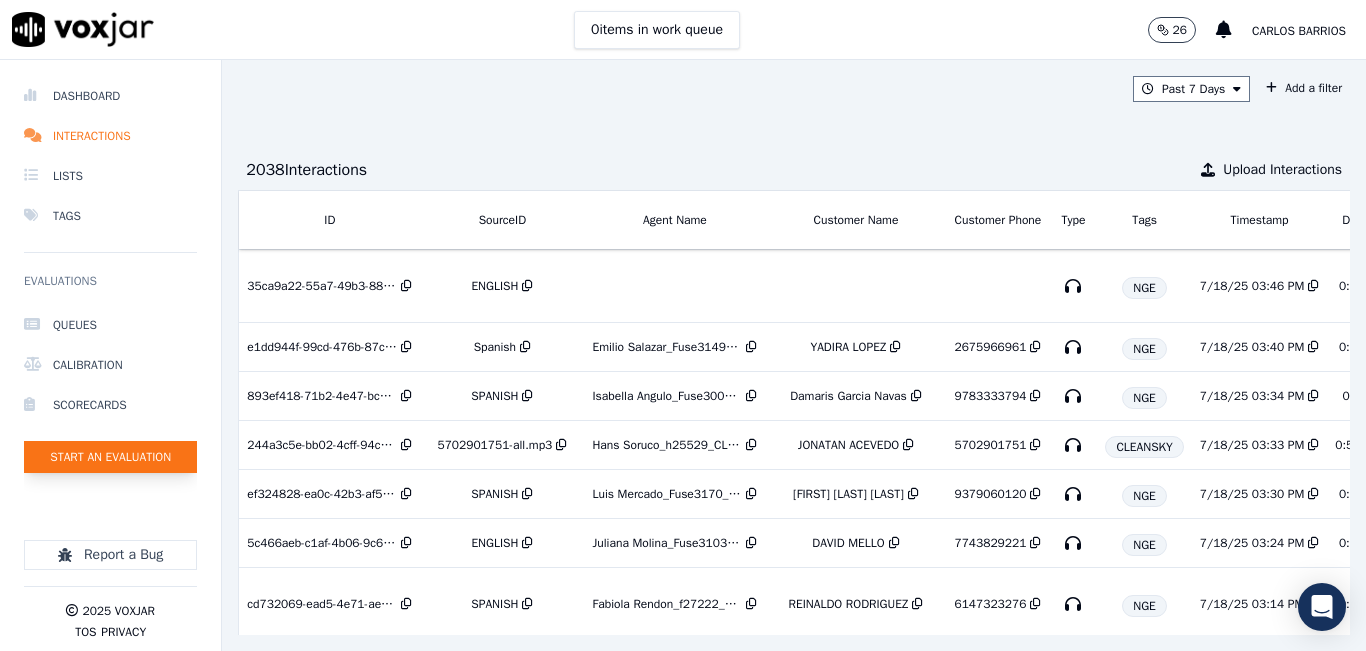 click on "Start an Evaluation" 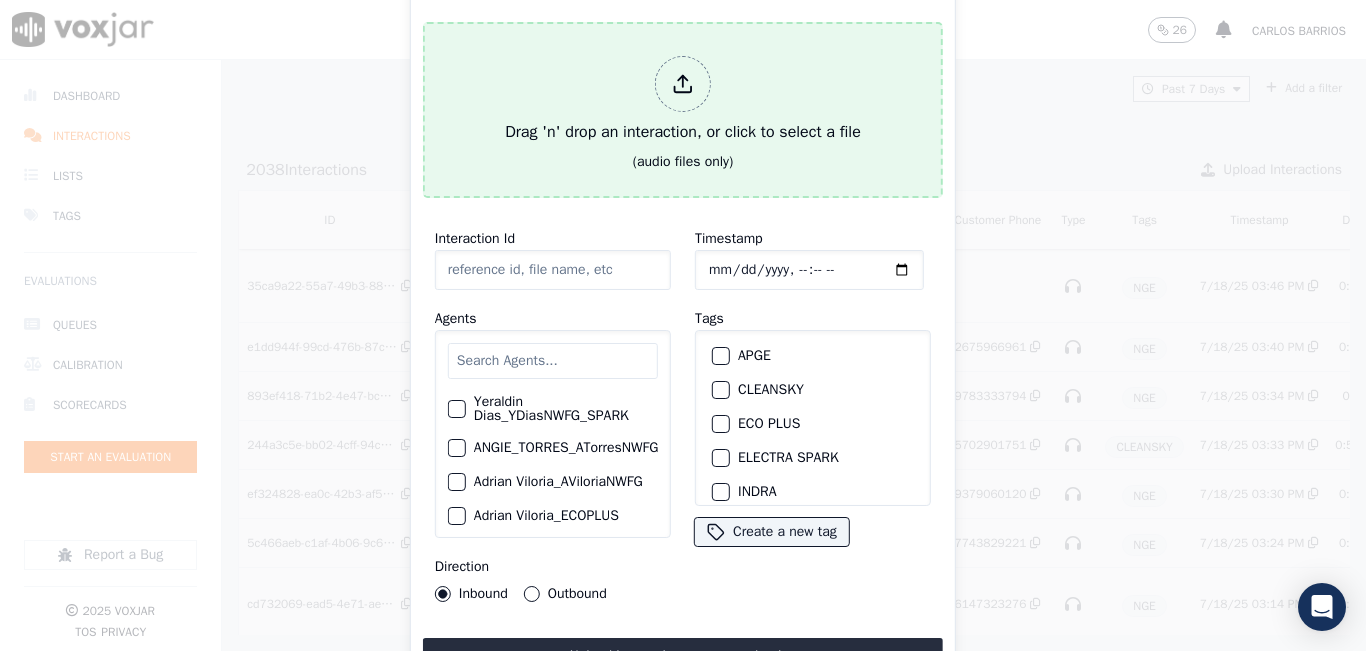 click on "Drag 'n' drop an interaction, or click to select a file   (audio files only)" at bounding box center [683, 110] 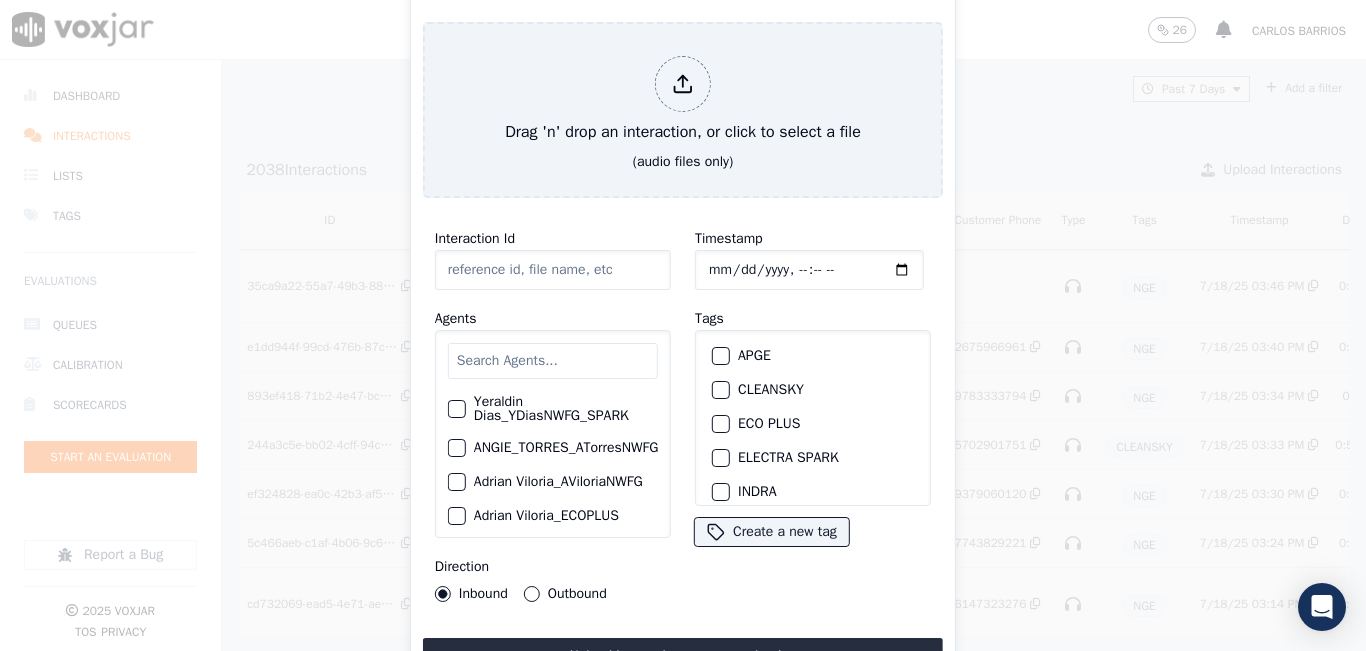 click at bounding box center (553, 361) 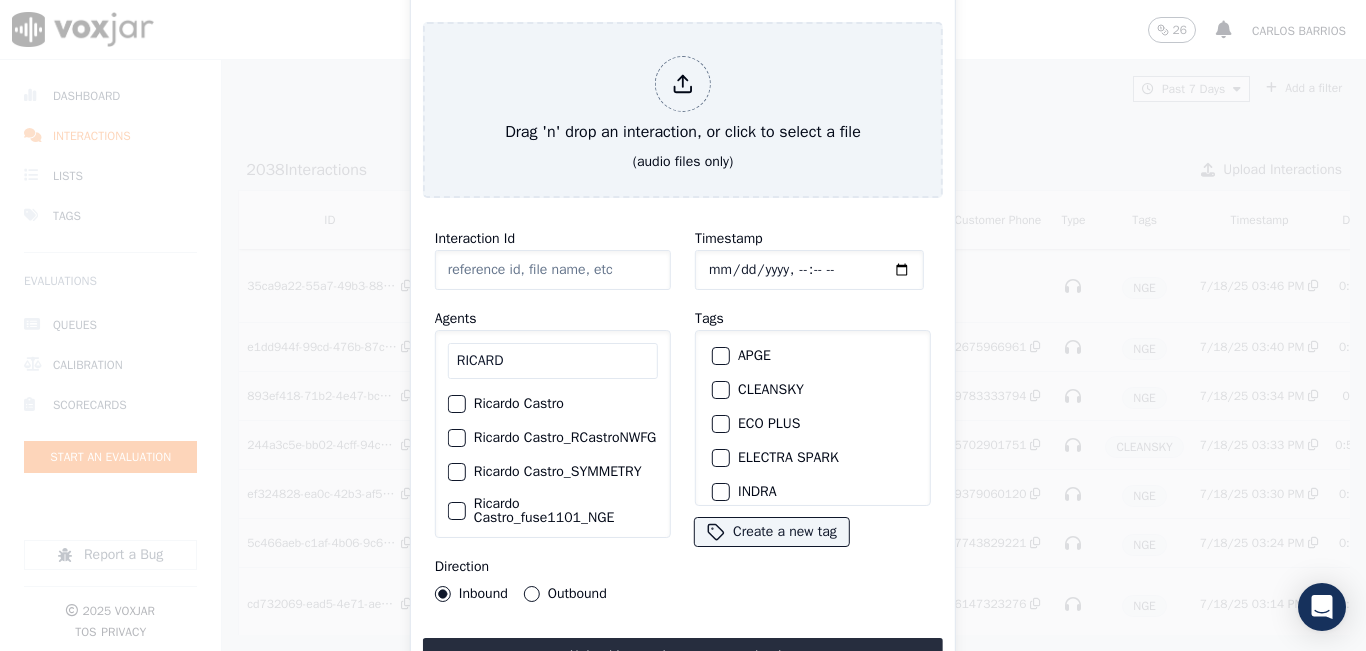 scroll, scrollTop: 100, scrollLeft: 0, axis: vertical 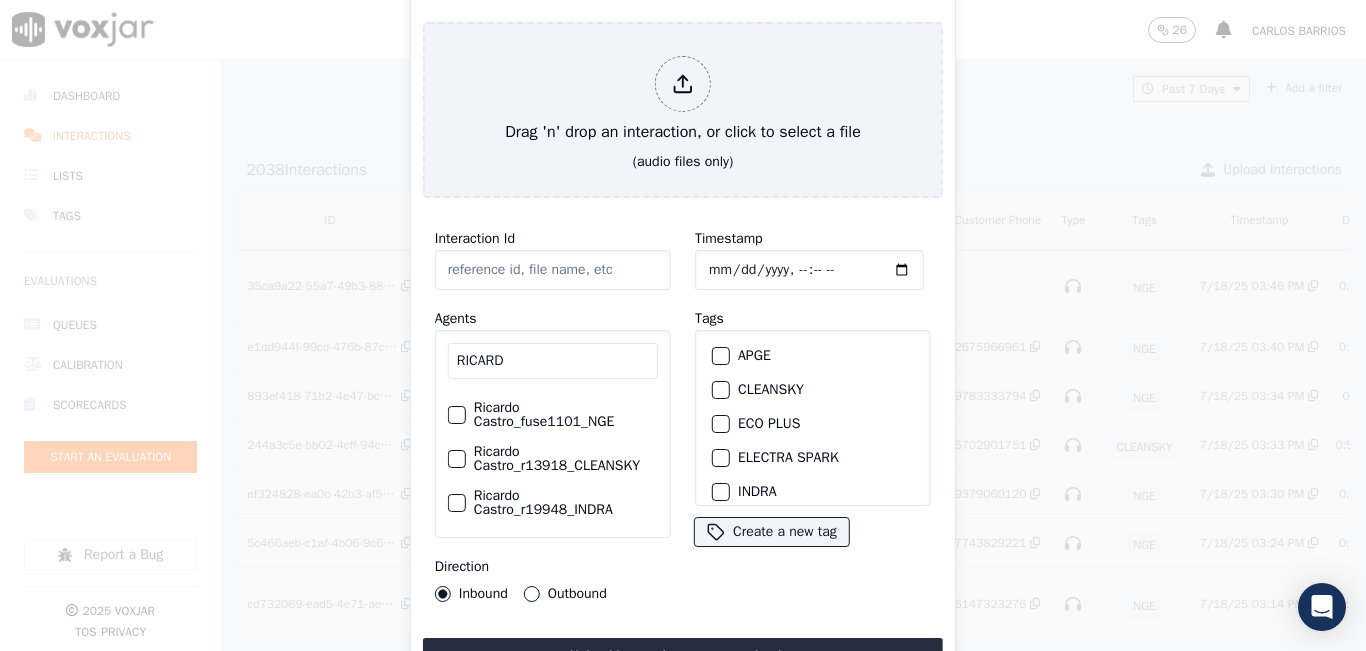 type on "RICARD" 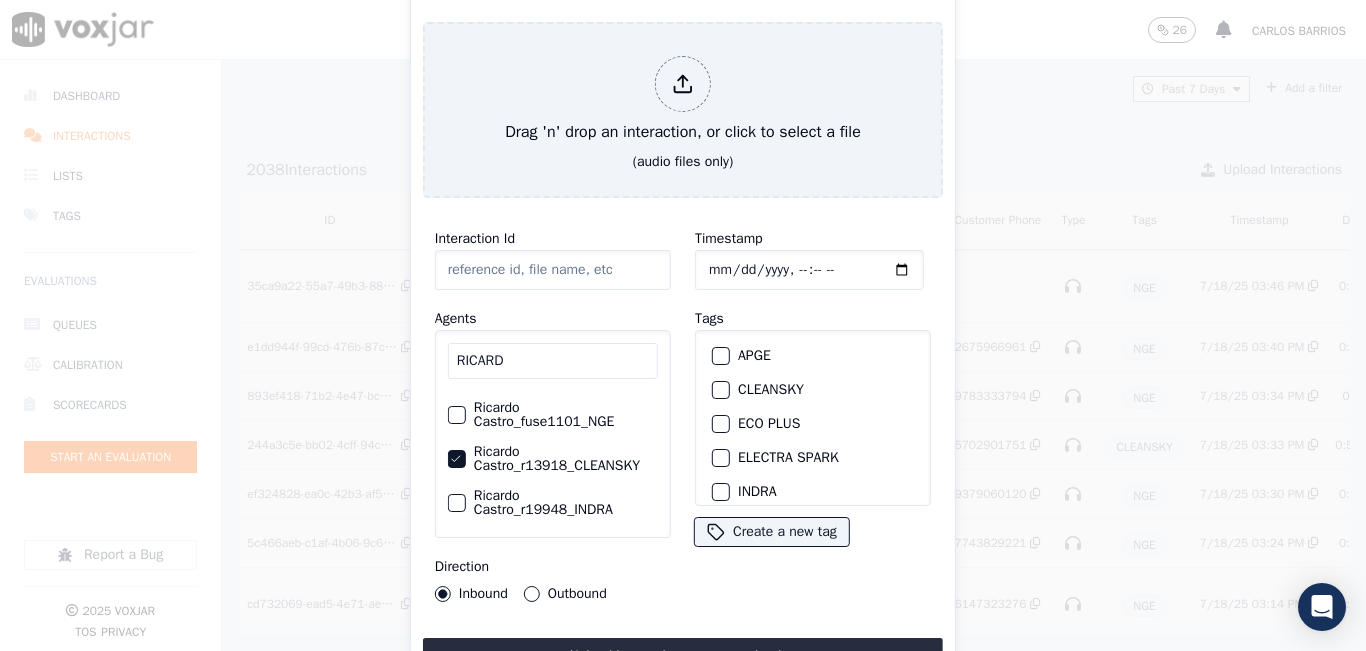 click at bounding box center (720, 390) 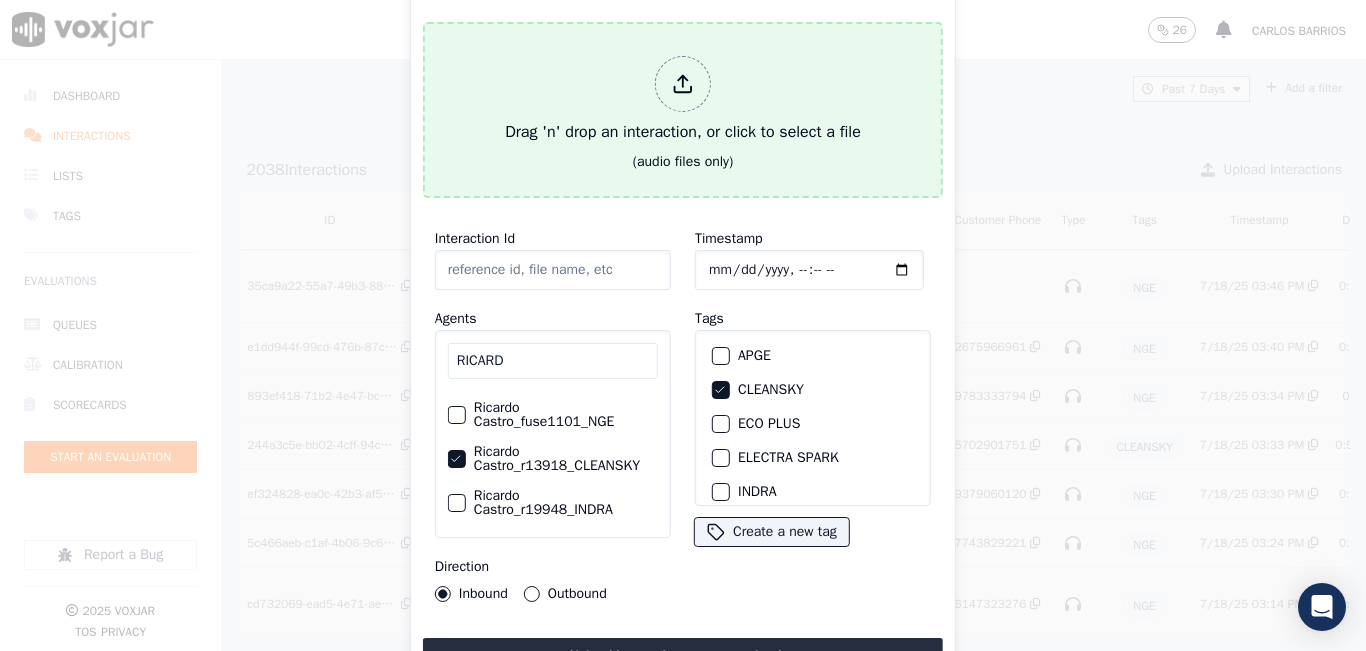 click at bounding box center [683, 84] 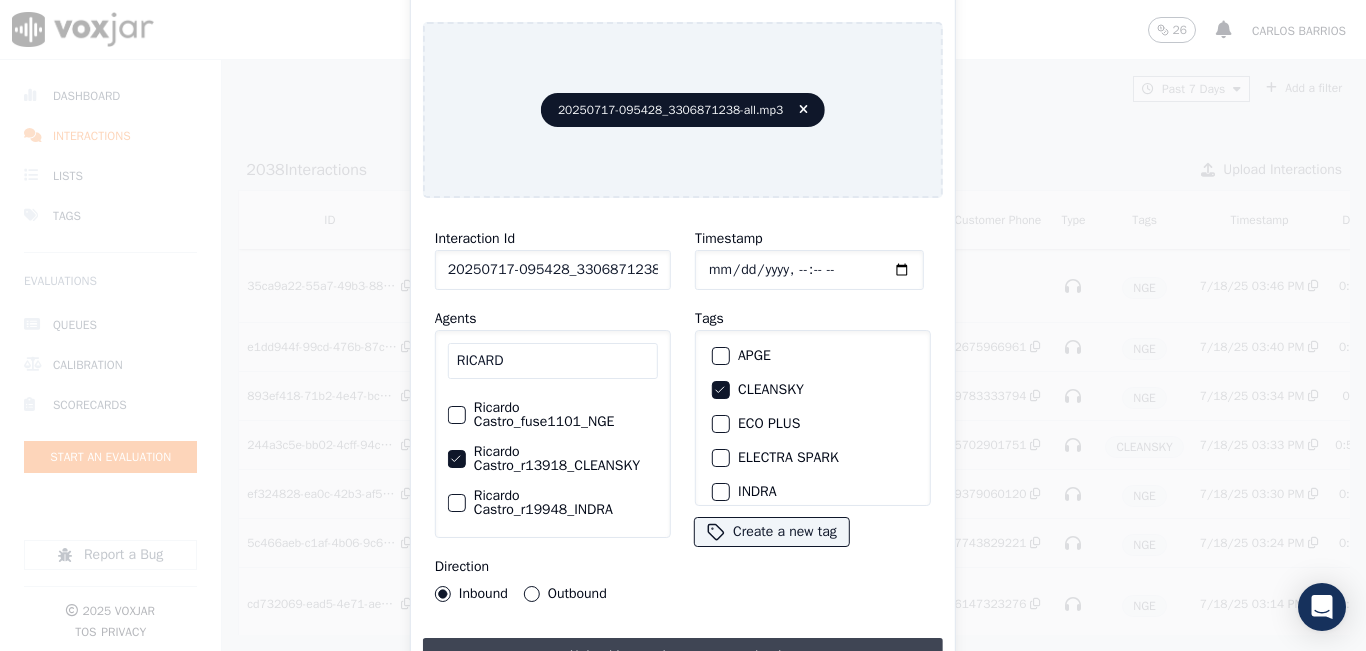click on "Upload interaction to start evaluation" at bounding box center (683, 656) 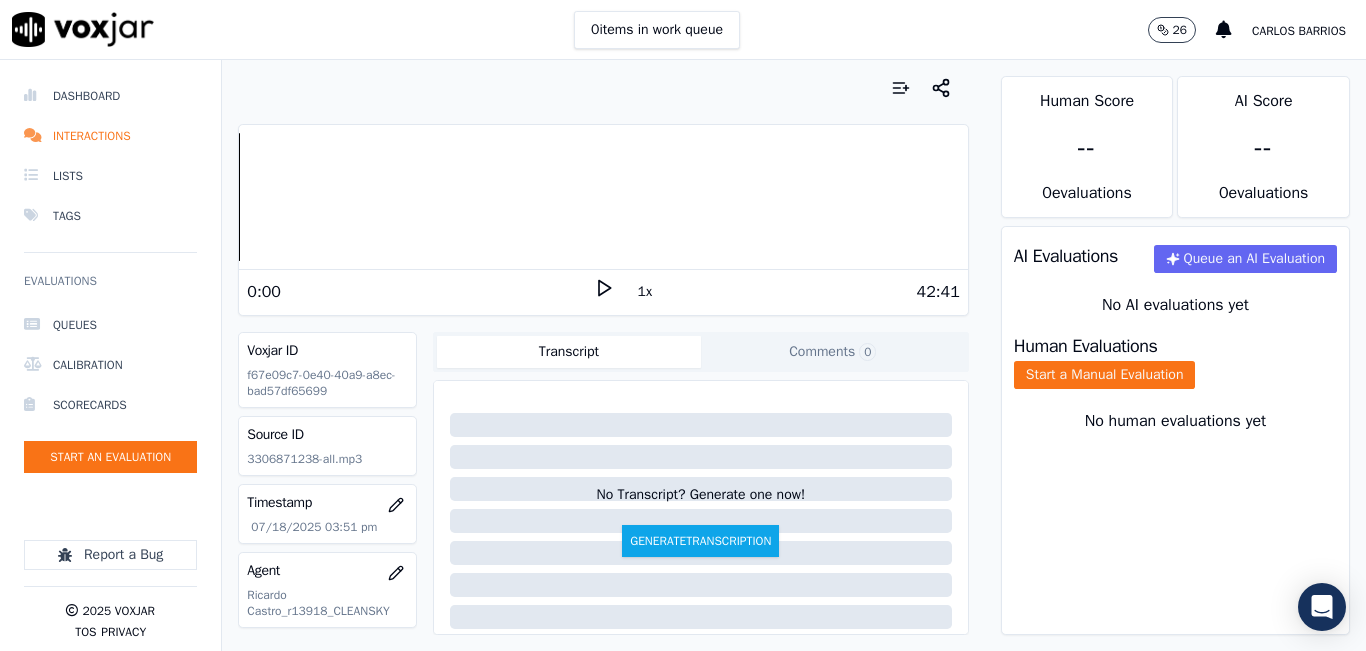 click on "1x" at bounding box center [645, 292] 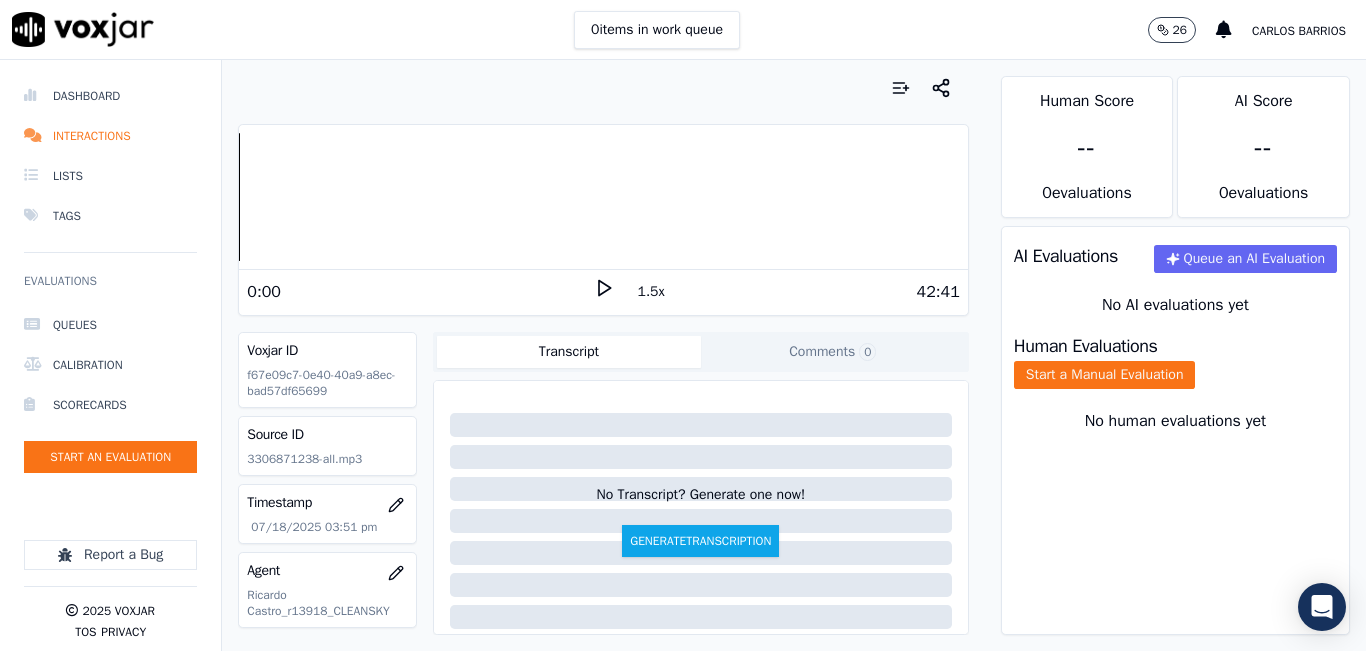 click on "1.5x" at bounding box center [651, 292] 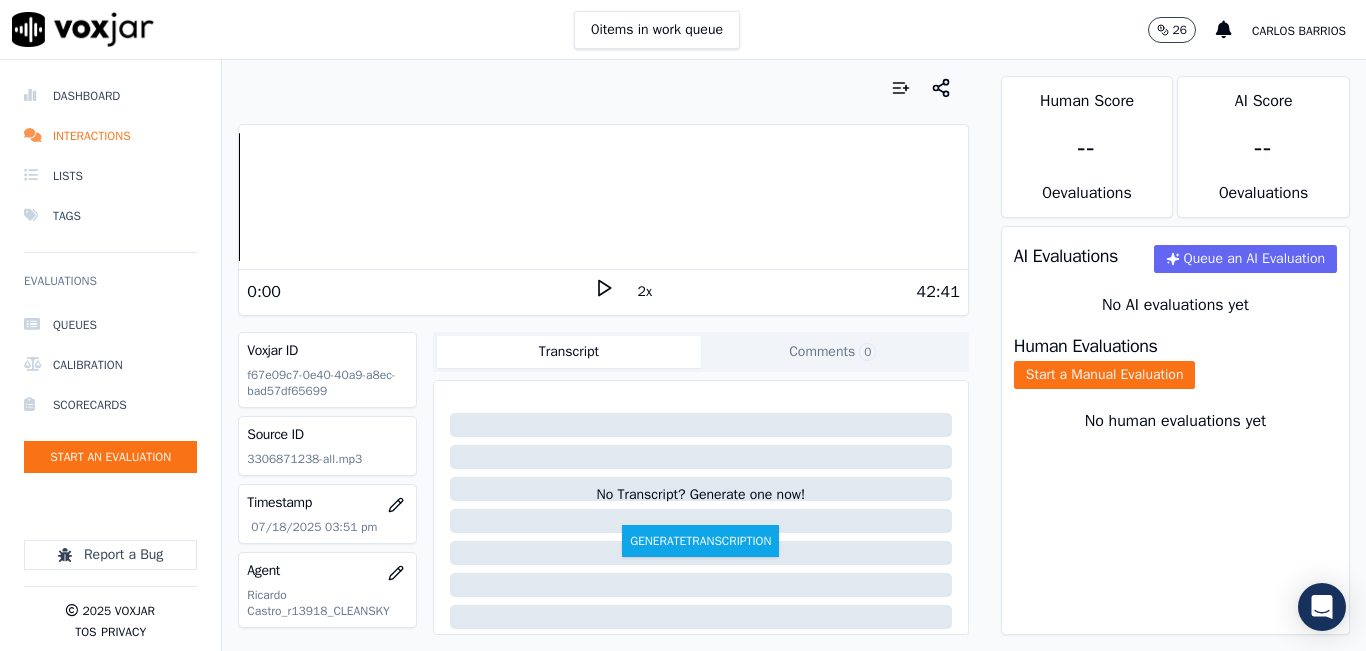 click 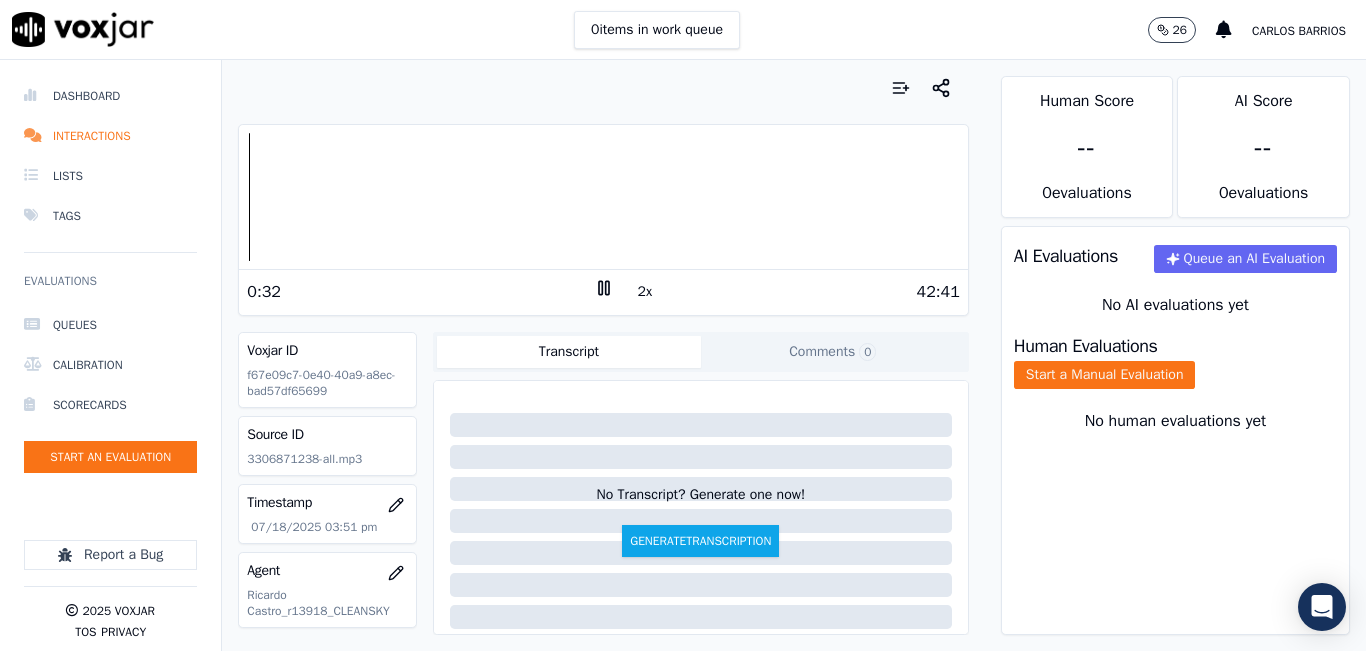 click on "Human Evaluations   Start a Manual Evaluation" at bounding box center (1175, 363) 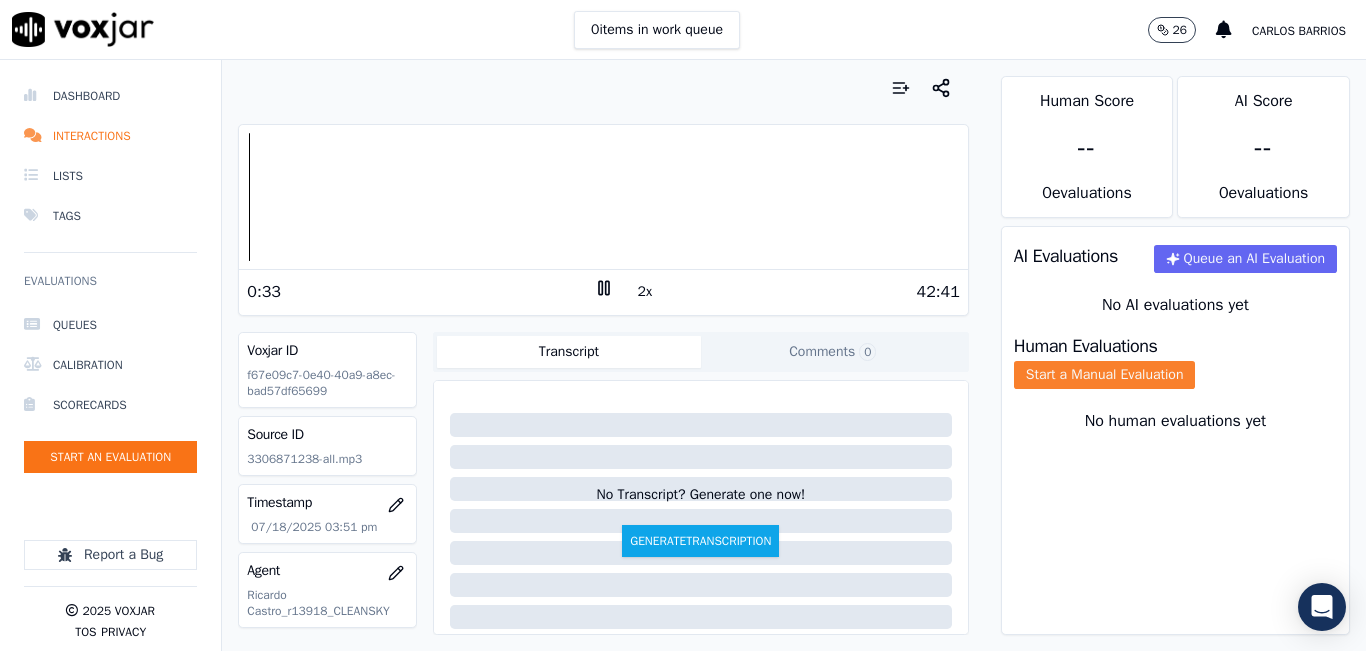 click on "Start a Manual Evaluation" 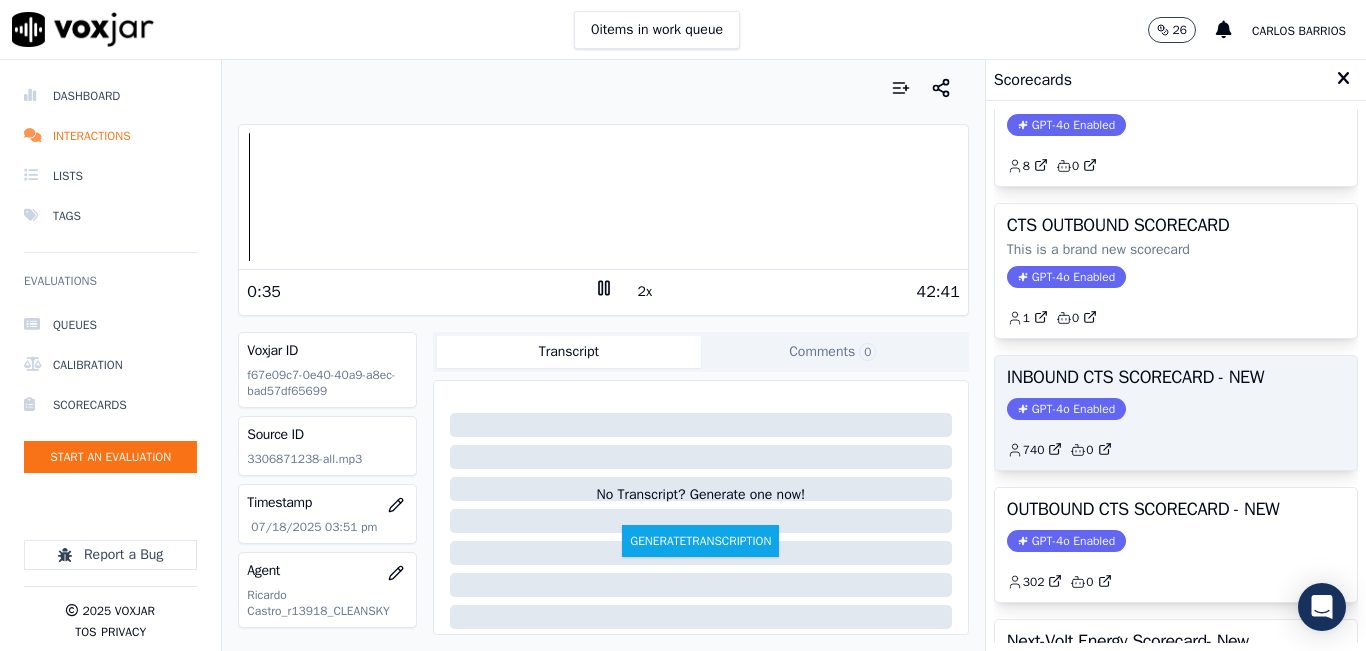 scroll, scrollTop: 200, scrollLeft: 0, axis: vertical 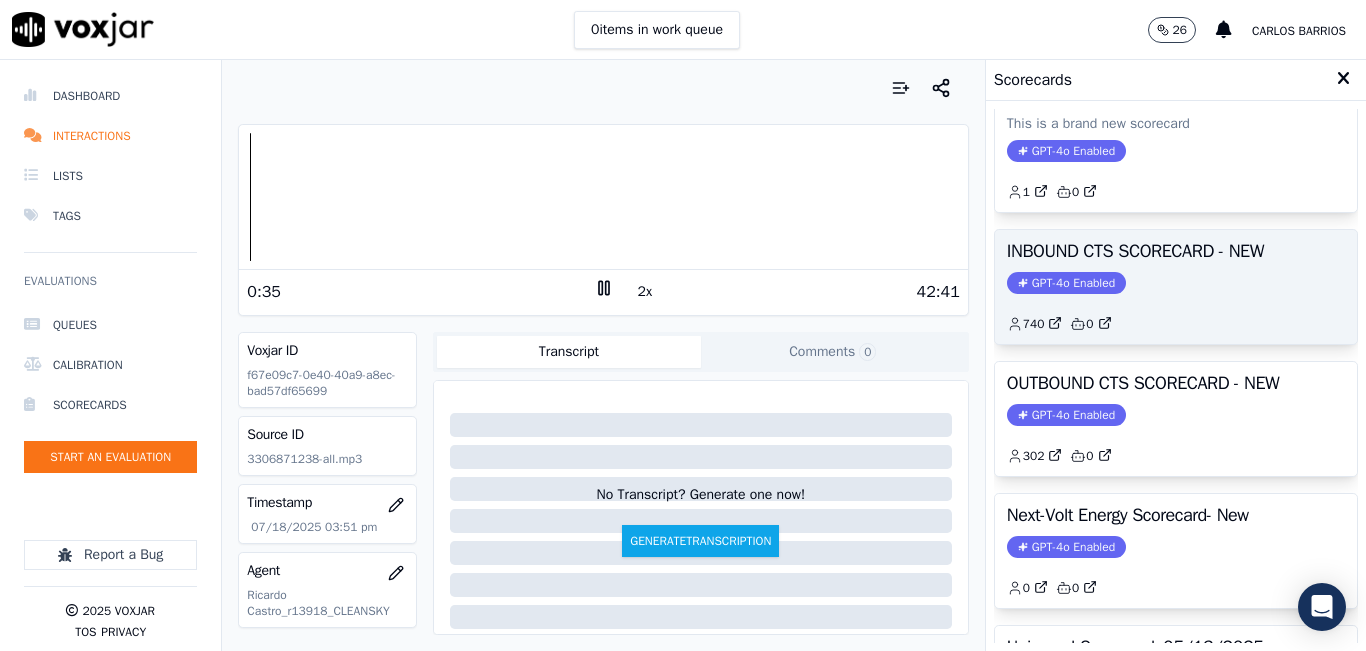 click on "GPT-4o Enabled" 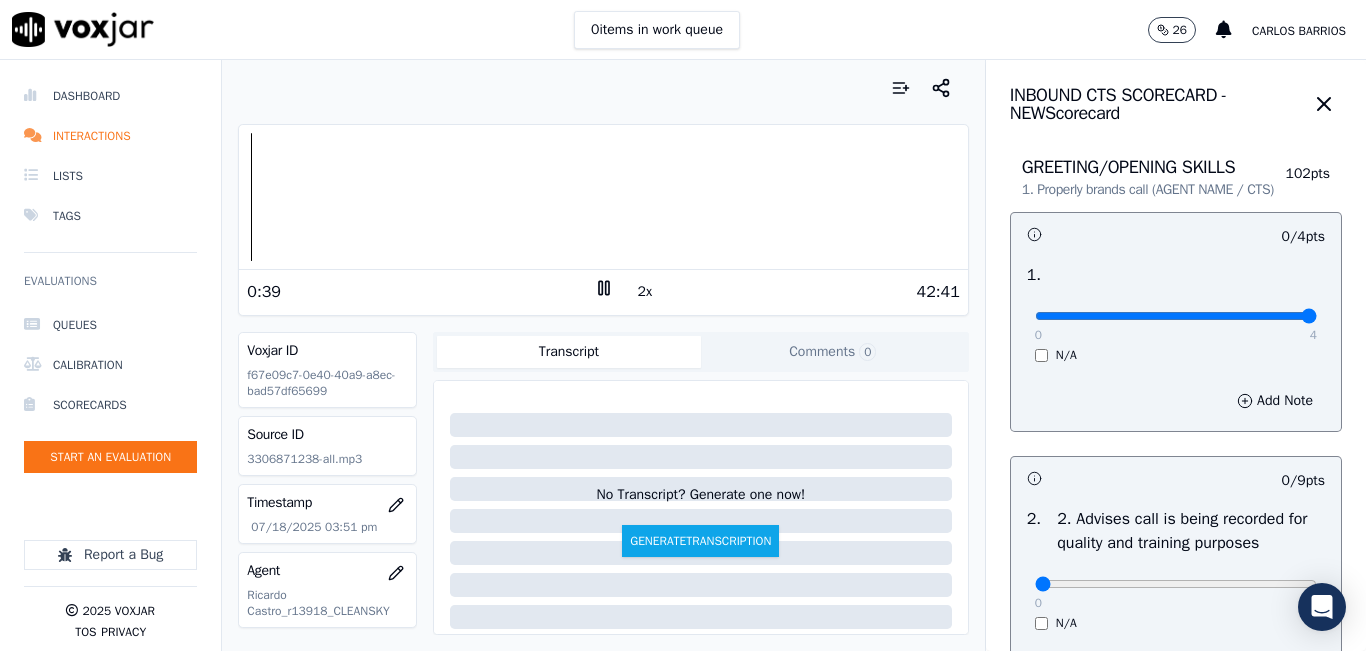 type on "4" 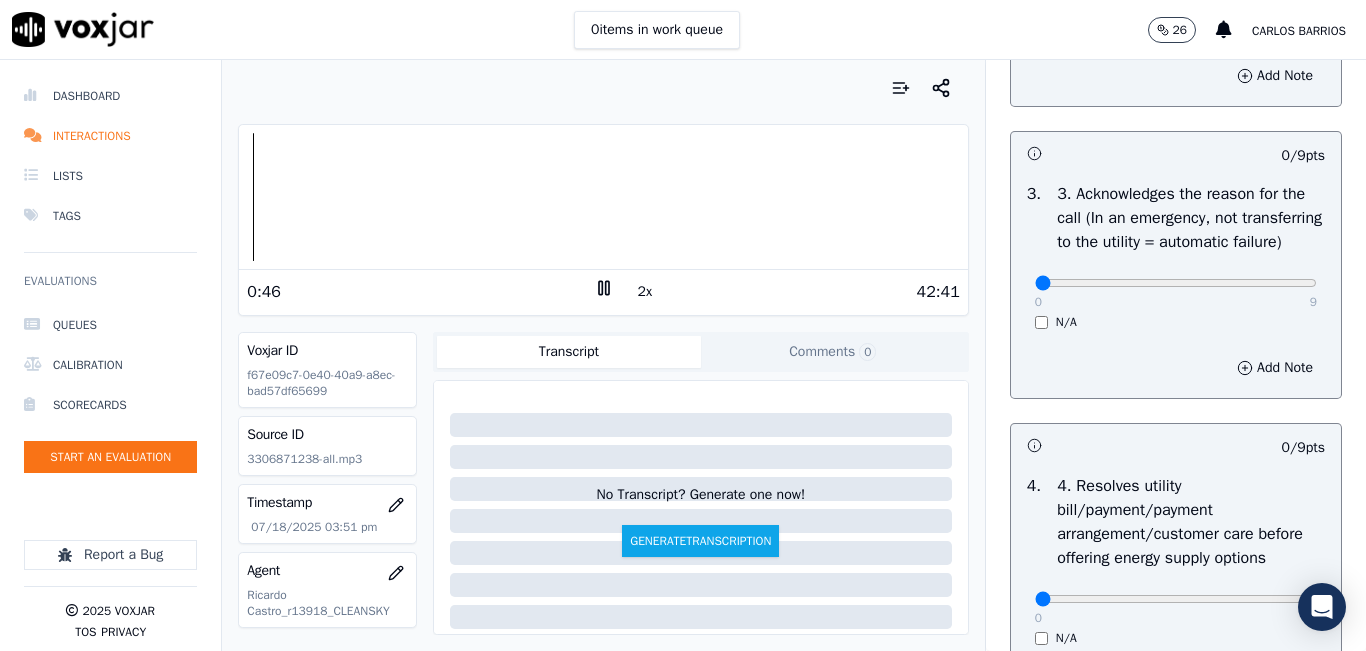 scroll, scrollTop: 400, scrollLeft: 0, axis: vertical 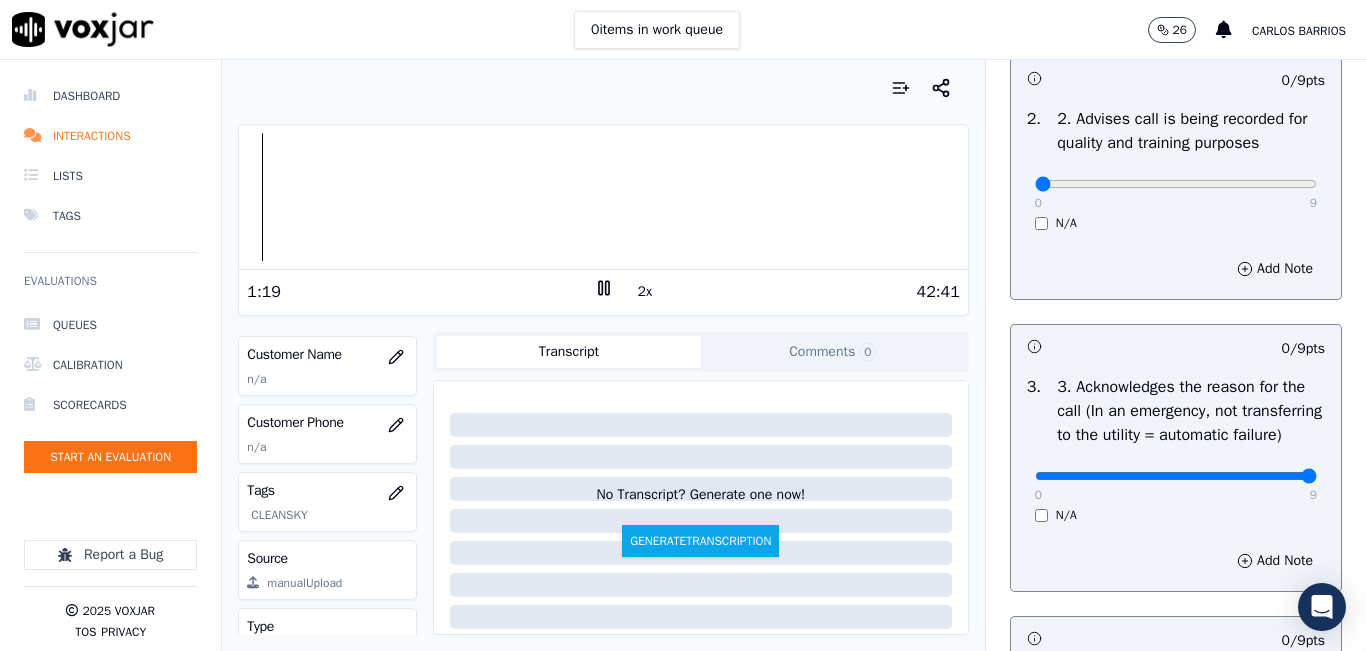 type on "9" 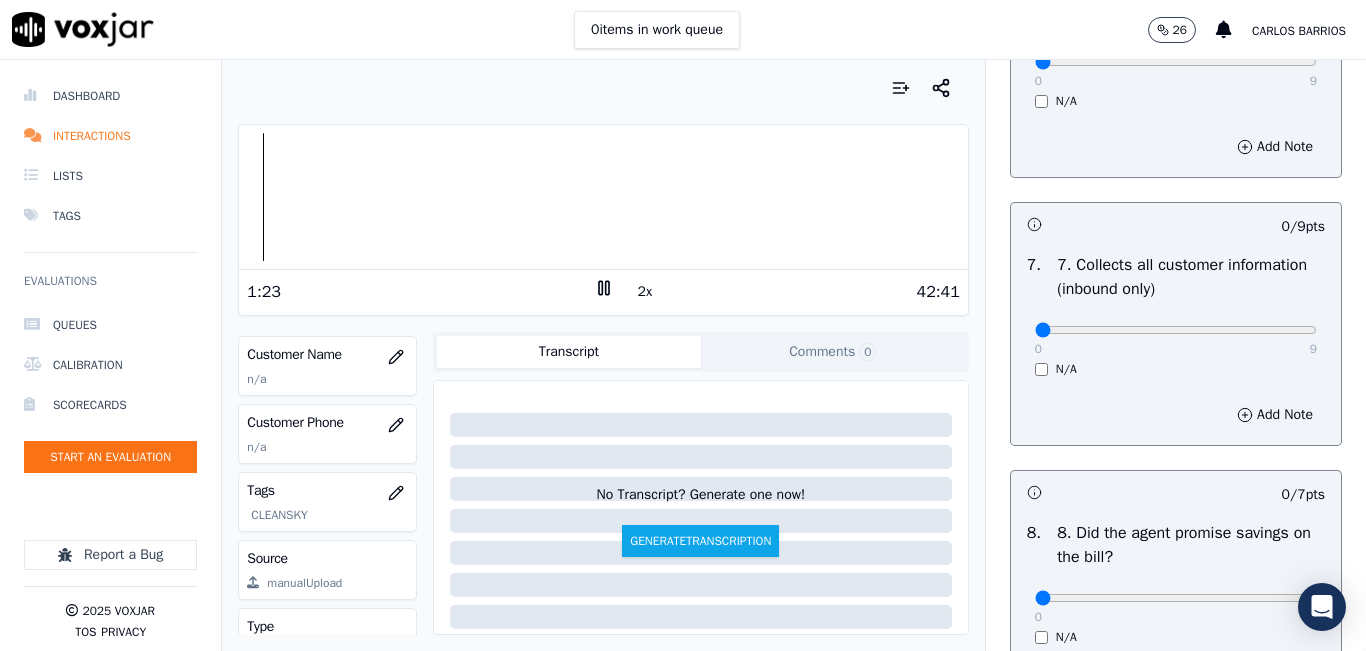 scroll, scrollTop: 1700, scrollLeft: 0, axis: vertical 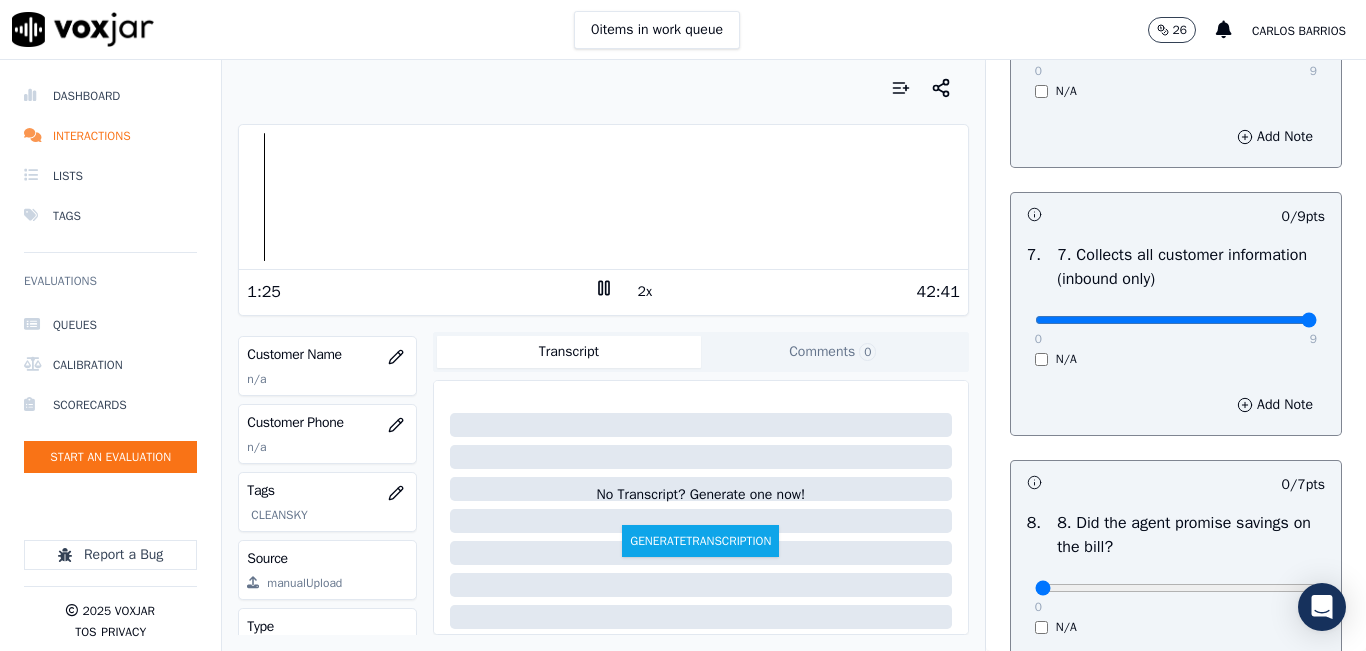 type on "9" 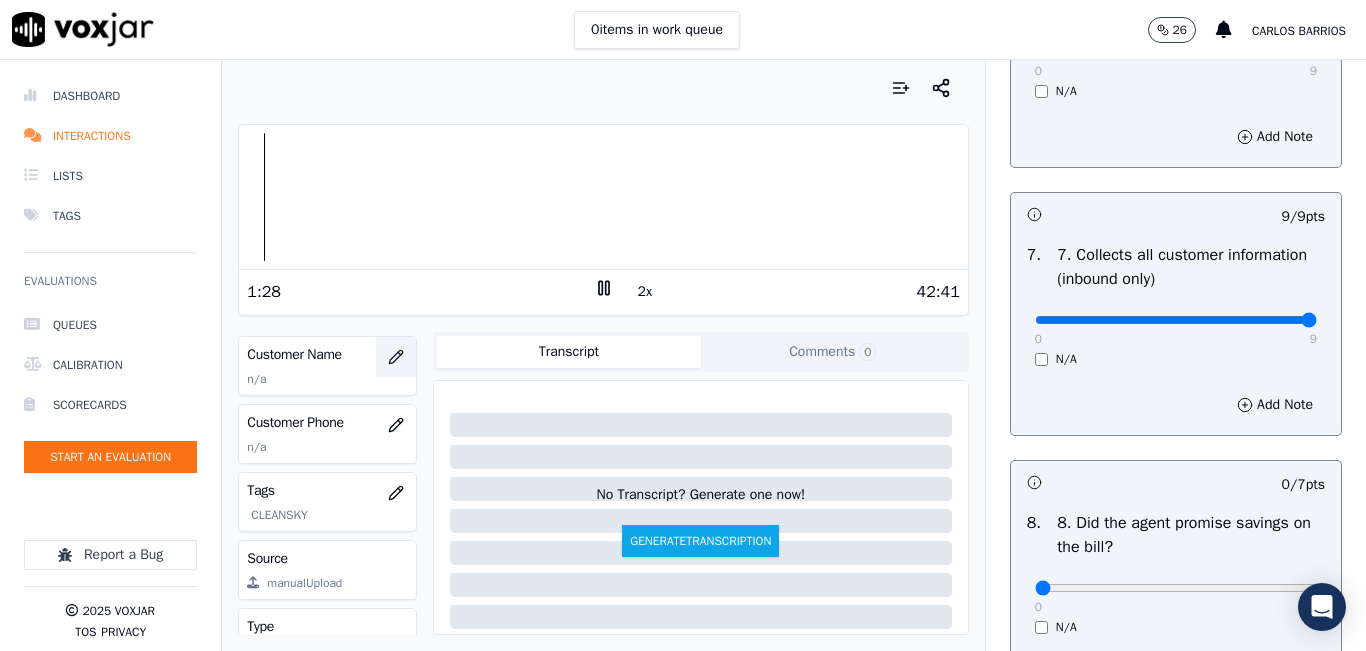 click at bounding box center [396, 357] 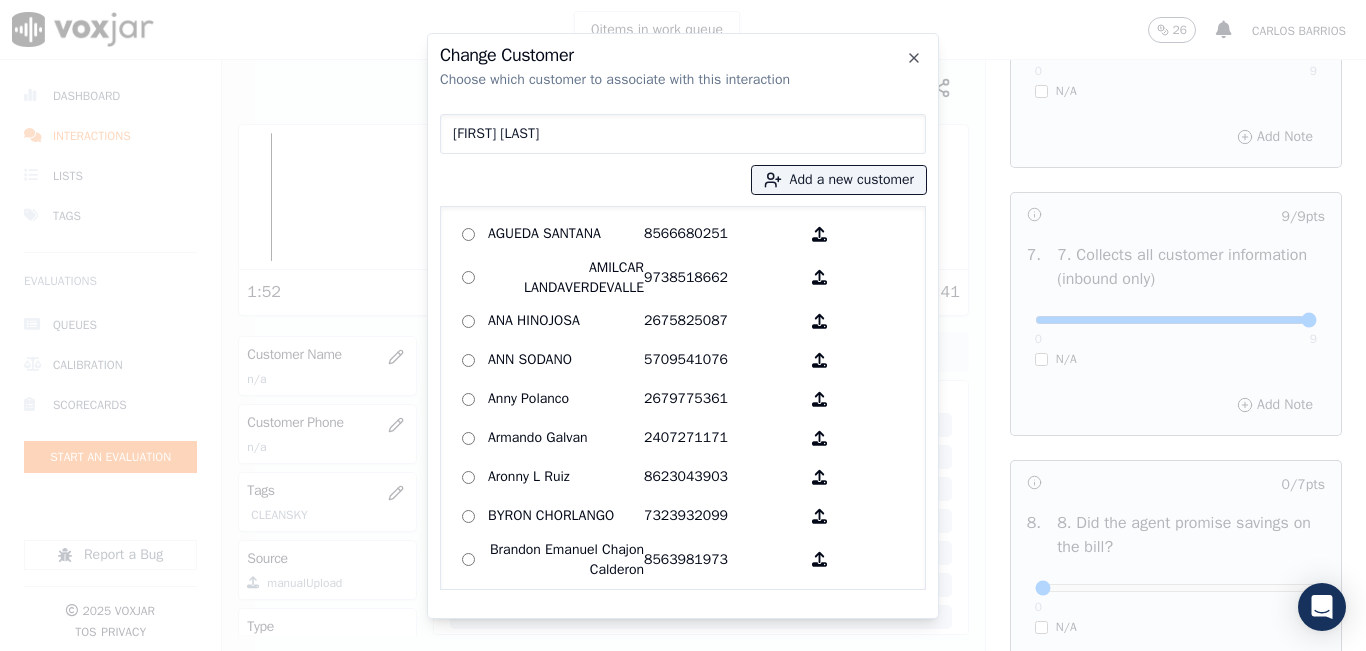 type on "NANCYE PANELLA" 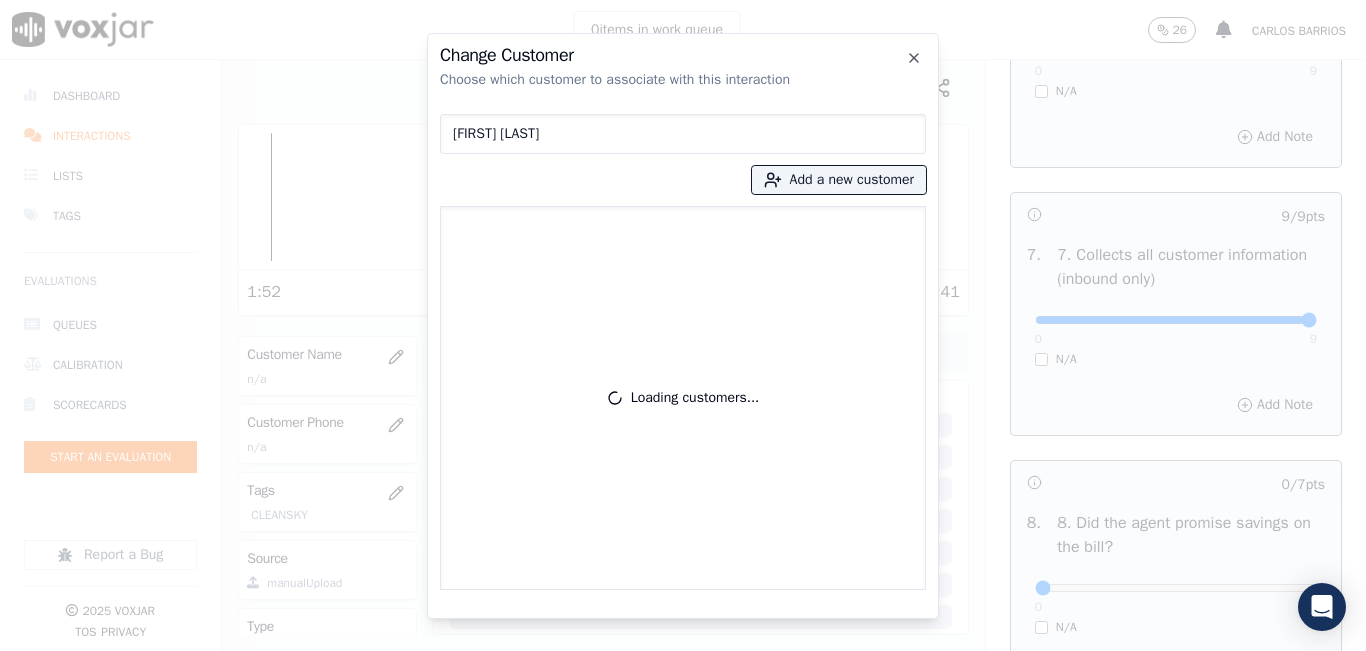 type 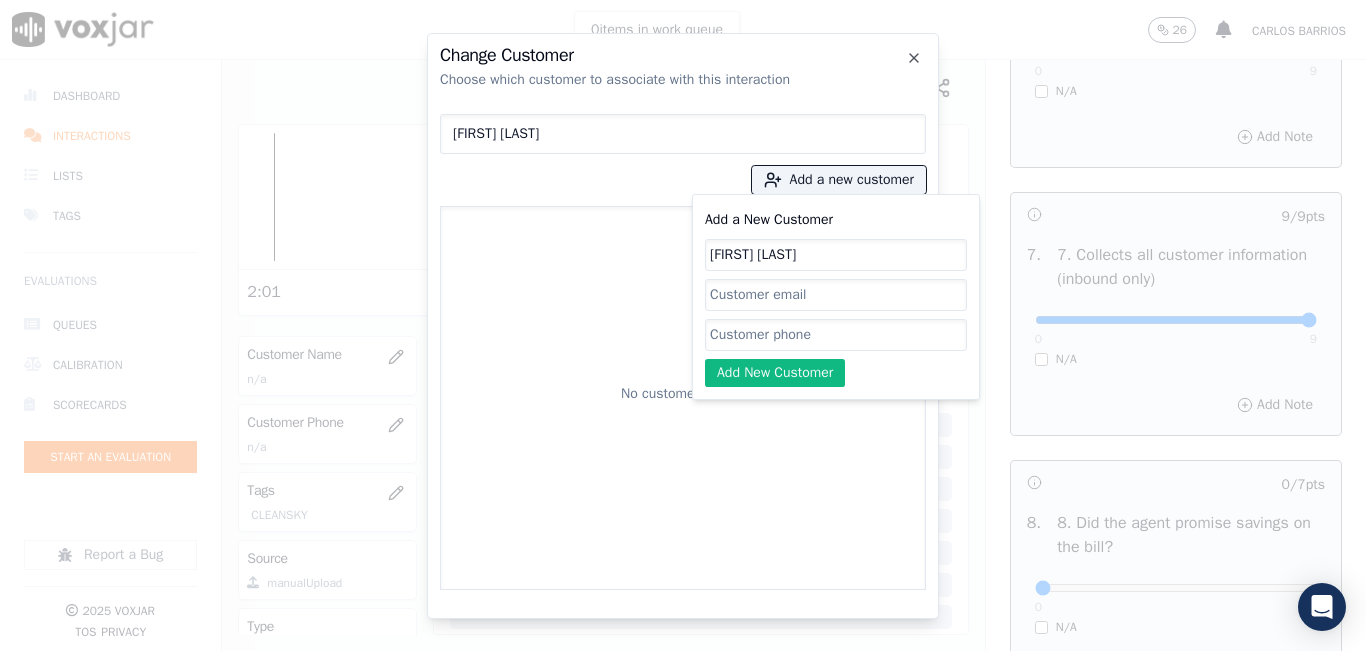 type on "NANCYE PANELLA" 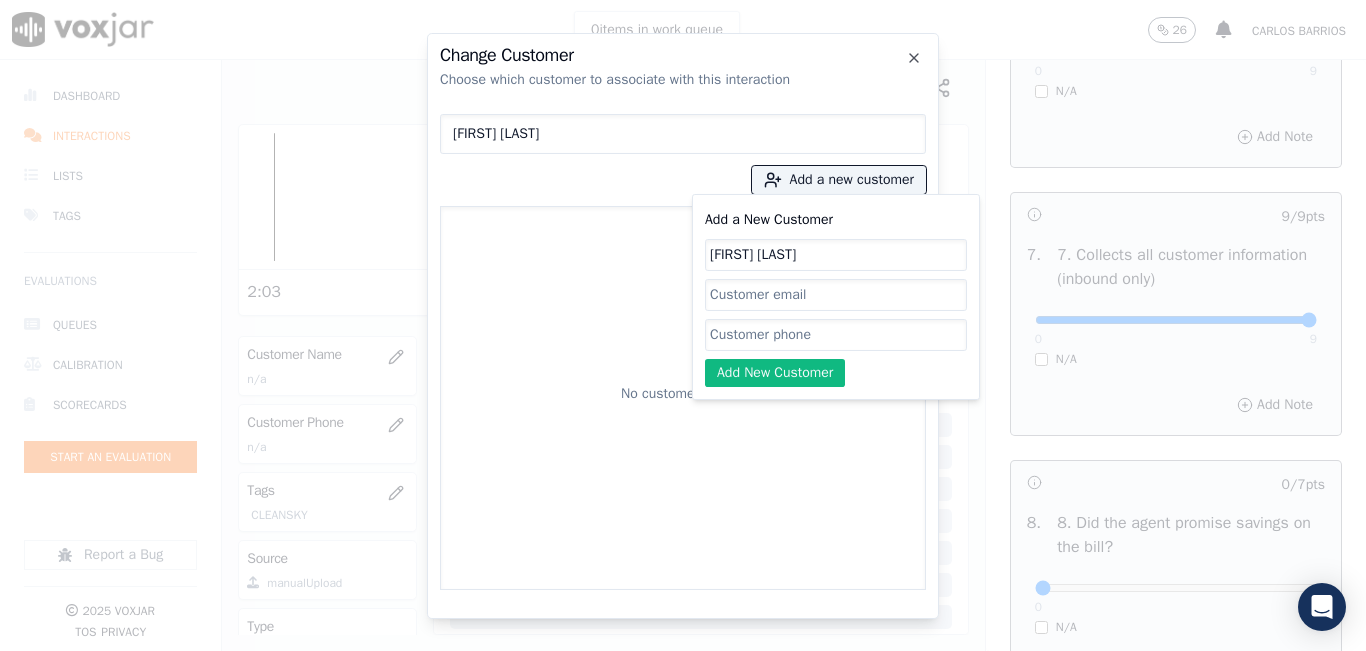 paste on "3306871238" 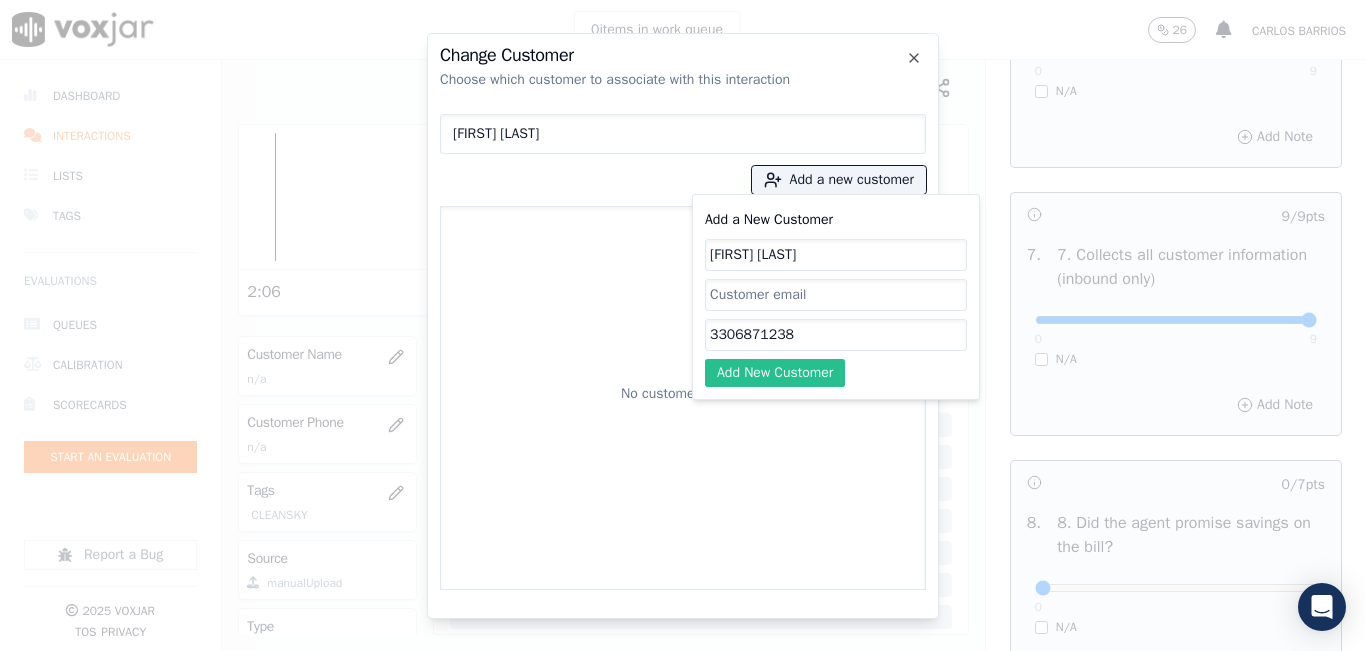 type on "3306871238" 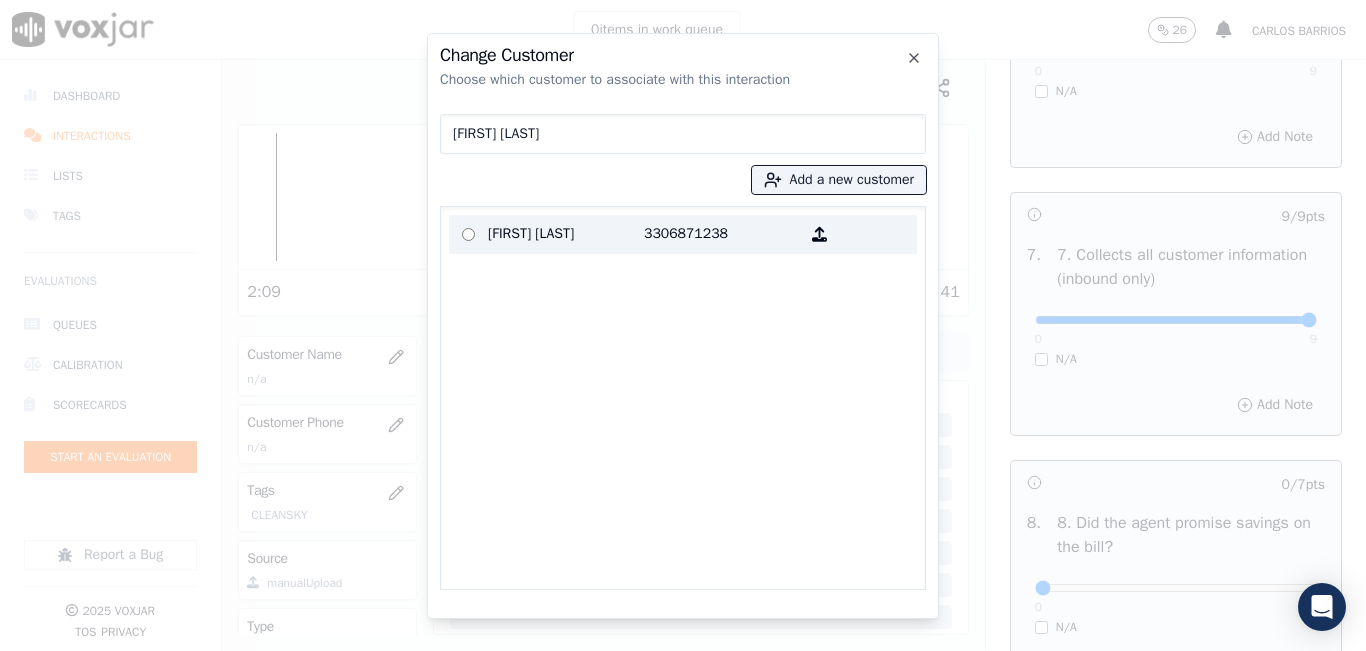 click on "3306871238" at bounding box center (722, 234) 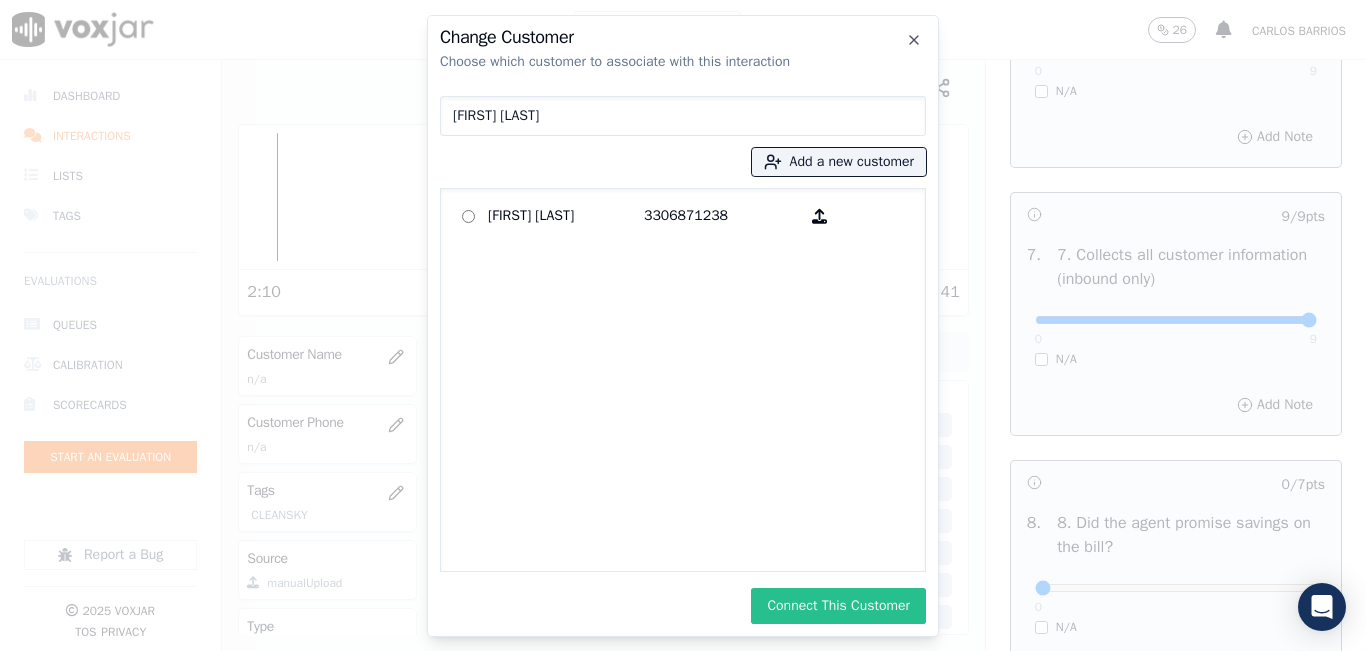 click on "Connect This Customer" at bounding box center (838, 606) 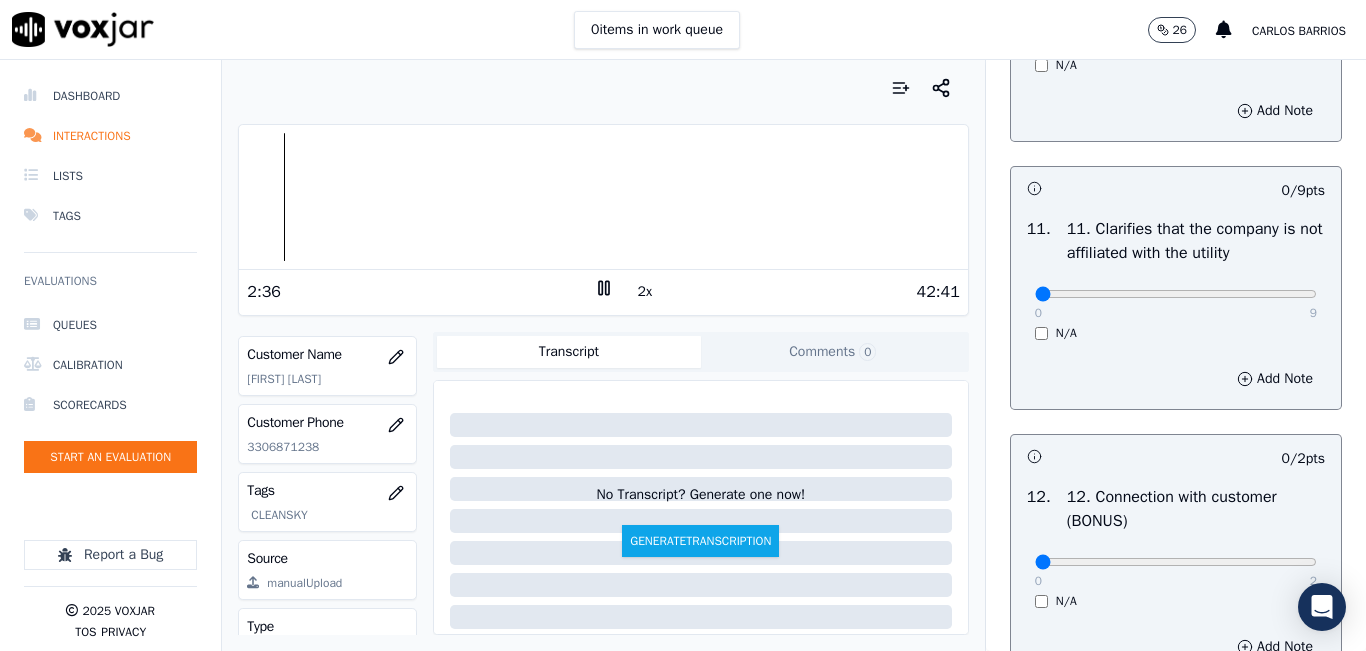 scroll, scrollTop: 2842, scrollLeft: 0, axis: vertical 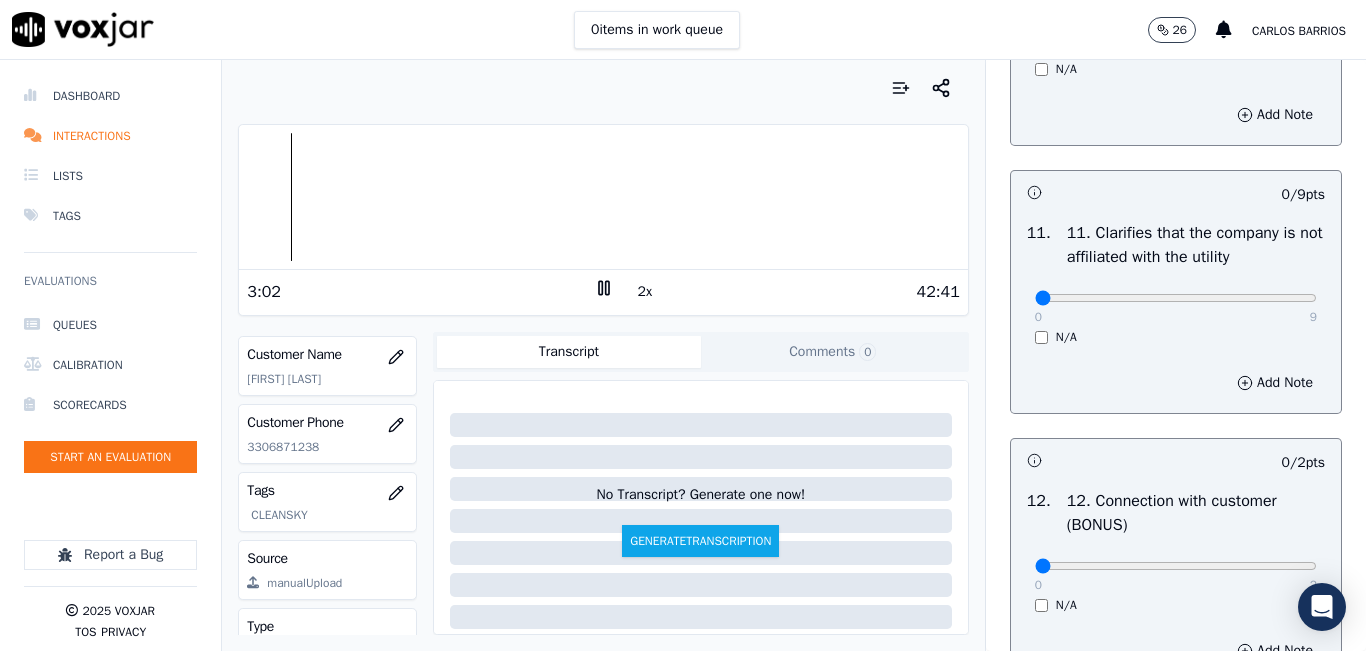 click 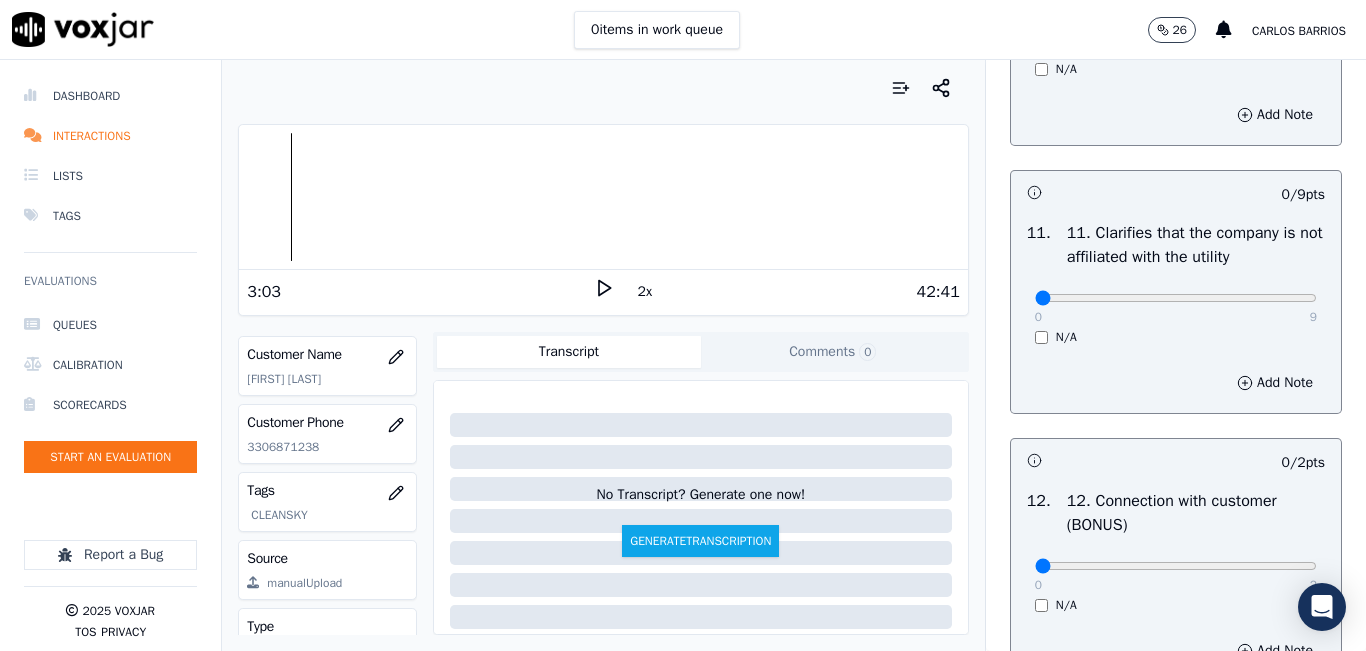click 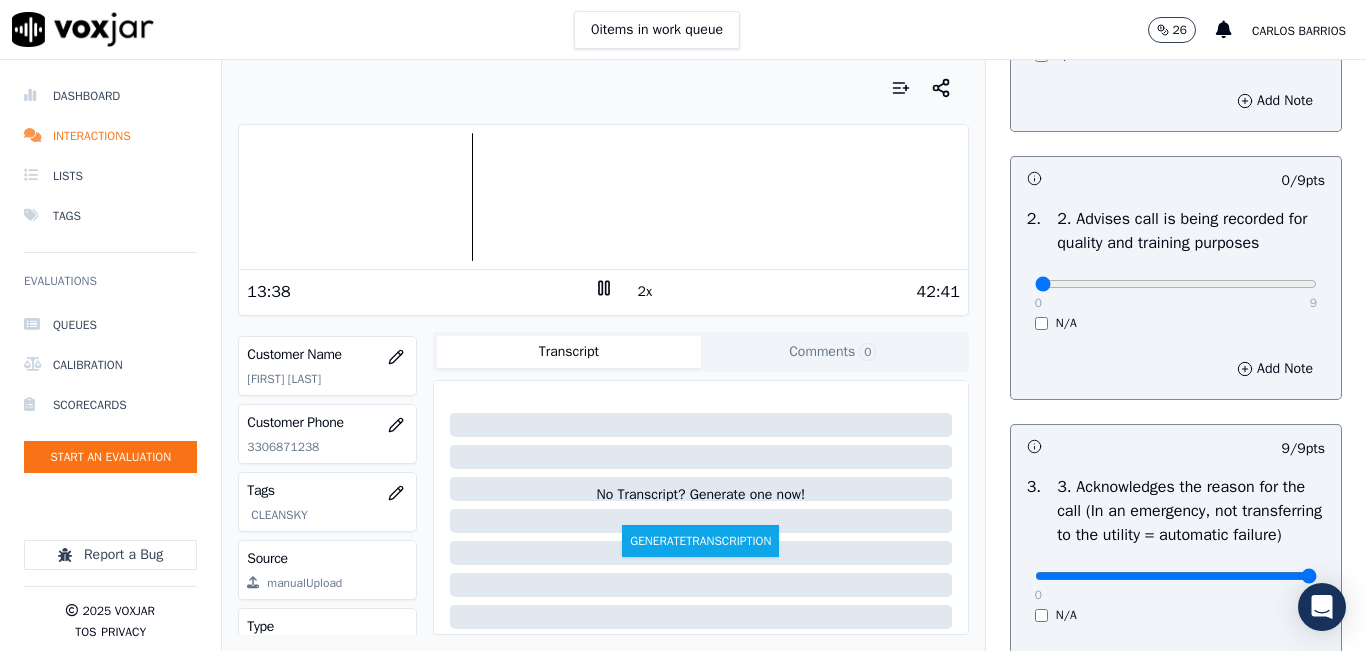 scroll, scrollTop: 200, scrollLeft: 0, axis: vertical 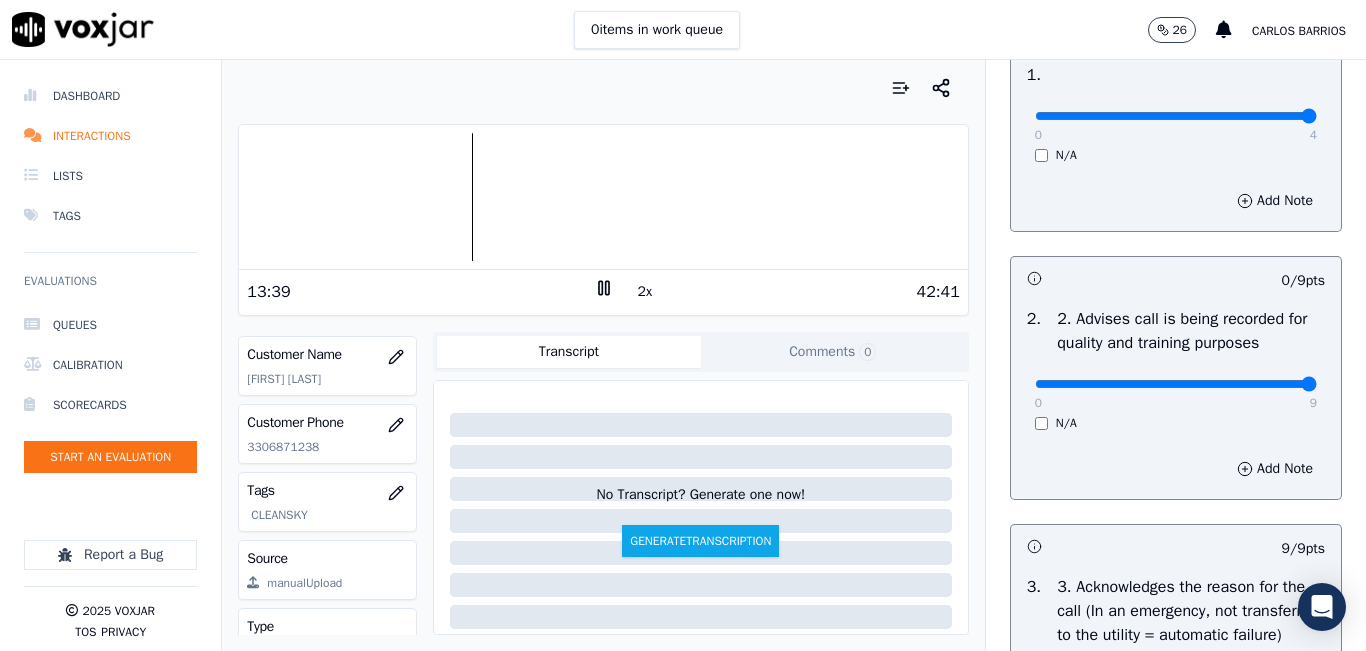 type on "9" 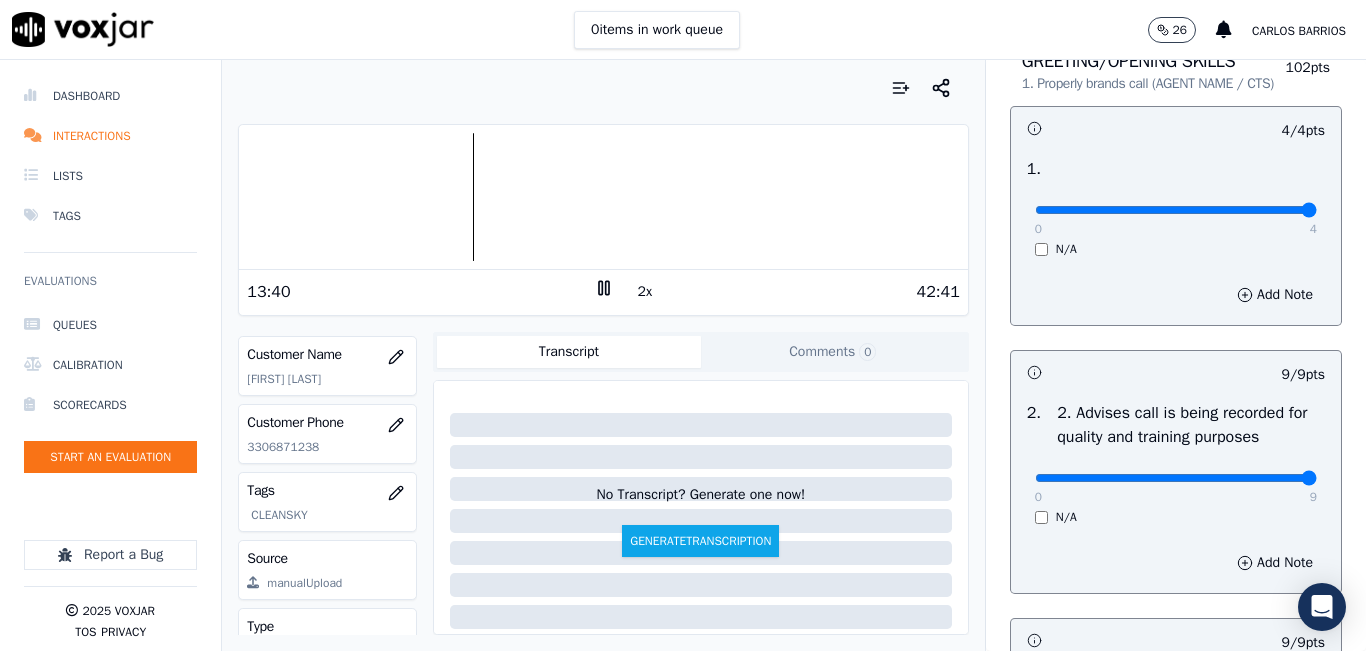 scroll, scrollTop: 0, scrollLeft: 0, axis: both 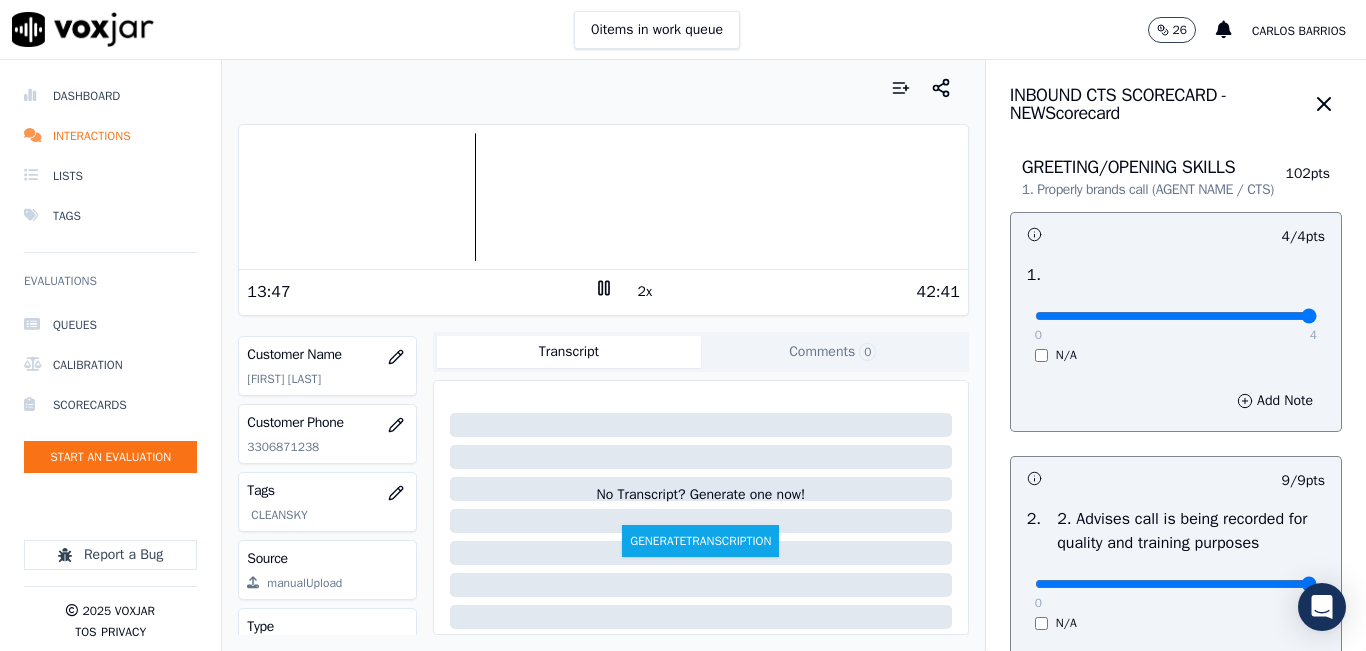 click at bounding box center (603, 197) 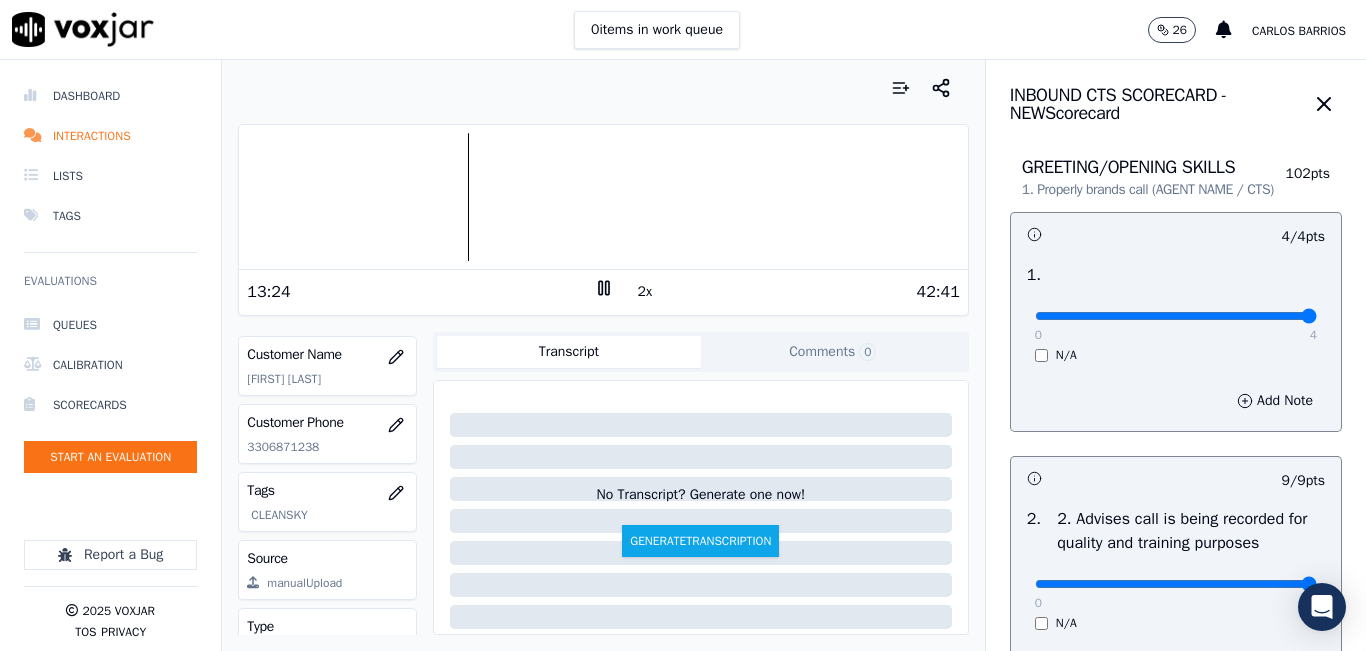 click on "2x" at bounding box center (645, 292) 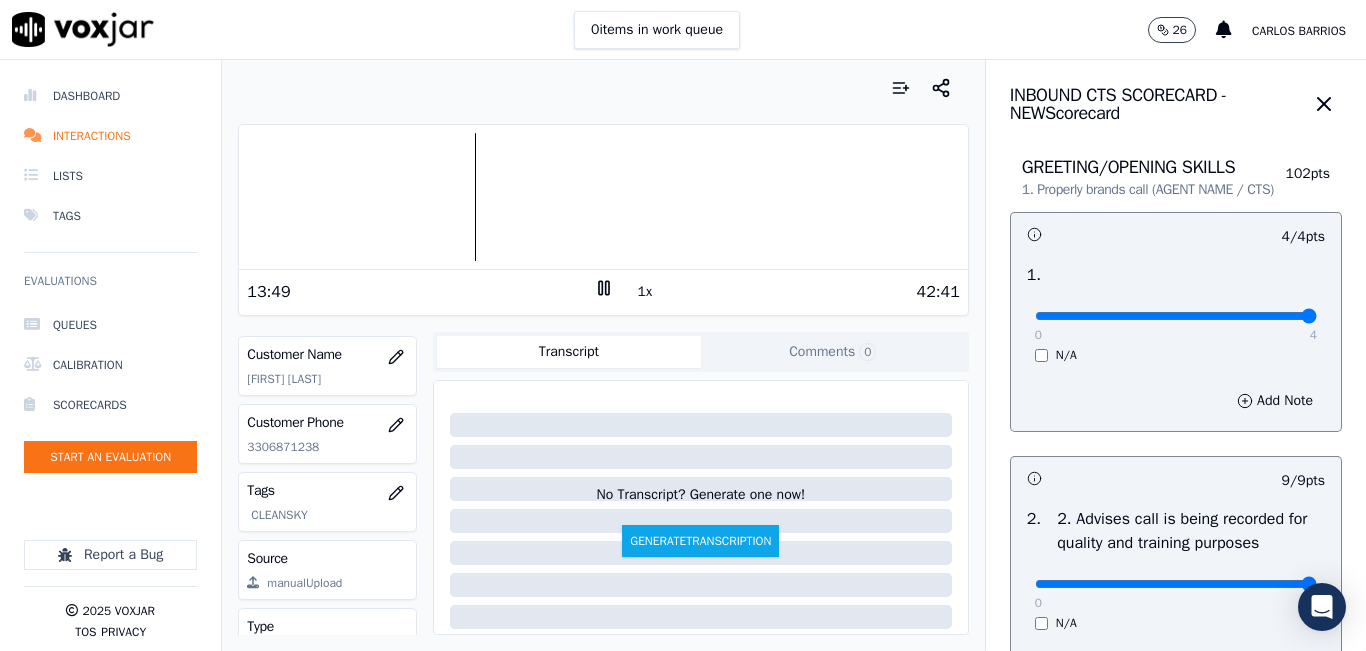 click 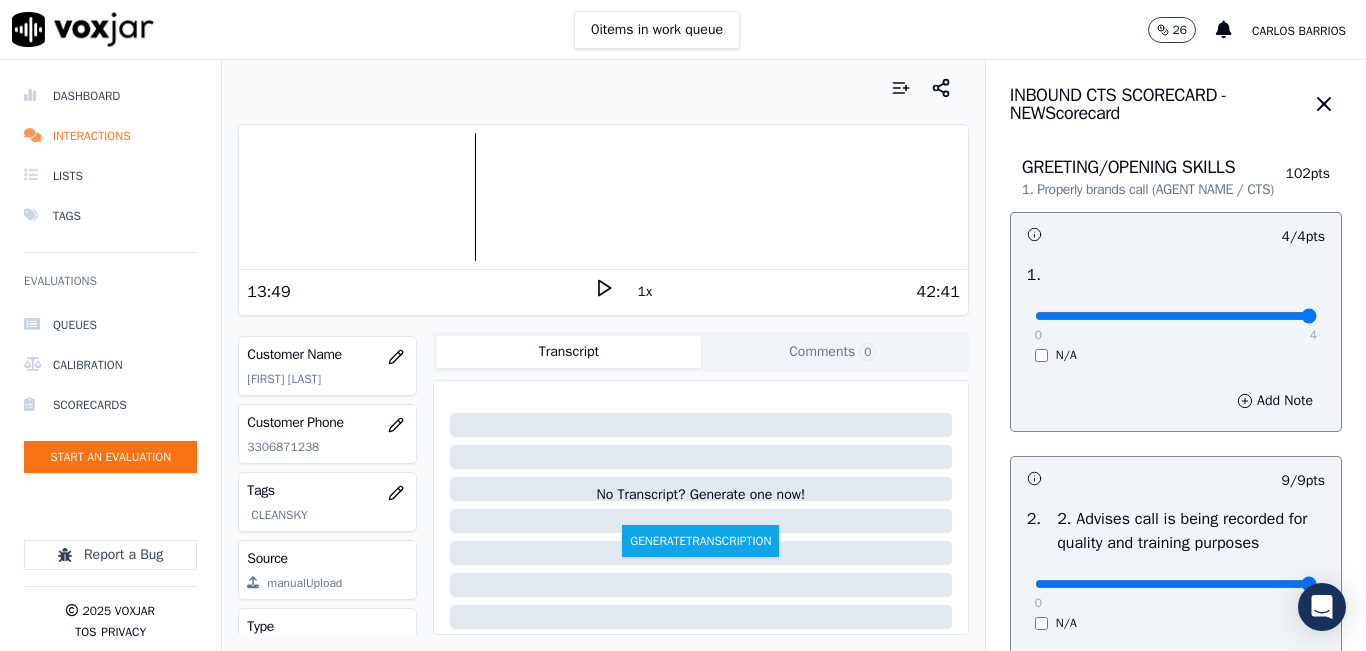 click at bounding box center [603, 197] 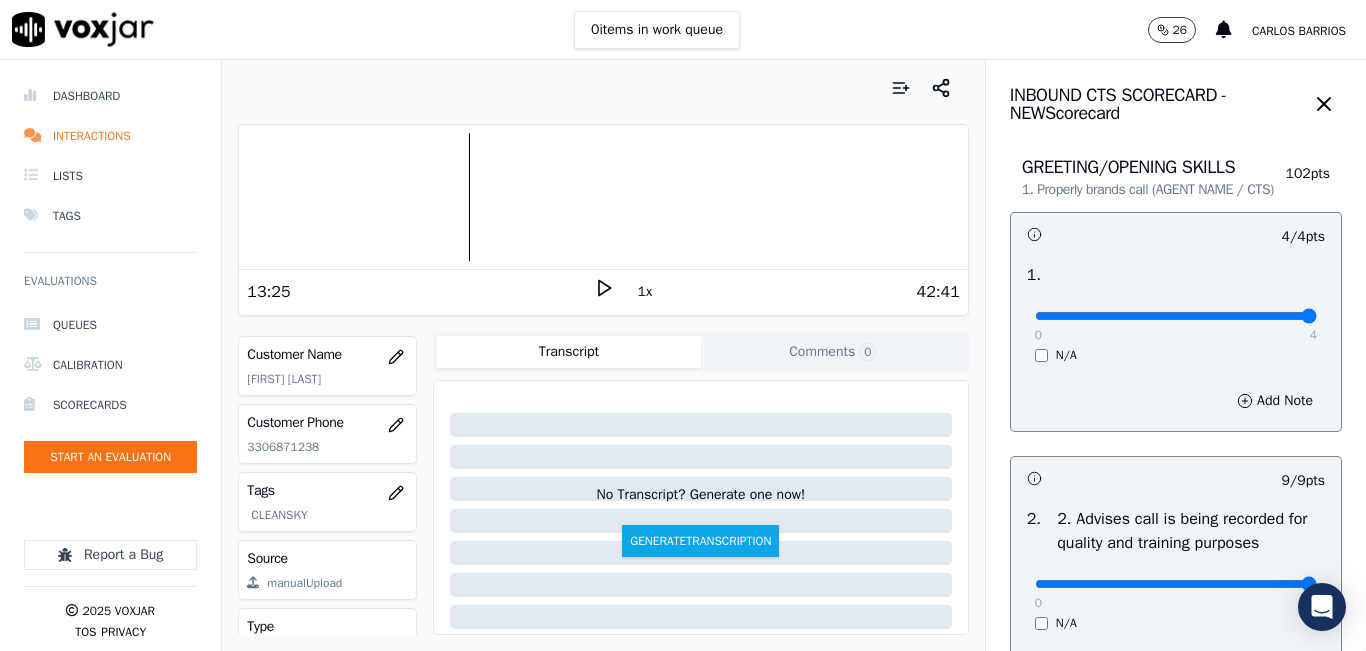 click 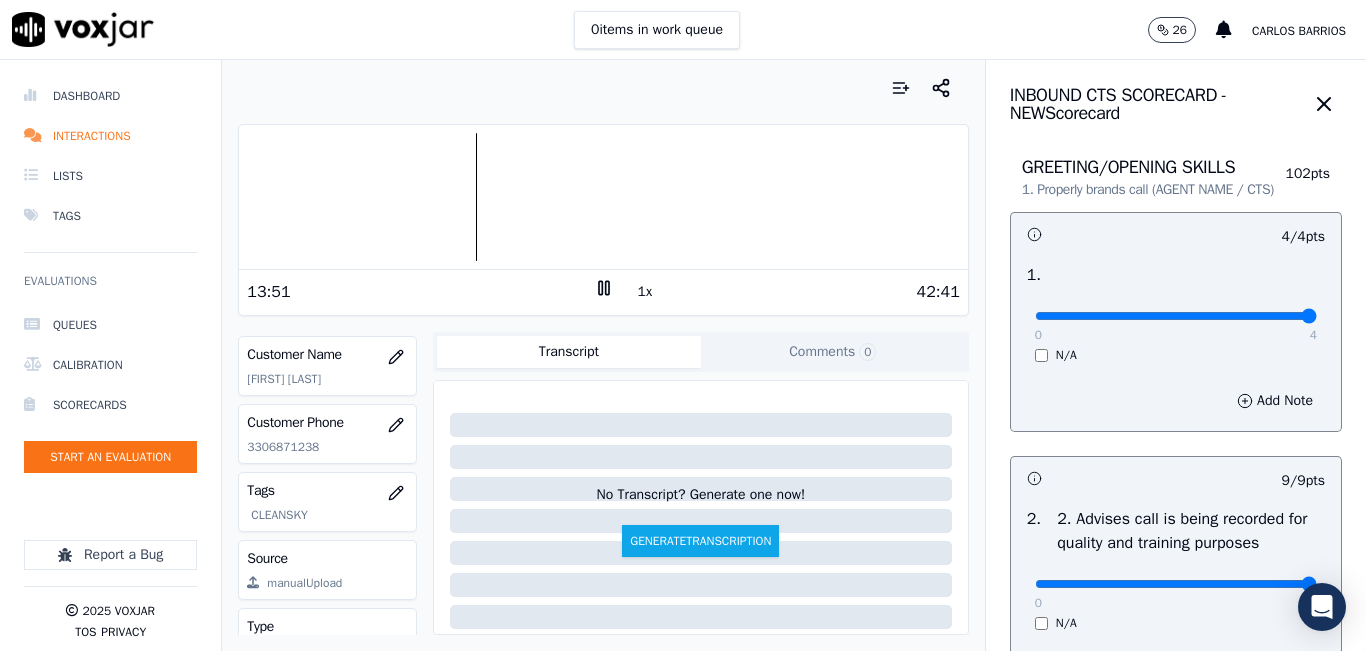 click 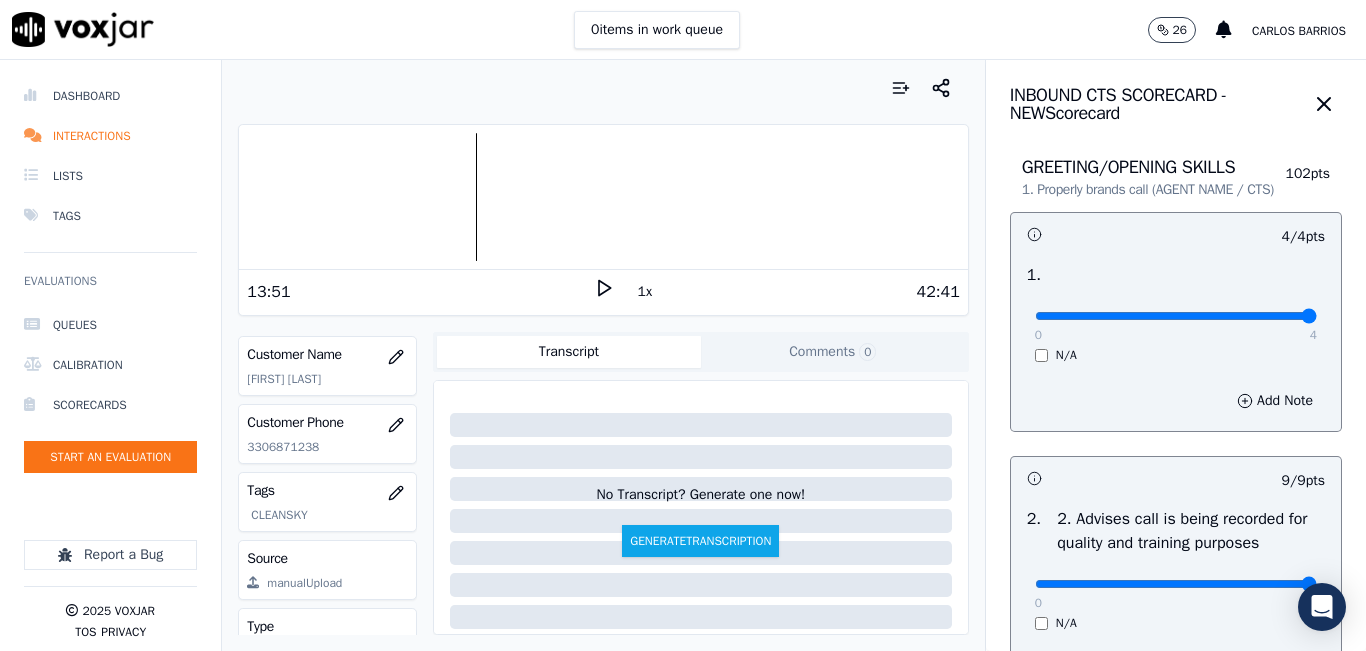 click at bounding box center (603, 197) 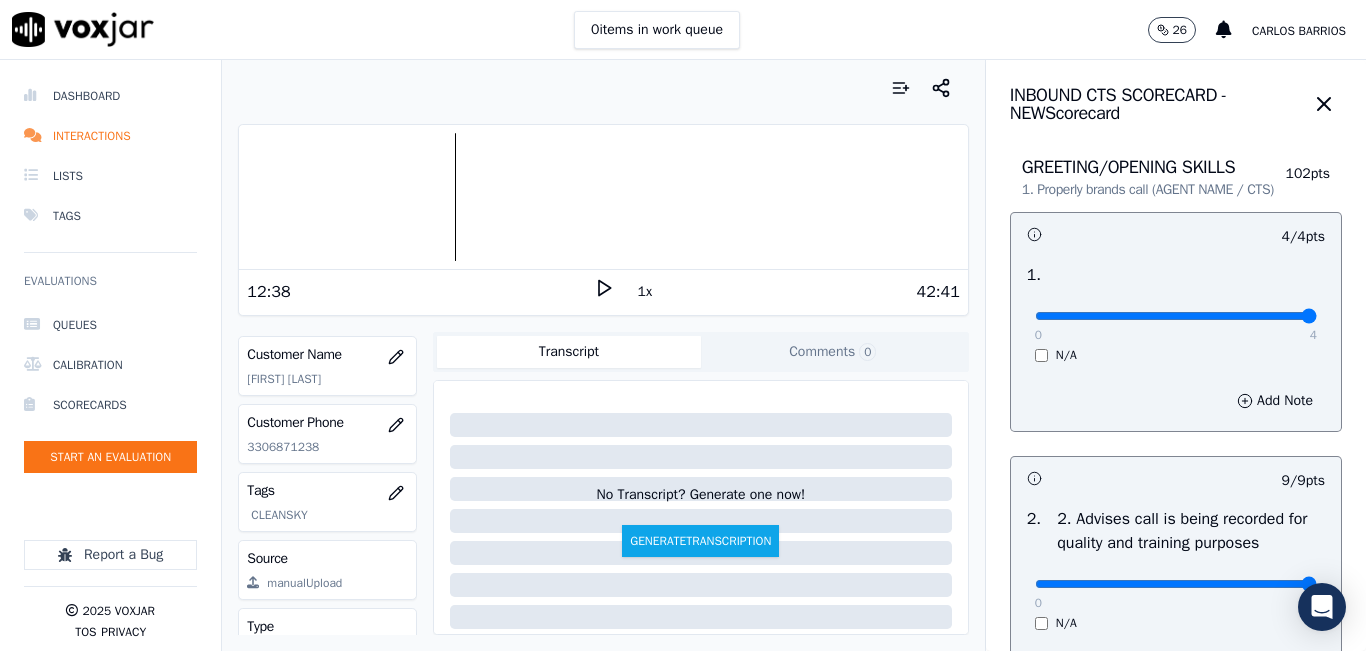 click at bounding box center (603, 197) 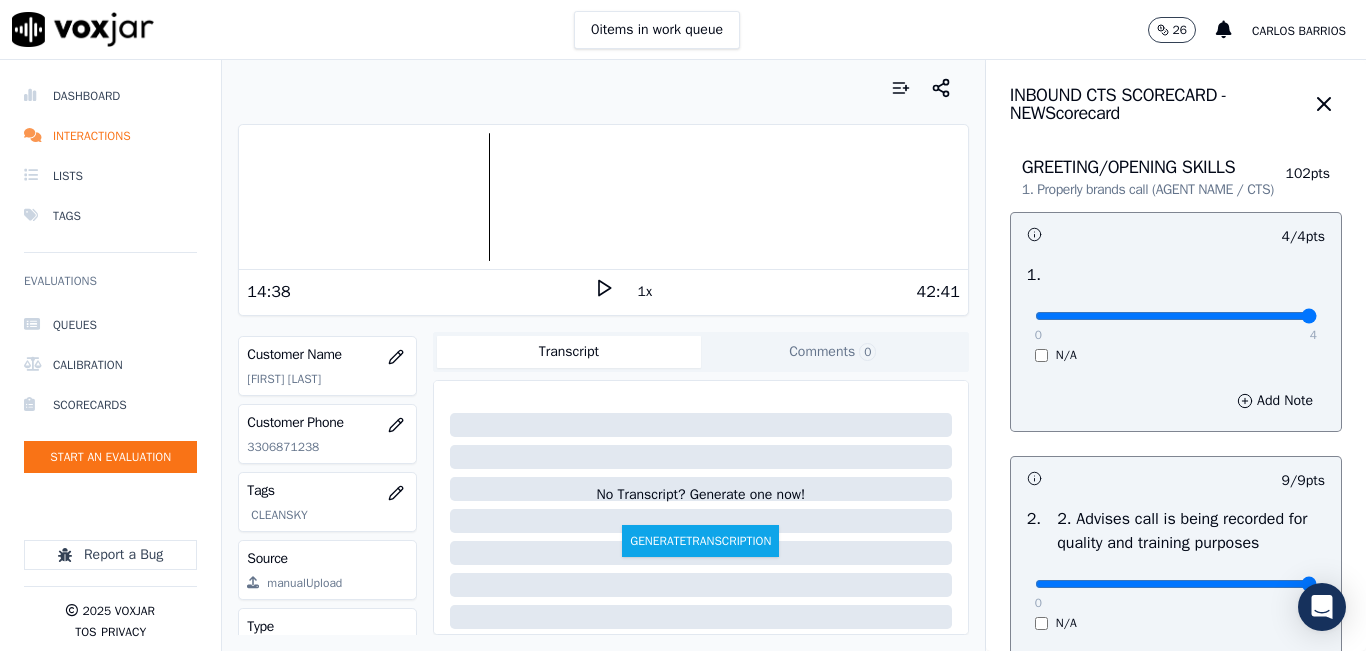 click at bounding box center (603, 197) 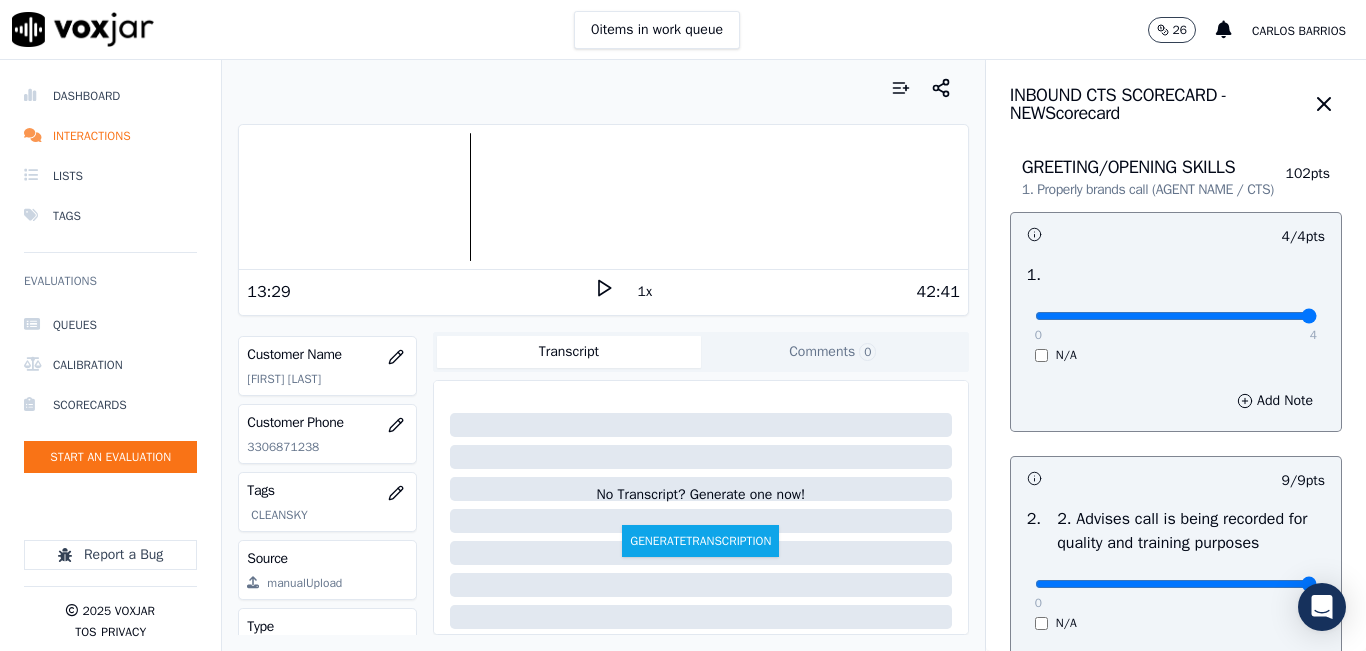 click on "Your browser does not support the audio element.   13:29     1x   42:41   Voxjar ID   f67e09c7-0e40-40a9-a8ec-bad57df65699   Source ID   3306871238-all.mp3   Timestamp
07/18/2025 03:51 pm     Agent
Ricardo Castro_r13918_CLEANSKY     Customer Name     NANCYE PANELLA     Customer Phone     3306871238     Tags
CLEANSKY     Source     manualUpload   Type     AUDIO       Transcript   Comments  0   No Transcript? Generate one now!   Generate  Transcription         Add Comment" at bounding box center (603, 355) 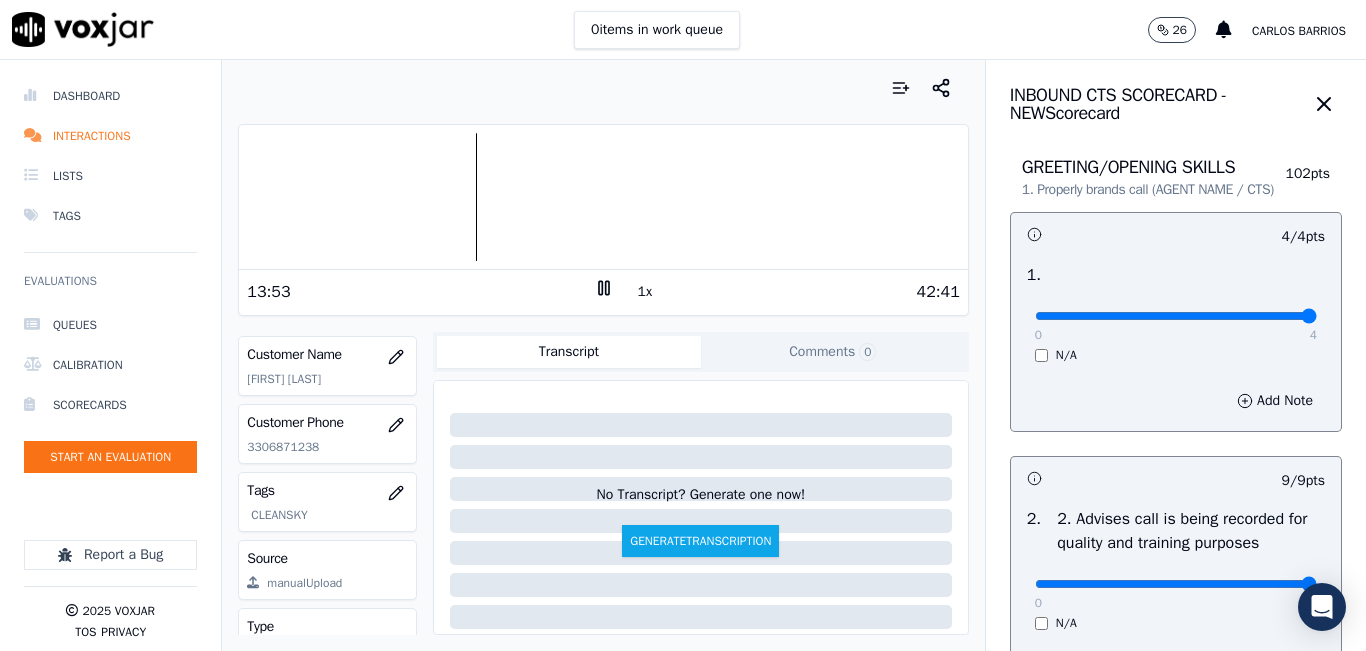 click at bounding box center [603, 197] 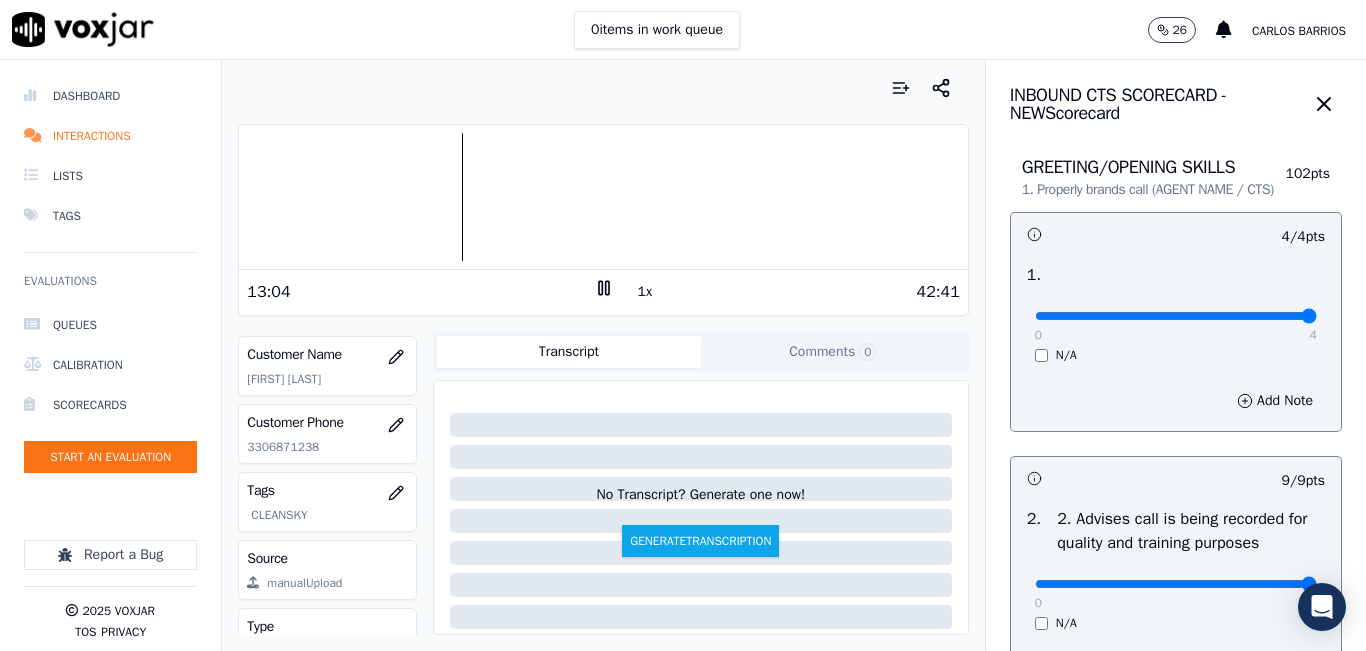 click 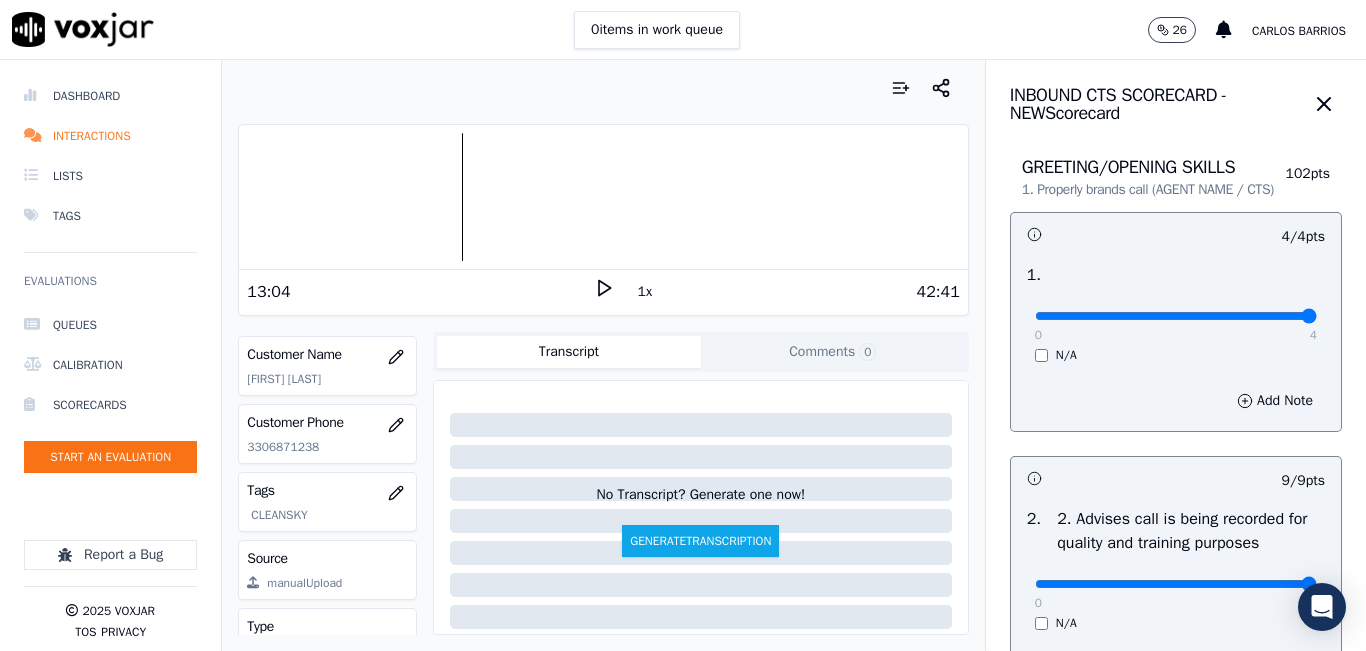 click 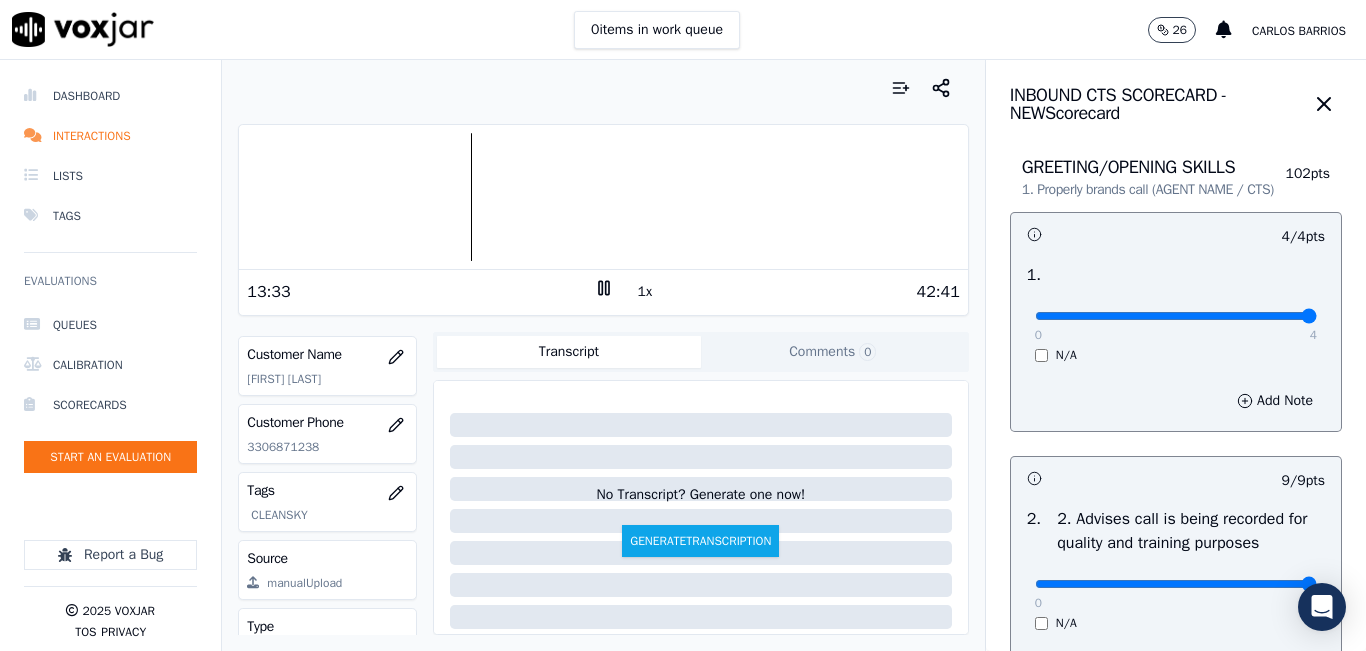 click 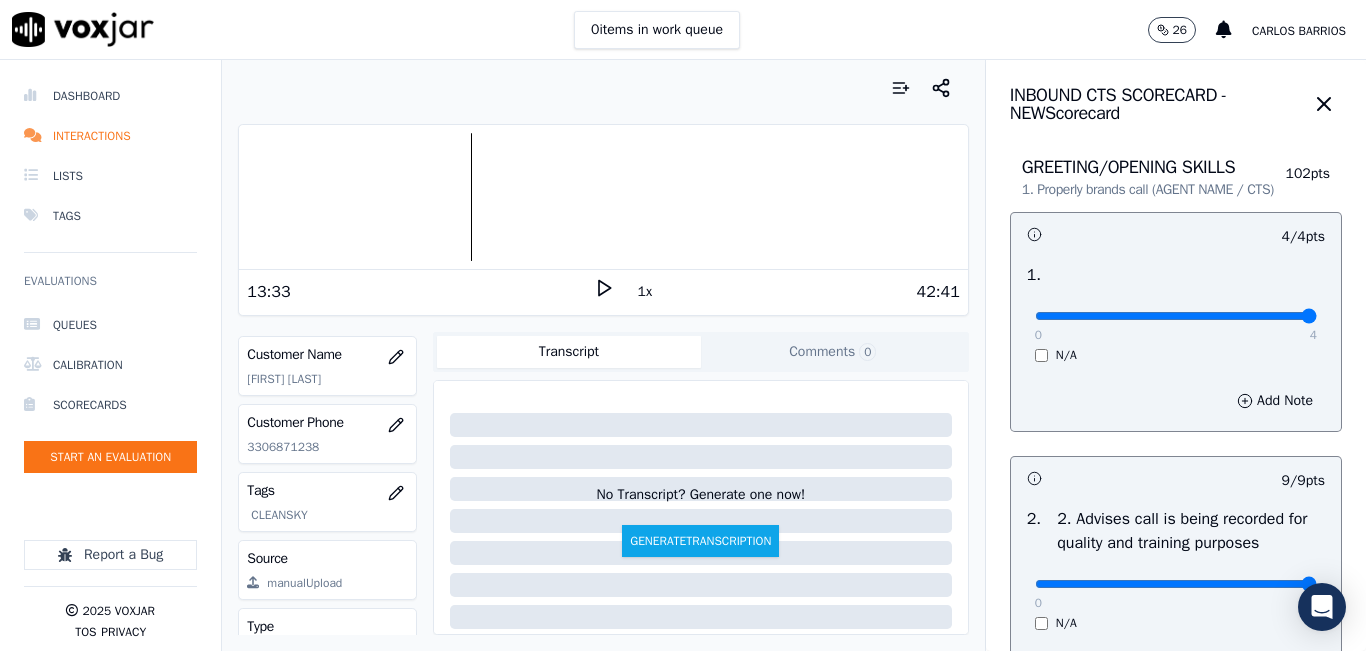 click 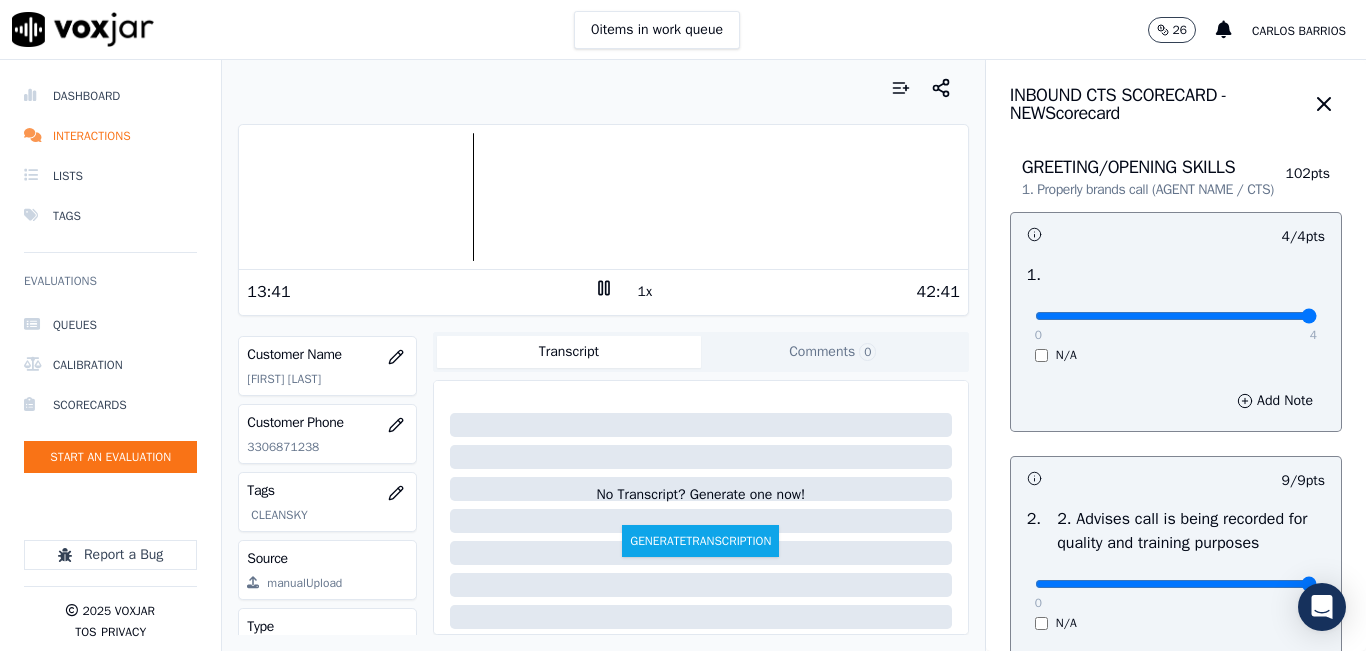 click at bounding box center [603, 197] 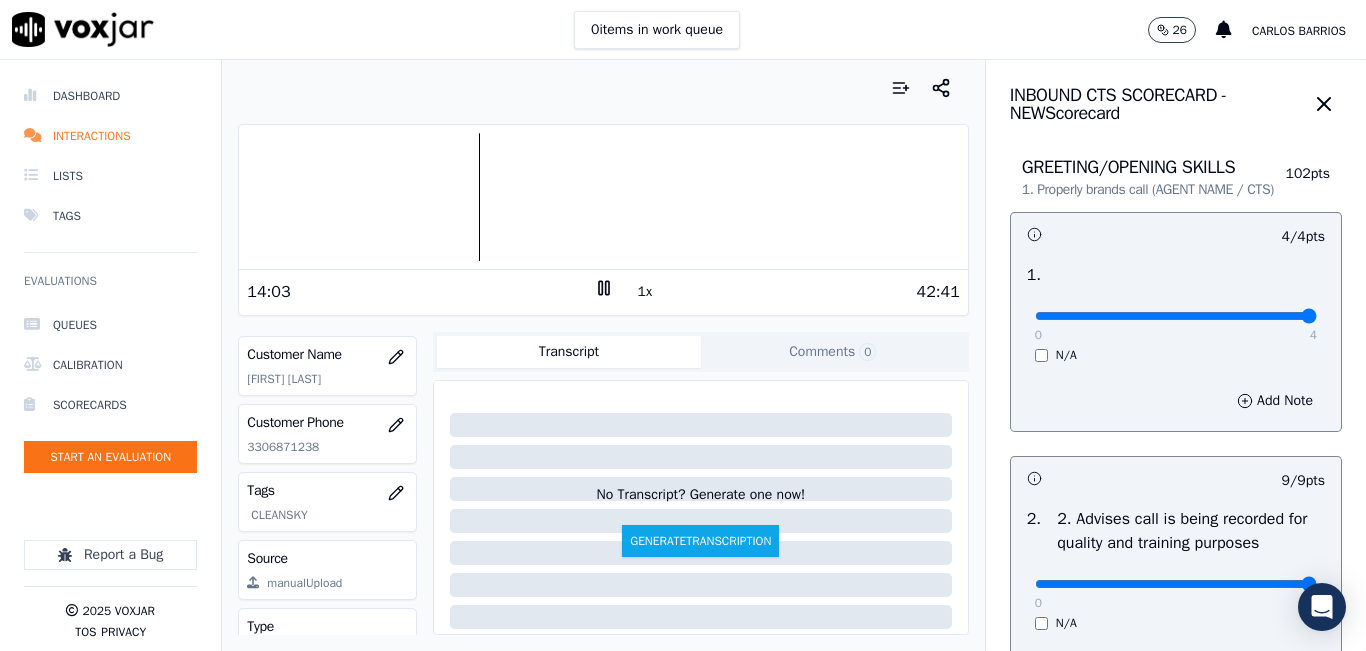 click on "1x" at bounding box center (645, 292) 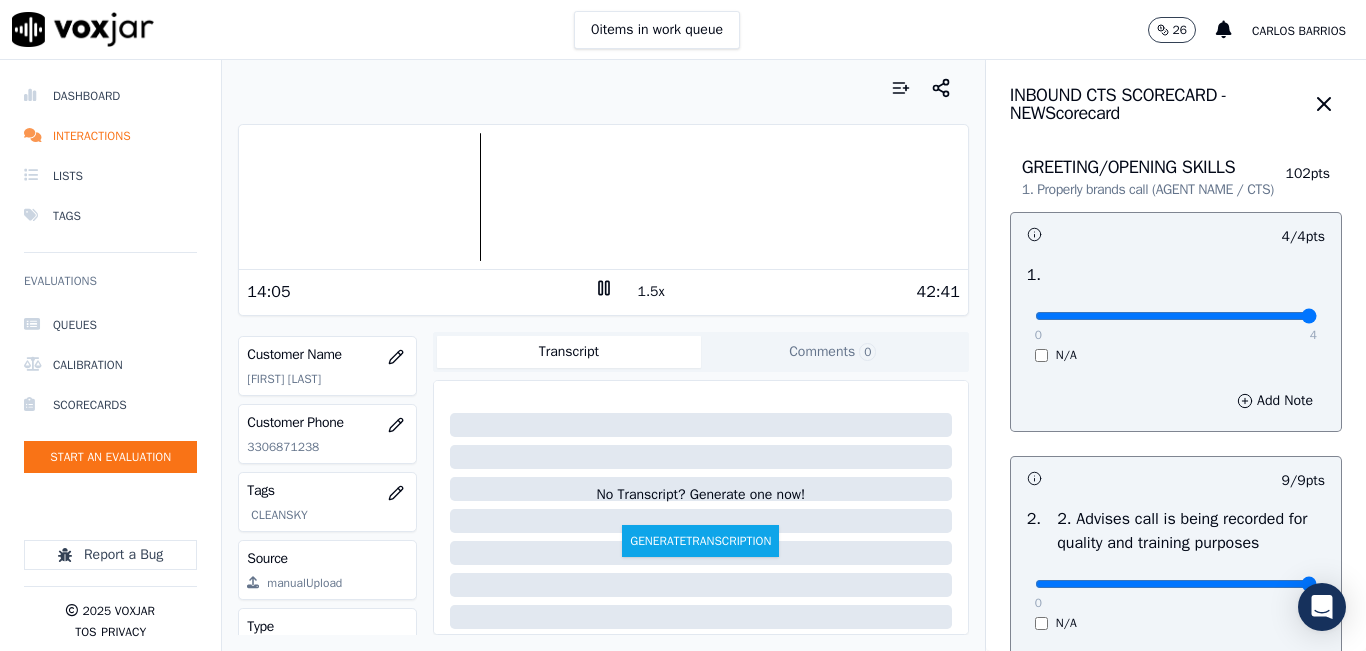 click on "1.5x" at bounding box center [651, 292] 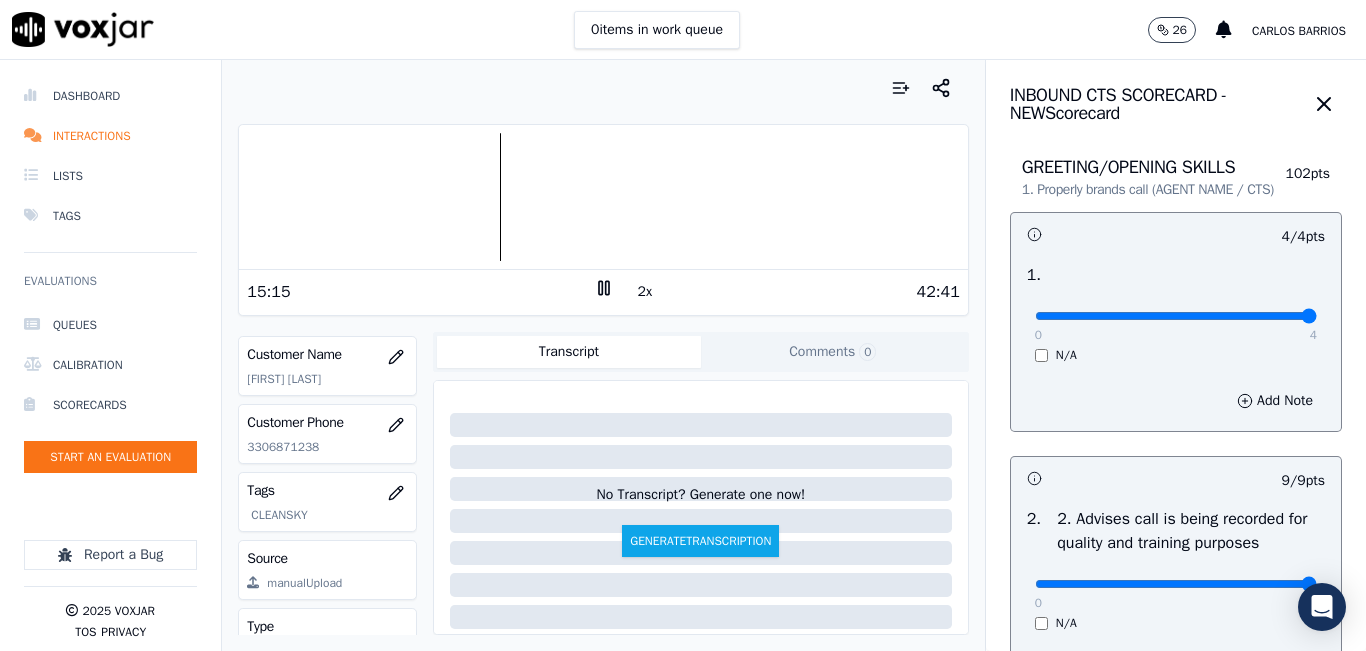 click 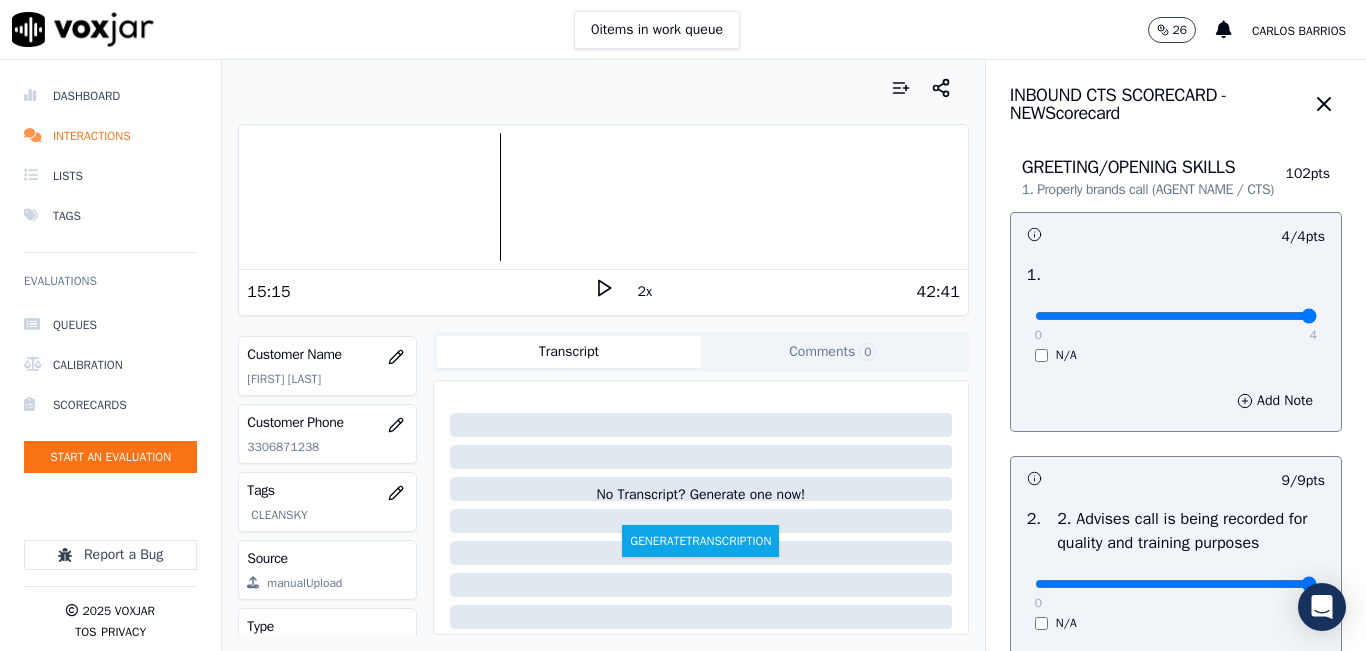 click on "42:41" at bounding box center (787, 292) 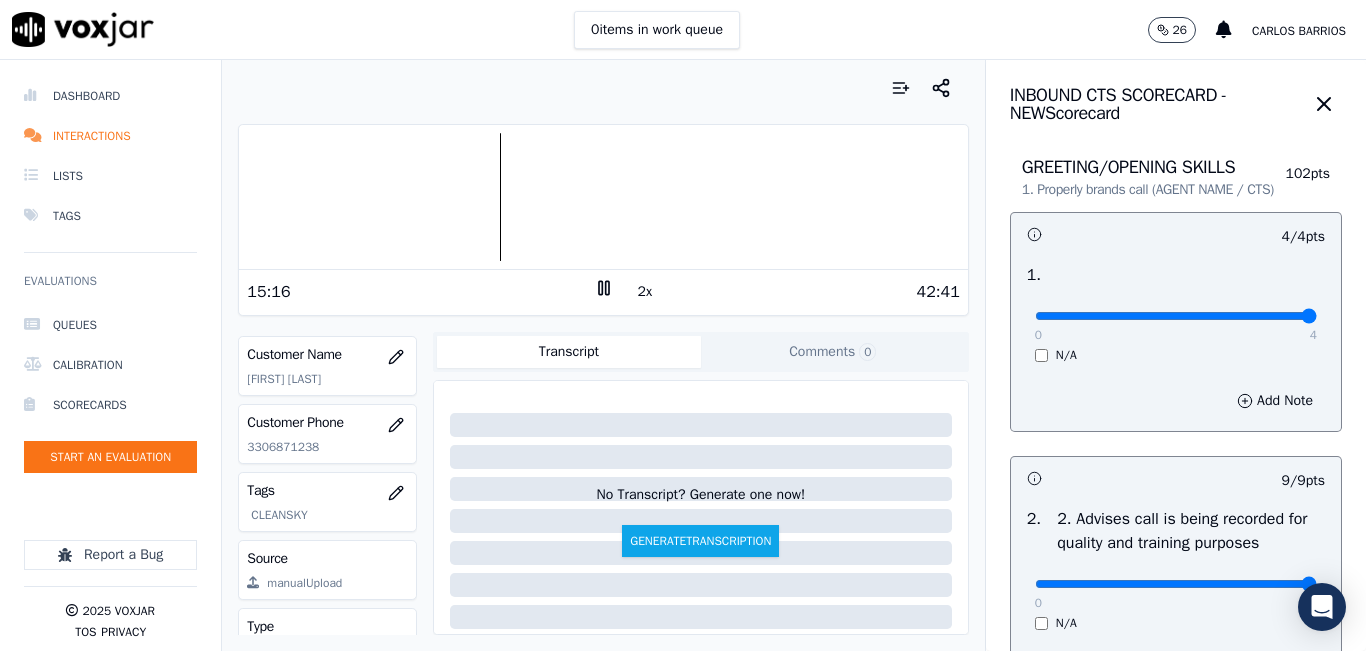 click on "2x" at bounding box center (645, 292) 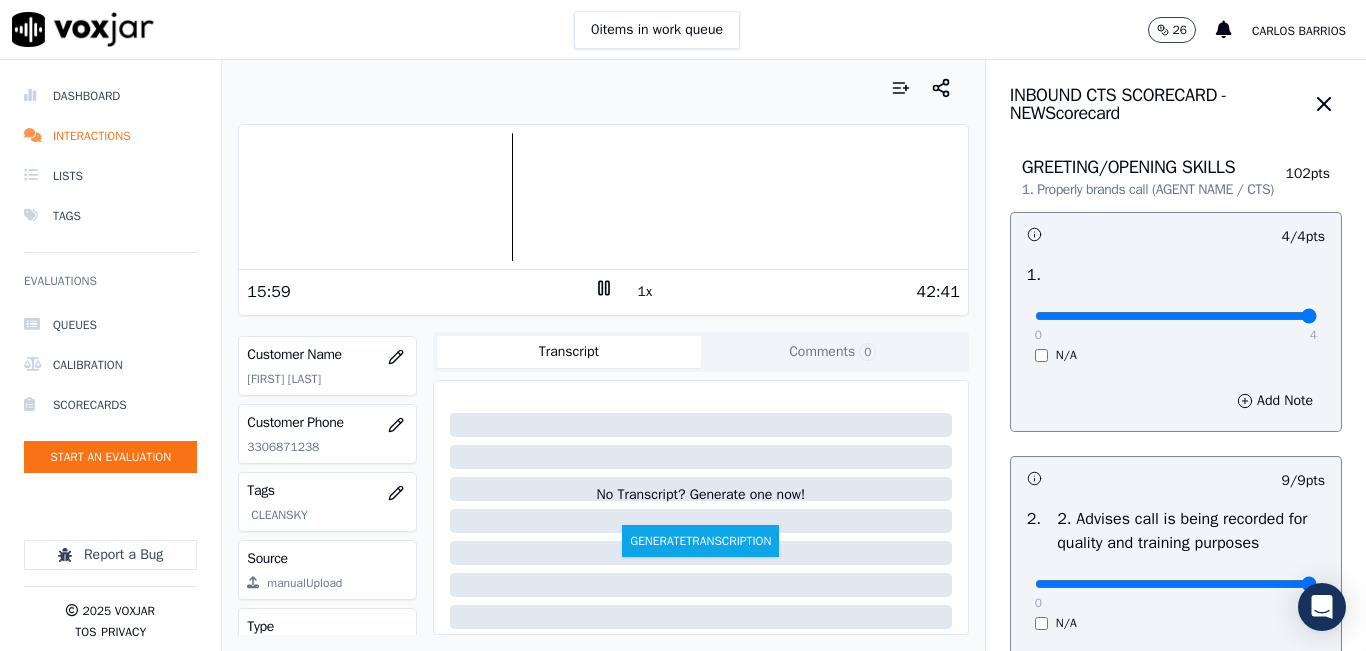 click on "1x" at bounding box center (645, 292) 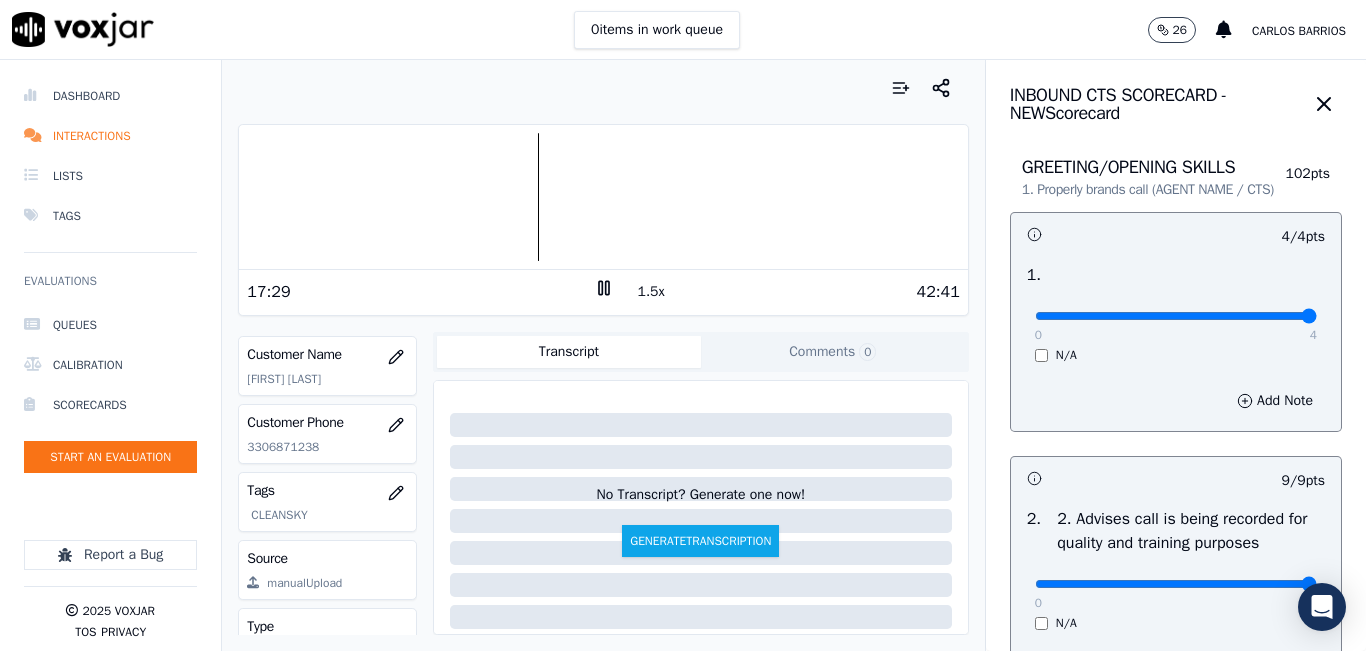 click 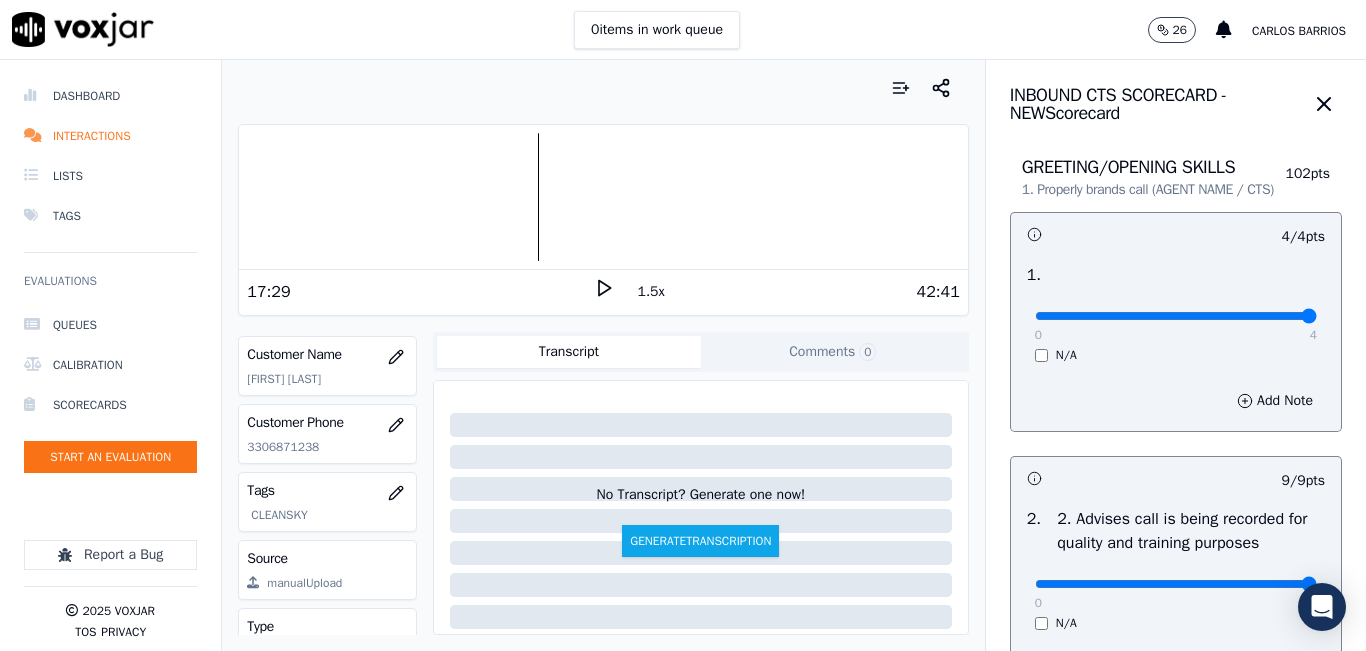 click 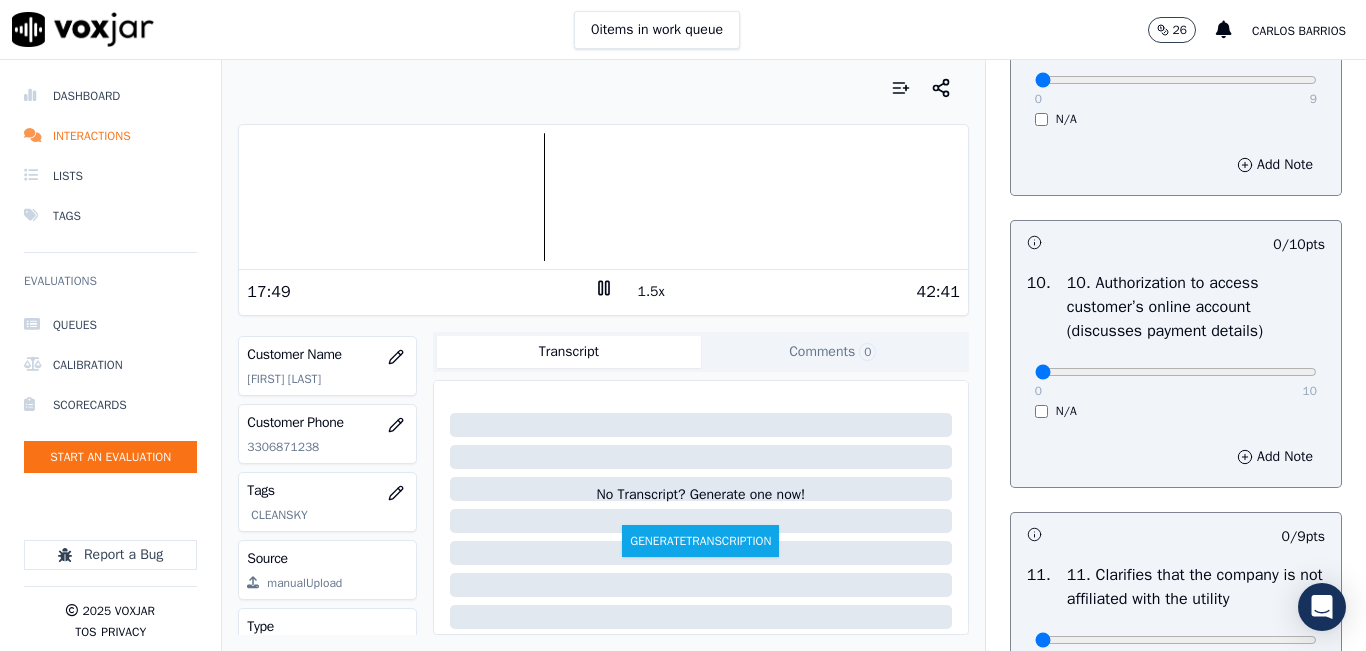 scroll, scrollTop: 2700, scrollLeft: 0, axis: vertical 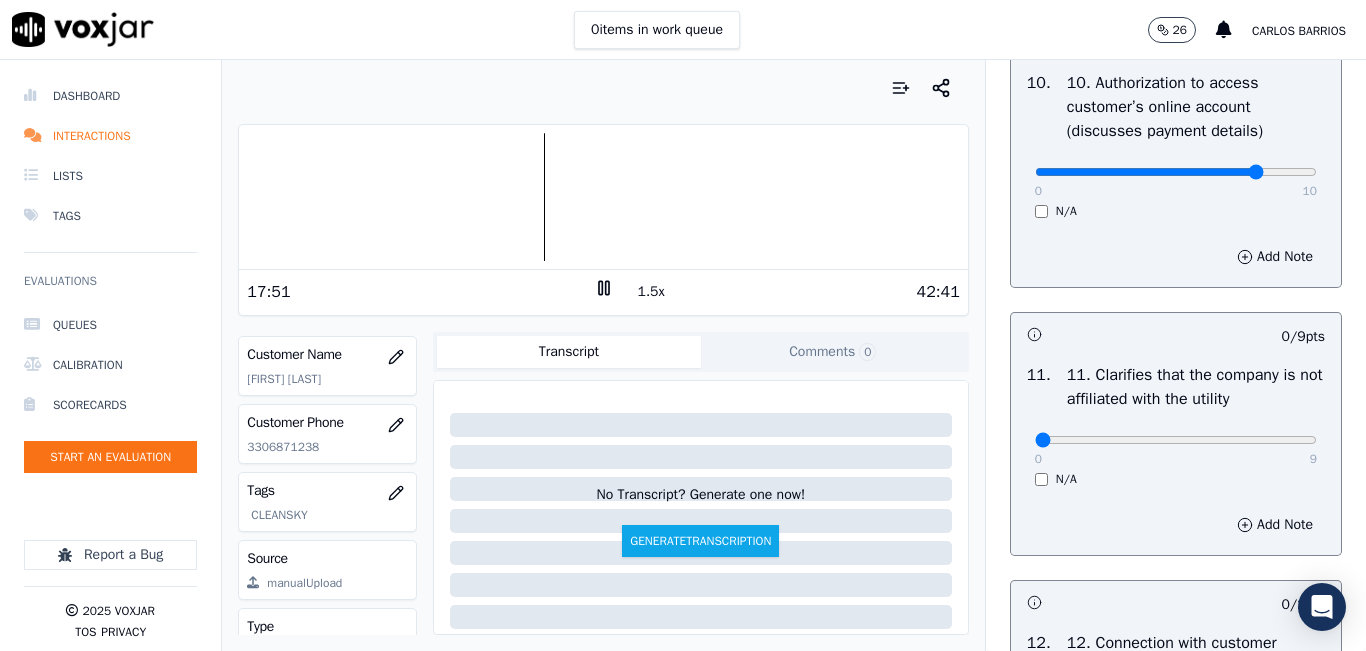 type on "8" 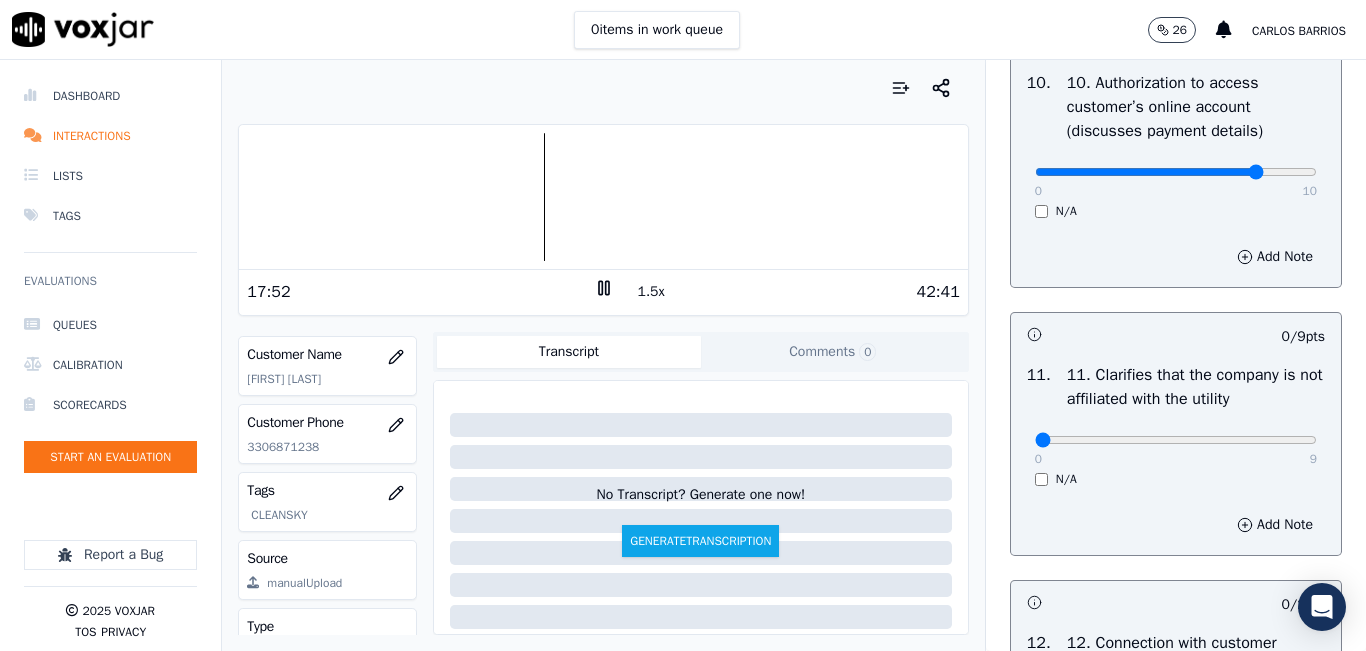 scroll, scrollTop: 2800, scrollLeft: 0, axis: vertical 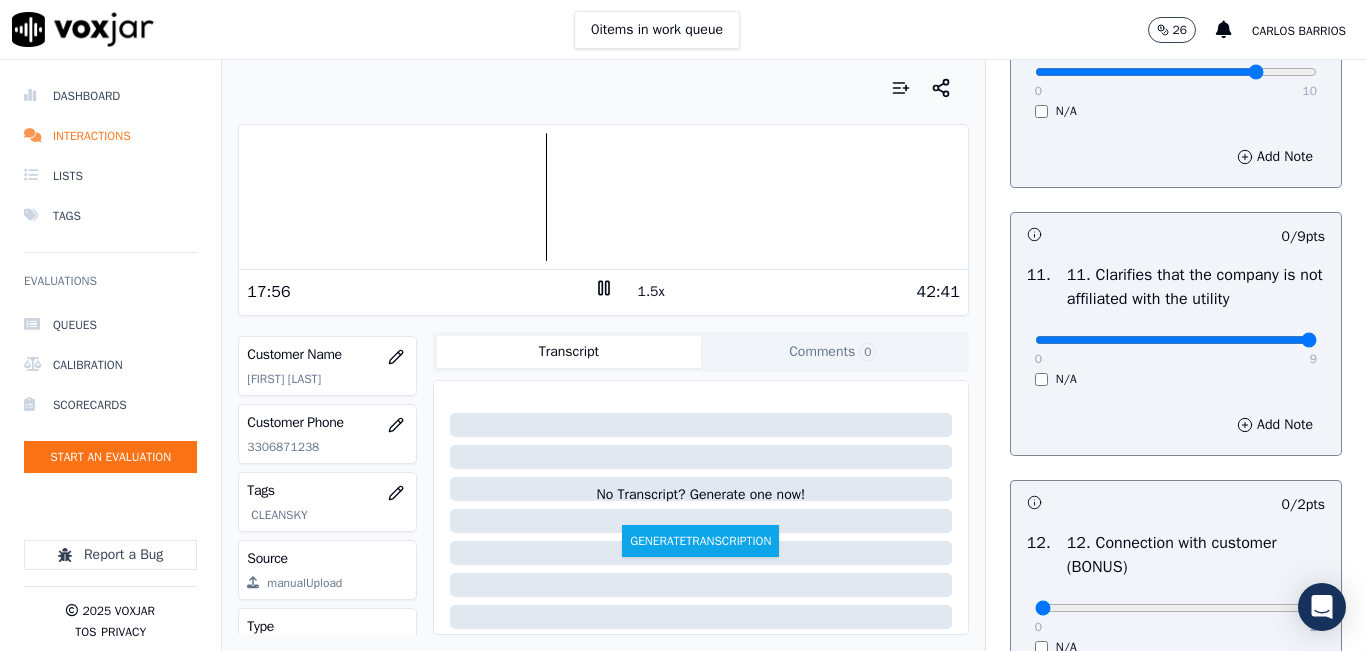 type on "9" 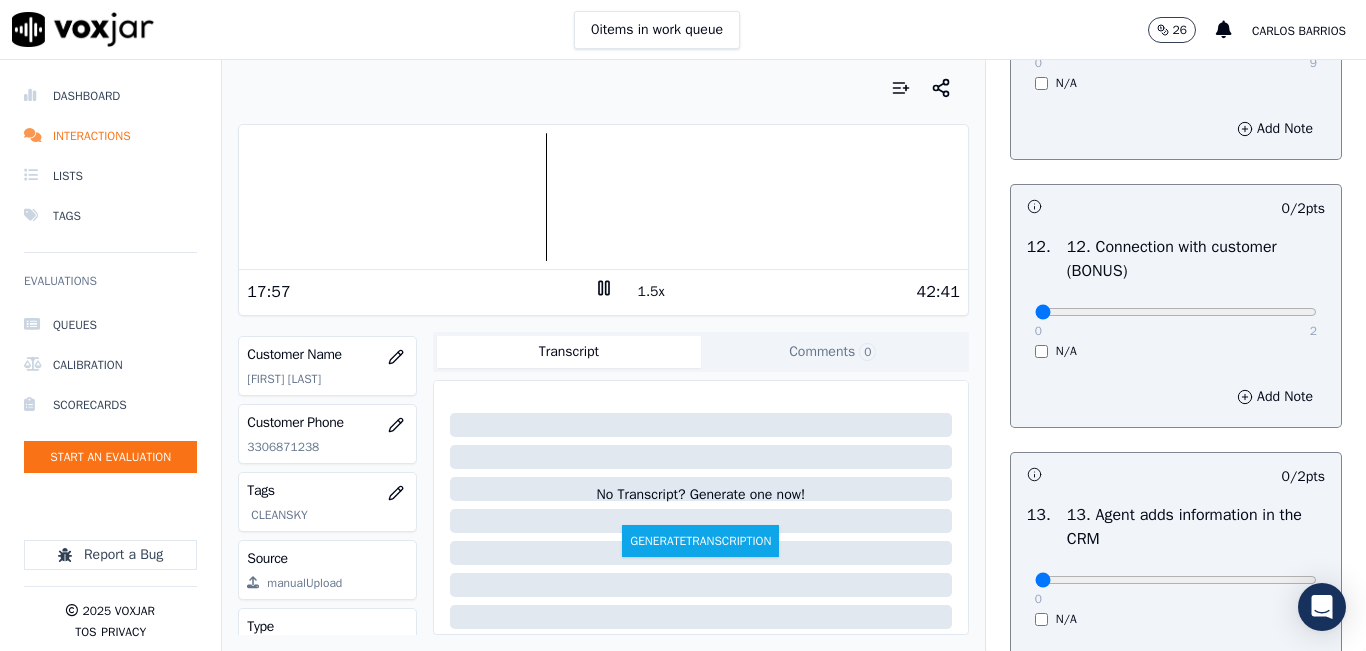 scroll, scrollTop: 3100, scrollLeft: 0, axis: vertical 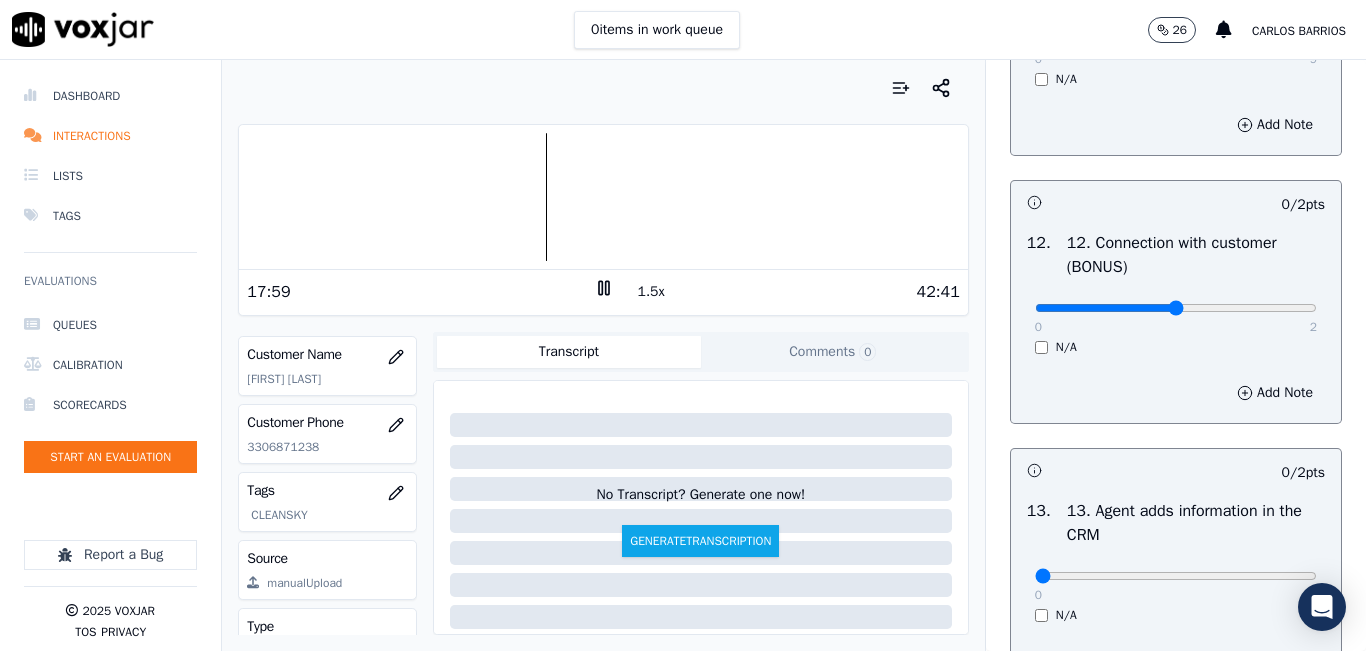 type on "1" 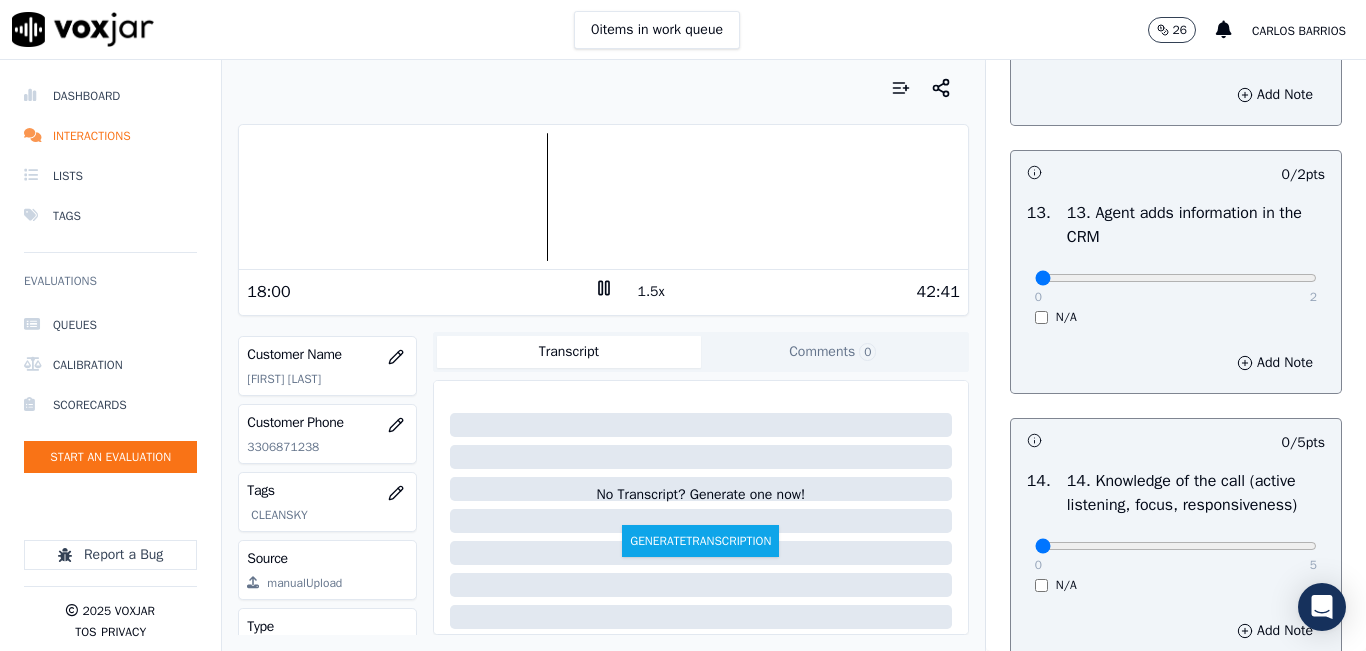 scroll, scrollTop: 3400, scrollLeft: 0, axis: vertical 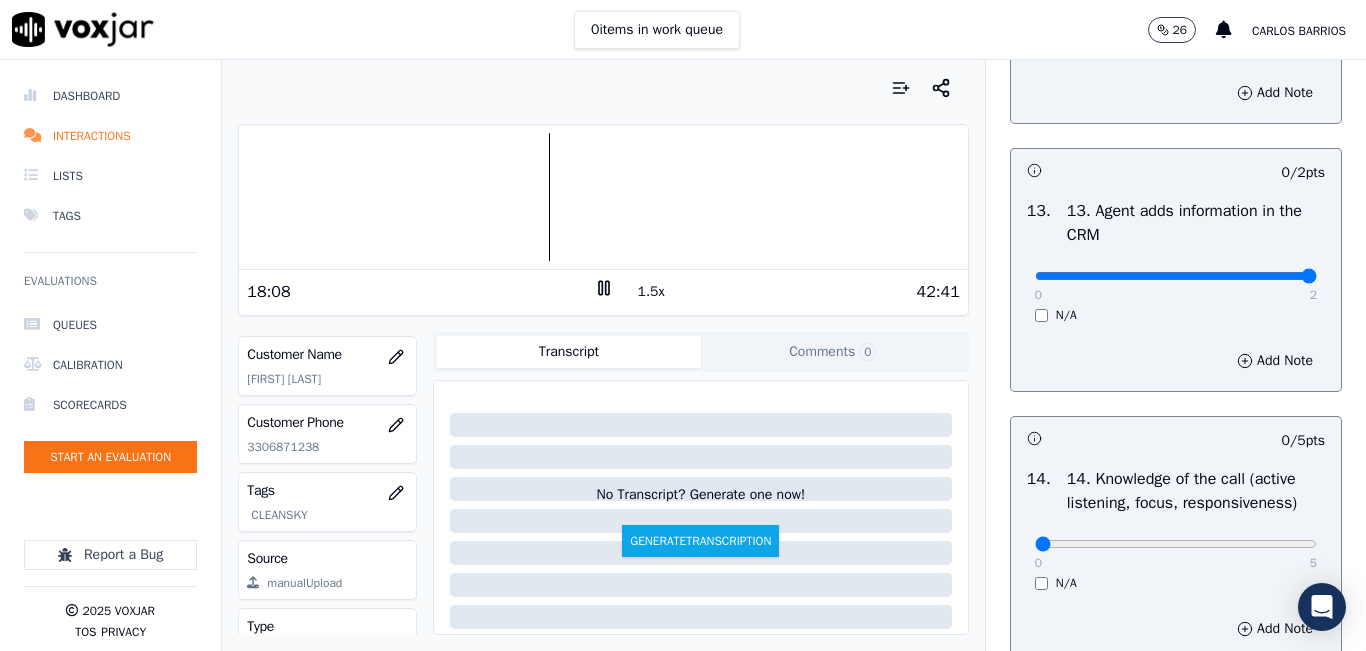 type on "2" 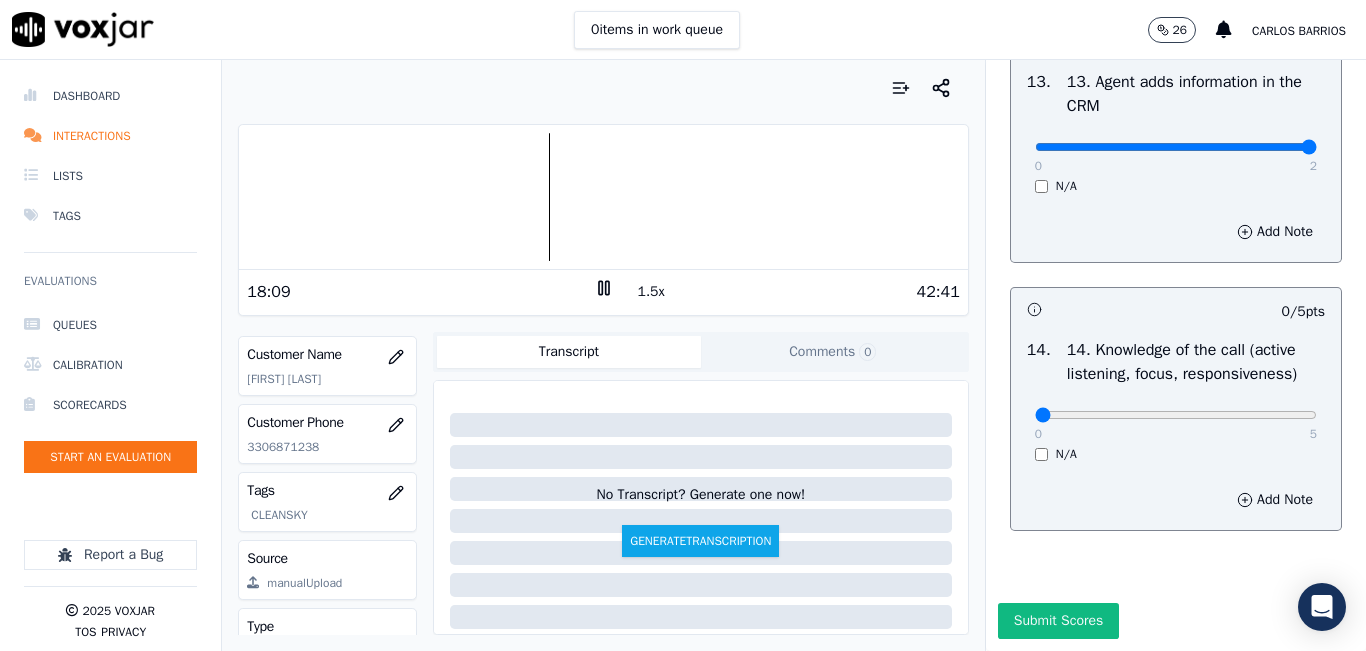 scroll, scrollTop: 3642, scrollLeft: 0, axis: vertical 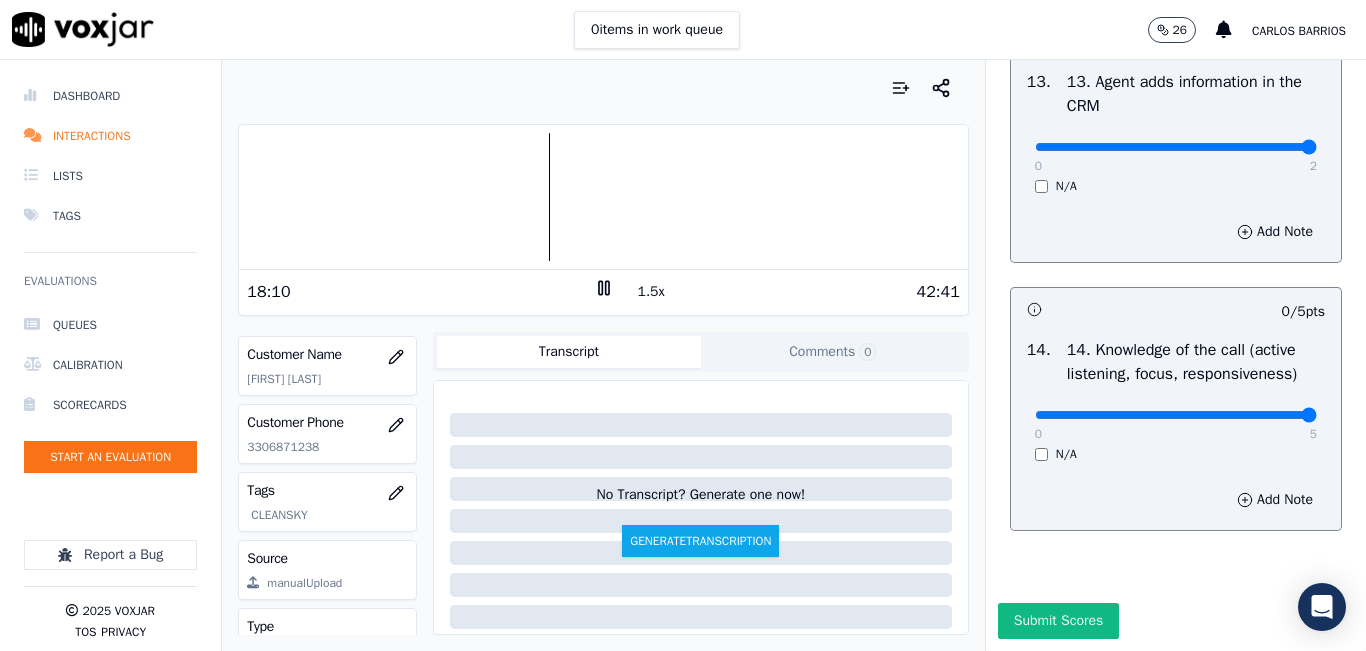 drag, startPoint x: 1252, startPoint y: 369, endPoint x: 1283, endPoint y: 365, distance: 31.257 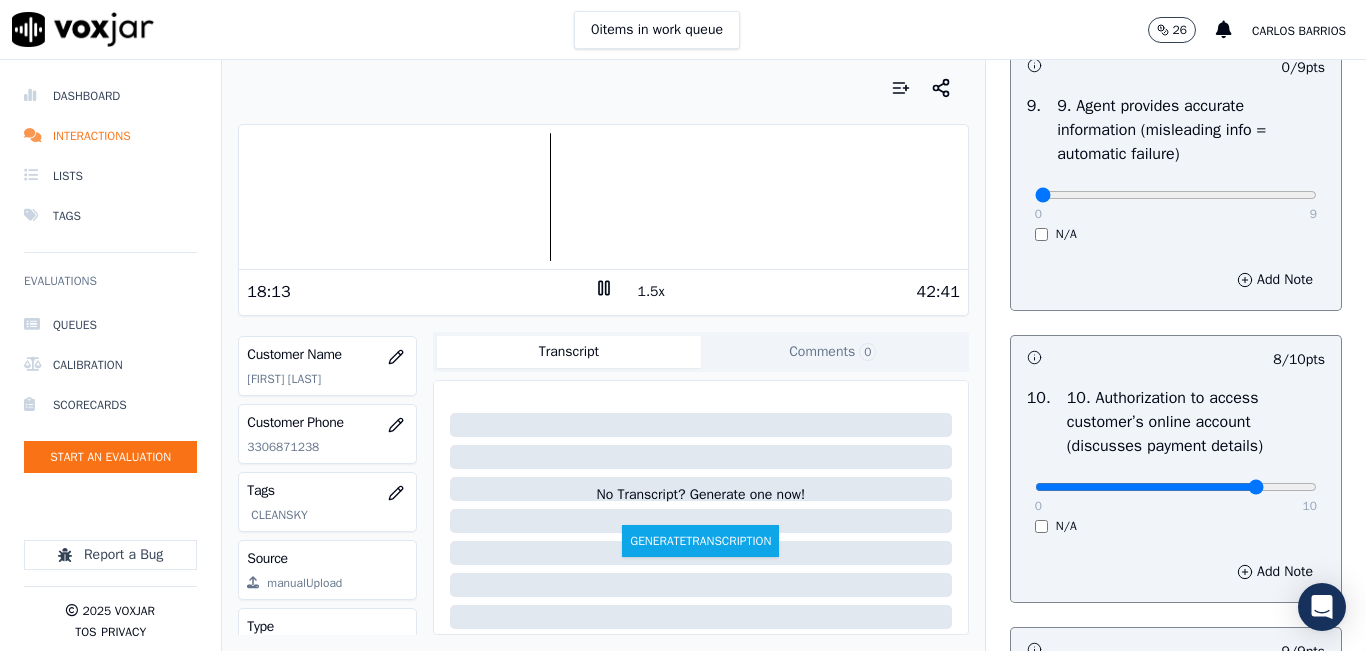 scroll, scrollTop: 2342, scrollLeft: 0, axis: vertical 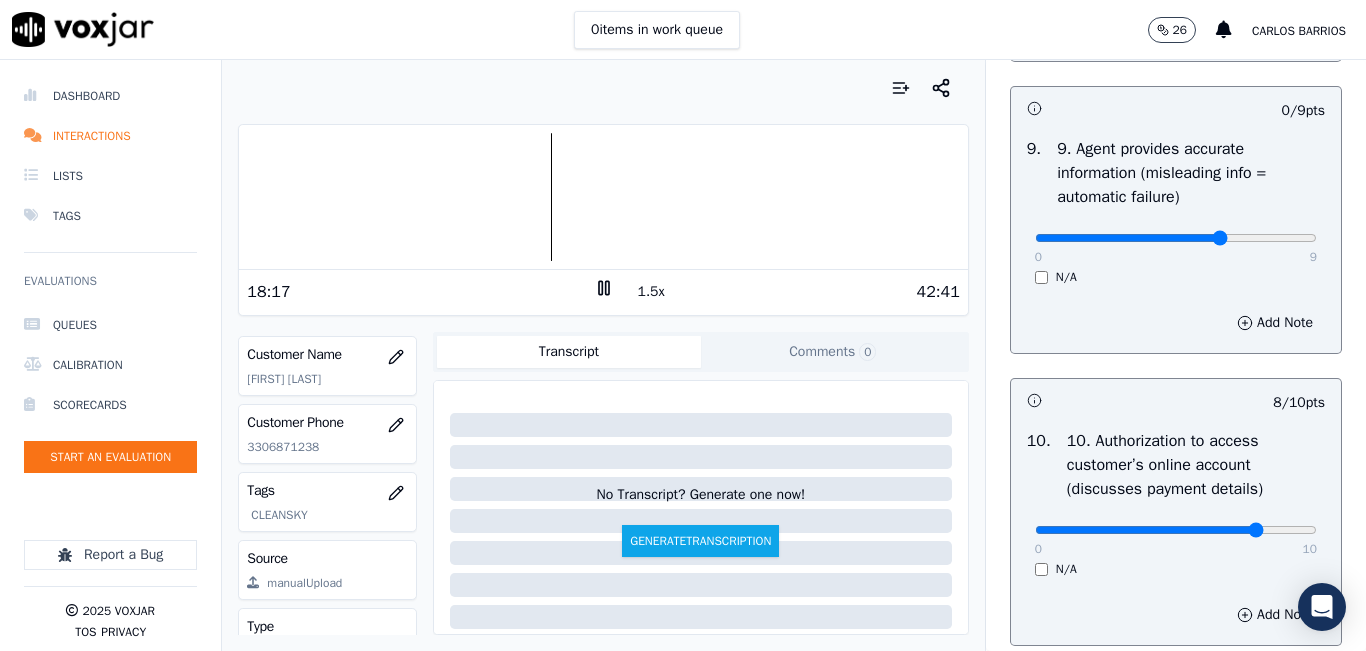 click at bounding box center [1176, -2026] 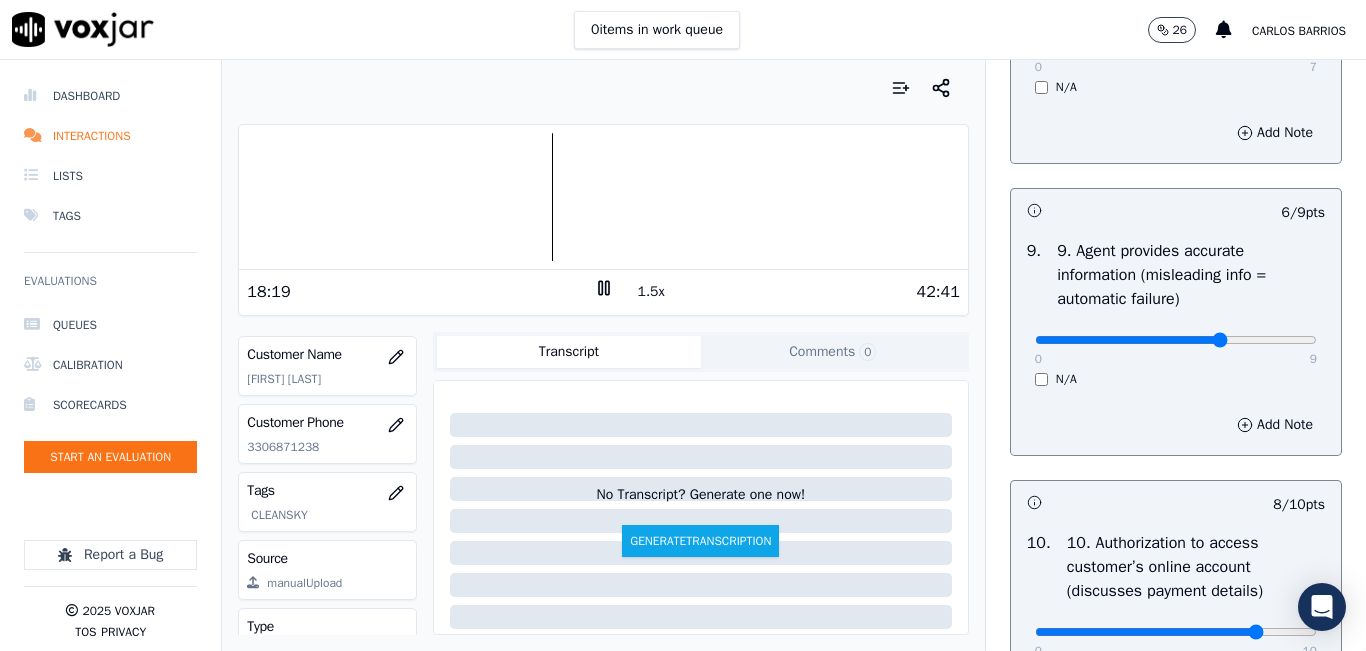 scroll, scrollTop: 2242, scrollLeft: 0, axis: vertical 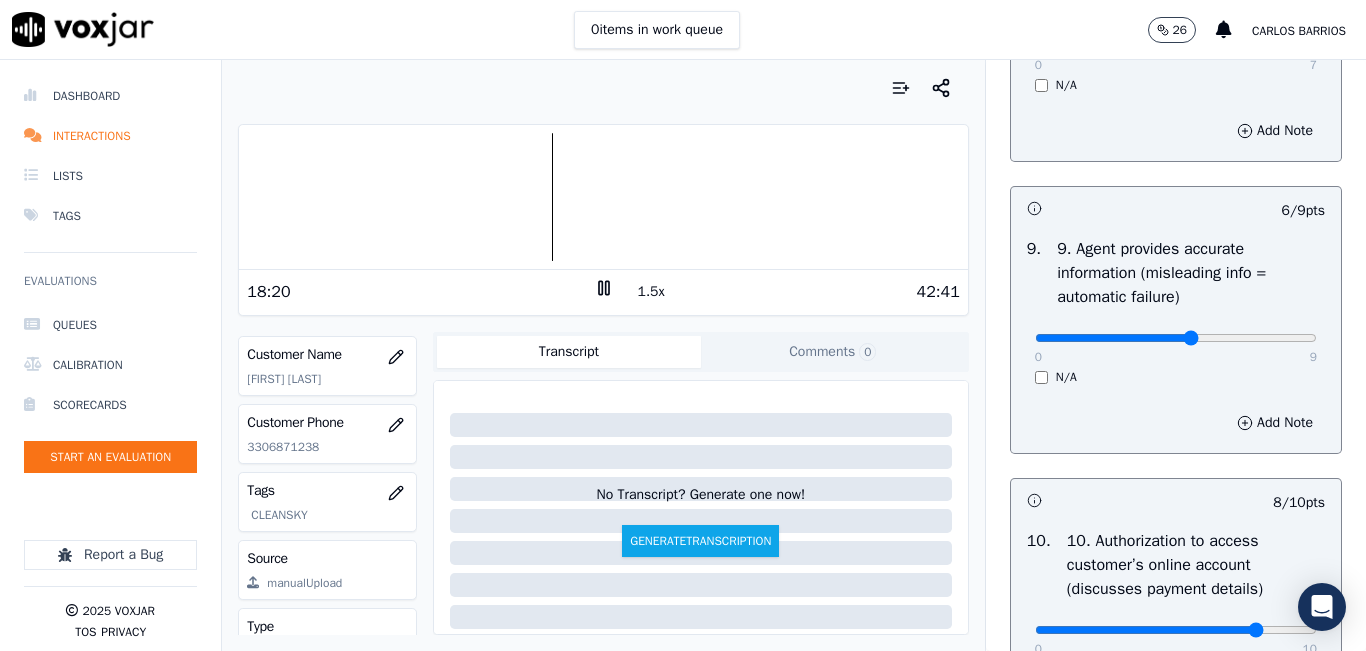 type on "5" 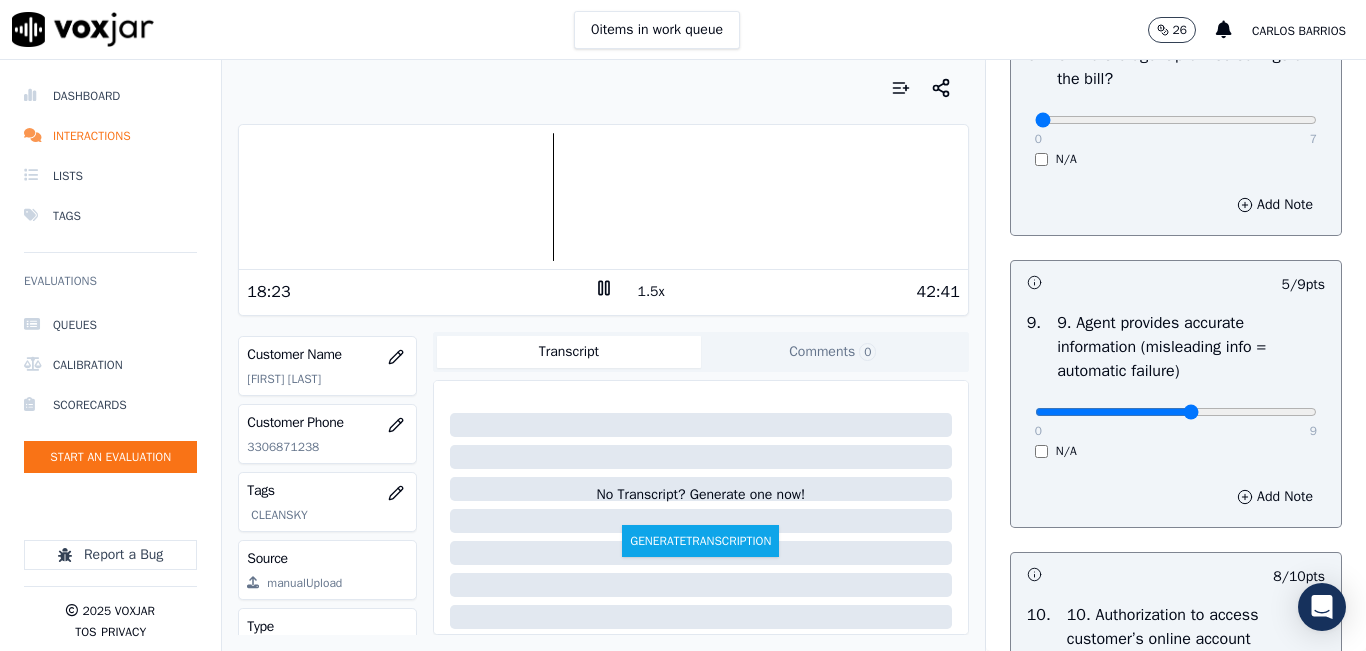 scroll, scrollTop: 2242, scrollLeft: 0, axis: vertical 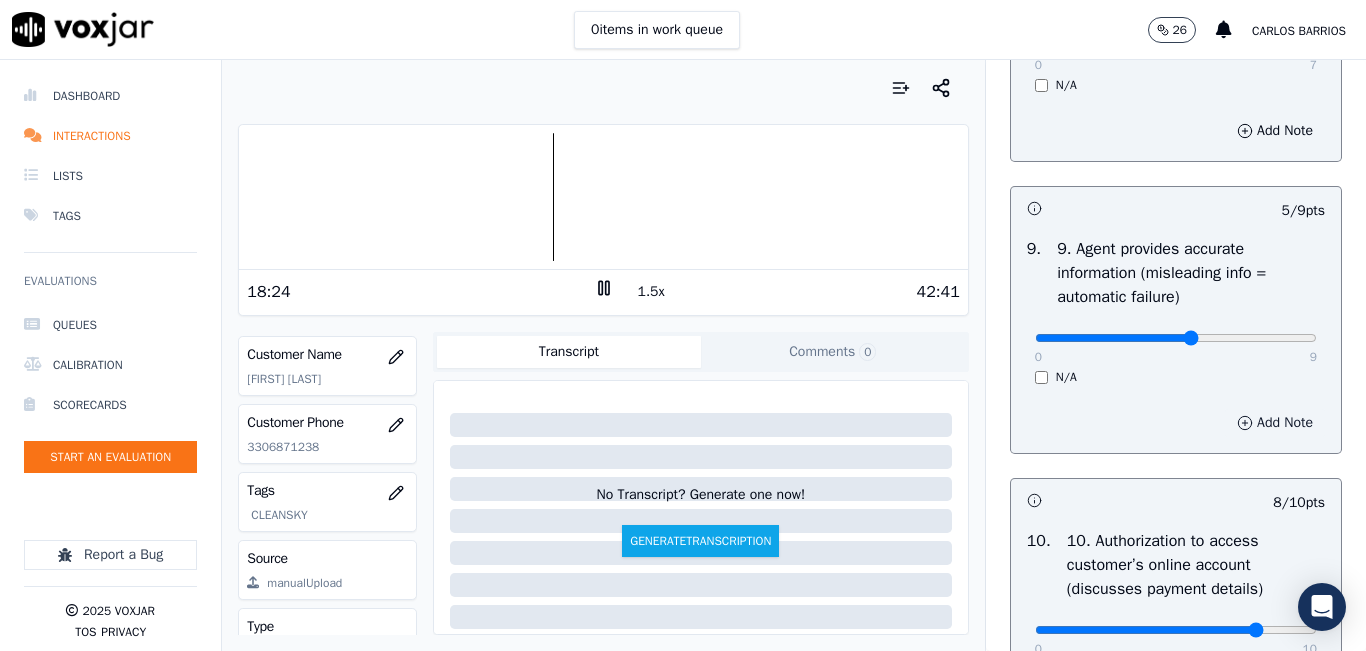 click on "Add Note" at bounding box center [1275, 423] 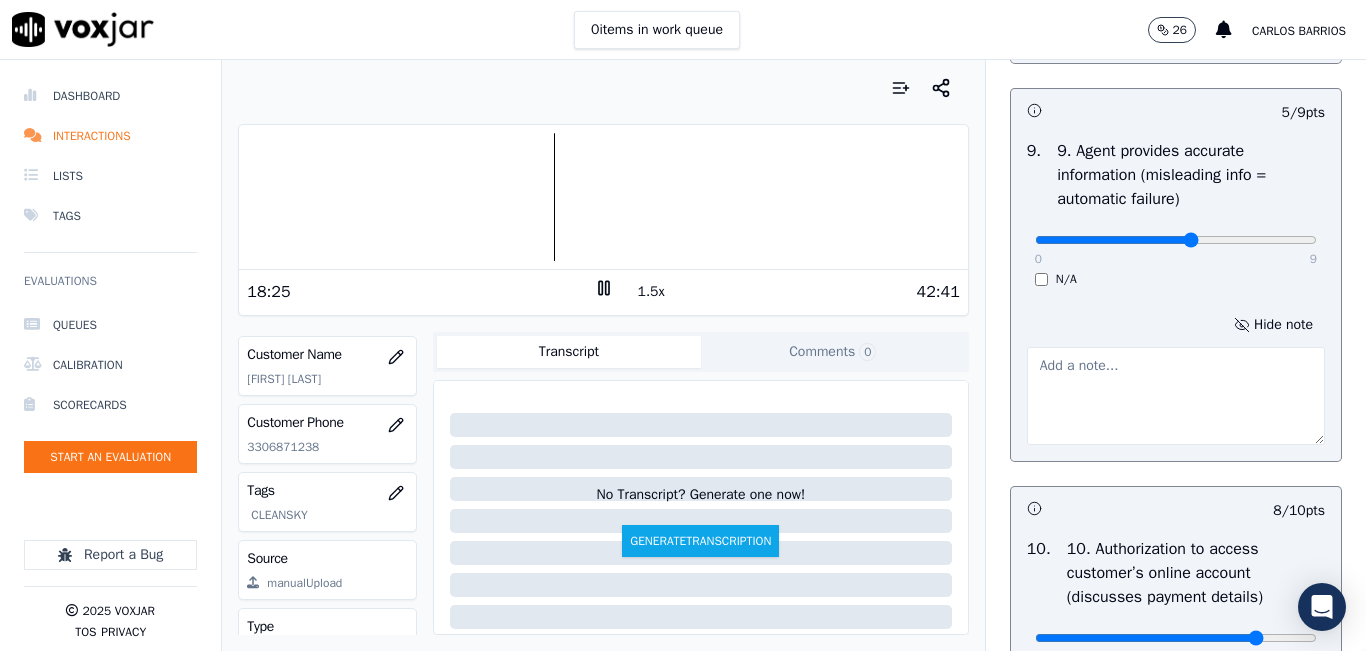 scroll, scrollTop: 2542, scrollLeft: 0, axis: vertical 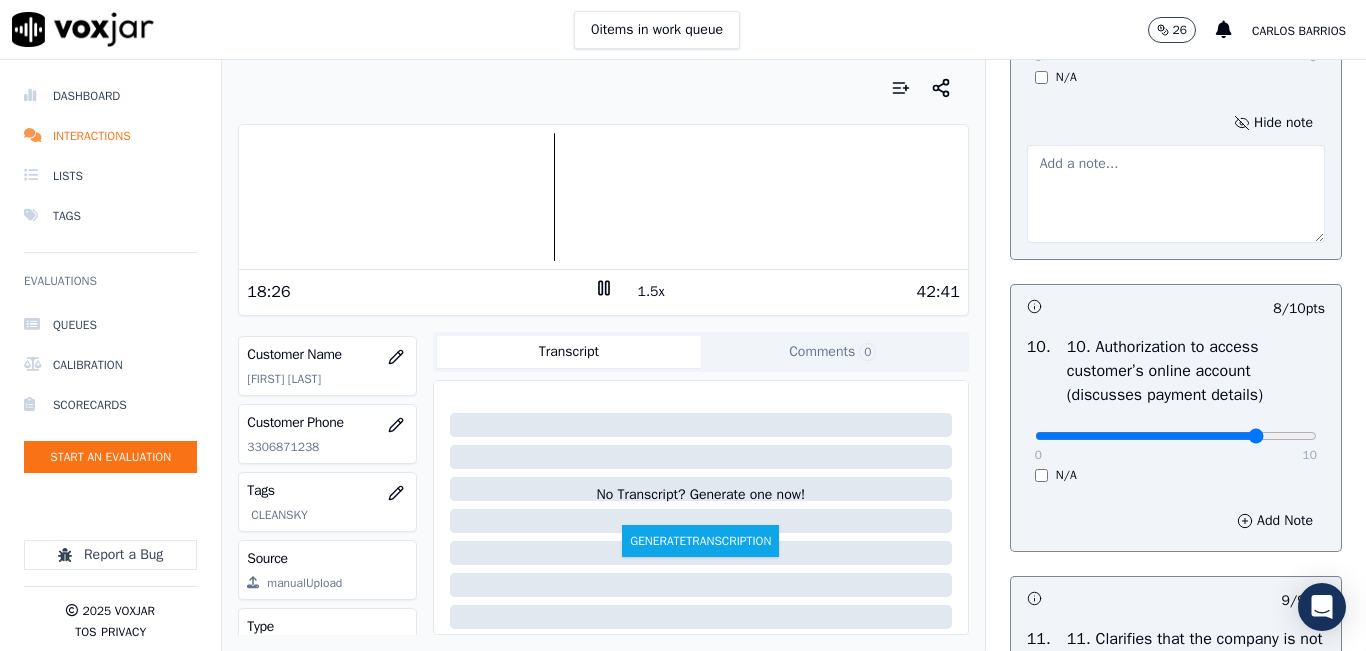 click at bounding box center [1176, 194] 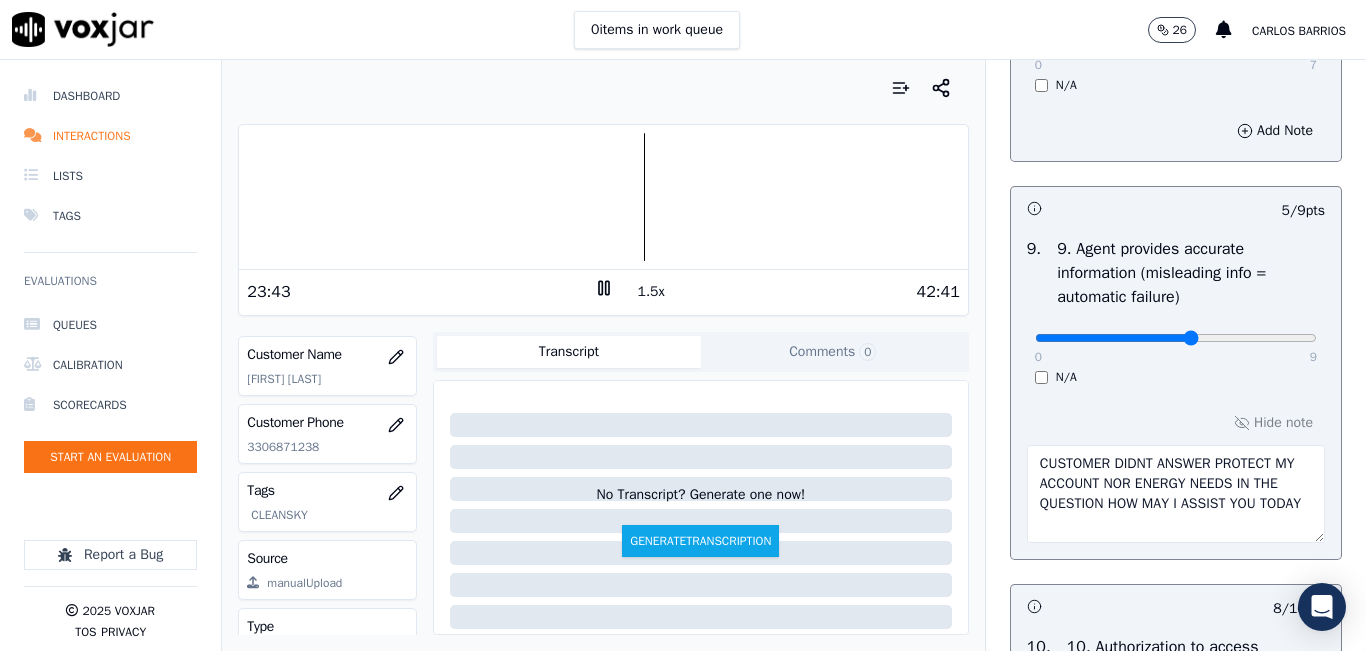 scroll, scrollTop: 2342, scrollLeft: 0, axis: vertical 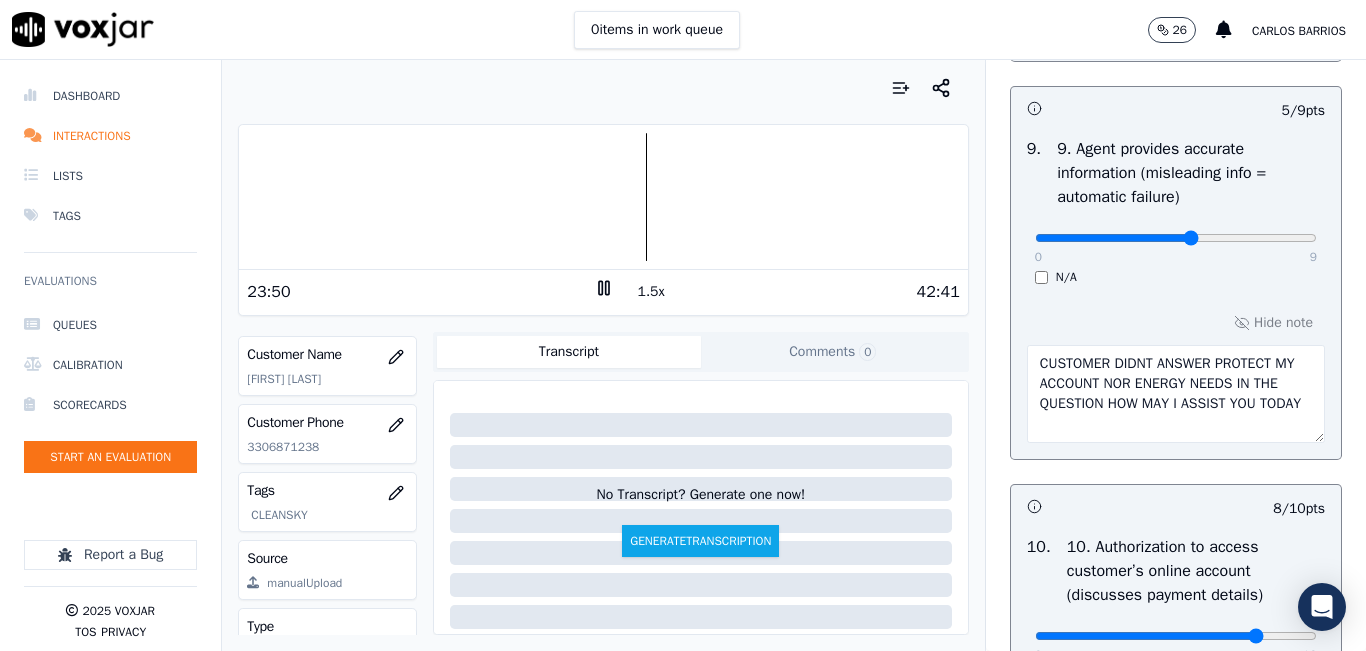 click at bounding box center [603, 197] 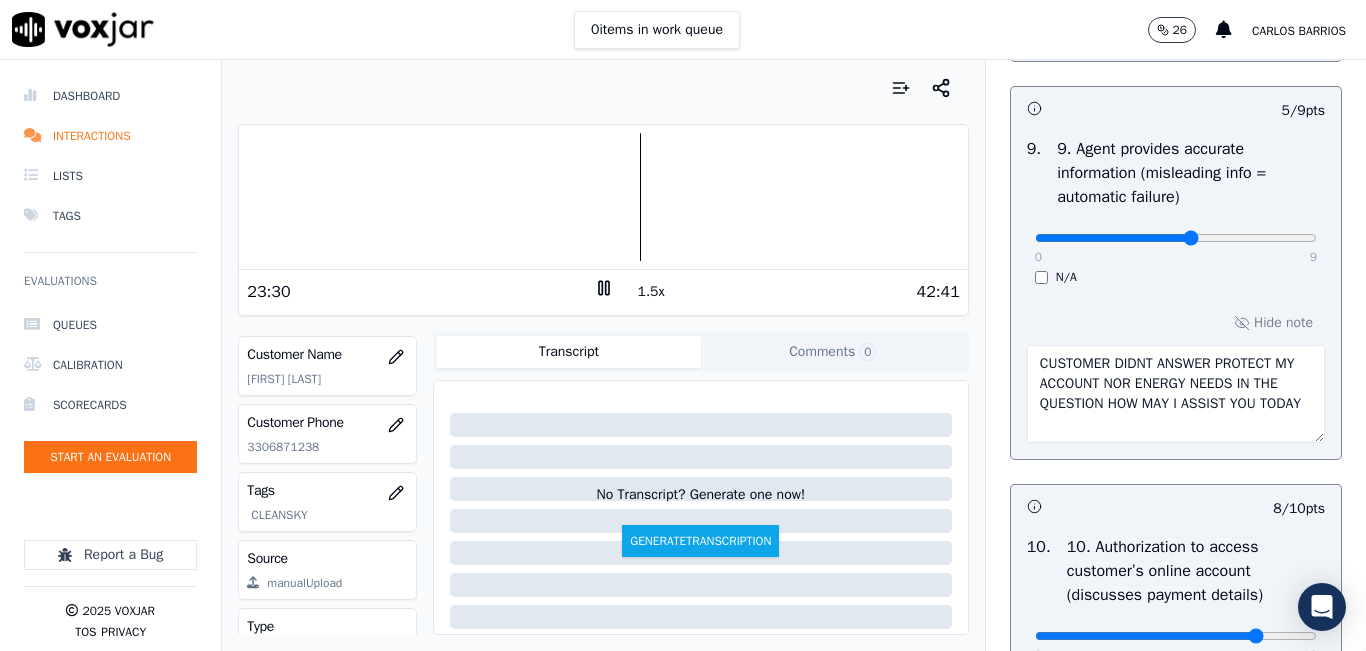 click 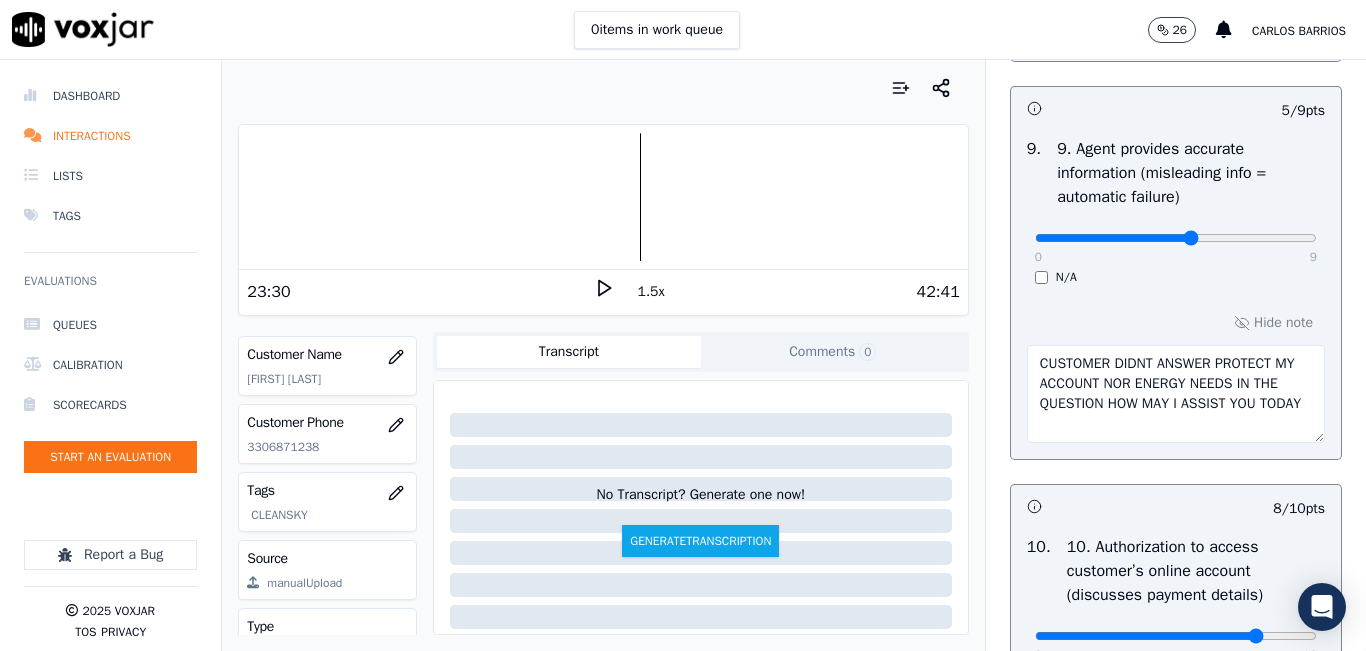 click on "3306871238" 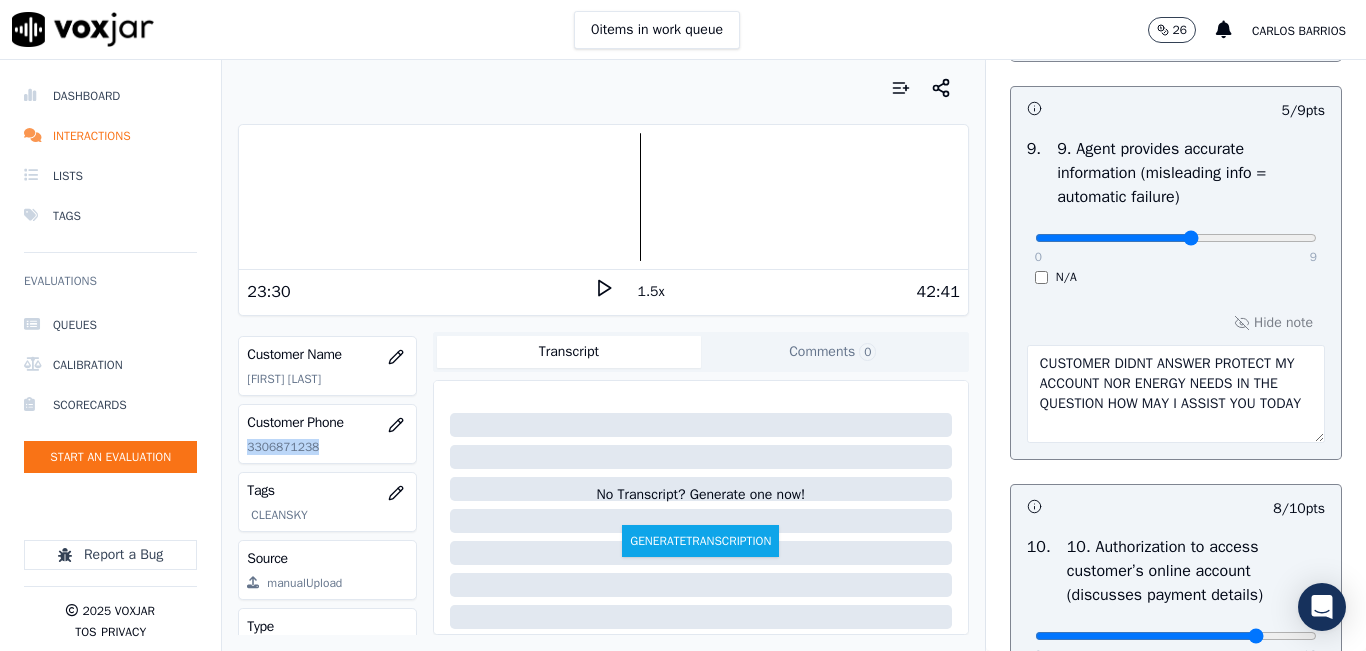 click on "3306871238" 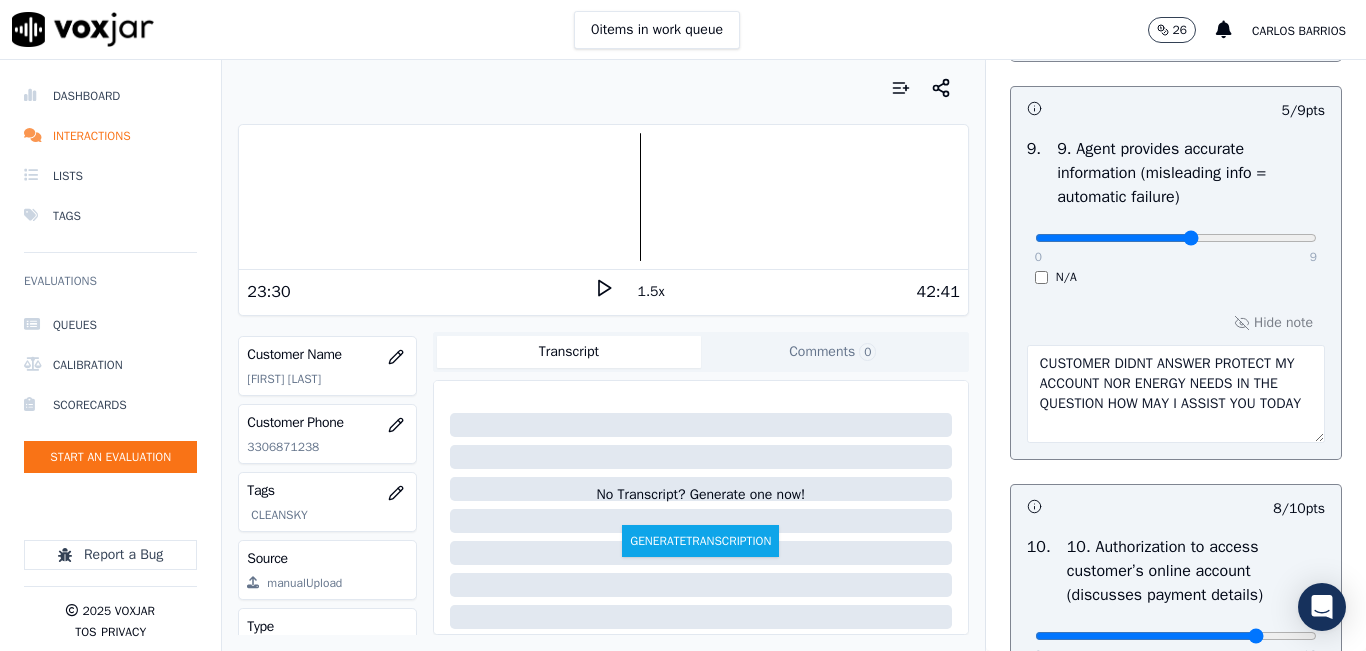 click 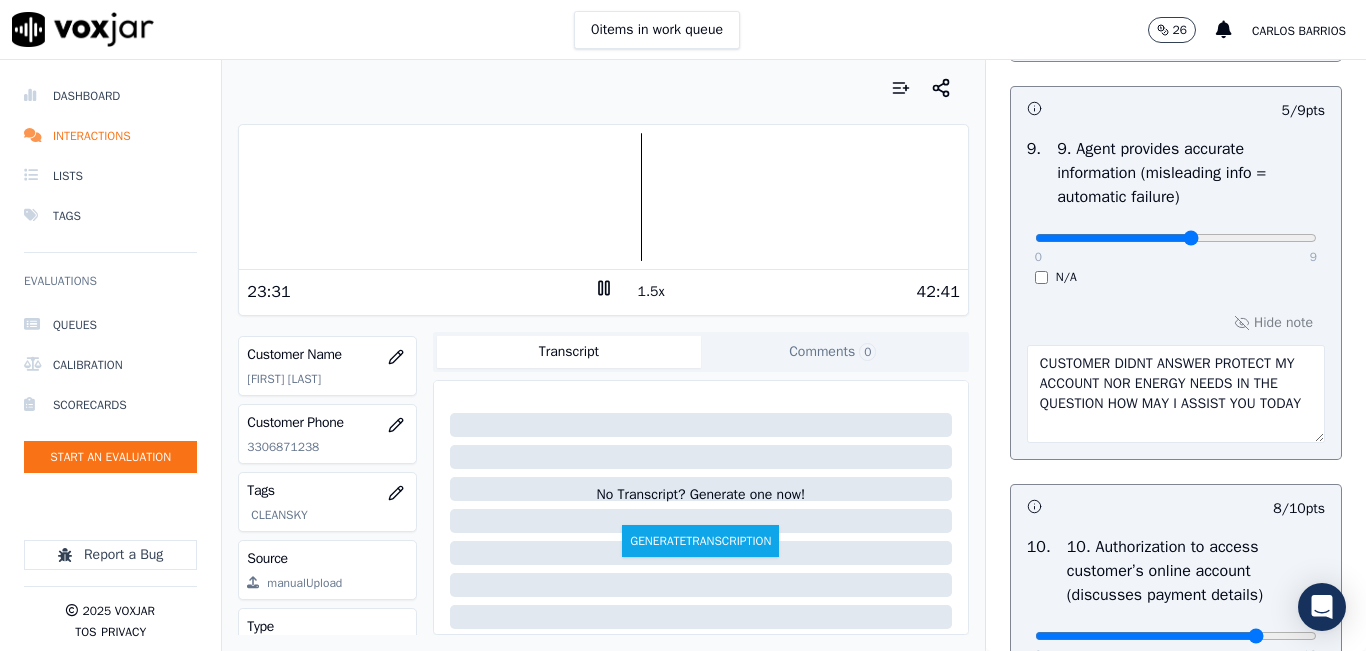 click on "CUSTOMER DIDNT ANSWER PROTECT MY ACCOUNT NOR ENERGY NEEDS IN THE QUESTION HOW MAY I ASSIST YOU TODAY" at bounding box center (1176, 394) 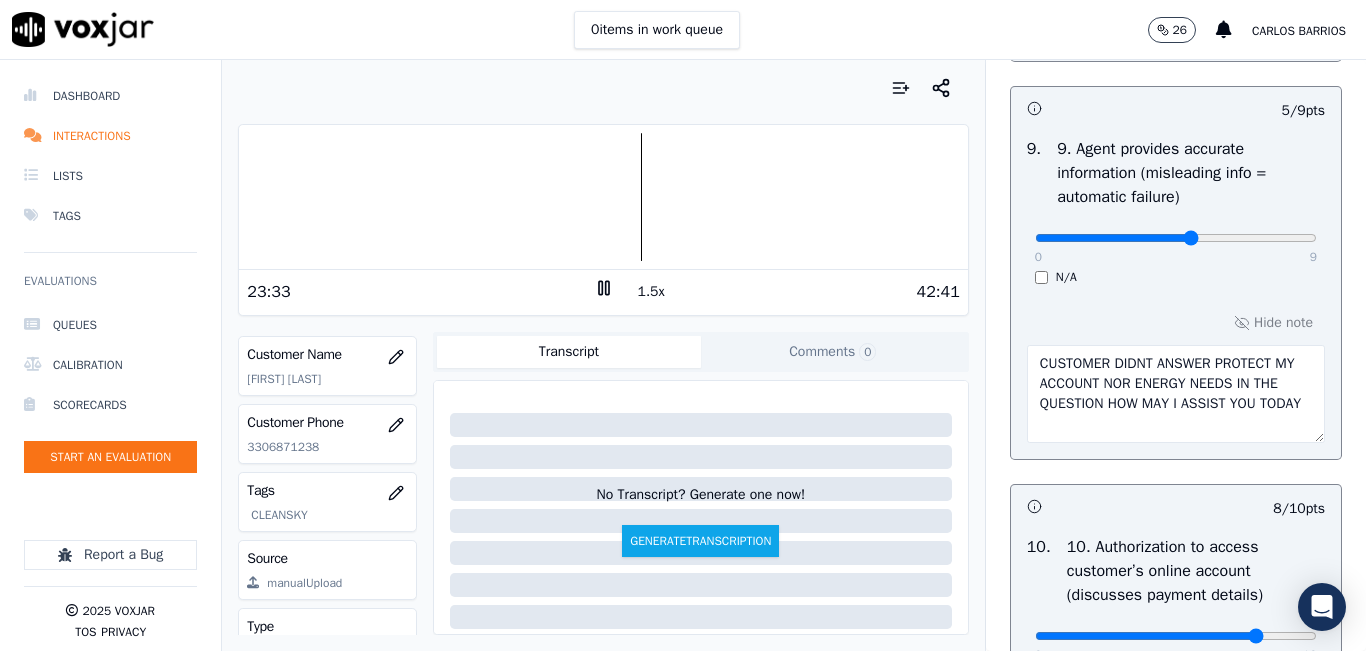 click at bounding box center (603, 197) 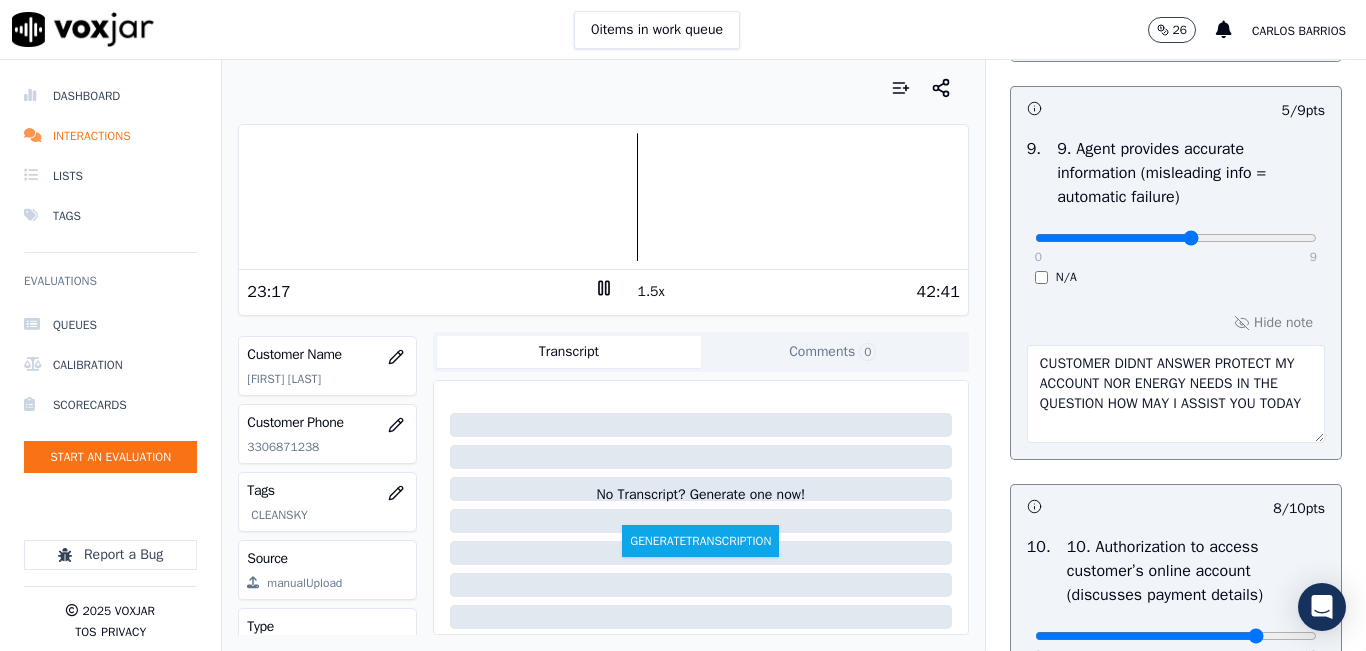 click at bounding box center (603, 197) 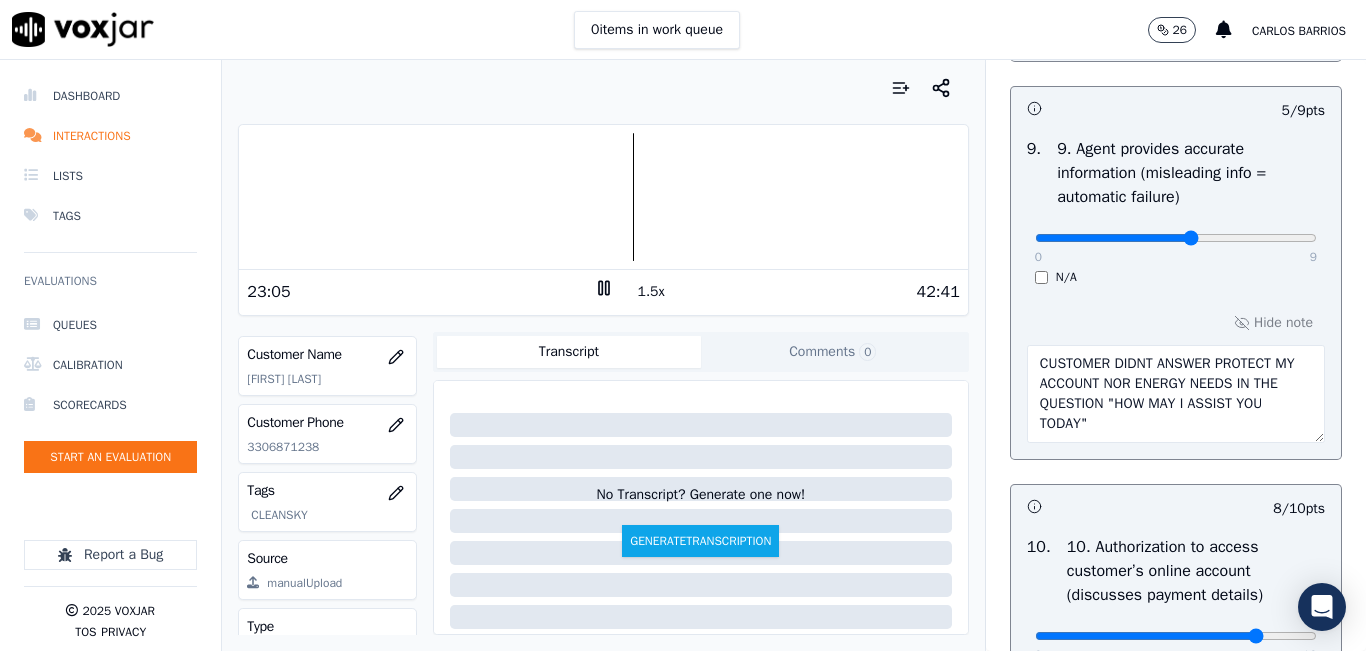 type on "CUSTOMER DIDNT ANSWER PROTECT MY ACCOUNT NOR ENERGY NEEDS IN THE QUESTION "HOW MAY I ASSIST YOU TODAY"" 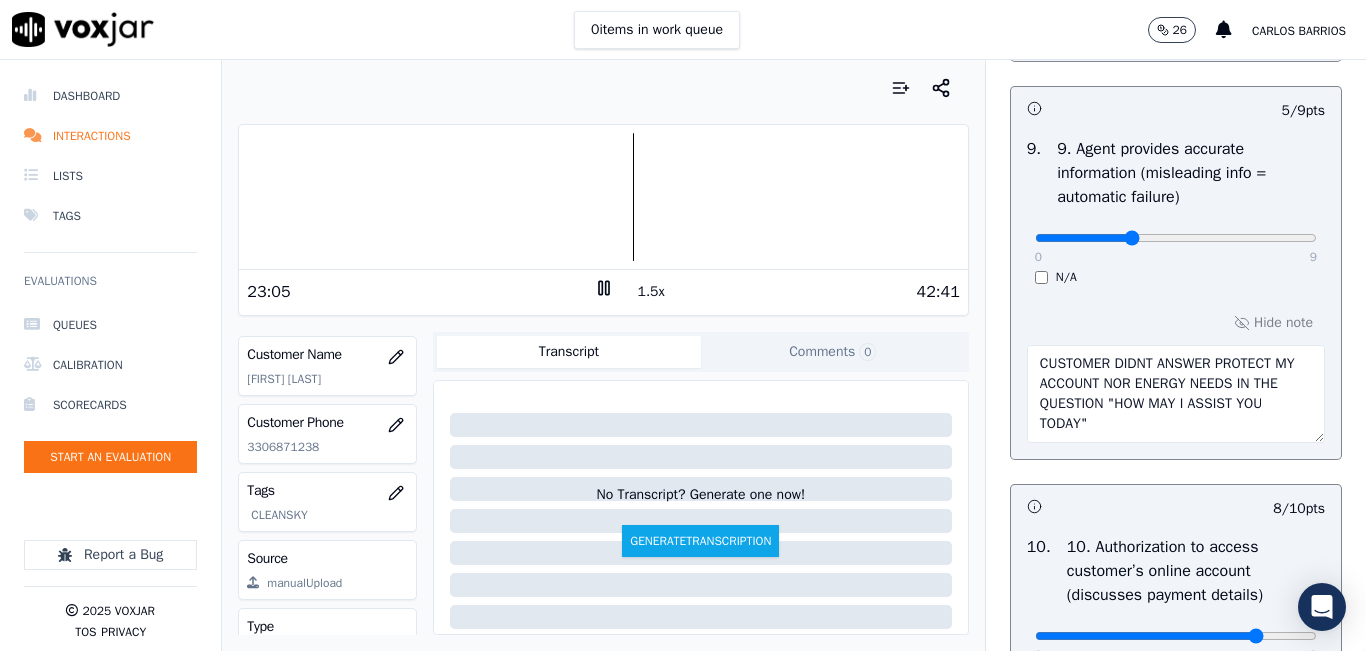 click at bounding box center (1176, -2026) 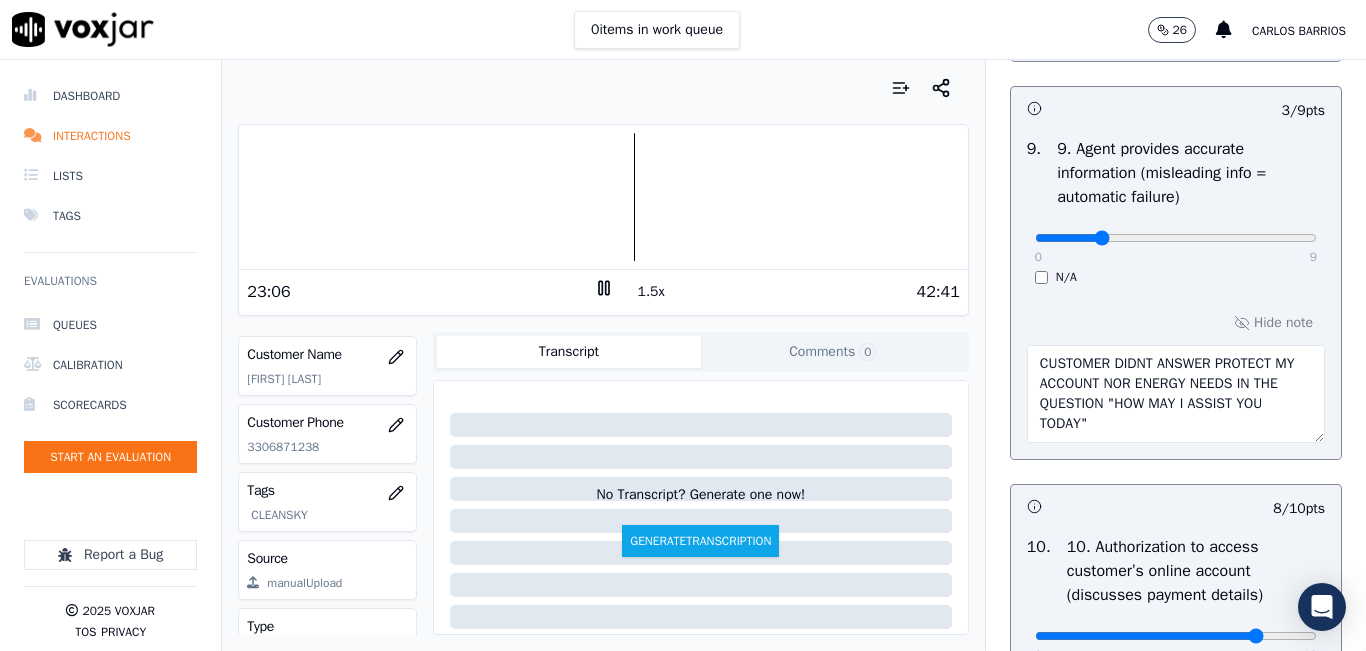 type on "2" 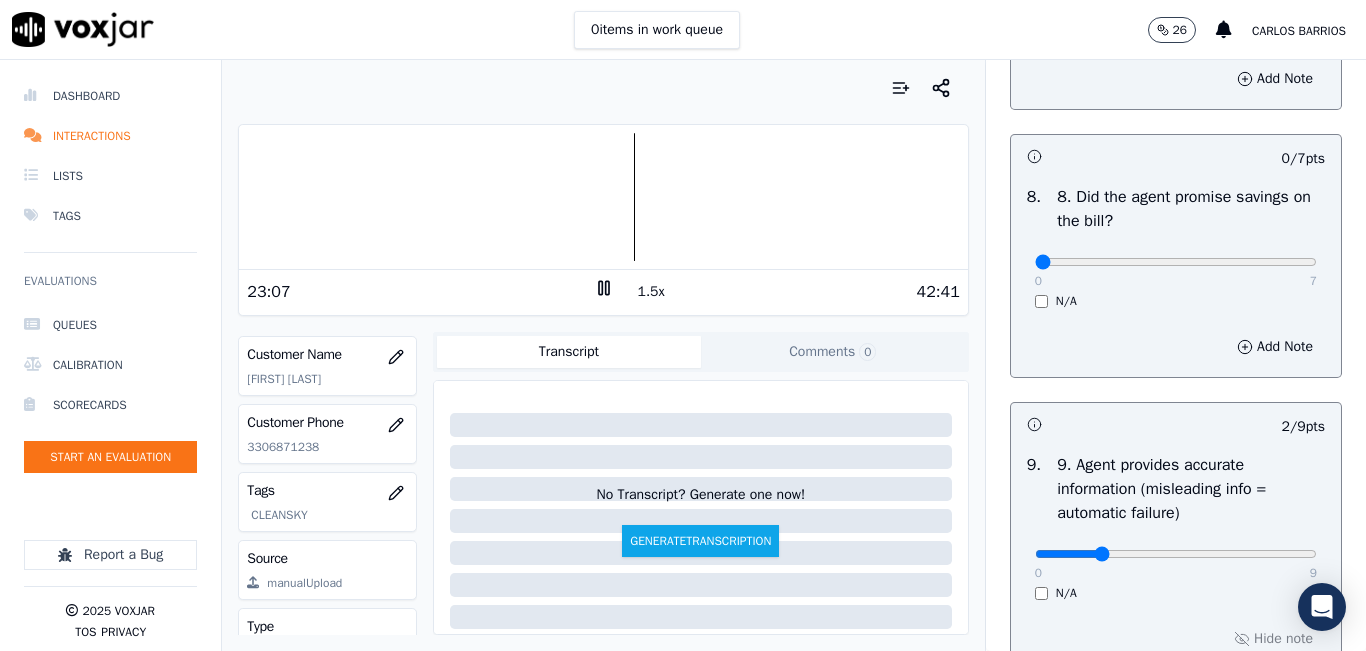 scroll, scrollTop: 1942, scrollLeft: 0, axis: vertical 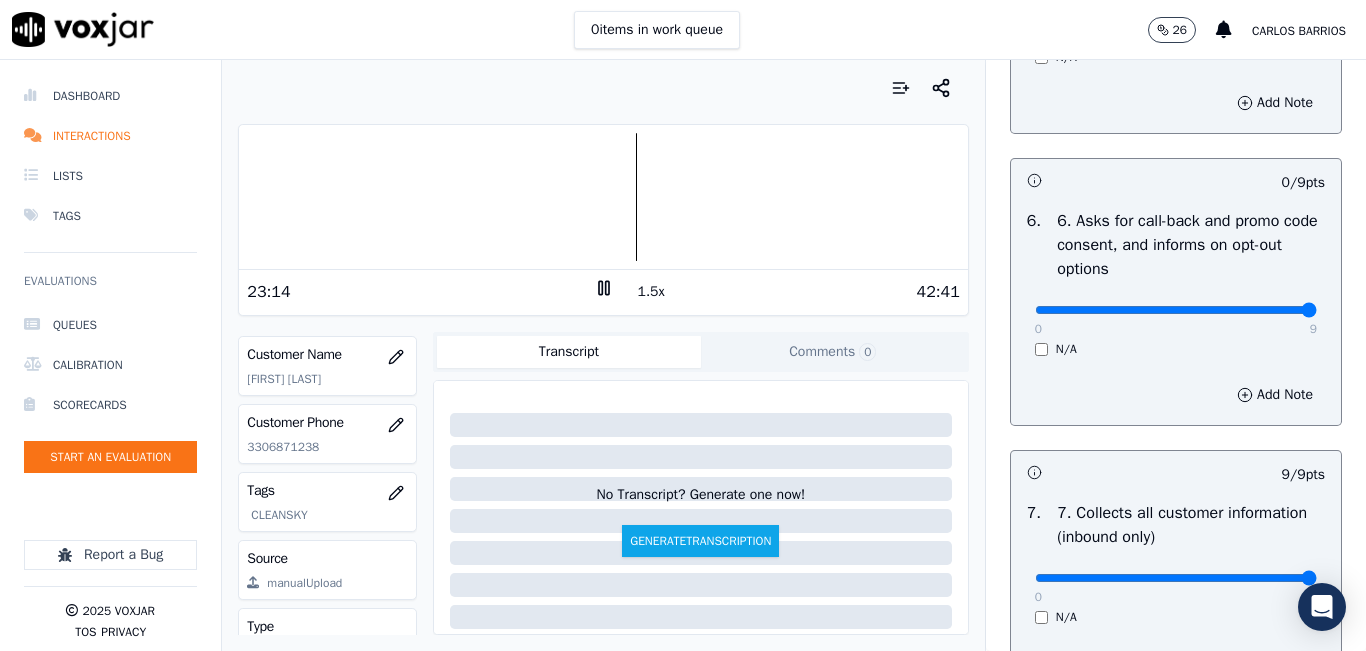 drag, startPoint x: 1247, startPoint y: 378, endPoint x: 1277, endPoint y: 376, distance: 30.066593 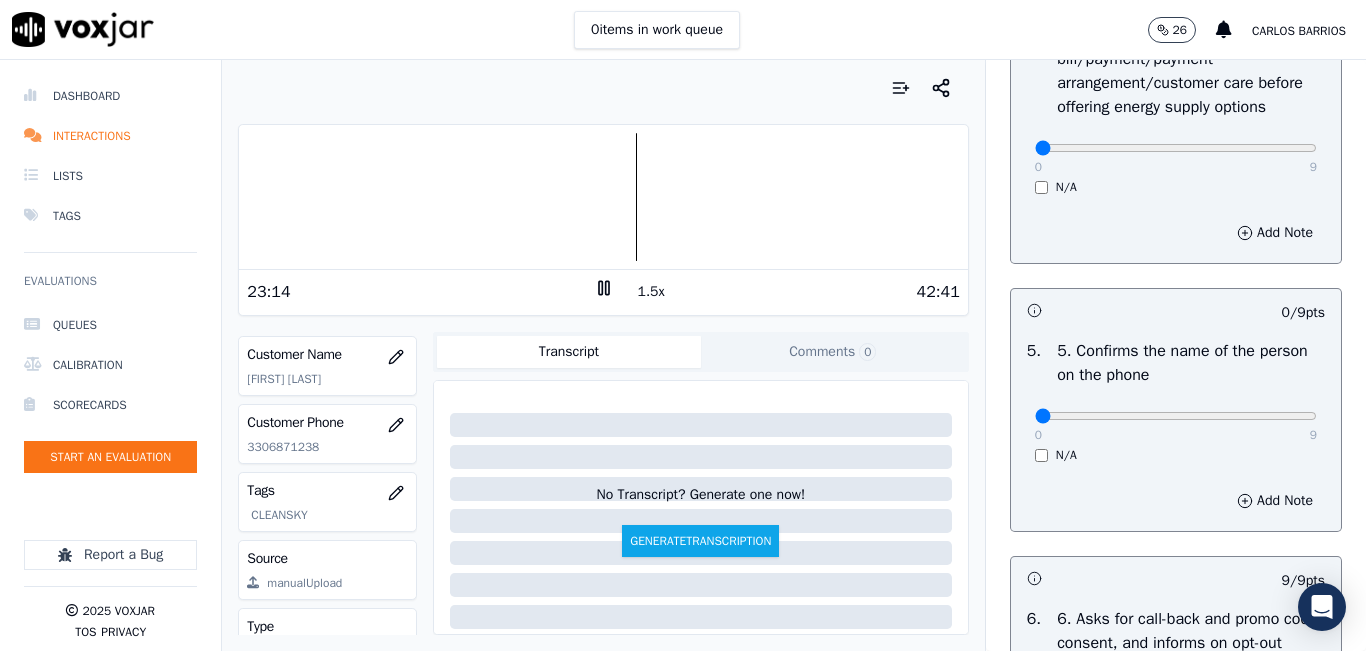 scroll, scrollTop: 1042, scrollLeft: 0, axis: vertical 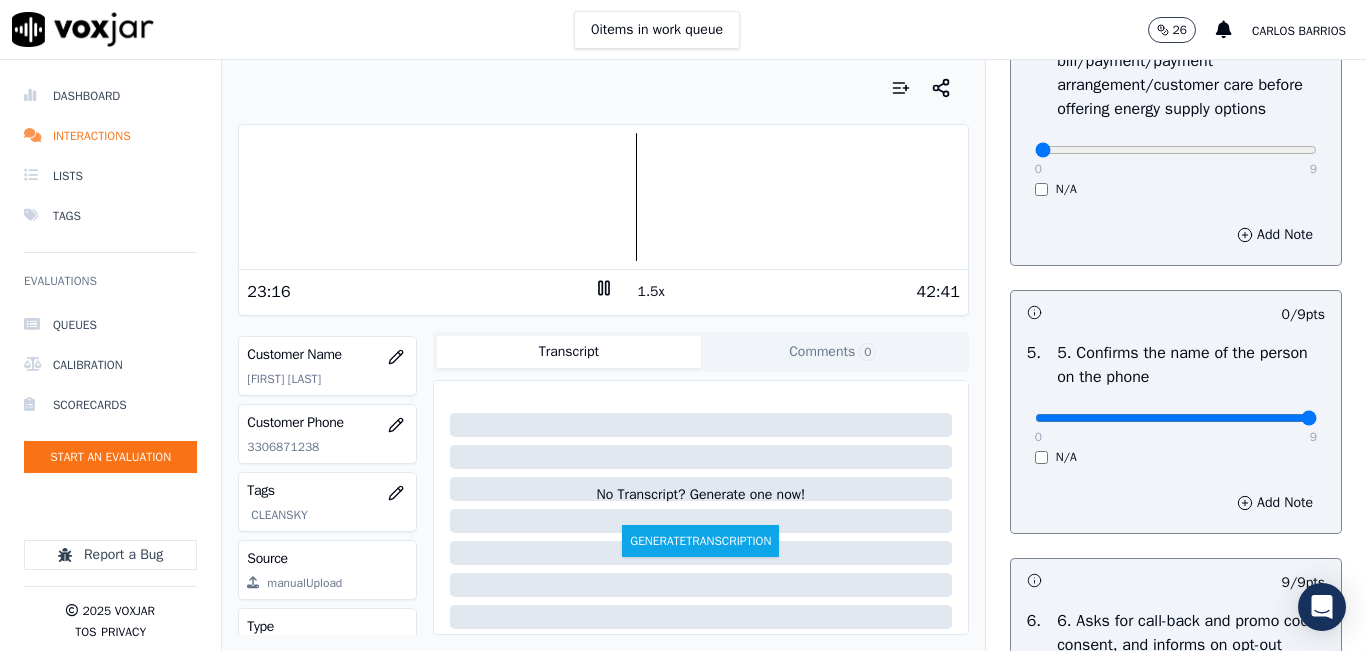 type on "9" 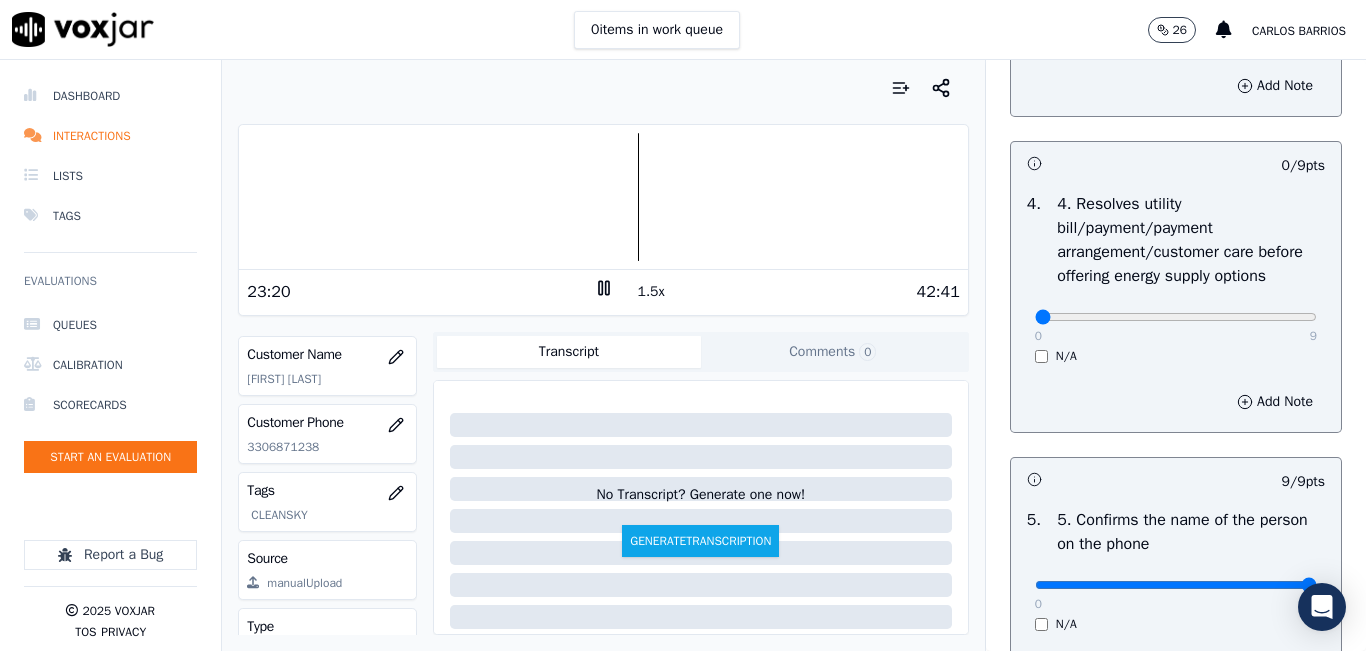 scroll, scrollTop: 1200, scrollLeft: 0, axis: vertical 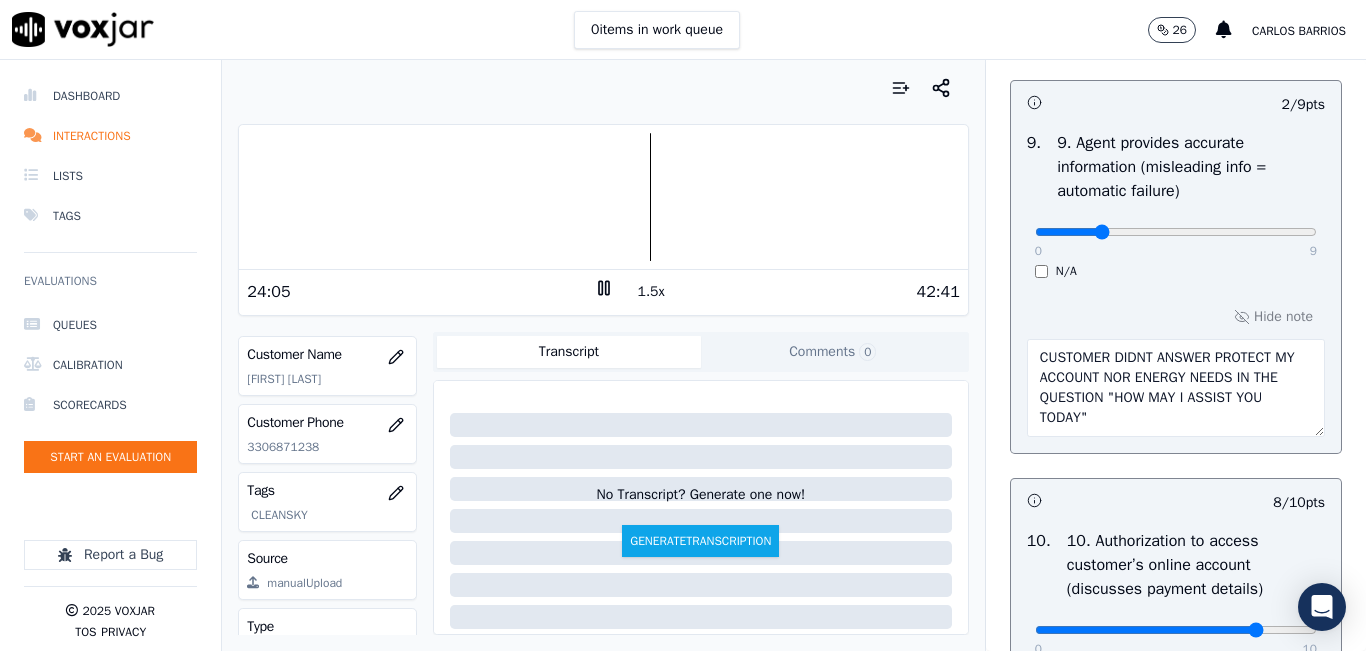 click on "CUSTOMER DIDNT ANSWER PROTECT MY ACCOUNT NOR ENERGY NEEDS IN THE QUESTION "HOW MAY I ASSIST YOU TODAY"" at bounding box center (1176, 388) 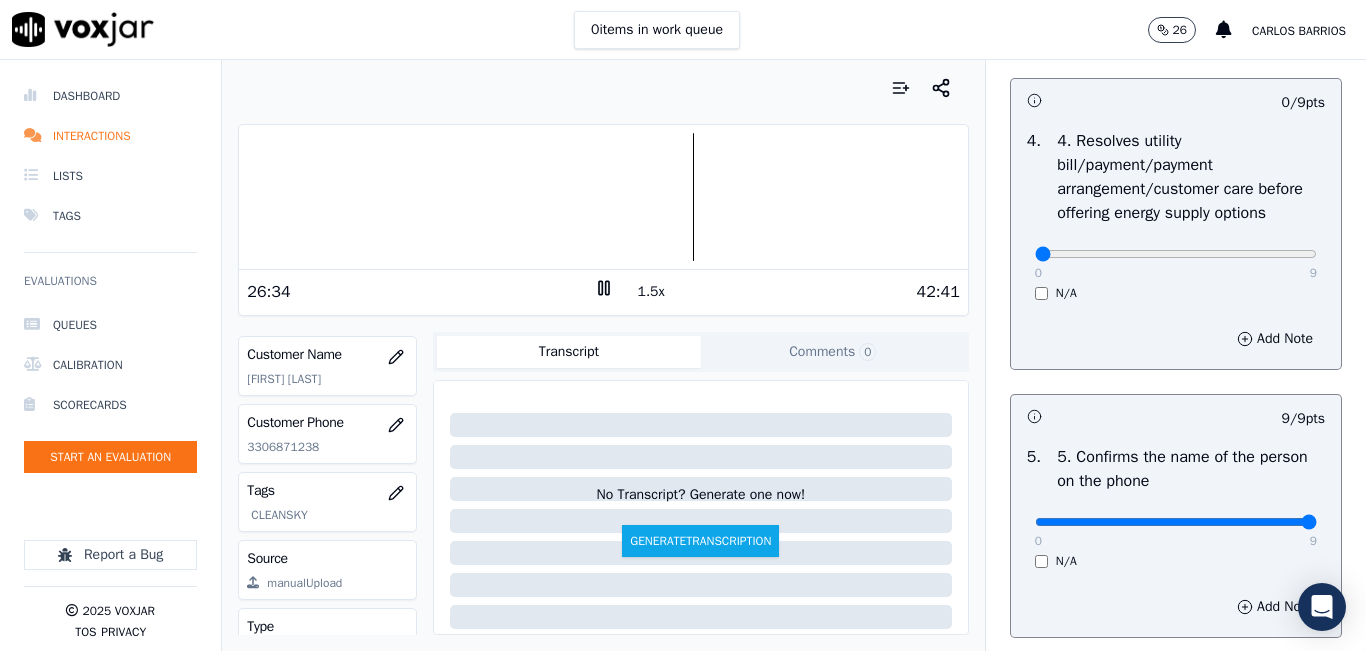 scroll, scrollTop: 1500, scrollLeft: 0, axis: vertical 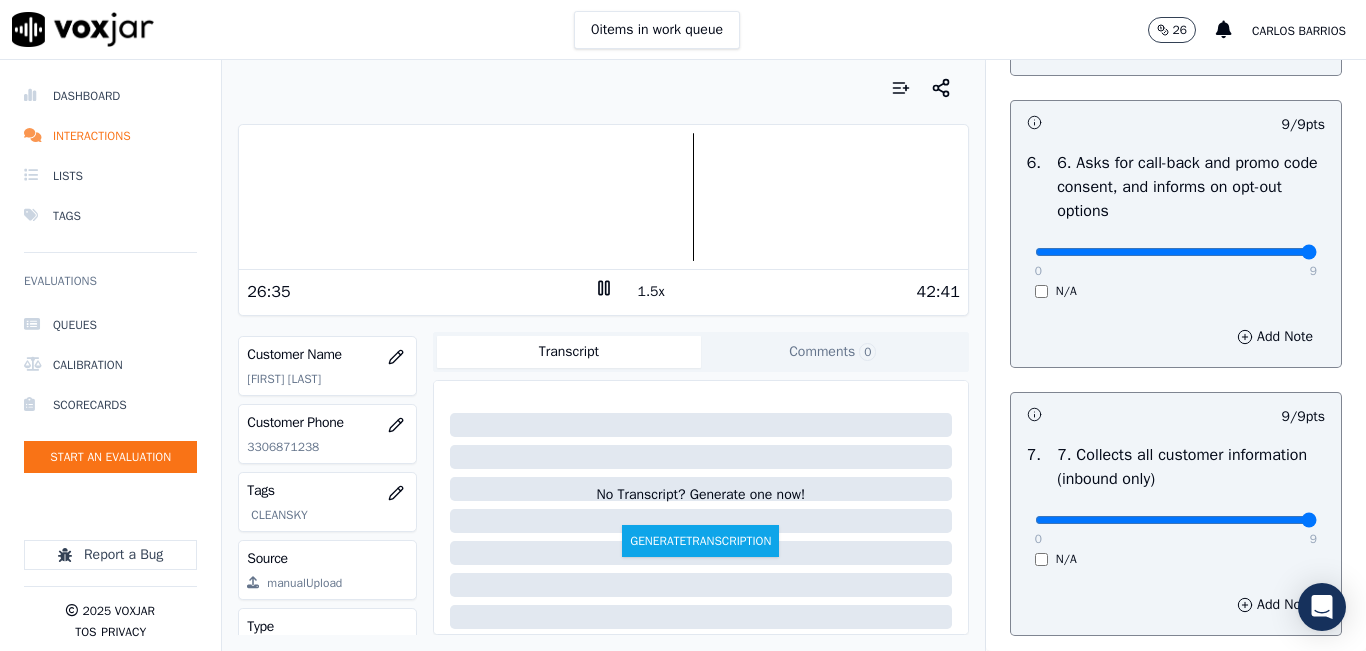 click on "1.5x" at bounding box center (651, 292) 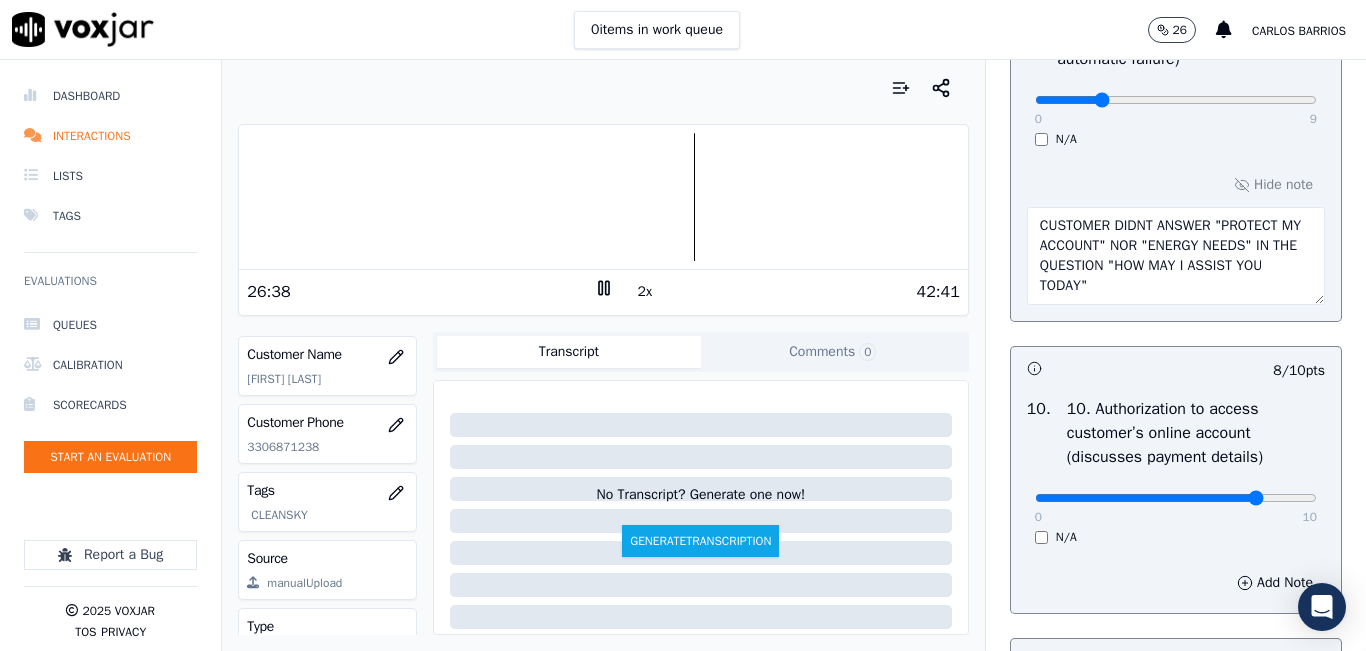 scroll, scrollTop: 2400, scrollLeft: 0, axis: vertical 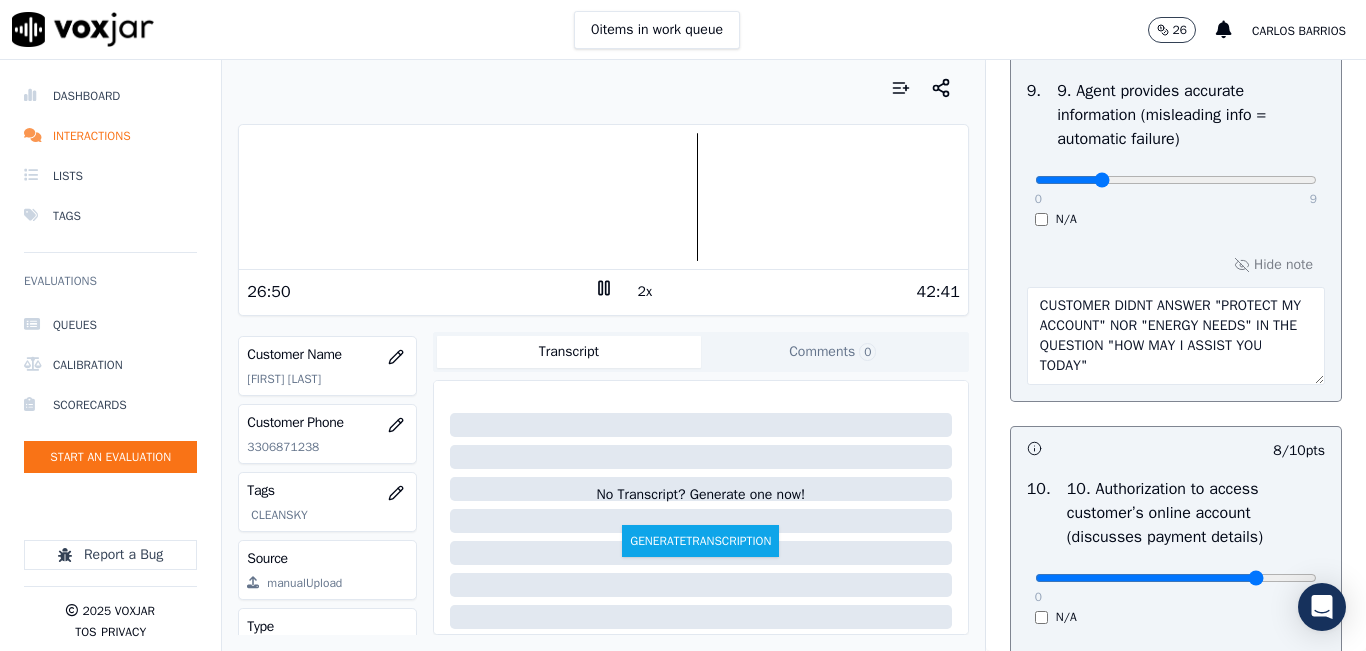 click on "CUSTOMER DIDNT ANSWER "PROTECT MY ACCOUNT" NOR "ENERGY NEEDS" IN THE QUESTION "HOW MAY I ASSIST YOU TODAY"" at bounding box center [1176, 336] 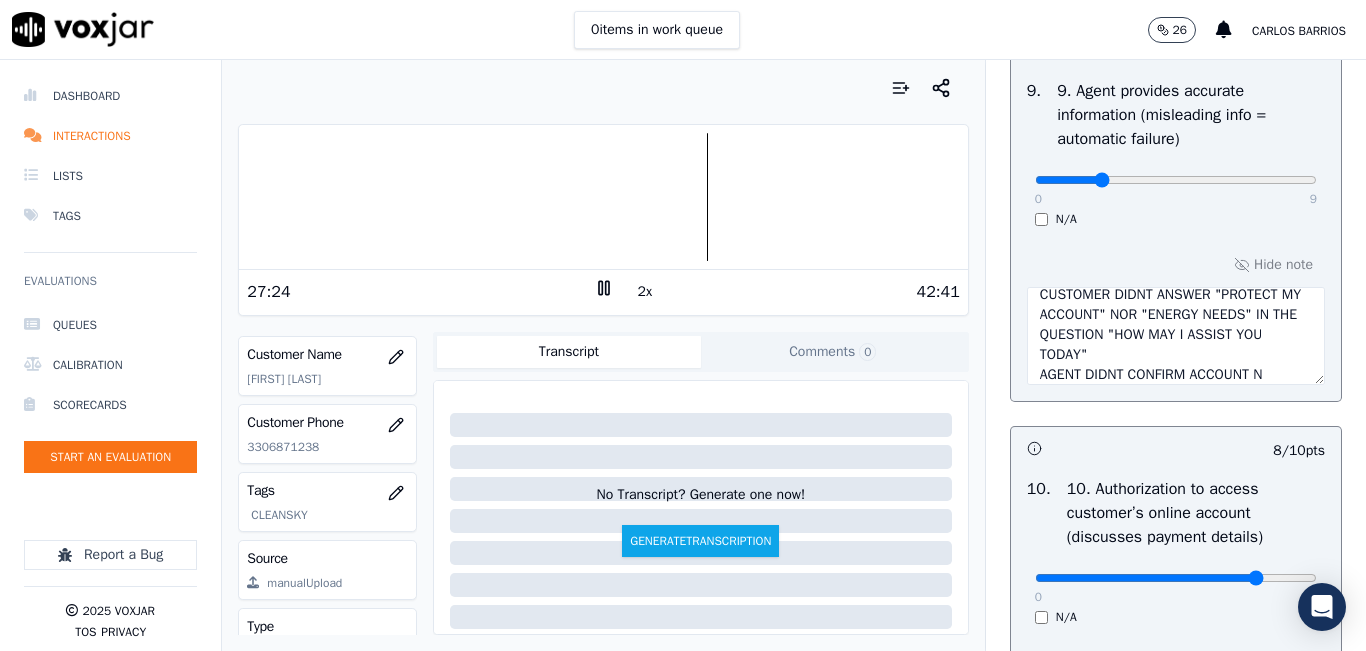 scroll, scrollTop: 31, scrollLeft: 0, axis: vertical 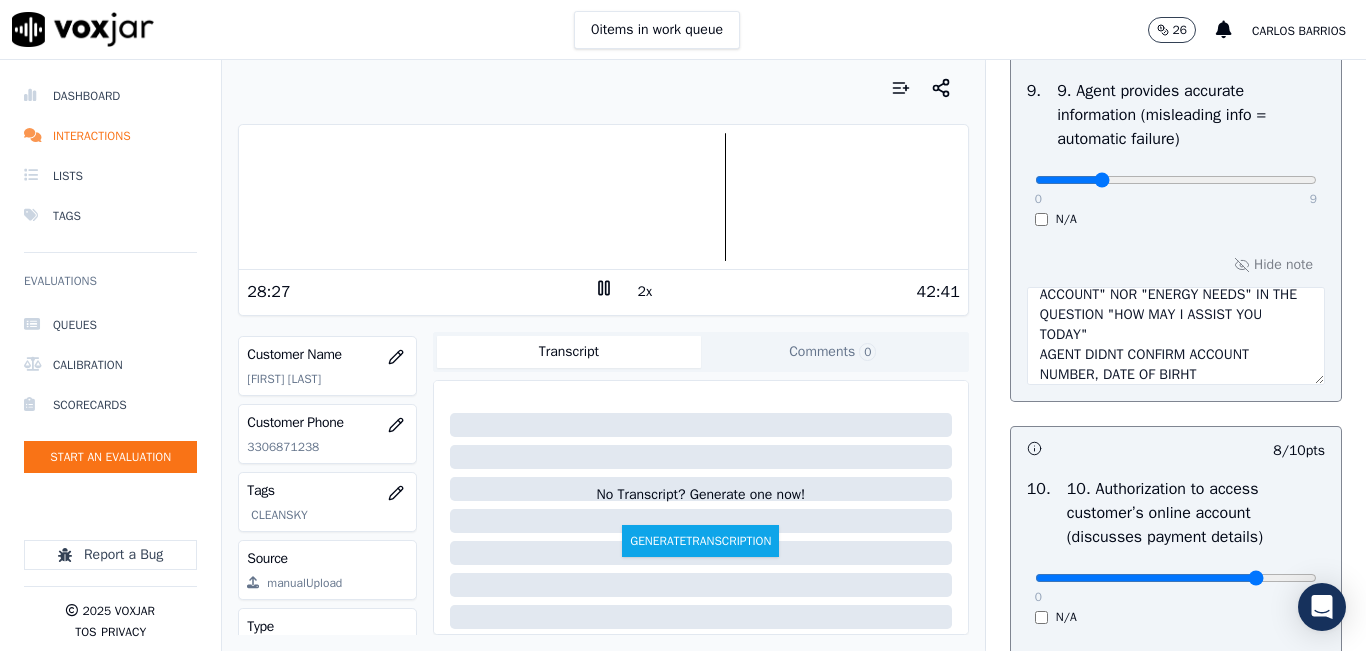 click on "CUSTOMER DIDNT ANSWER "PROTECT MY ACCOUNT" NOR "ENERGY NEEDS" IN THE QUESTION "HOW MAY I ASSIST YOU TODAY"
AGENT DIDNT CONFIRM ACCOUNT NUMBER, DATE OF BIRHT" at bounding box center (1176, 336) 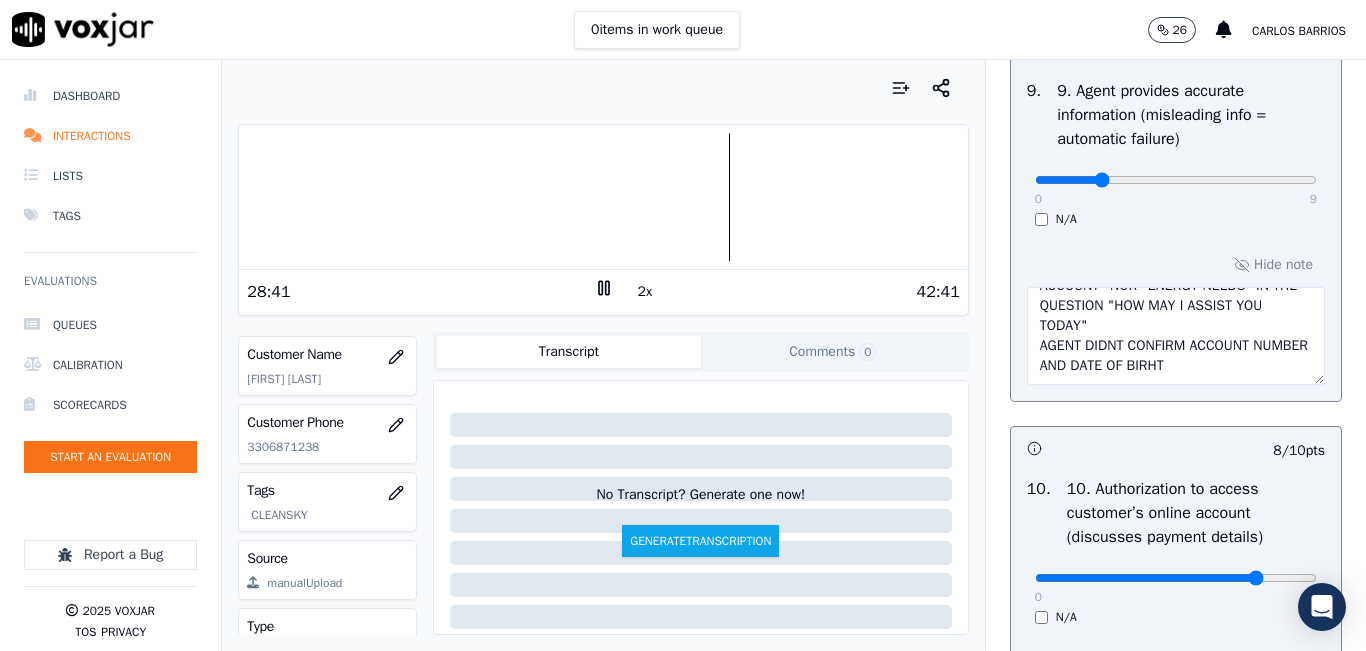 scroll, scrollTop: 0, scrollLeft: 0, axis: both 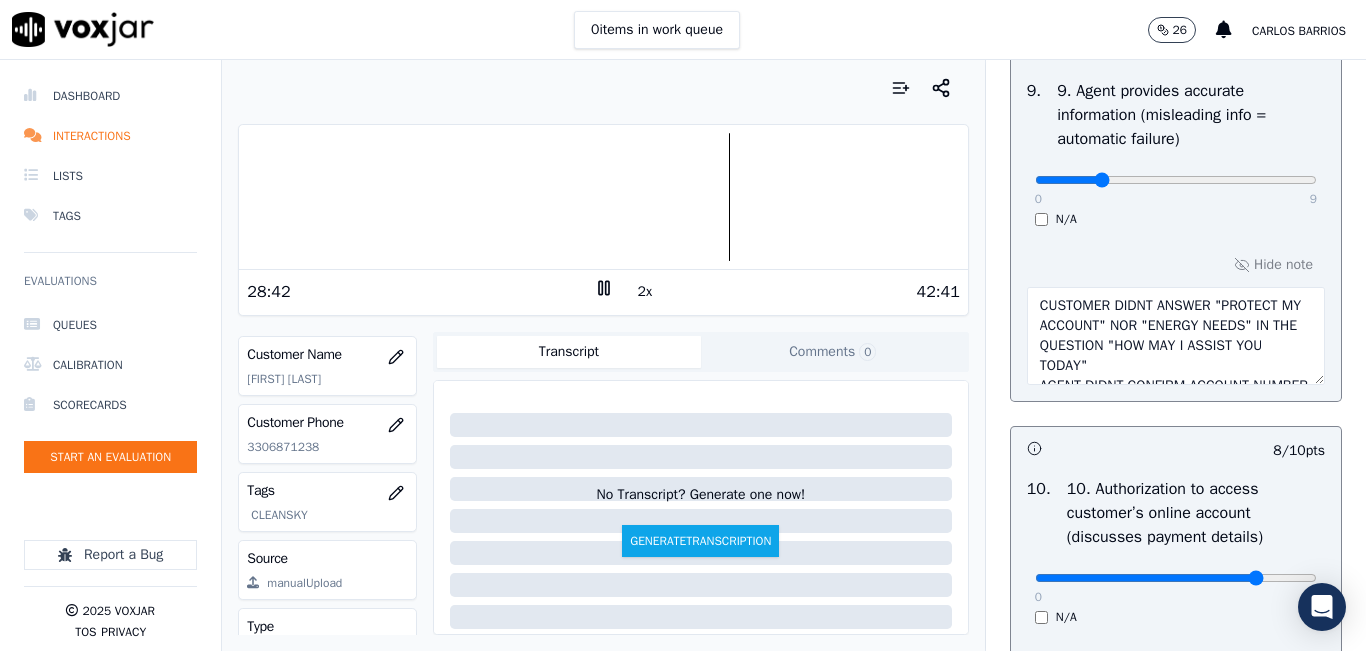 click on "CUSTOMER DIDNT ANSWER "PROTECT MY ACCOUNT" NOR "ENERGY NEEDS" IN THE QUESTION "HOW MAY I ASSIST YOU TODAY"
AGENT DIDNT CONFIRM ACCOUNT NUMBER AND DATE OF BIRHT" at bounding box center (1176, 336) 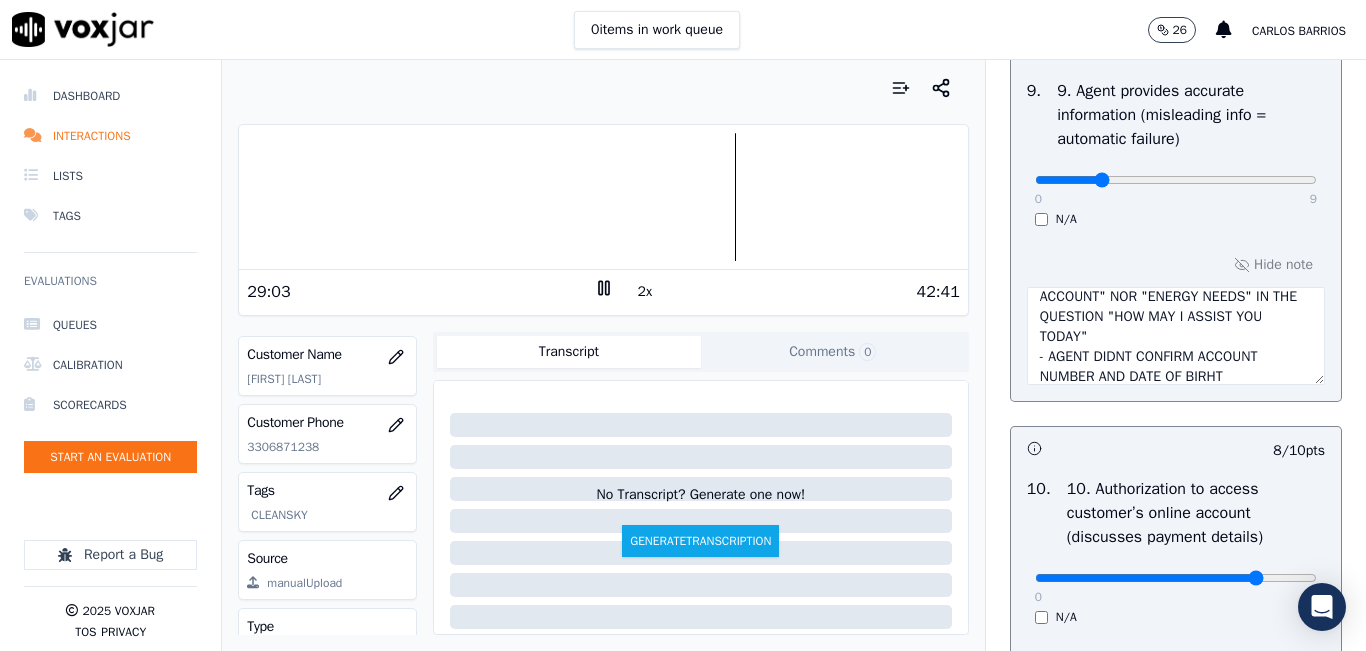 scroll, scrollTop: 40, scrollLeft: 0, axis: vertical 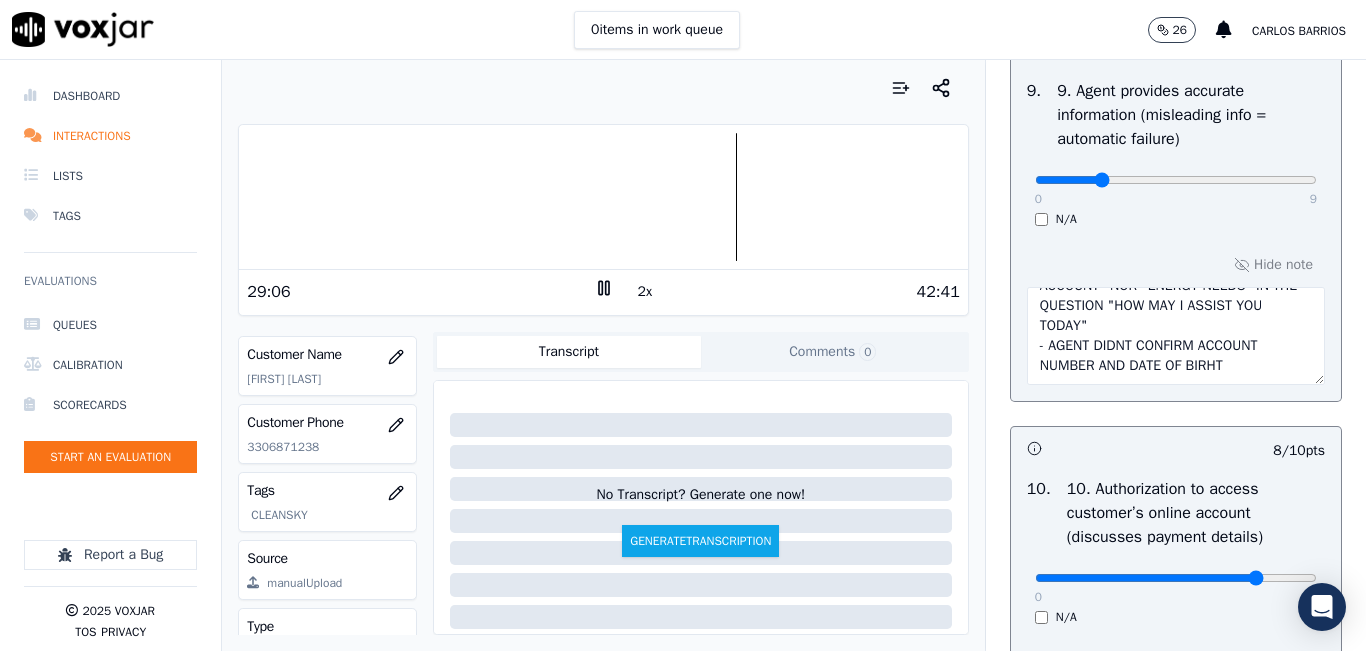 type on "- CUSTOMER DIDNT ANSWER "PROTECT MY ACCOUNT" NOR "ENERGY NEEDS" IN THE QUESTION "HOW MAY I ASSIST YOU TODAY"
- AGENT DIDNT CONFIRM ACCOUNT NUMBER AND DATE OF BIRHT" 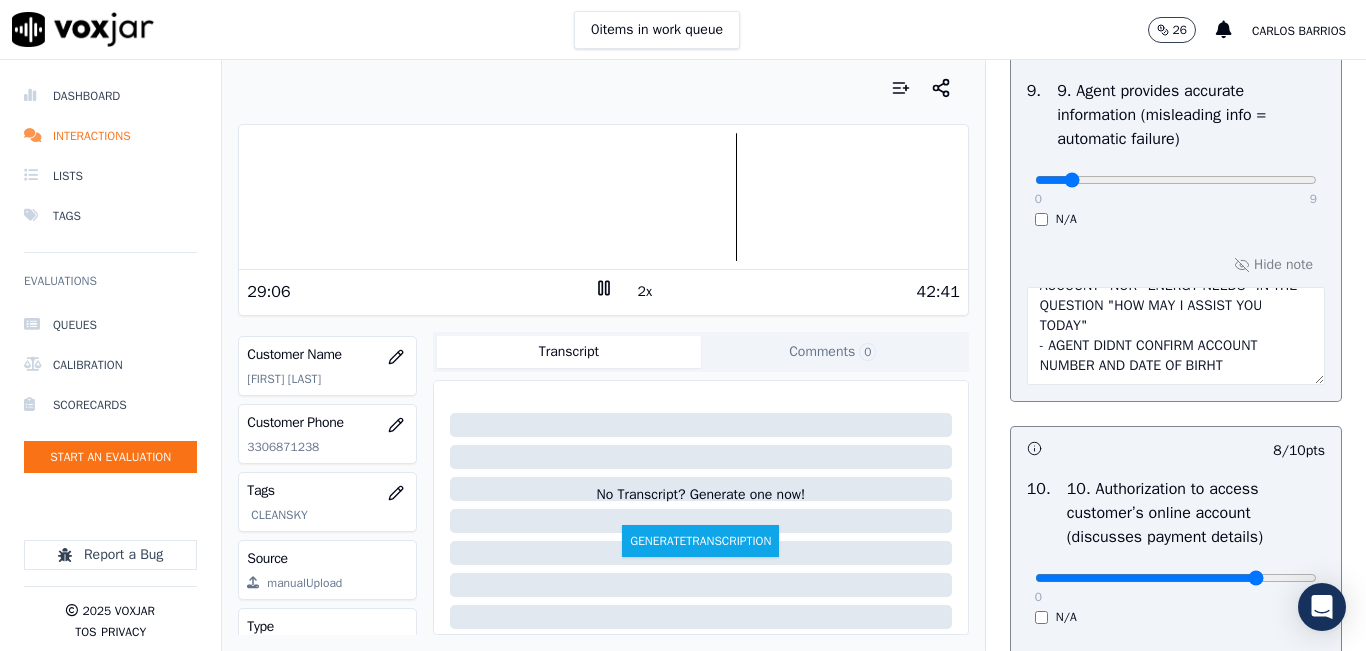 click at bounding box center (1176, -2084) 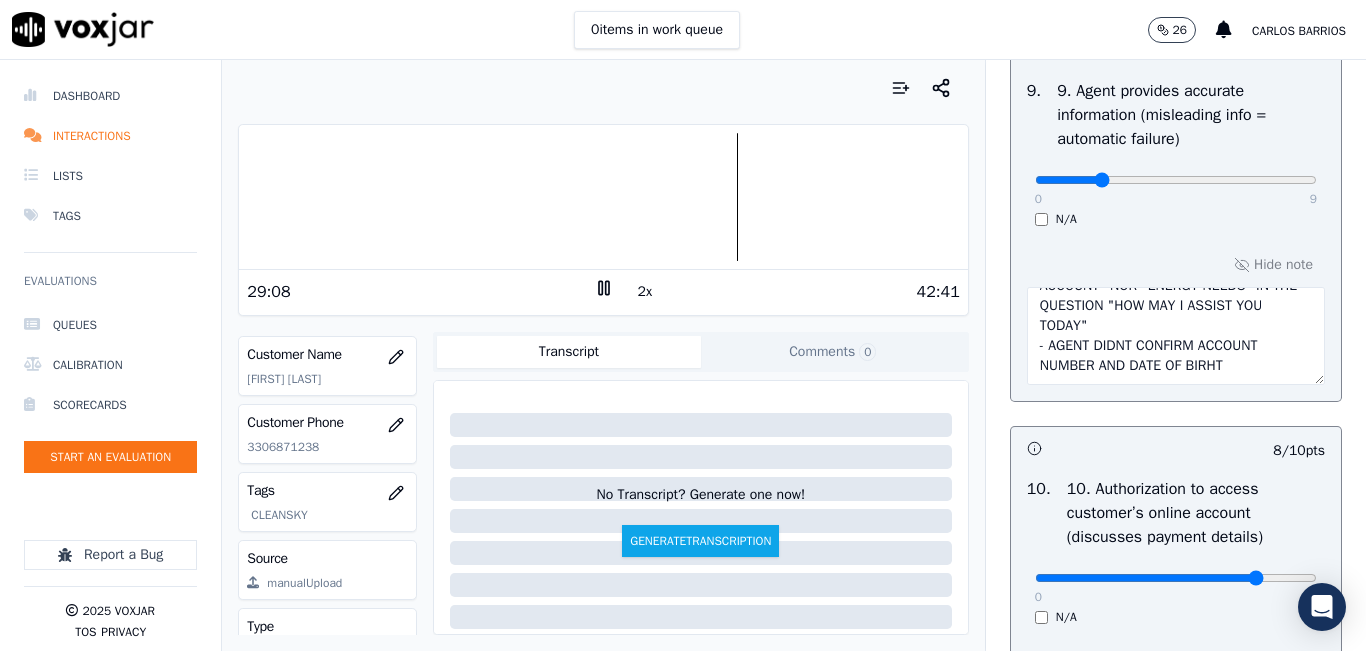 type on "2" 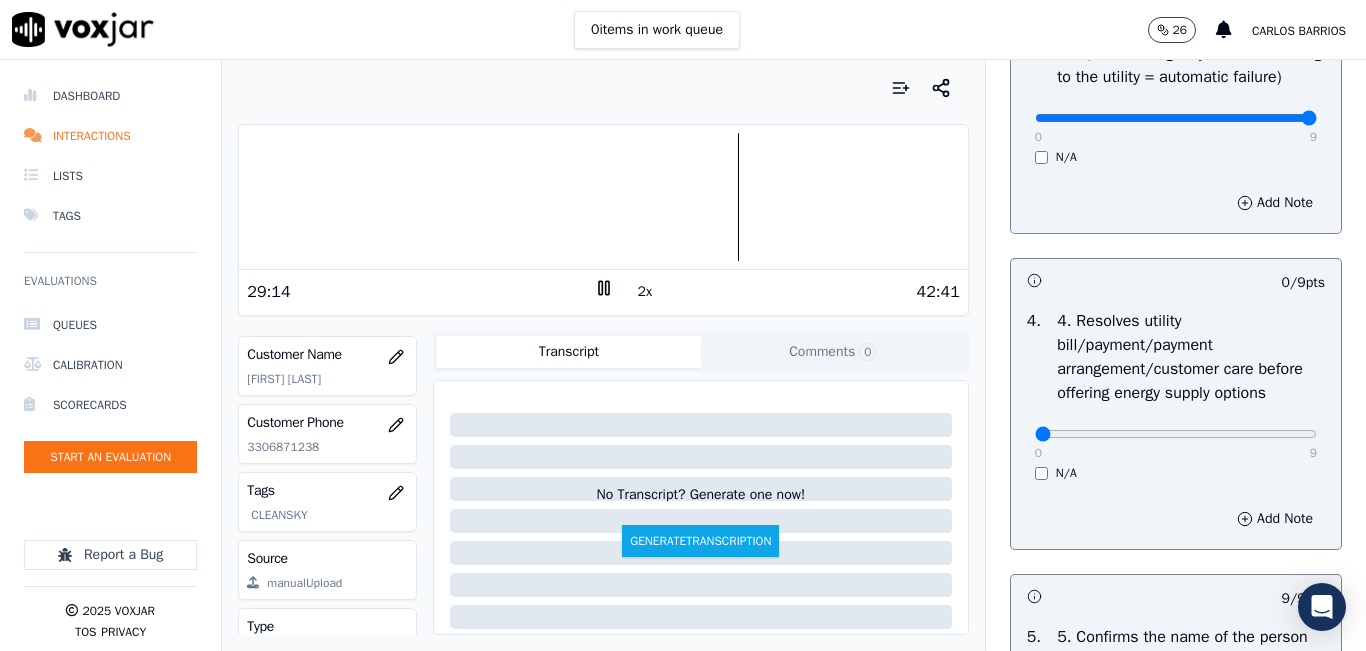 scroll, scrollTop: 800, scrollLeft: 0, axis: vertical 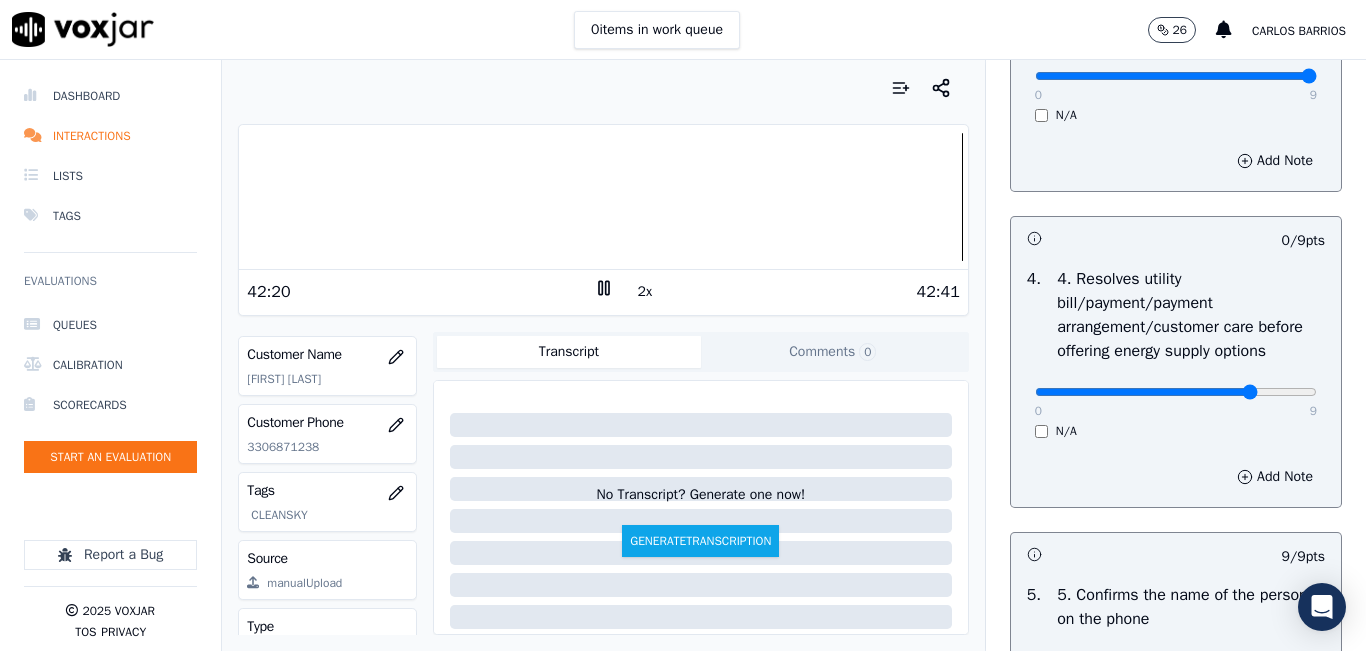 click at bounding box center (1176, -484) 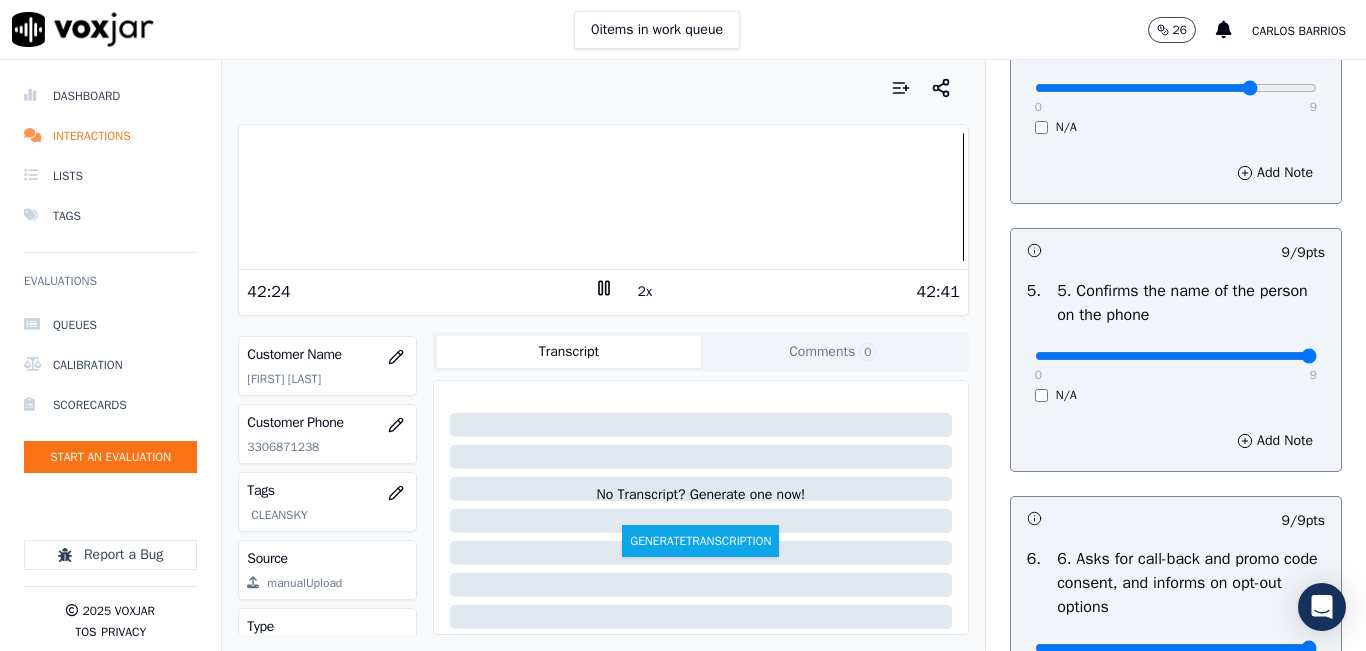 scroll, scrollTop: 1000, scrollLeft: 0, axis: vertical 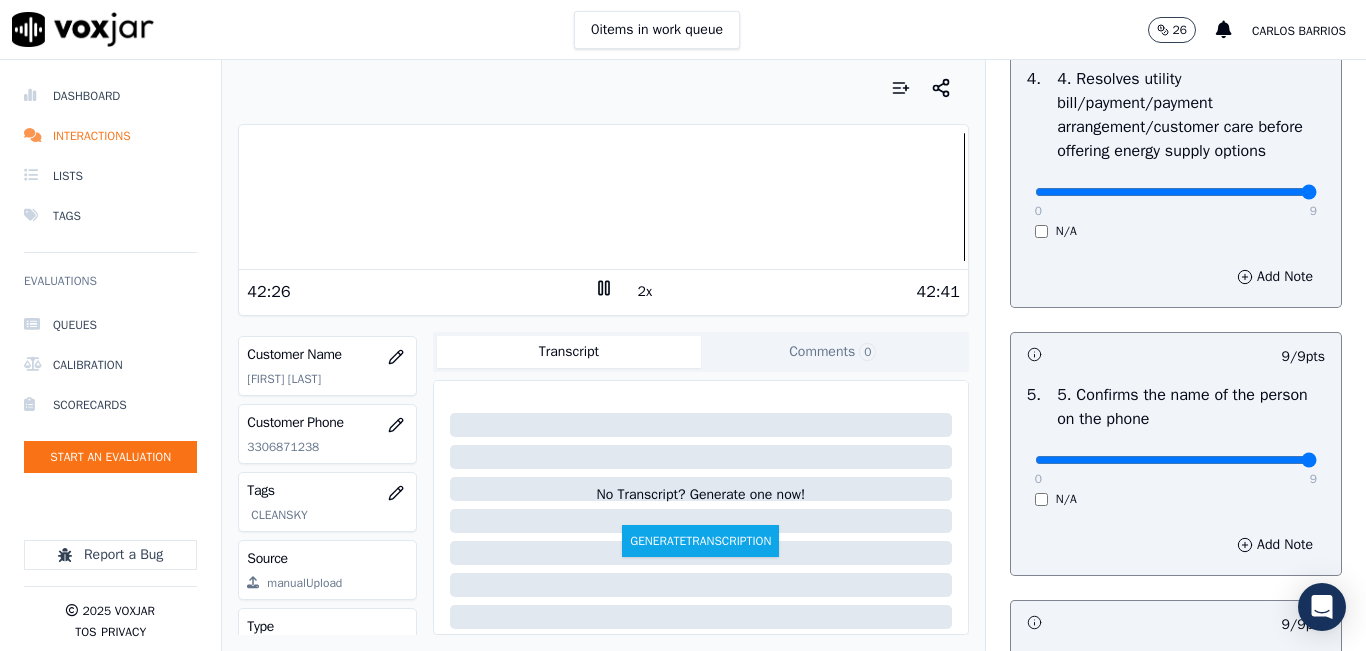 type on "9" 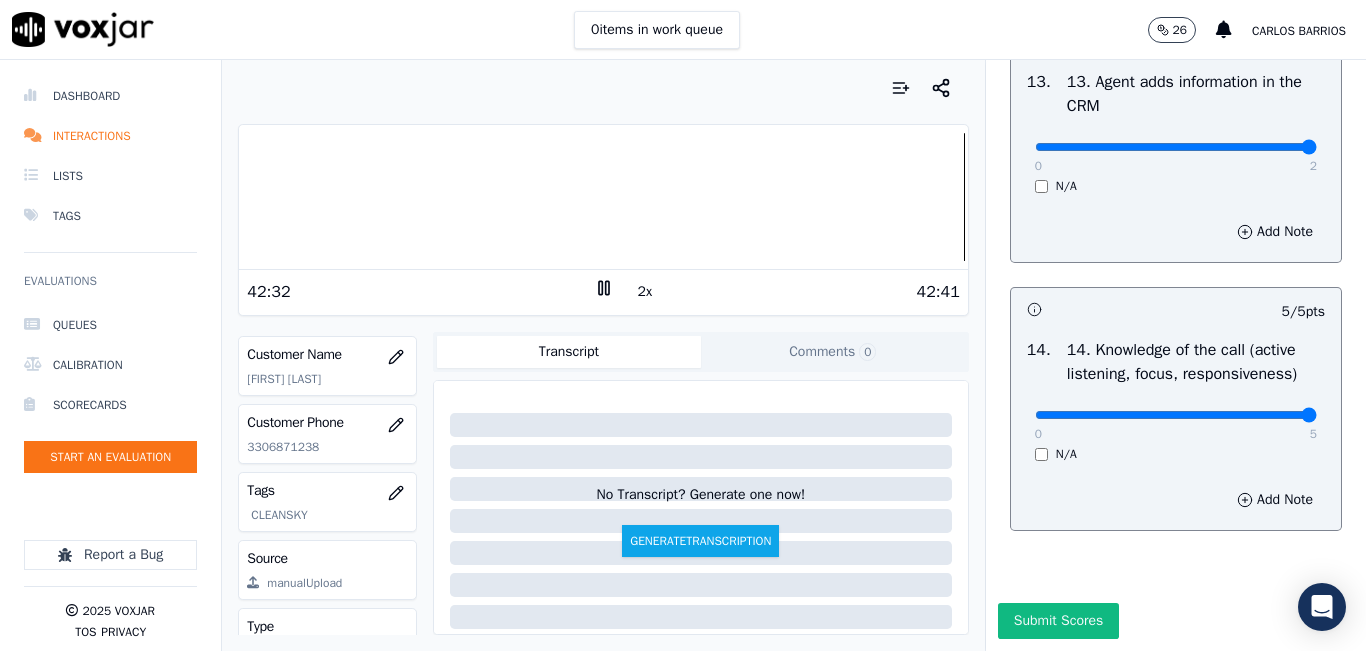 scroll, scrollTop: 3748, scrollLeft: 0, axis: vertical 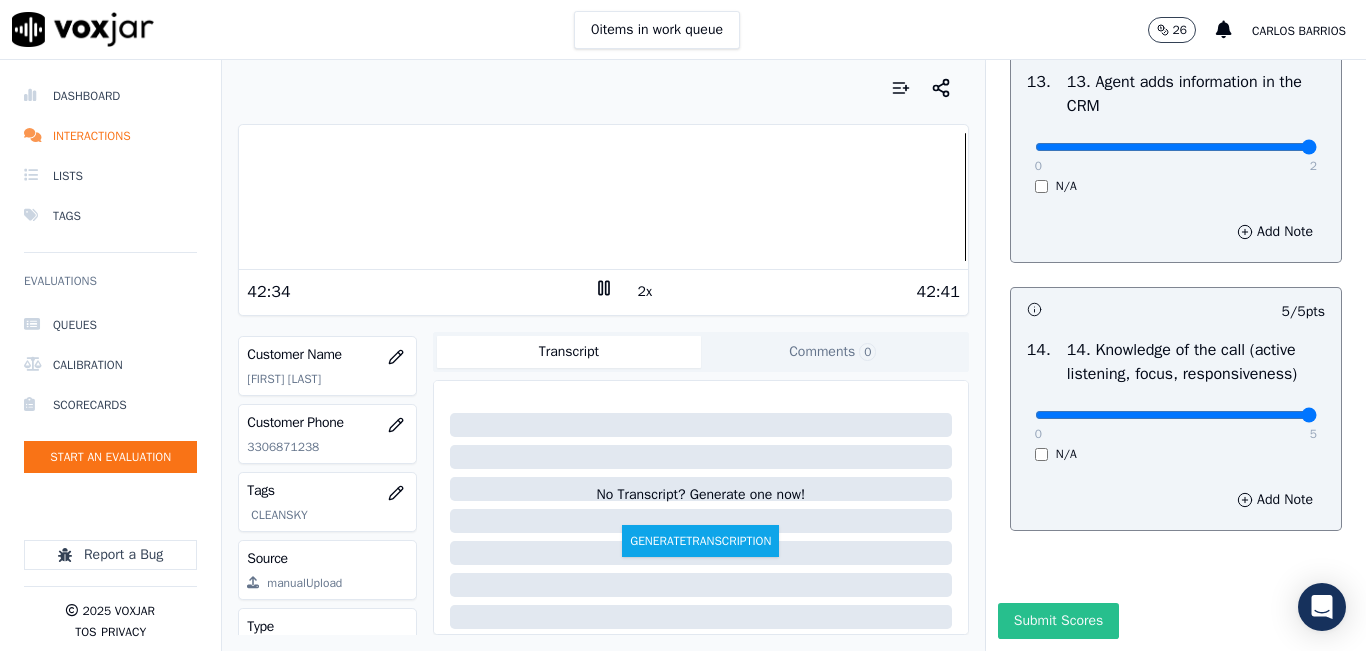 click on "Submit Scores" at bounding box center [1058, 621] 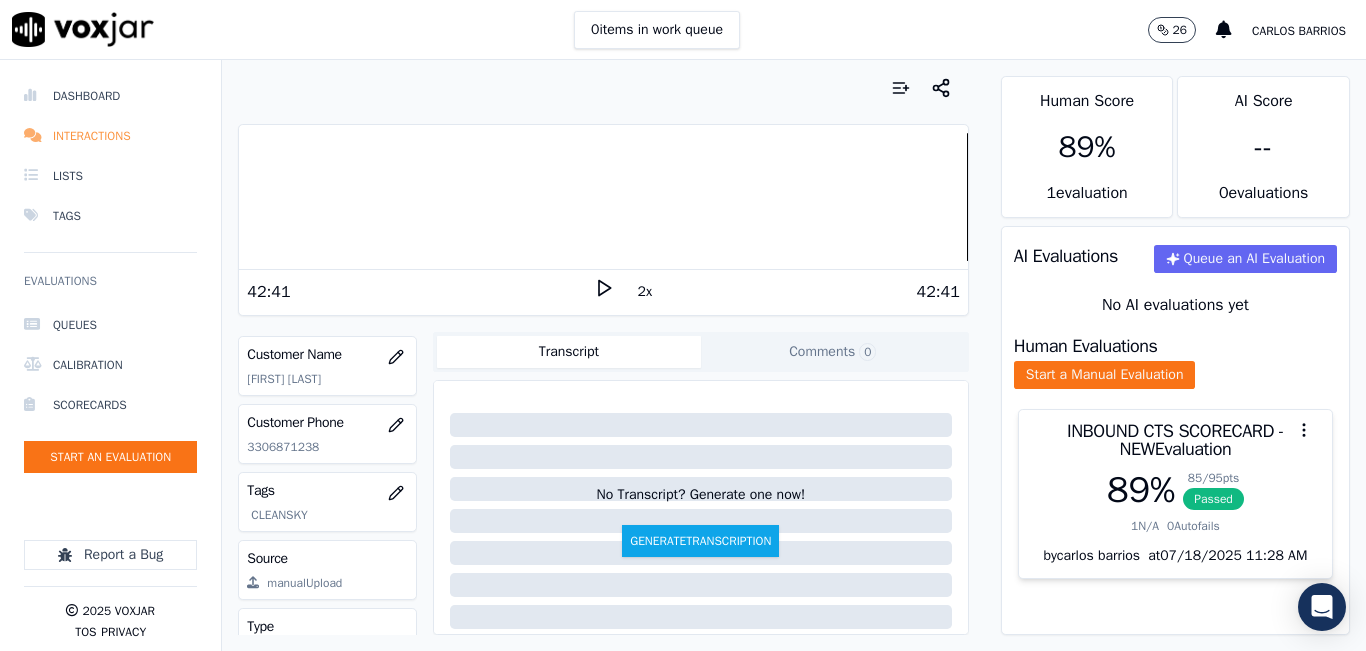 click on "Interactions" at bounding box center (110, 136) 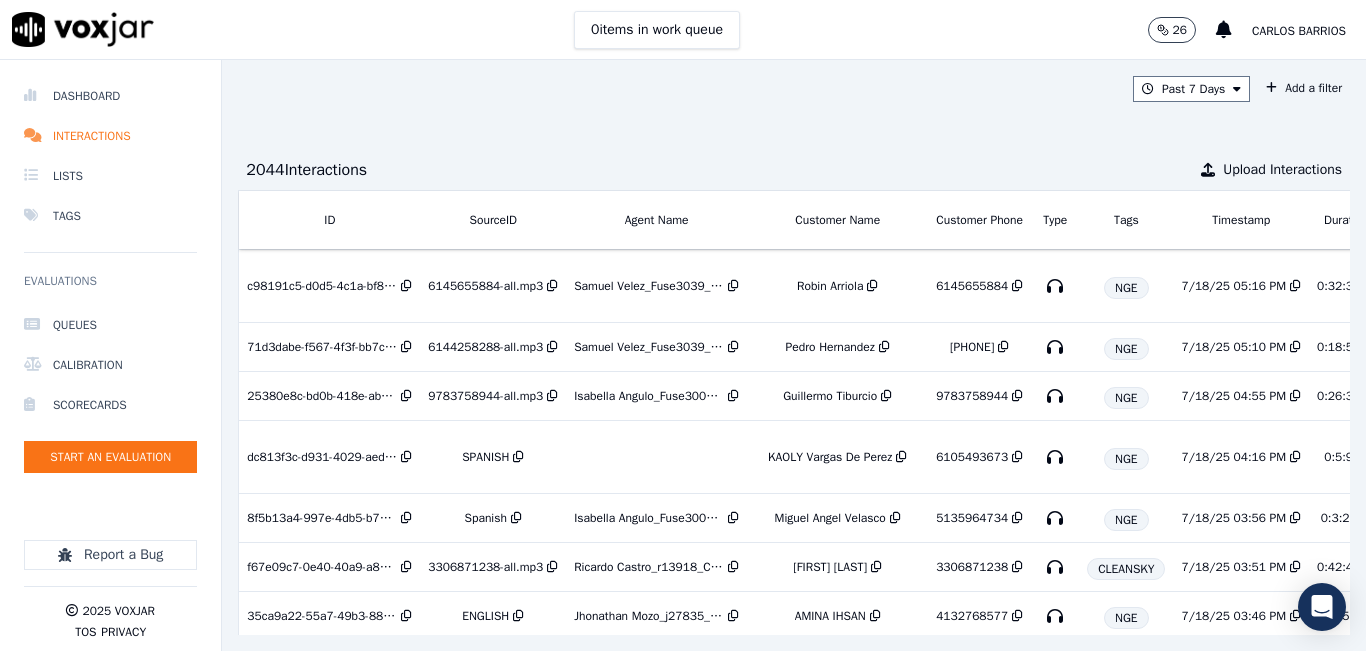 scroll, scrollTop: 0, scrollLeft: 320, axis: horizontal 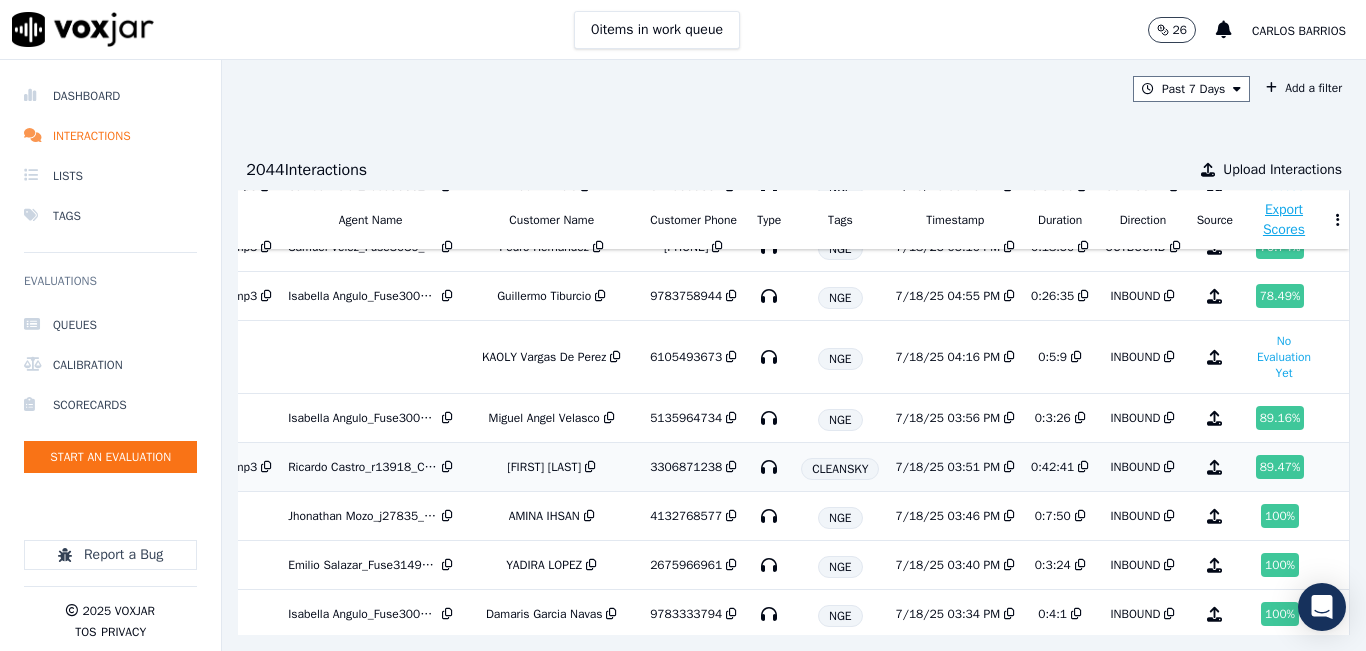 click on "3306871238" at bounding box center [686, 467] 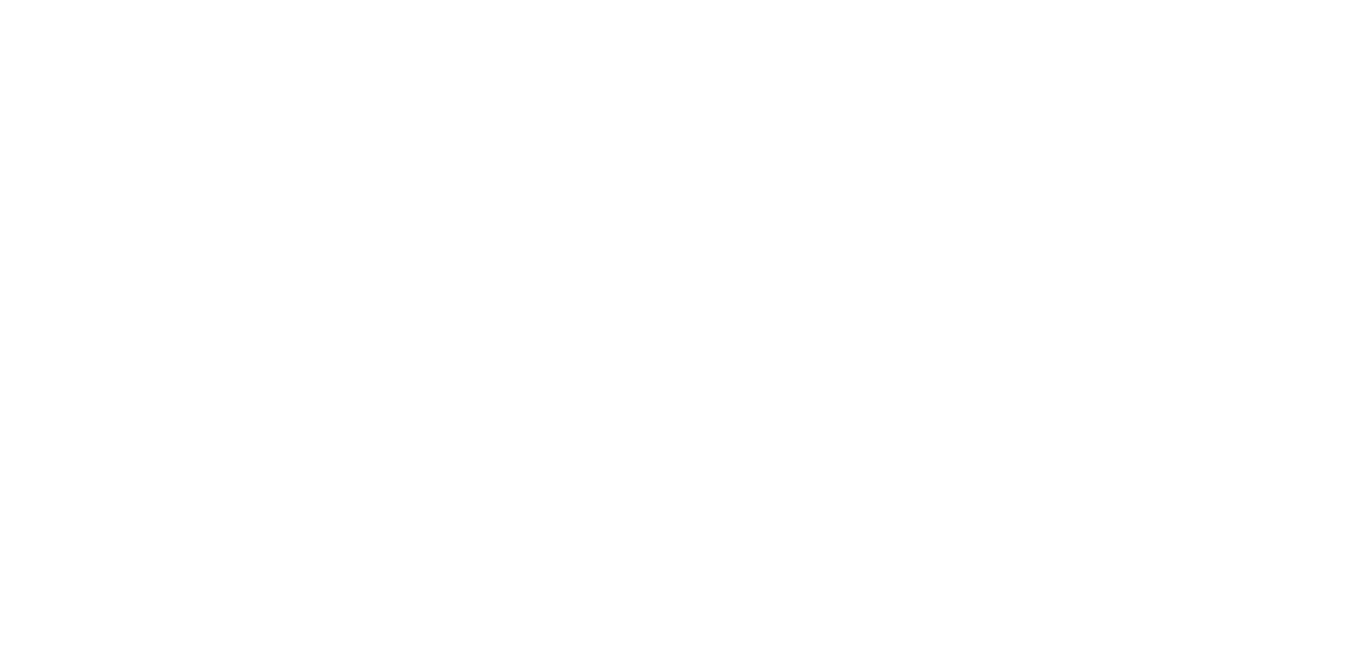 scroll, scrollTop: 0, scrollLeft: 0, axis: both 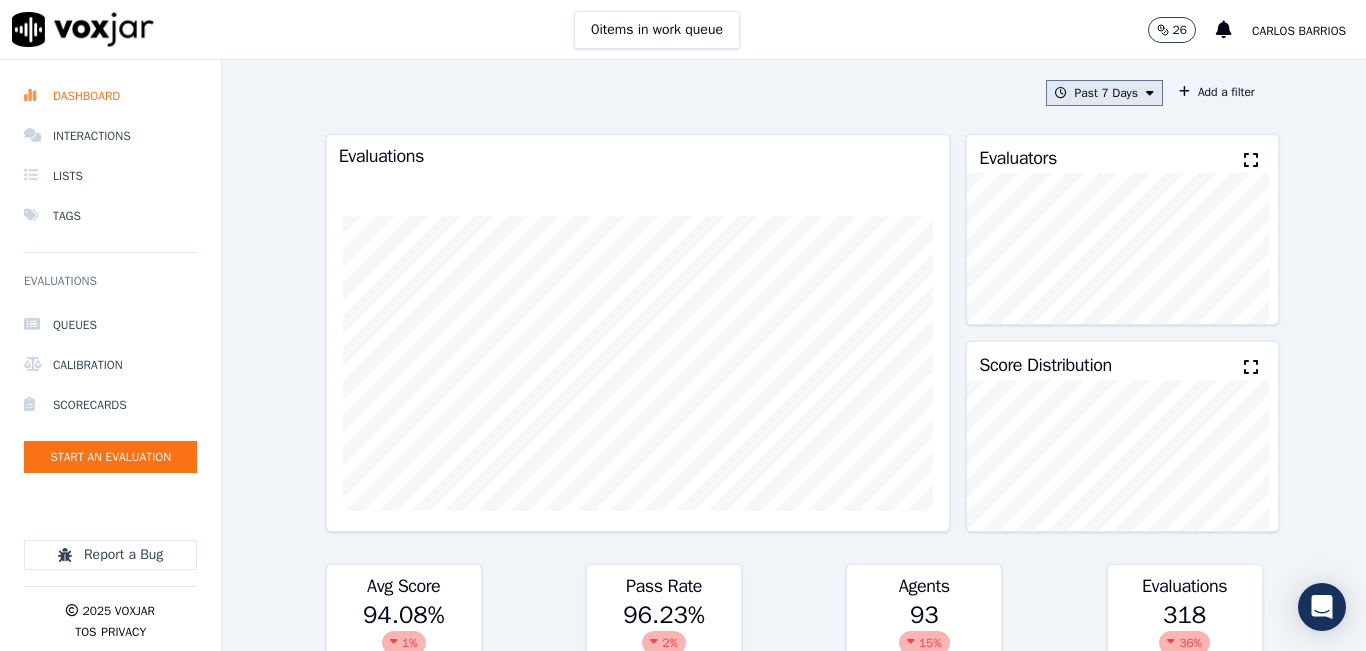 click on "Past 7 Days" at bounding box center [1104, 93] 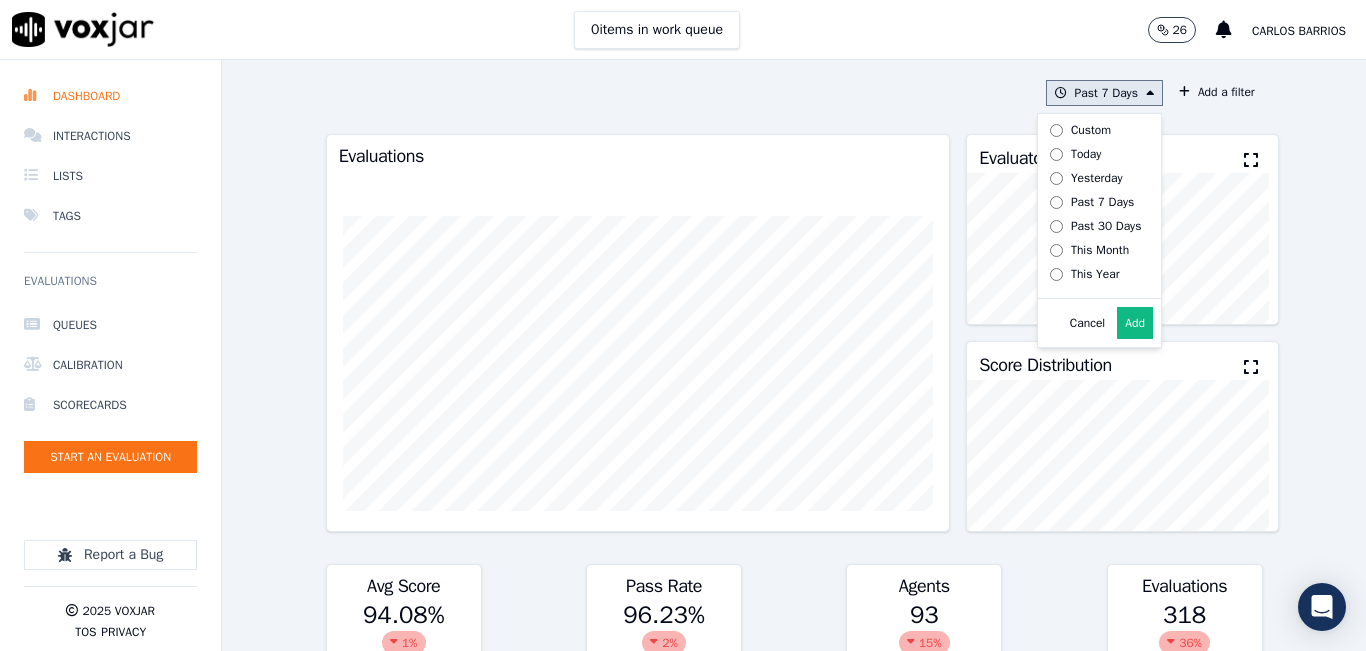 click on "Today" at bounding box center [1086, 154] 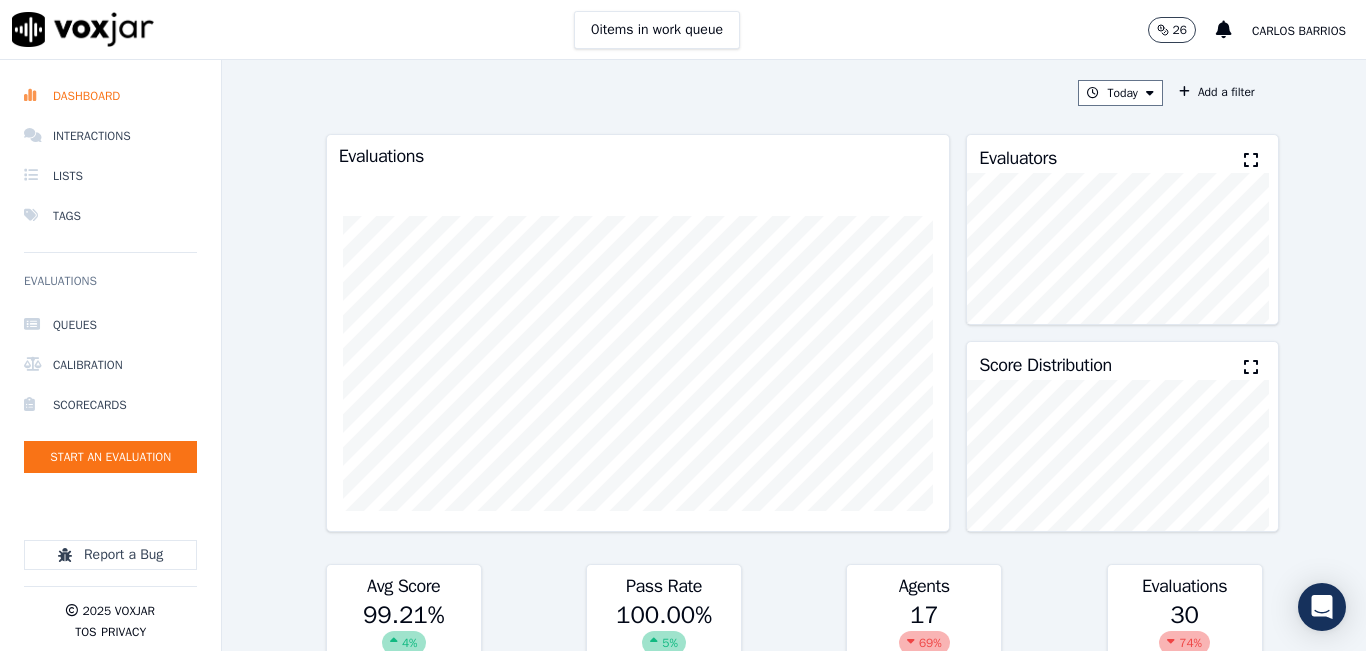 click 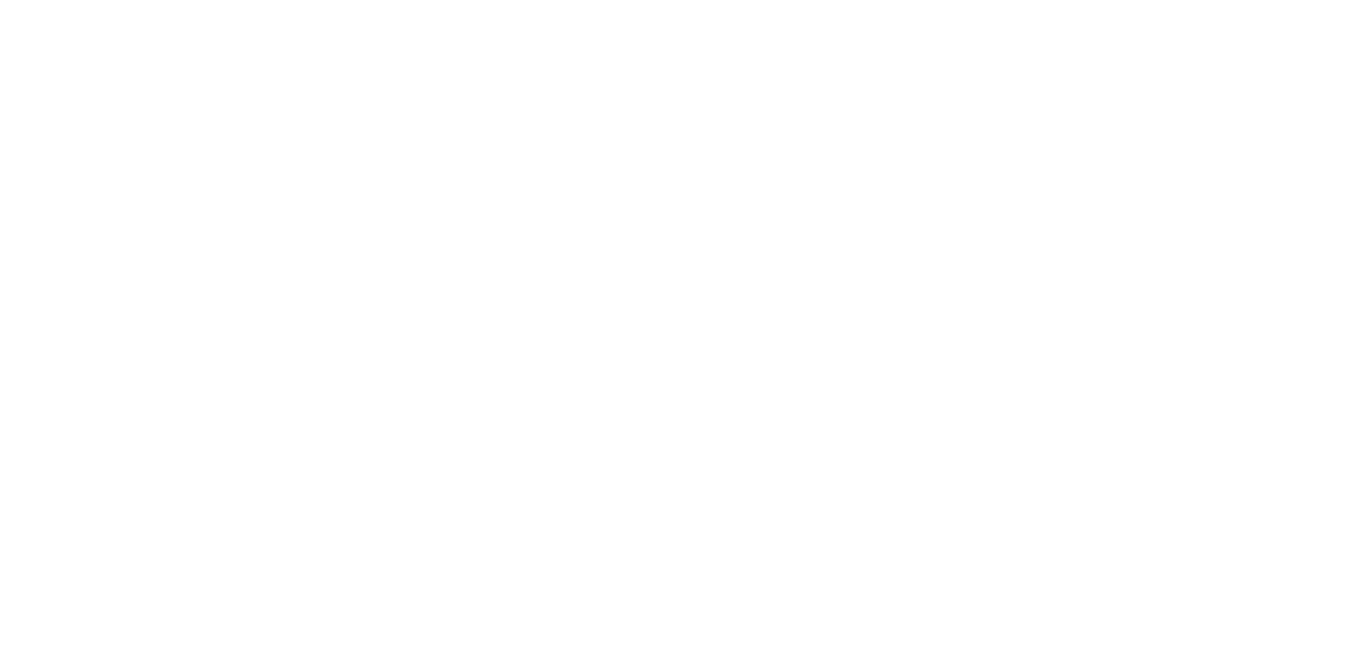 scroll, scrollTop: 0, scrollLeft: 0, axis: both 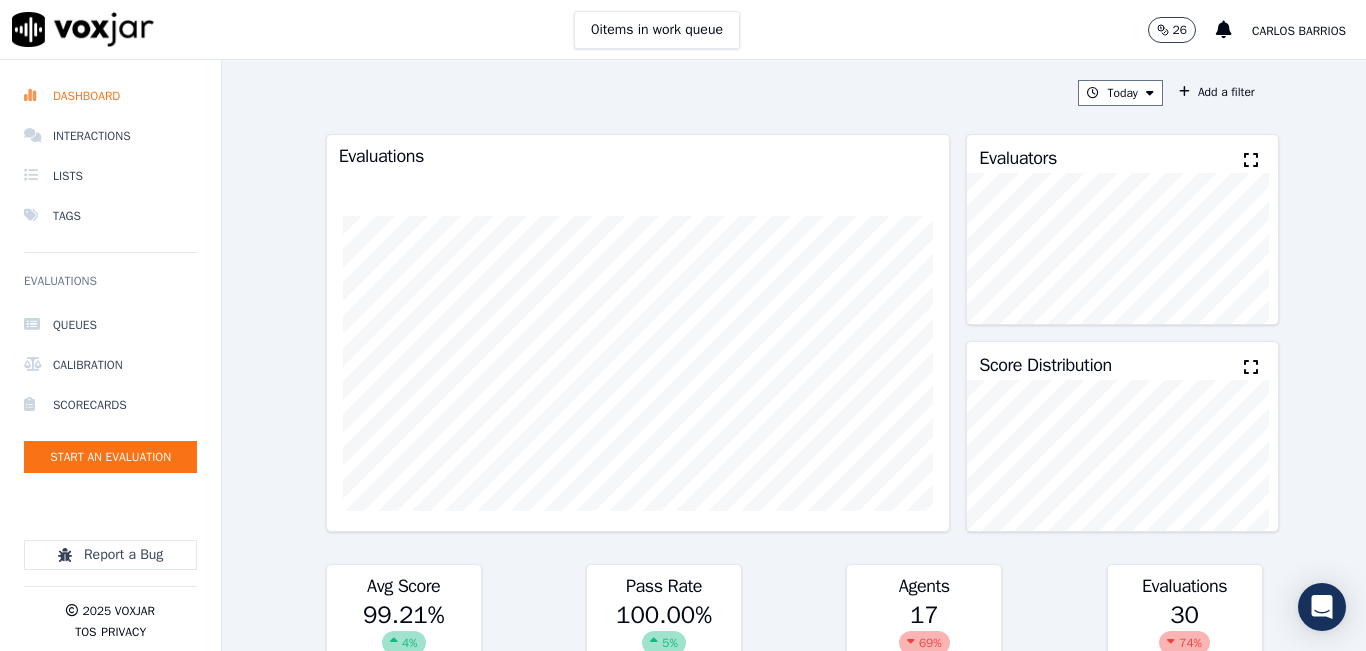 click at bounding box center (1251, 160) 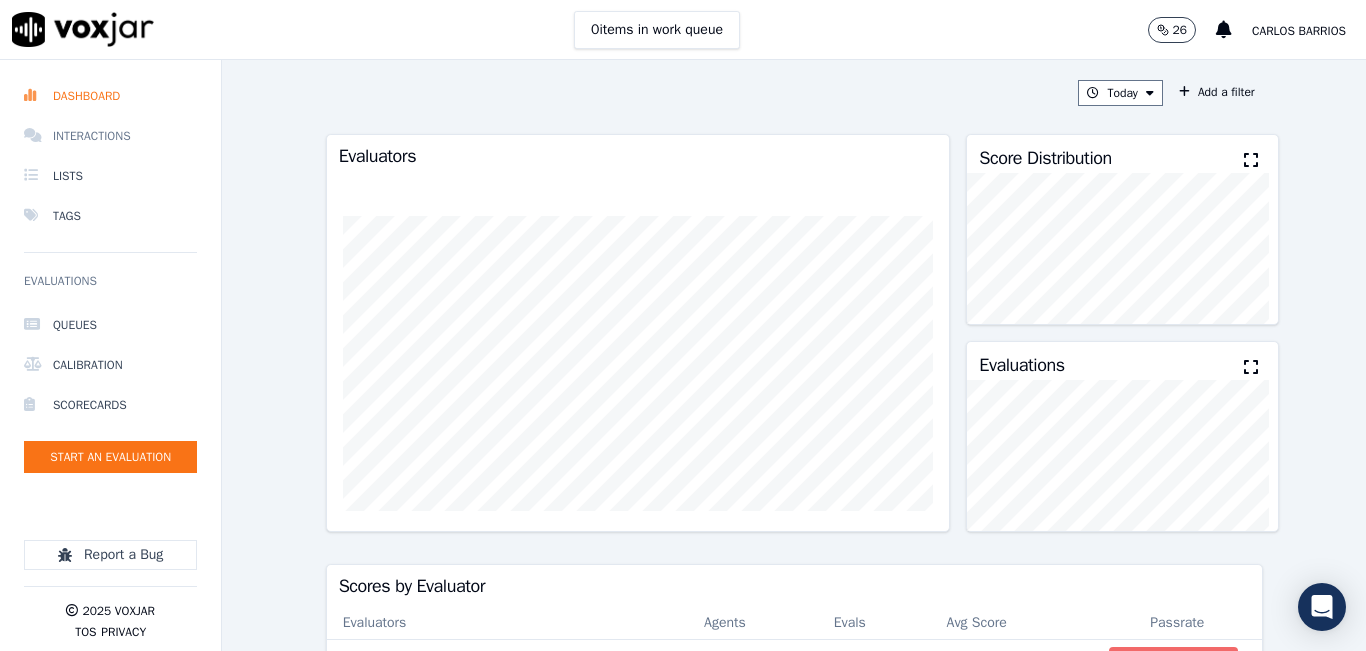 click on "Interactions" at bounding box center (110, 136) 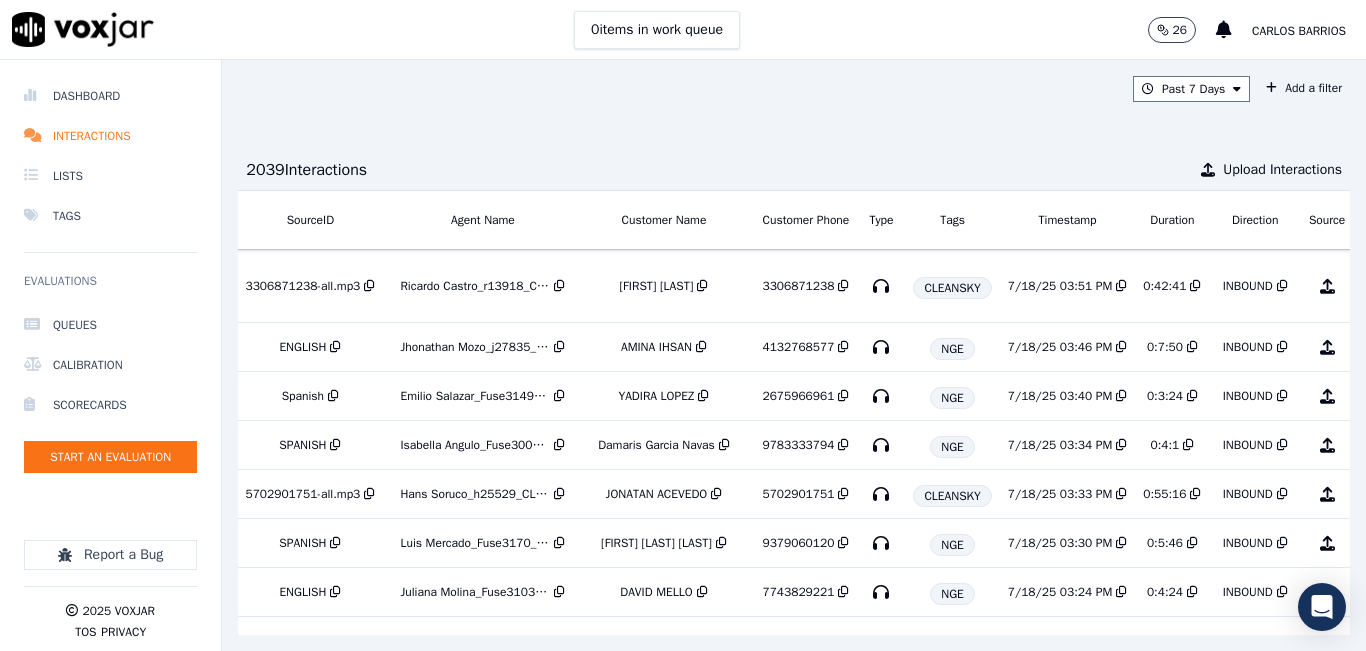 scroll, scrollTop: 0, scrollLeft: 333, axis: horizontal 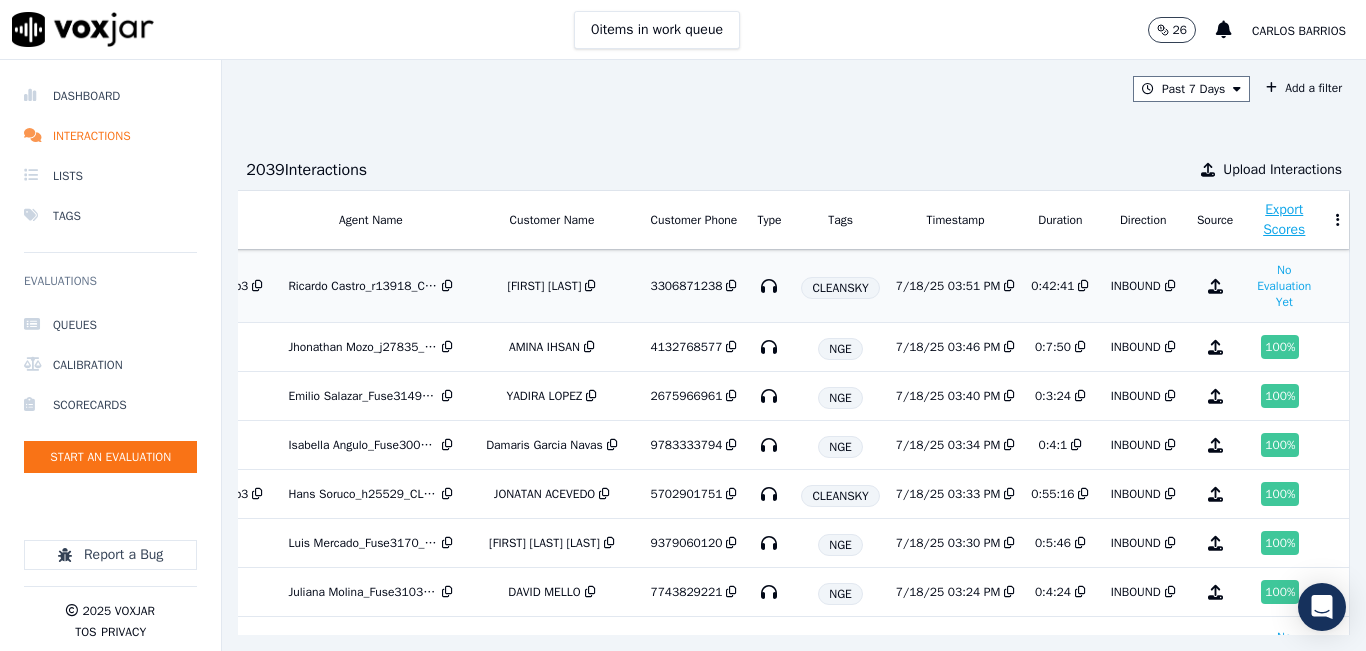 click on "0:42:41" at bounding box center (1060, 286) 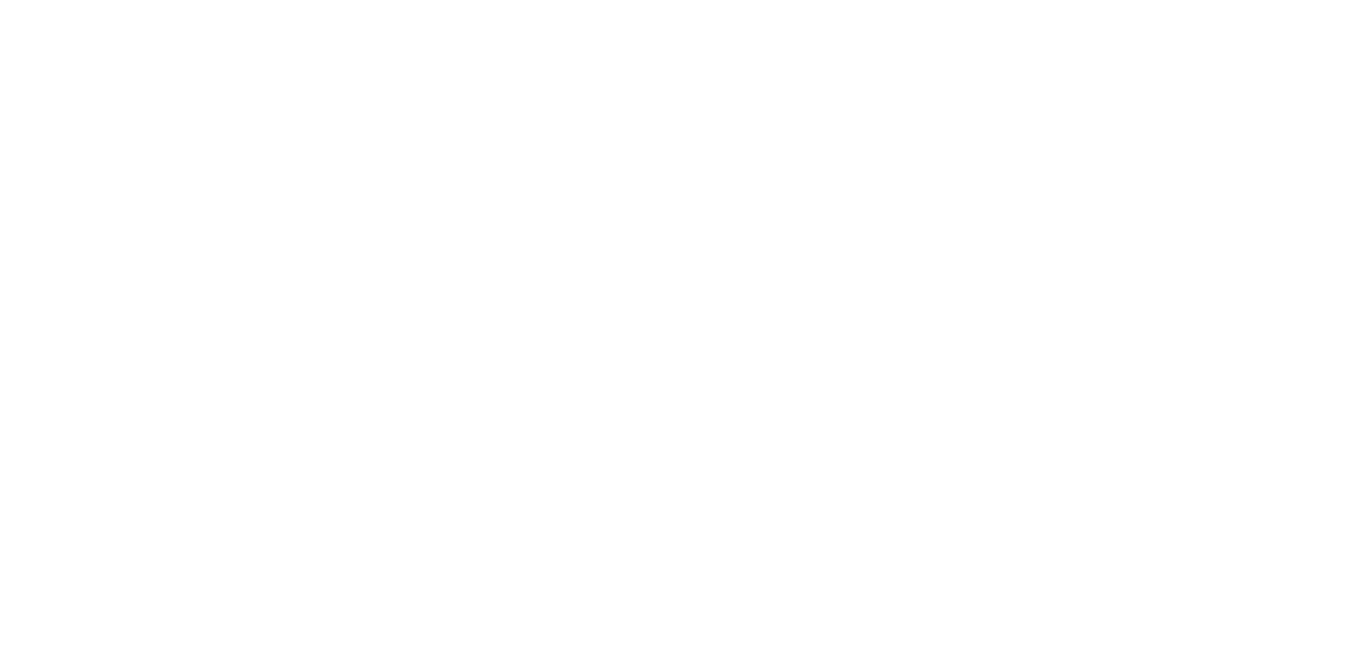 scroll, scrollTop: 0, scrollLeft: 0, axis: both 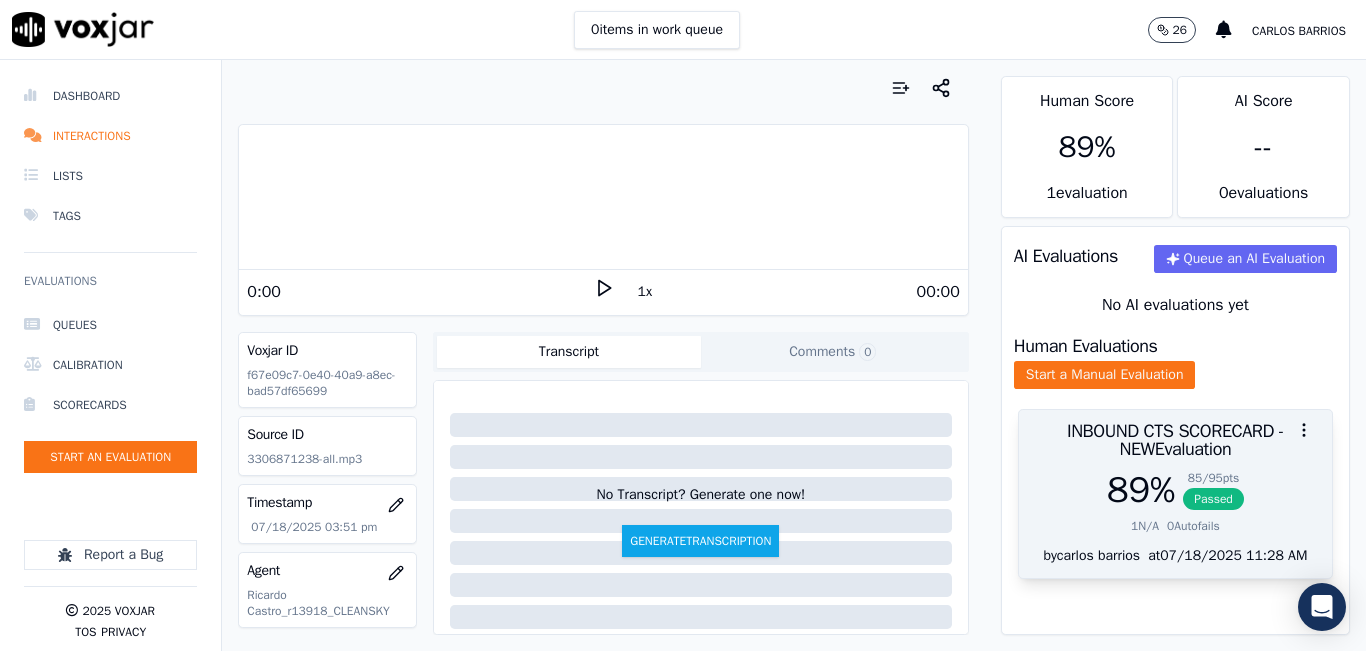 click on "85 / 95  pts" at bounding box center [1213, 478] 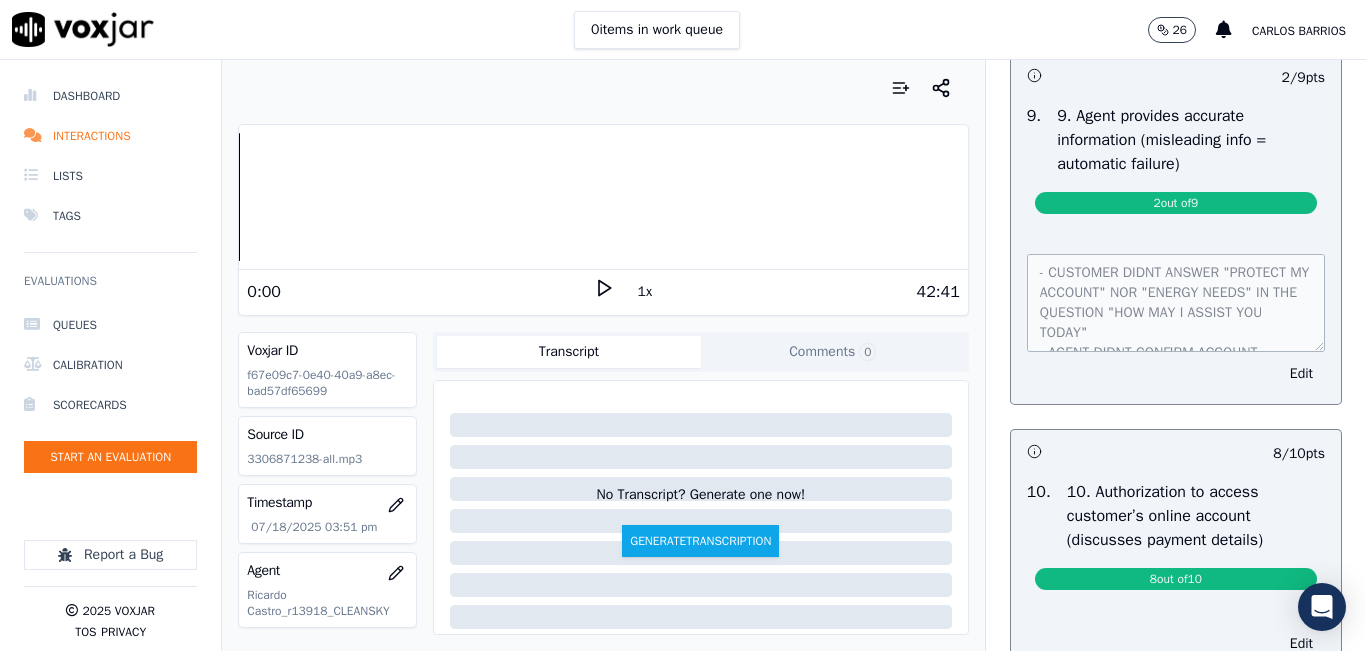 scroll, scrollTop: 2200, scrollLeft: 0, axis: vertical 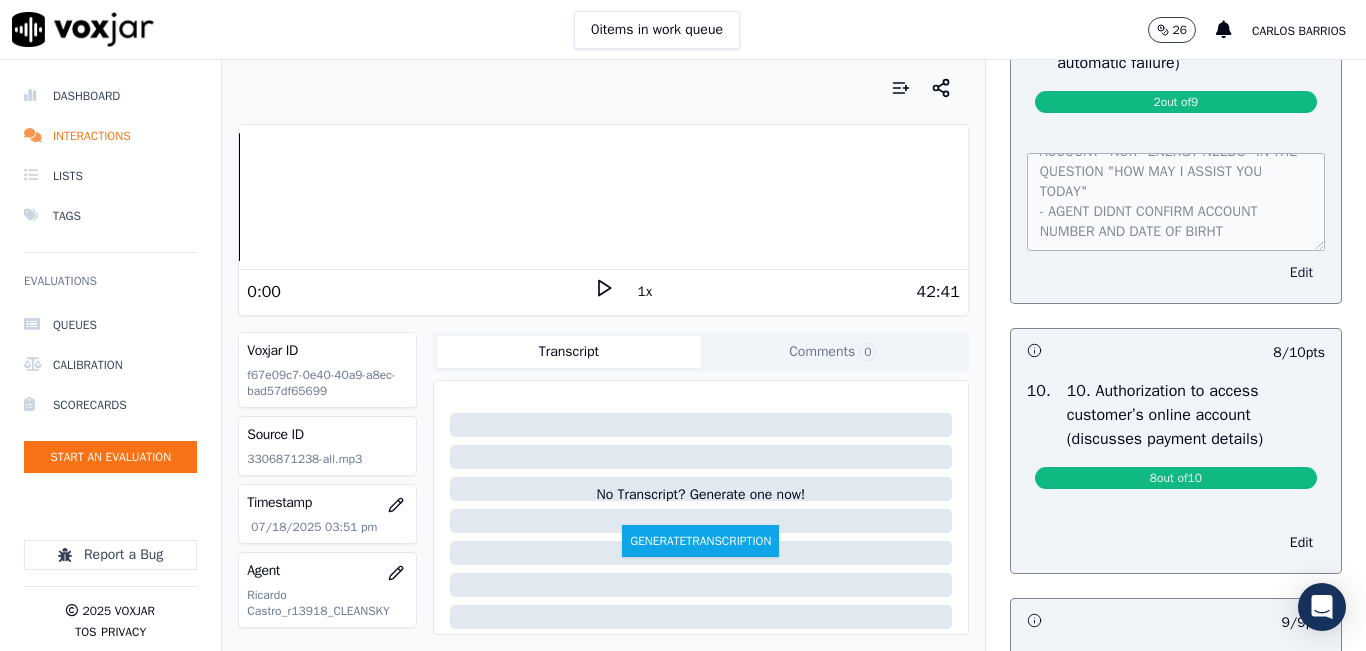 click on "Edit" at bounding box center (1301, 273) 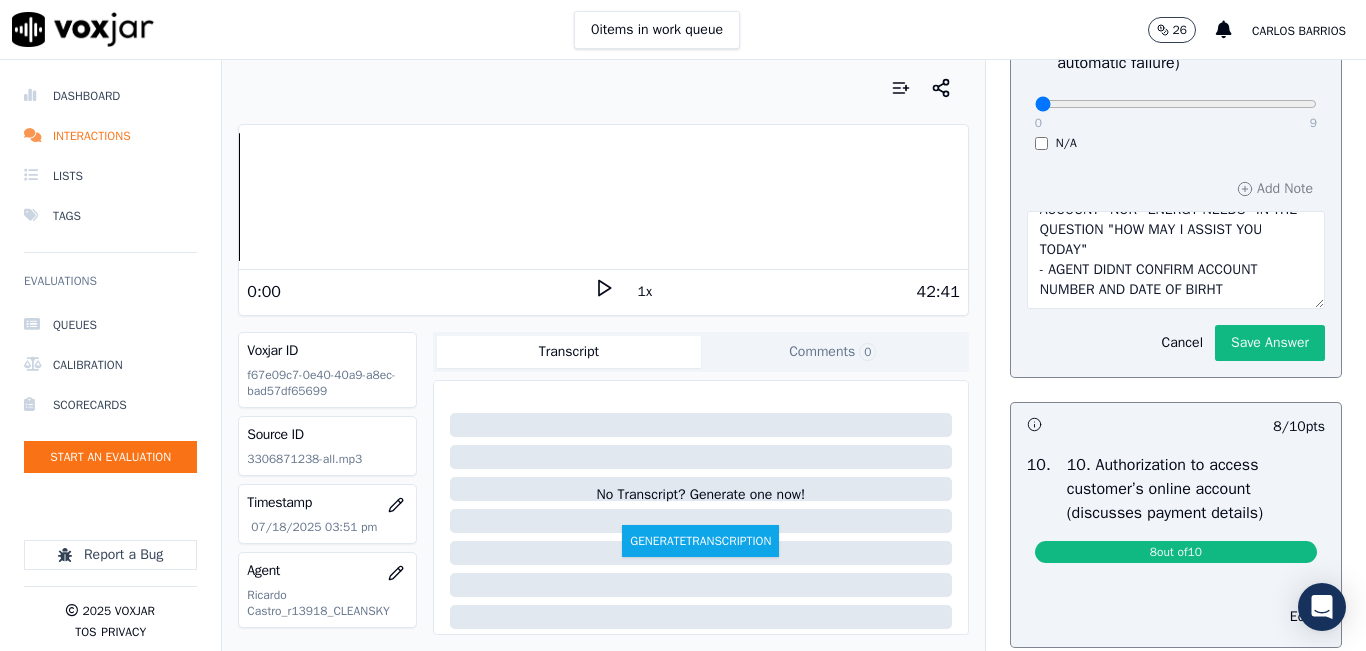 click at bounding box center [1176, 104] 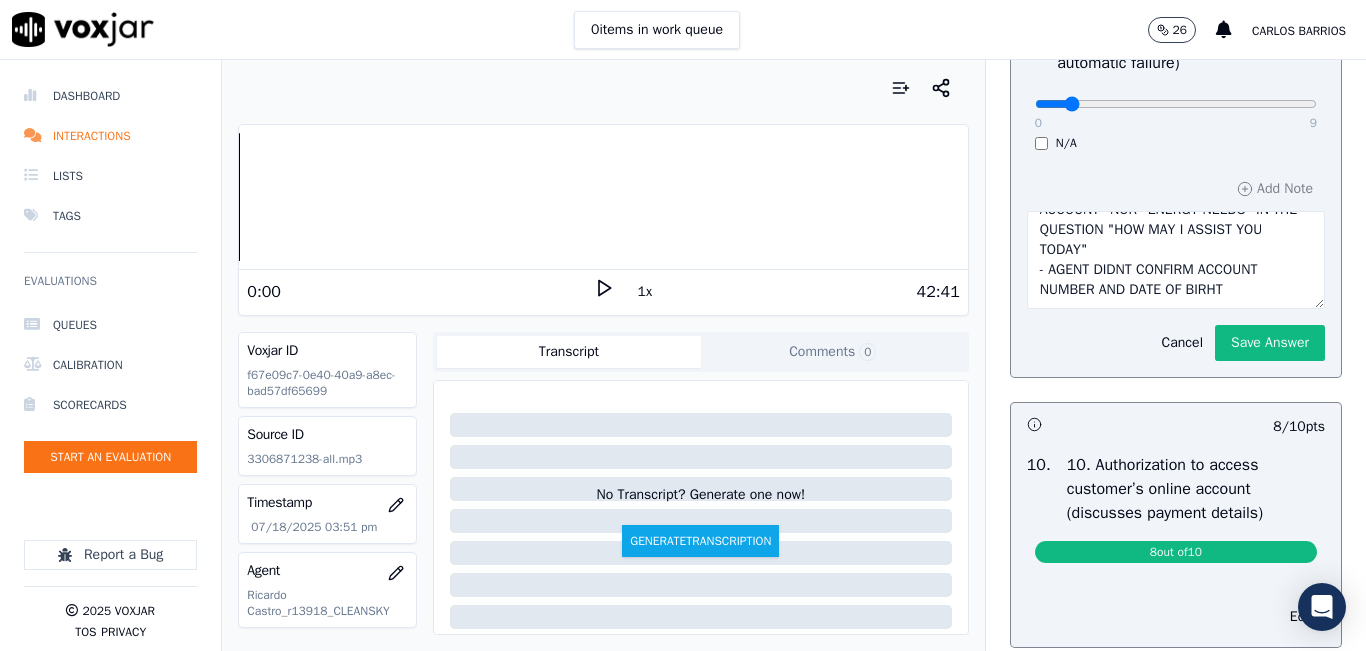 type on "1" 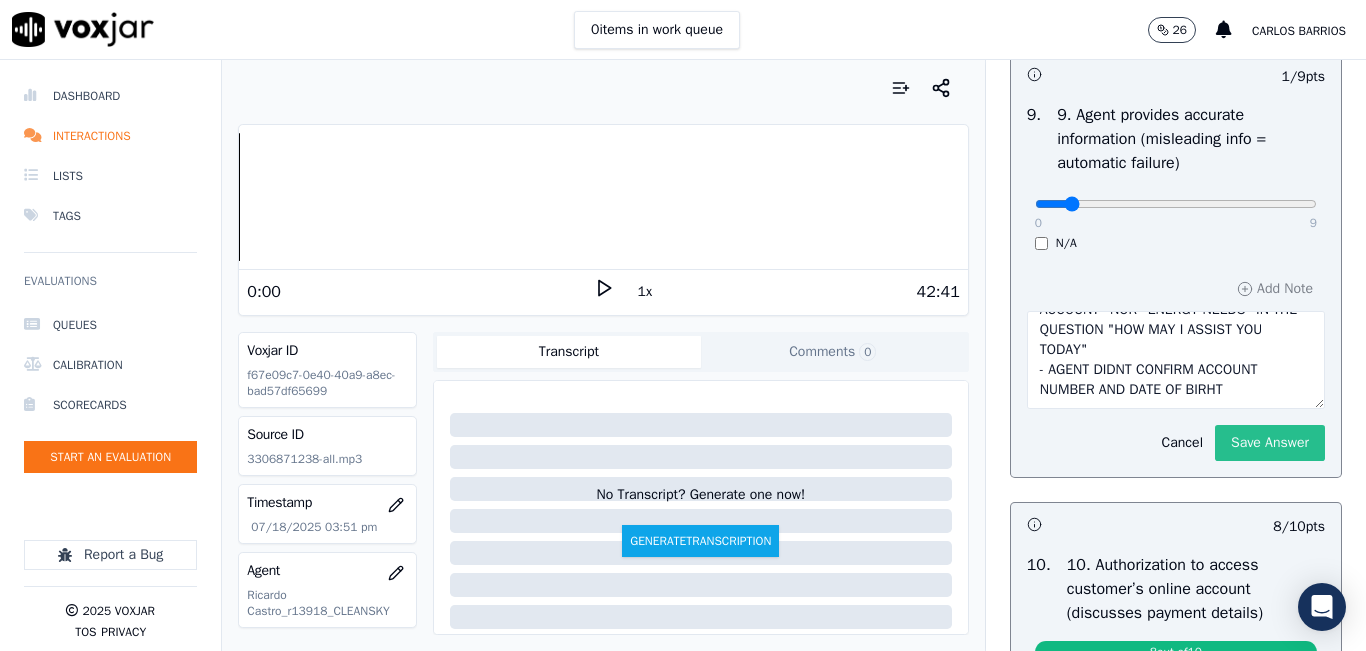 click on "Save Answer" 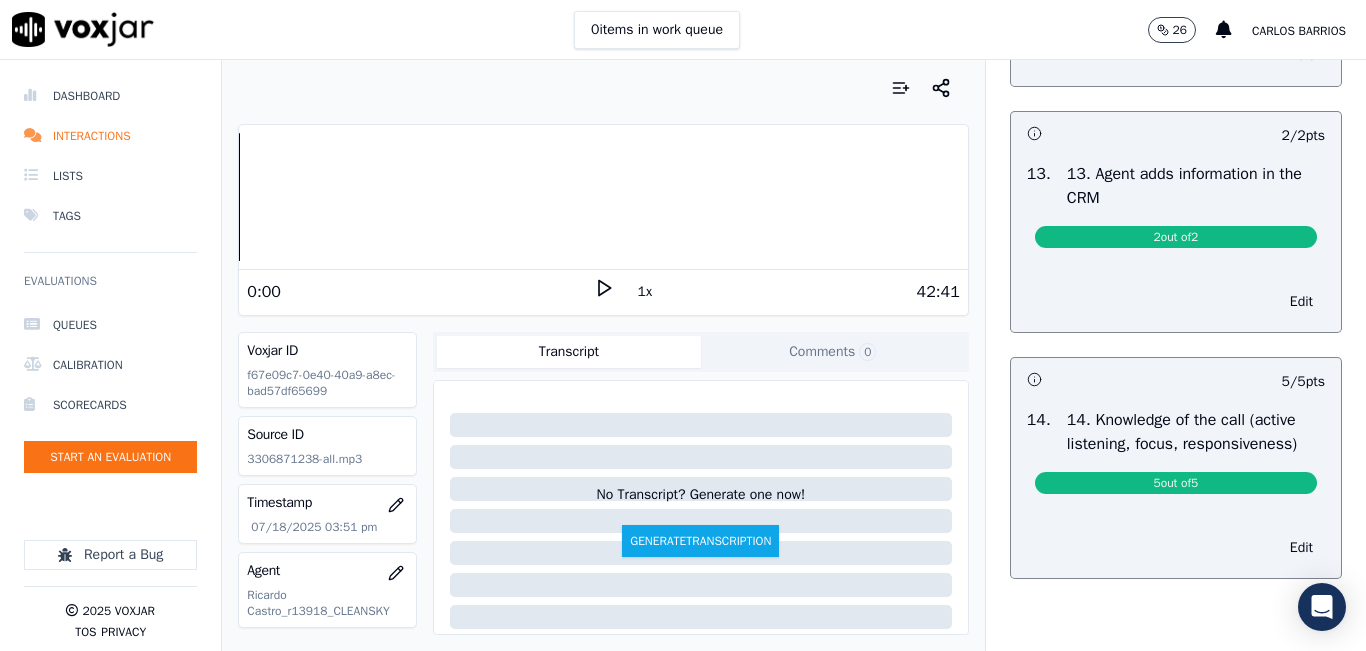 scroll, scrollTop: 2912, scrollLeft: 0, axis: vertical 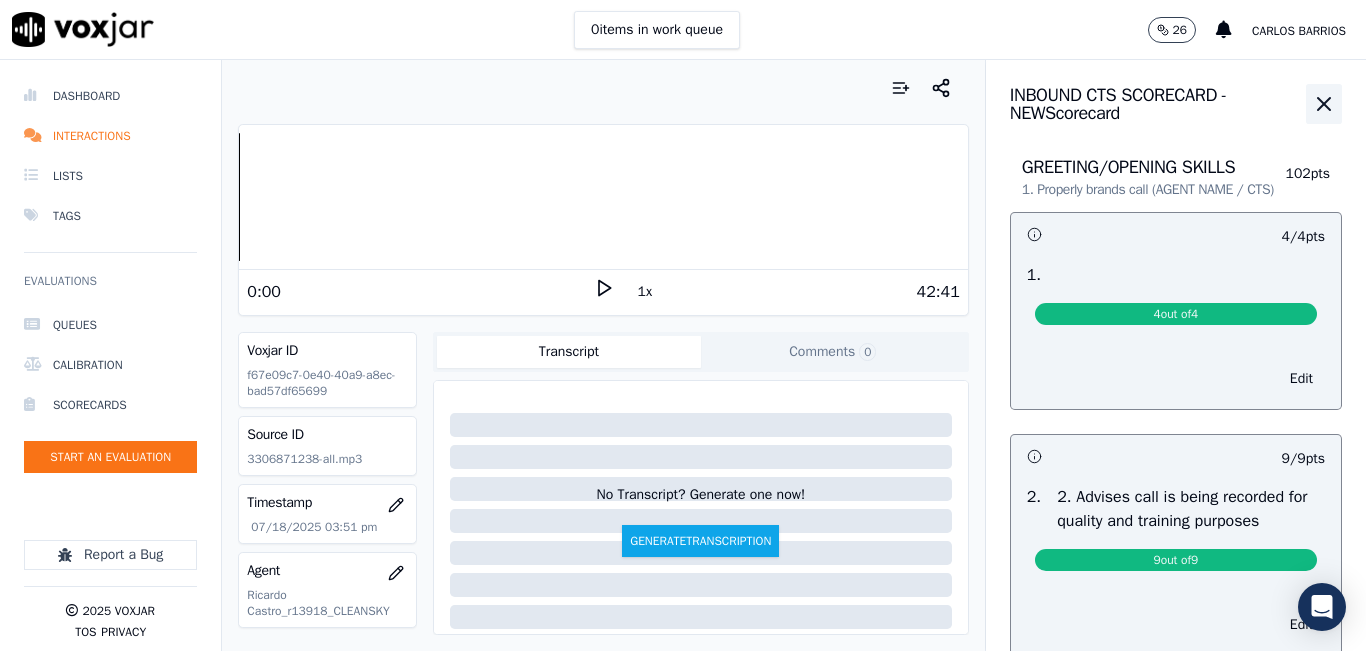 click 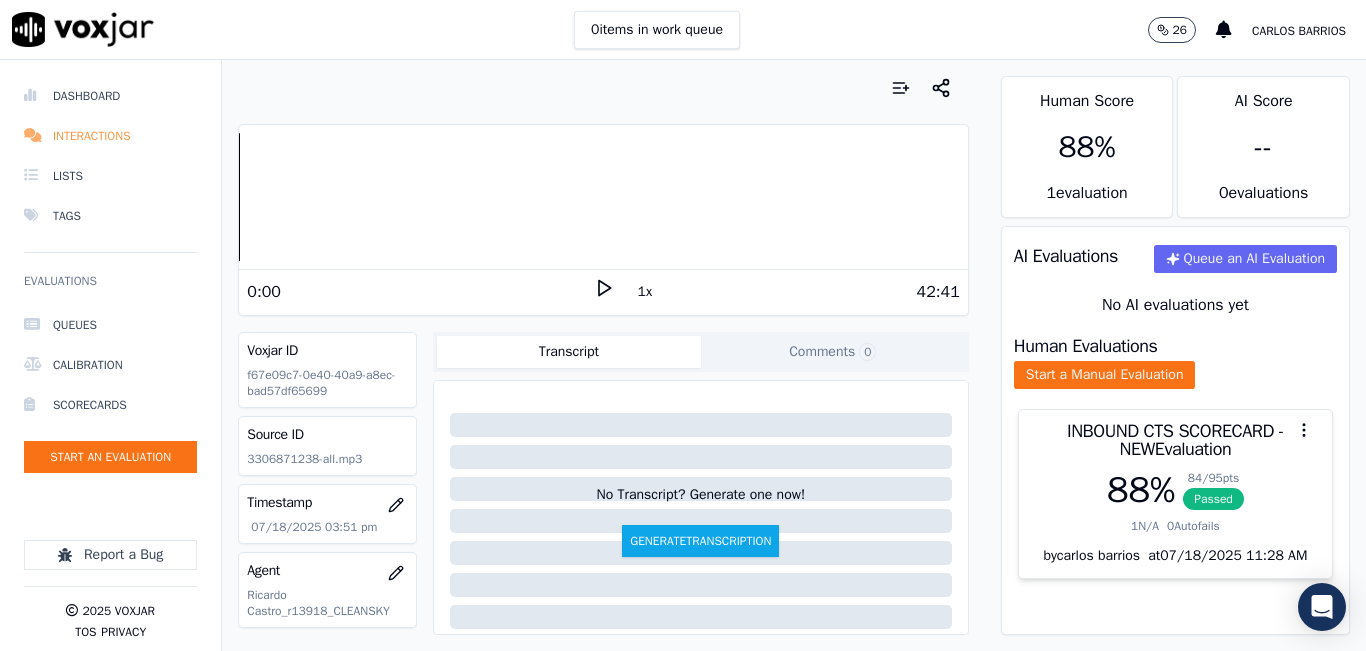 click on "Interactions" at bounding box center (110, 136) 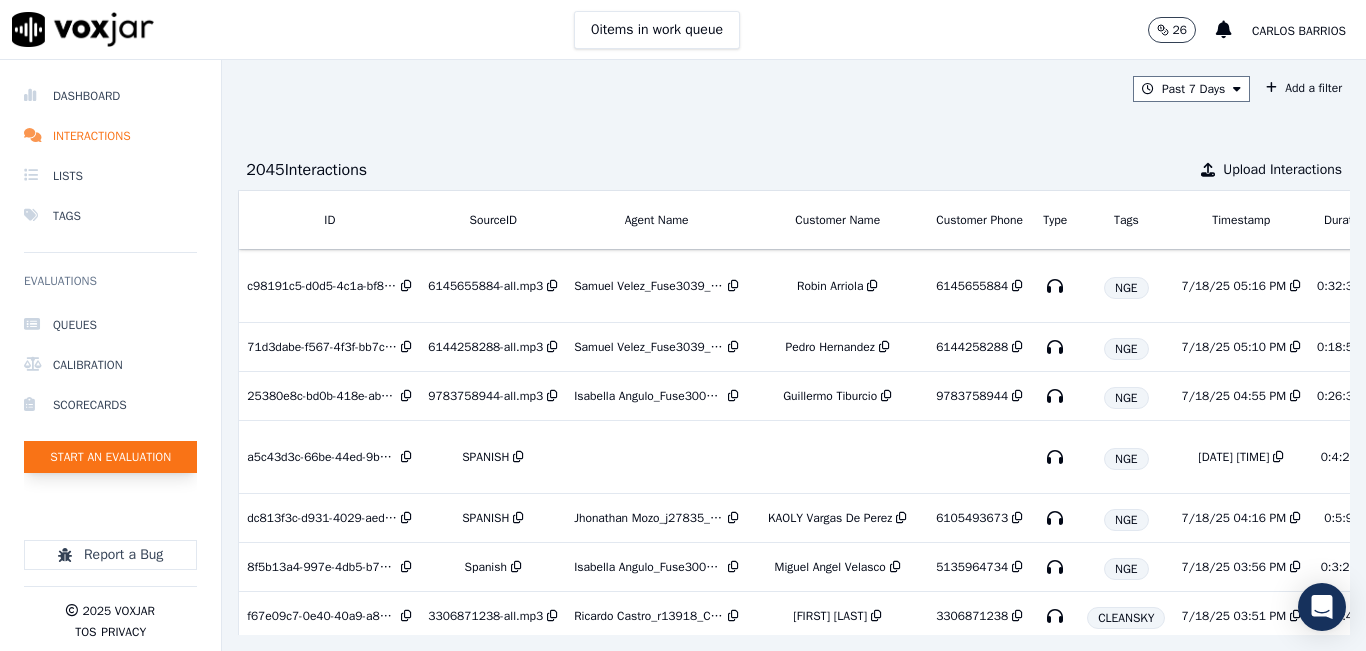 click on "Start an Evaluation" 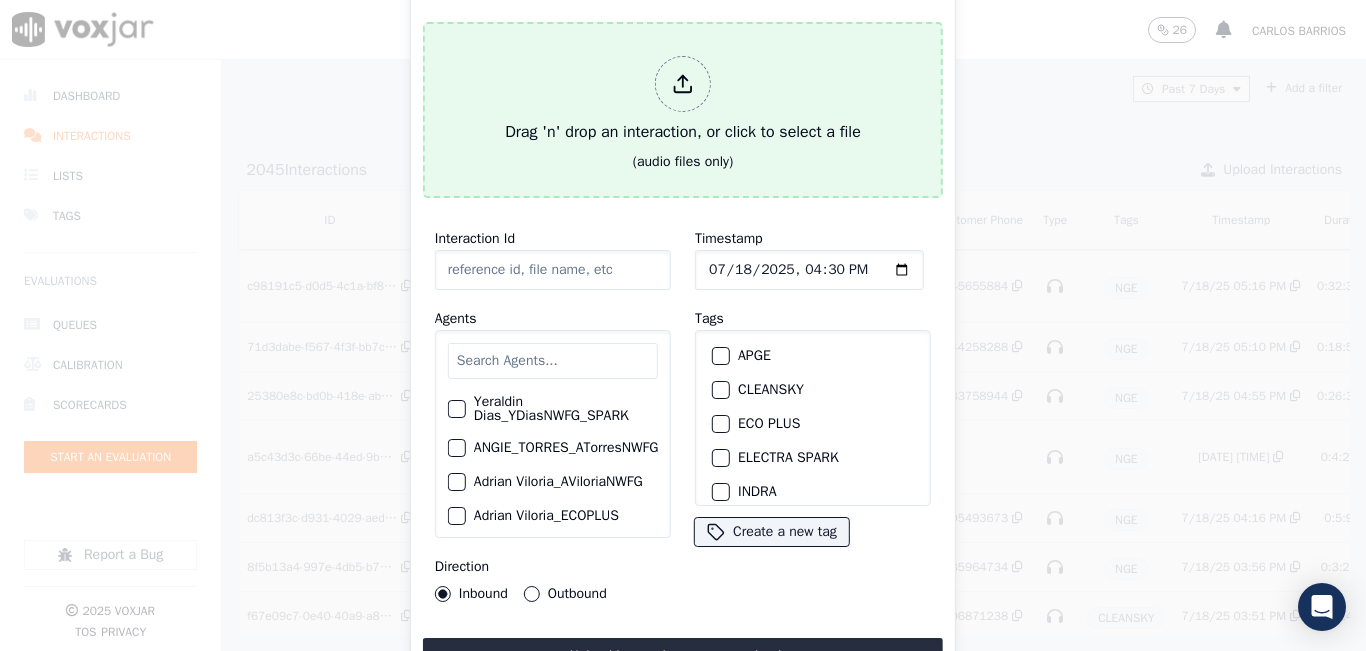 click on "Drag 'n' drop an interaction, or click to select a file" at bounding box center (683, 100) 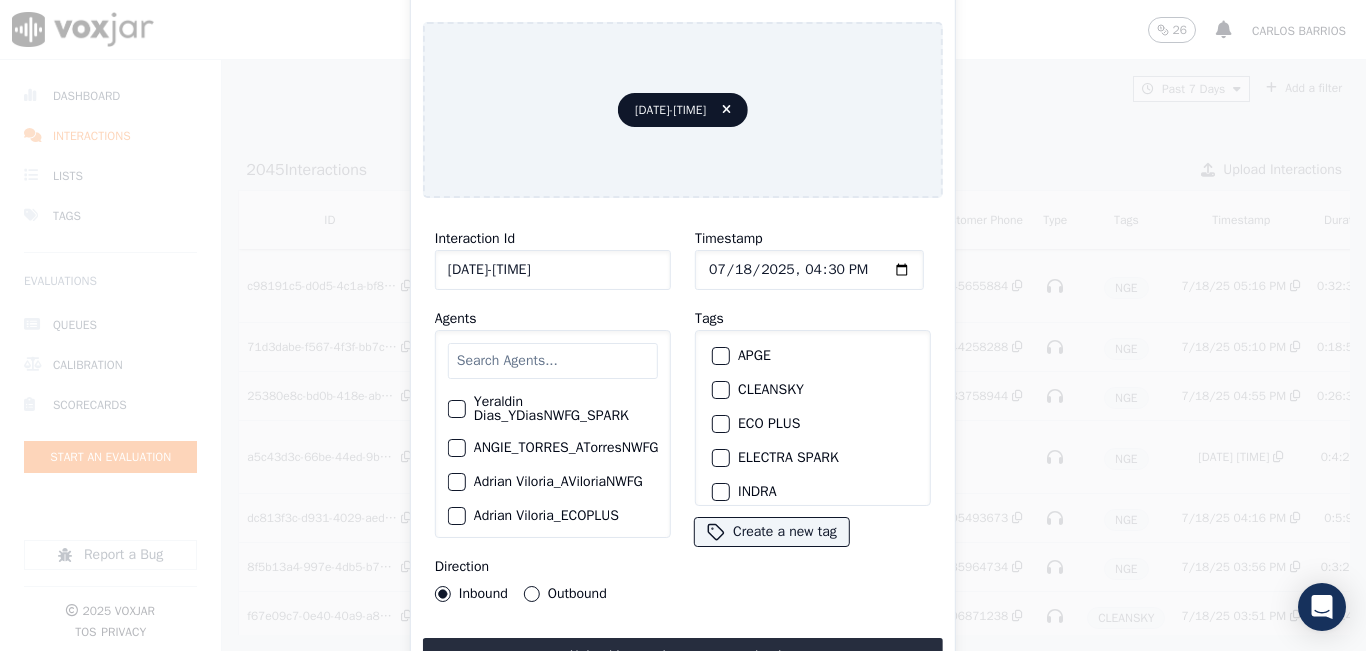 click at bounding box center [553, 361] 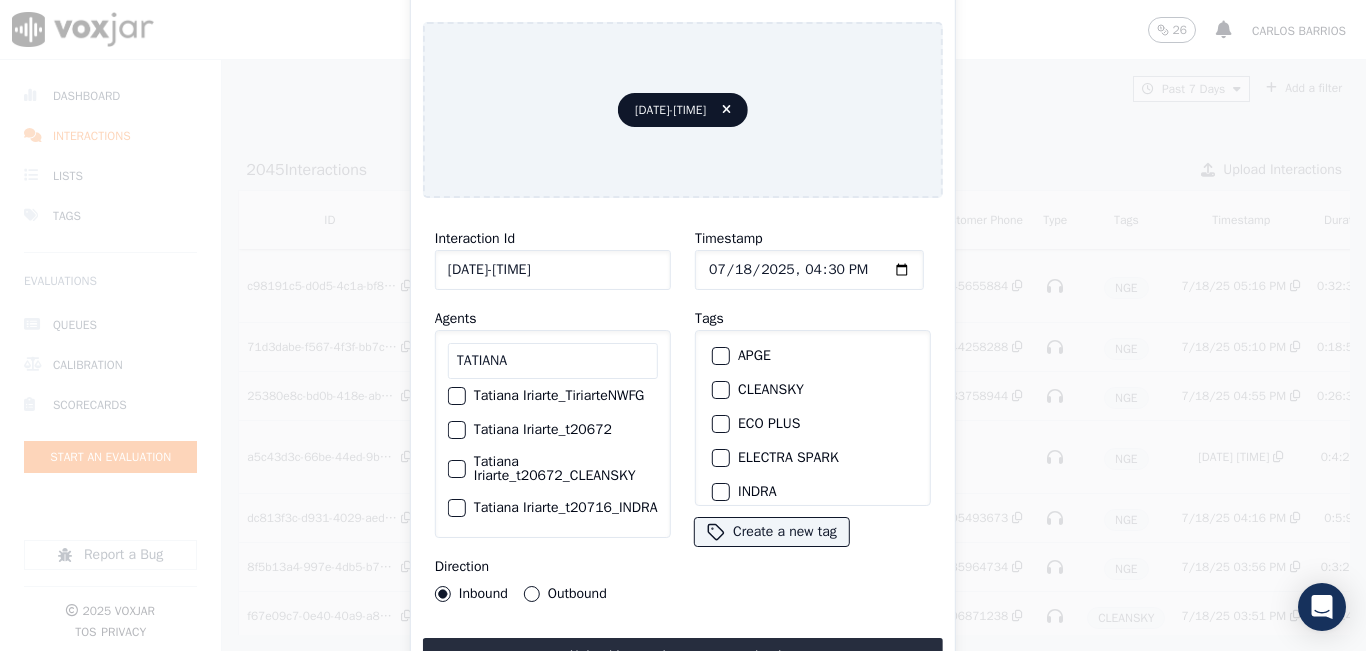 scroll, scrollTop: 200, scrollLeft: 0, axis: vertical 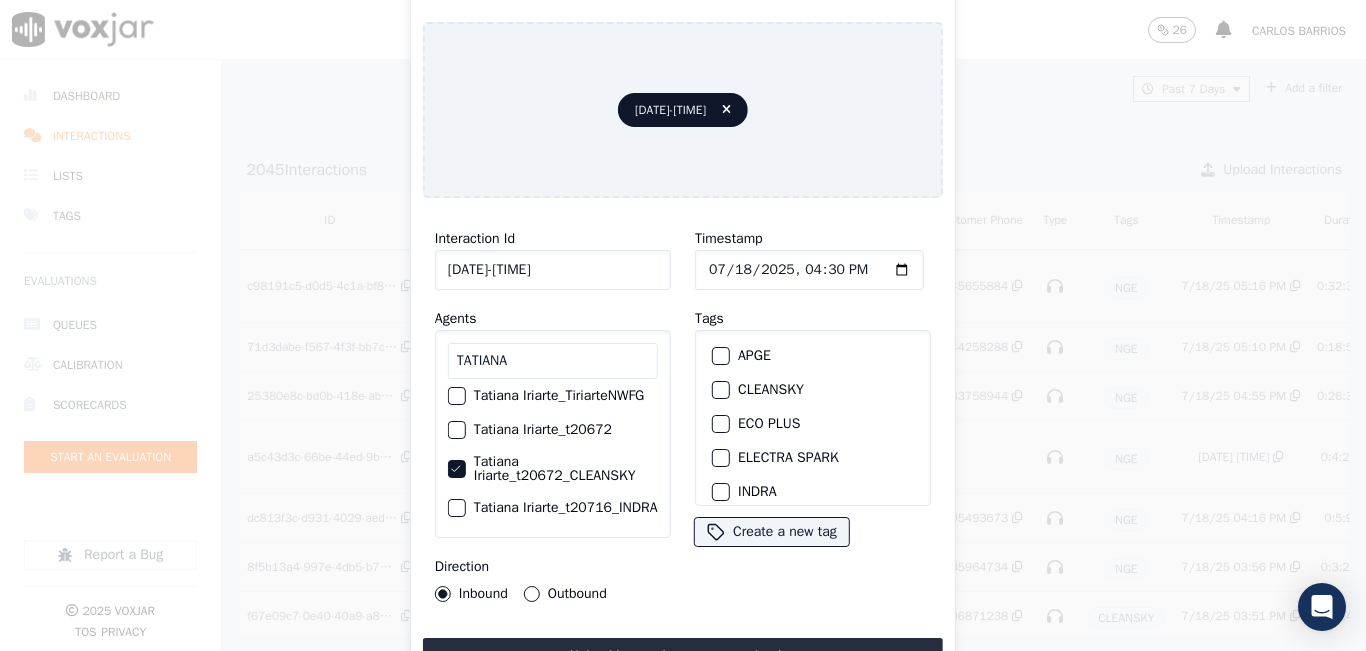 click at bounding box center [720, 390] 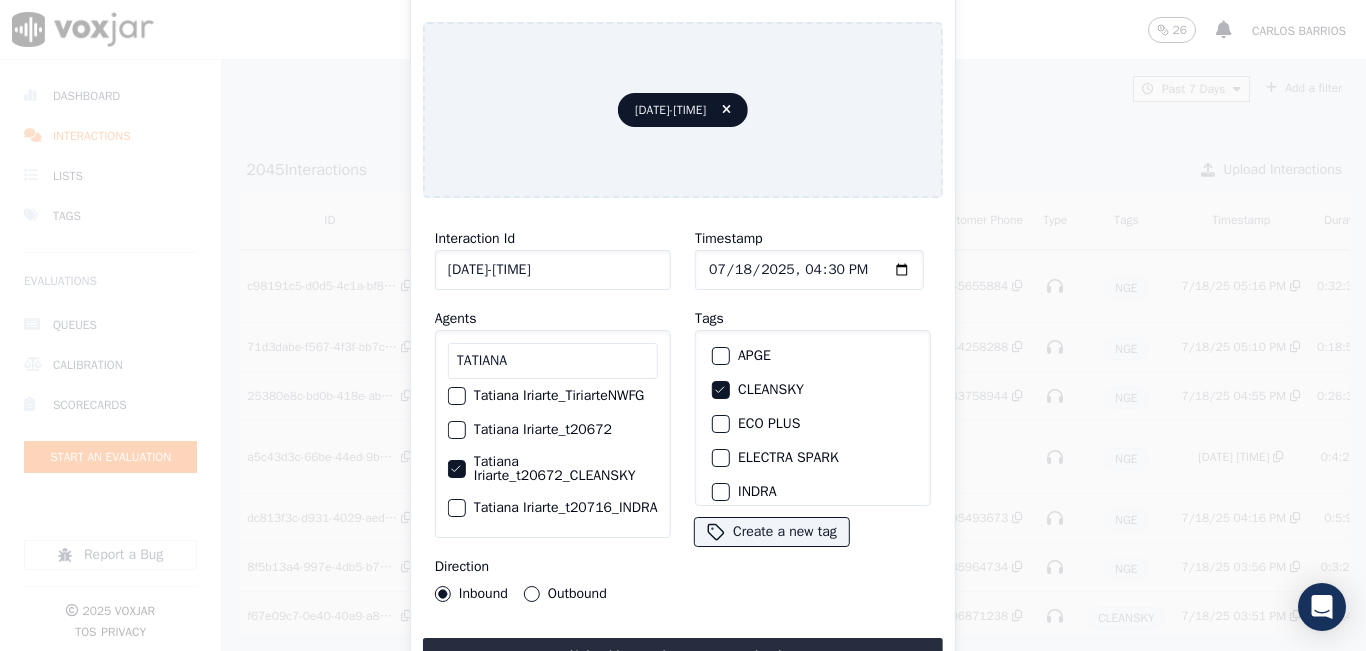 click on "Outbound" at bounding box center [532, 594] 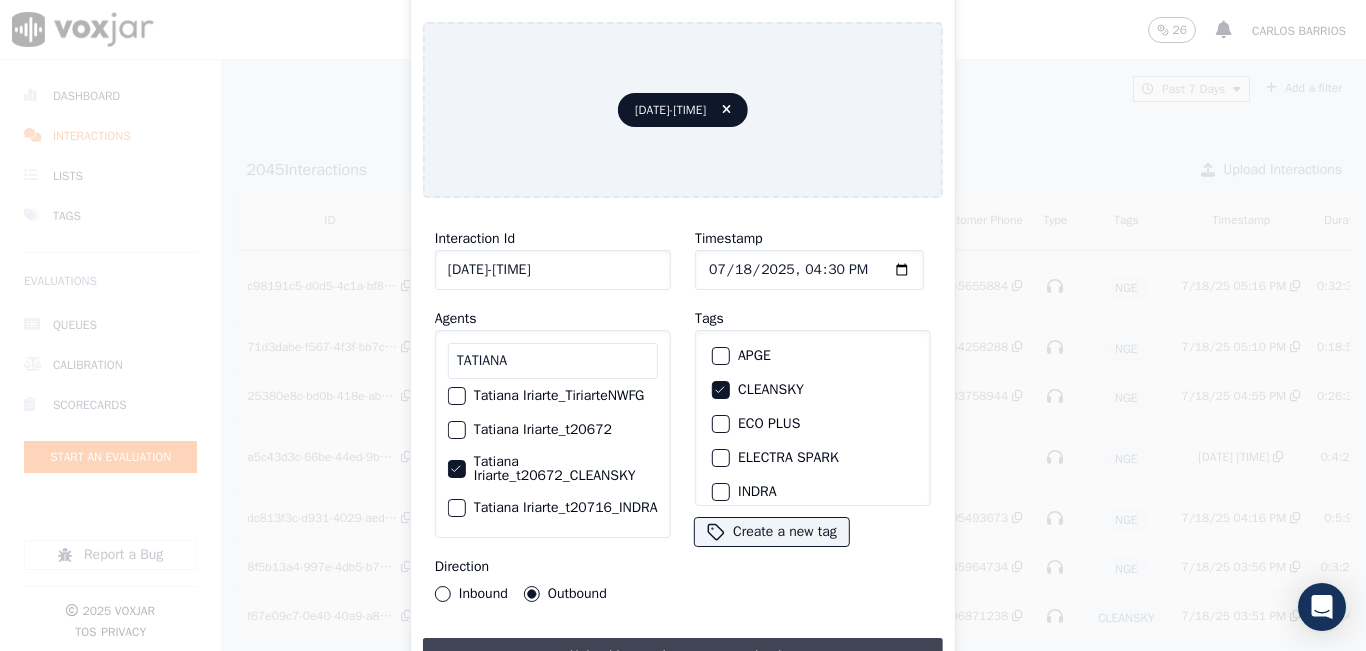 click on "Upload interaction to start evaluation" at bounding box center (683, 656) 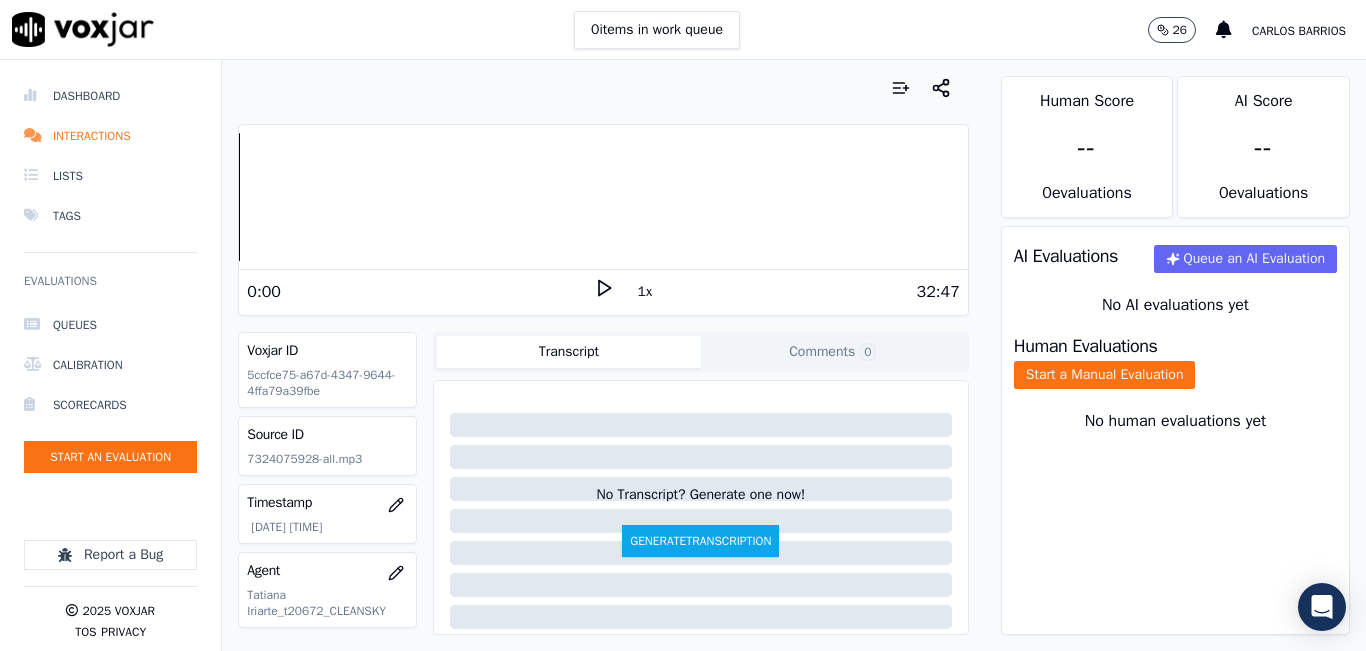 scroll, scrollTop: 300, scrollLeft: 0, axis: vertical 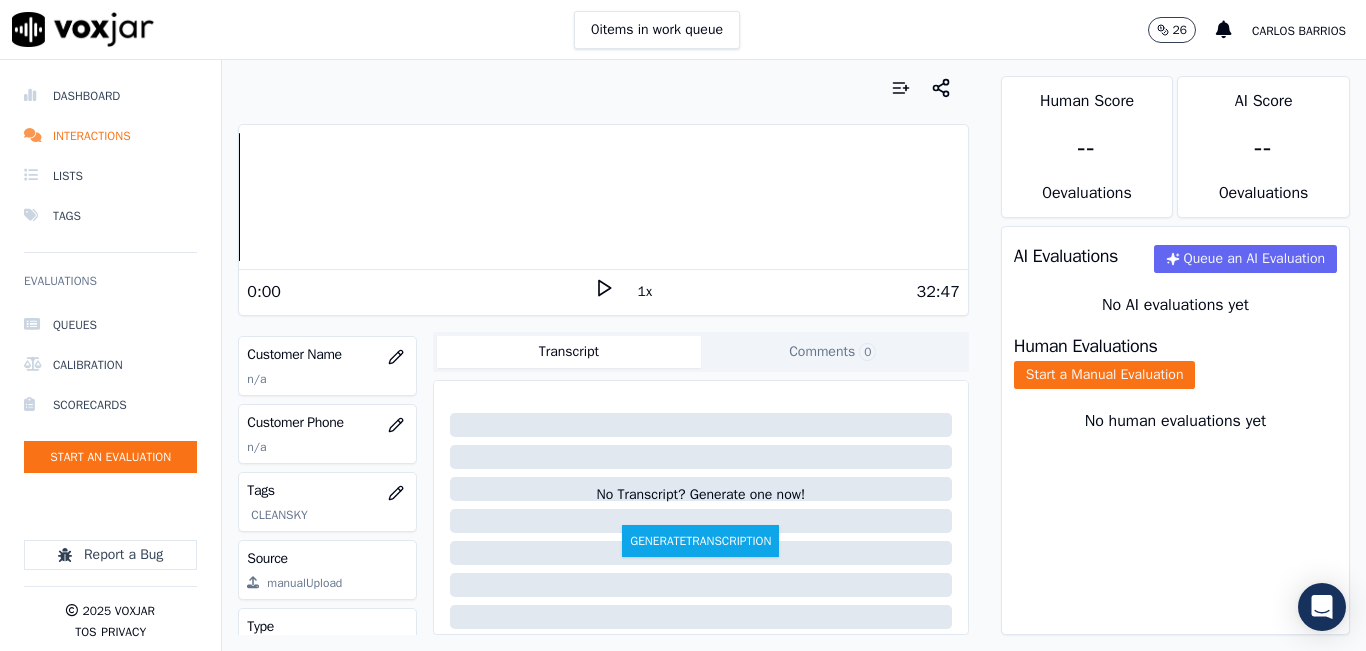 click 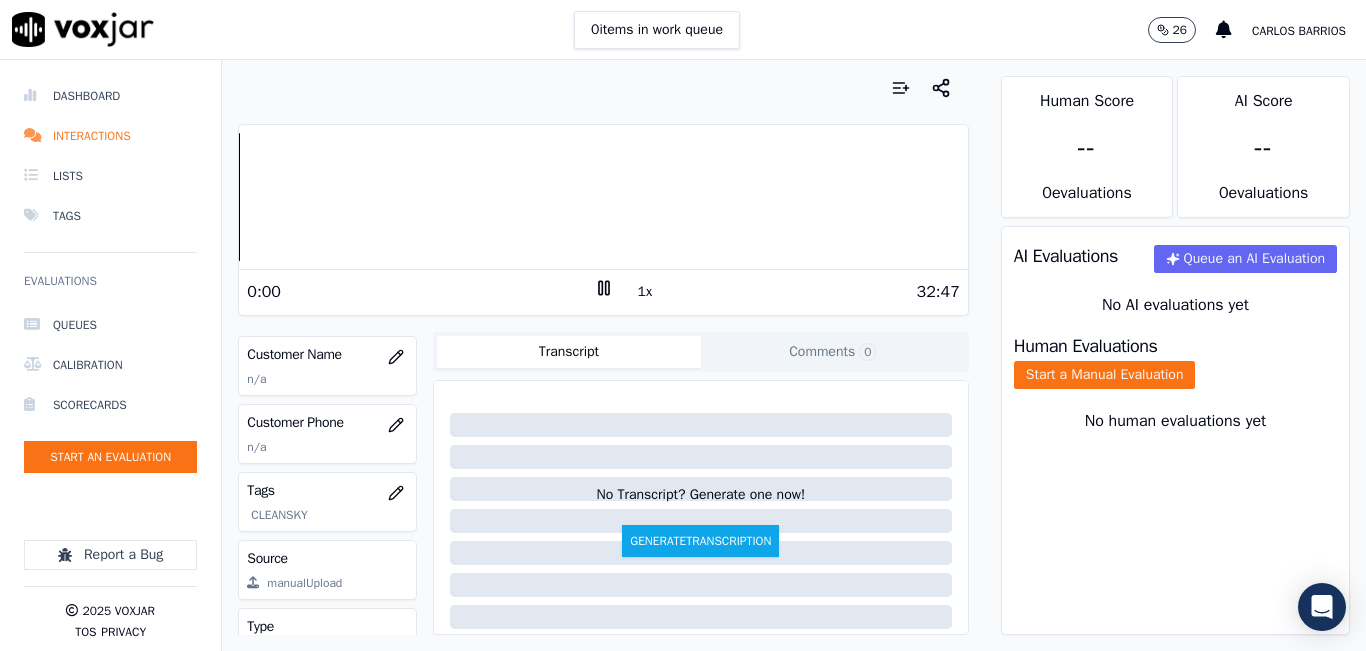 click on "1x" at bounding box center [645, 292] 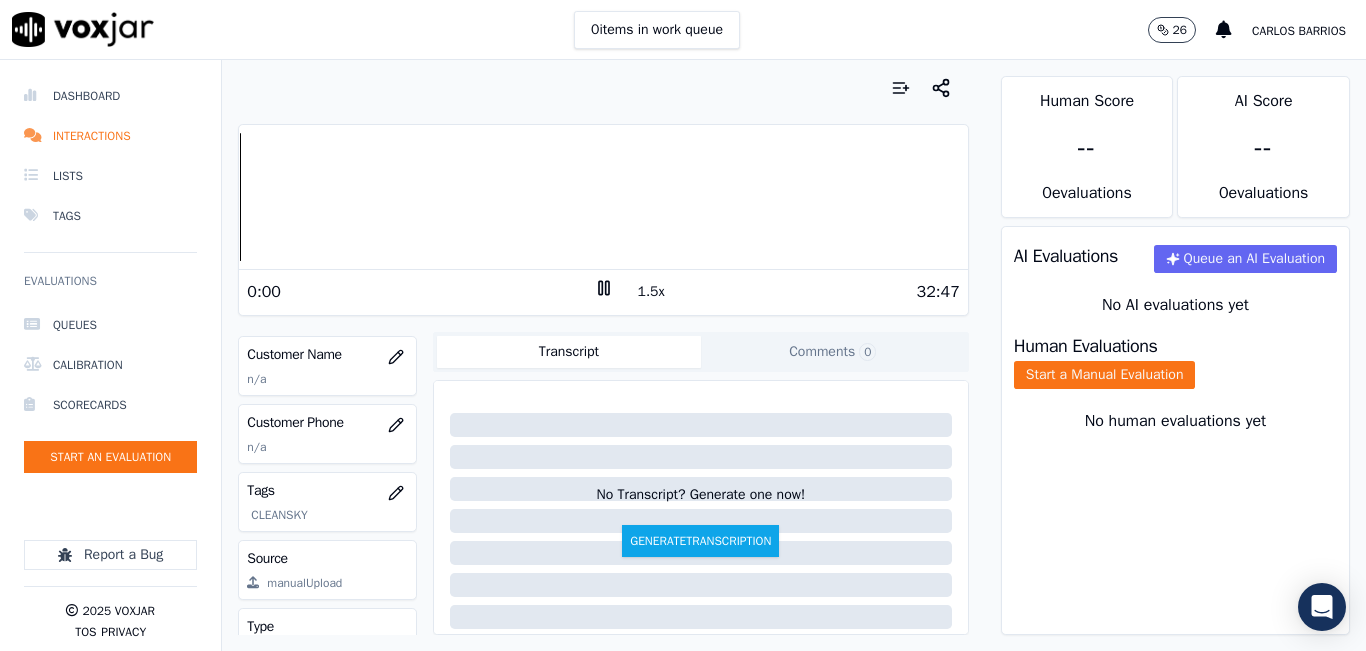 click on "1.5x" at bounding box center [651, 292] 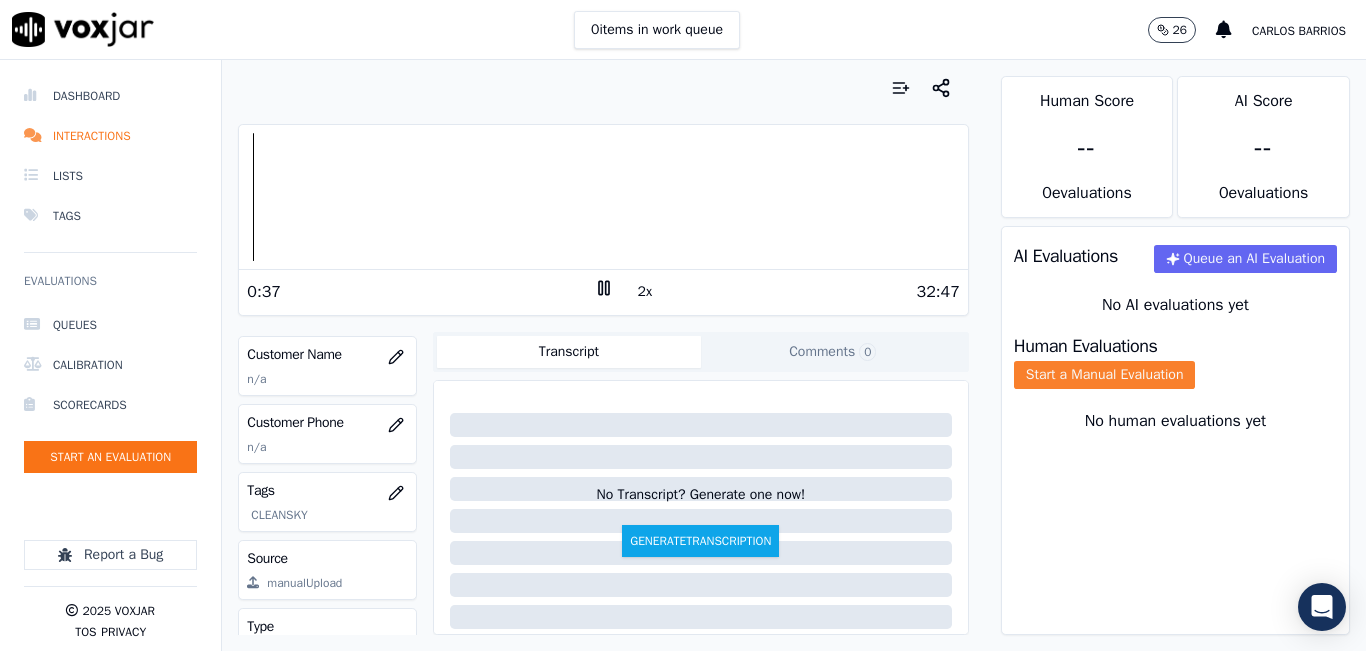 click on "Start a Manual Evaluation" 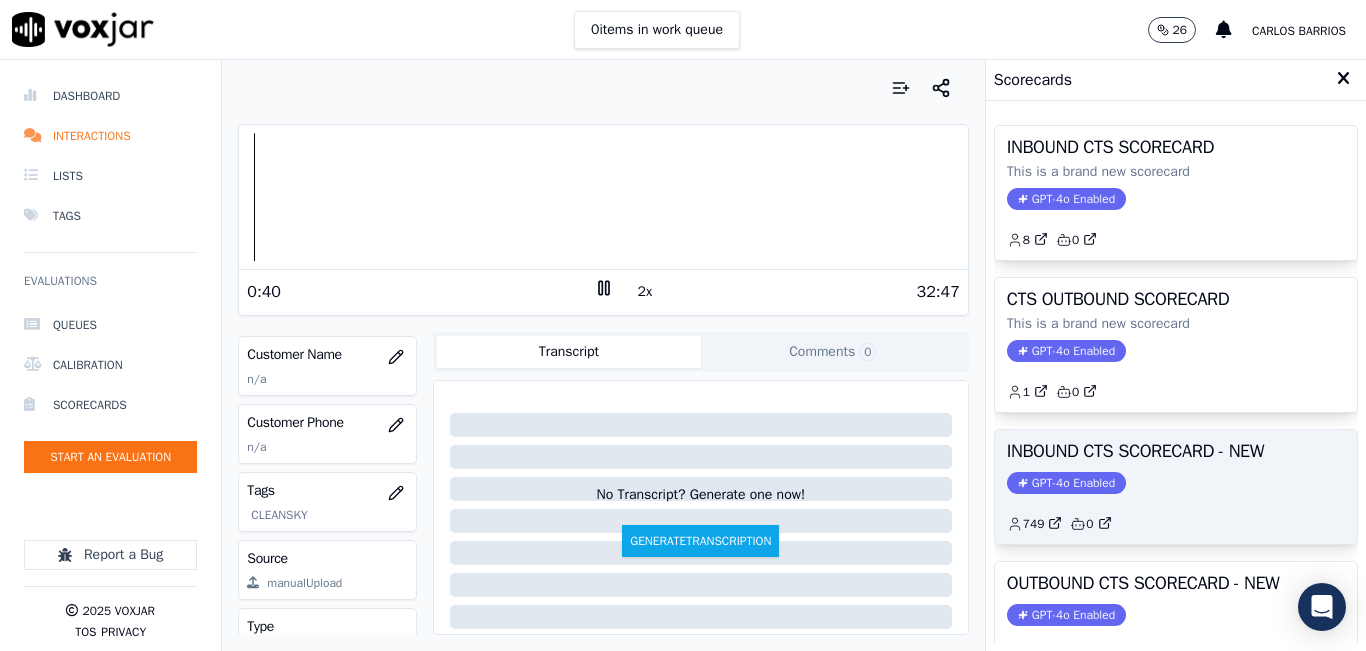 scroll, scrollTop: 100, scrollLeft: 0, axis: vertical 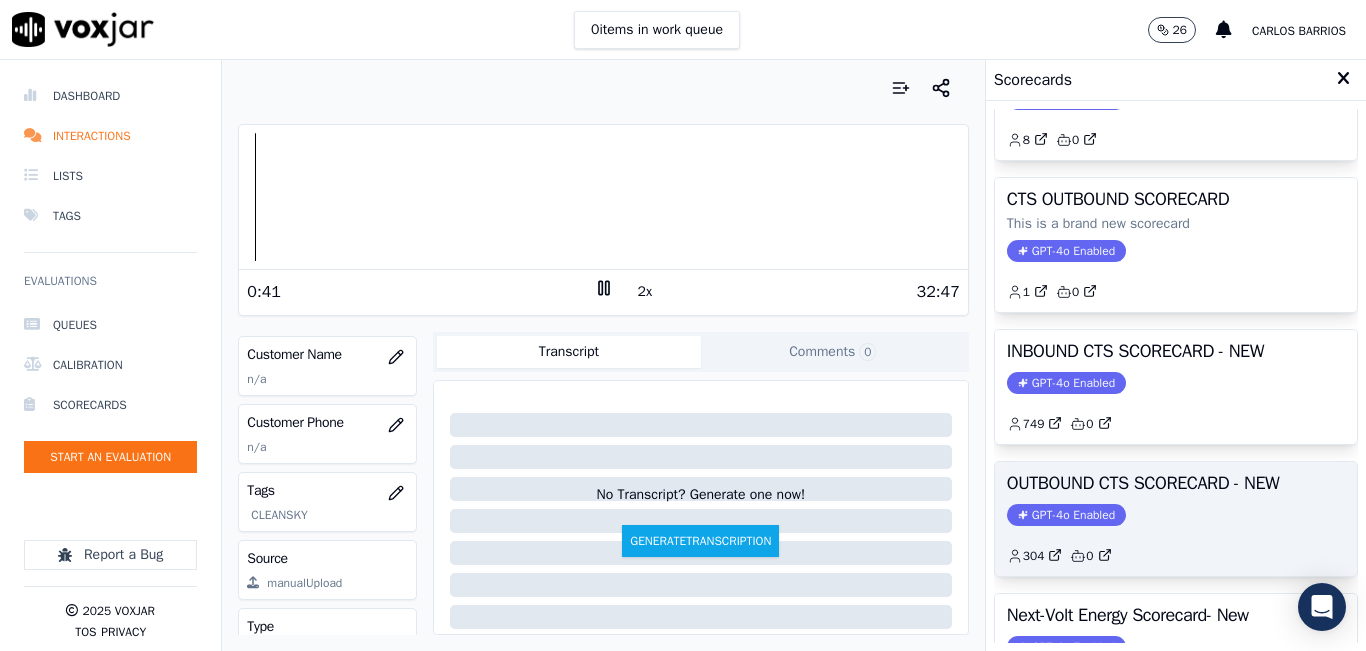 click on "OUTBOUND CTS SCORECARD - NEW" at bounding box center (1176, 483) 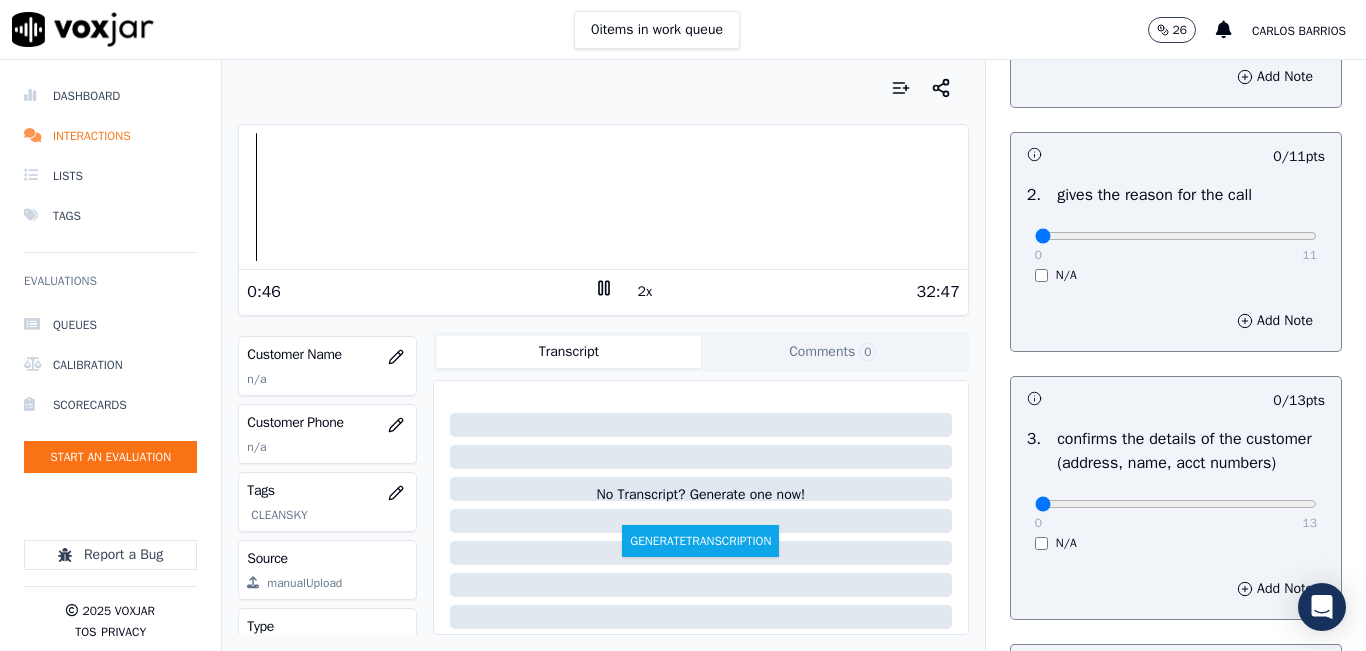 scroll, scrollTop: 400, scrollLeft: 0, axis: vertical 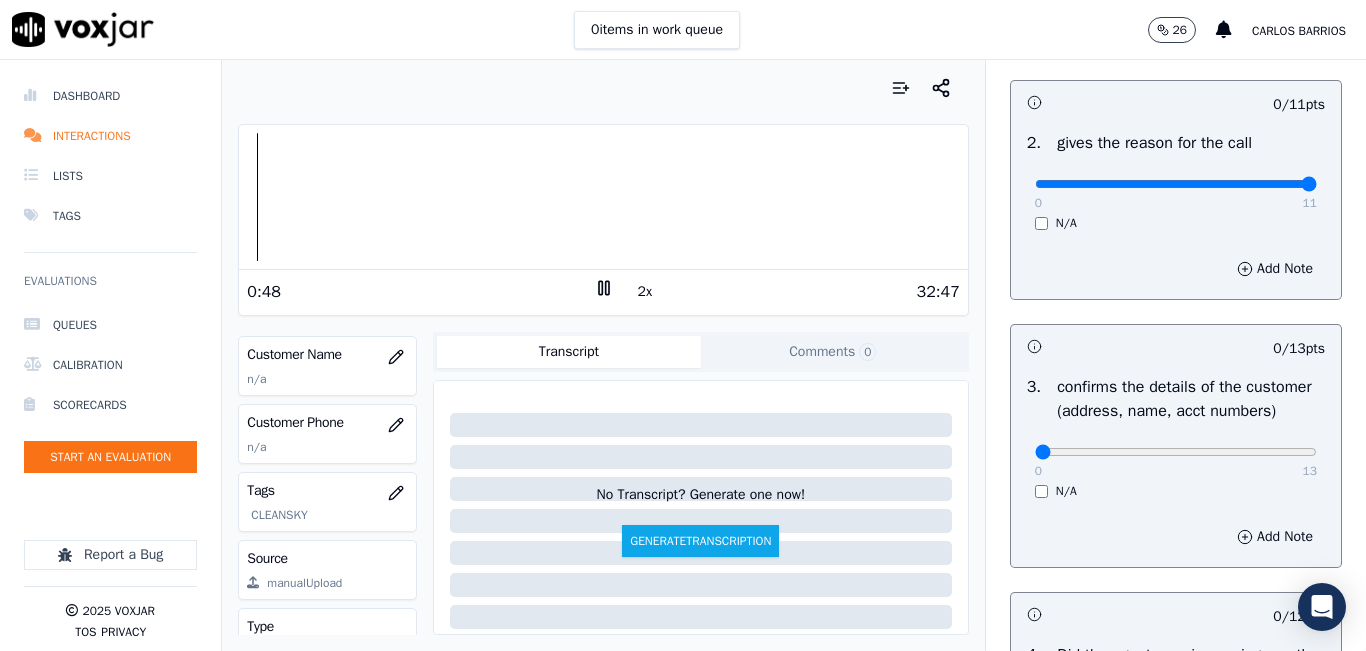 drag, startPoint x: 1252, startPoint y: 181, endPoint x: 1326, endPoint y: 199, distance: 76.15773 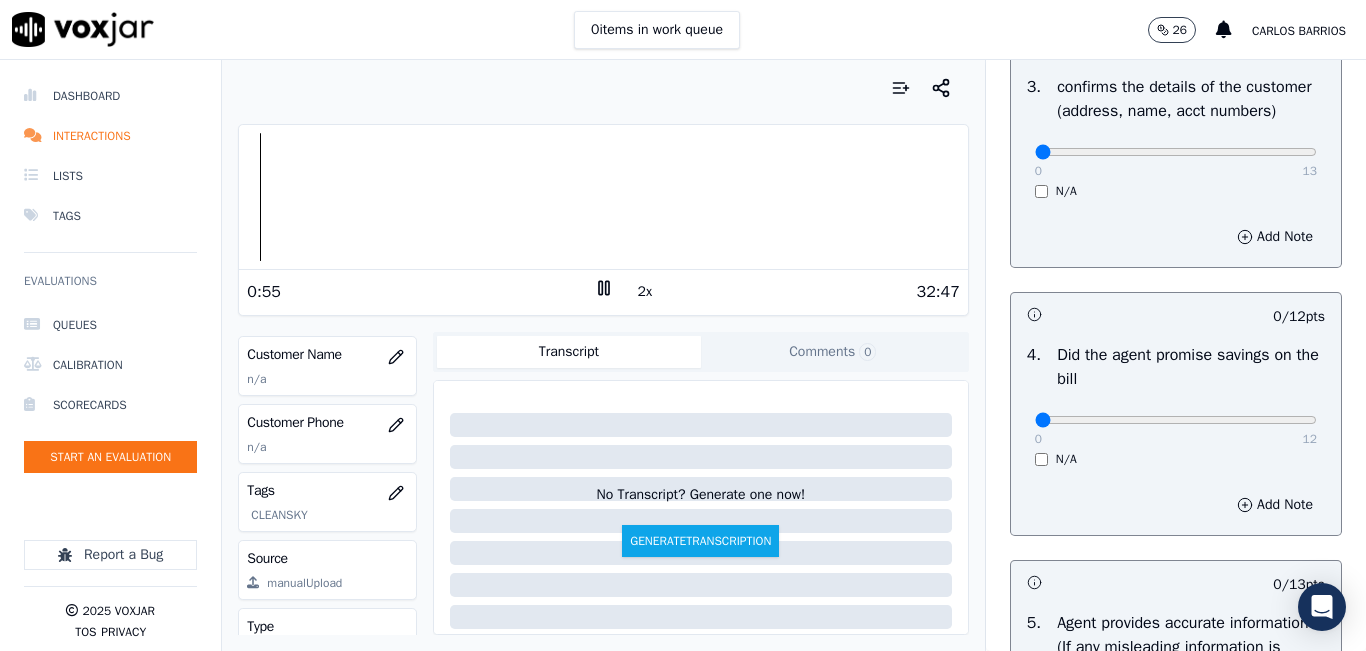 scroll, scrollTop: 600, scrollLeft: 0, axis: vertical 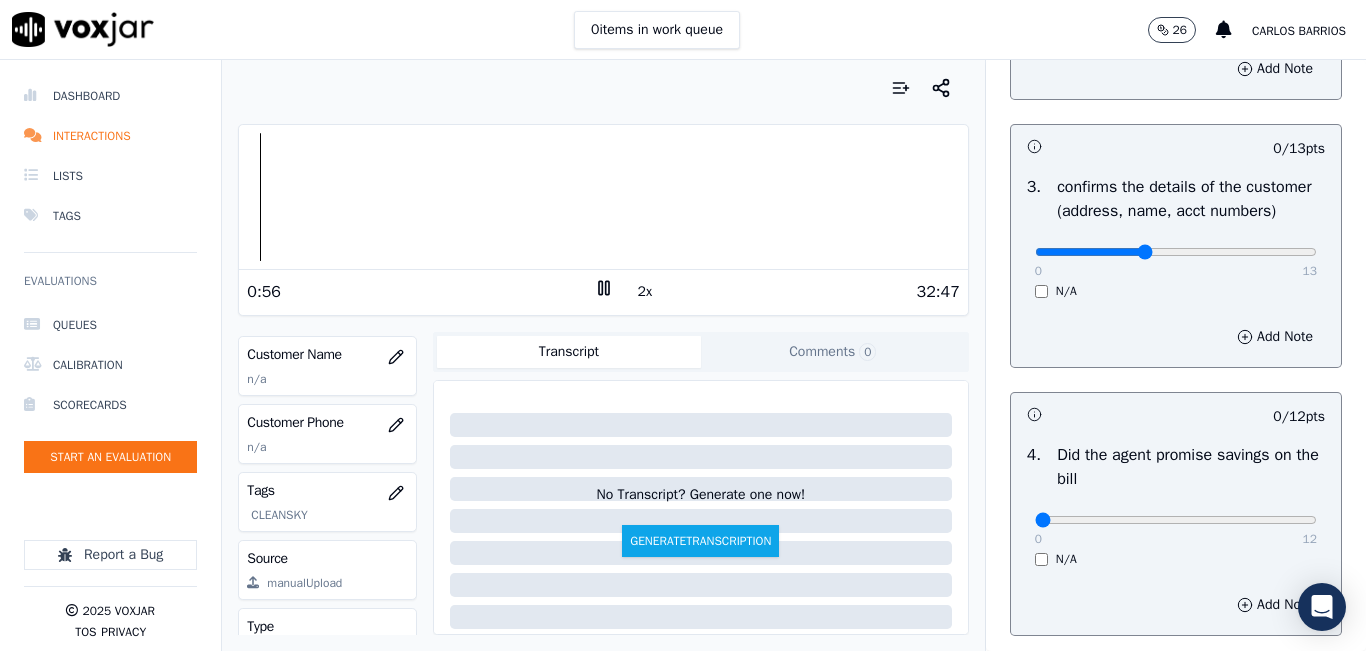 type on "5" 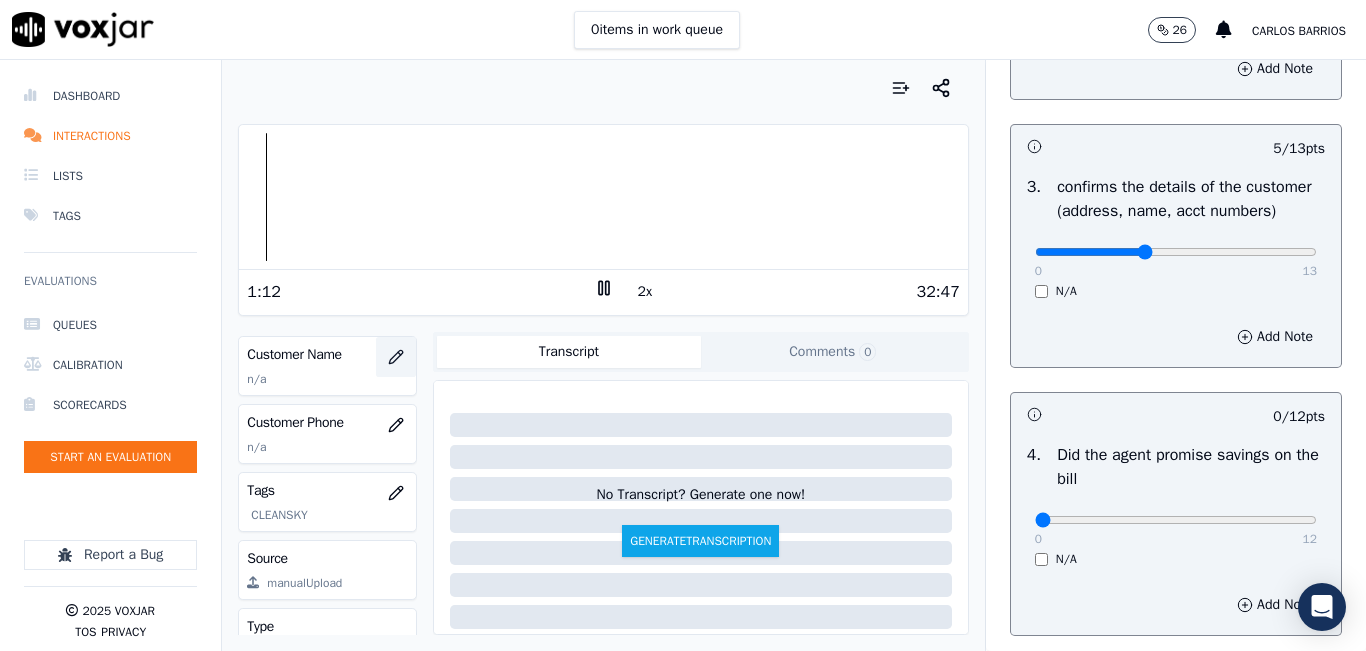 click at bounding box center (396, 357) 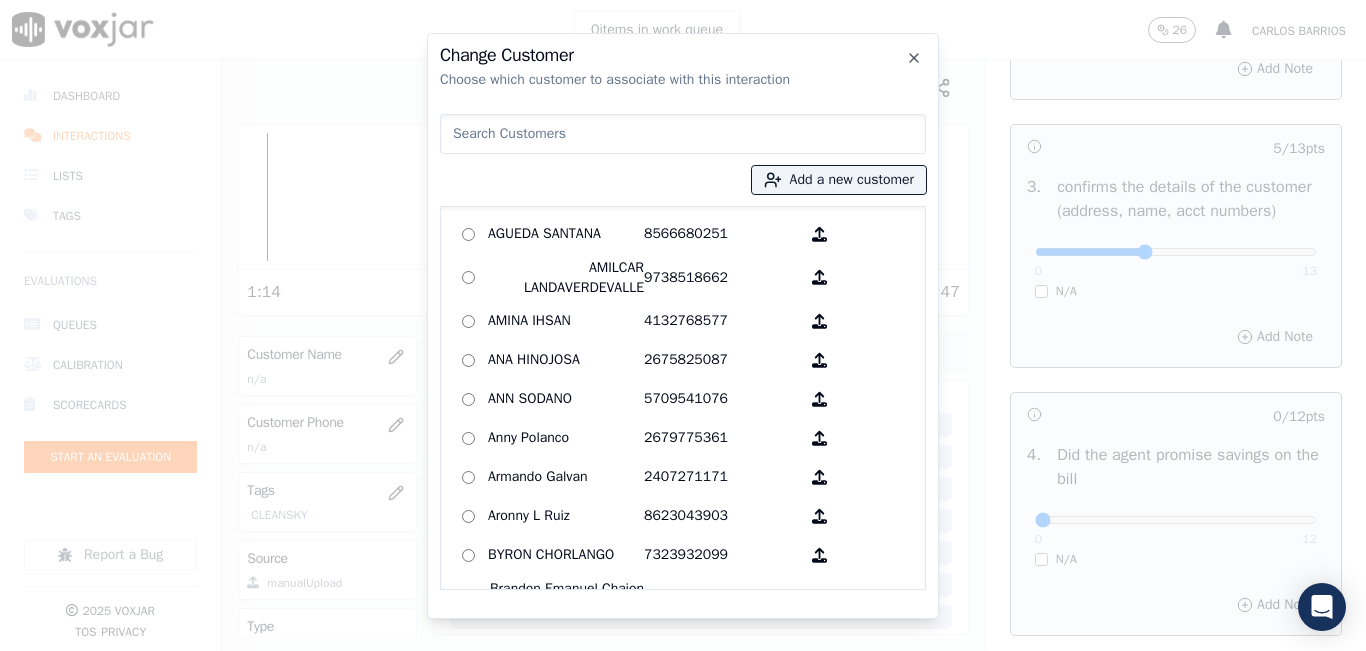 click at bounding box center (683, 134) 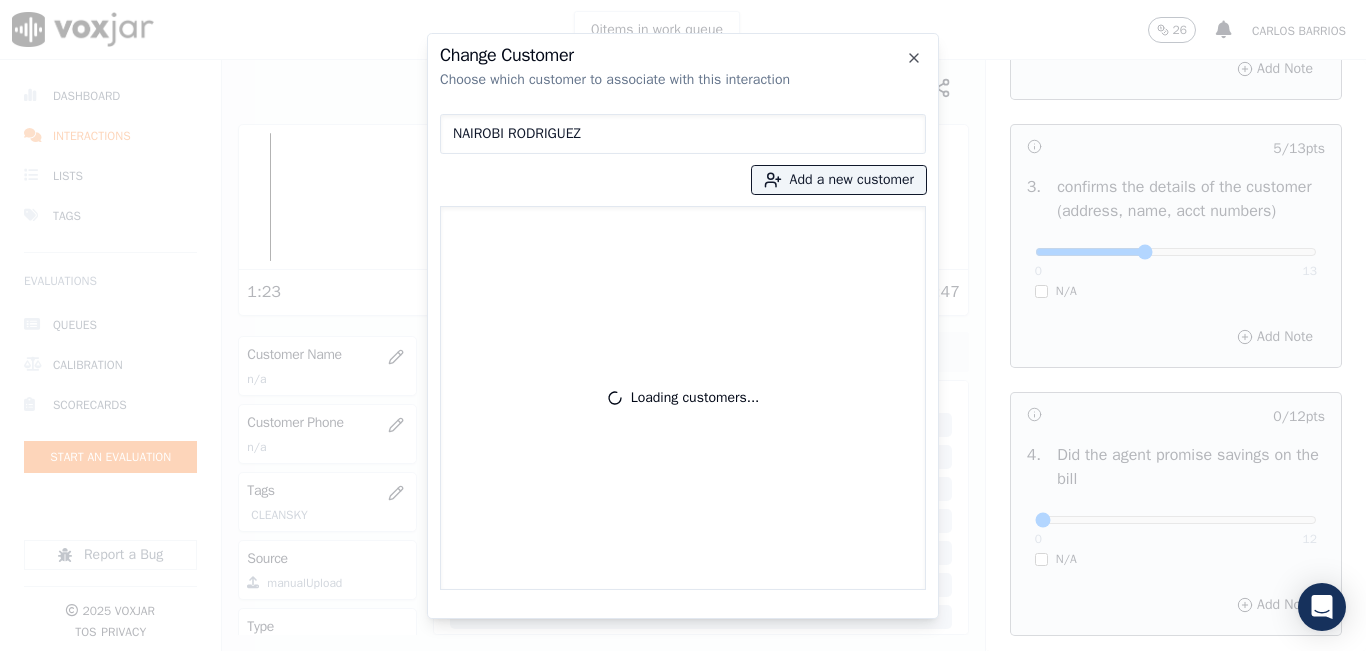 type on "NAIROBI RODRIGUEZ" 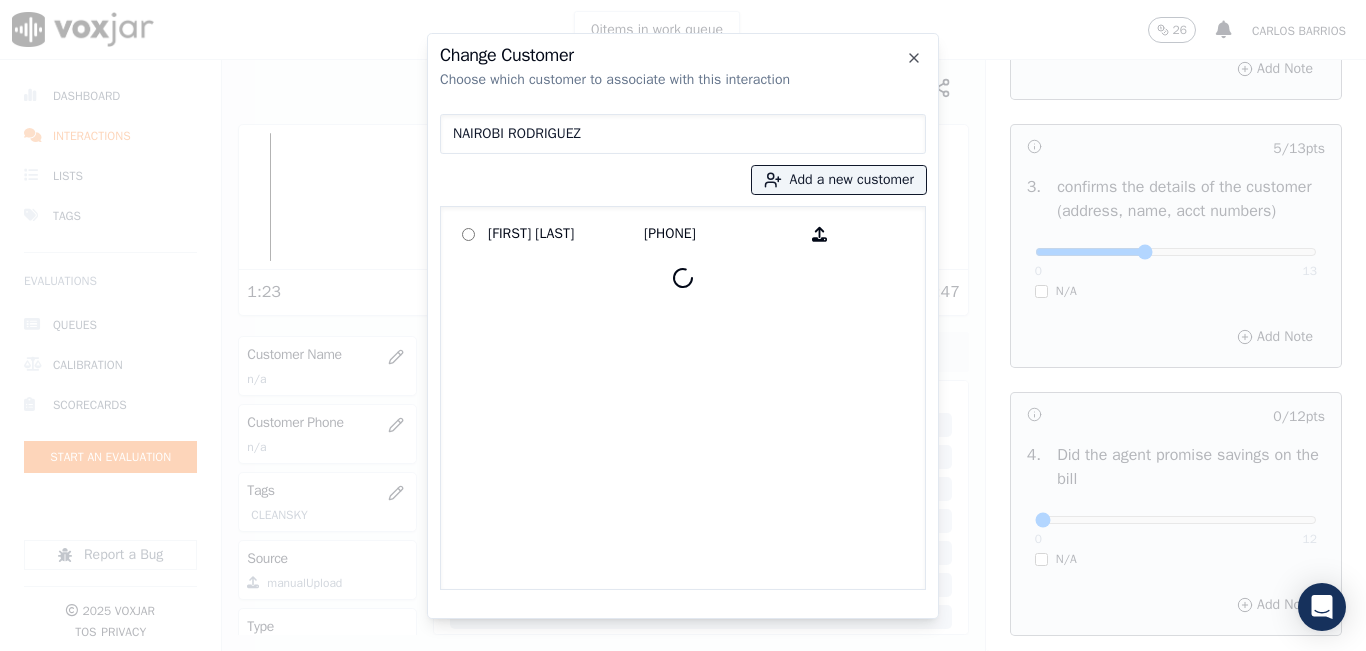 type 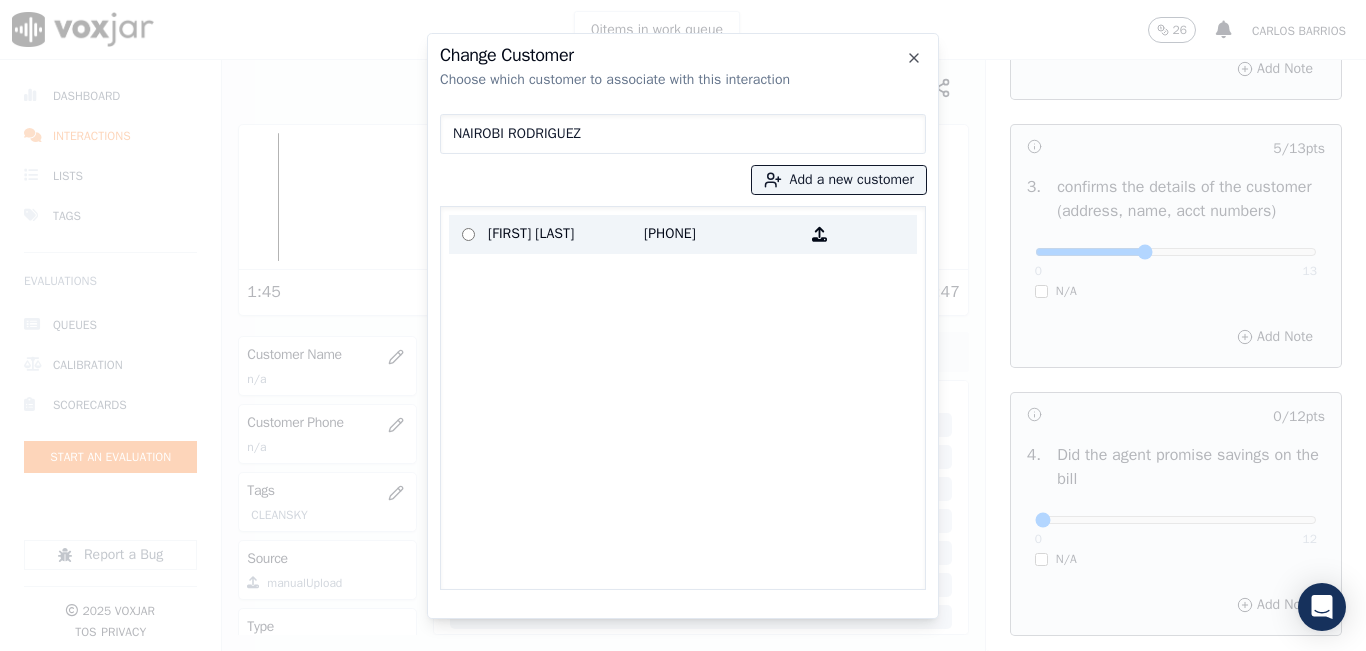 click on "7322776355" at bounding box center (722, 234) 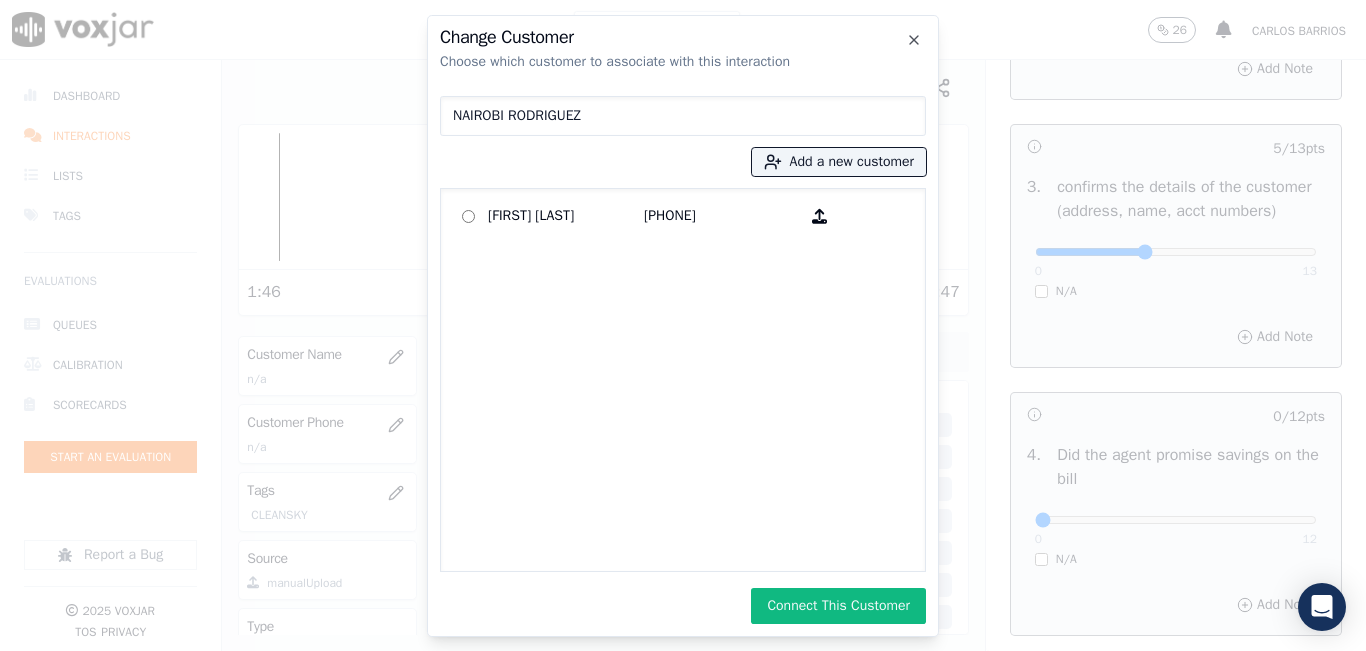click on "Change Customer   Choose which customer to associate with this interaction   NAIROBI RODRIGUEZ
Add a new customer           Nairobi Rodriguez   7322776355             Connect This Customer     Close" 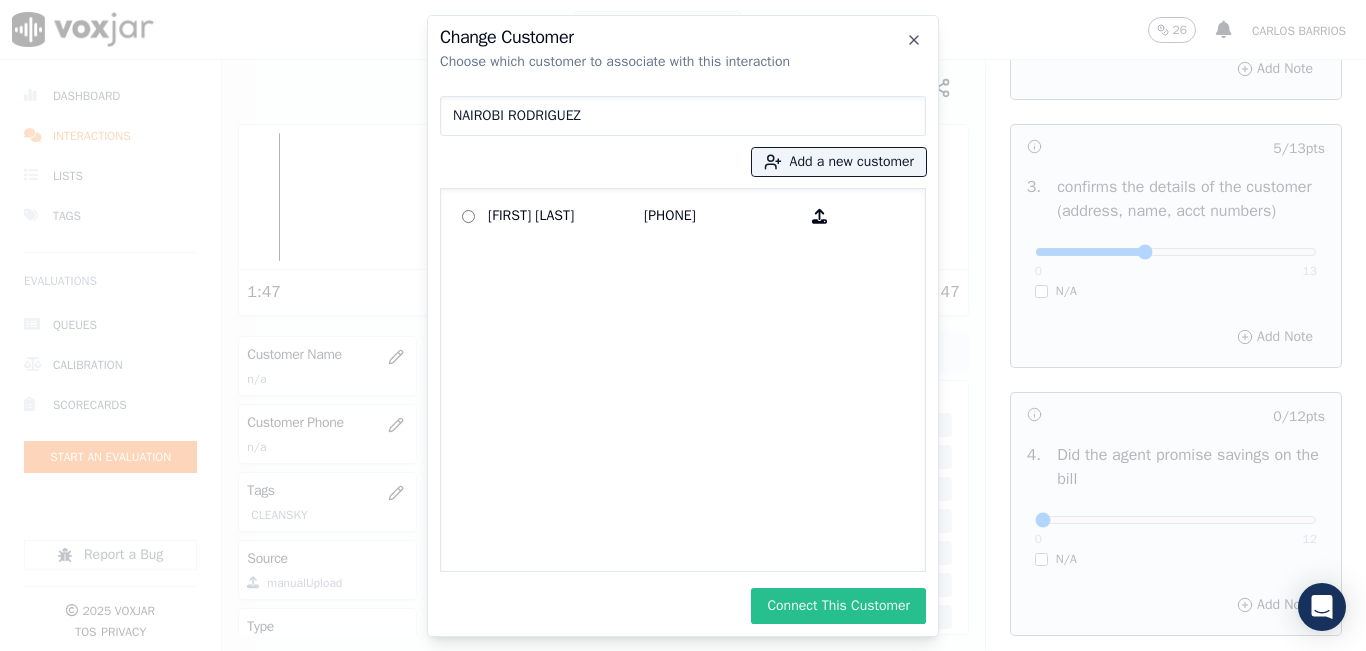 click on "Connect This Customer" at bounding box center (838, 606) 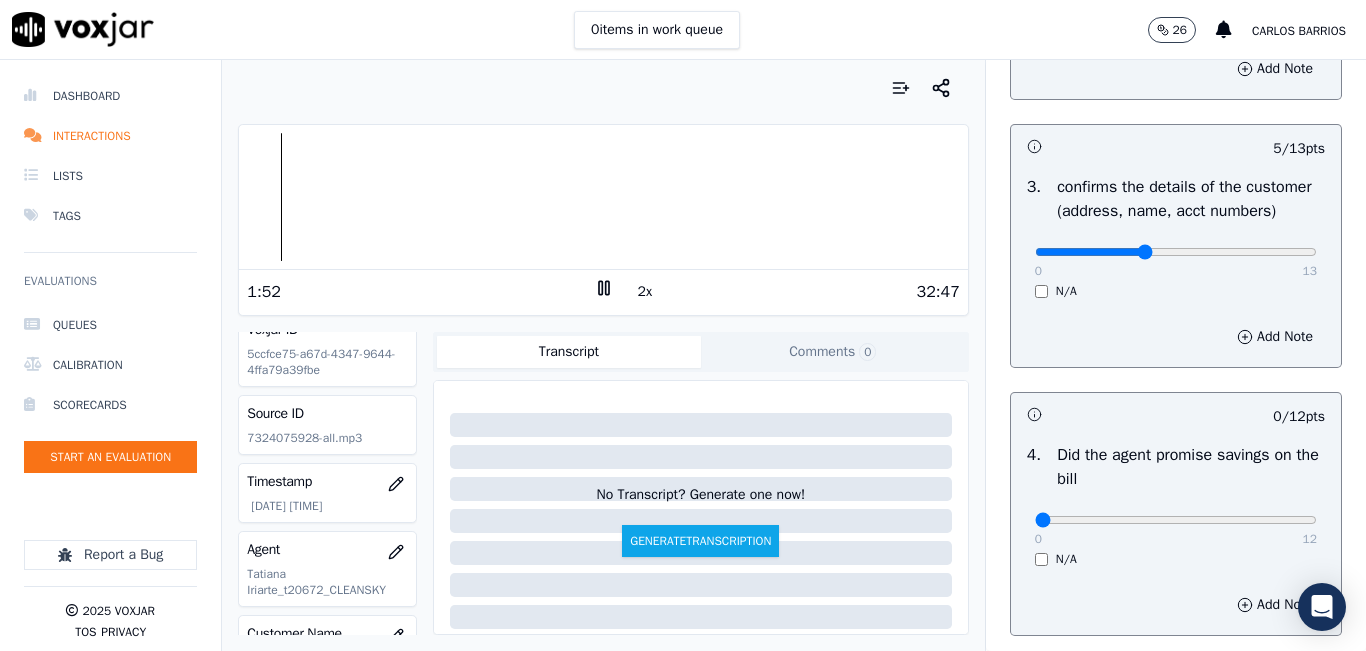 scroll, scrollTop: 0, scrollLeft: 0, axis: both 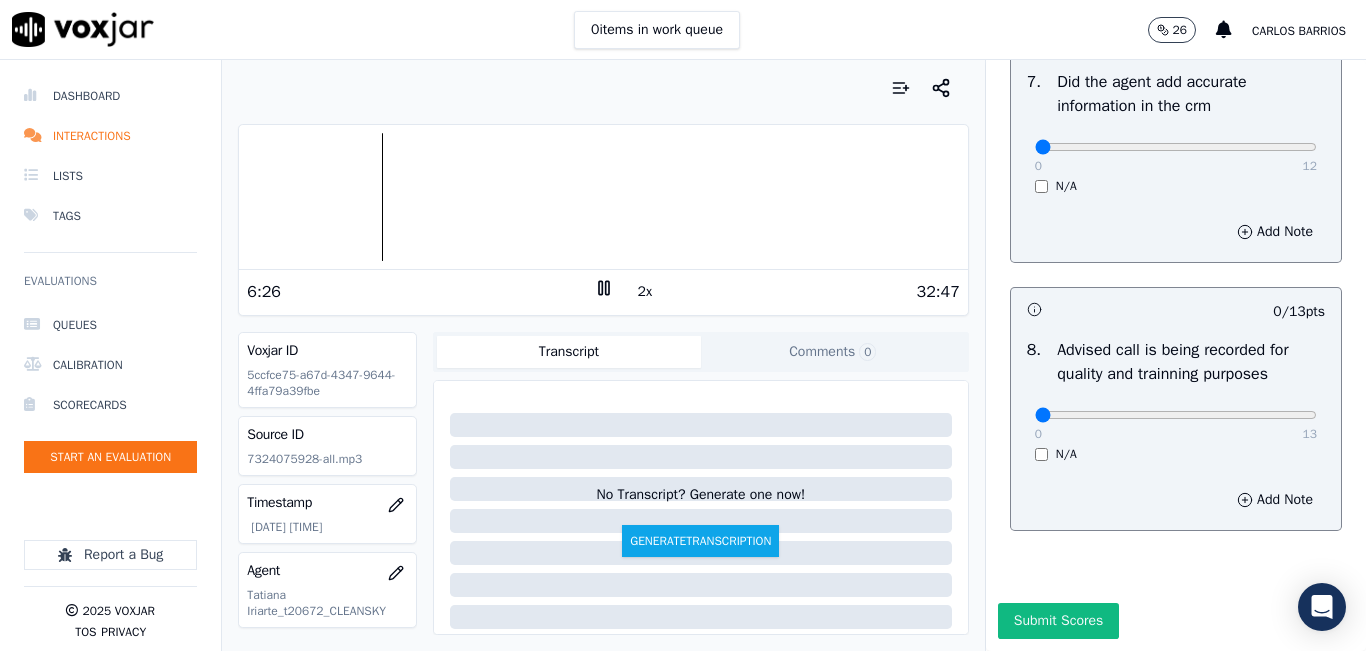 click 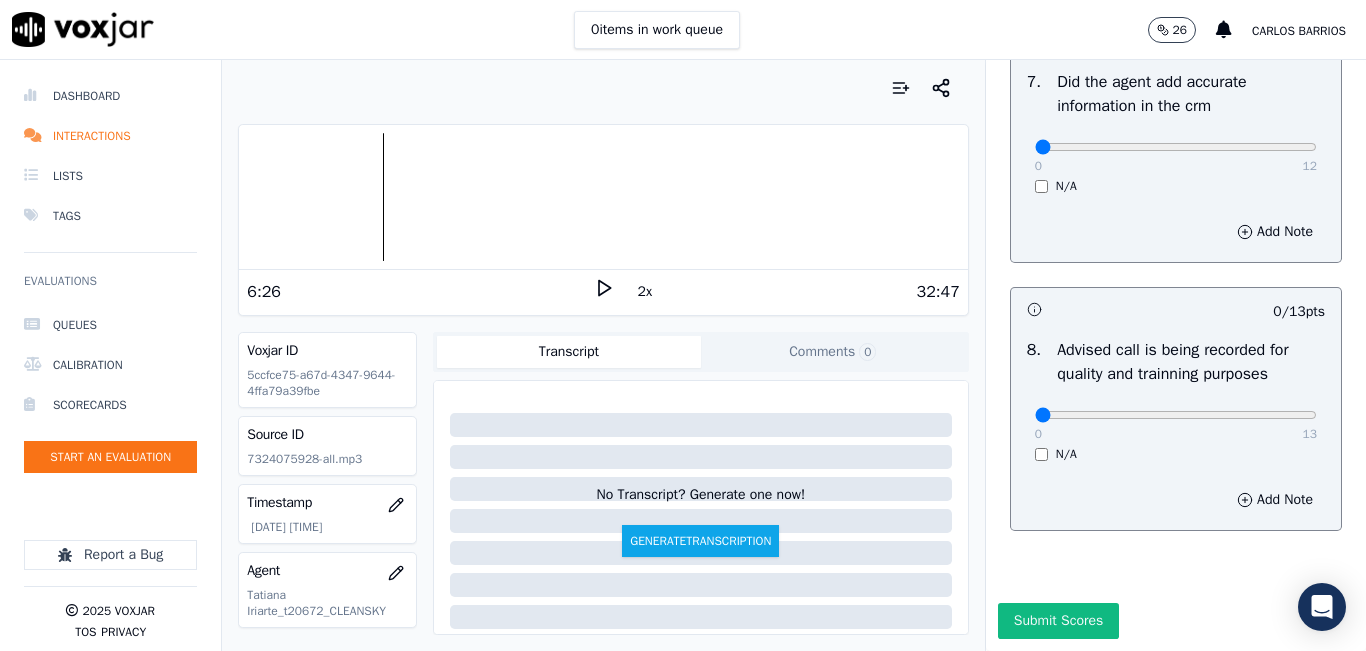 click 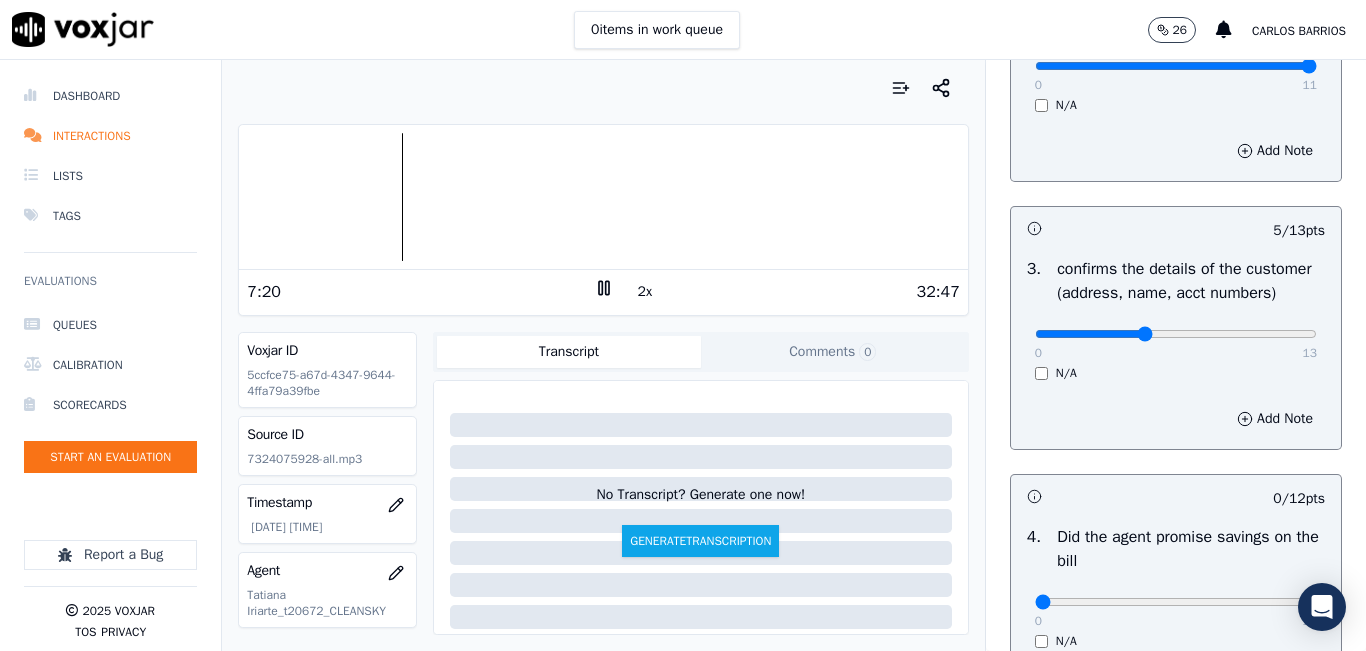 scroll, scrollTop: 418, scrollLeft: 0, axis: vertical 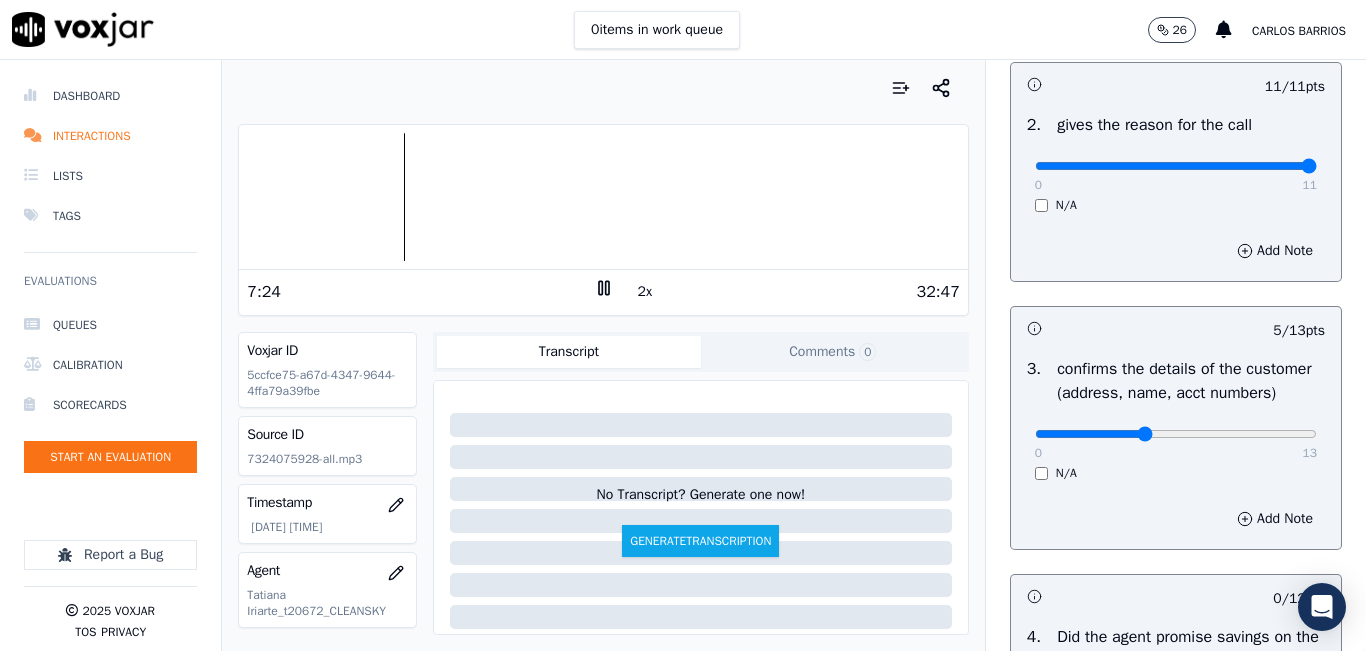 click 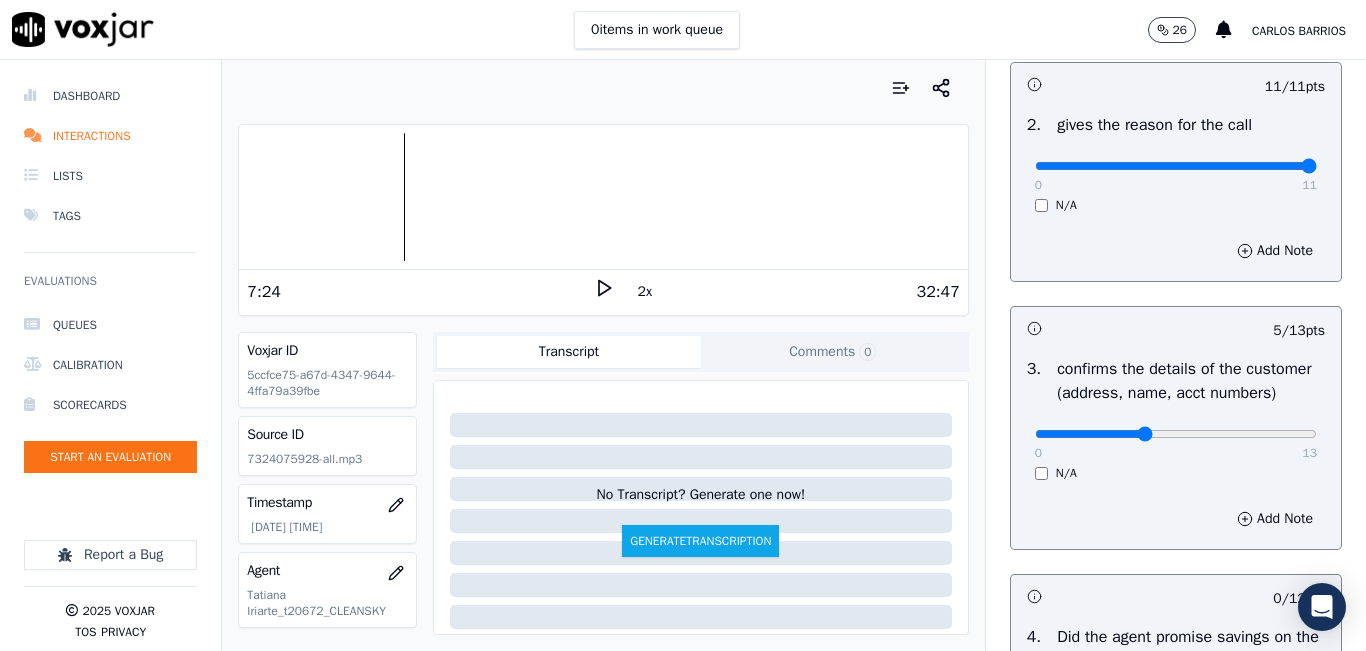 click 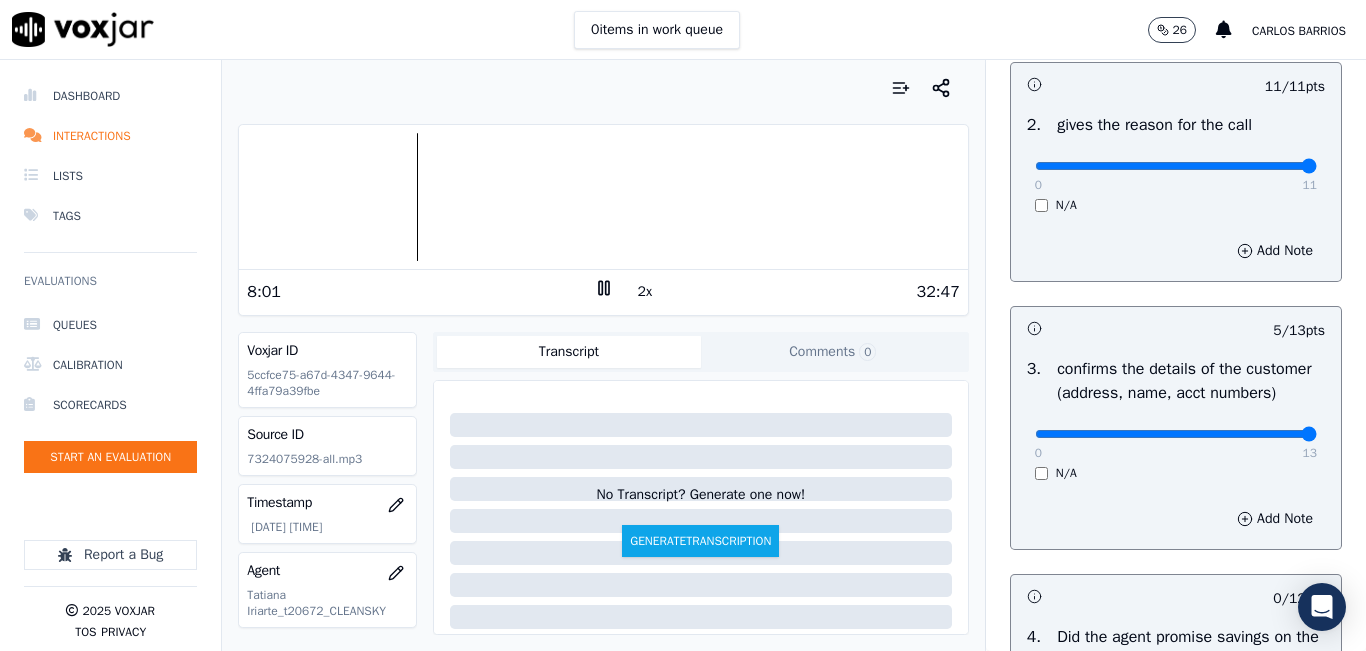 drag, startPoint x: 1245, startPoint y: 454, endPoint x: 1277, endPoint y: 407, distance: 56.859474 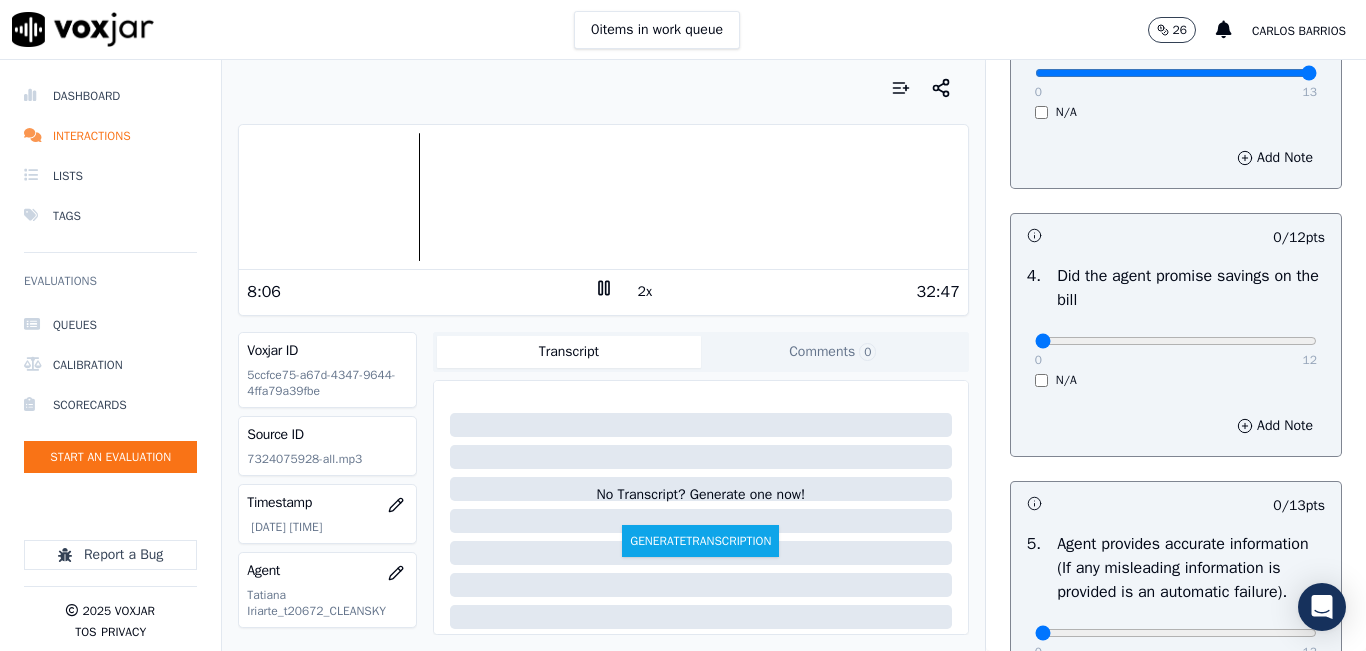 scroll, scrollTop: 818, scrollLeft: 0, axis: vertical 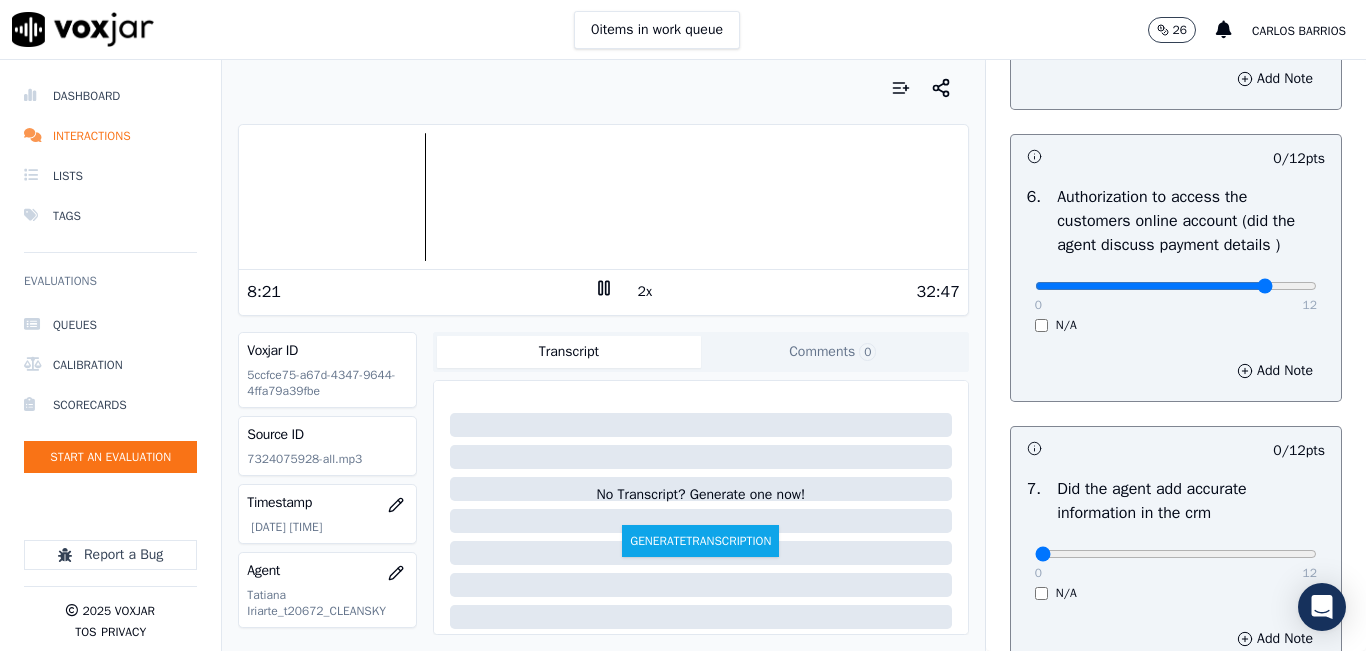 type on "10" 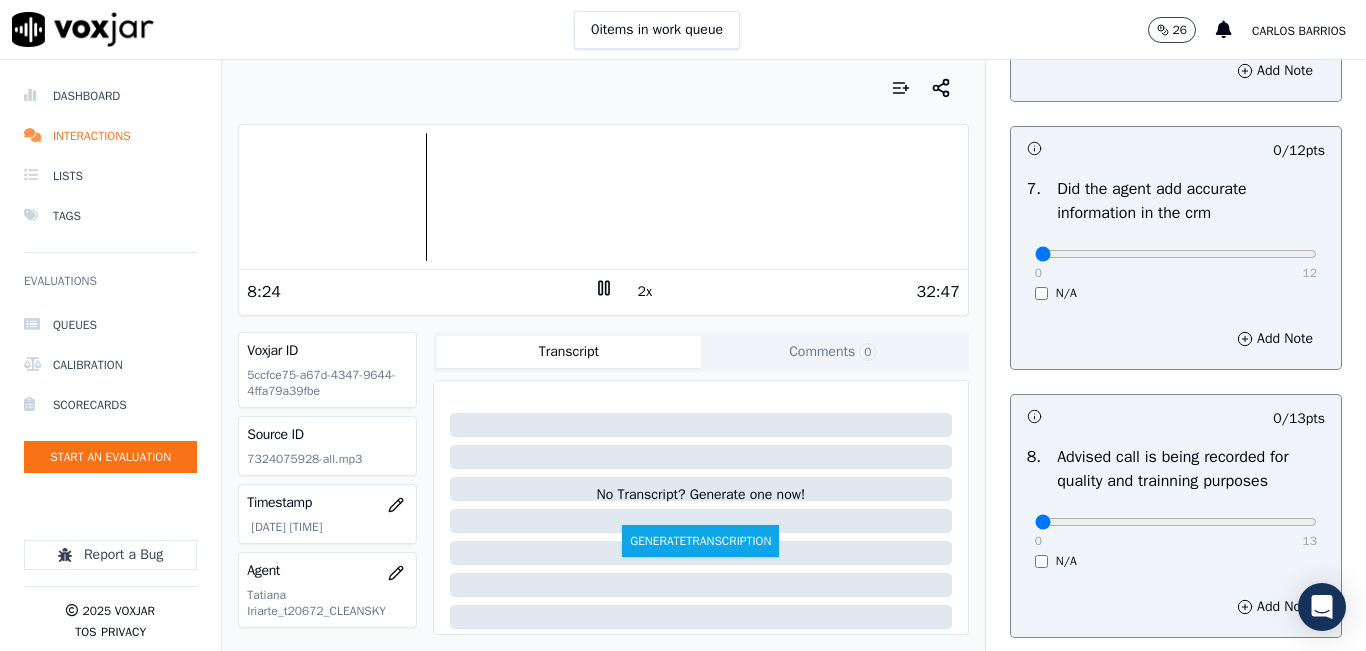 scroll, scrollTop: 1818, scrollLeft: 0, axis: vertical 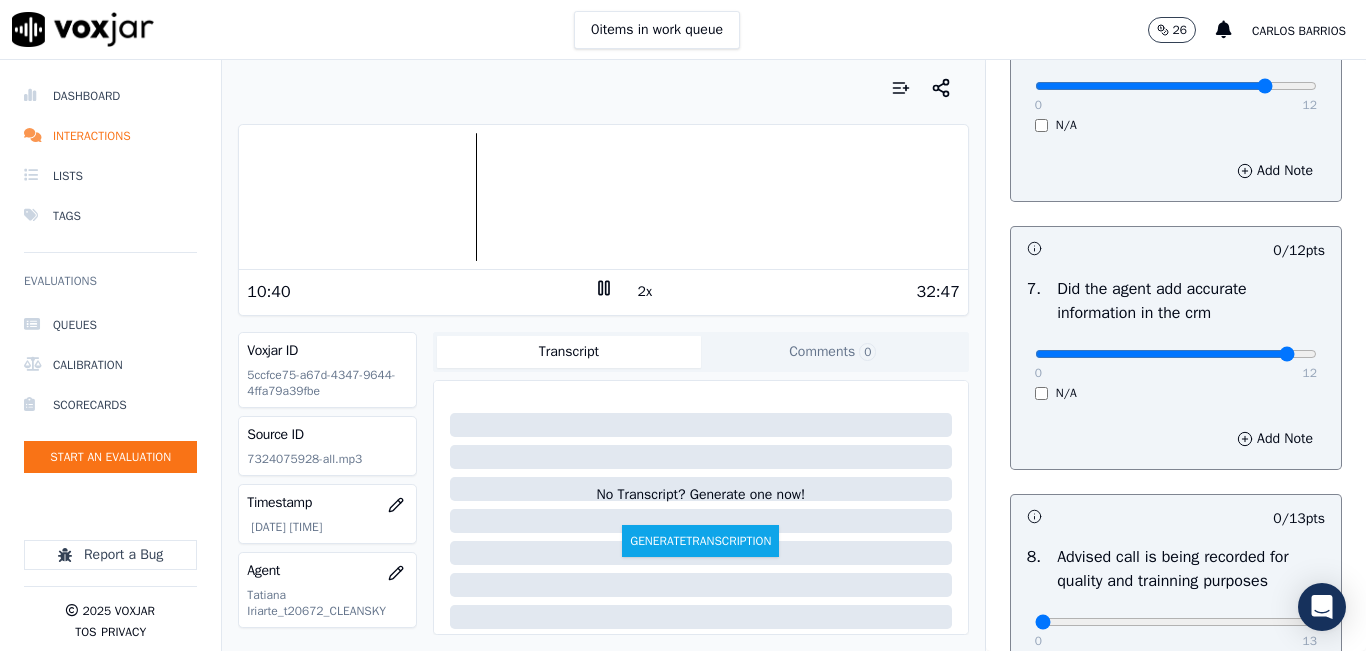 click at bounding box center (1176, -1278) 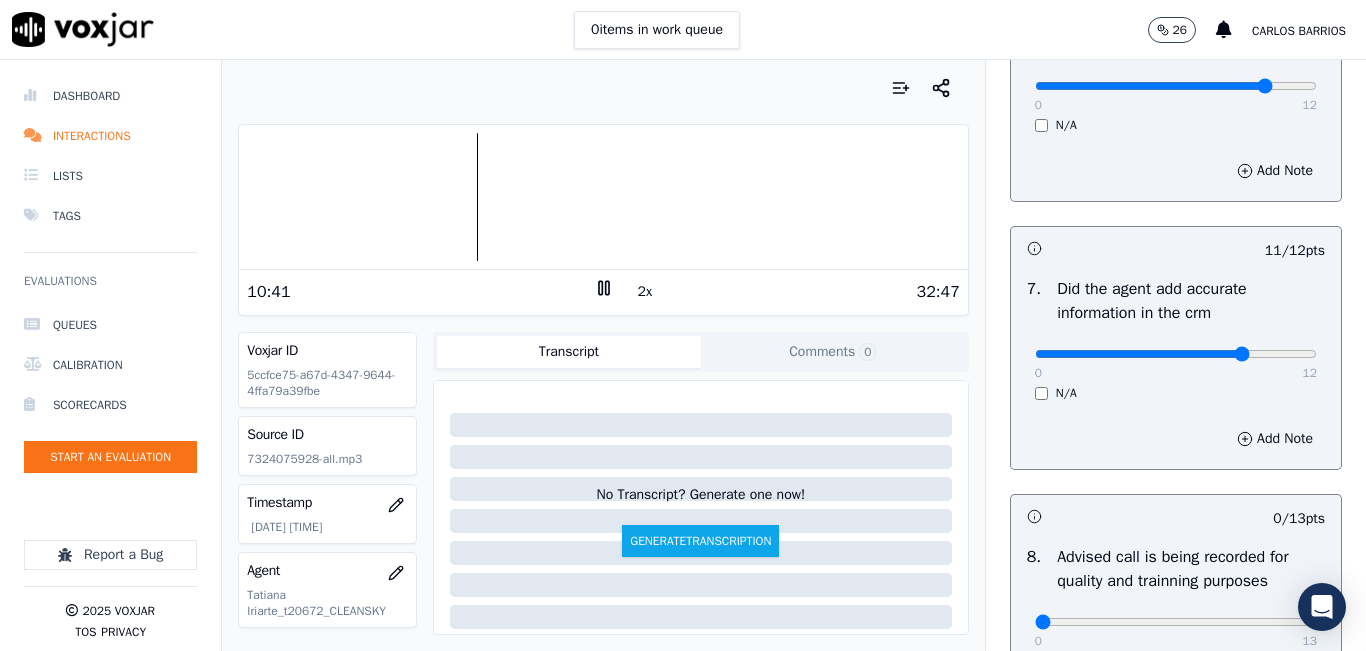 type on "9" 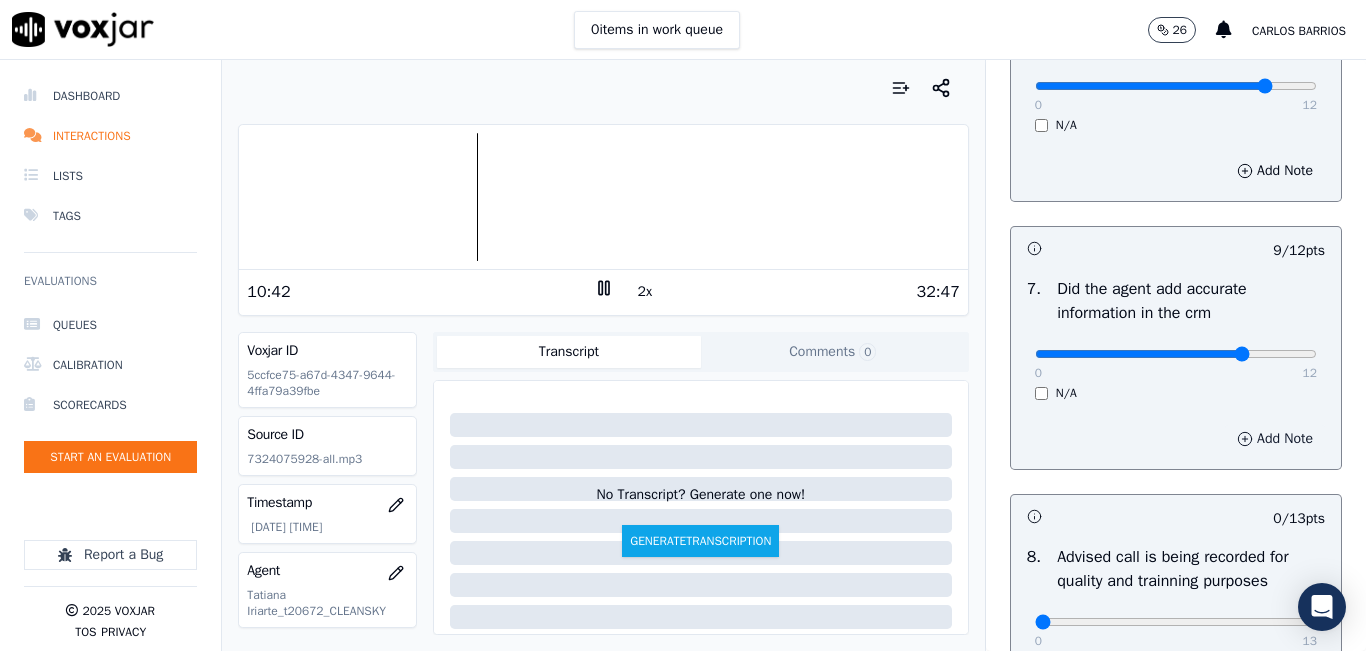 click on "Add Note" at bounding box center (1275, 439) 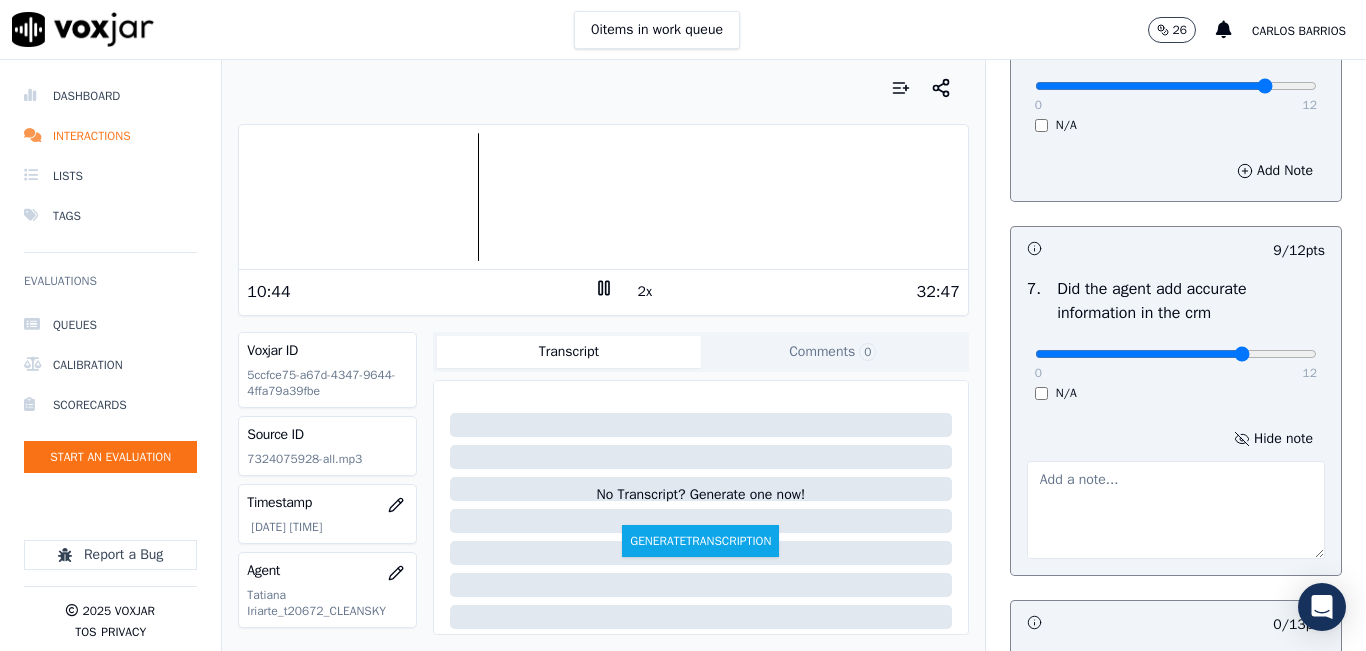 click at bounding box center (1176, 510) 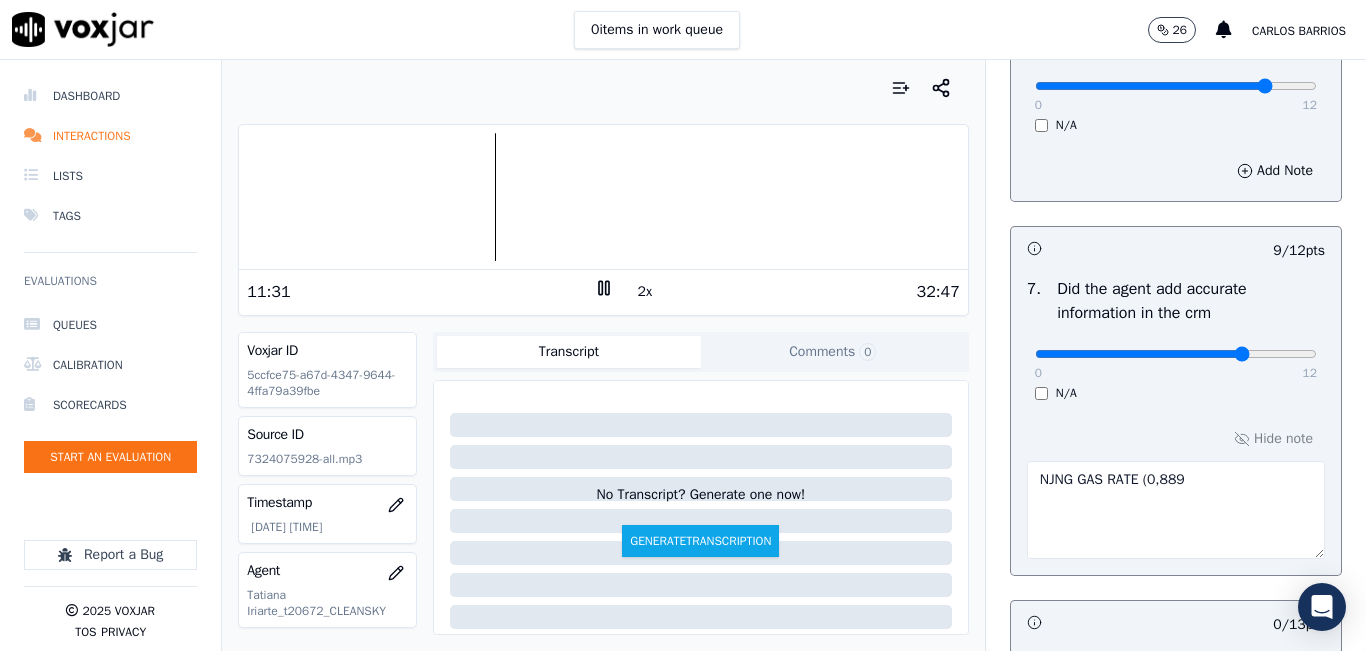 type on "NJNG GAS RATE (0,889" 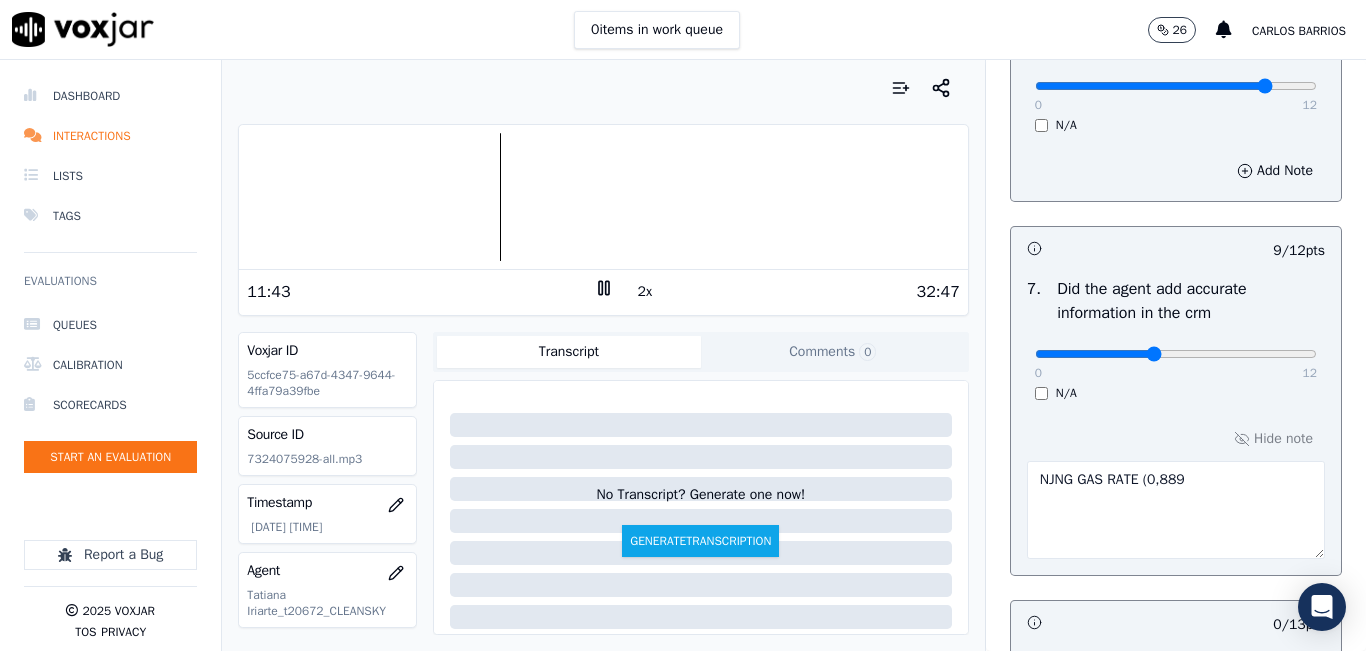 click at bounding box center [1176, -1278] 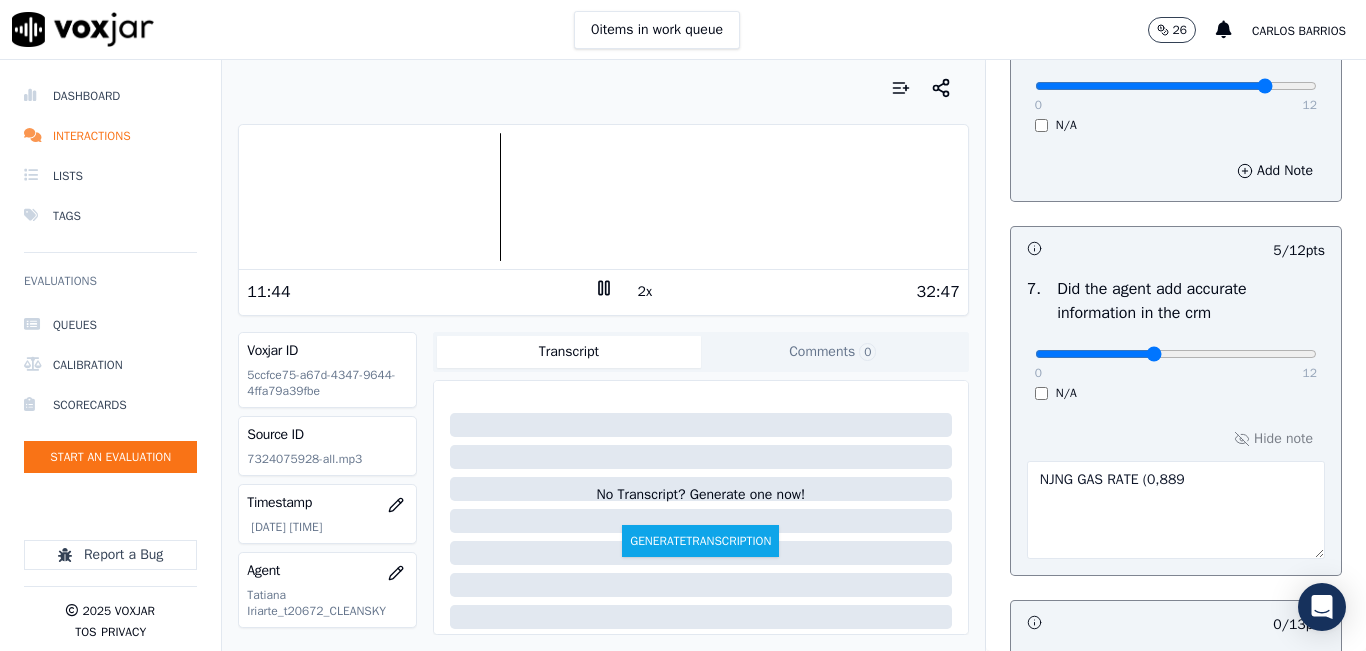 click on "0   12" at bounding box center (1176, 353) 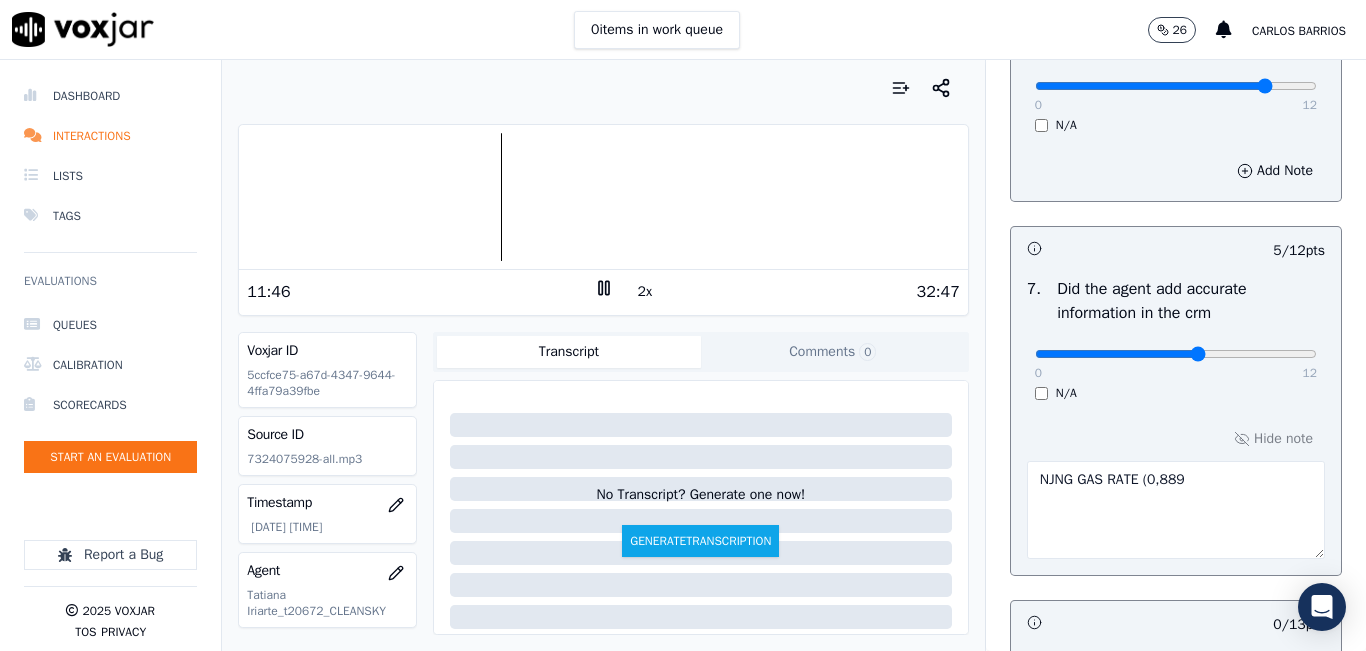 type on "7" 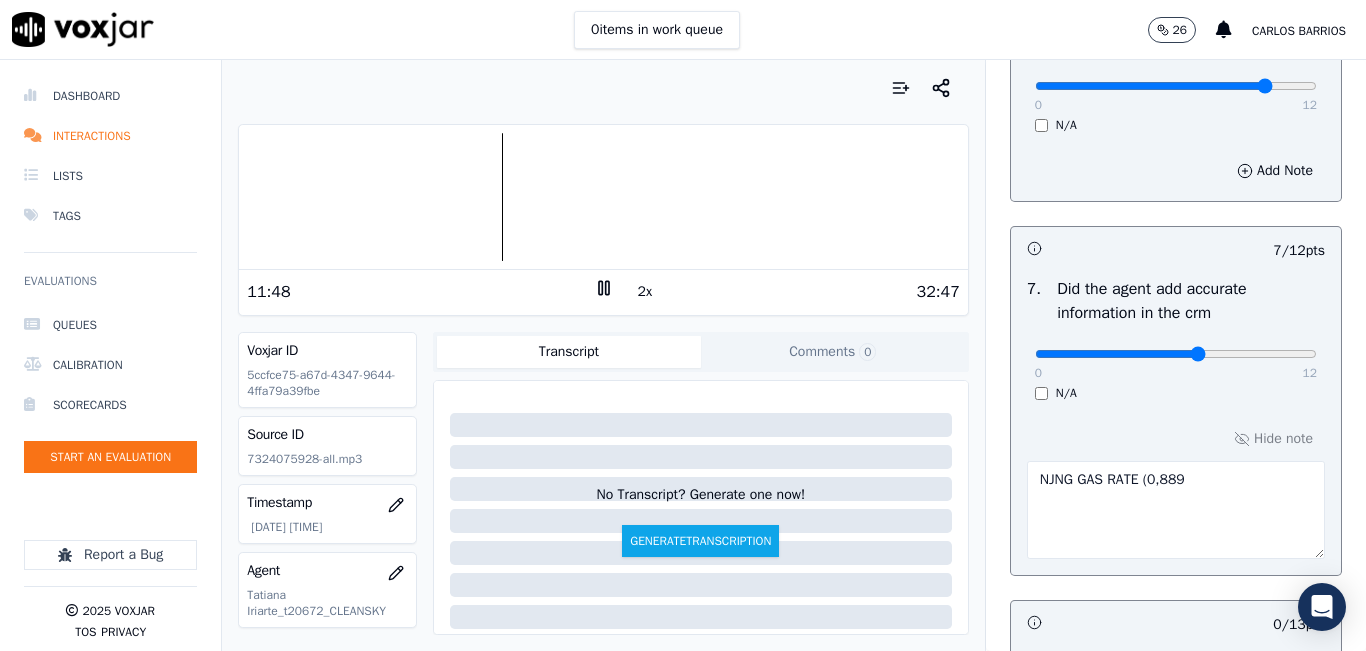 click on "NJNG GAS RATE (0,889" at bounding box center (1176, 510) 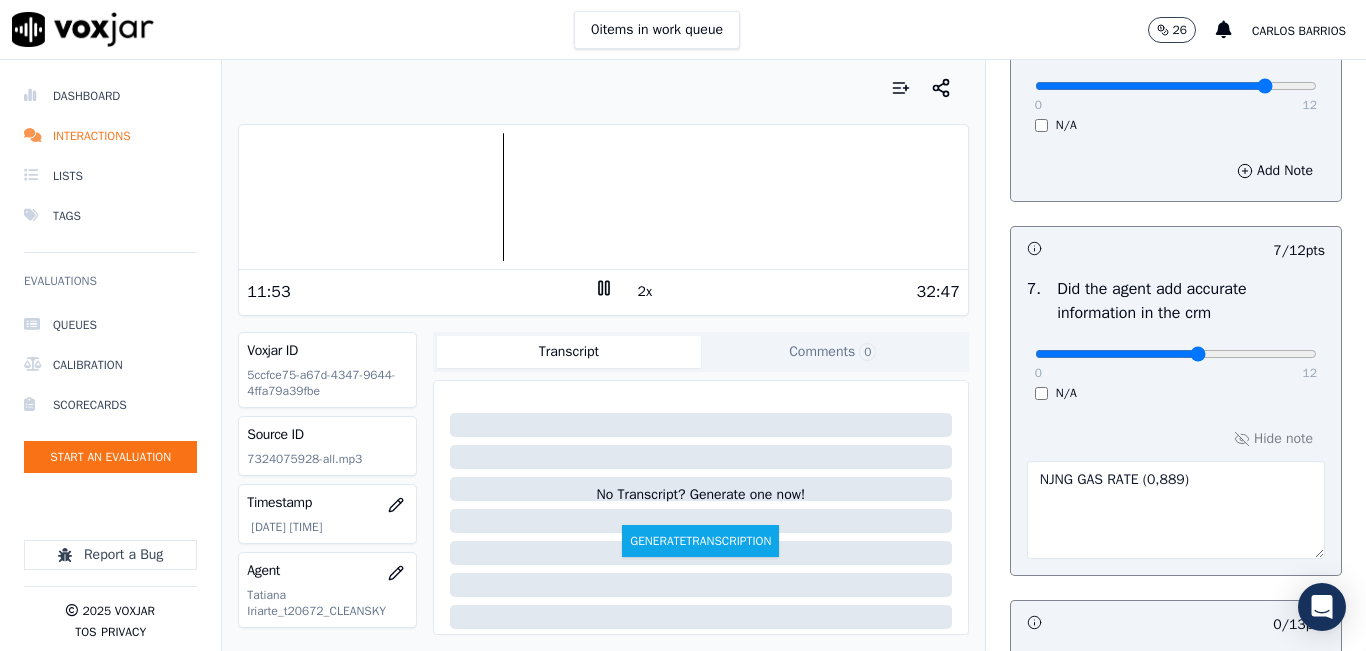 type on "NJNG GAS RATE (0,889)" 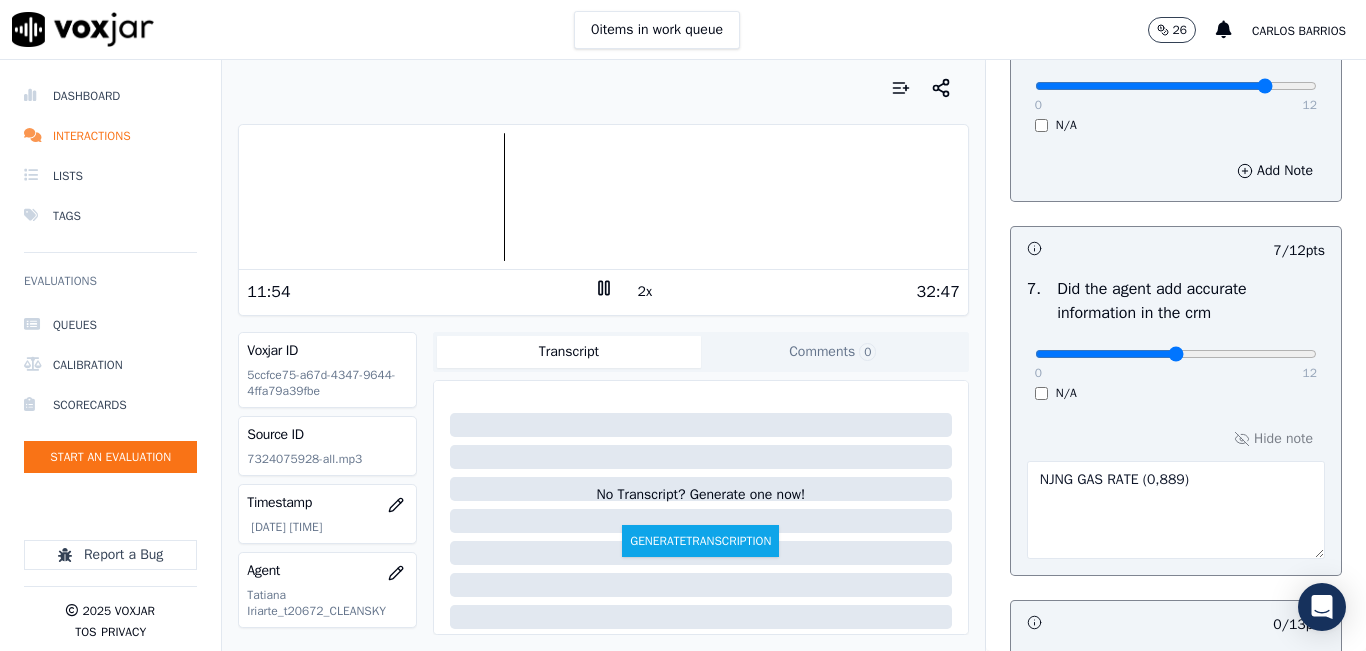 type on "6" 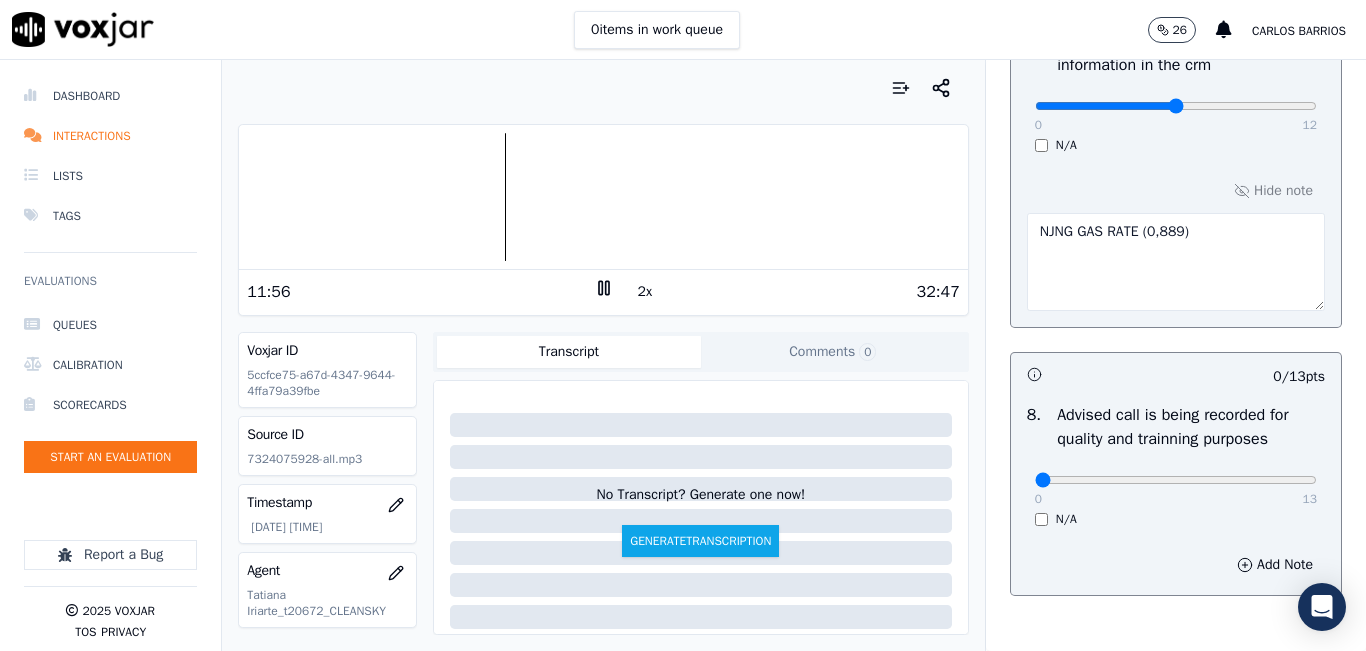 scroll, scrollTop: 1918, scrollLeft: 0, axis: vertical 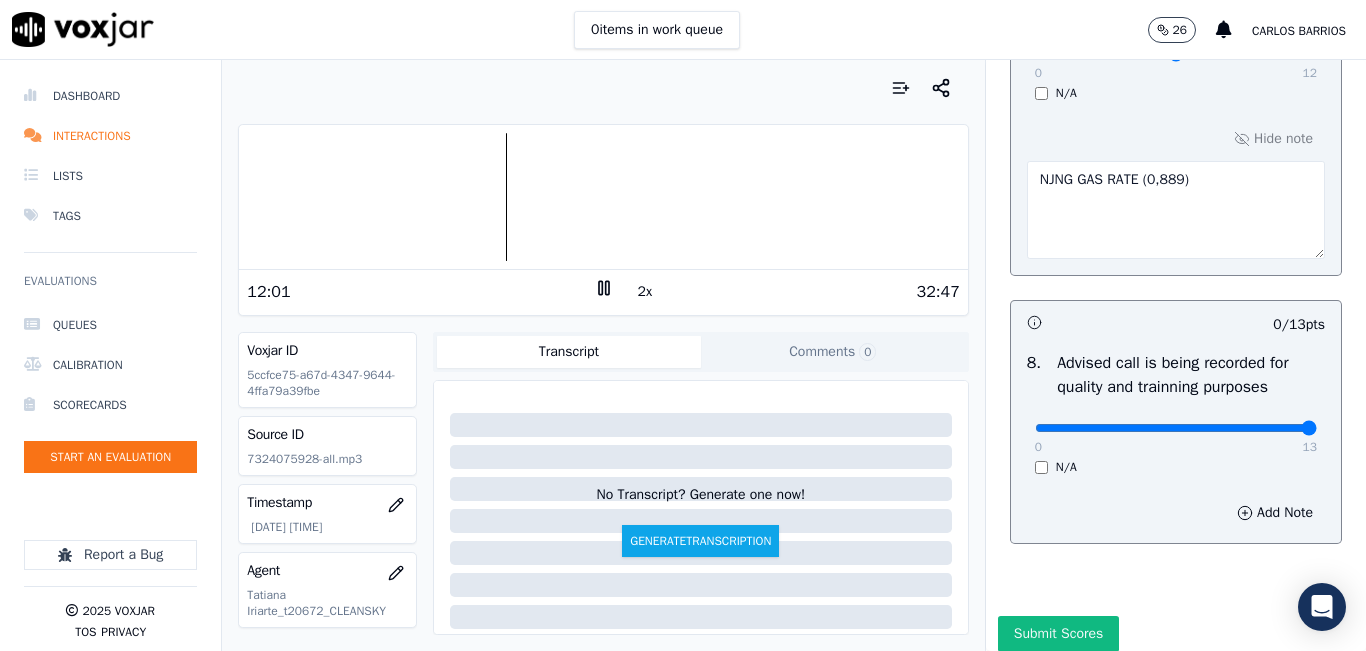 type on "13" 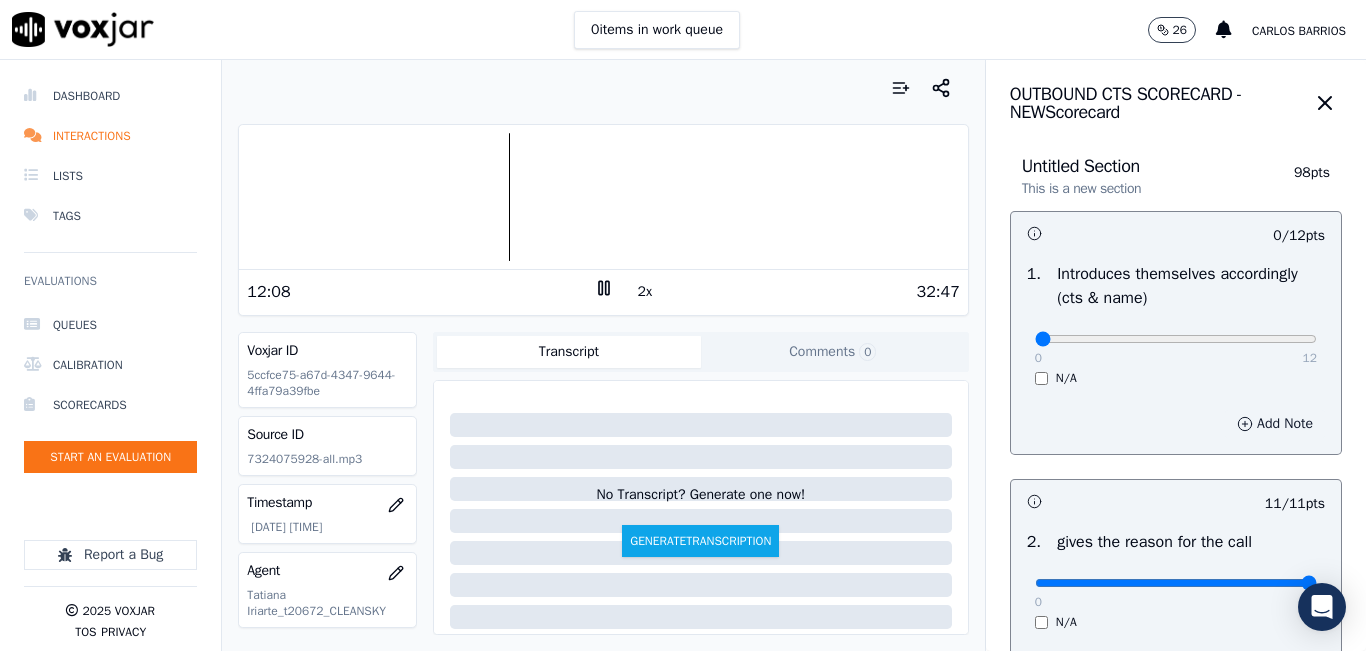 scroll, scrollTop: 0, scrollLeft: 0, axis: both 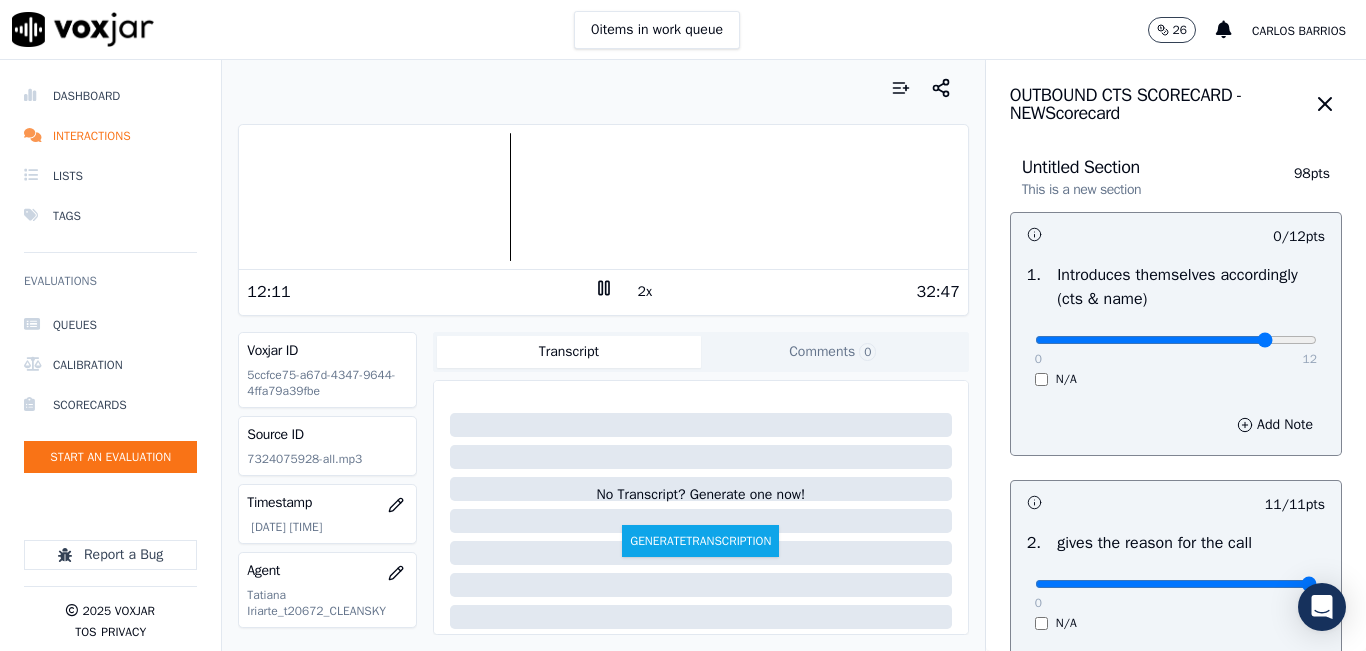 click at bounding box center (1176, 340) 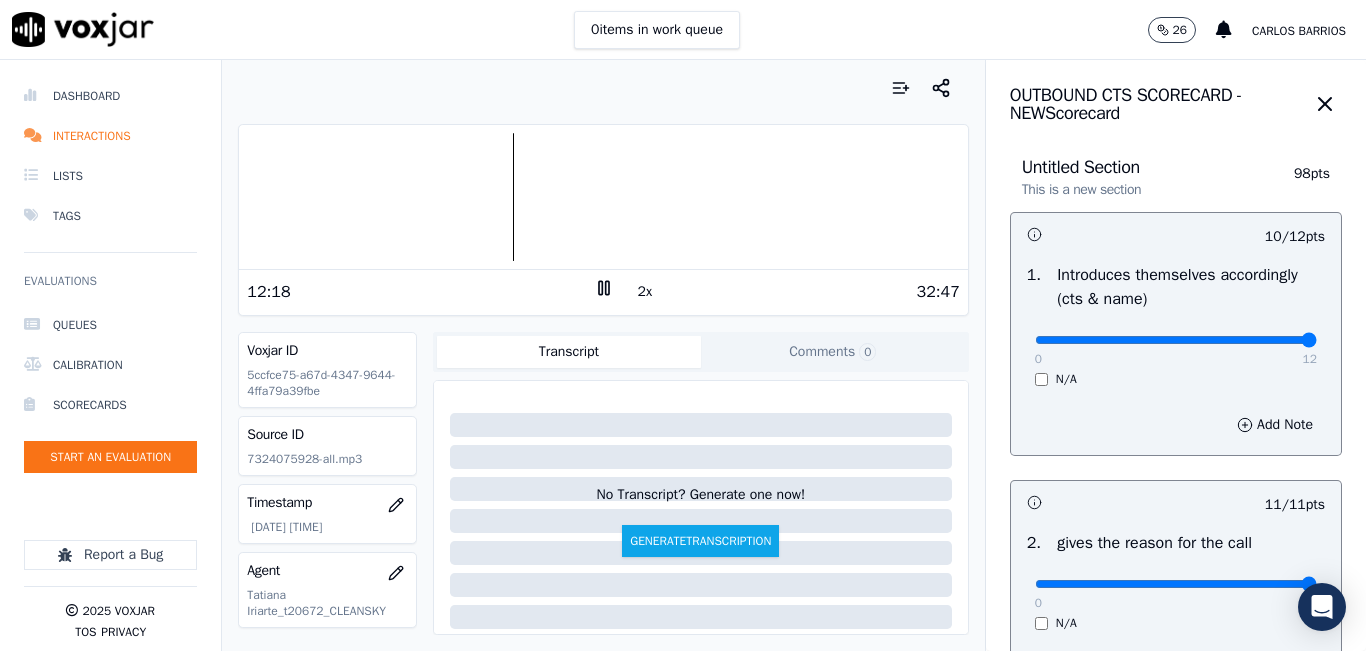drag, startPoint x: 1249, startPoint y: 342, endPoint x: 1265, endPoint y: 338, distance: 16.492422 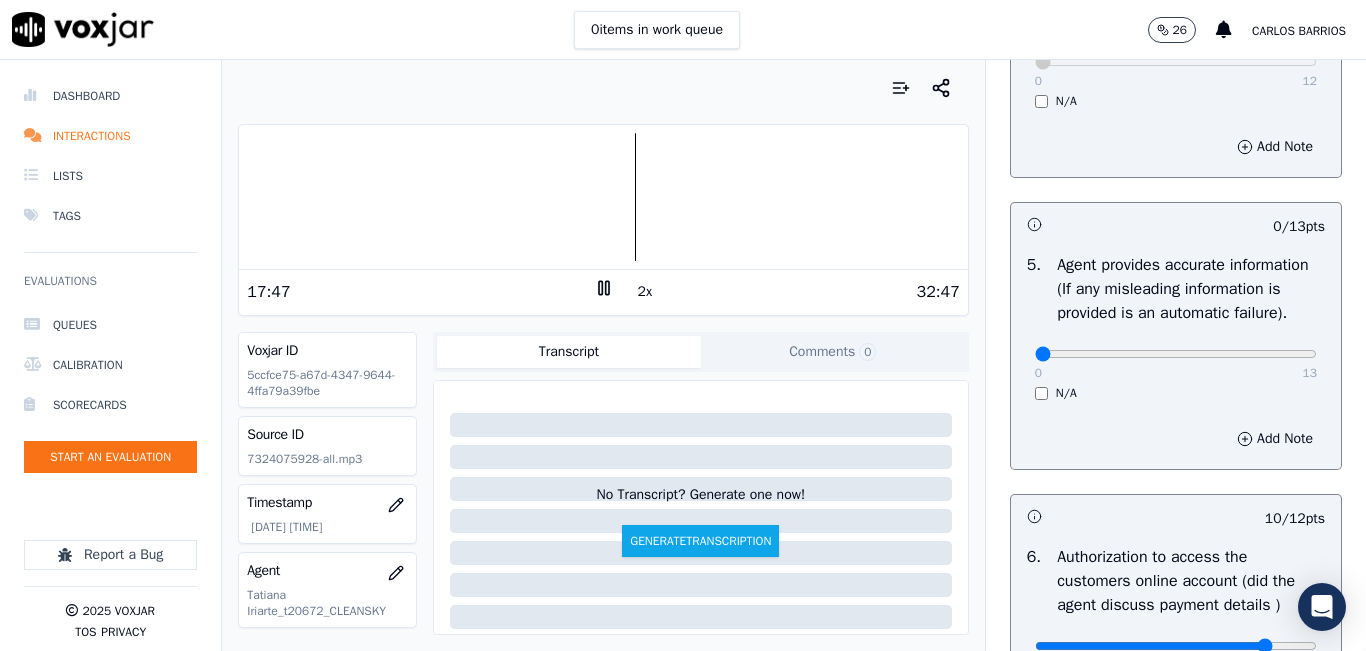 scroll, scrollTop: 1000, scrollLeft: 0, axis: vertical 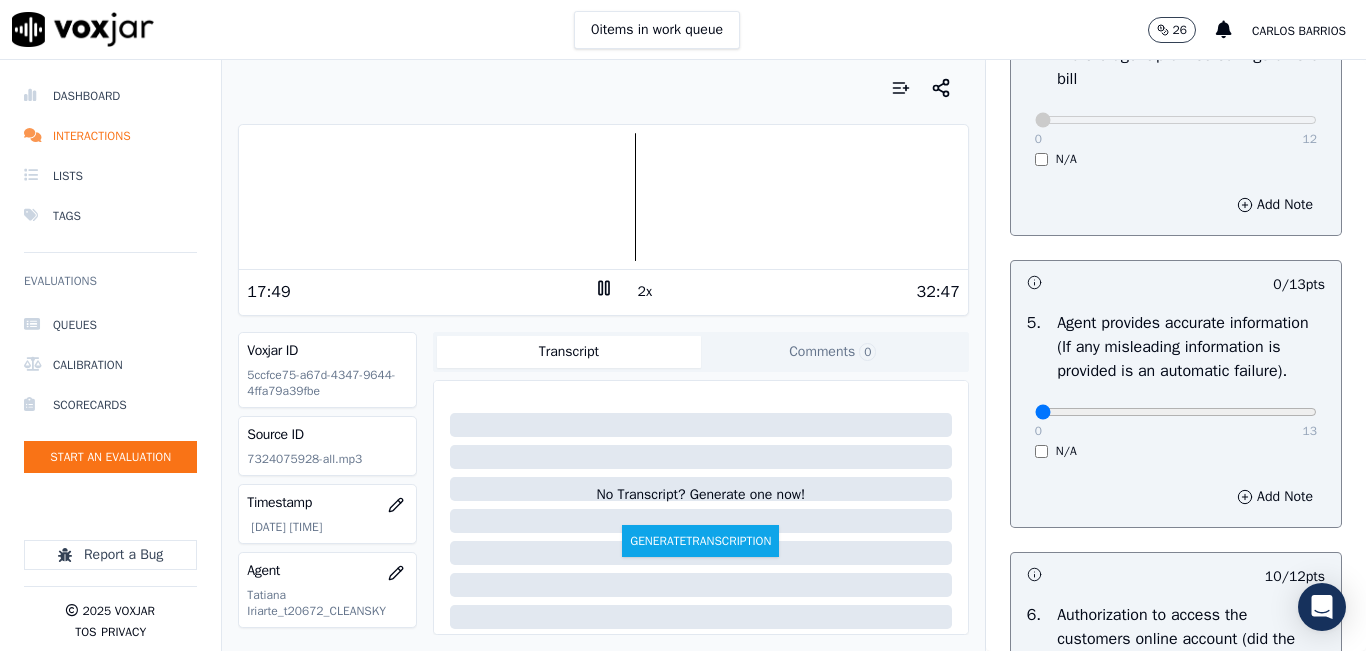 click on "0   13" at bounding box center [1176, 411] 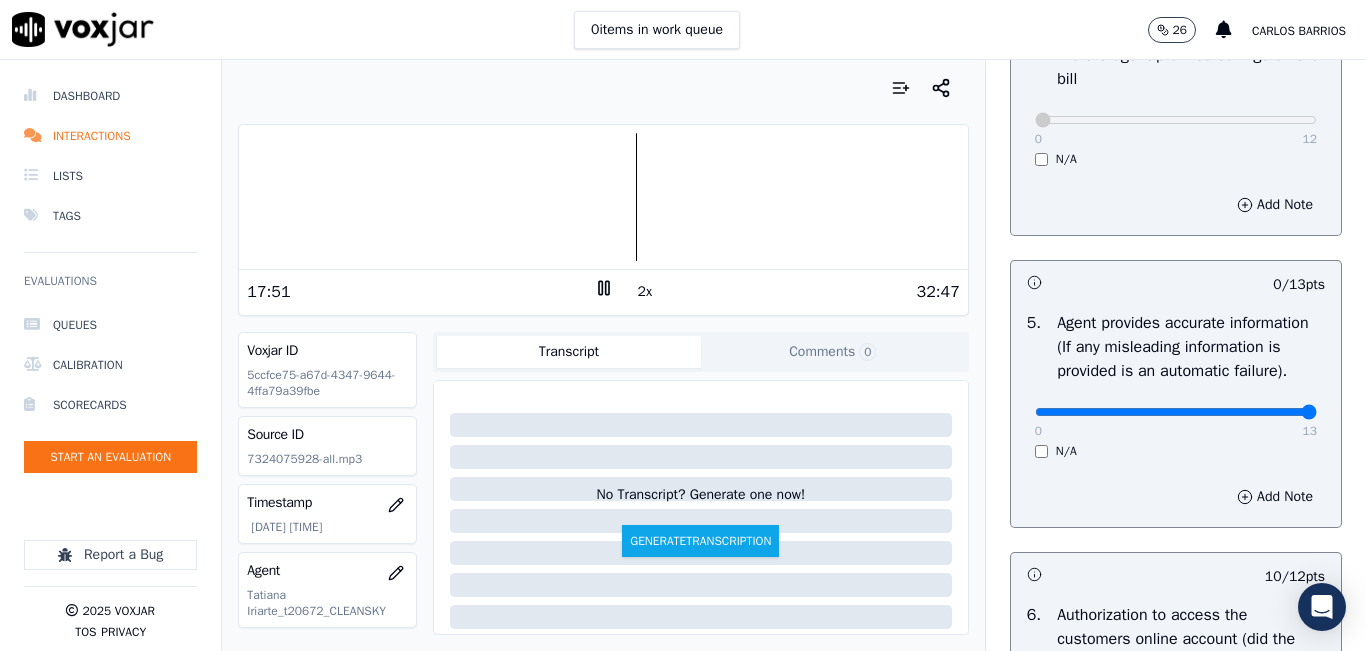 drag, startPoint x: 1253, startPoint y: 458, endPoint x: 1280, endPoint y: 451, distance: 27.89265 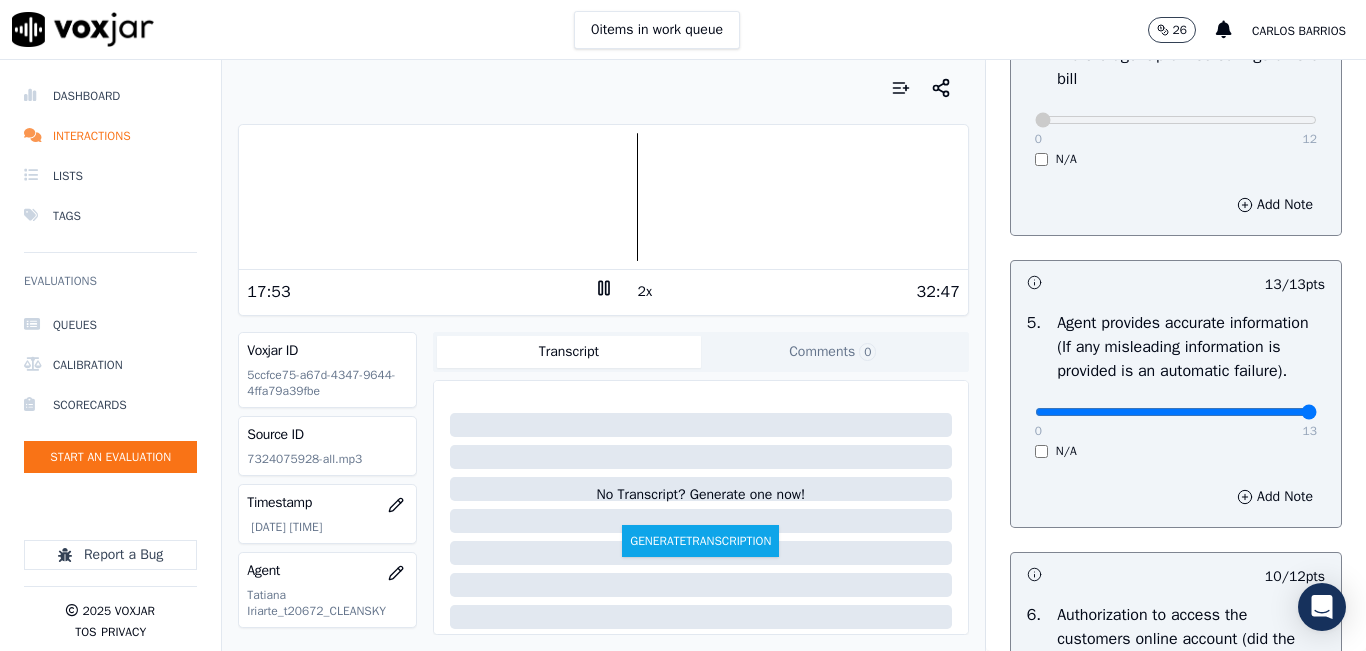 click at bounding box center [603, 197] 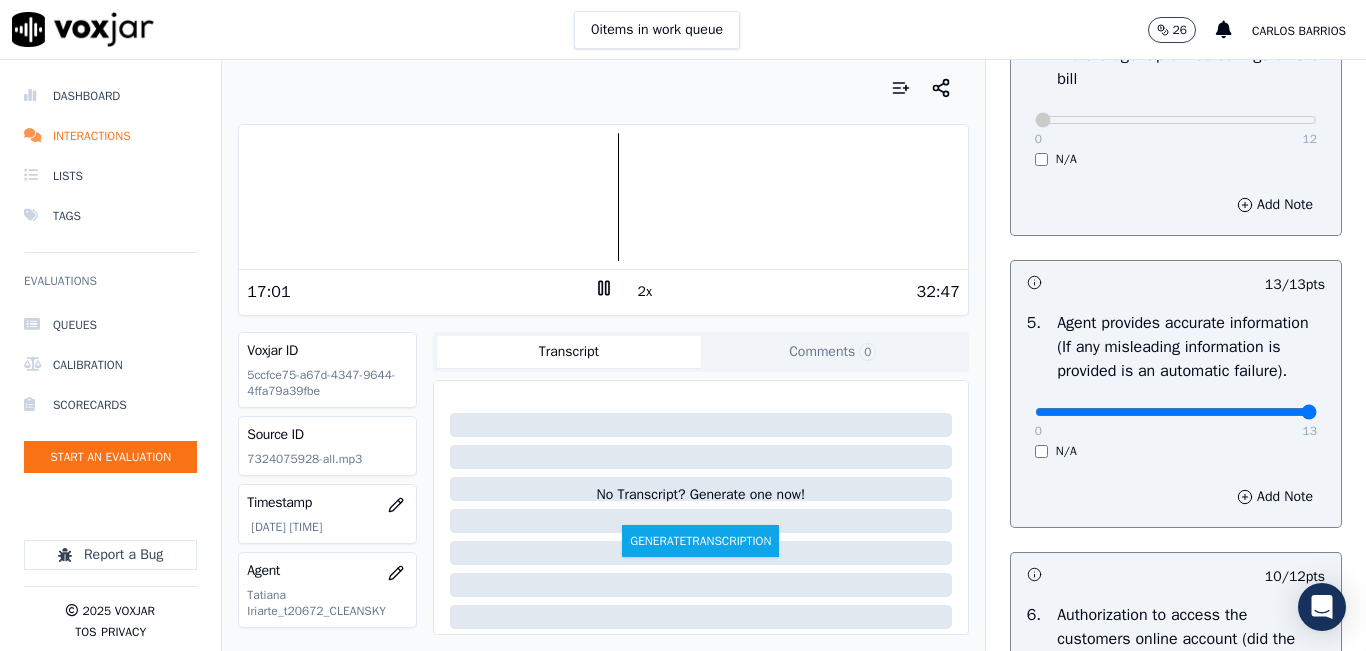 click on "Your browser does not support the audio element." at bounding box center [603, 197] 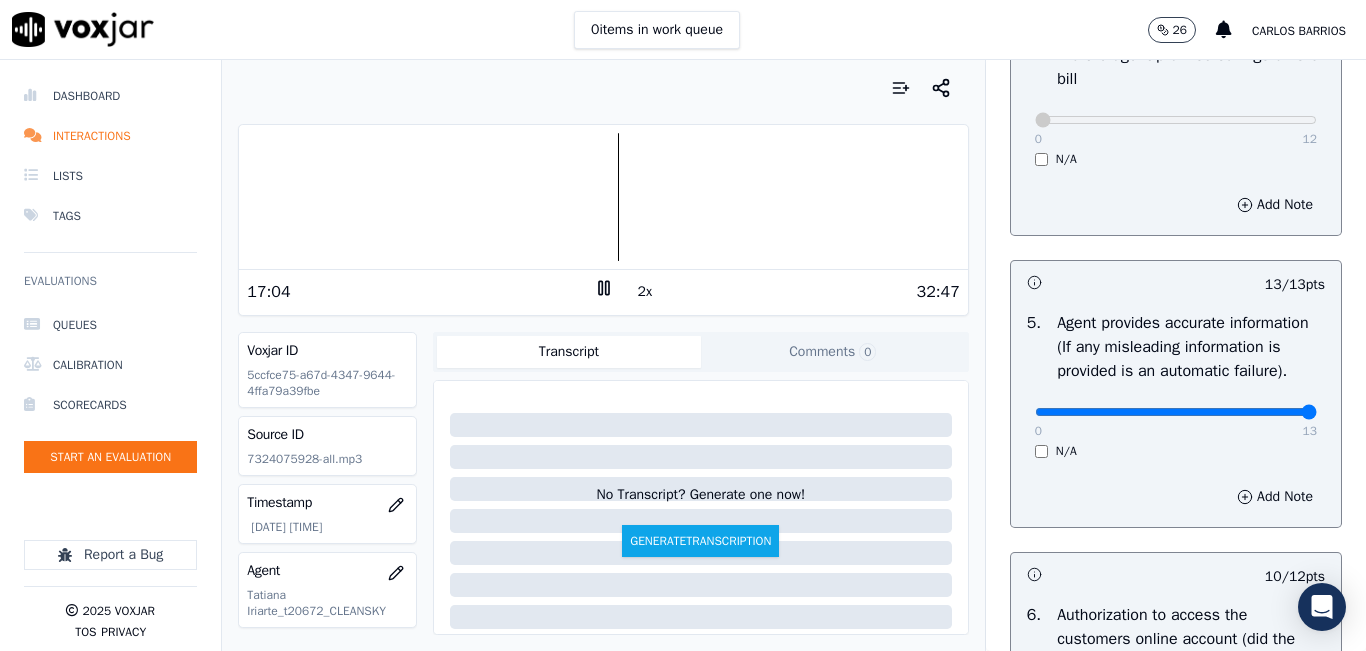 click at bounding box center [603, 197] 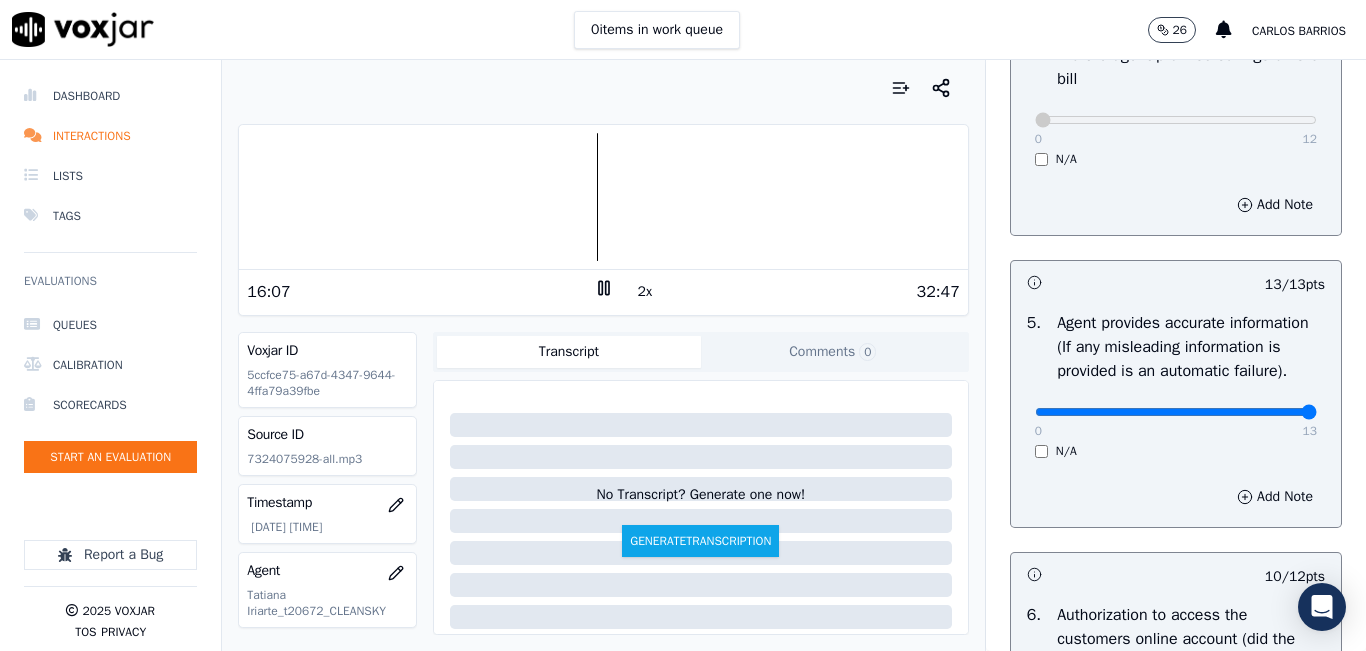 click at bounding box center [603, 197] 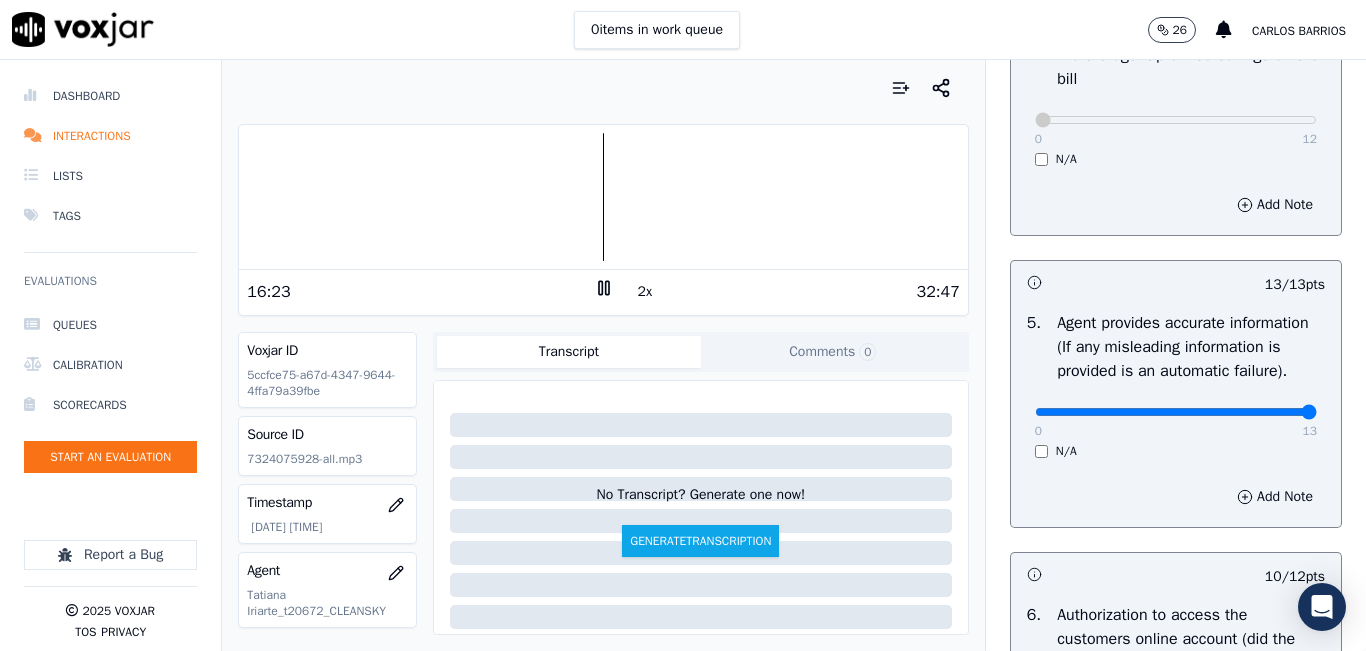 click at bounding box center (603, 197) 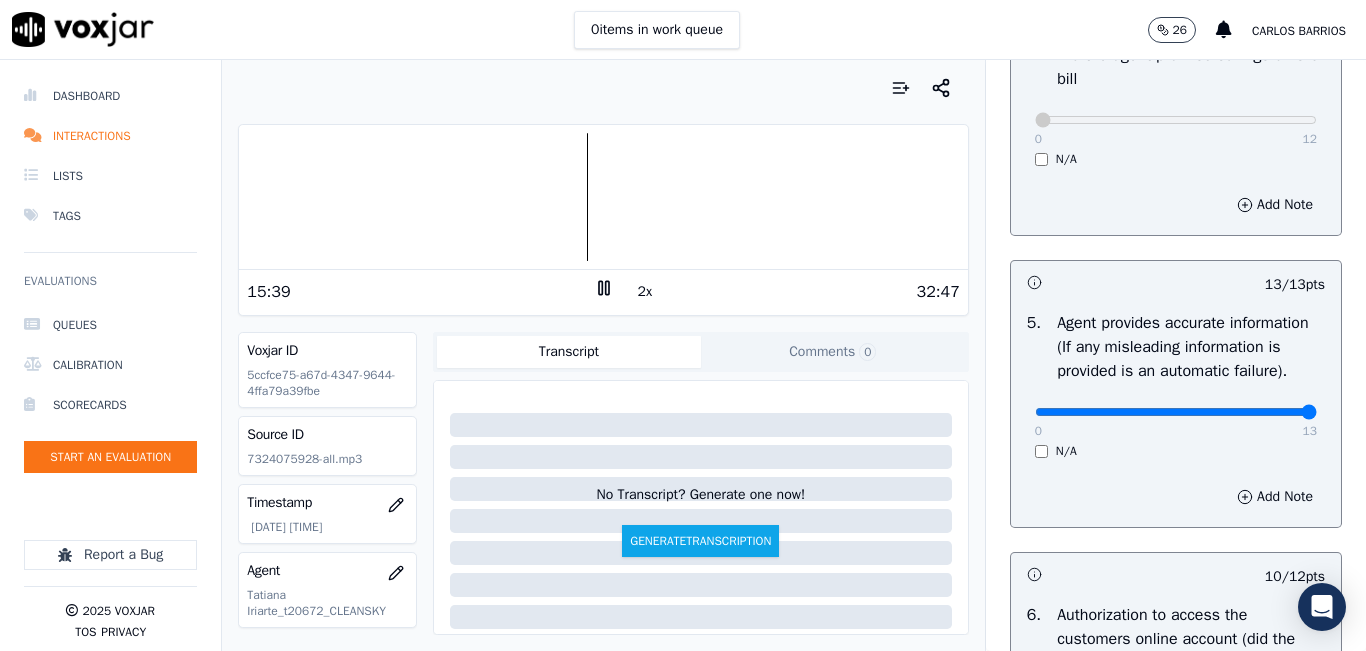 click at bounding box center [603, 197] 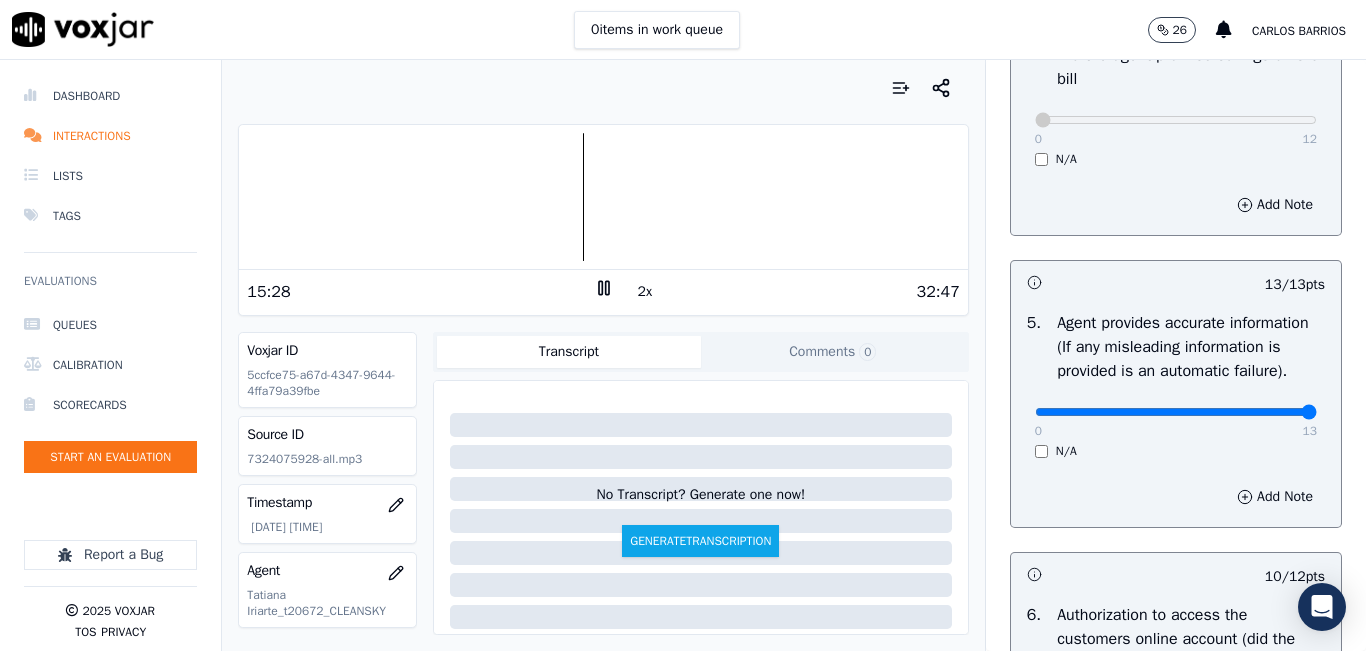 click at bounding box center [603, 197] 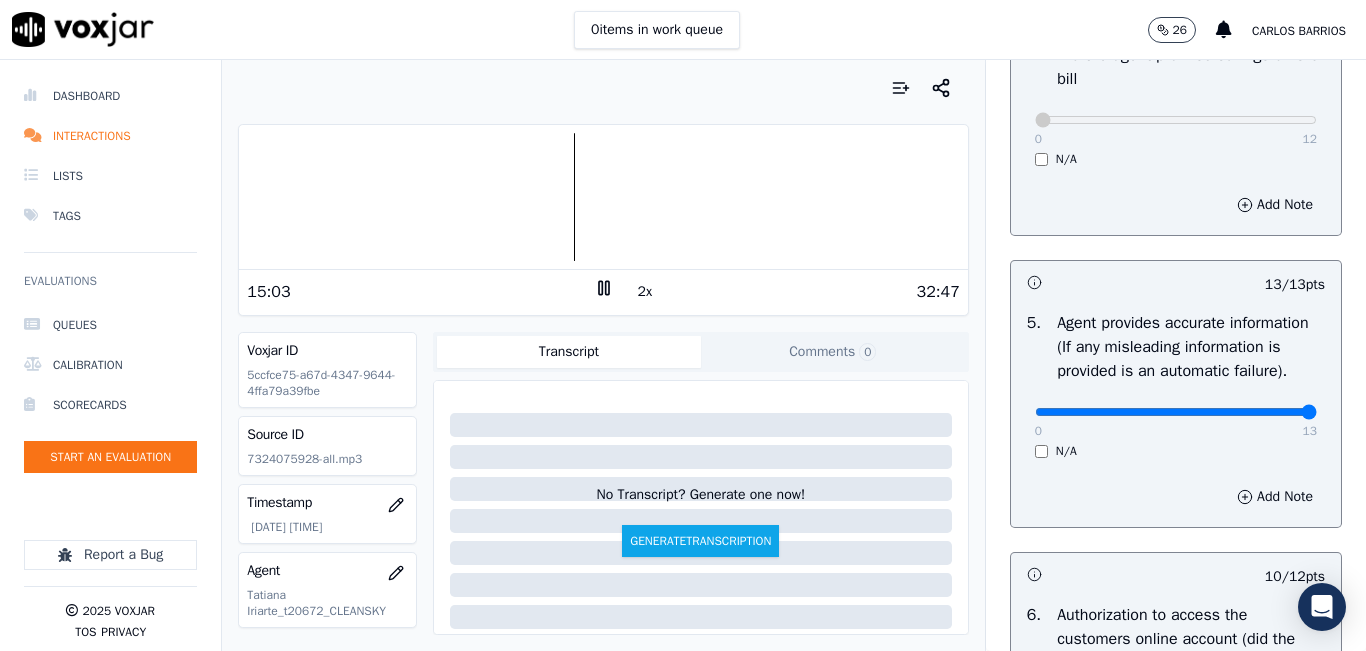 click on "Your browser does not support the audio element." at bounding box center [603, 197] 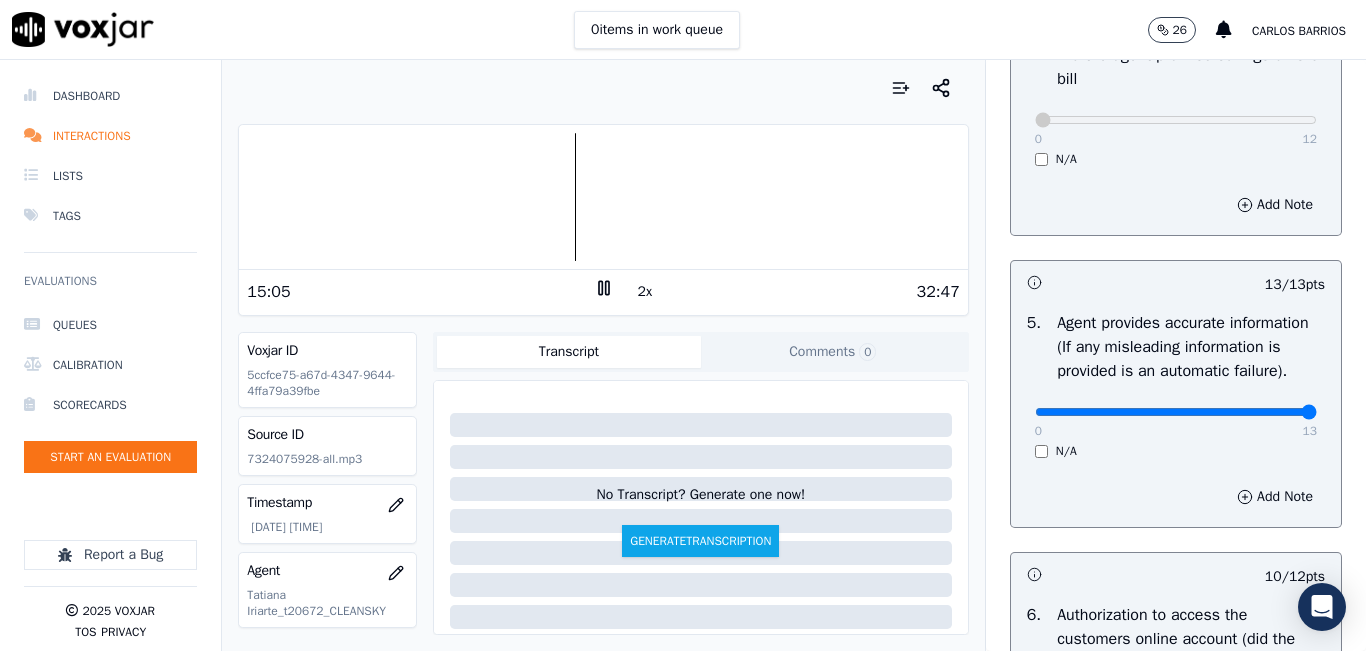 click at bounding box center (603, 197) 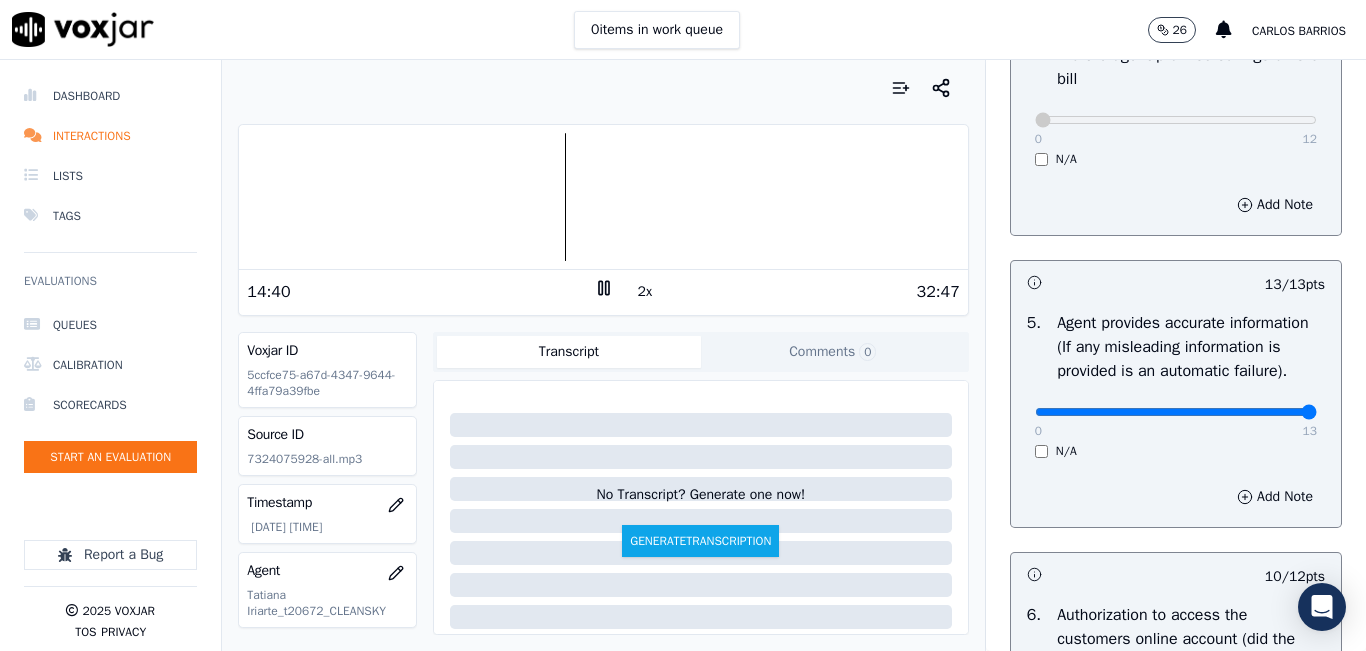 click on "Your browser does not support the audio element." at bounding box center [603, 197] 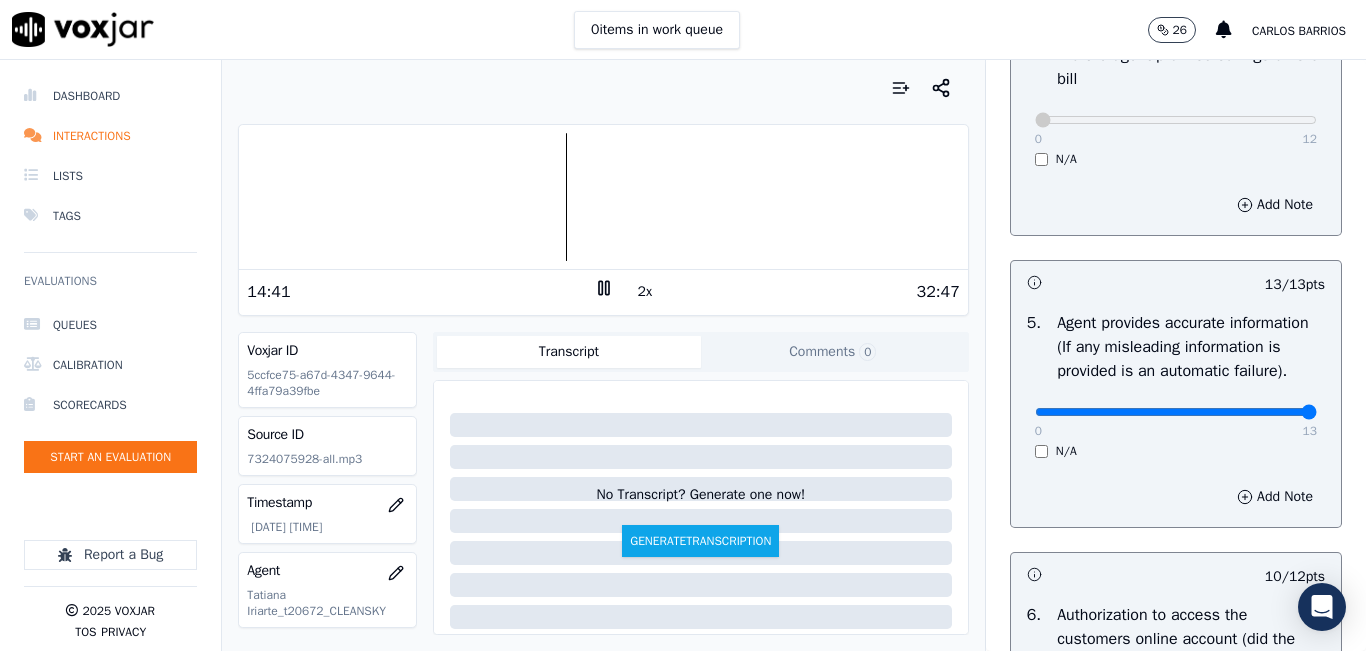 click at bounding box center (603, 197) 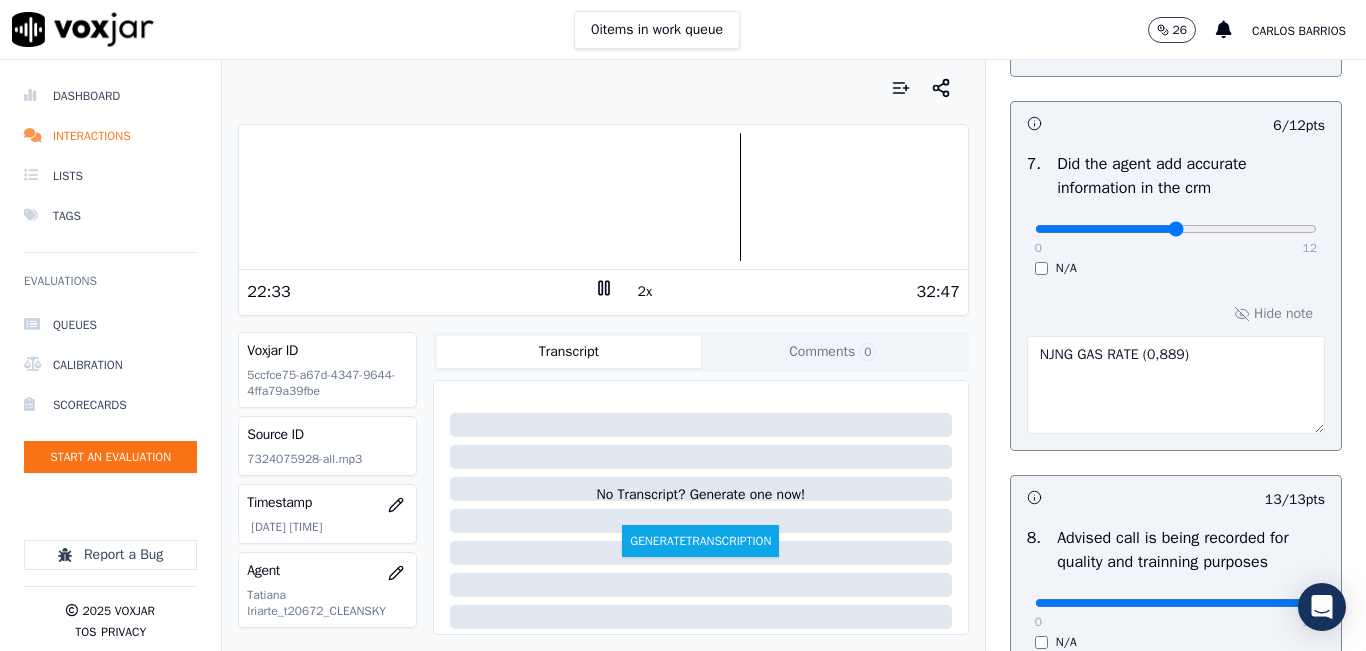 scroll, scrollTop: 1724, scrollLeft: 0, axis: vertical 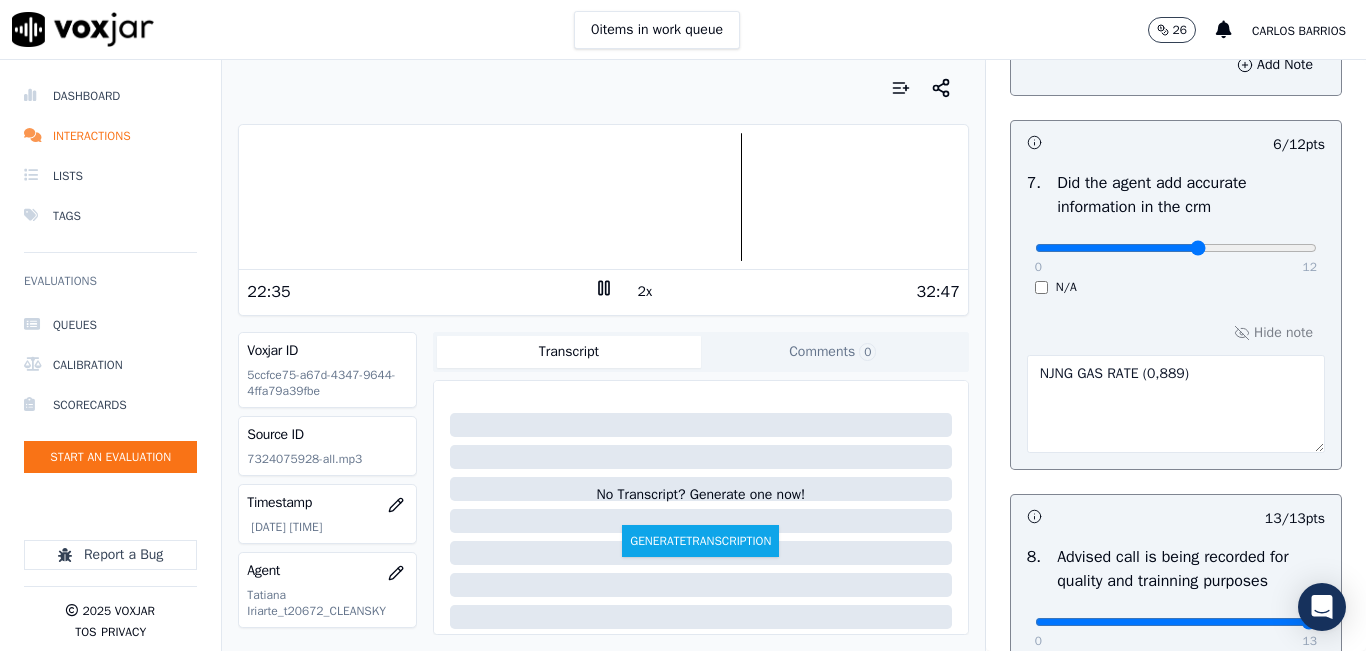 click at bounding box center (1176, -1384) 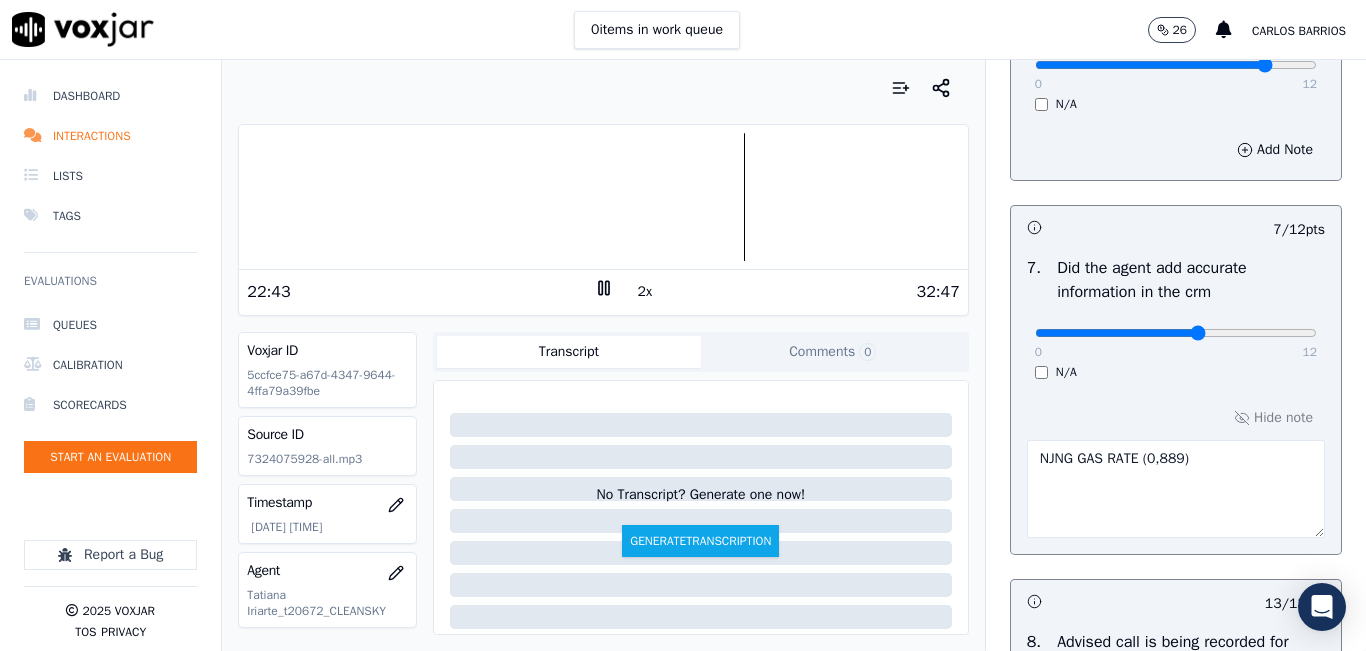 scroll, scrollTop: 1724, scrollLeft: 0, axis: vertical 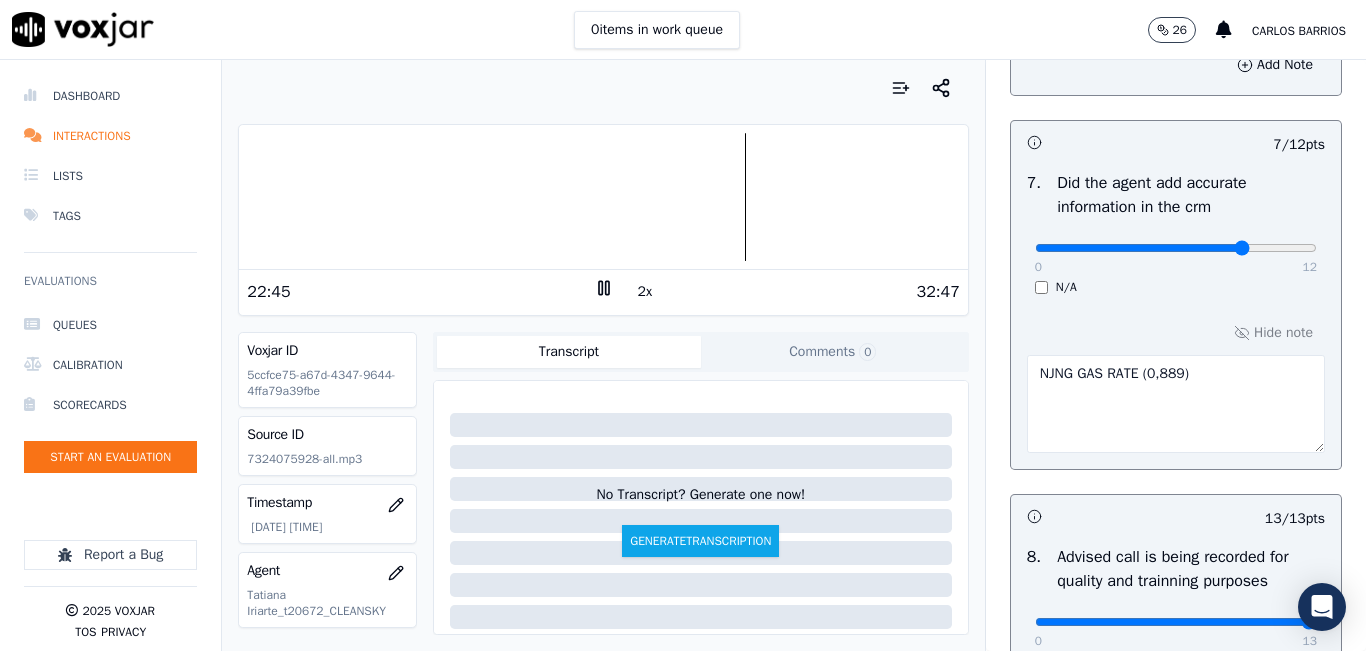 click at bounding box center [1176, -1384] 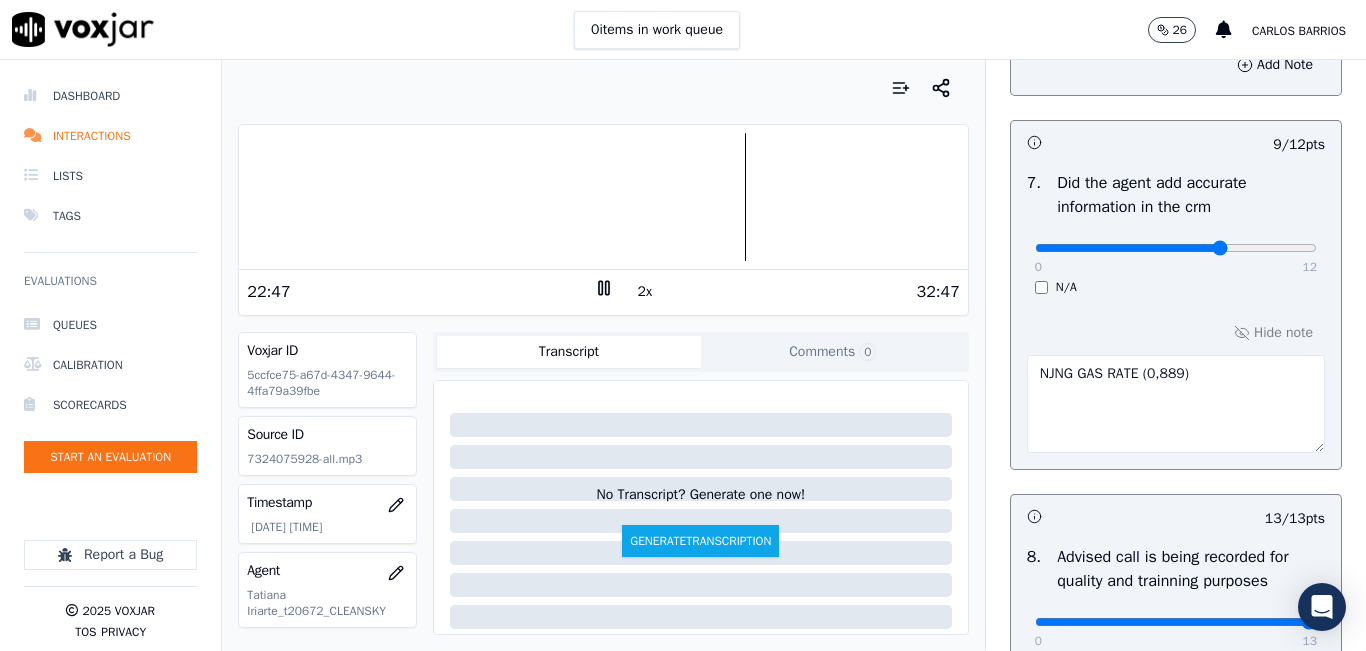 type on "8" 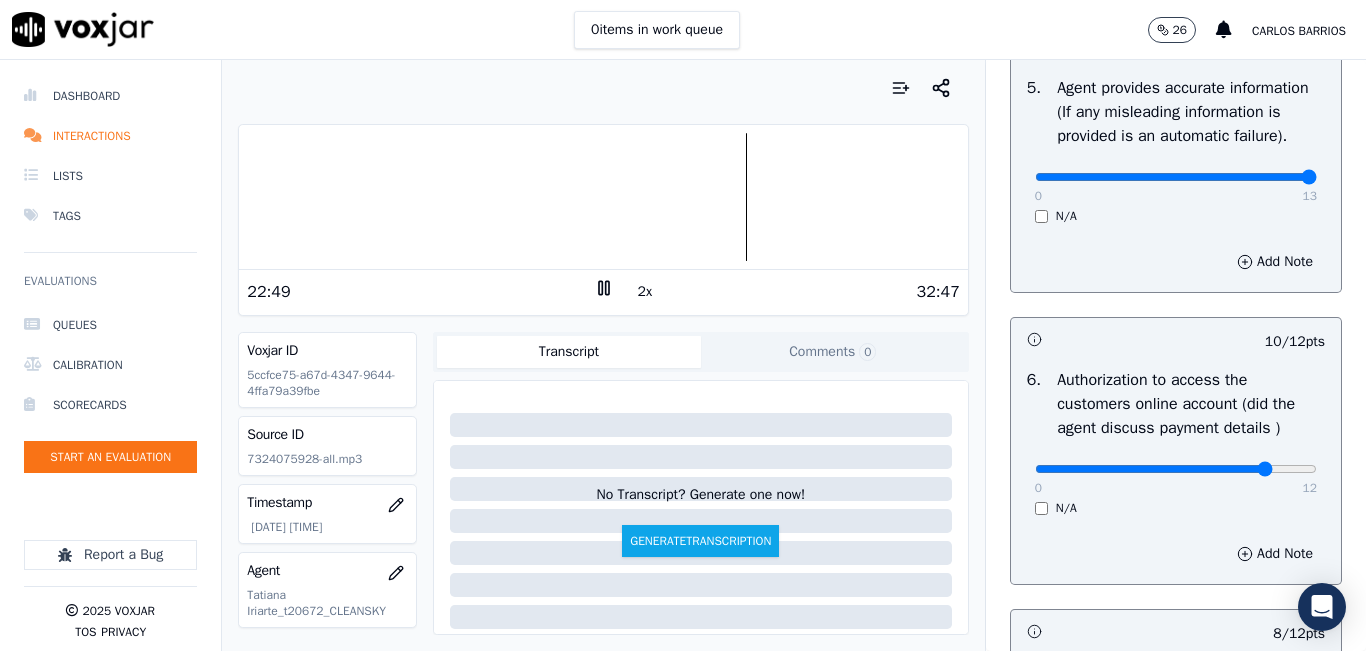 scroll, scrollTop: 1224, scrollLeft: 0, axis: vertical 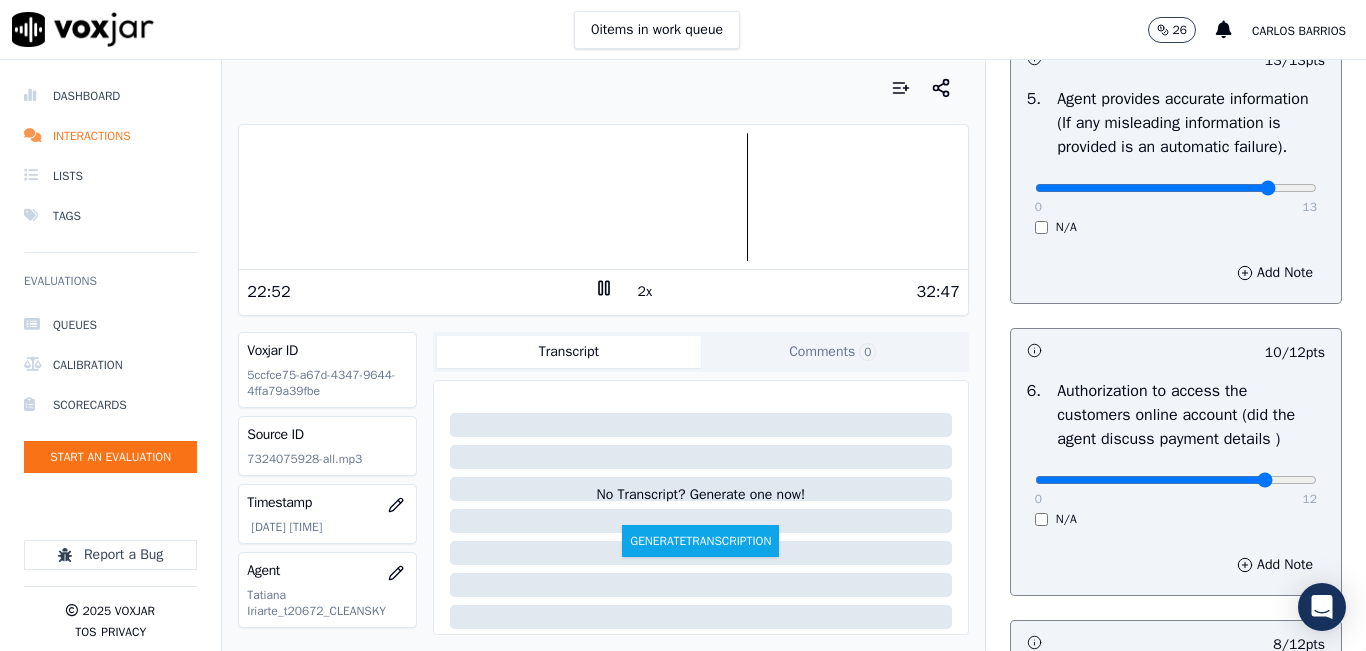 click at bounding box center (1176, -884) 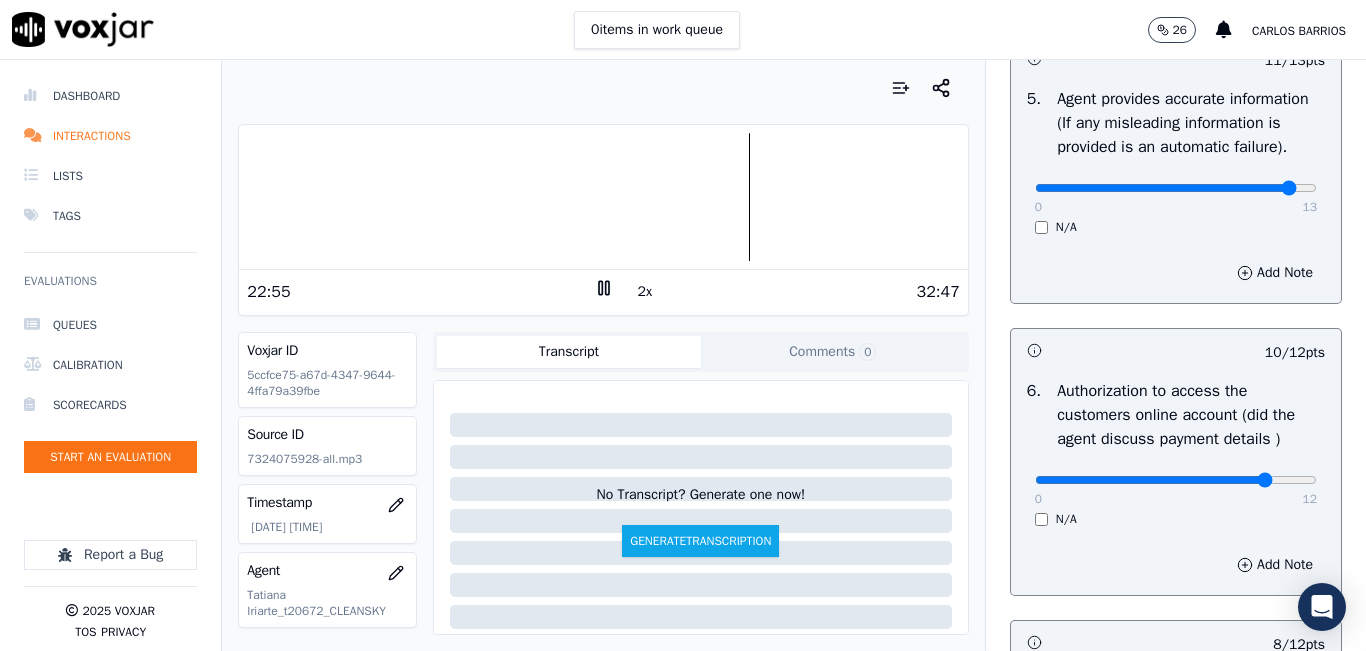 click at bounding box center (1176, -884) 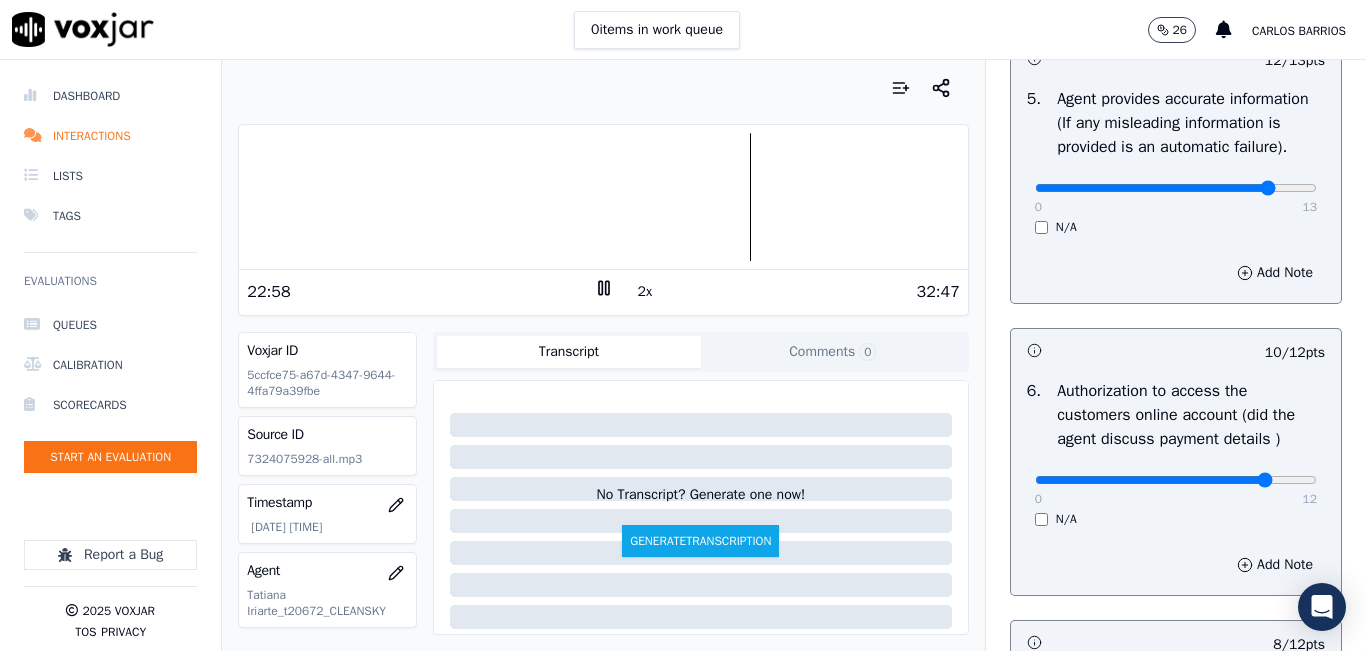 type on "11" 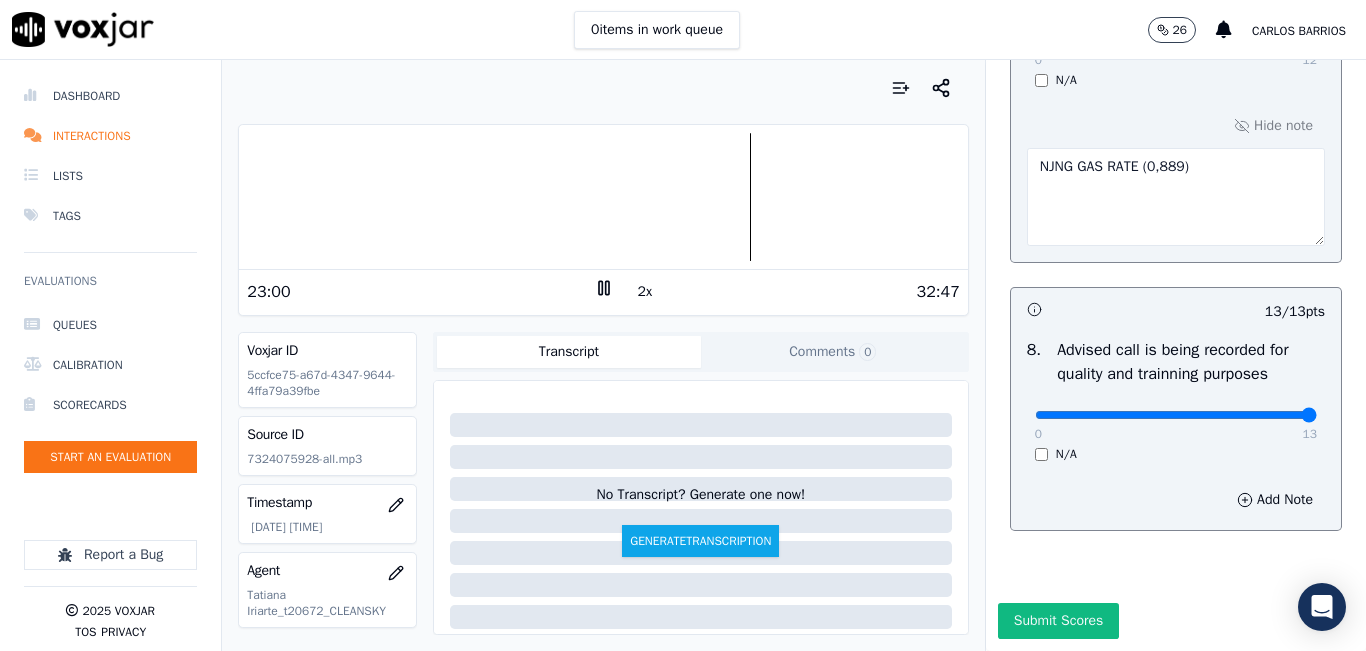 scroll, scrollTop: 2024, scrollLeft: 0, axis: vertical 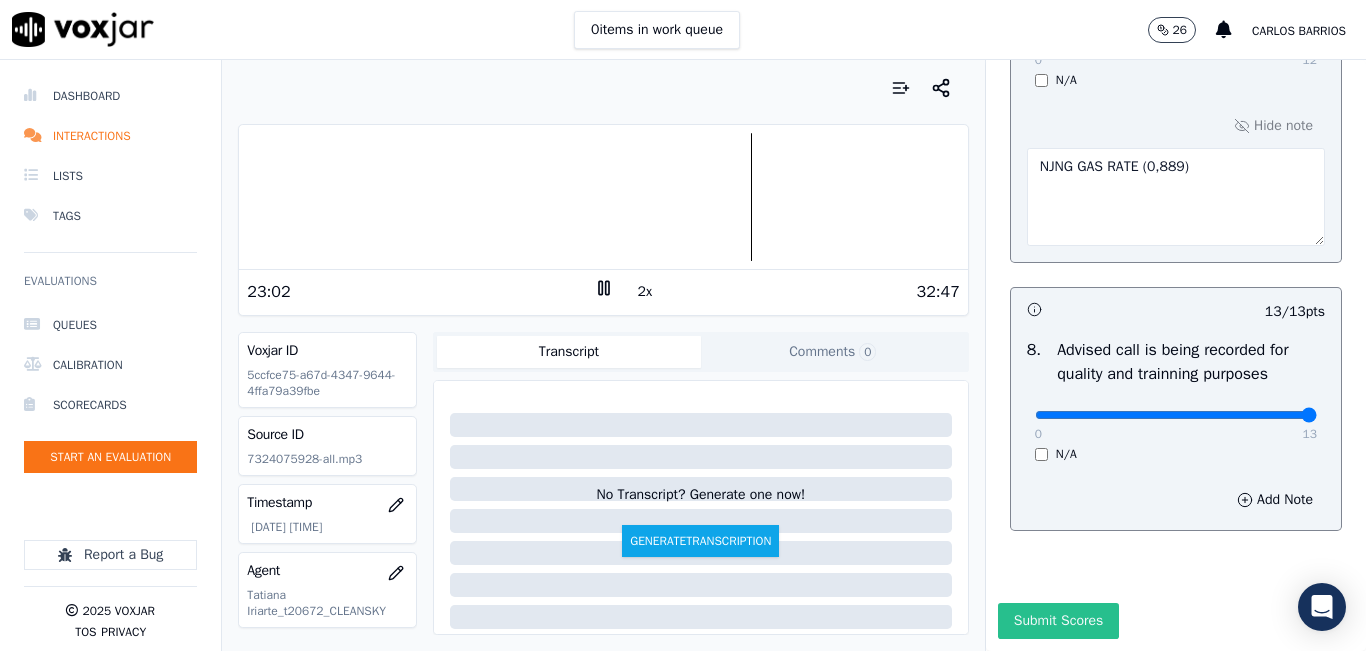 click on "Submit Scores" at bounding box center (1058, 621) 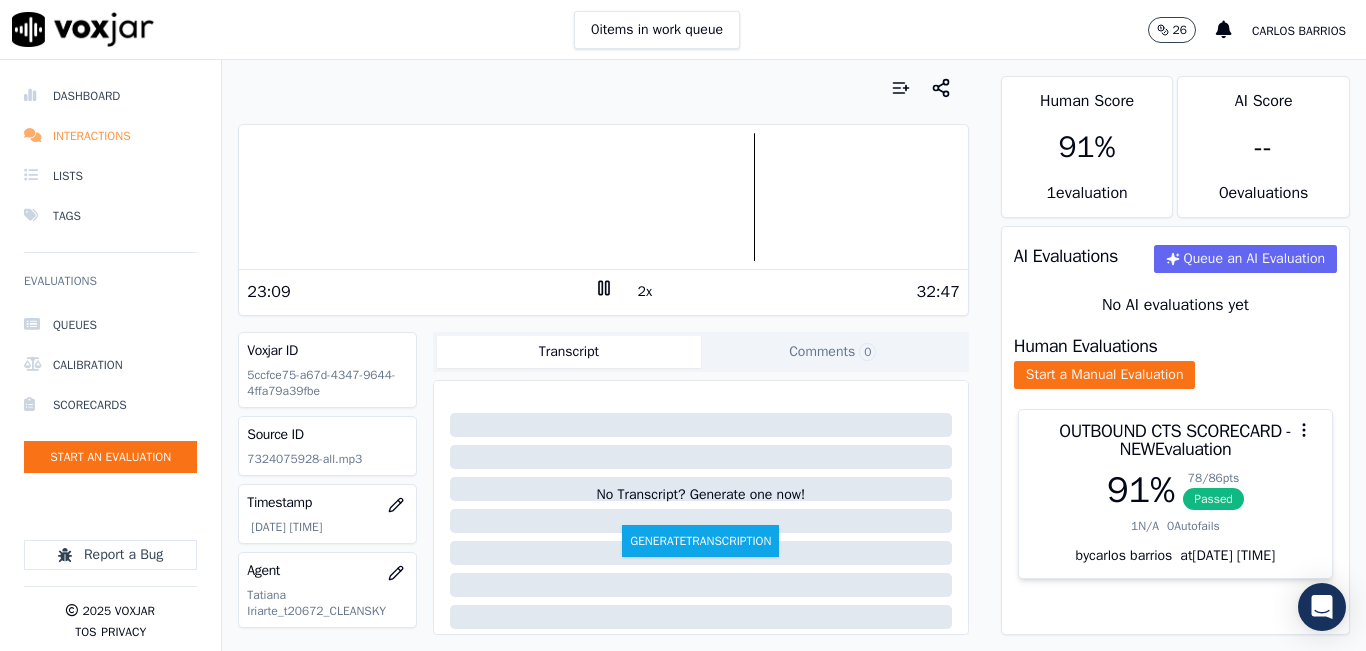click on "Interactions" at bounding box center [110, 136] 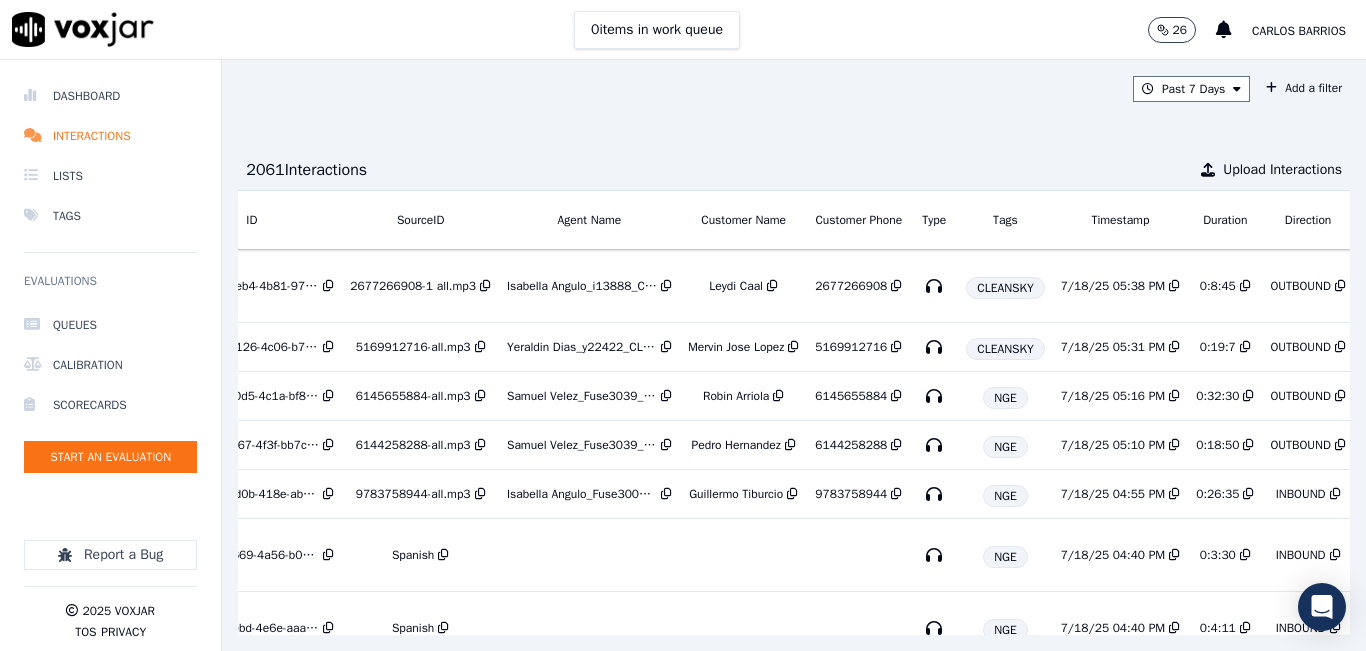 scroll, scrollTop: 0, scrollLeft: 287, axis: horizontal 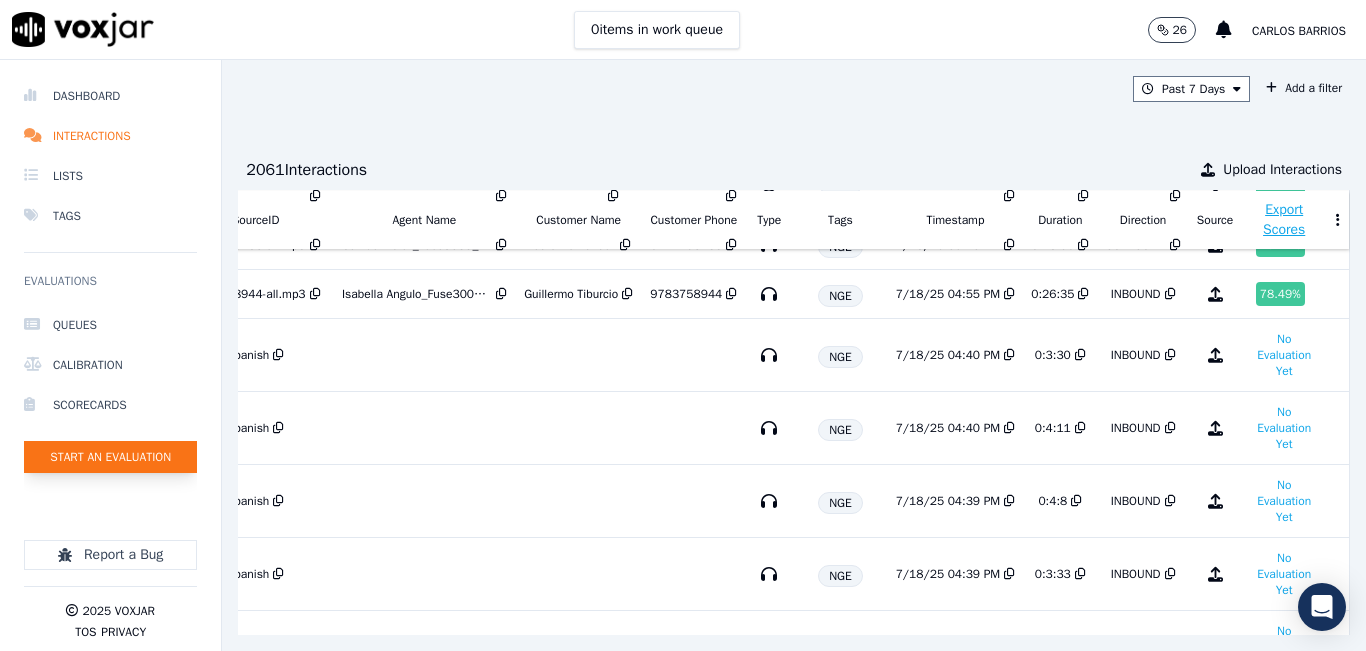 click on "Start an Evaluation" 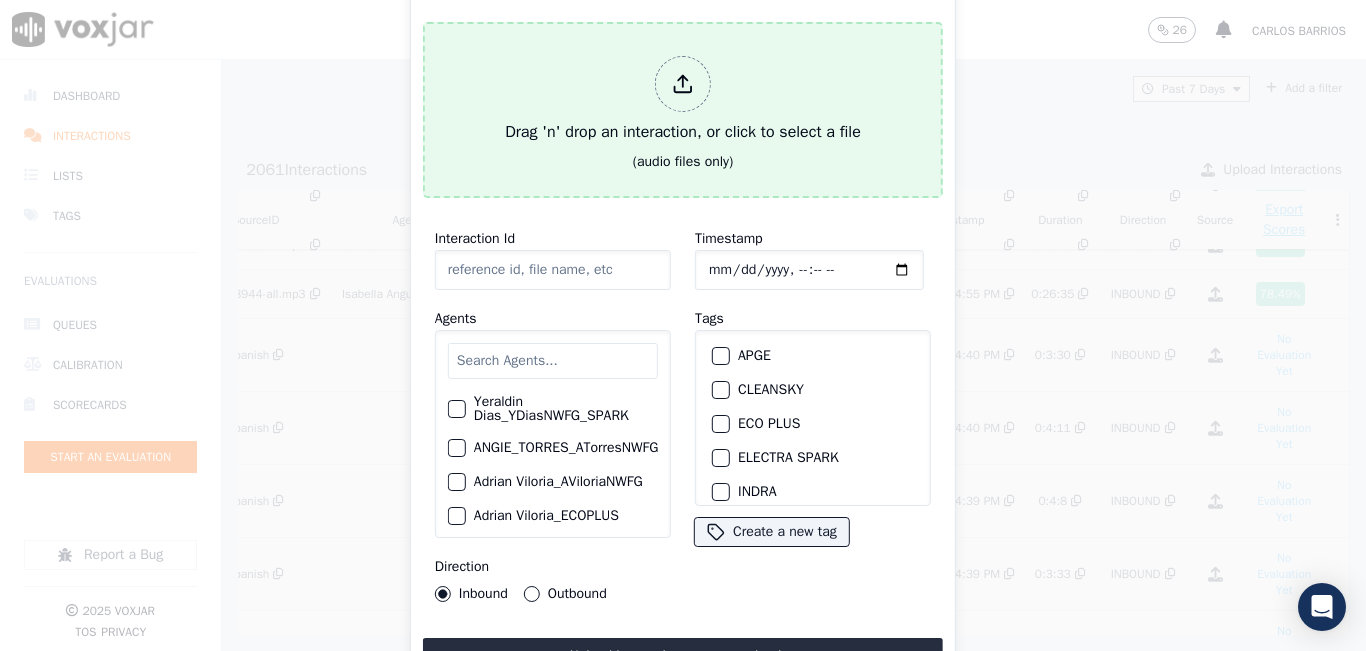 click on "Drag 'n' drop an interaction, or click to select a file" at bounding box center [683, 100] 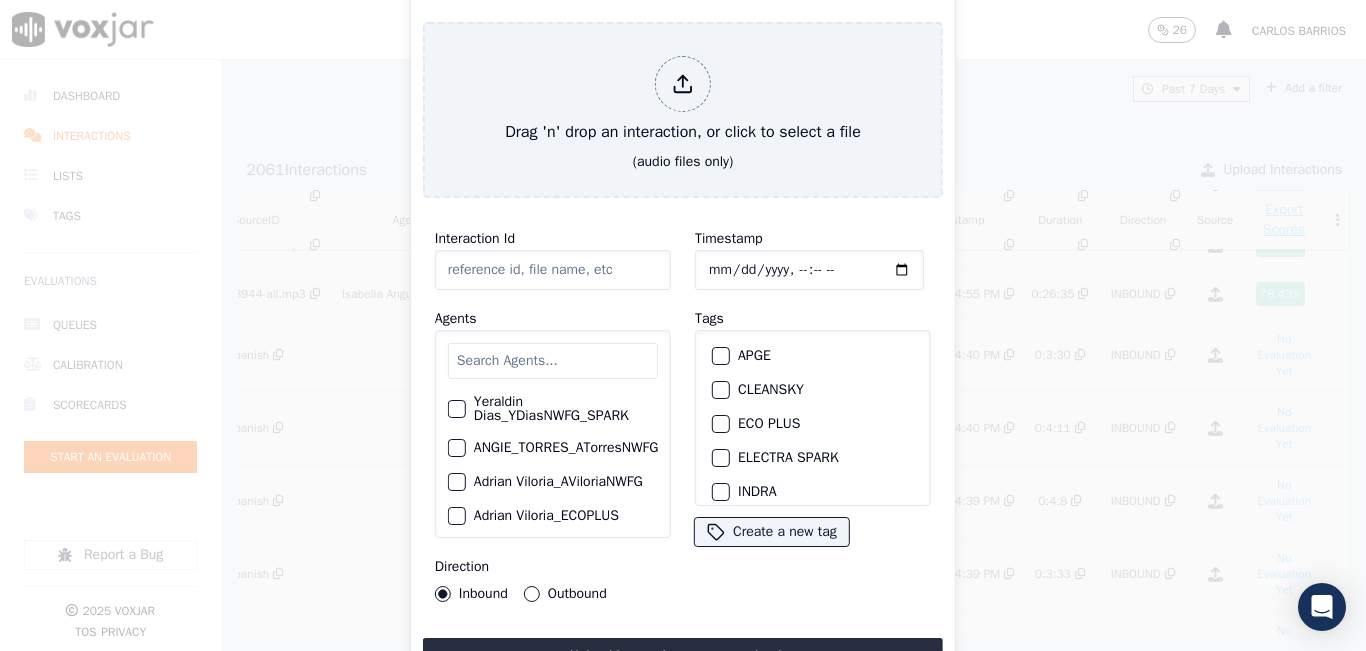 click at bounding box center [553, 361] 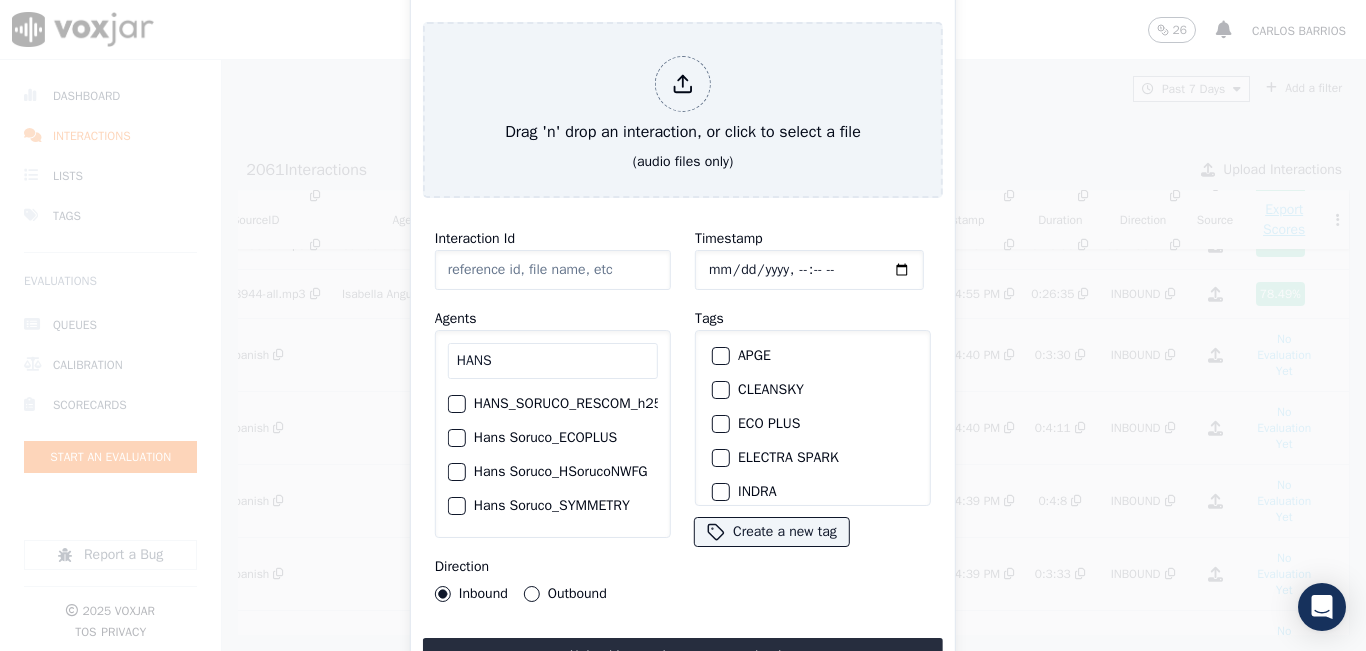 type on "HANS" 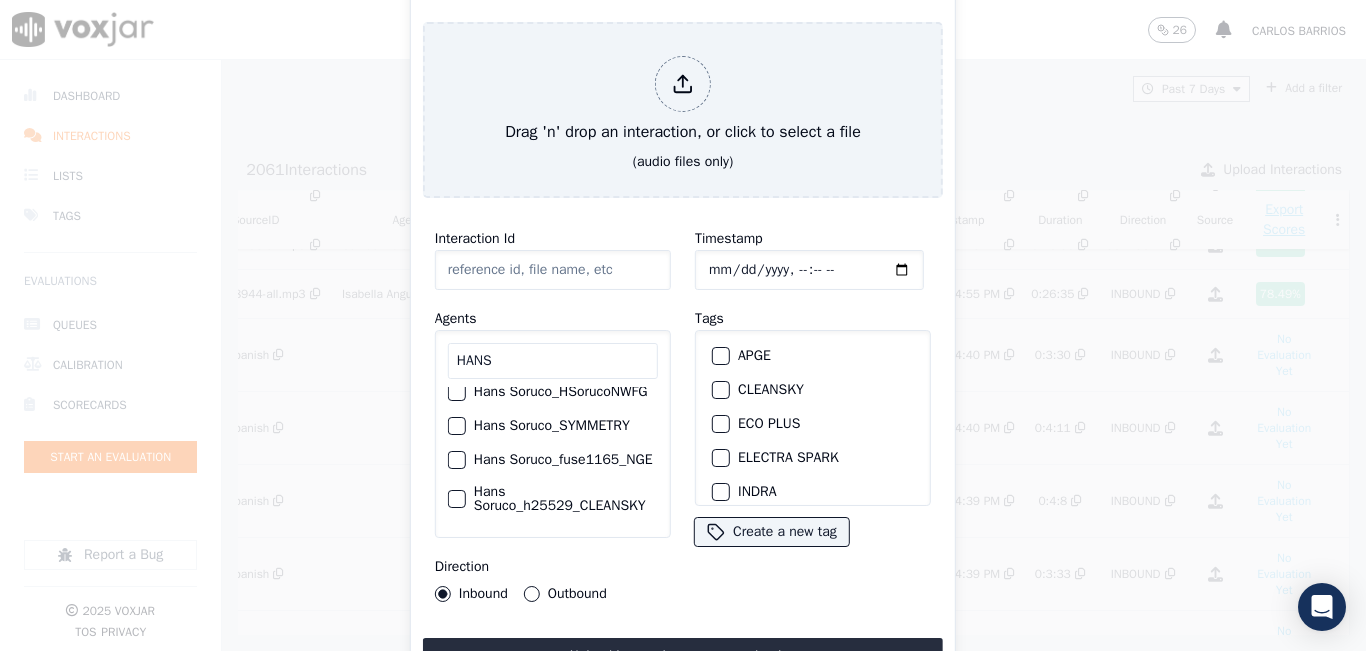 scroll, scrollTop: 120, scrollLeft: 0, axis: vertical 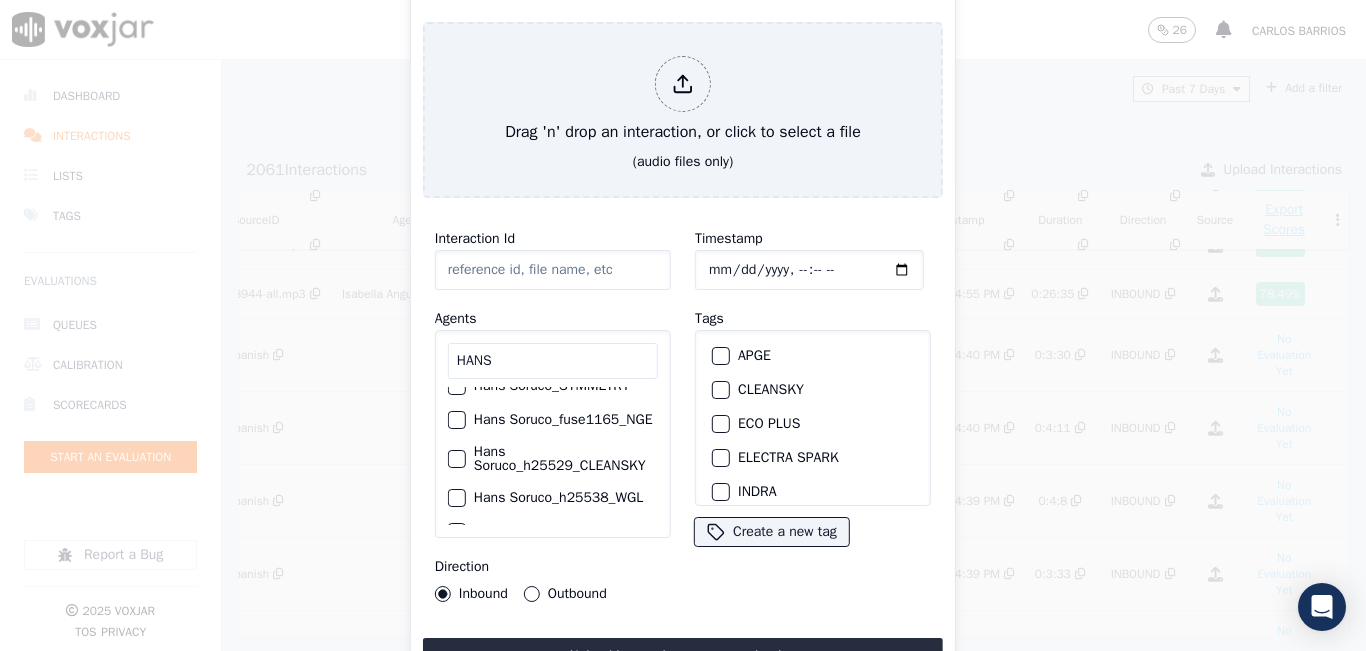 click on "Hans Soruco_fuse1165_NGE" 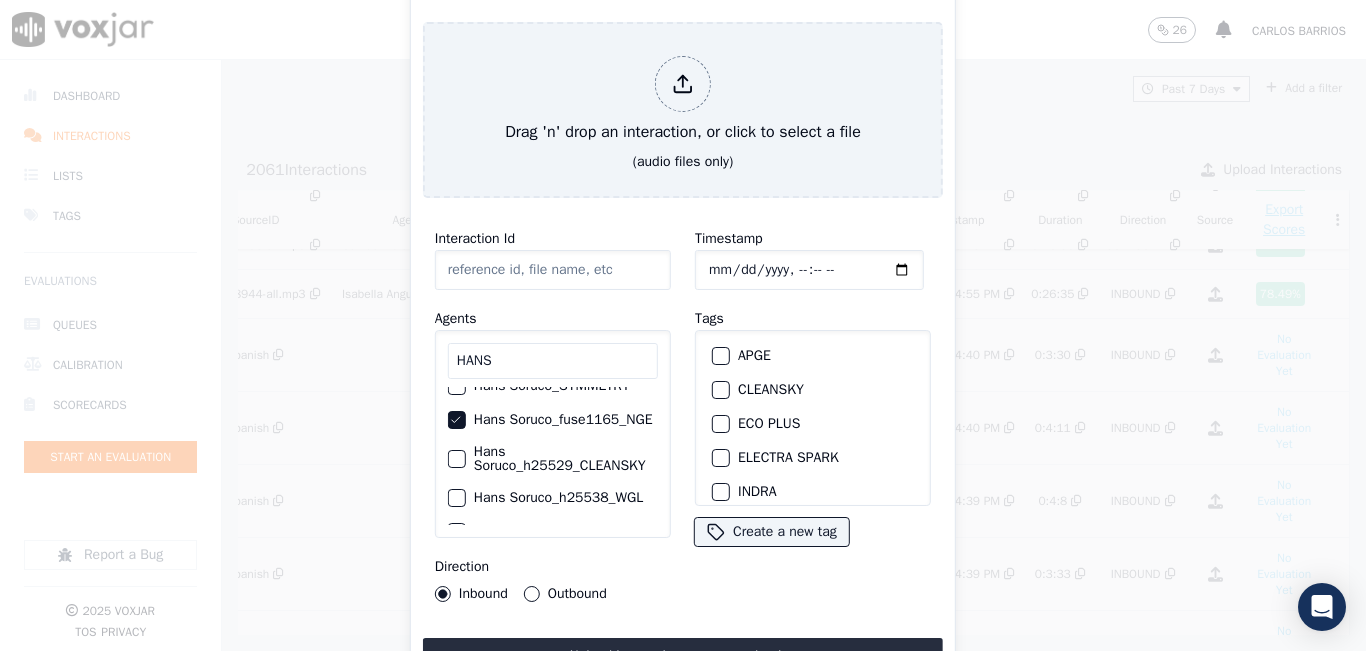 click at bounding box center (720, 390) 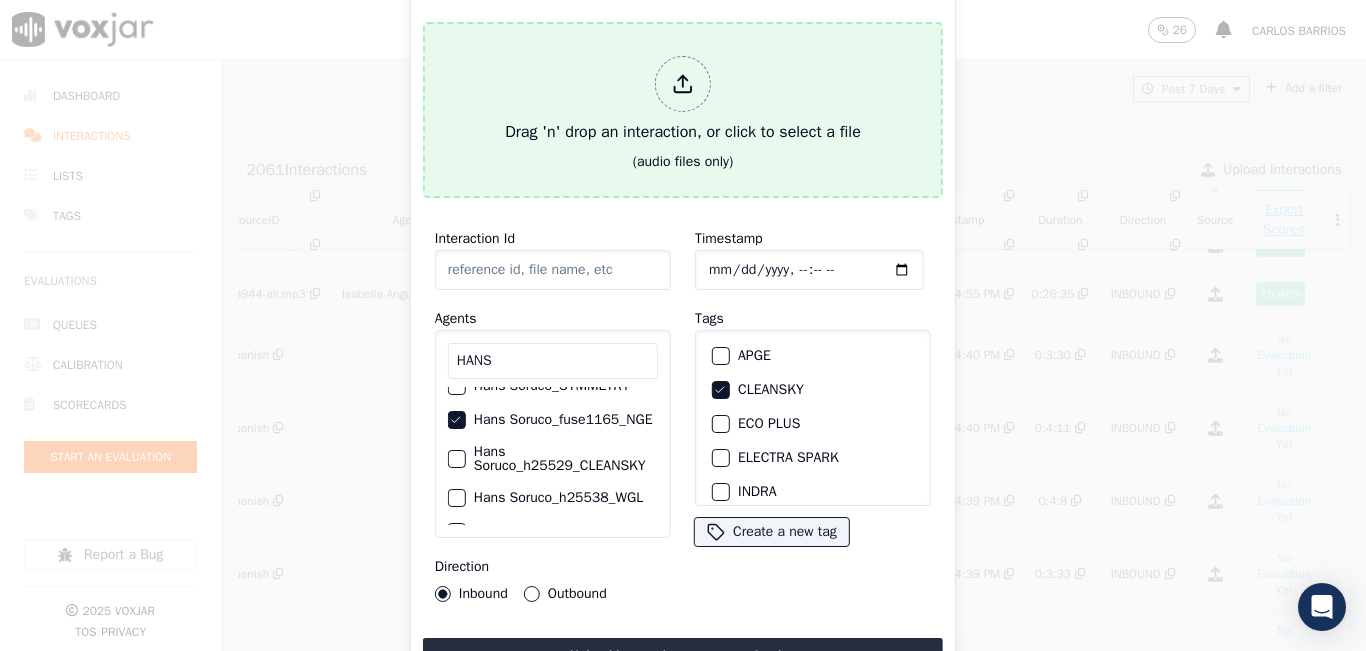 click on "Drag 'n' drop an interaction, or click to select a file   (audio files only)" at bounding box center (683, 110) 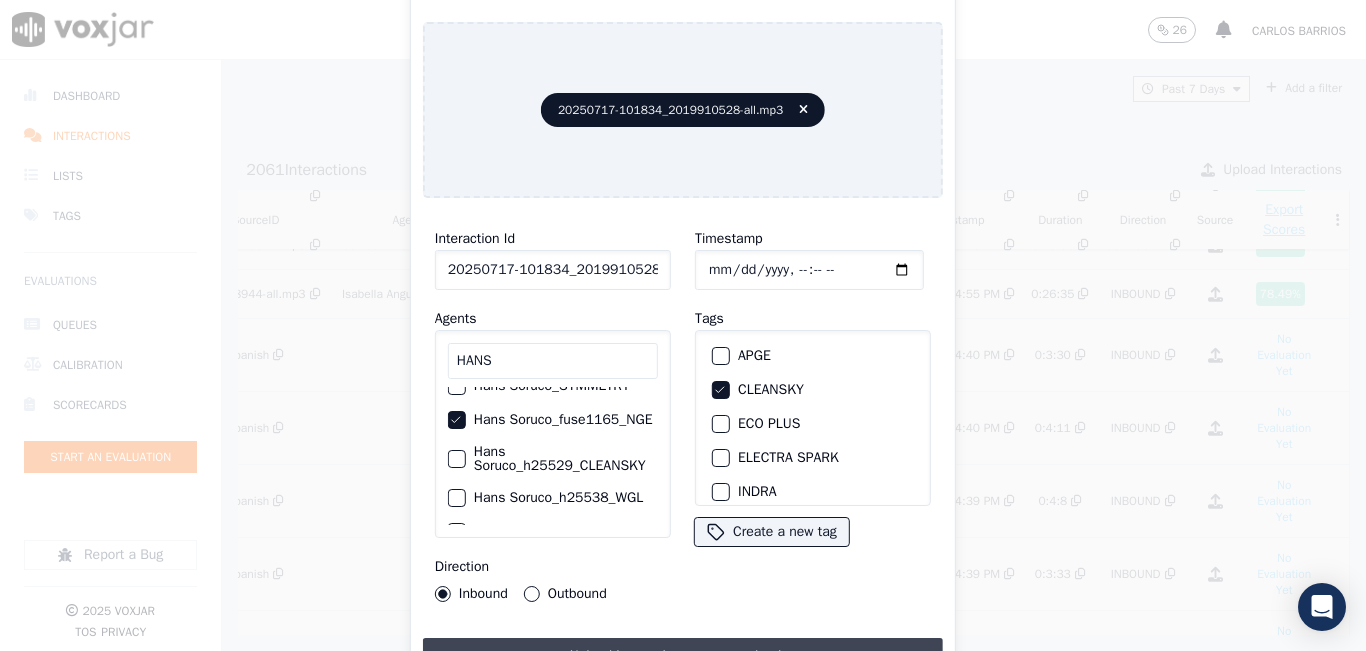click on "Upload interaction to start evaluation" at bounding box center (683, 656) 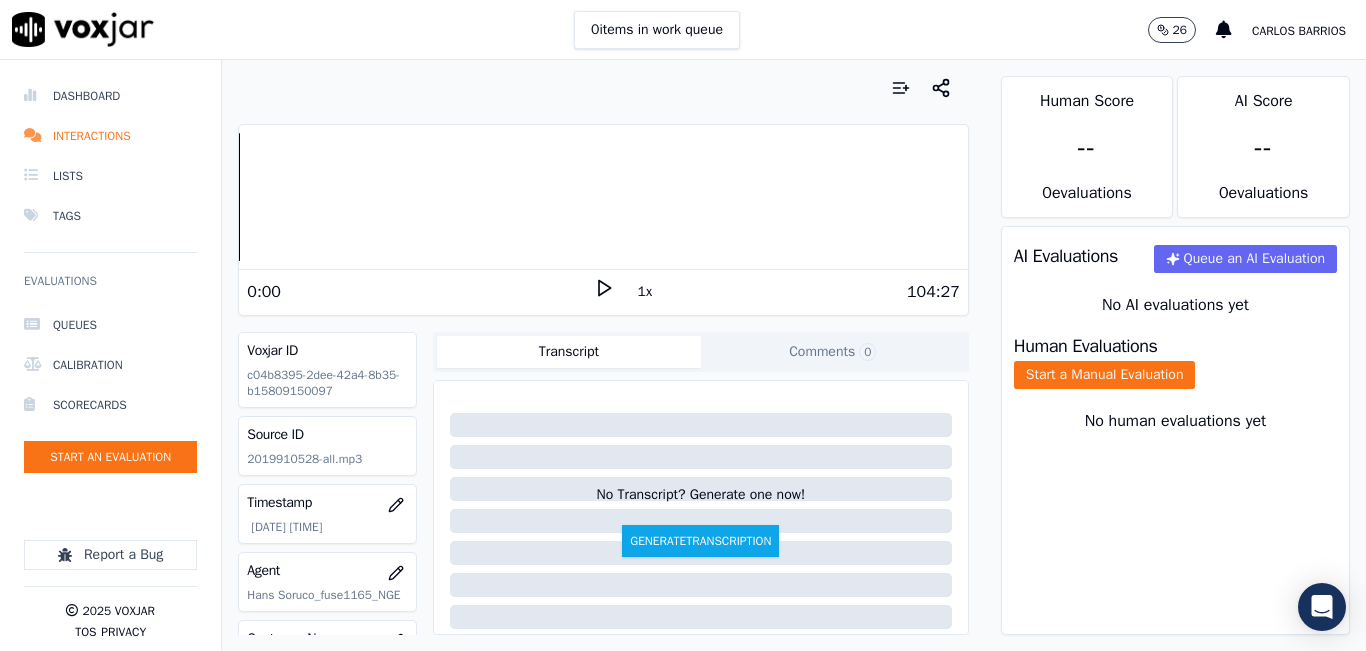 scroll, scrollTop: 300, scrollLeft: 0, axis: vertical 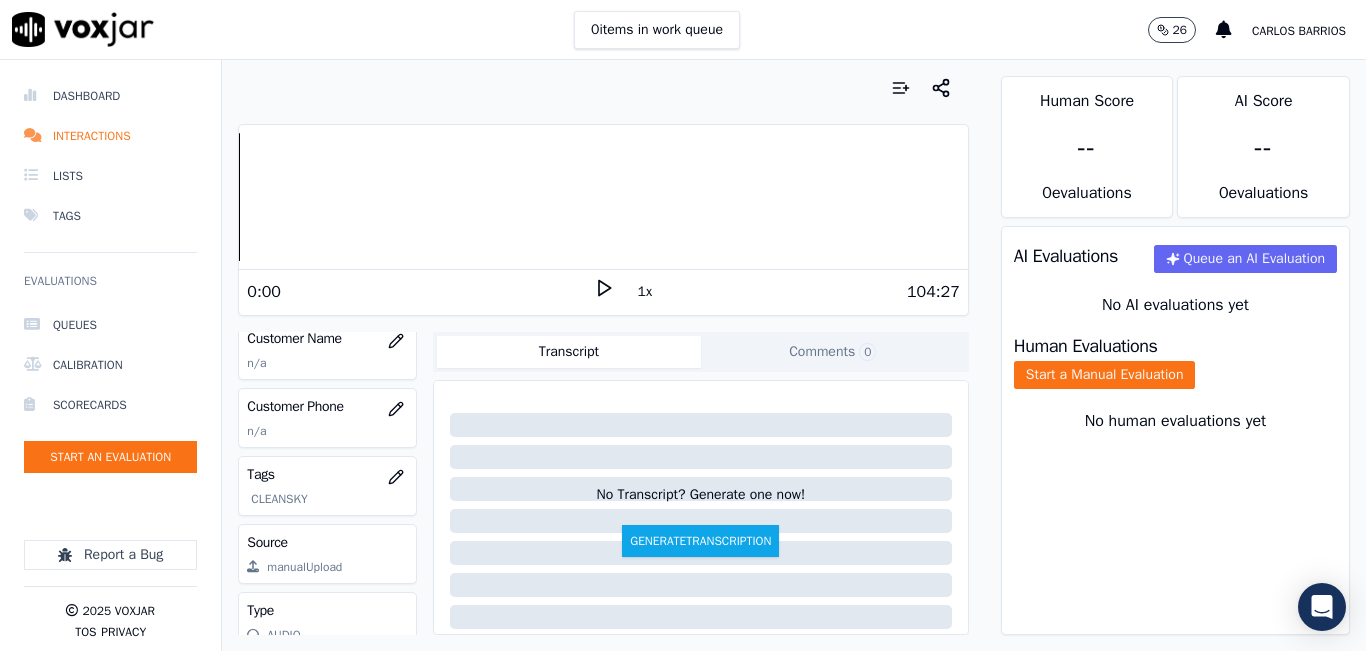 click on "1x" at bounding box center [645, 292] 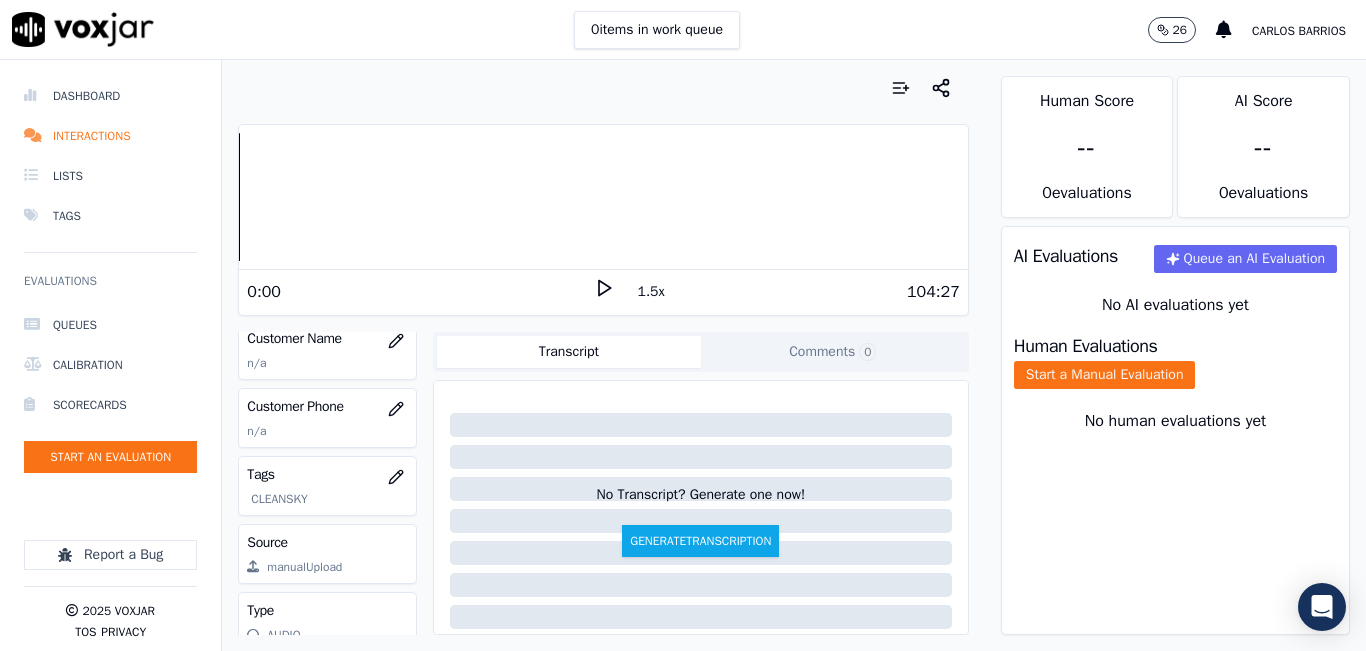 click on "1.5x" at bounding box center [651, 292] 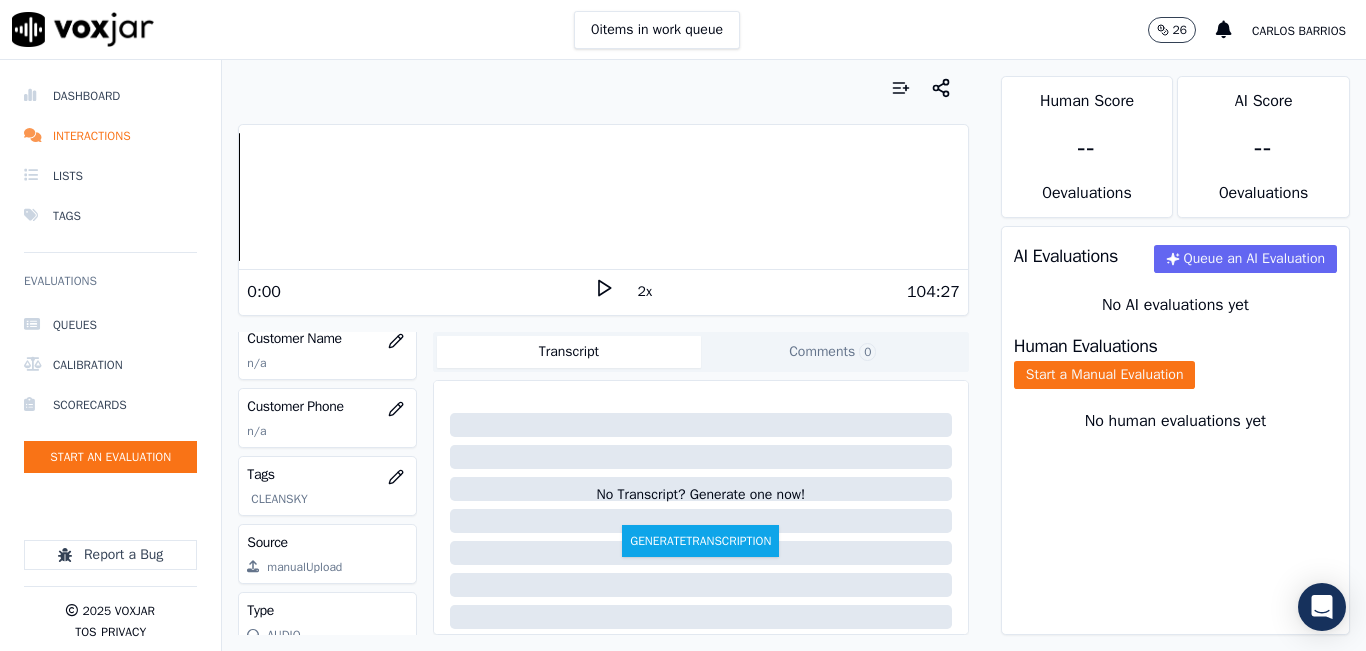 click 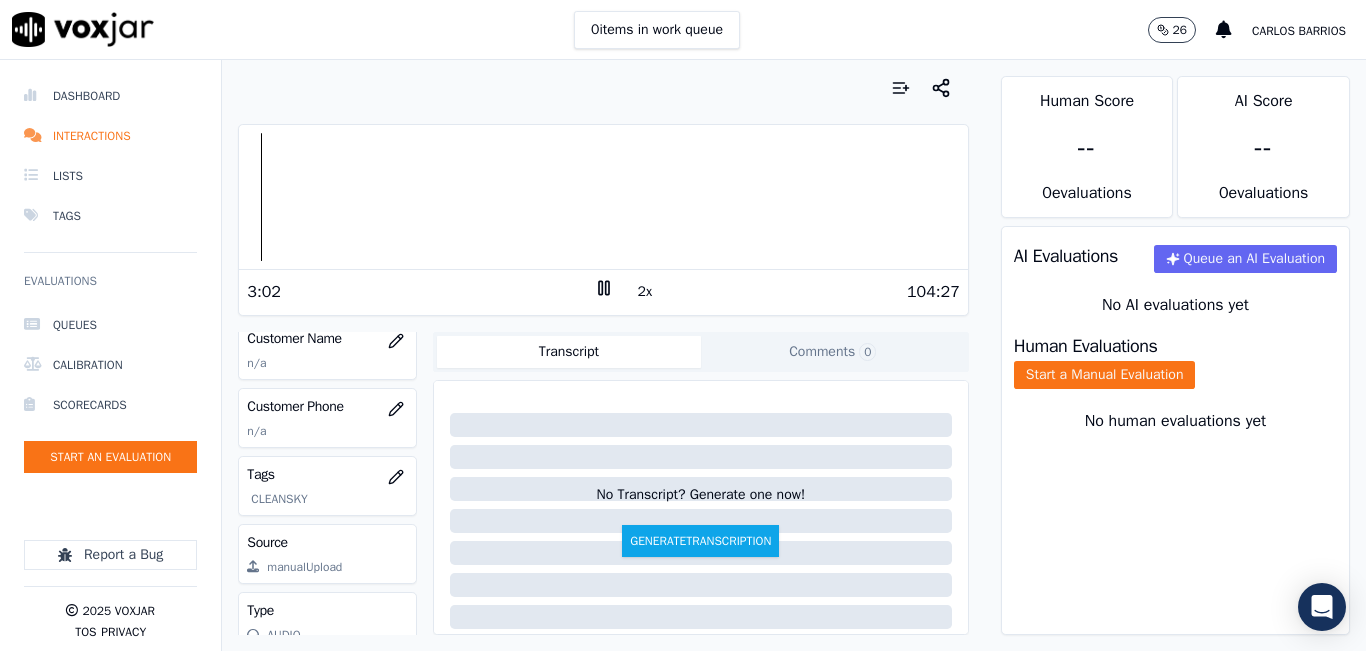 click at bounding box center (603, 197) 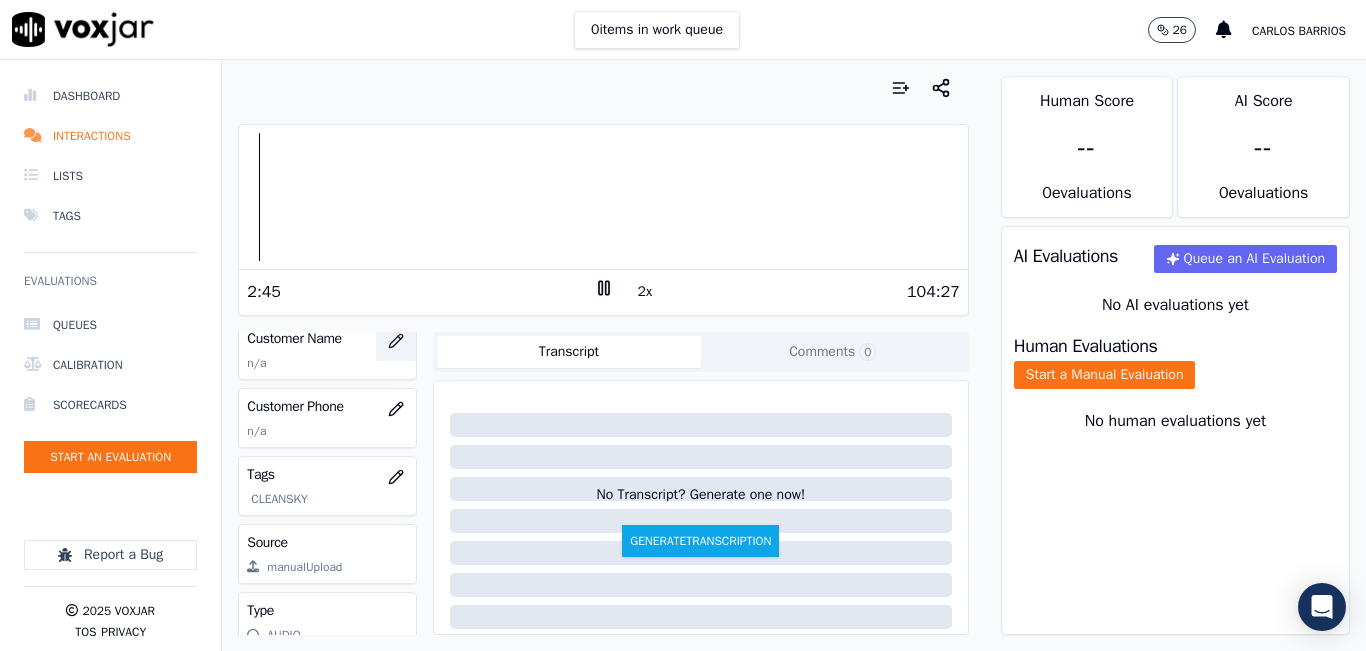 click at bounding box center (396, 341) 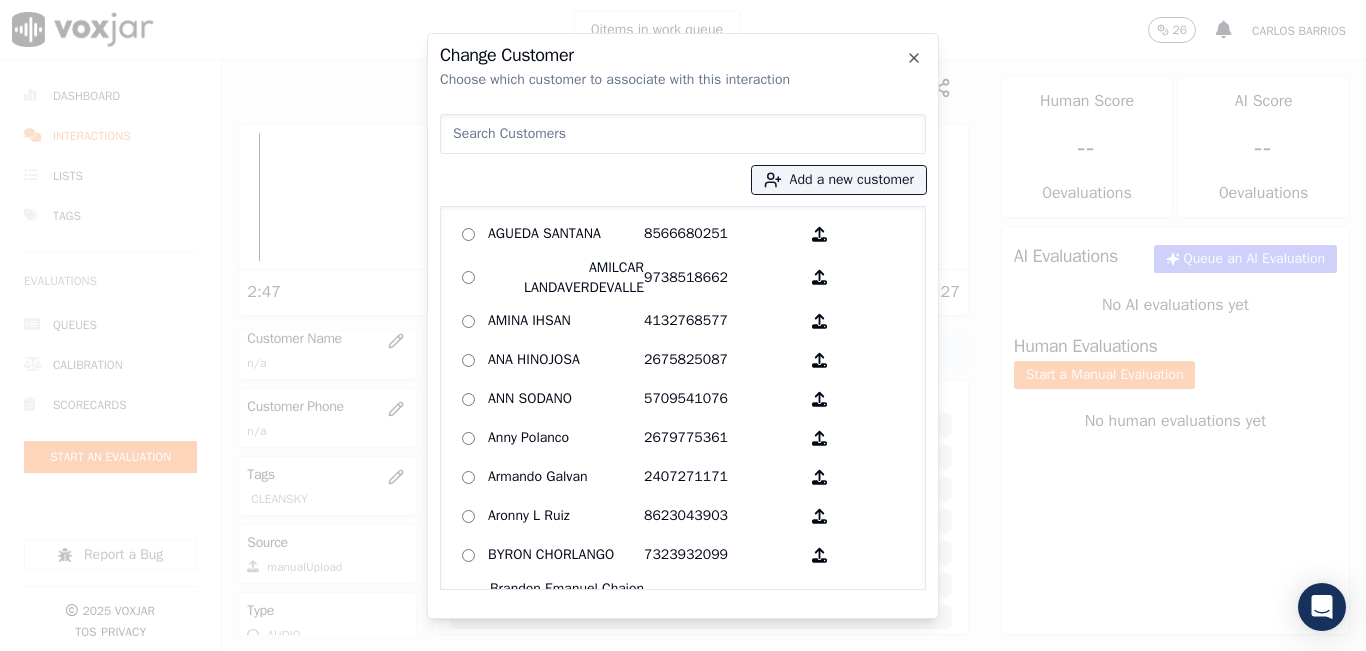 click at bounding box center (683, 134) 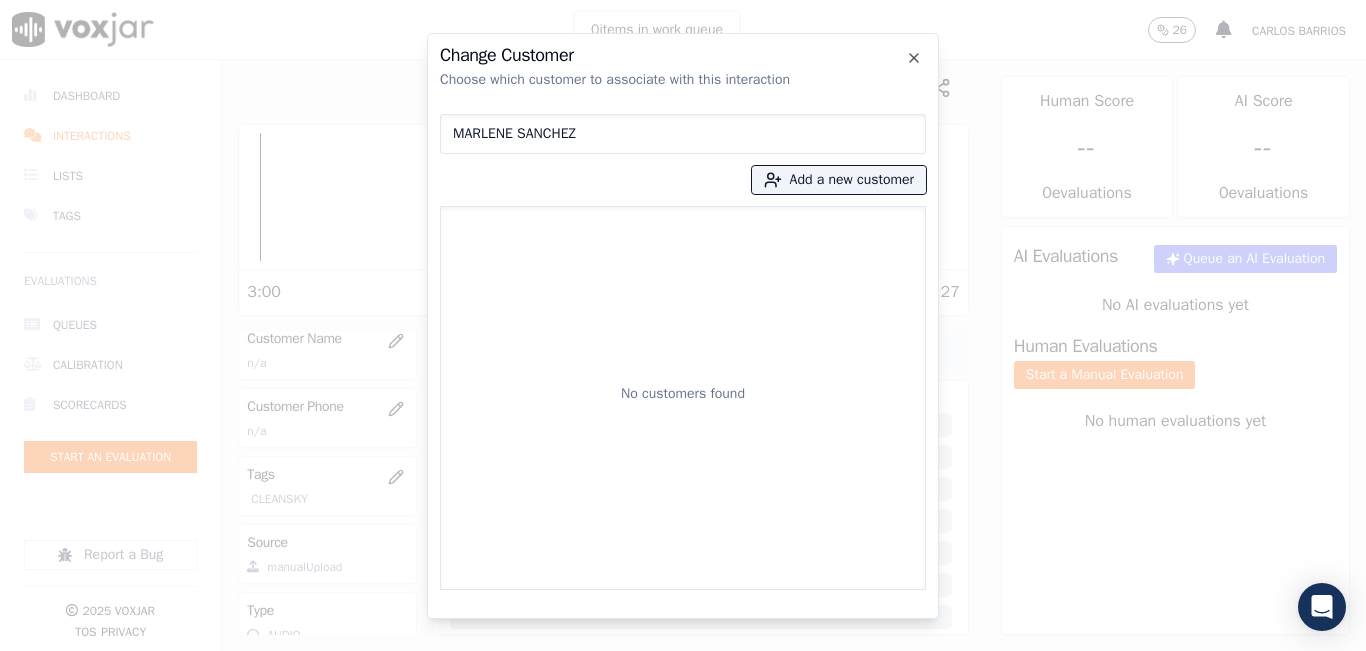 type on "MARLENE SANCHEZ" 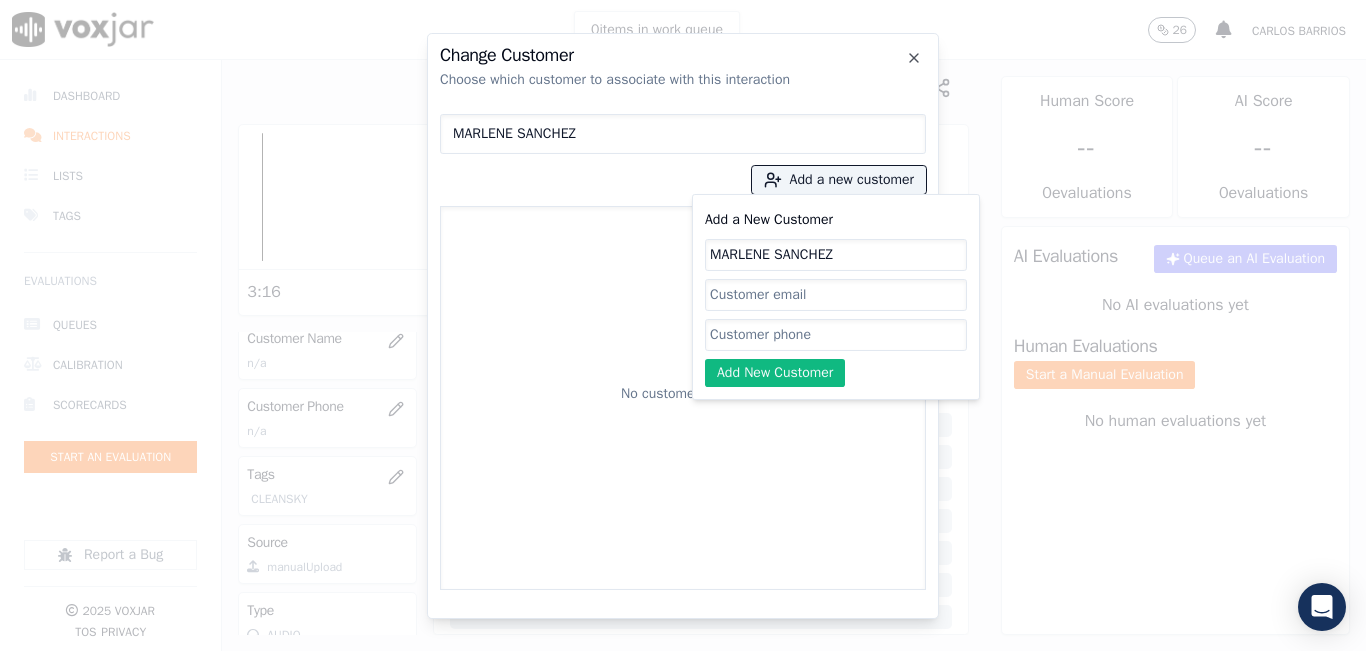 type on "MARLENE SANCHEZ" 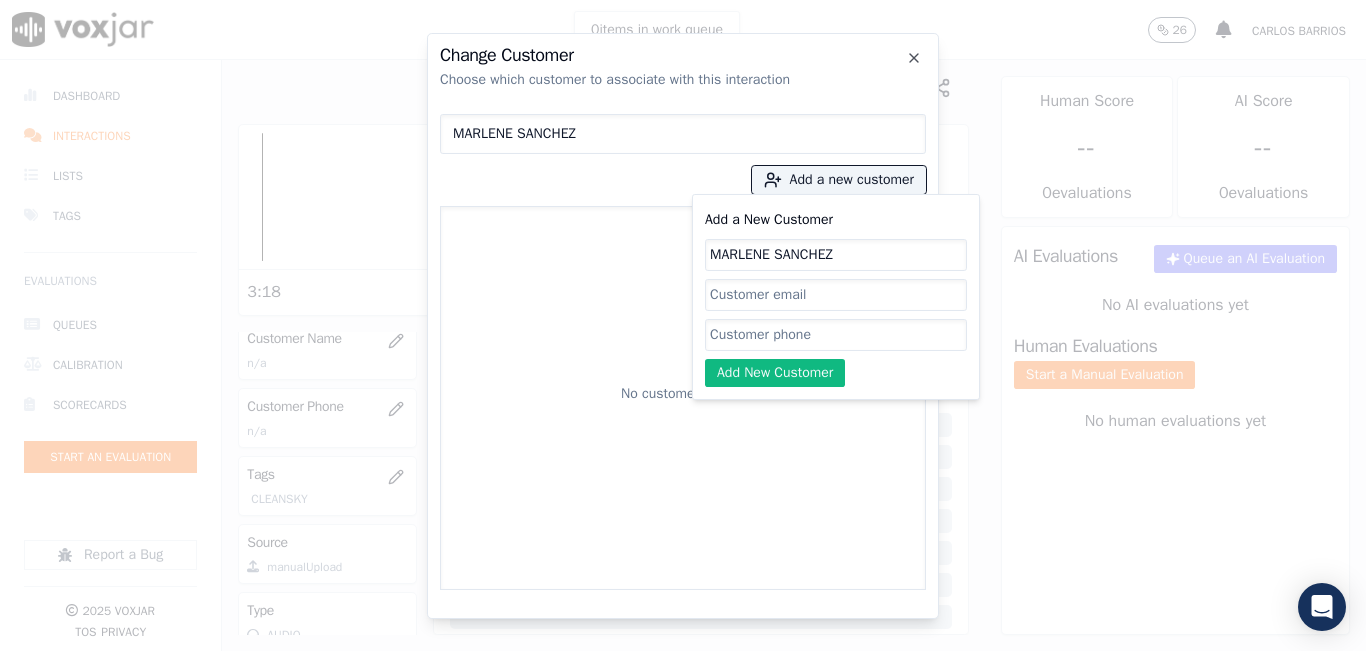 paste on "2019910528" 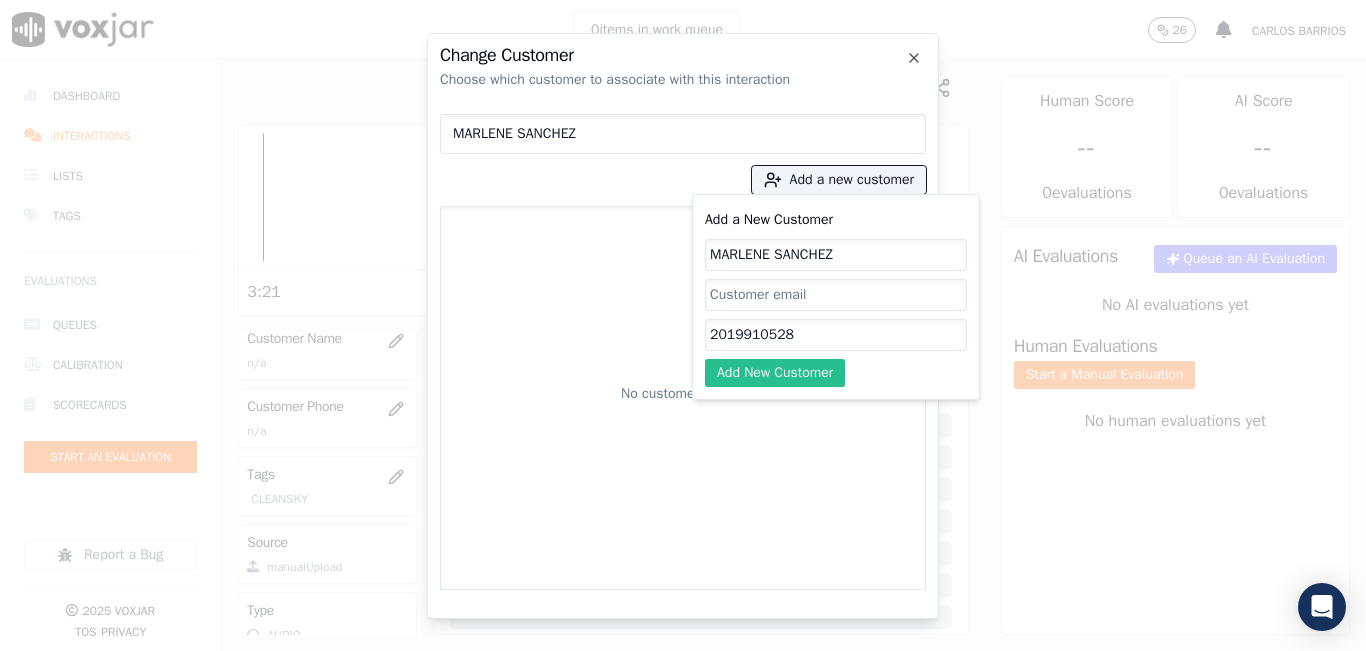 type on "2019910528" 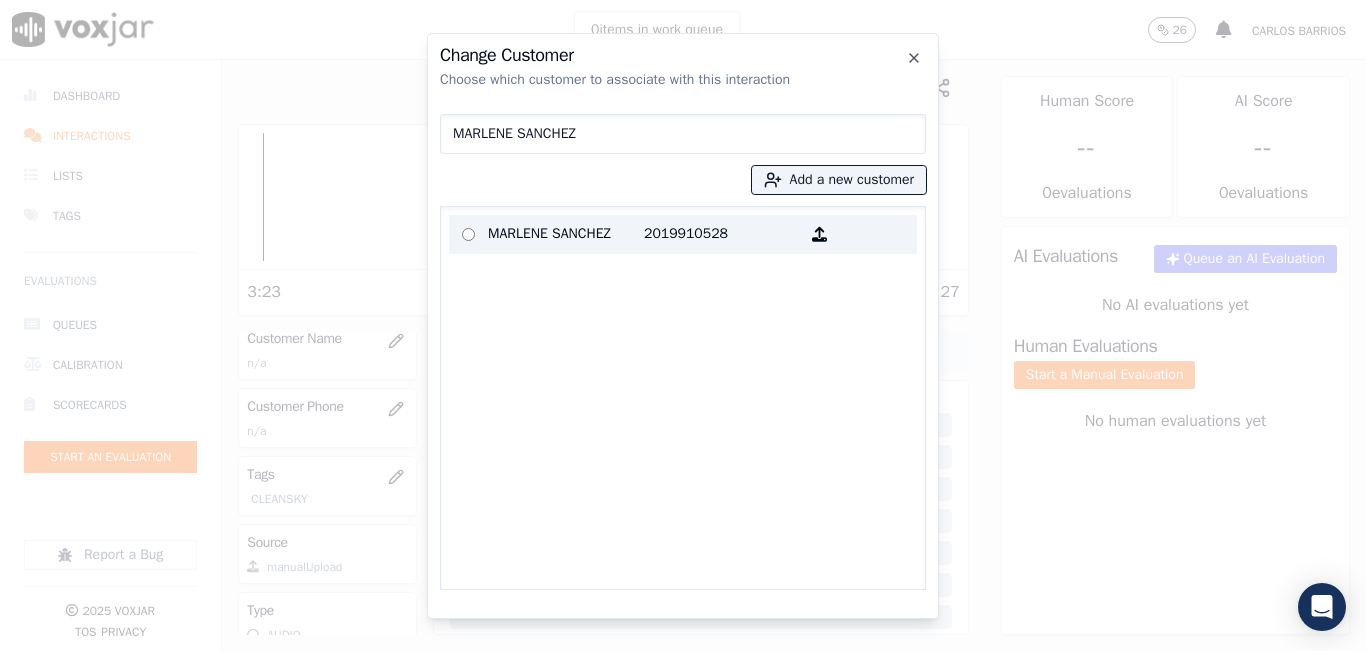 click on "2019910528" at bounding box center [722, 234] 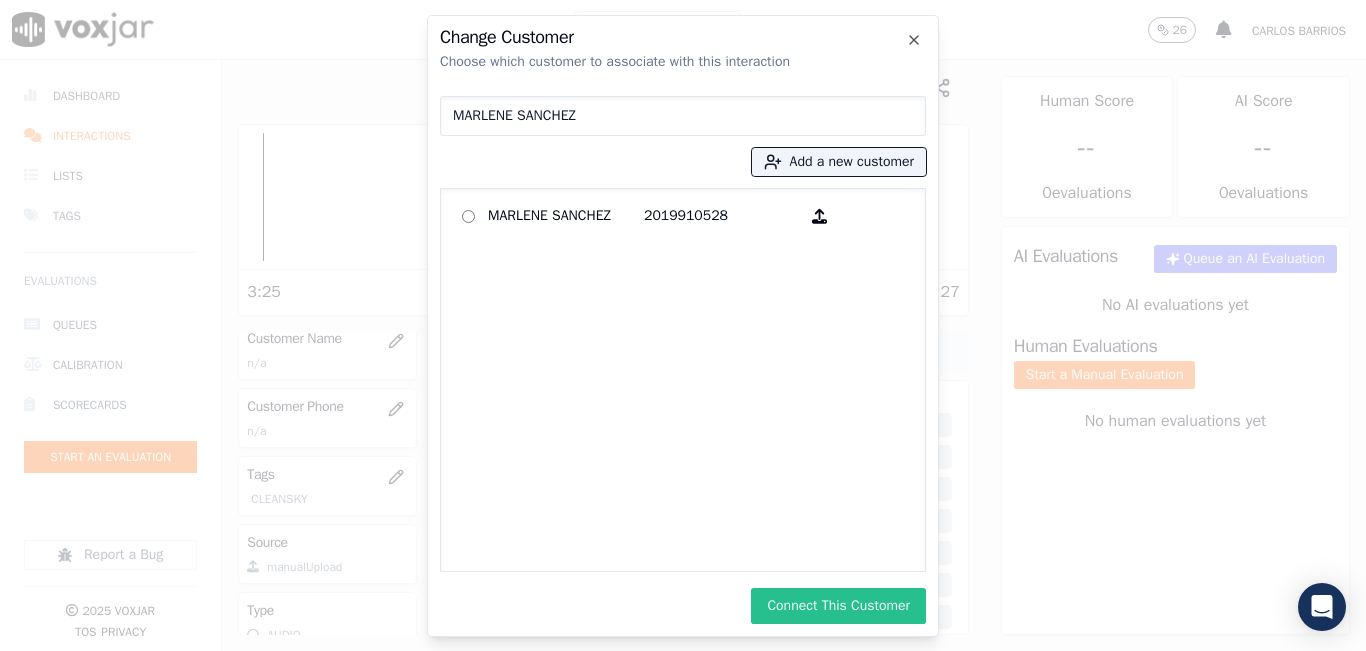 click on "Connect This Customer" at bounding box center [838, 606] 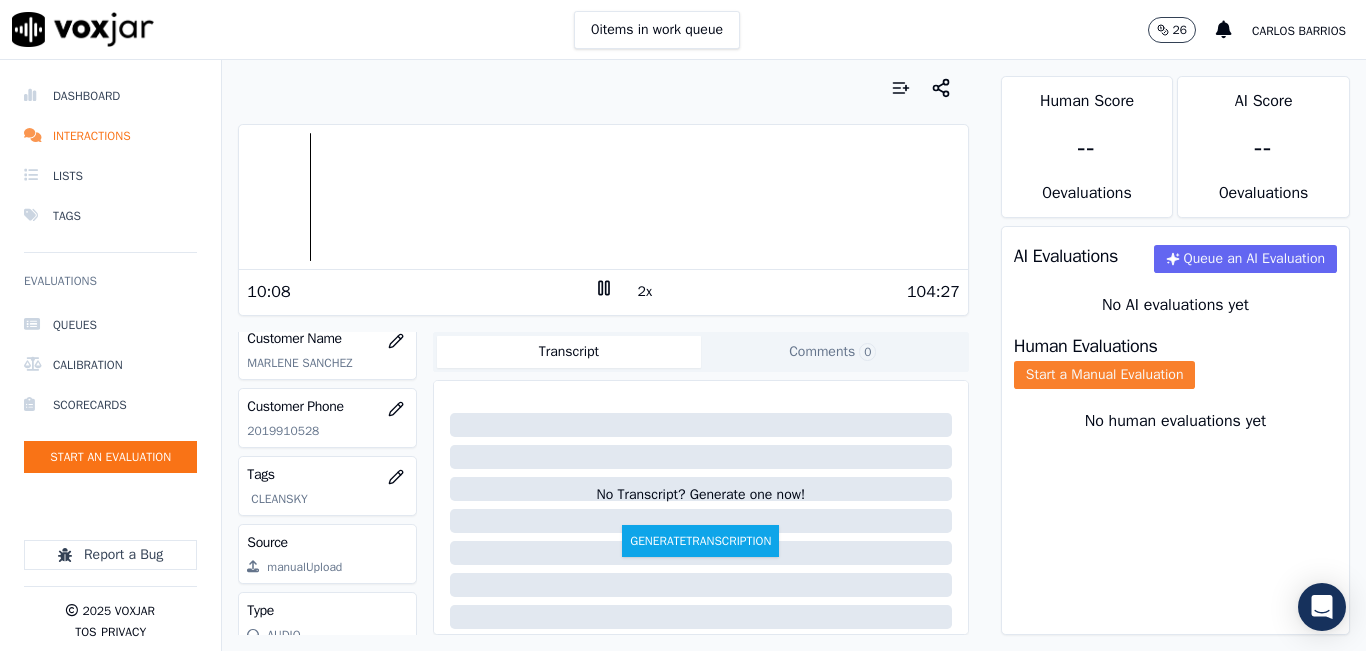 click on "Start a Manual Evaluation" 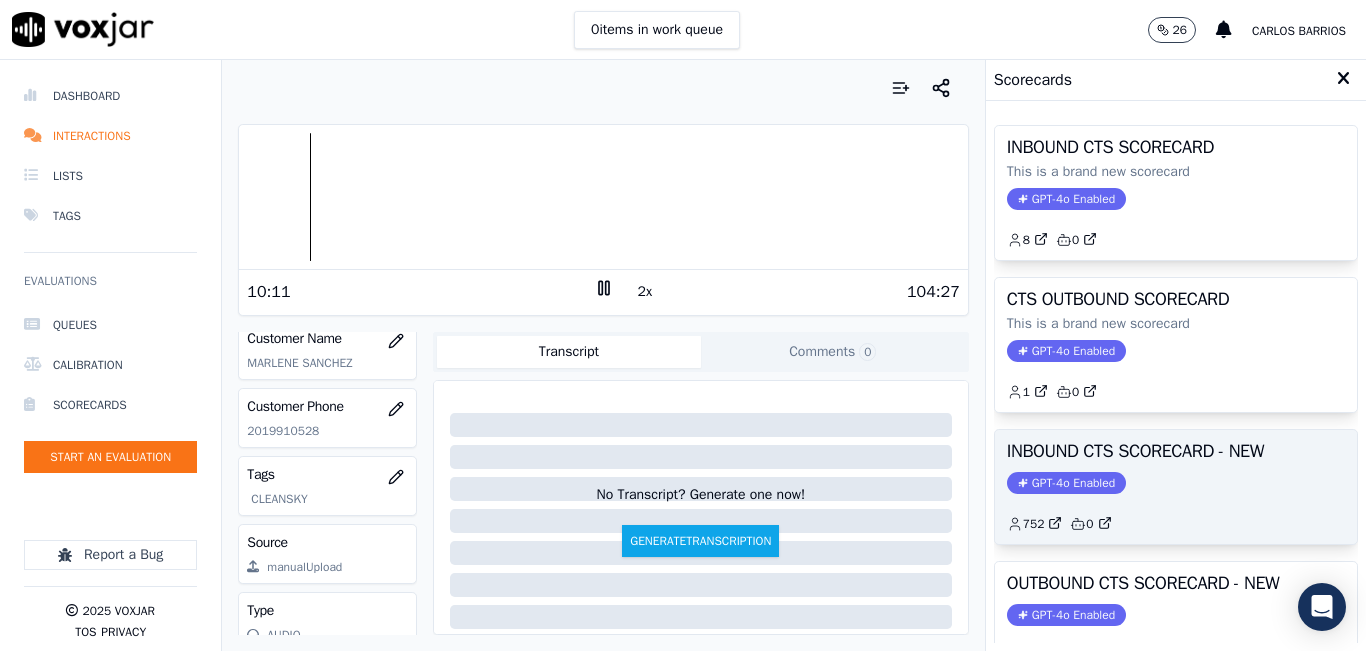 click on "INBOUND CTS SCORECARD - NEW        GPT-4o Enabled       752         0" at bounding box center (1176, 487) 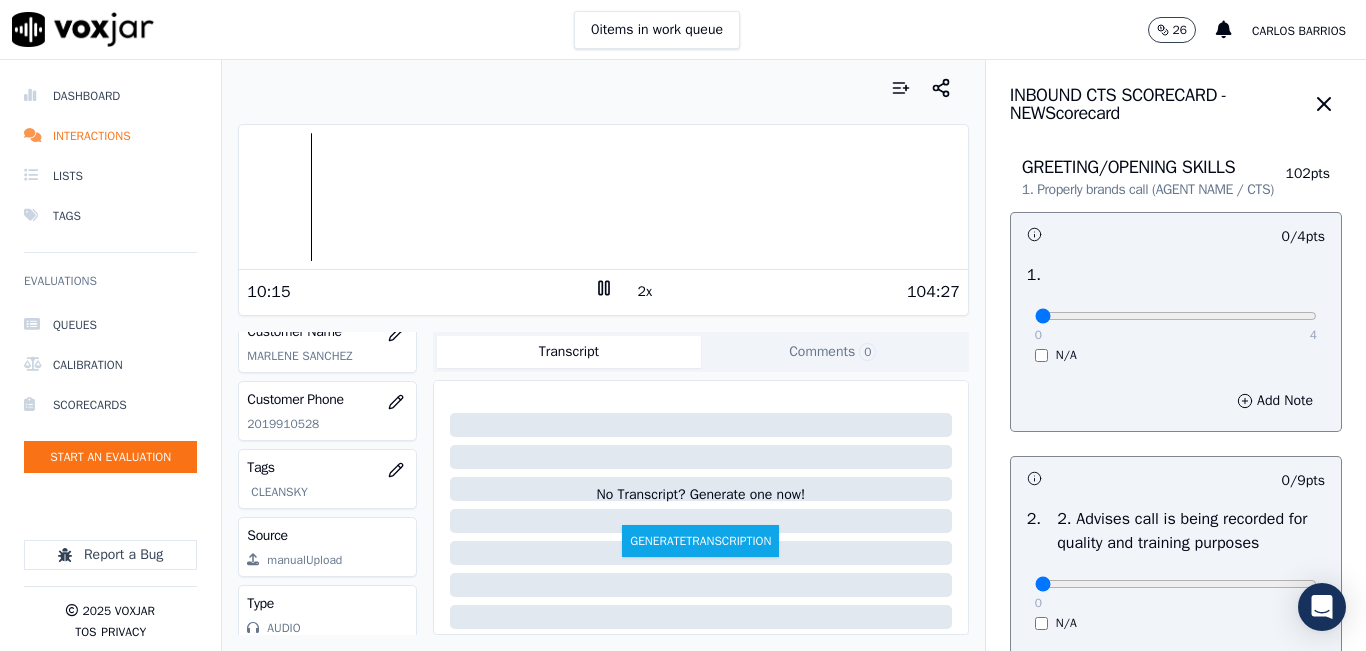 scroll, scrollTop: 278, scrollLeft: 0, axis: vertical 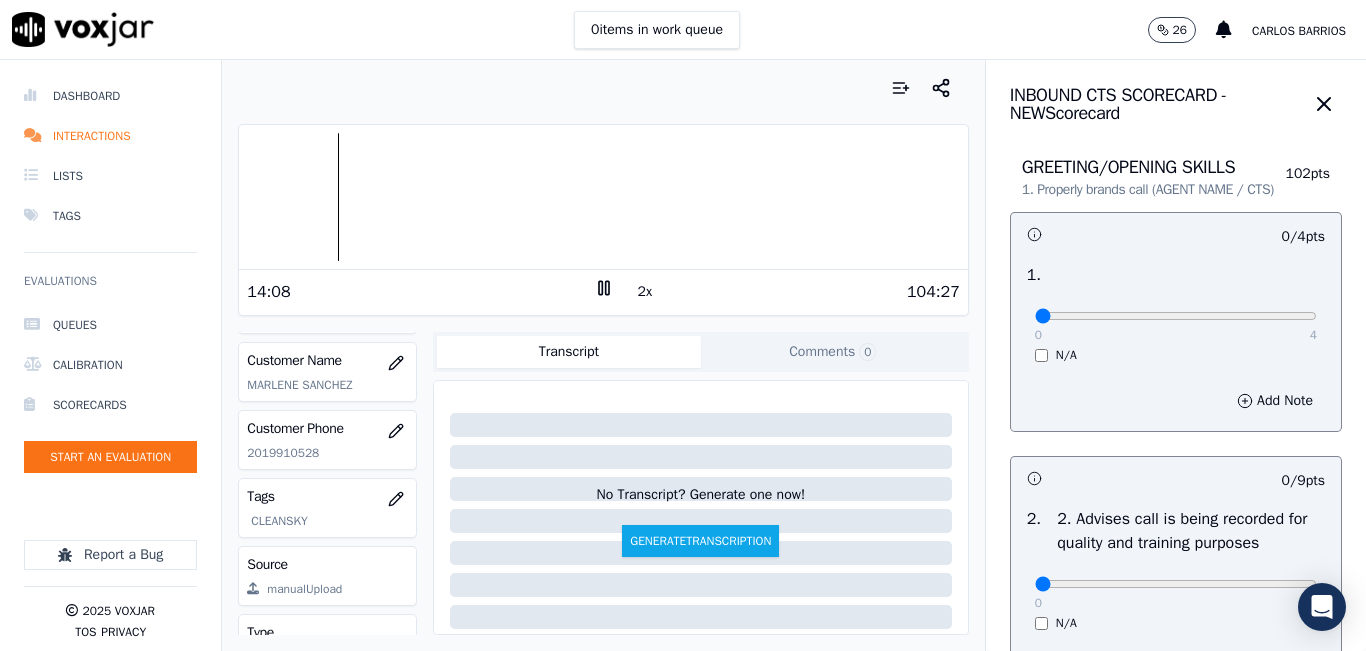 click on "2019910528" 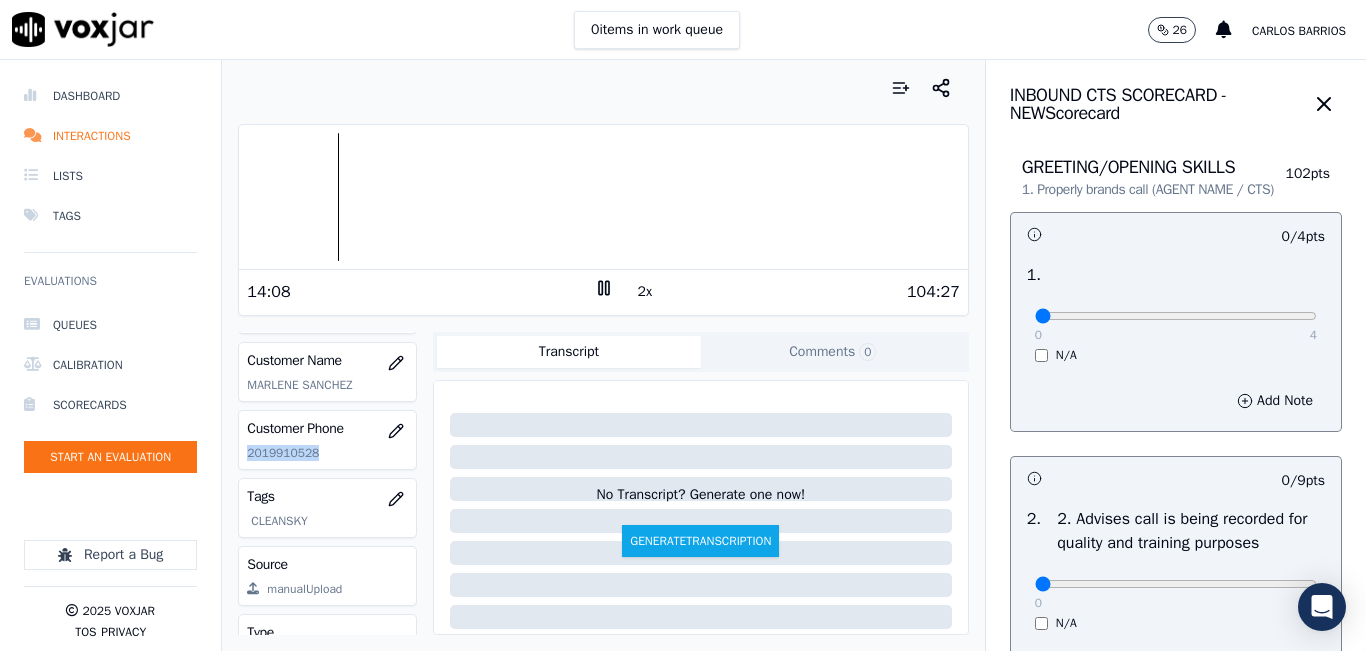 click on "2019910528" 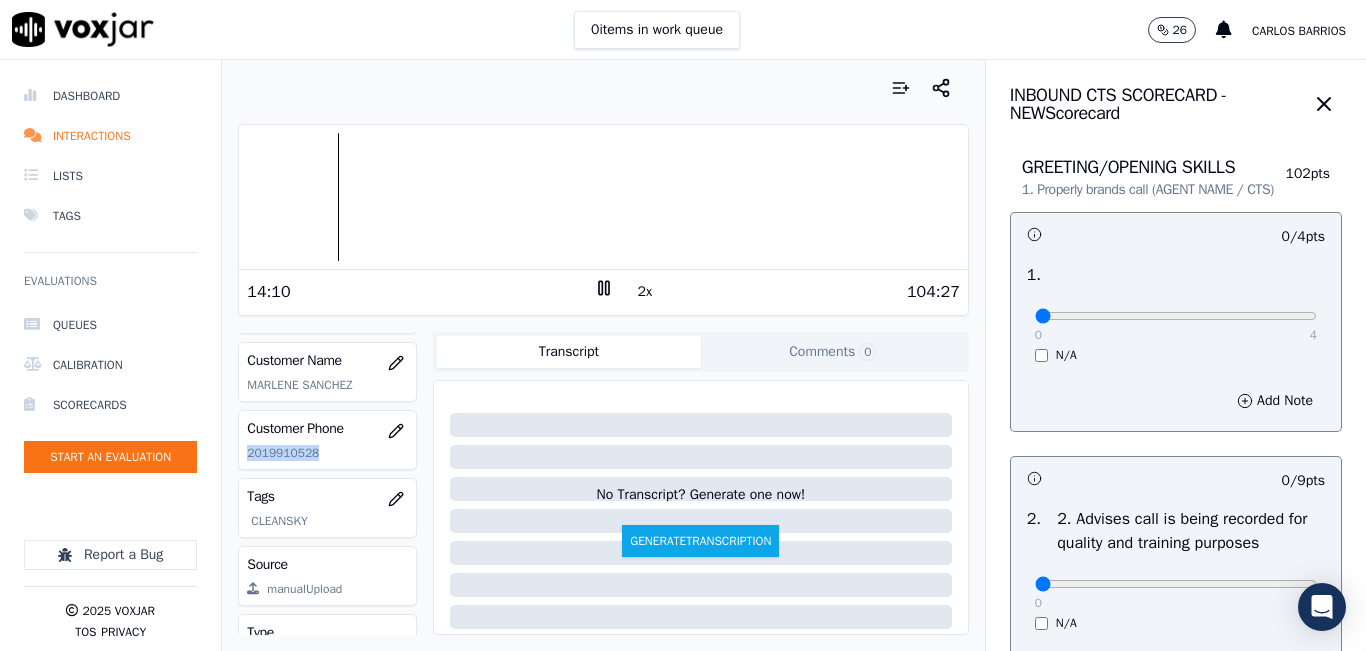 copy on "2019910528" 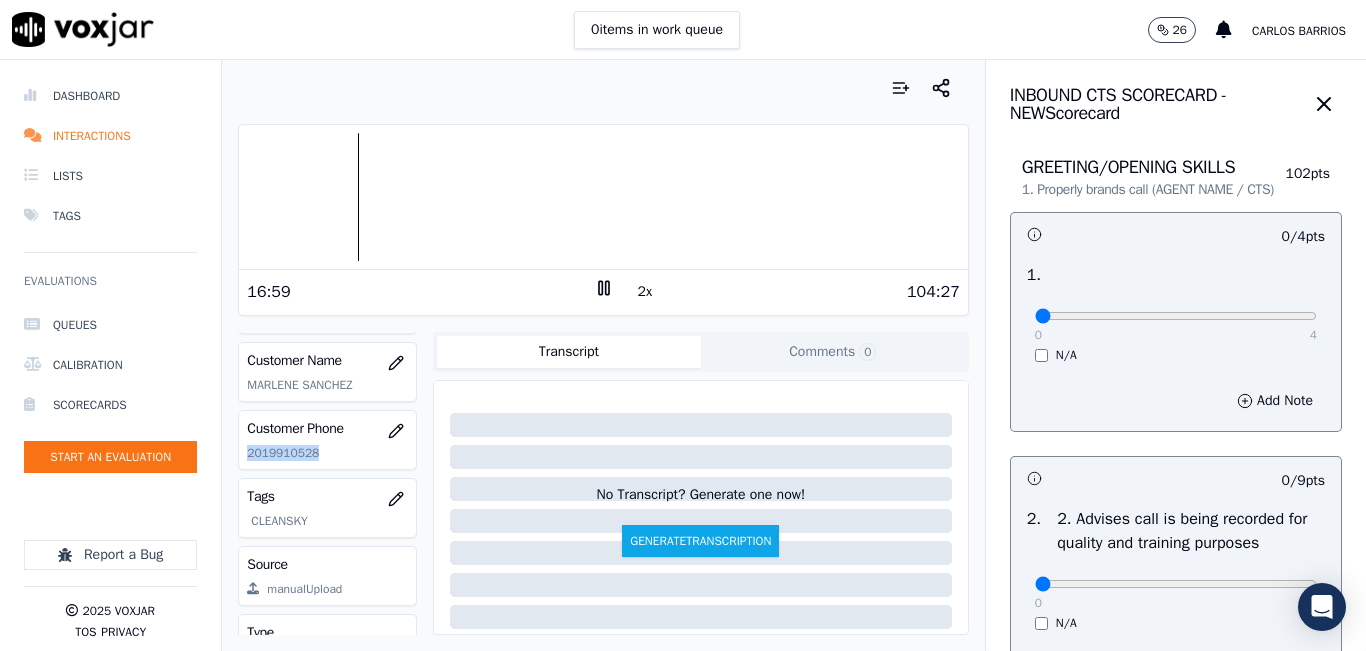 click at bounding box center [603, 197] 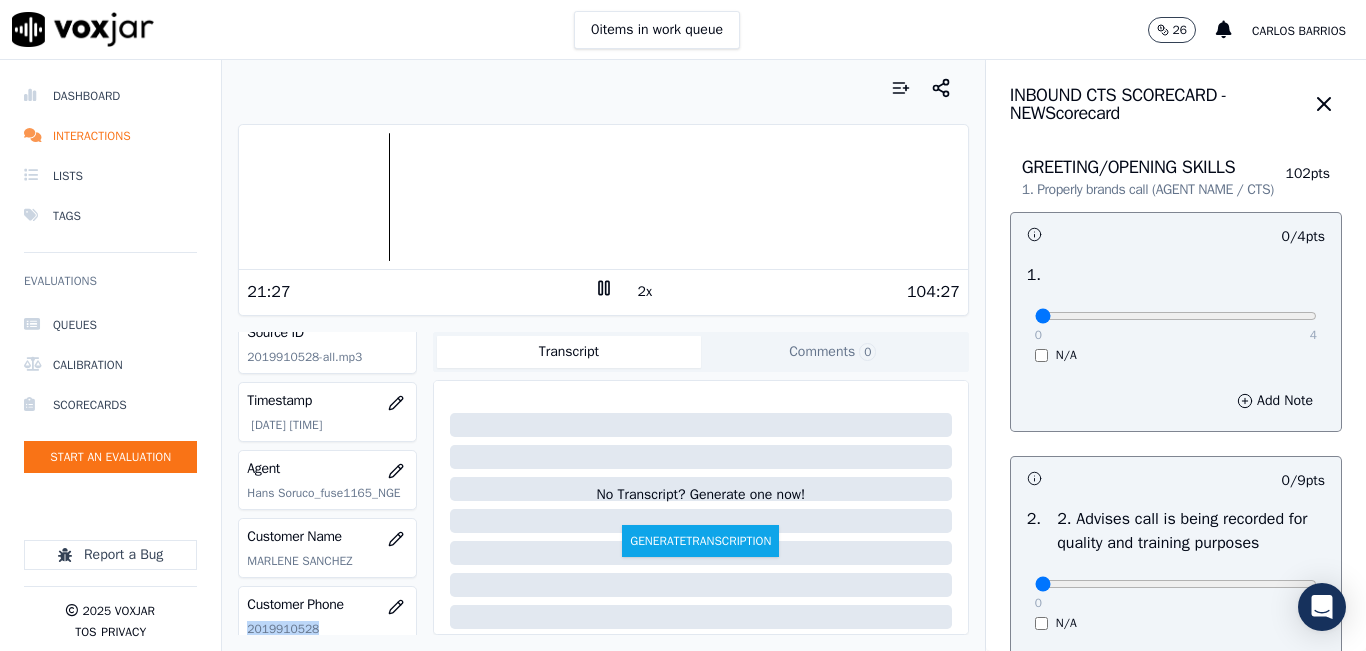 scroll, scrollTop: 0, scrollLeft: 0, axis: both 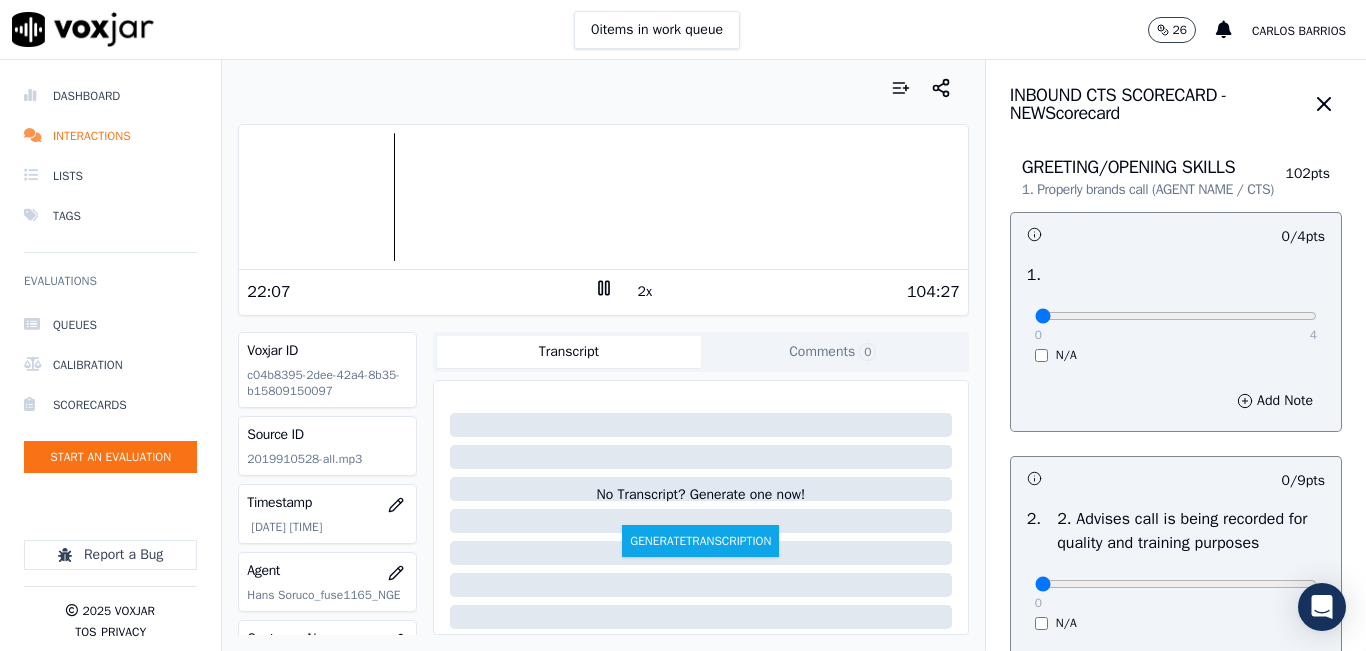 click on "INBOUND CTS SCORECARD - NEW   Scorecard" at bounding box center (1158, 104) 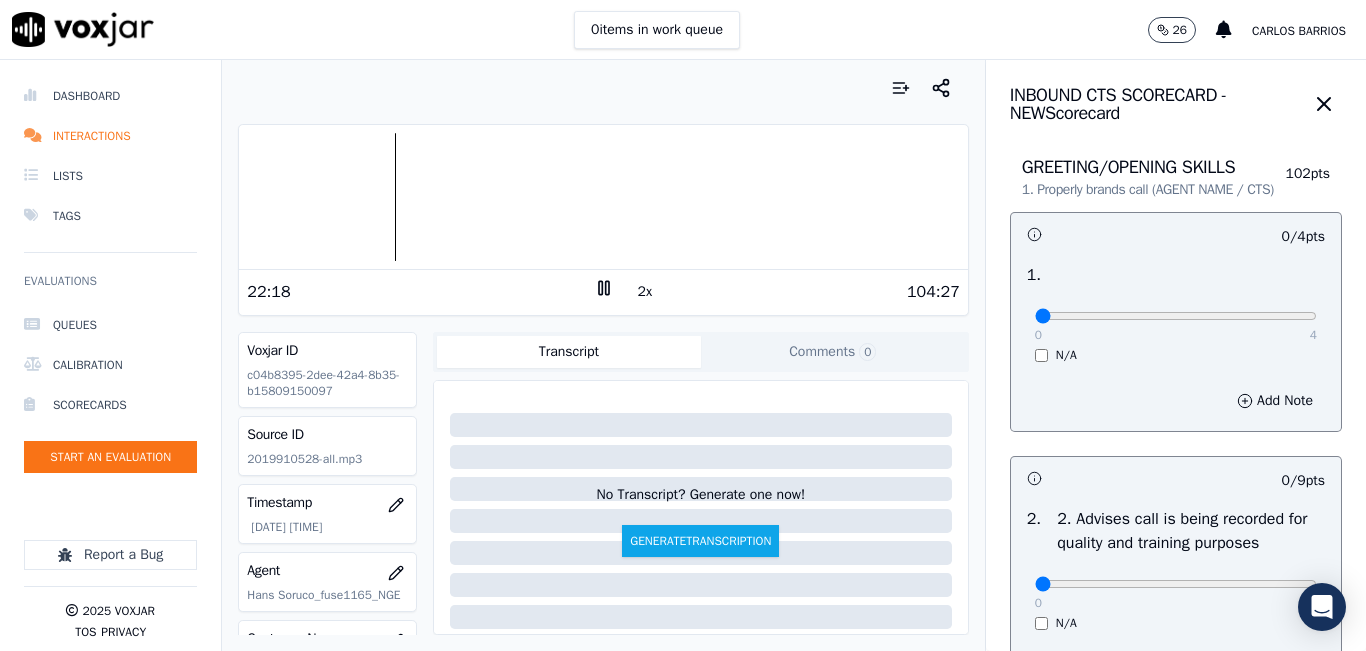 click on "0  items in work queue     26         carlos barrios" at bounding box center (683, 30) 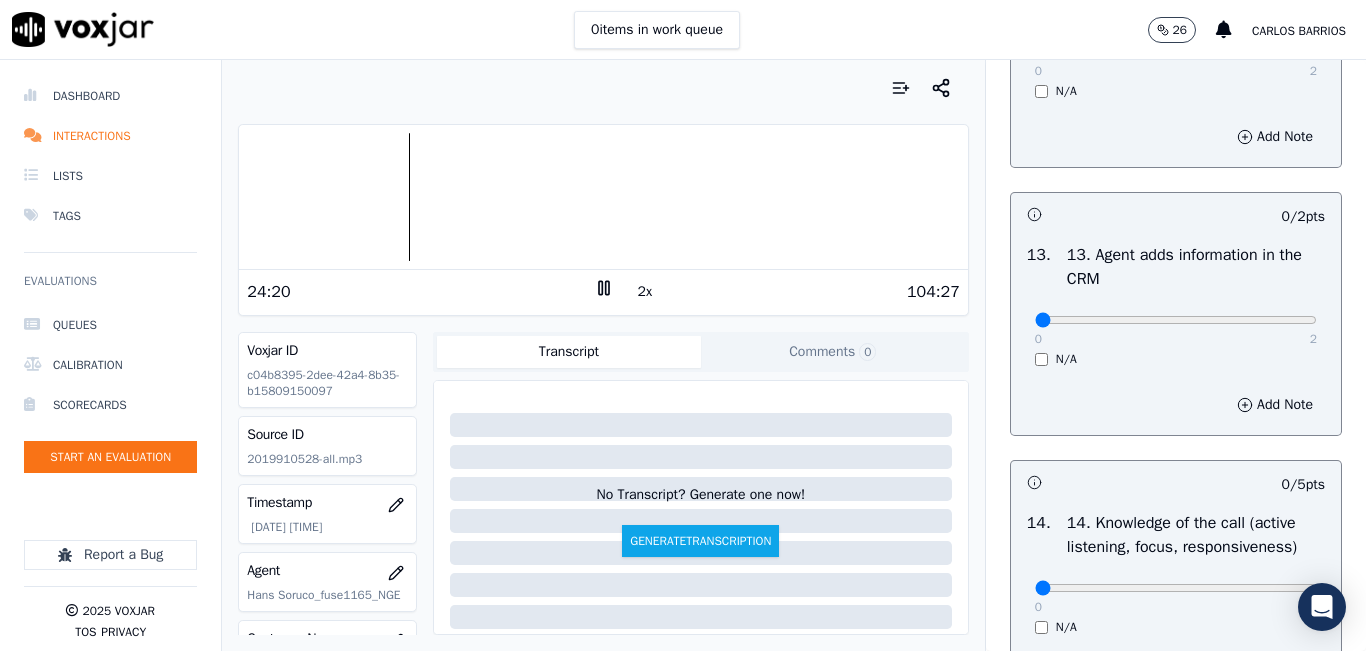 scroll, scrollTop: 3342, scrollLeft: 0, axis: vertical 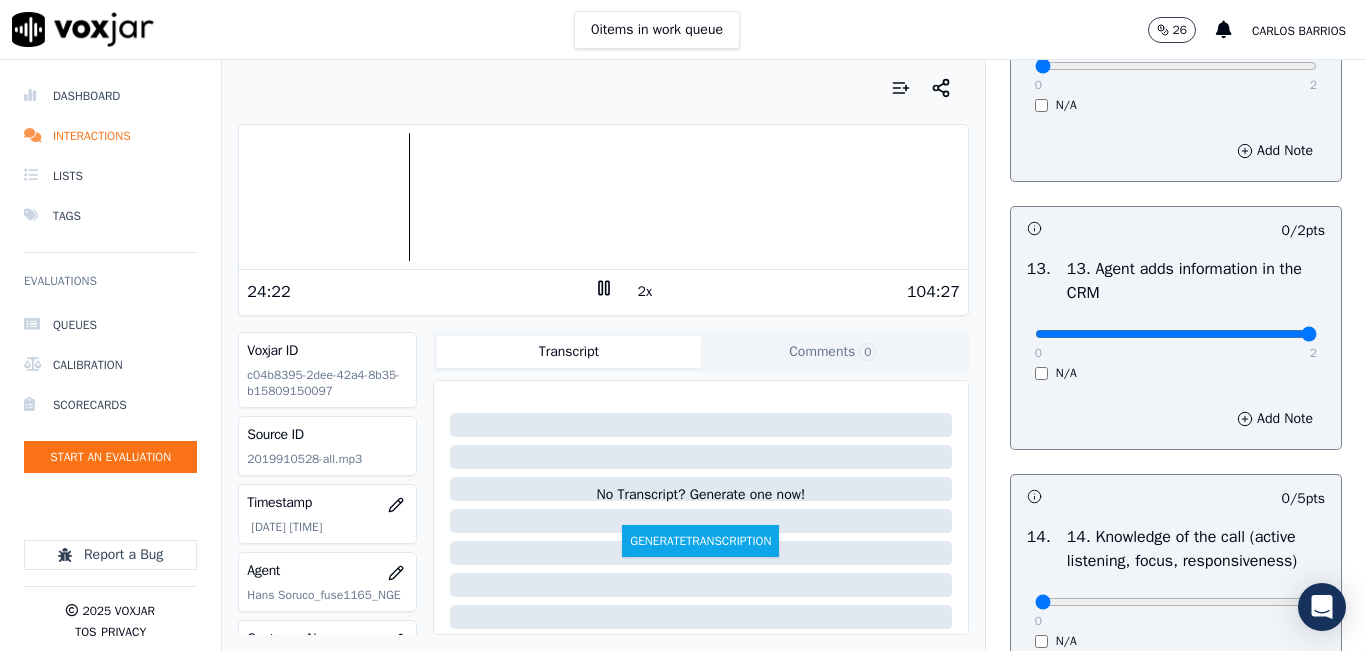 drag, startPoint x: 1243, startPoint y: 395, endPoint x: 1338, endPoint y: 404, distance: 95.42536 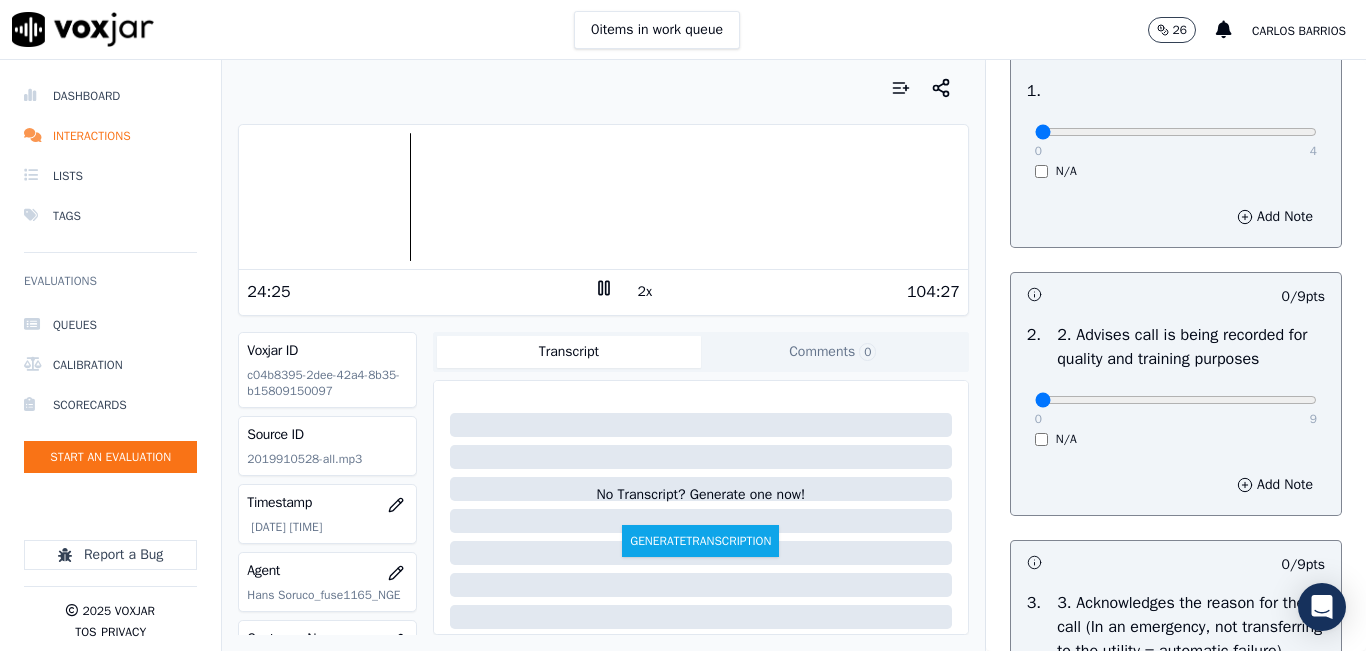 scroll, scrollTop: 0, scrollLeft: 0, axis: both 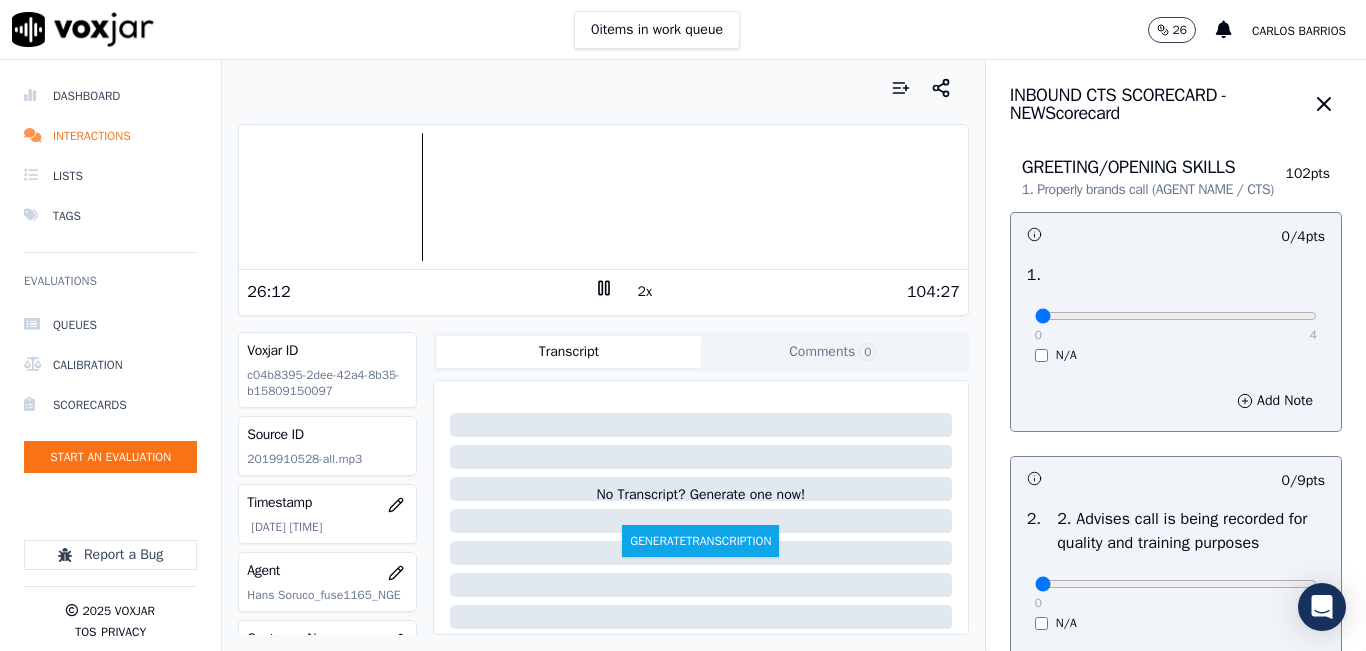click on "Your browser does not support the audio element.   26:12     2x   104:27   Voxjar ID   c04b8395-2dee-42a4-8b35-b15809150097   Source ID   2019910528-all.mp3   Timestamp
07/18/2025 04:44 pm     Agent
Hans Soruco_fuse1165_NGE     Customer Name     MARLENE SANCHEZ     Customer Phone     2019910528     Tags
CLEANSKY     Source     manualUpload   Type     AUDIO       Transcript   Comments  0   No Transcript? Generate one now!   Generate  Transcription         Add Comment" at bounding box center [603, 355] 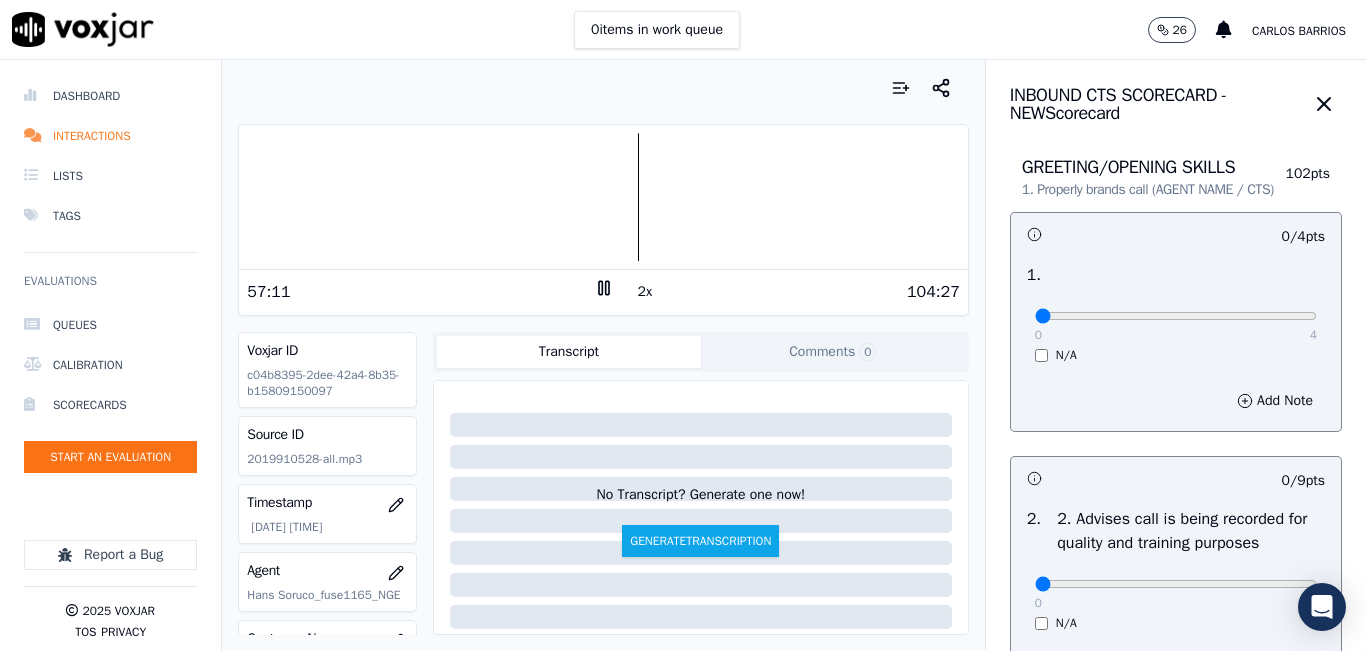 click on "INBOUND CTS SCORECARD - NEW   Scorecard" at bounding box center (1176, 95) 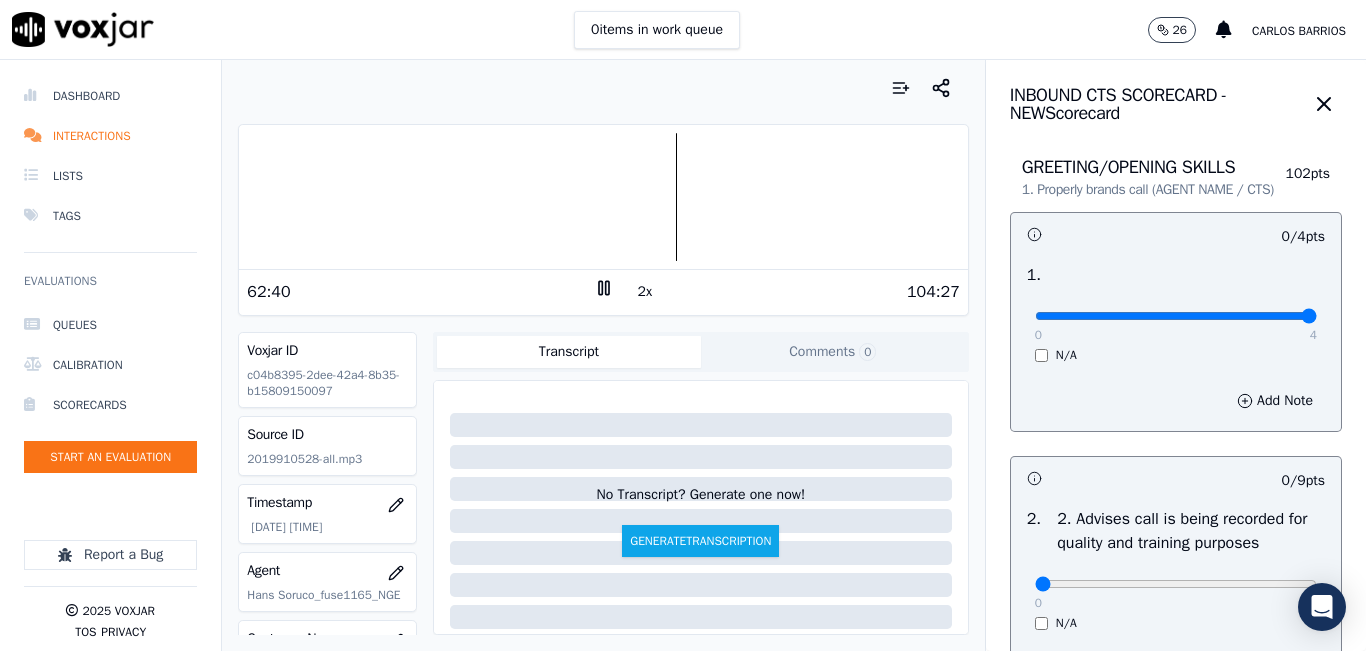 drag, startPoint x: 1259, startPoint y: 336, endPoint x: 1307, endPoint y: 319, distance: 50.92151 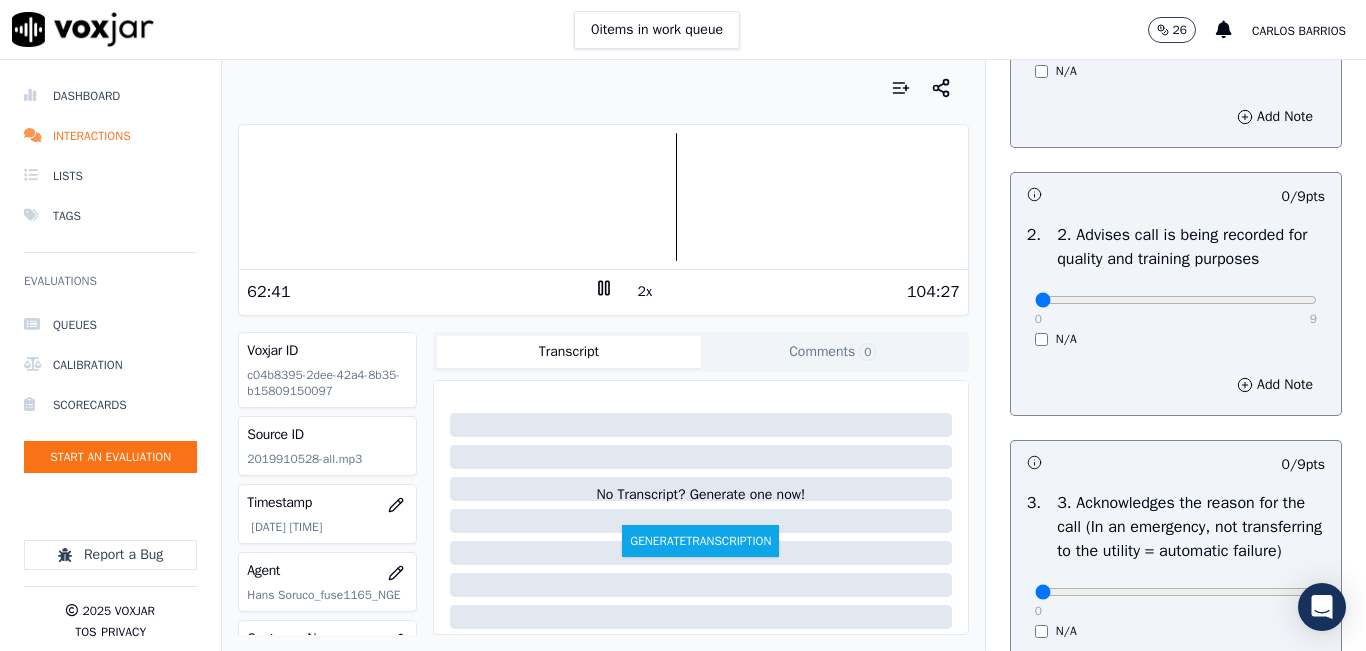 scroll, scrollTop: 300, scrollLeft: 0, axis: vertical 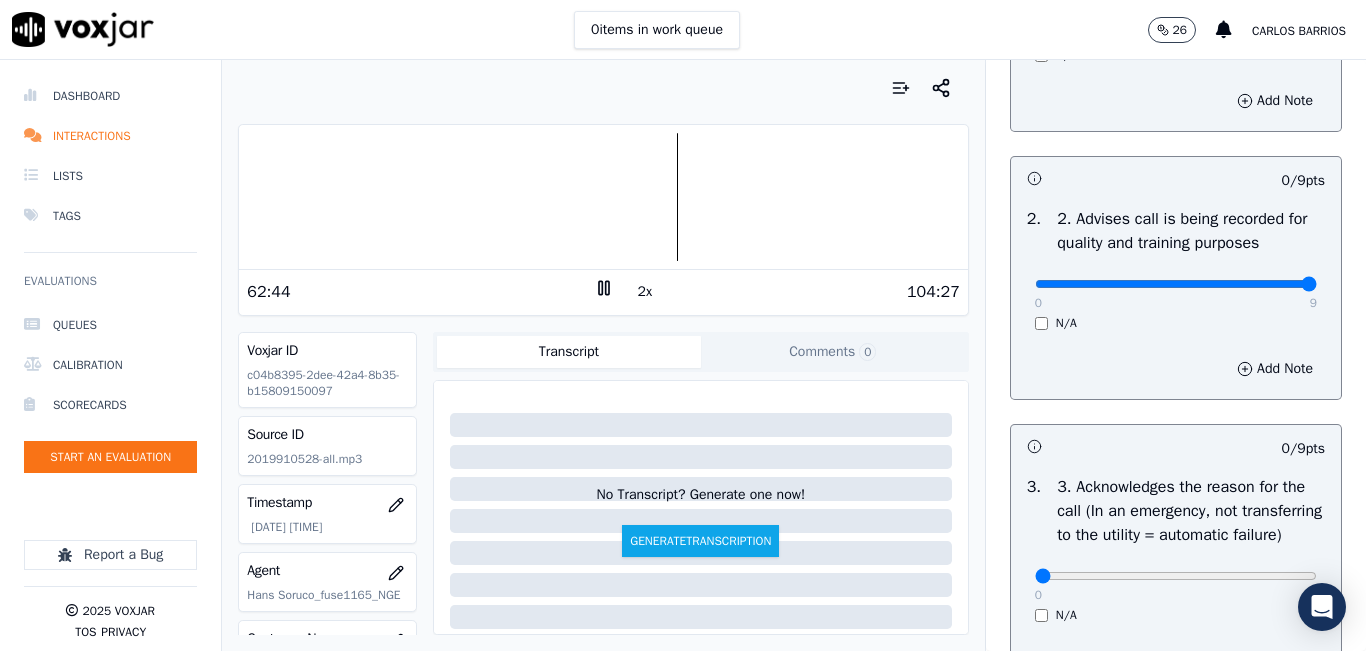drag, startPoint x: 1227, startPoint y: 306, endPoint x: 1286, endPoint y: 299, distance: 59.413803 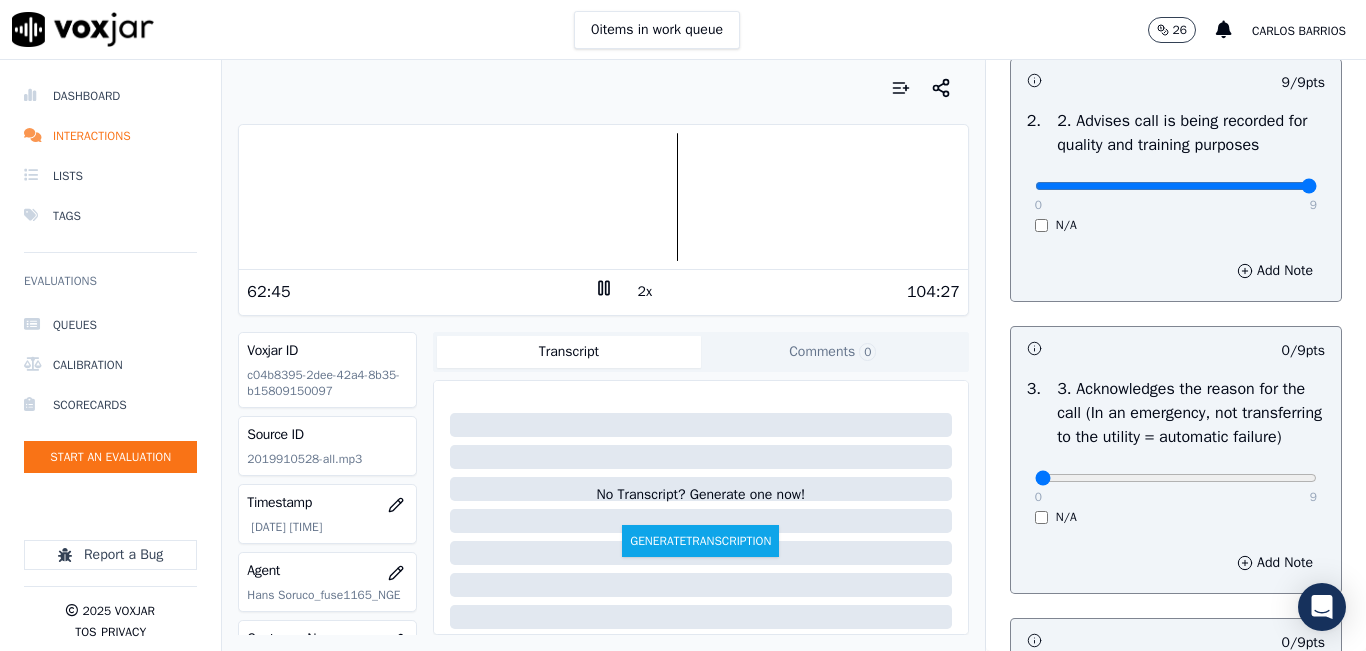 scroll, scrollTop: 500, scrollLeft: 0, axis: vertical 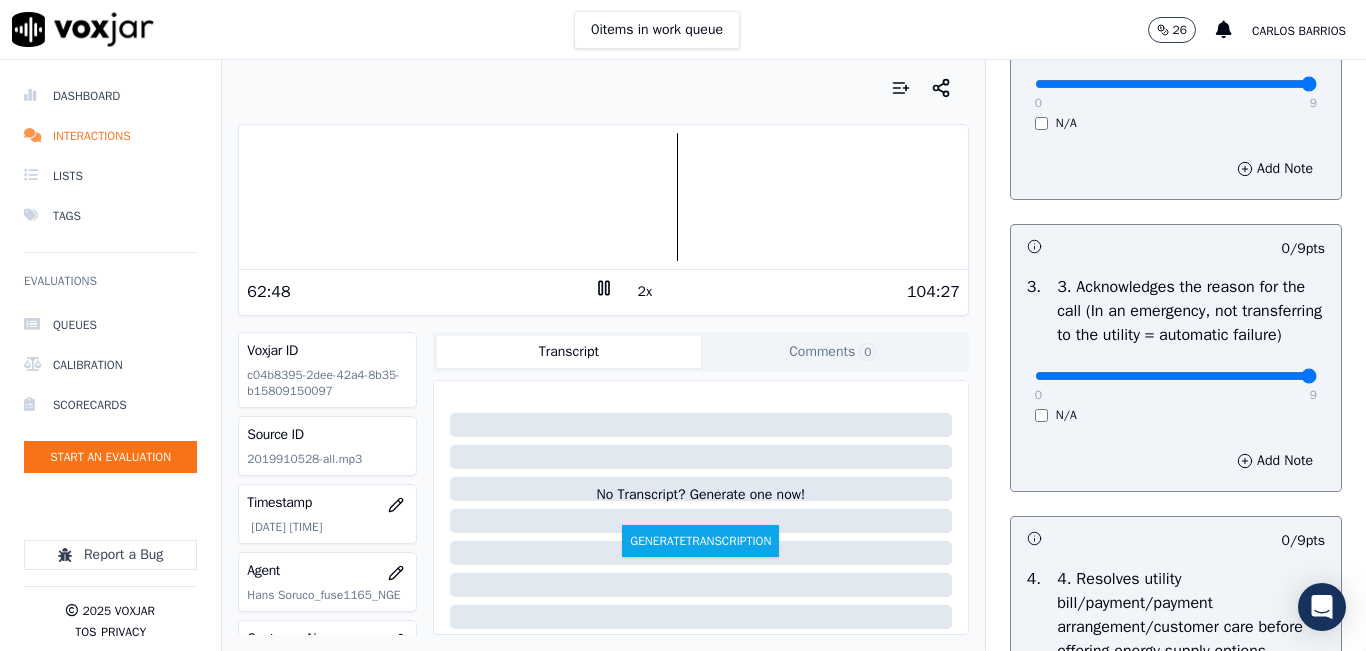 drag, startPoint x: 1254, startPoint y: 419, endPoint x: 1289, endPoint y: 391, distance: 44.82187 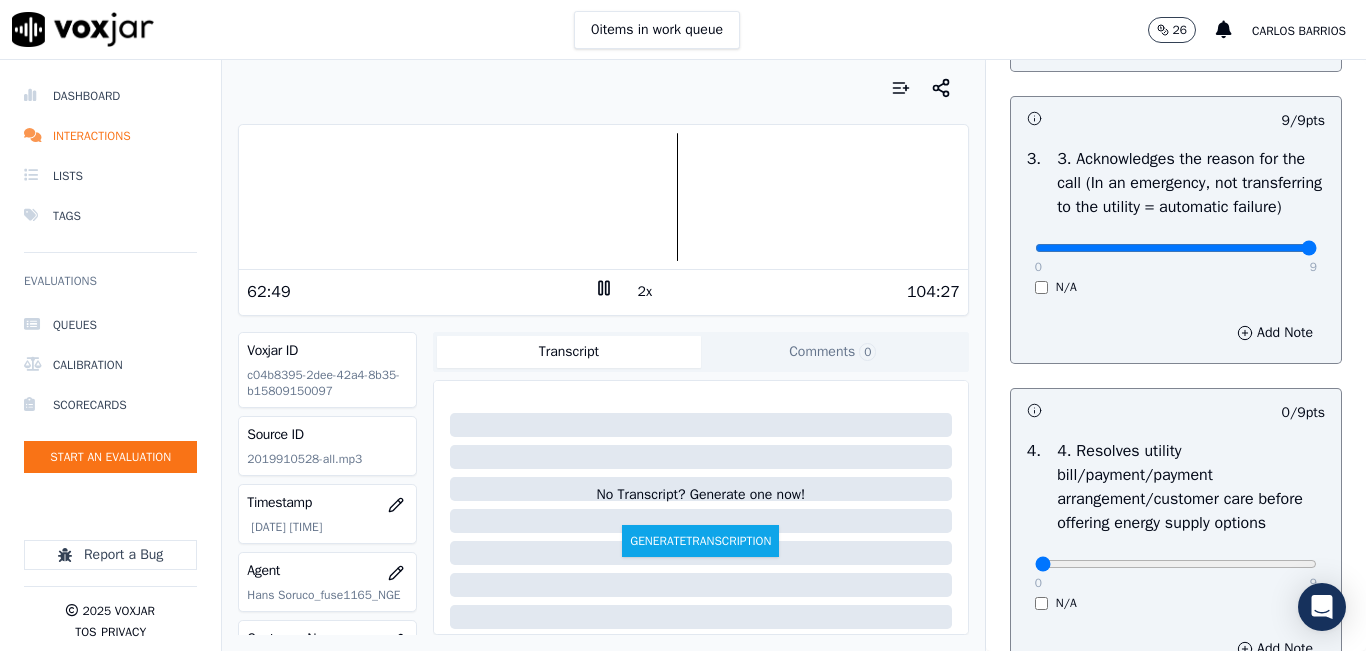 scroll, scrollTop: 900, scrollLeft: 0, axis: vertical 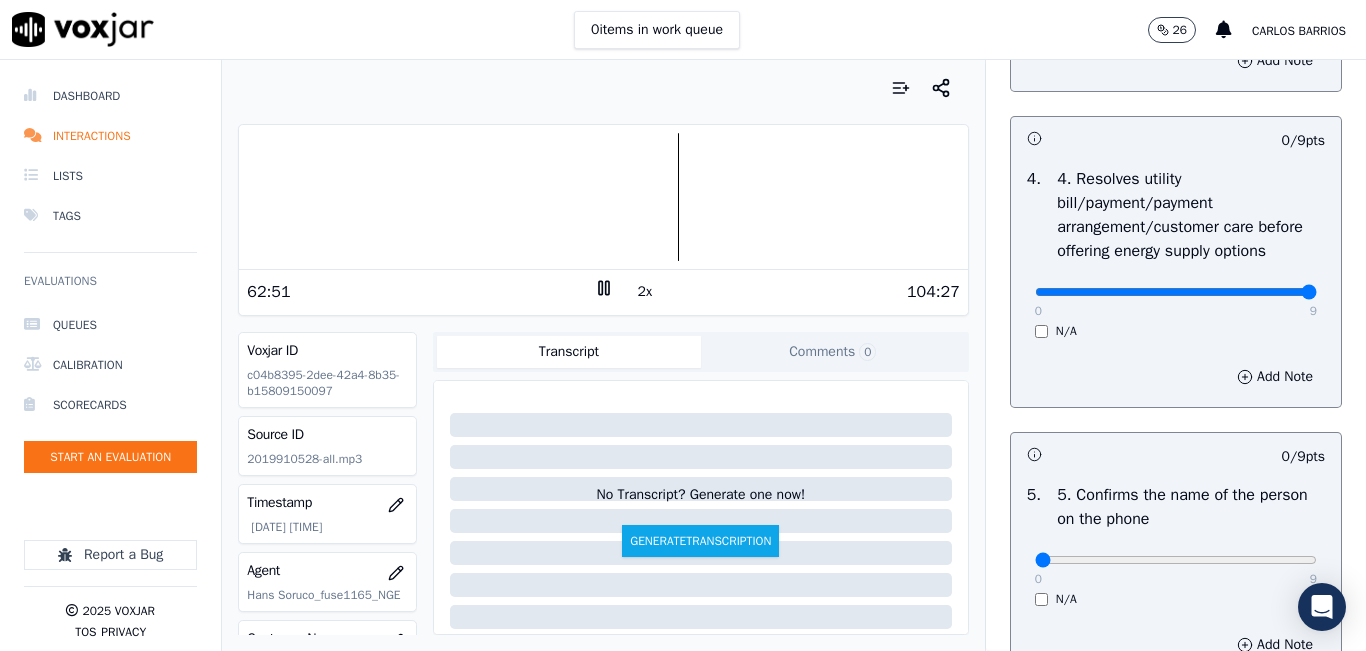 drag, startPoint x: 1249, startPoint y: 363, endPoint x: 1310, endPoint y: 334, distance: 67.54258 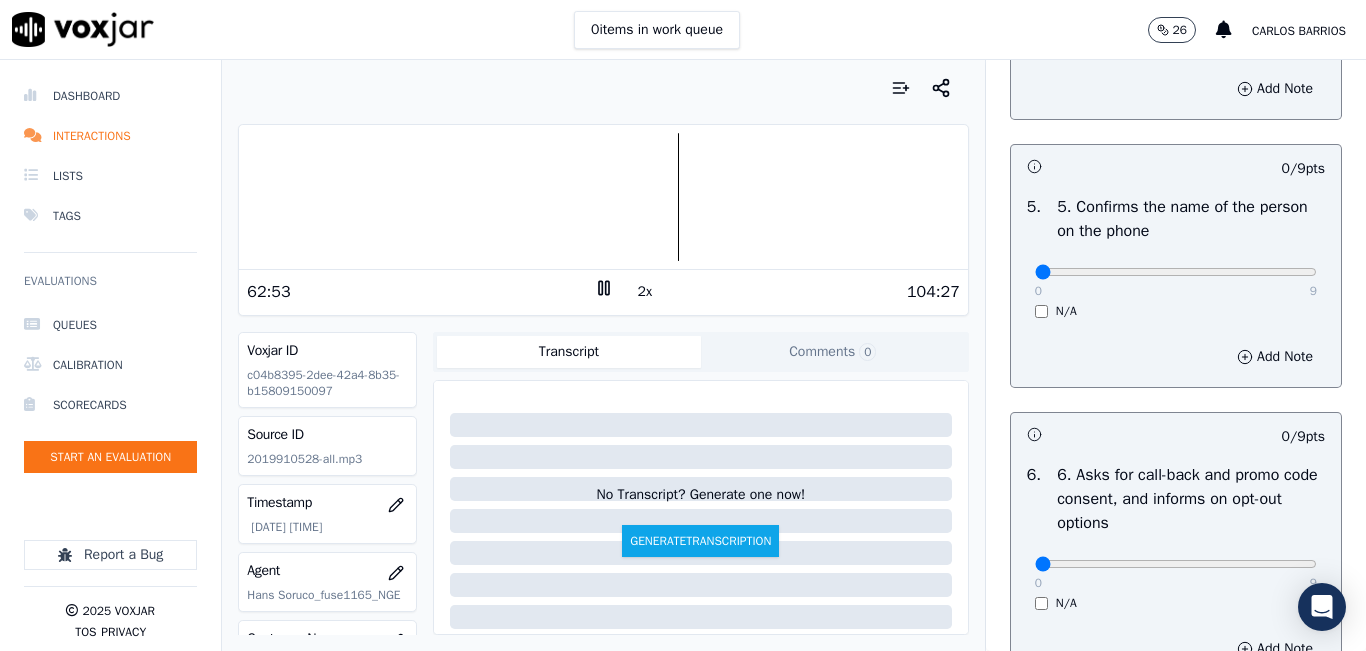 scroll, scrollTop: 1300, scrollLeft: 0, axis: vertical 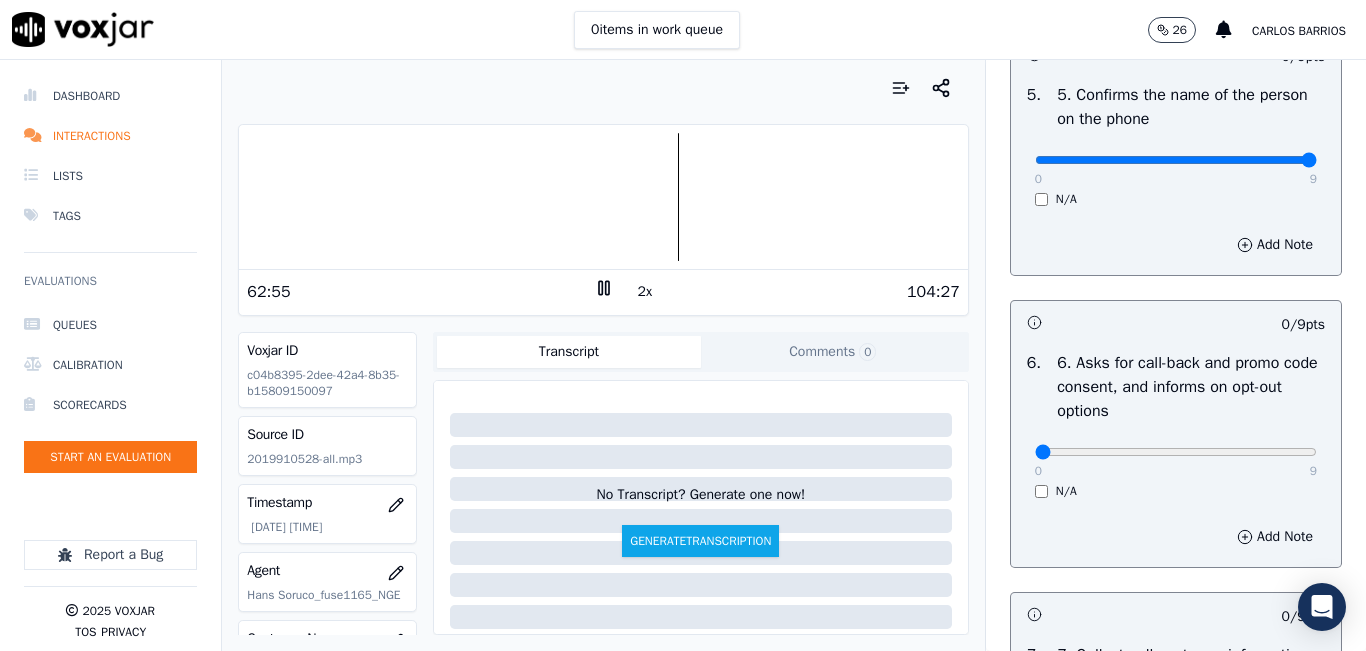 type on "9" 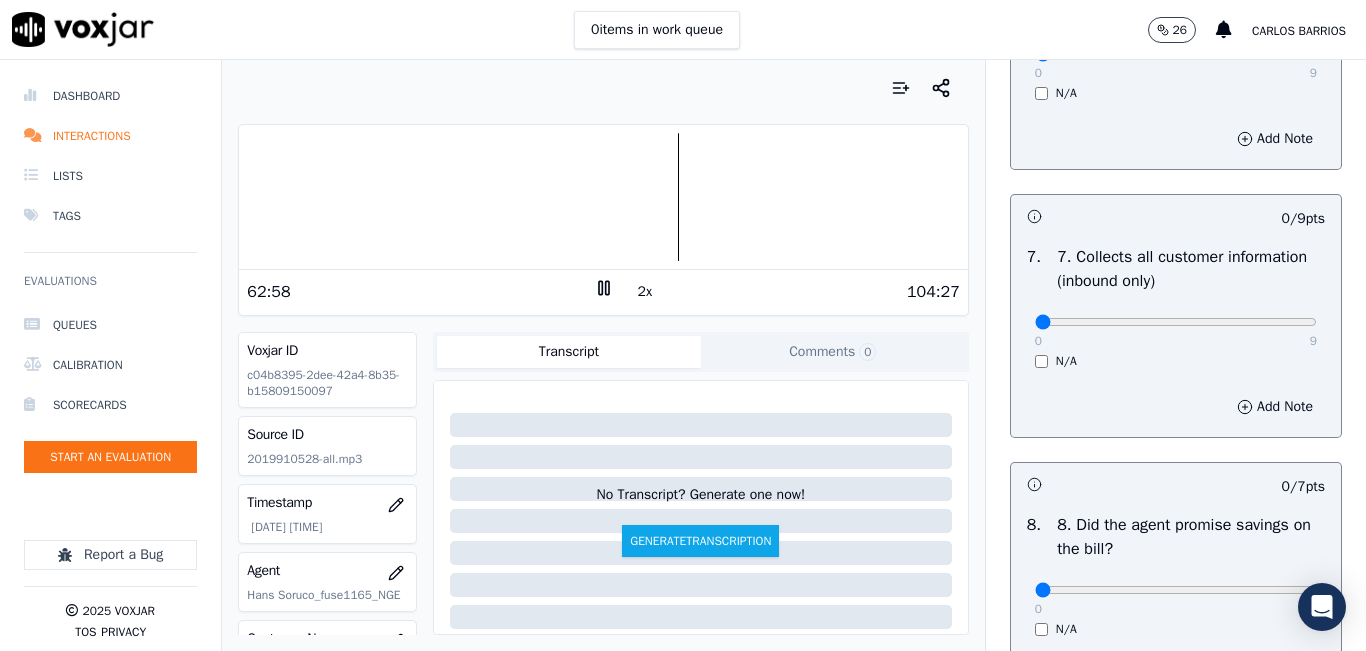 scroll, scrollTop: 1700, scrollLeft: 0, axis: vertical 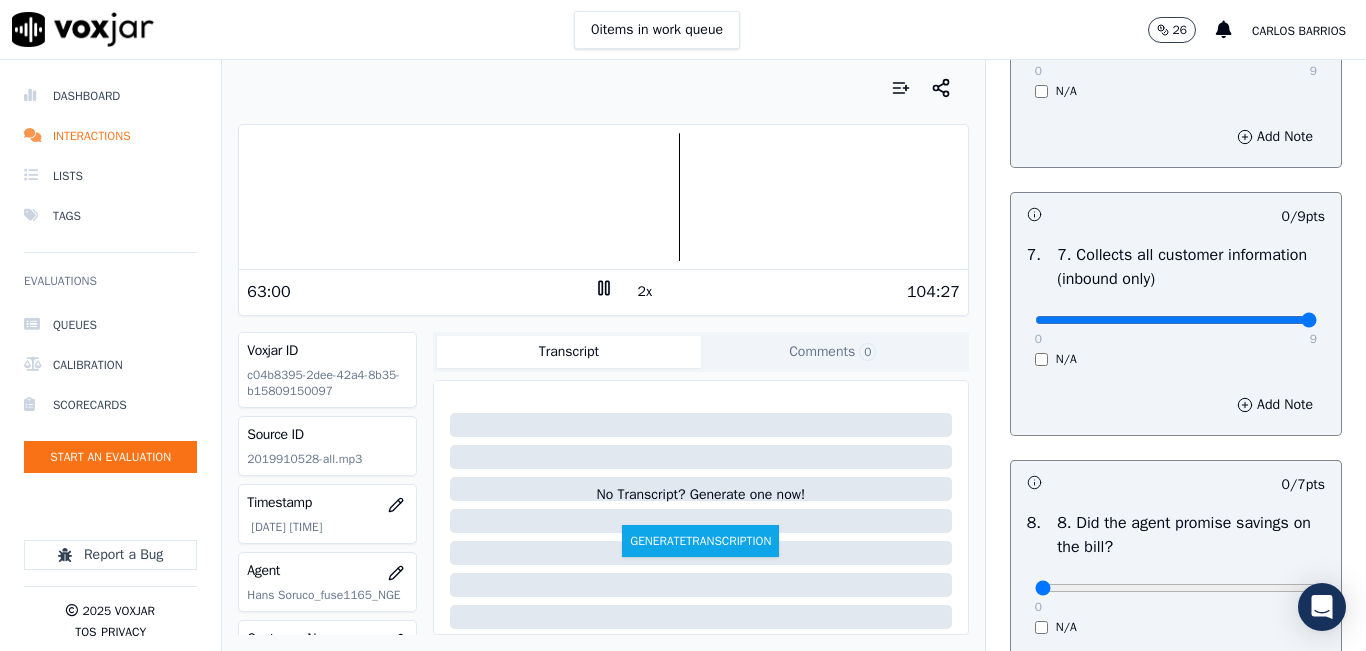 type on "9" 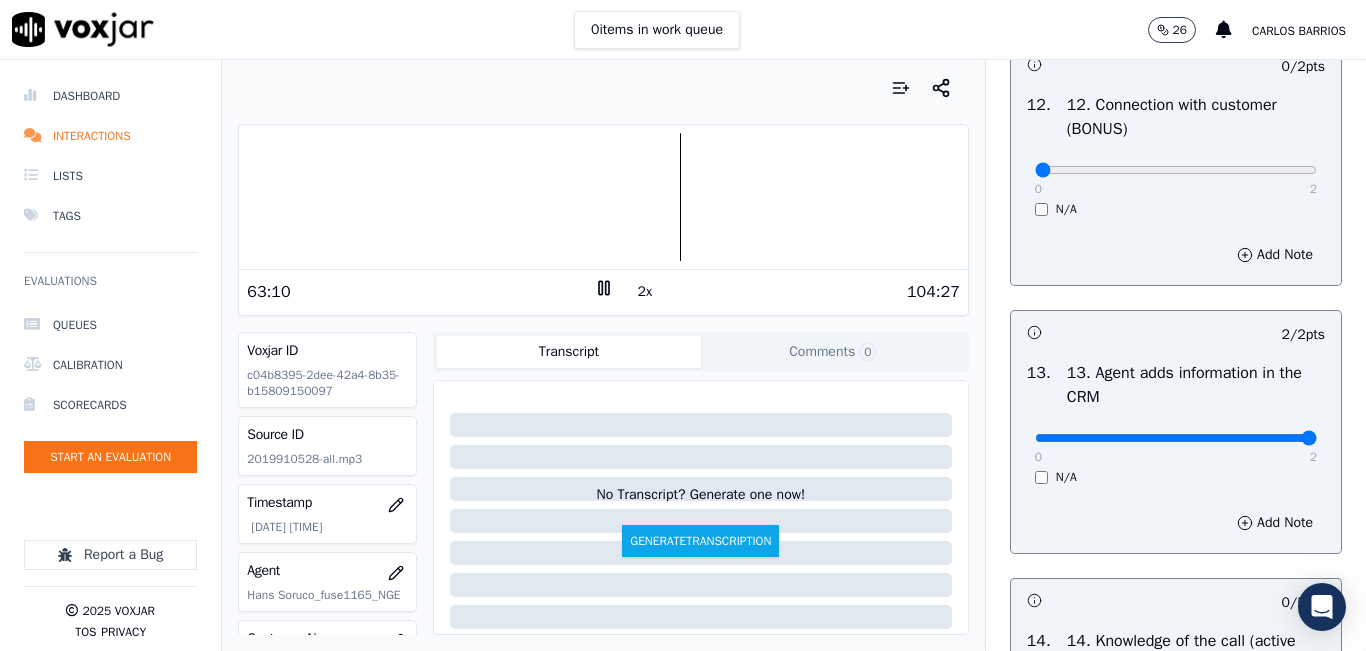scroll, scrollTop: 3242, scrollLeft: 0, axis: vertical 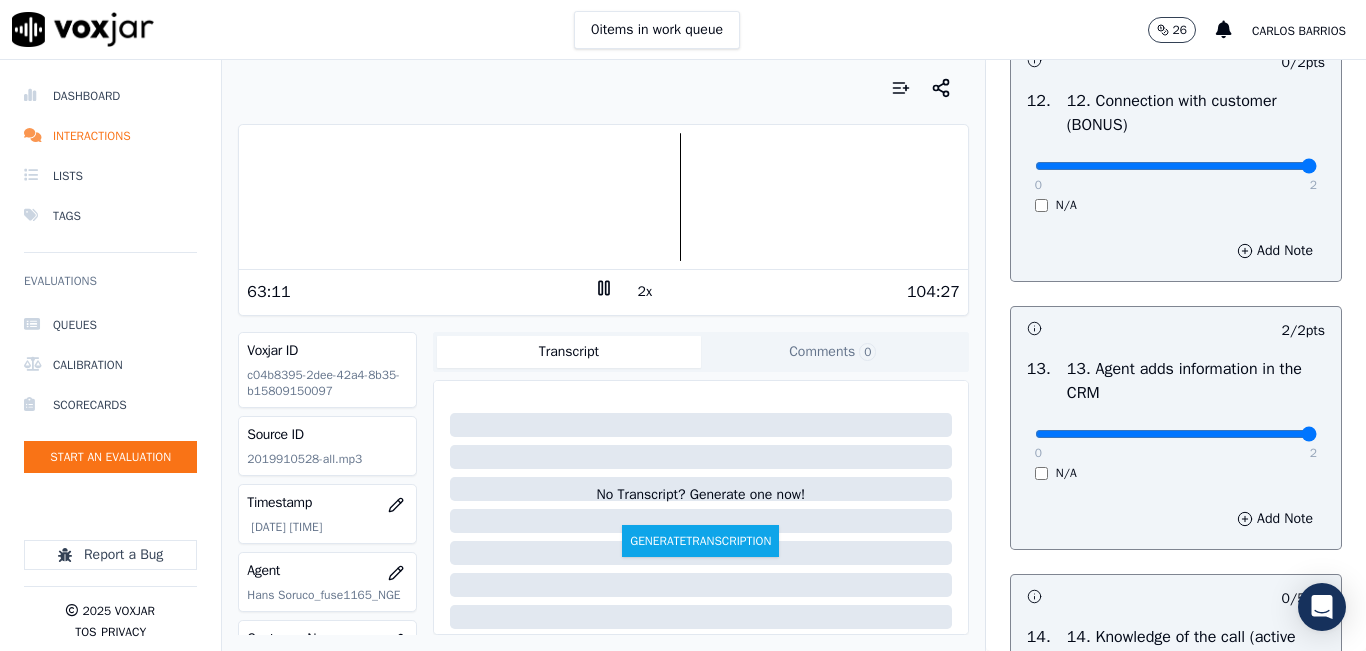 drag, startPoint x: 1255, startPoint y: 236, endPoint x: 1272, endPoint y: 243, distance: 18.384777 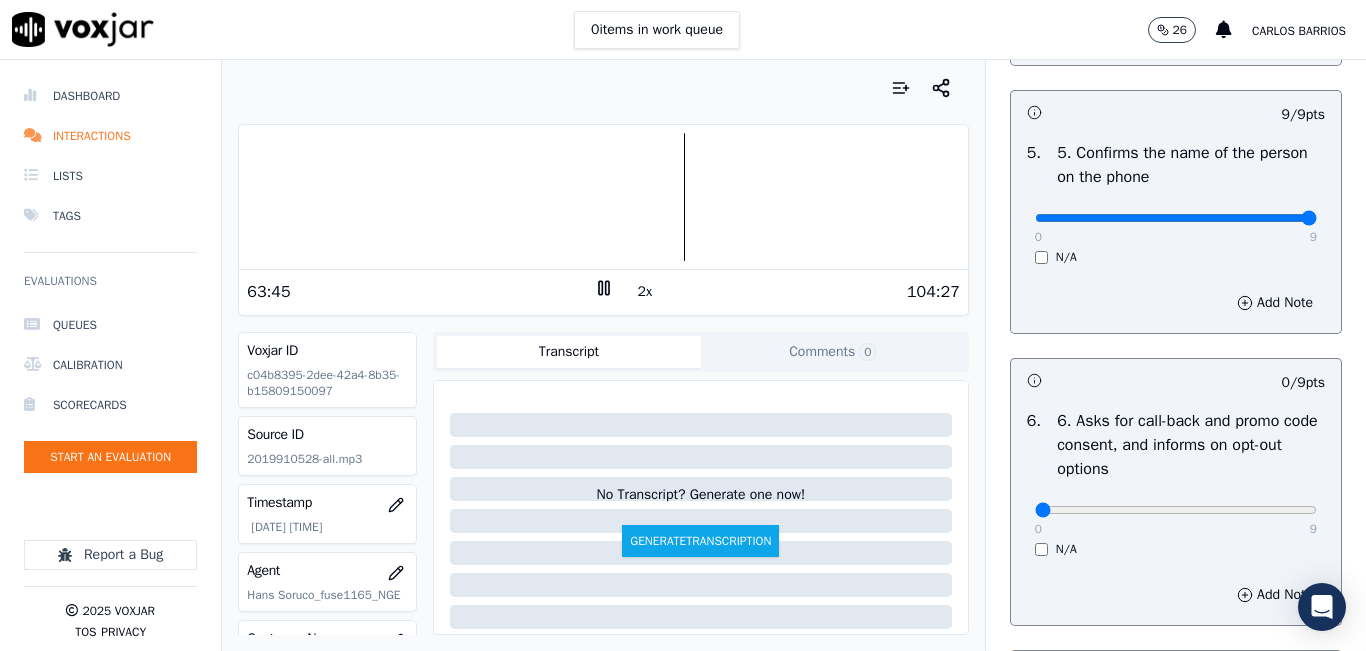 scroll, scrollTop: 1442, scrollLeft: 0, axis: vertical 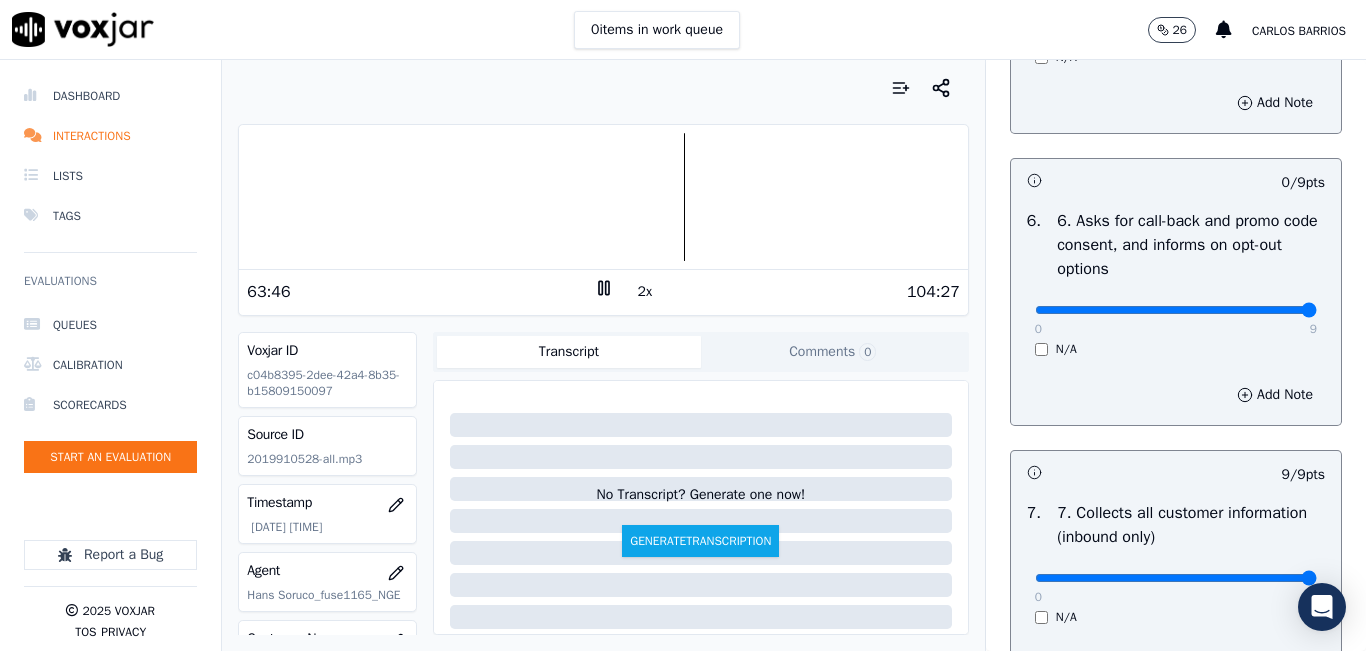type on "9" 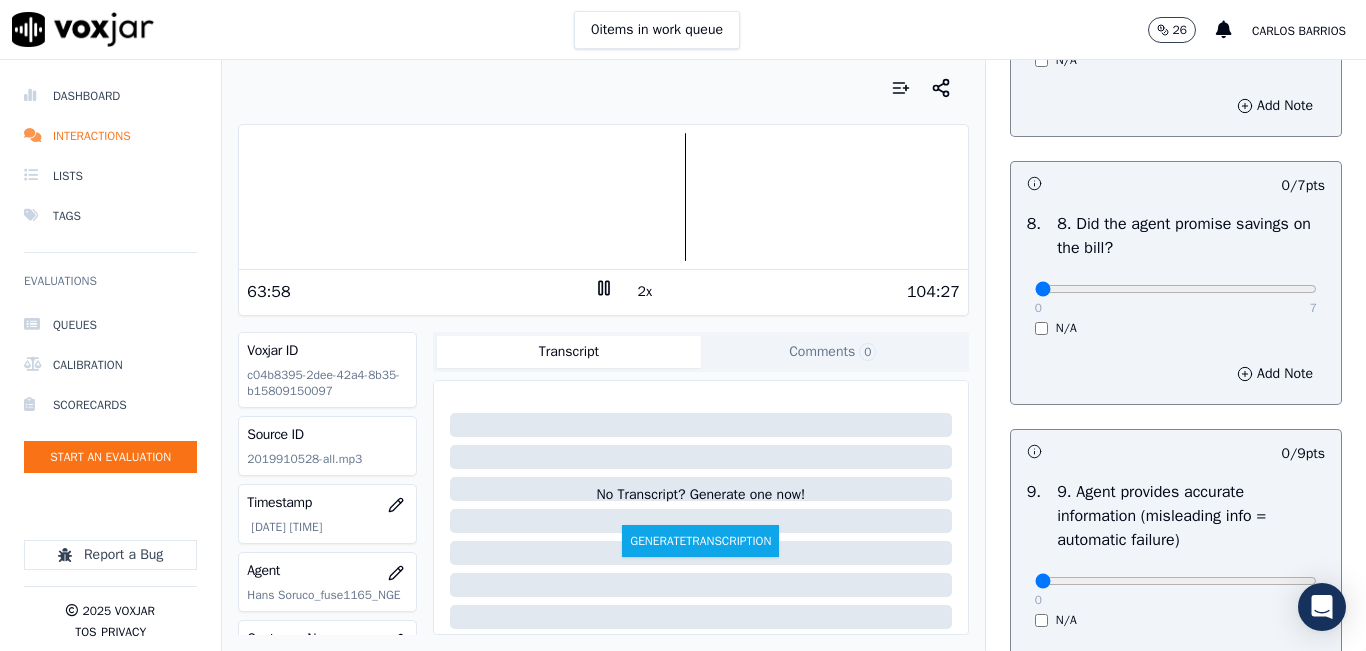 scroll, scrollTop: 2000, scrollLeft: 0, axis: vertical 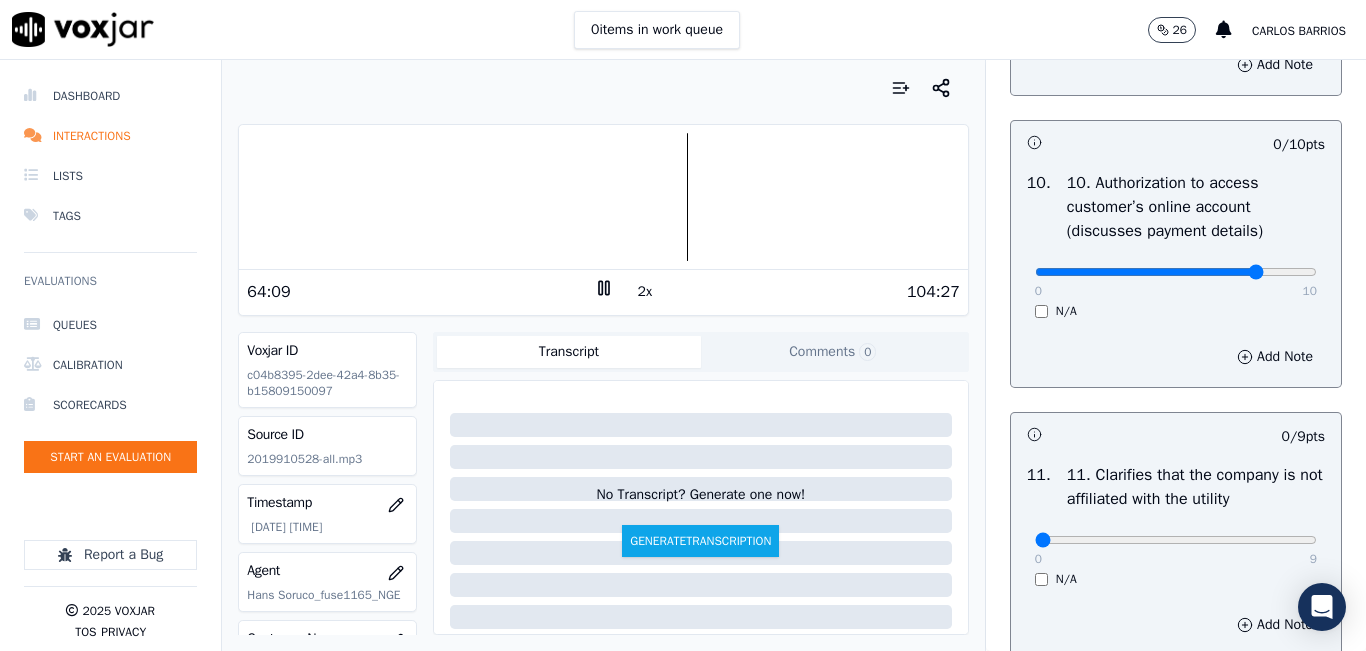 type on "8" 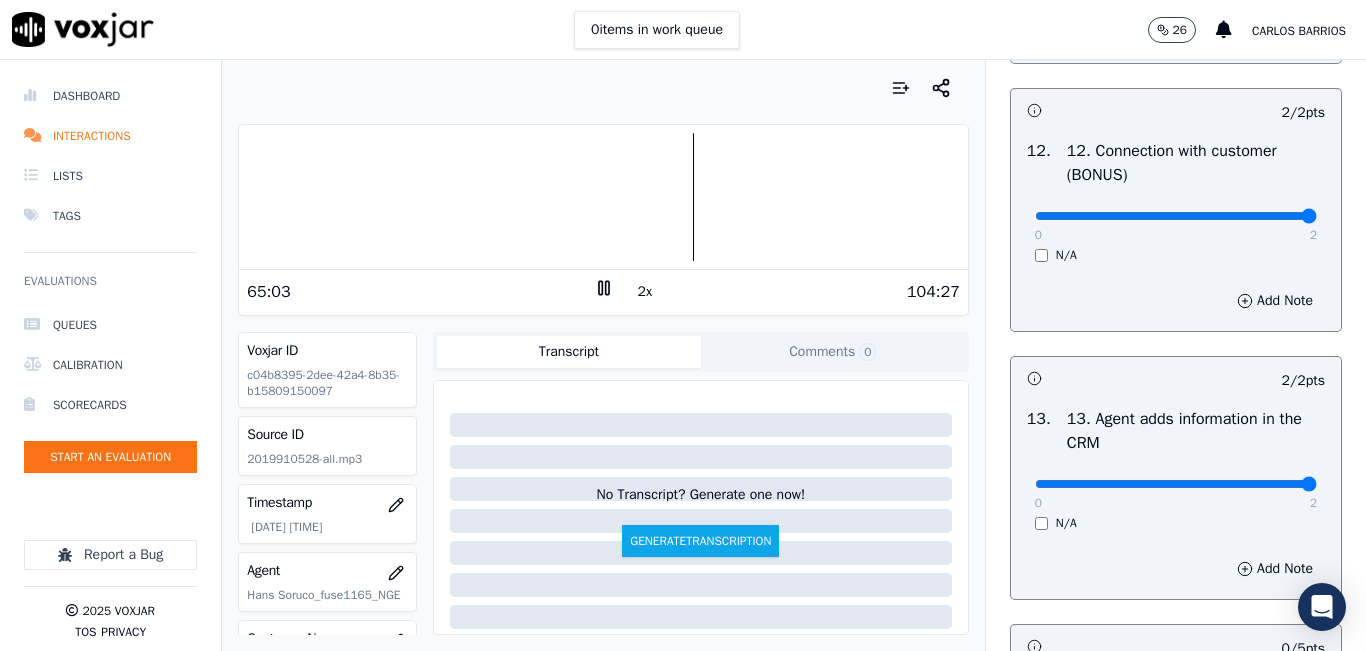 scroll, scrollTop: 3300, scrollLeft: 0, axis: vertical 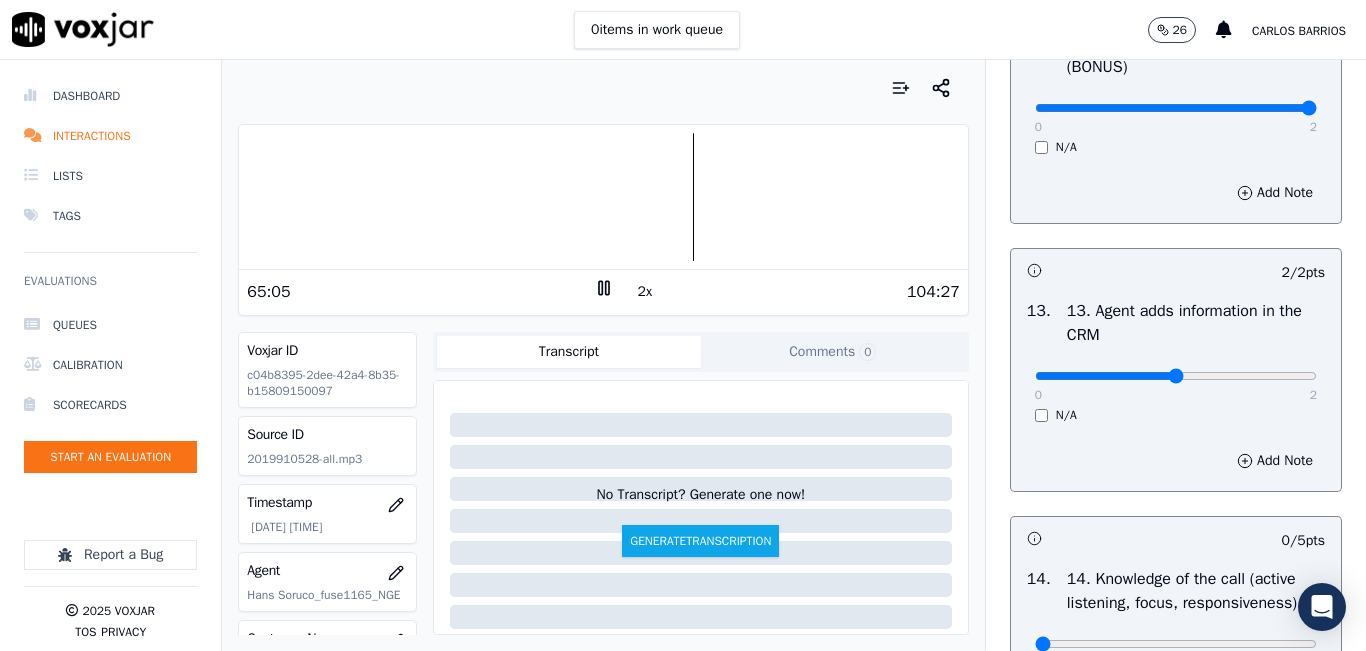 type on "1" 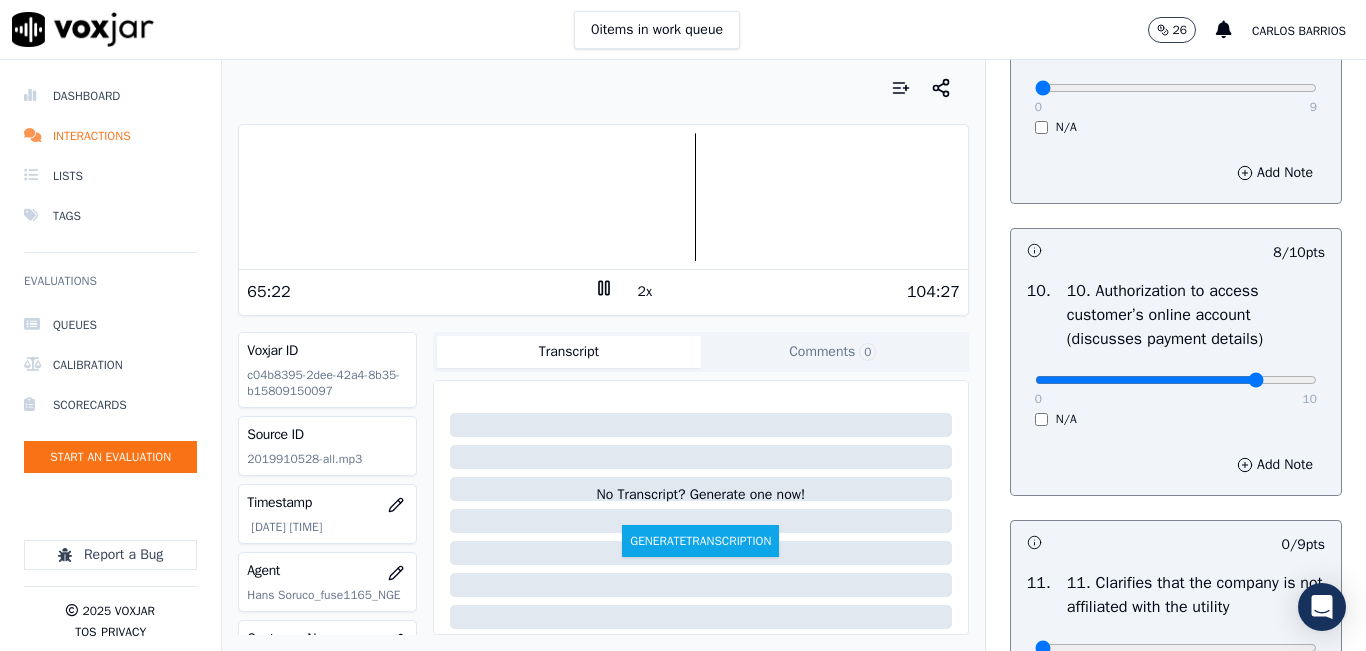 scroll, scrollTop: 2500, scrollLeft: 0, axis: vertical 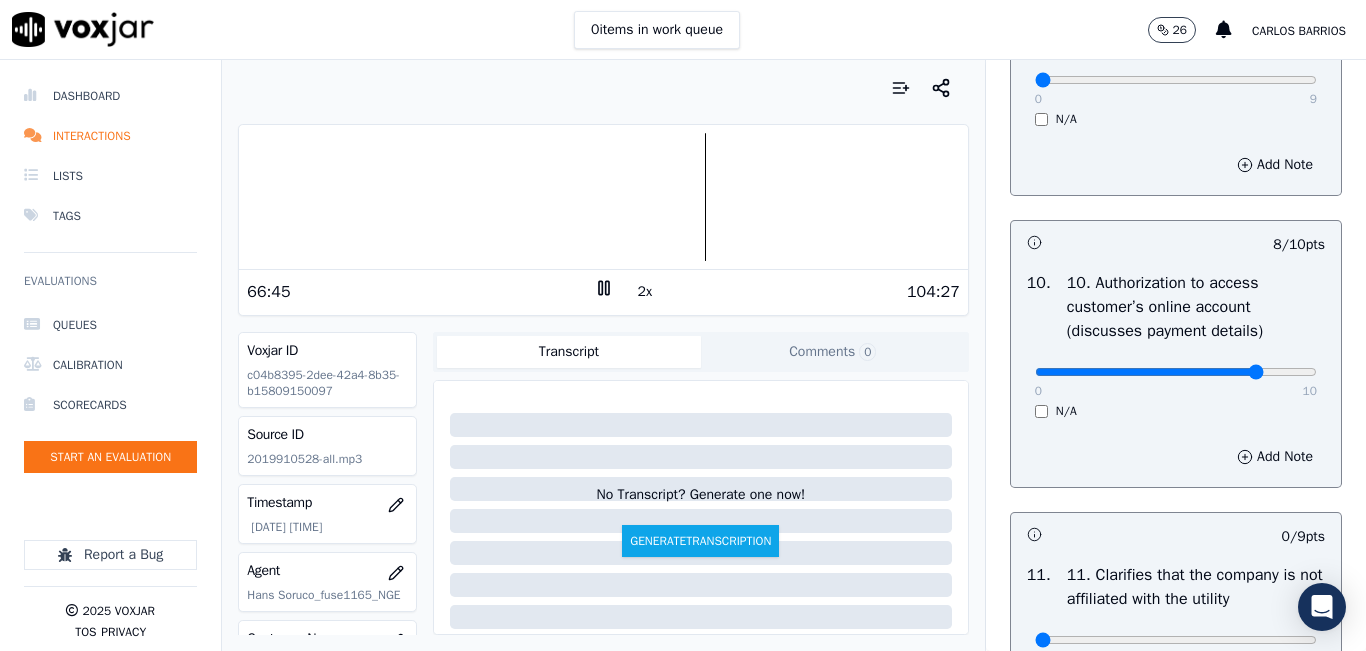 click 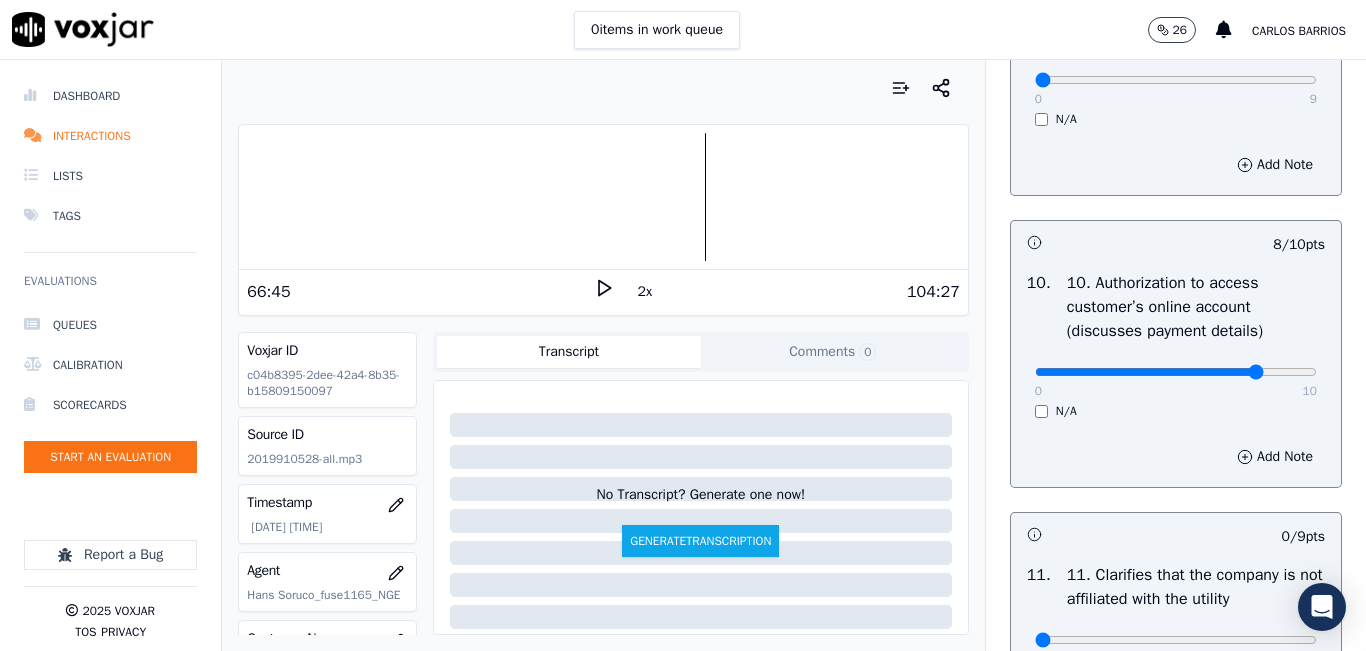 click 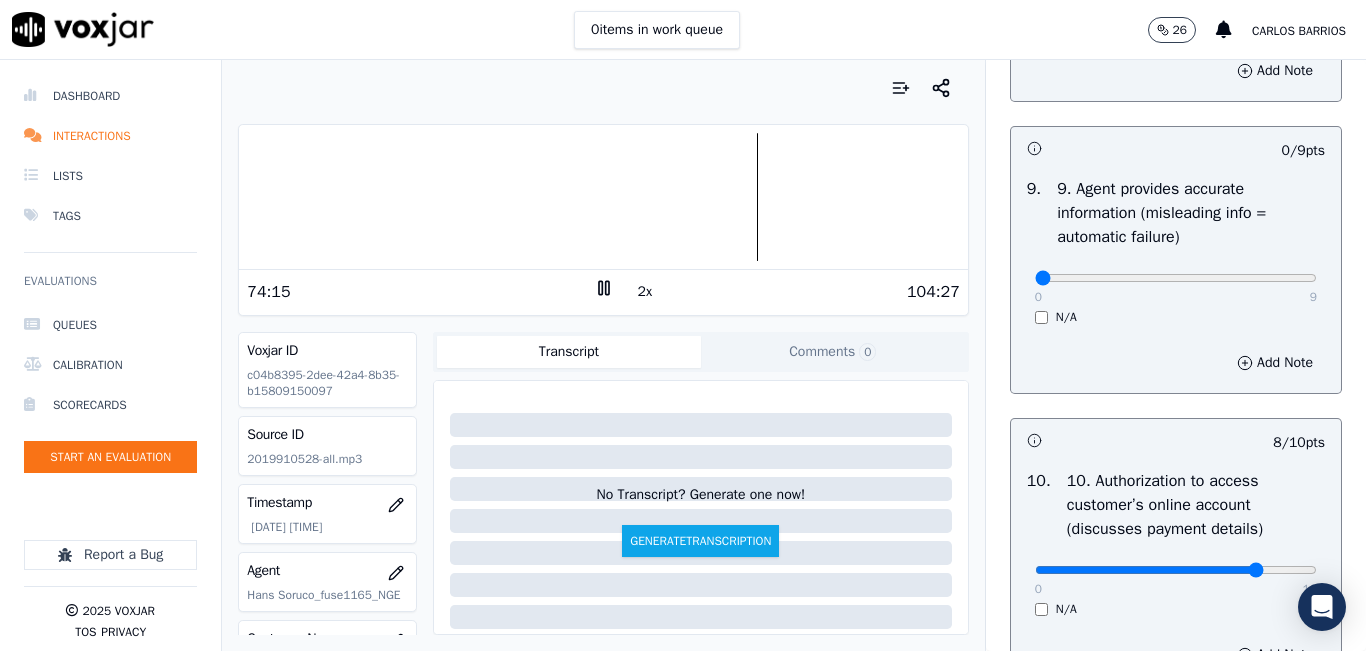 scroll, scrollTop: 2300, scrollLeft: 0, axis: vertical 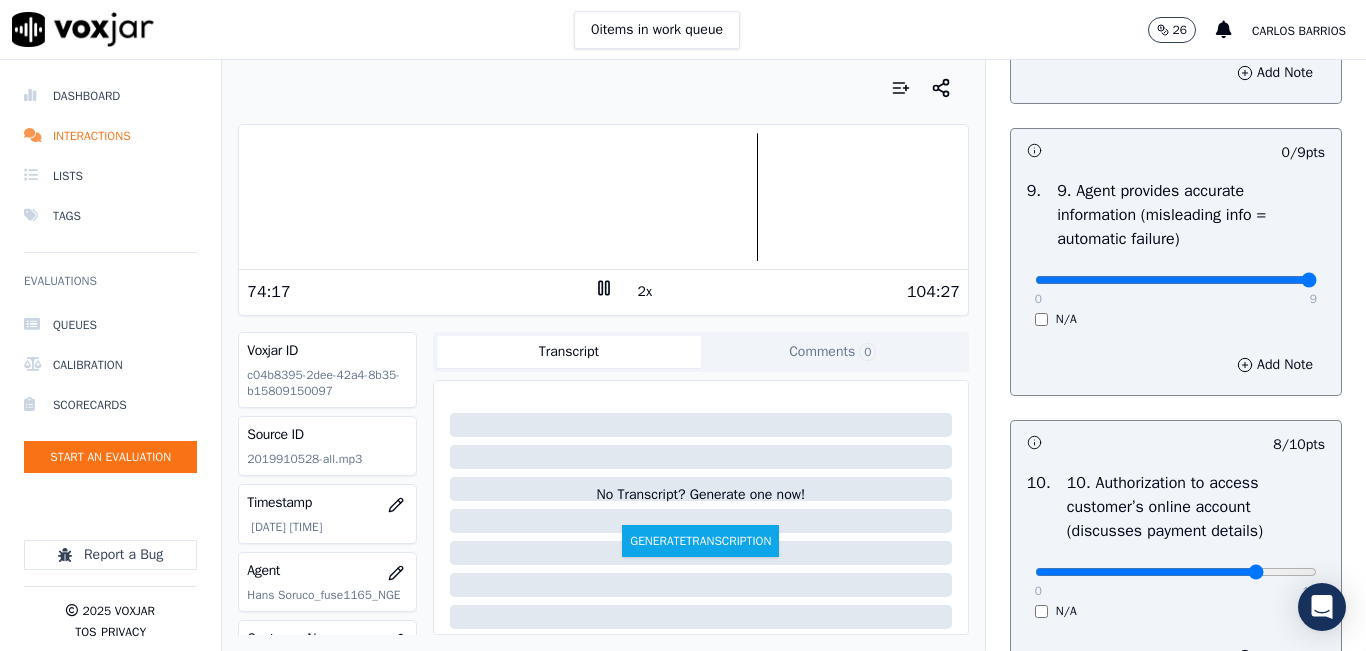 type on "9" 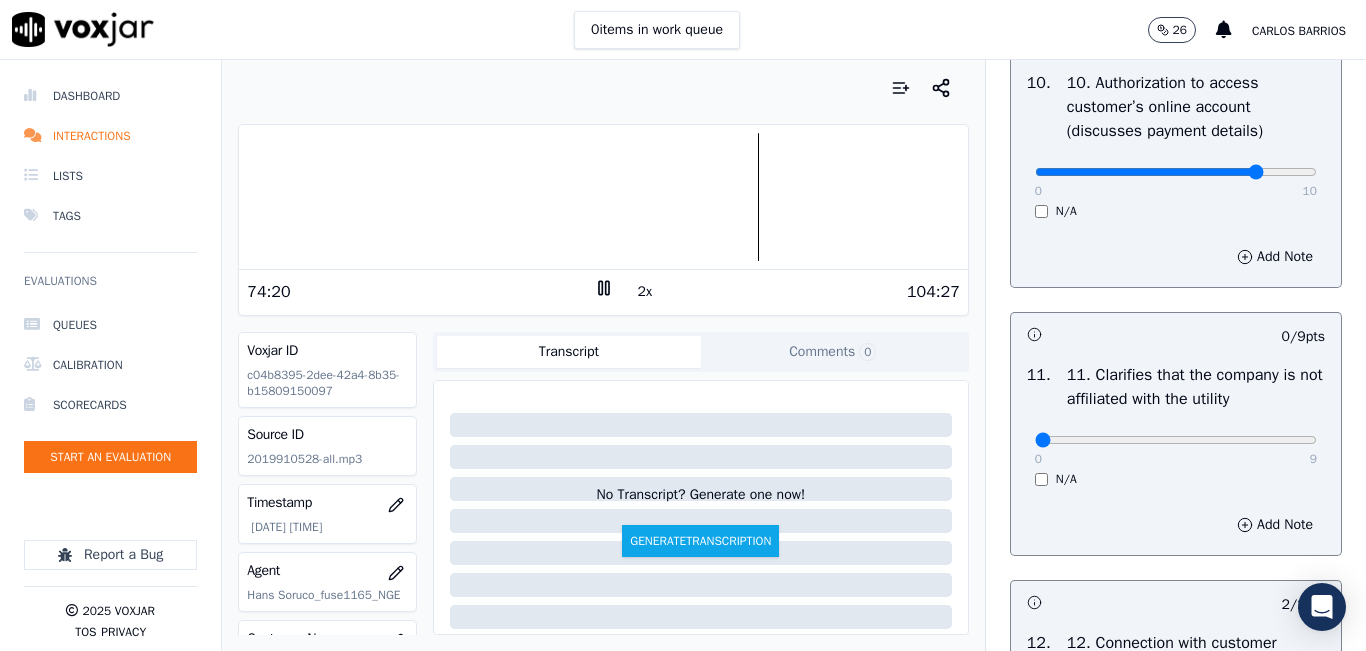scroll, scrollTop: 2900, scrollLeft: 0, axis: vertical 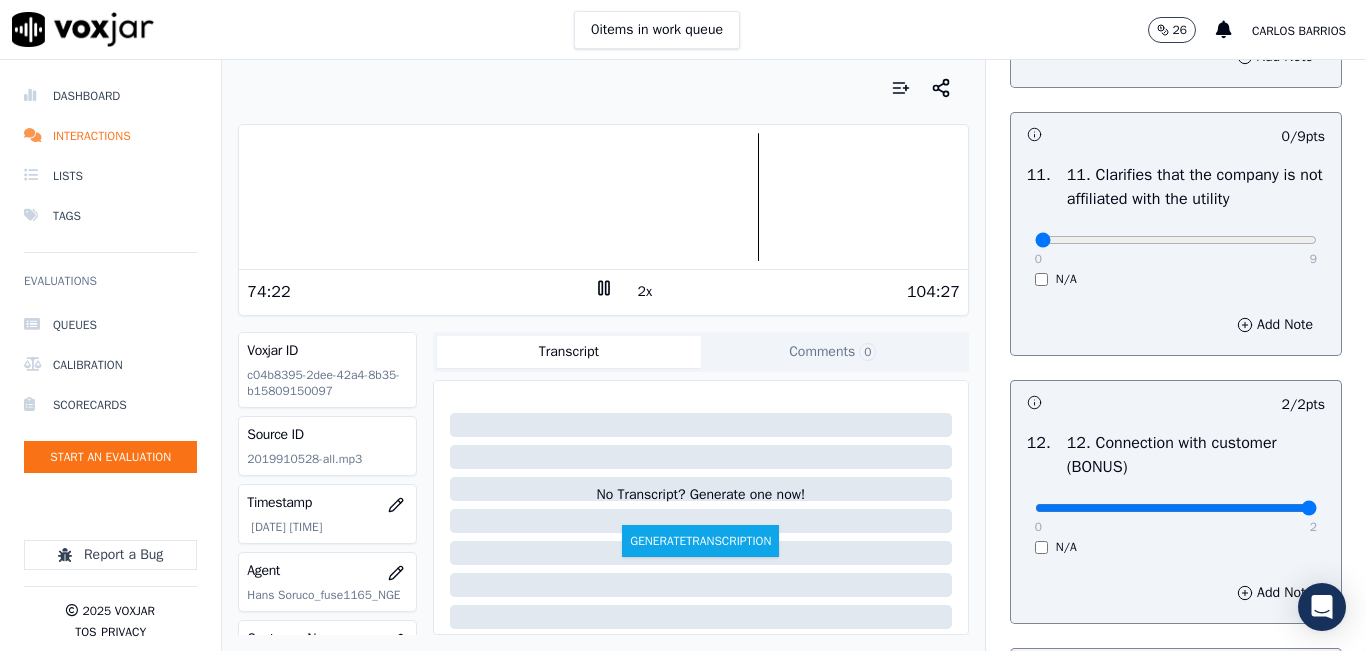 click on "0   9" at bounding box center [1176, 239] 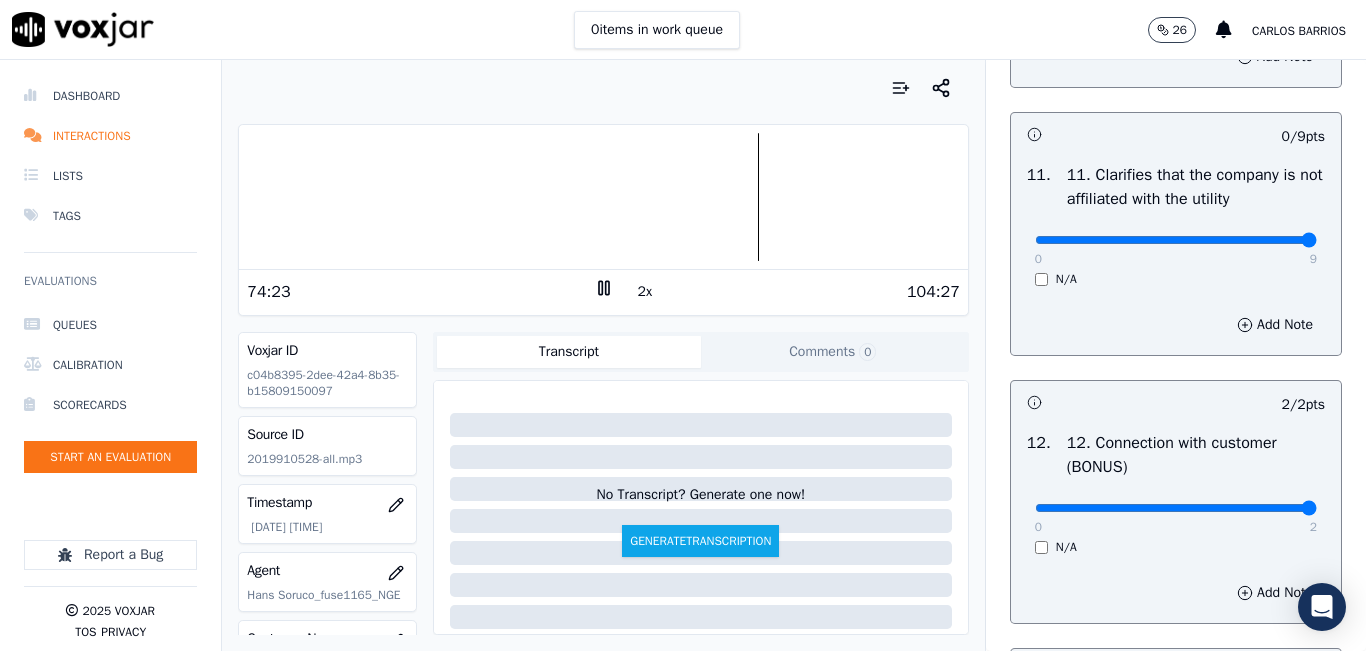 type on "9" 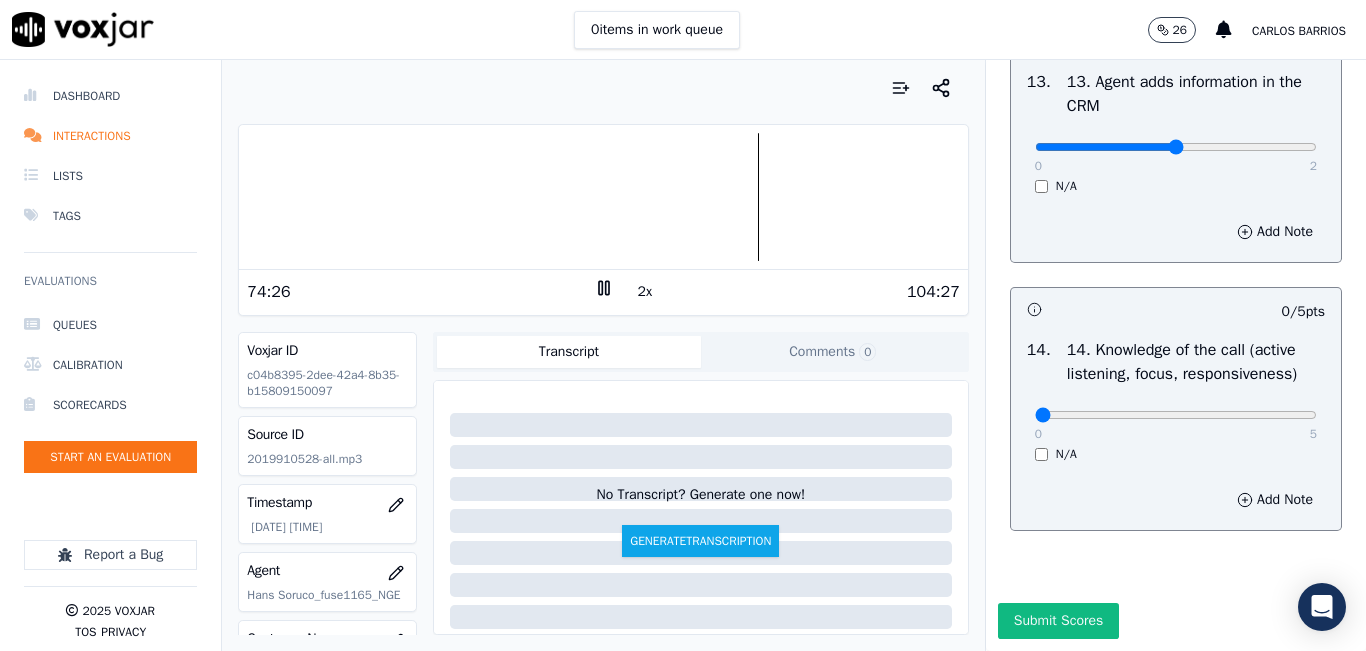 scroll, scrollTop: 3642, scrollLeft: 0, axis: vertical 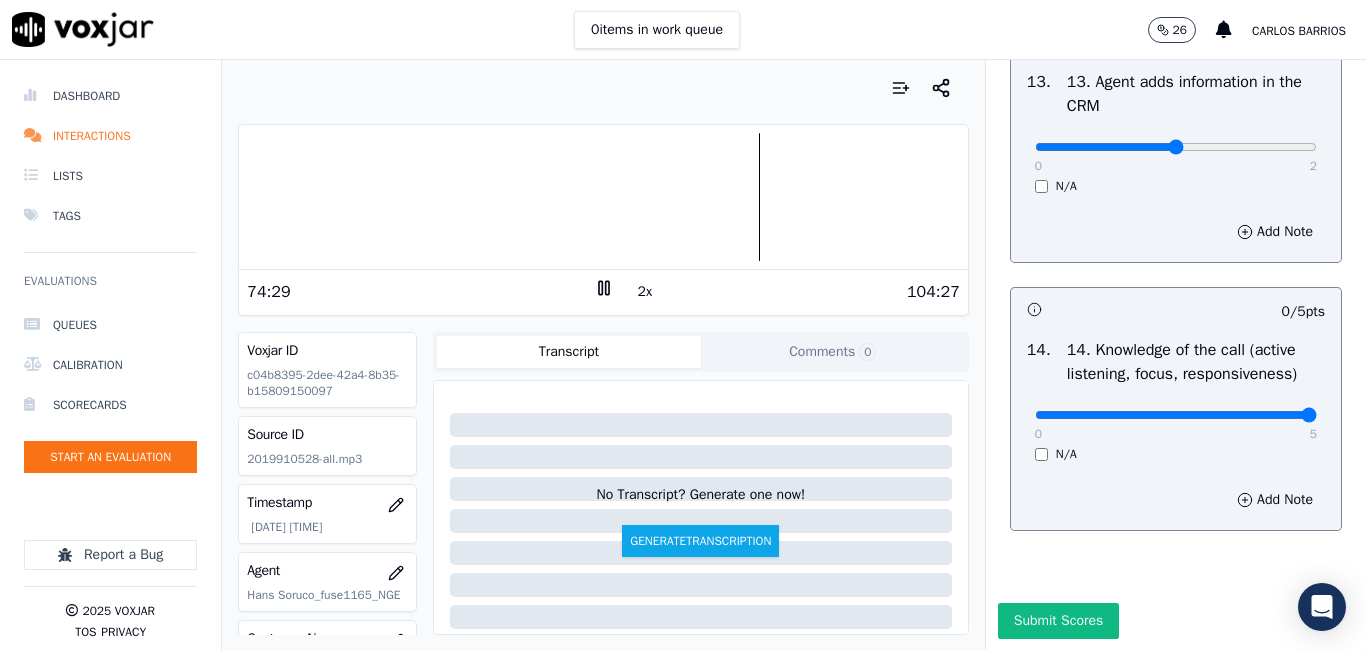 type on "5" 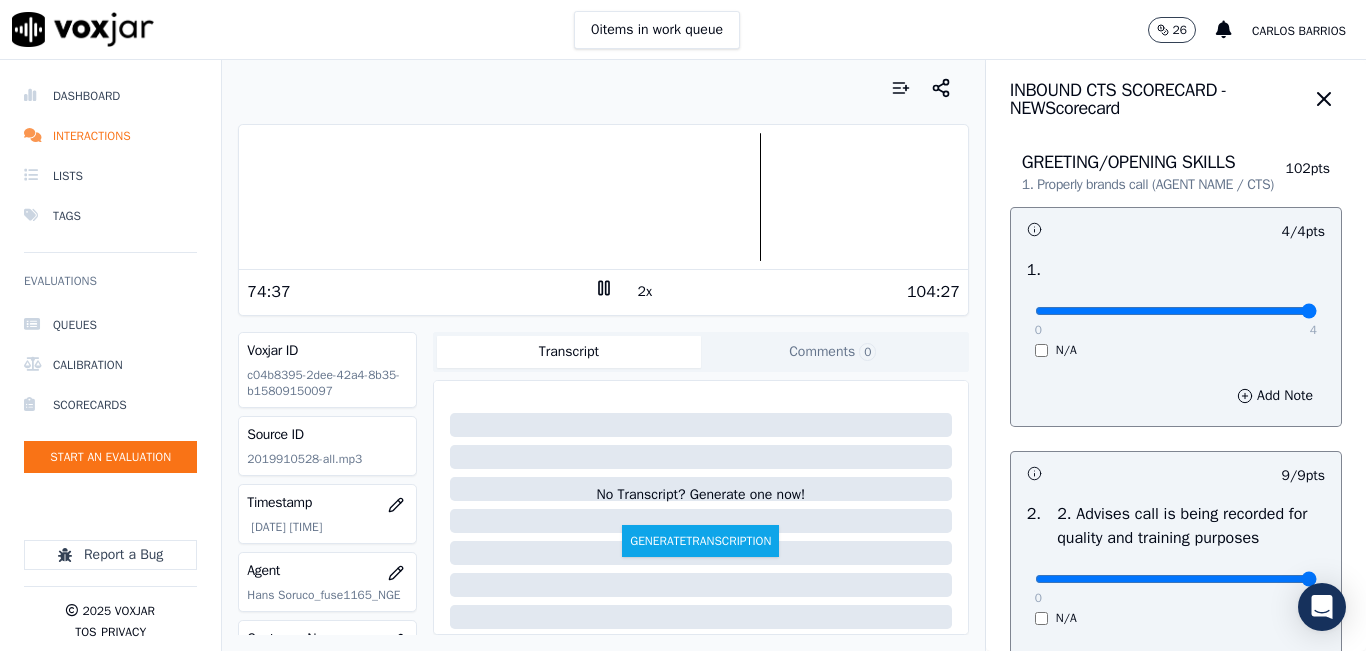 scroll, scrollTop: 0, scrollLeft: 0, axis: both 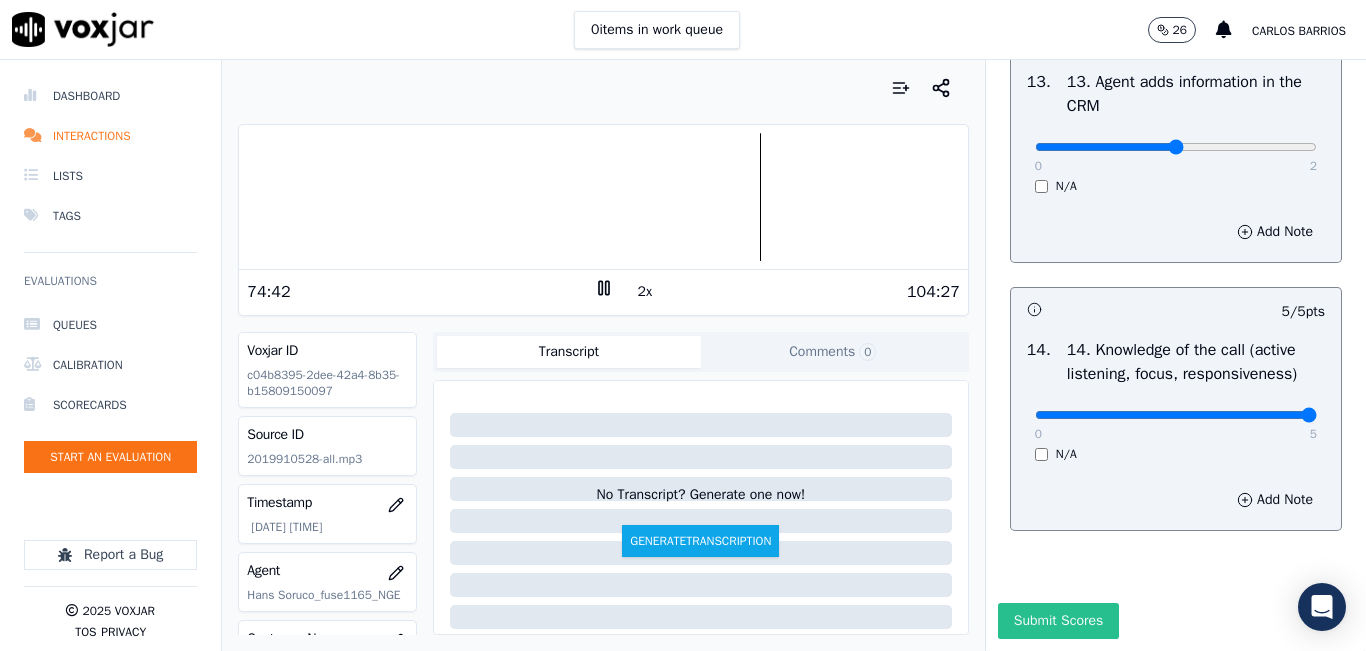 click on "Submit Scores" at bounding box center (1058, 621) 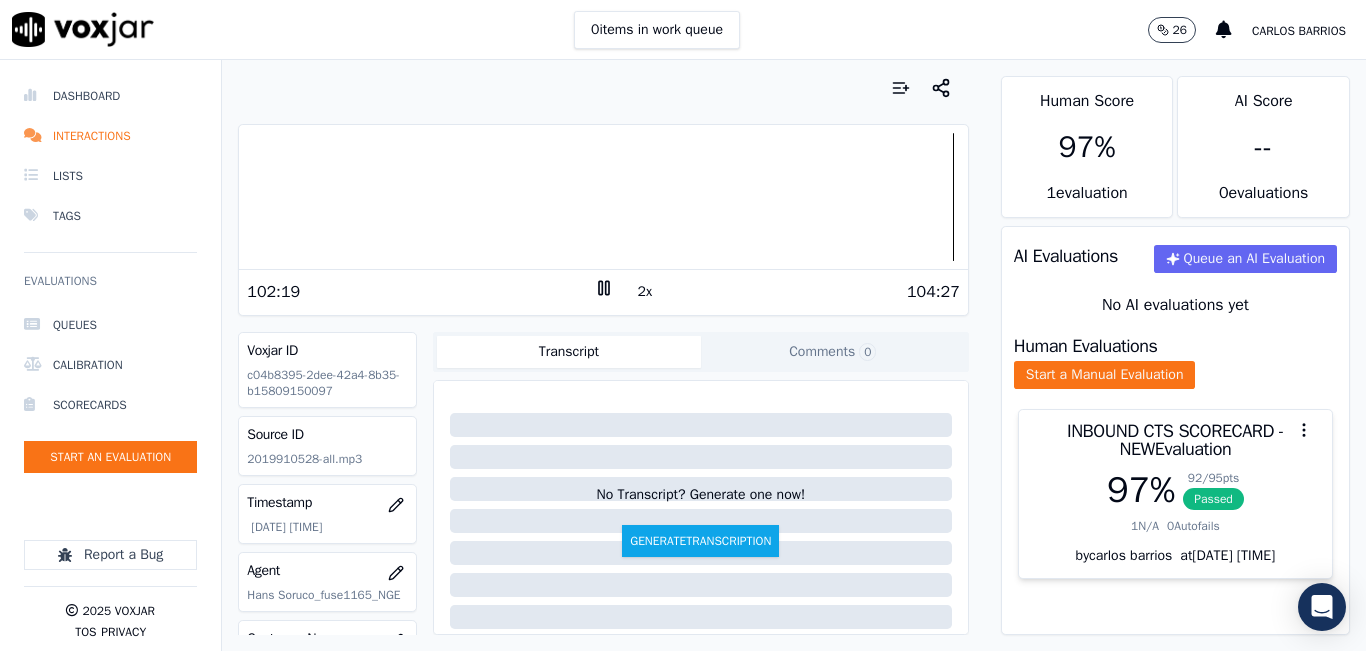click at bounding box center [603, 197] 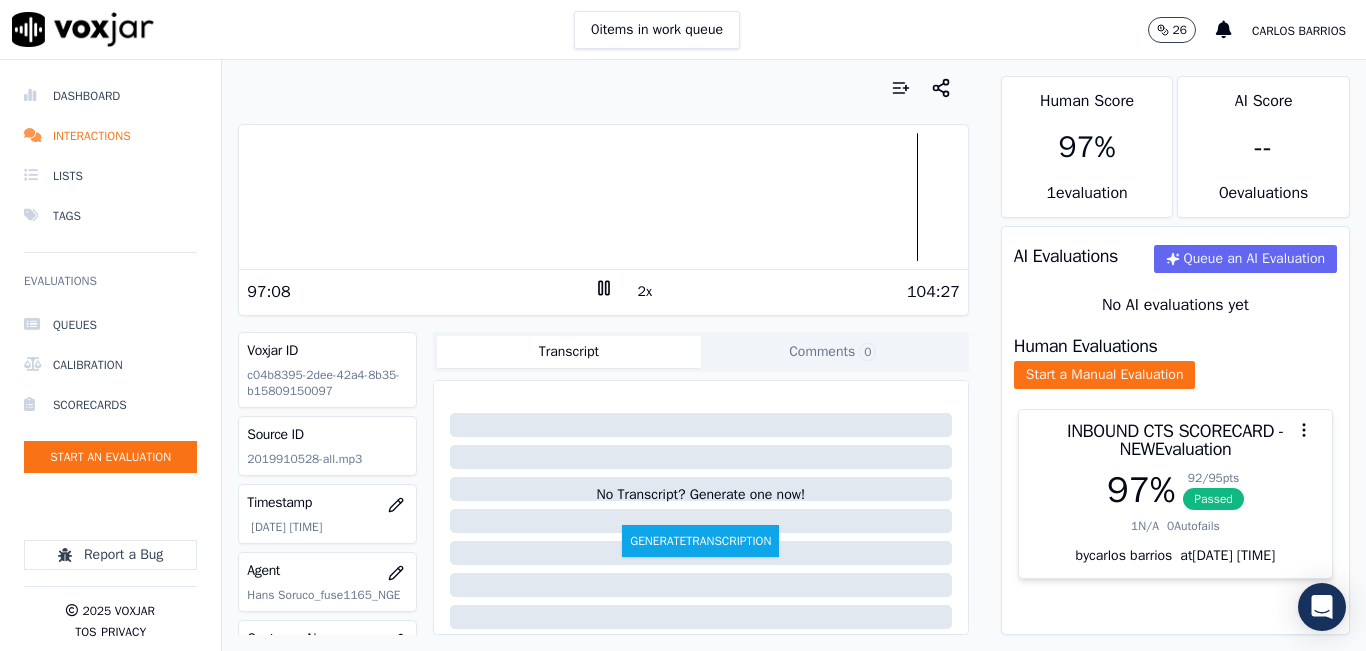 click at bounding box center (603, 197) 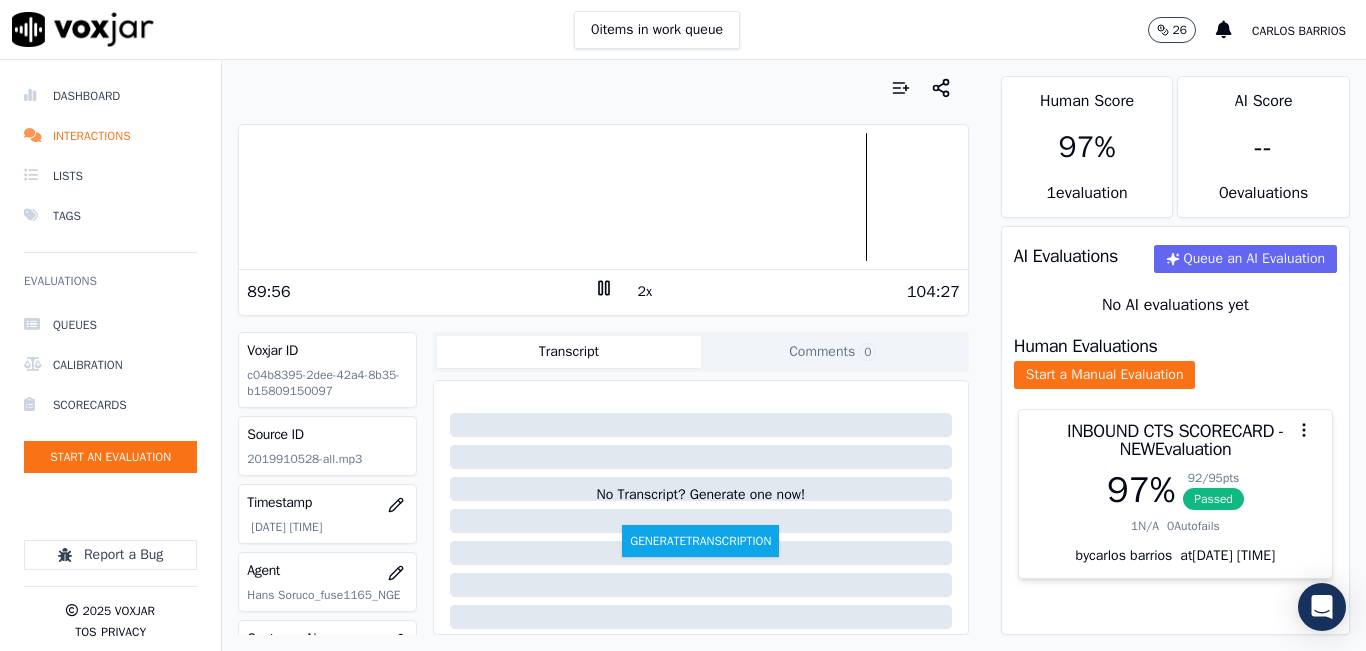 click at bounding box center (603, 197) 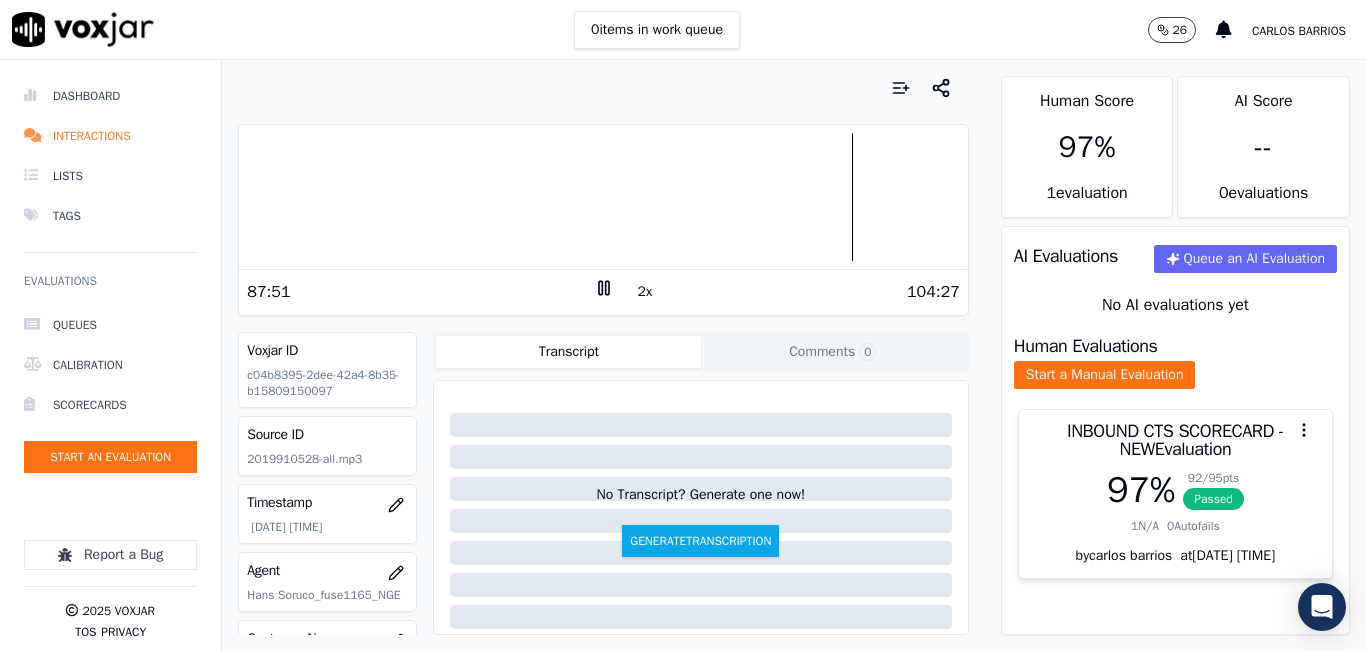 click at bounding box center [603, 197] 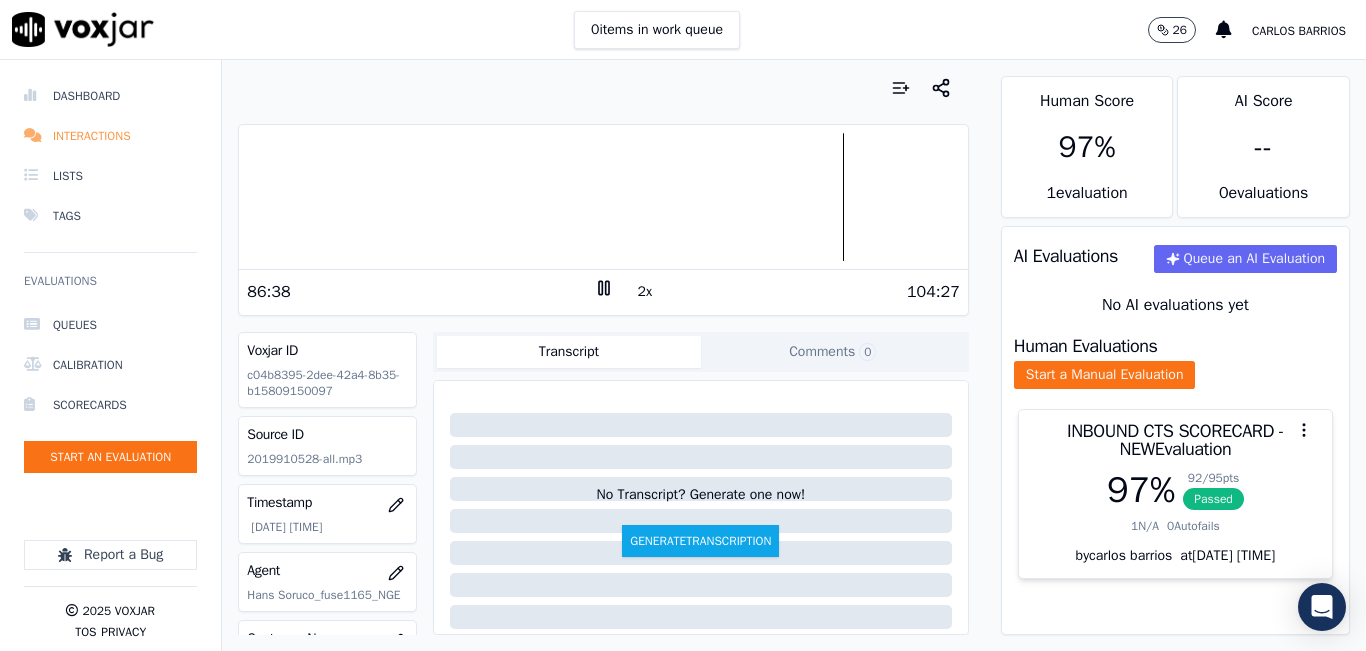 click on "Interactions" at bounding box center [110, 136] 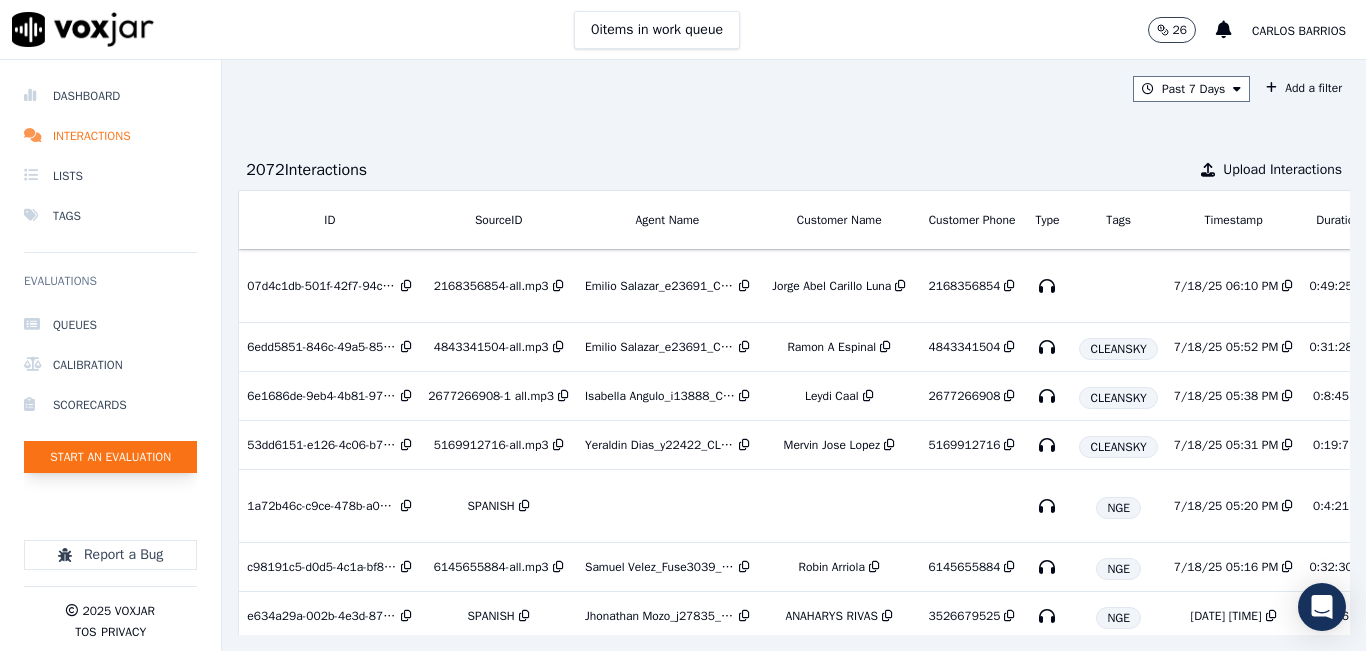 click on "Start an Evaluation" 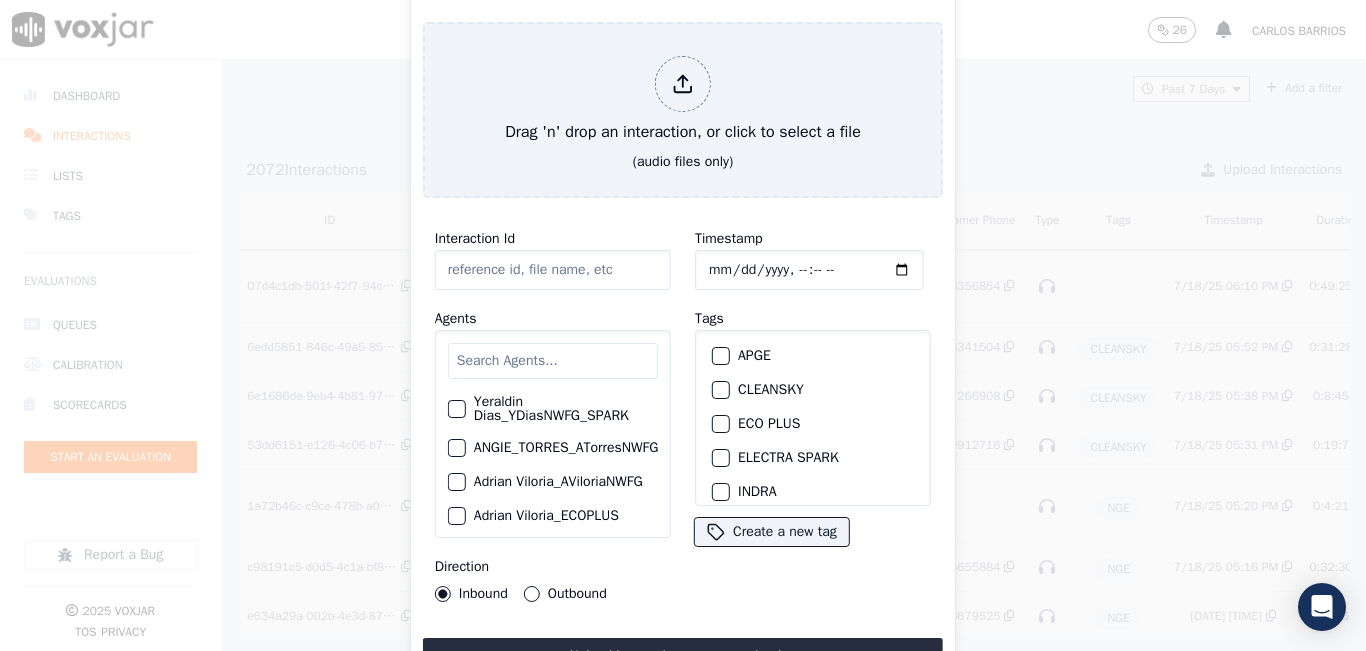 click at bounding box center [553, 361] 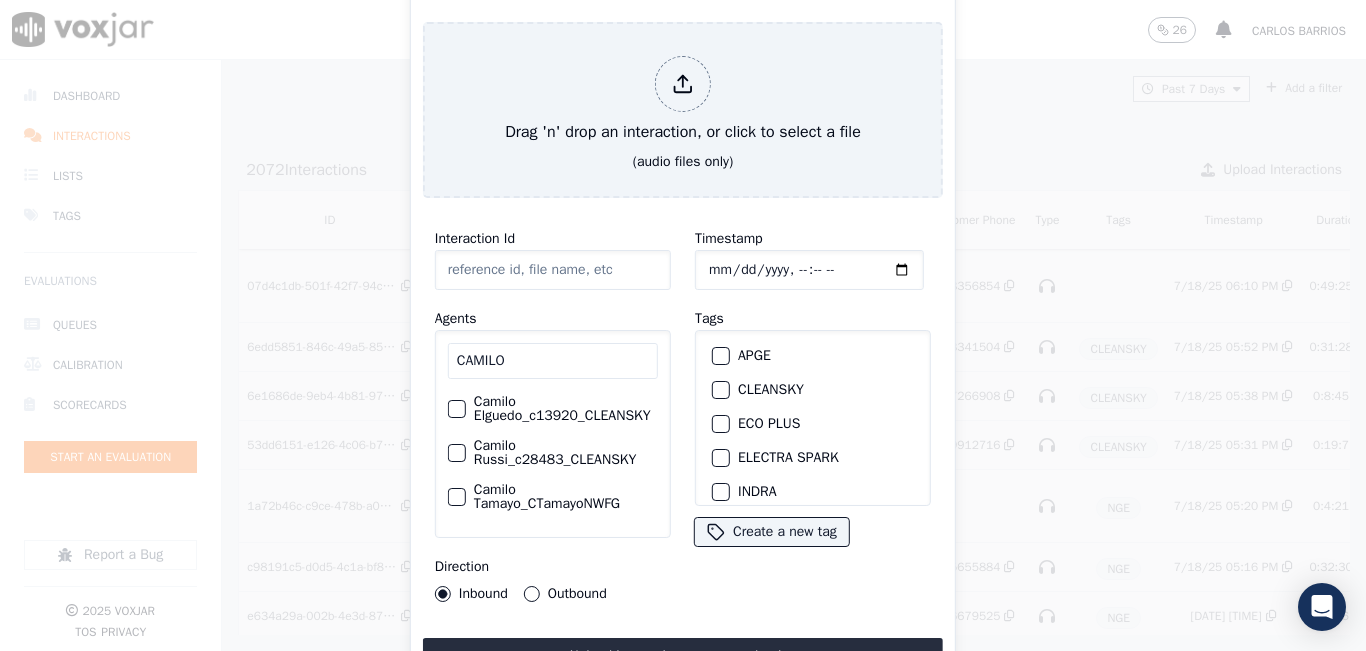 type on "CAMILO" 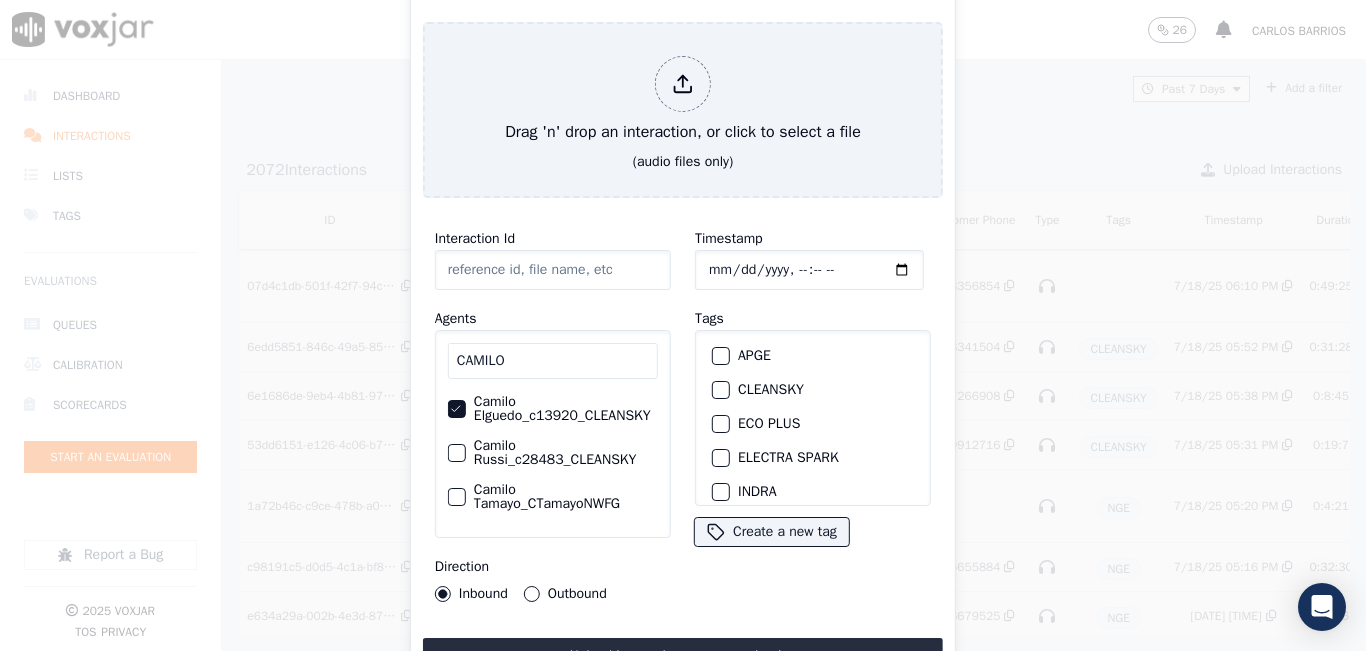 click at bounding box center (720, 390) 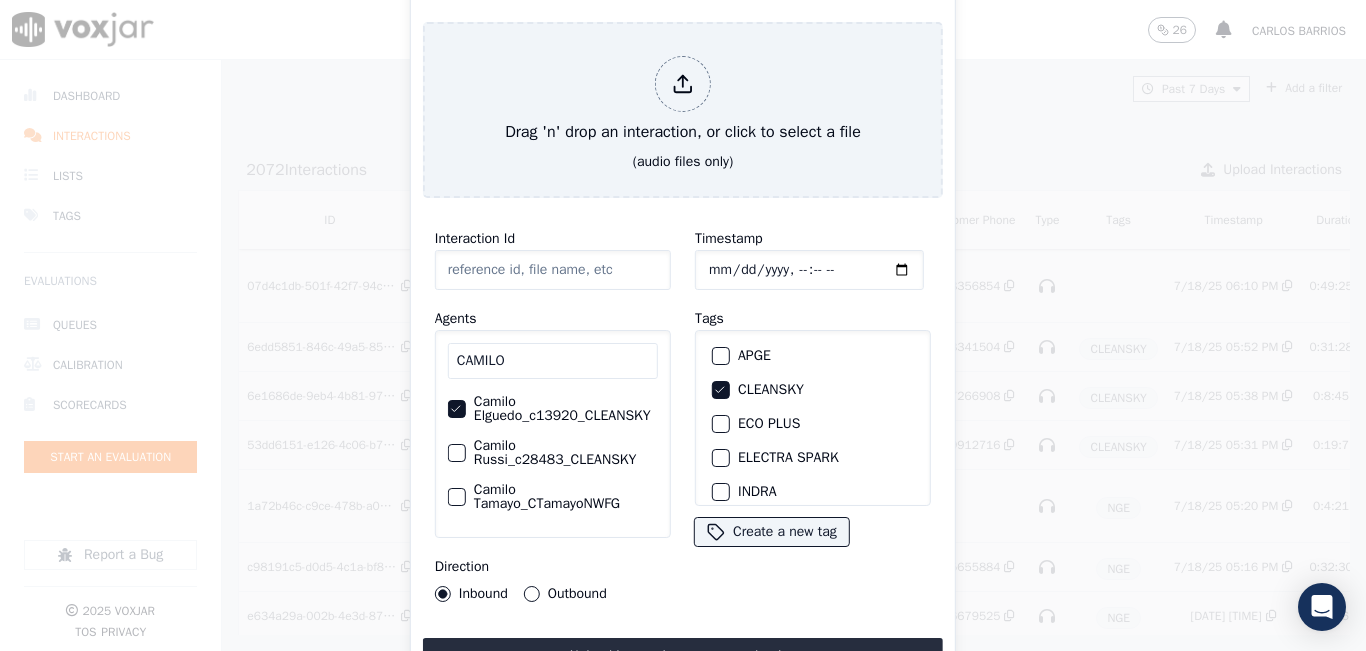 click on "Outbound" at bounding box center [532, 594] 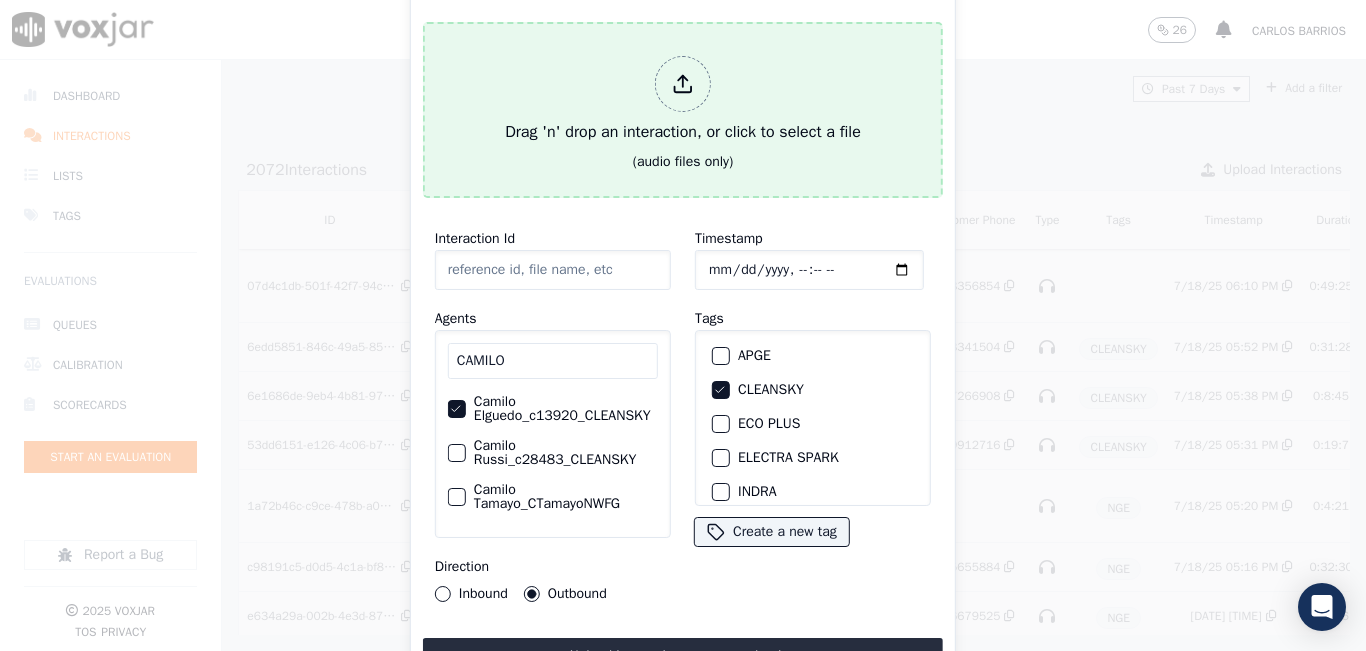 click on "Drag 'n' drop an interaction, or click to select a file" at bounding box center (683, 100) 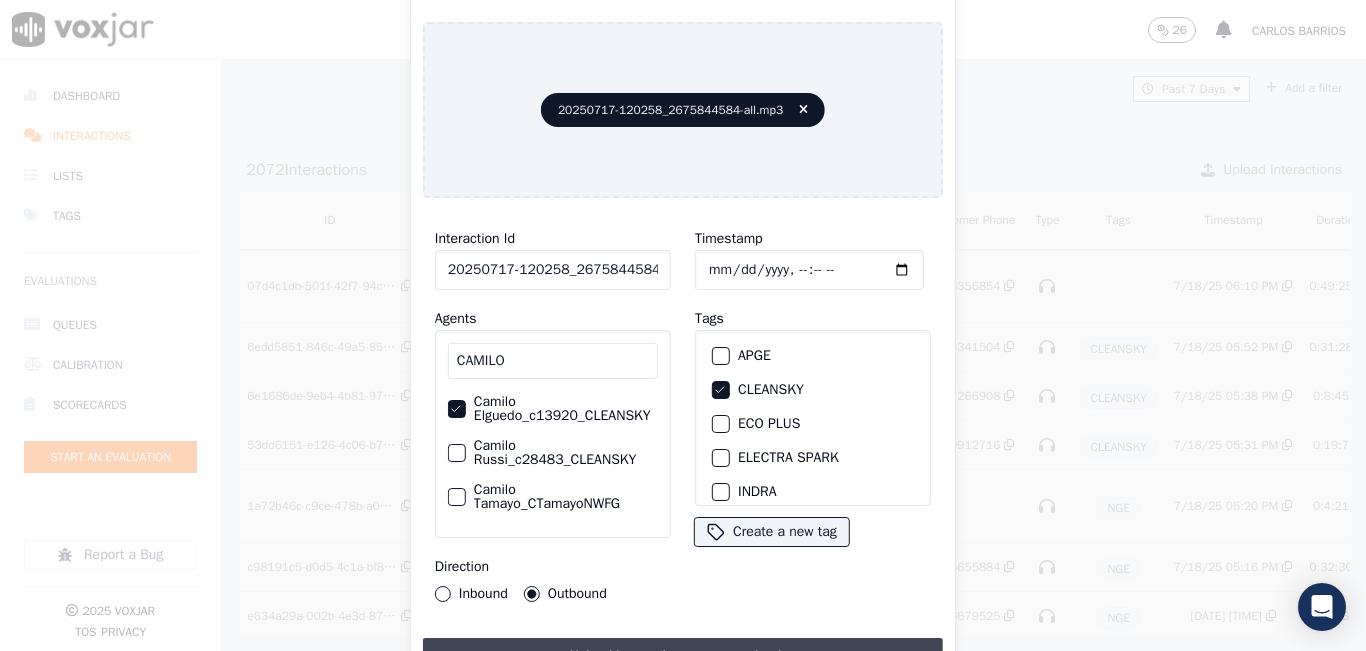 click on "Upload interaction to start evaluation" at bounding box center [683, 656] 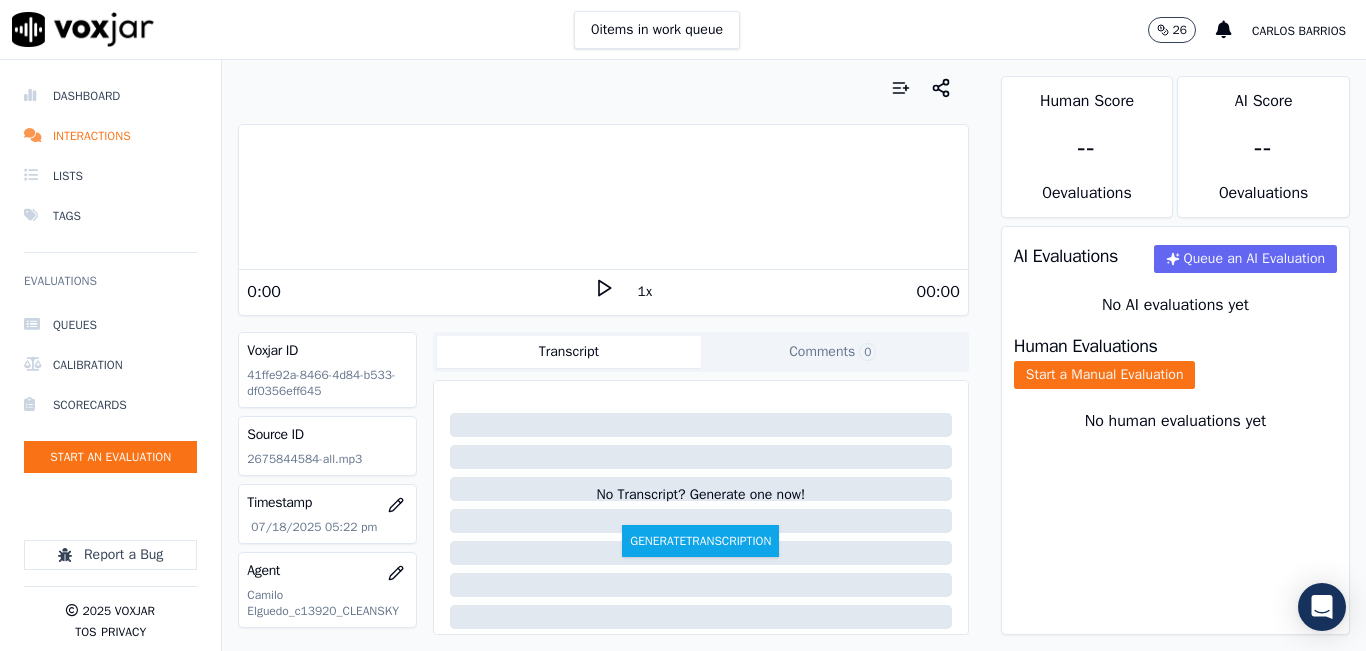 click on "1x" at bounding box center [645, 292] 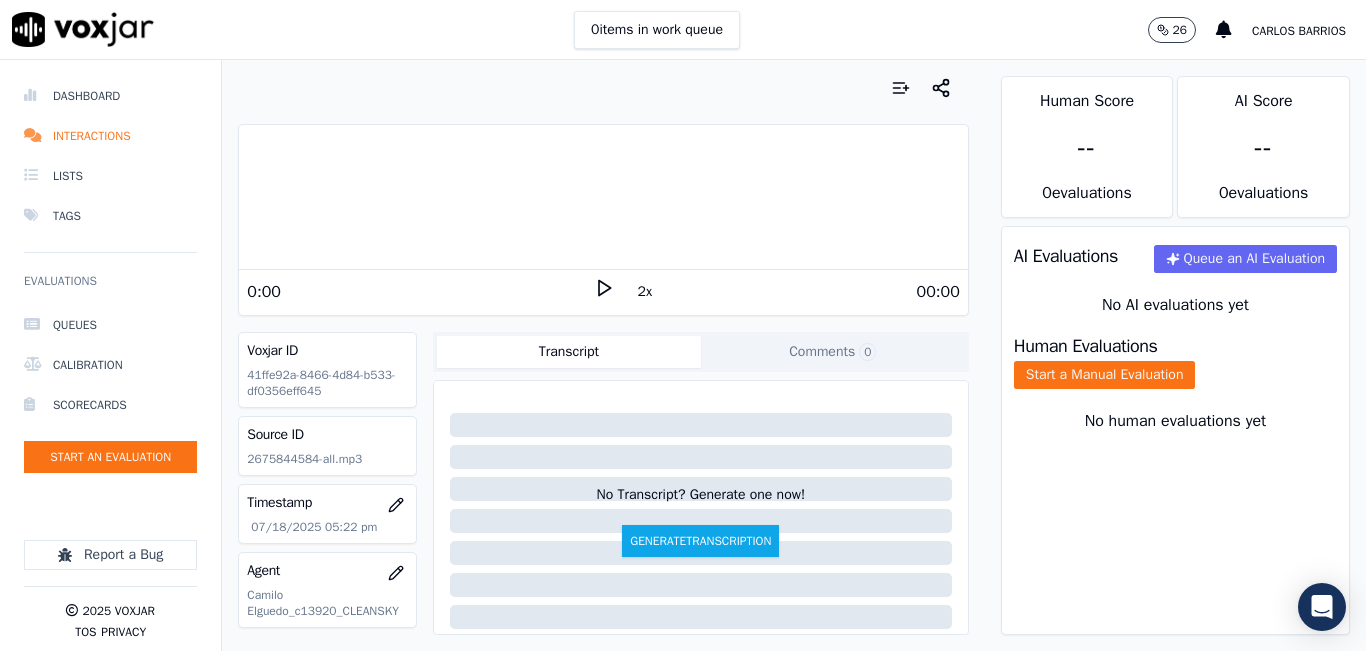 click 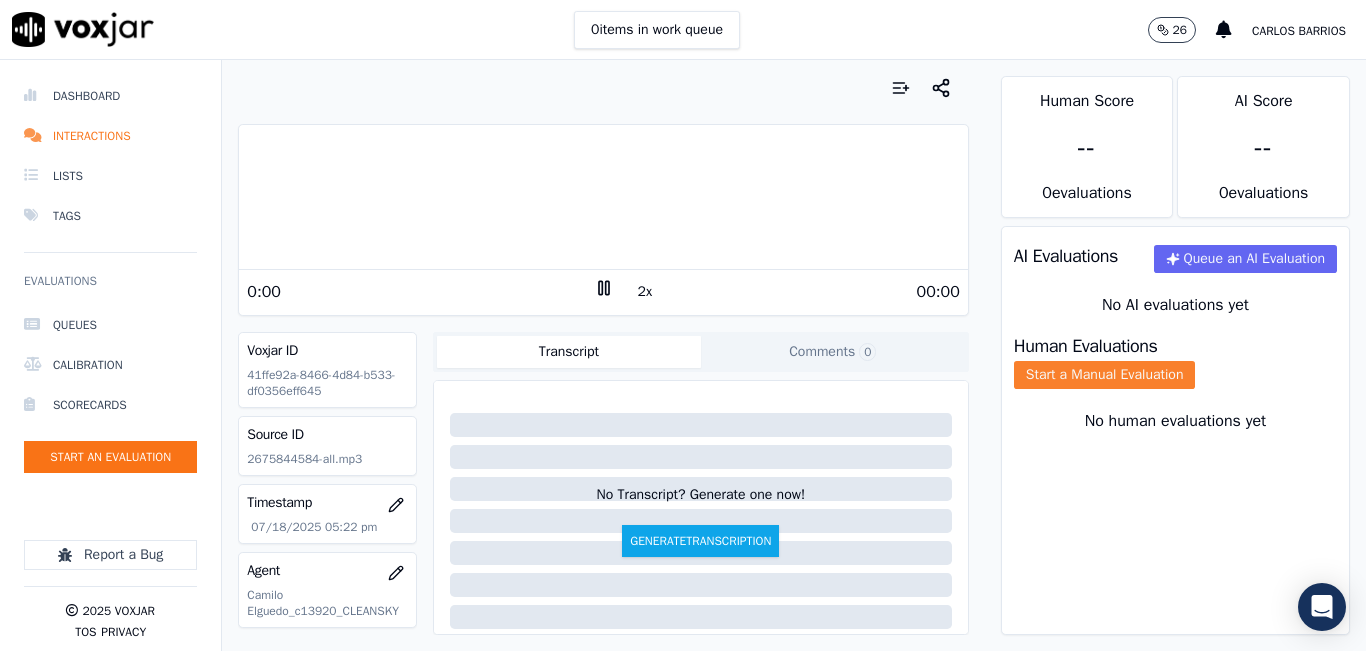 click on "Start a Manual Evaluation" 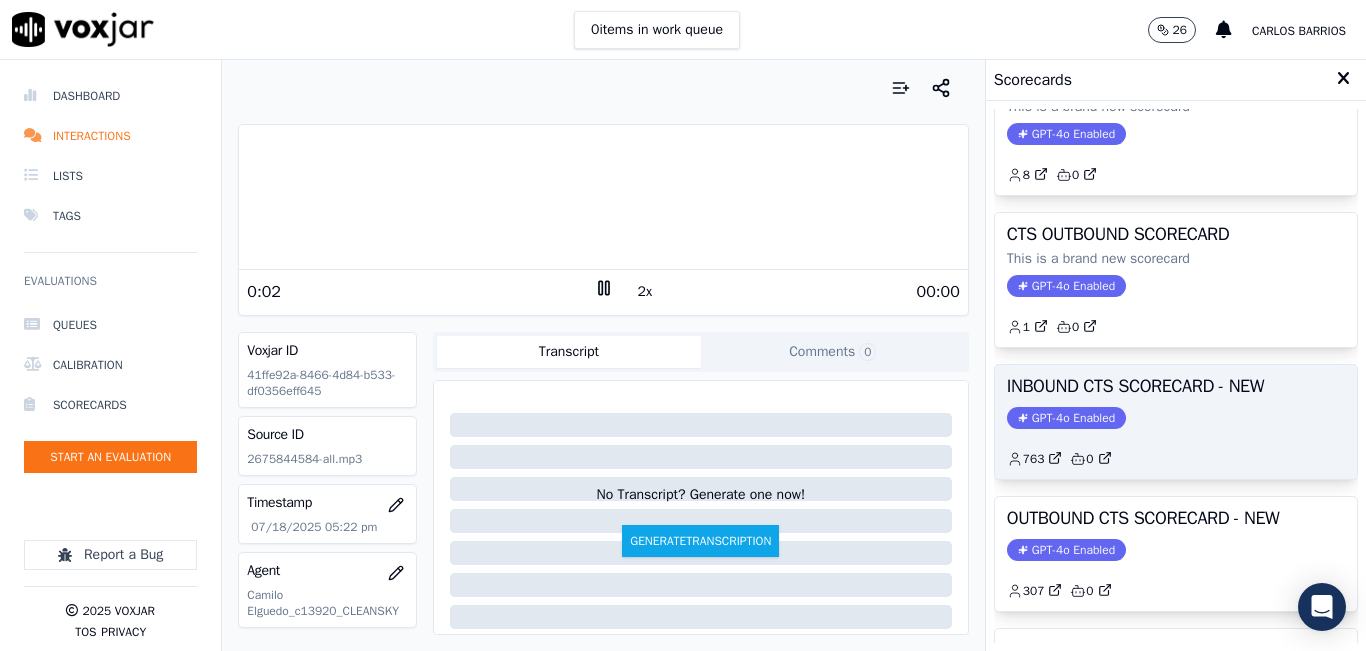 scroll, scrollTop: 163, scrollLeft: 0, axis: vertical 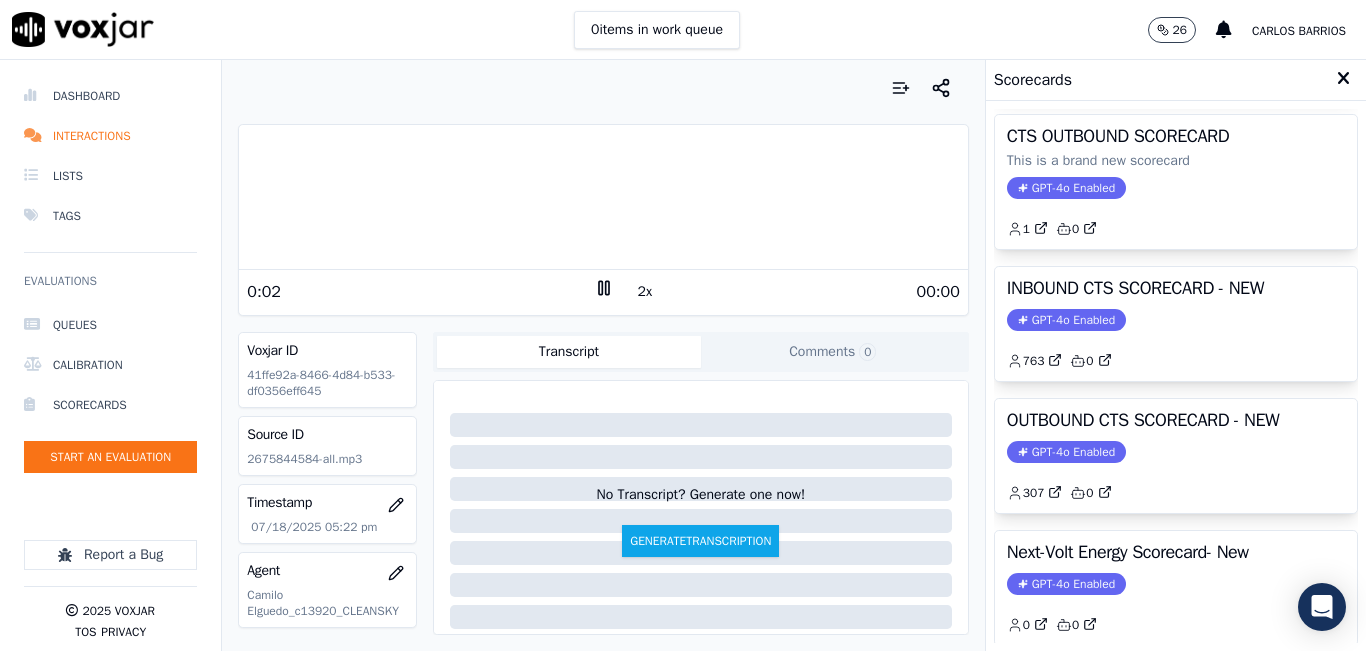click on "OUTBOUND CTS SCORECARD - NEW" at bounding box center (1176, 420) 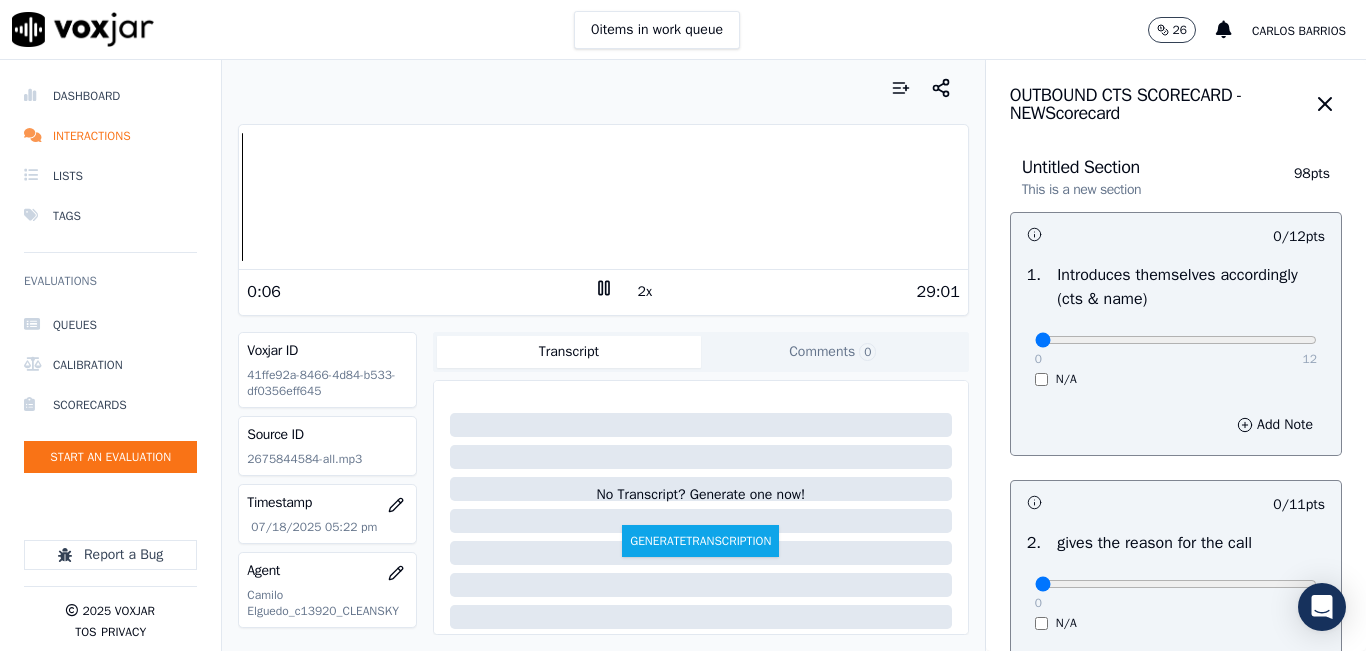 scroll, scrollTop: 200, scrollLeft: 0, axis: vertical 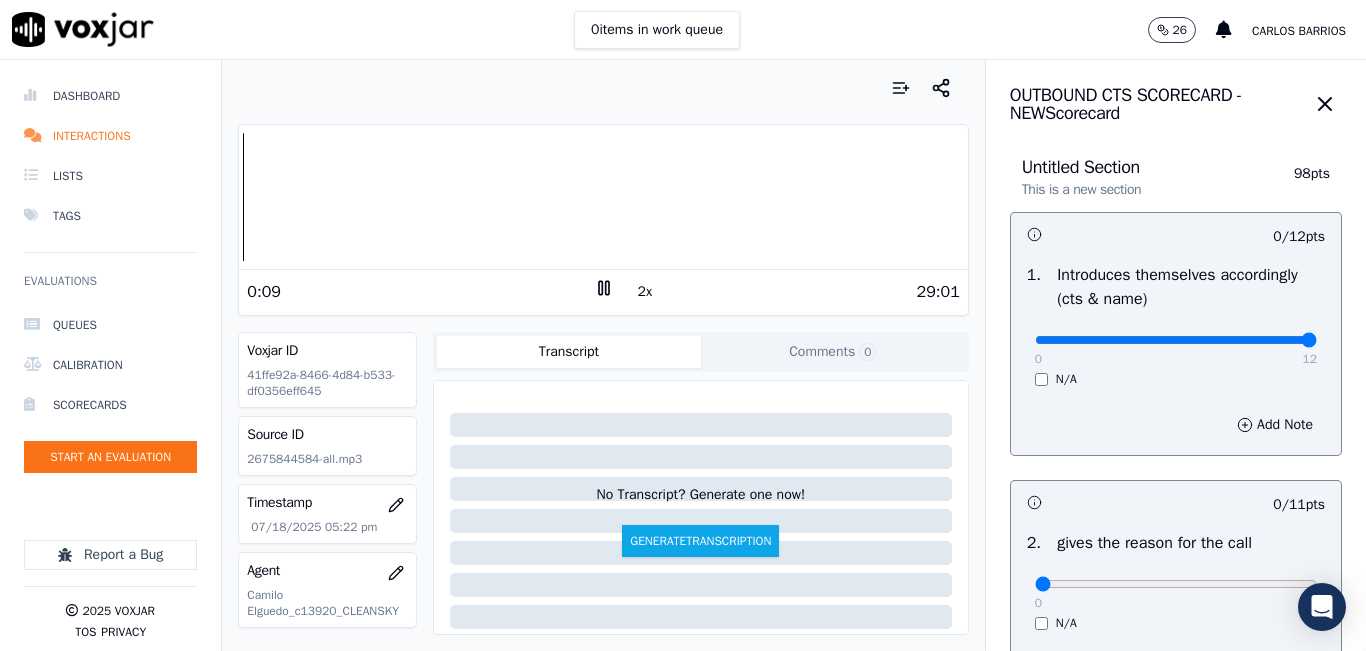 drag, startPoint x: 1293, startPoint y: 357, endPoint x: 1332, endPoint y: 365, distance: 39.812057 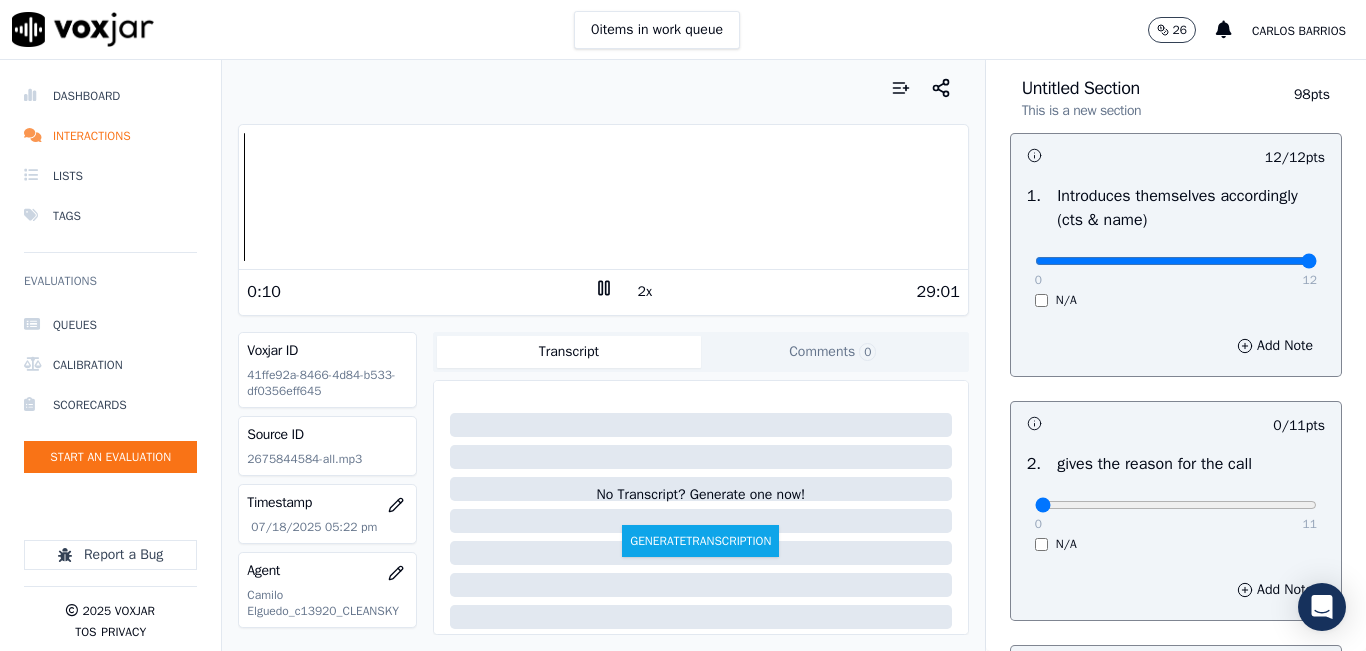 scroll, scrollTop: 200, scrollLeft: 0, axis: vertical 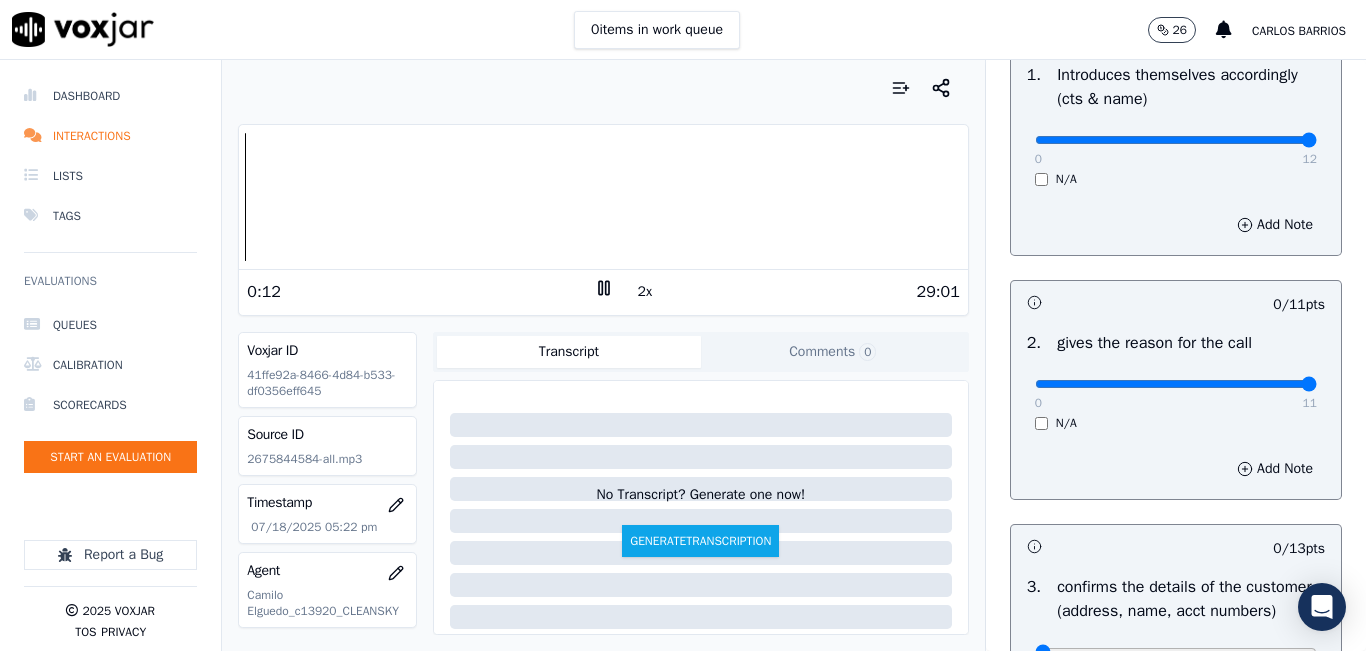 drag, startPoint x: 1269, startPoint y: 383, endPoint x: 1364, endPoint y: 395, distance: 95.7549 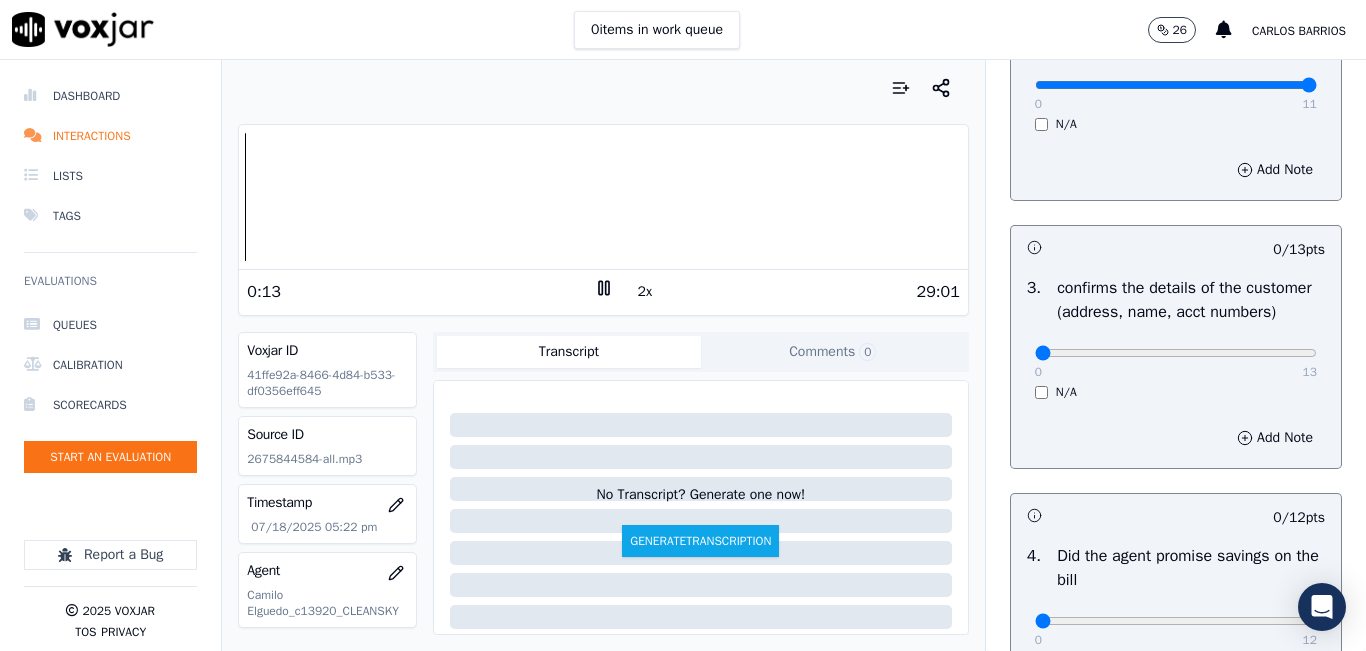 scroll, scrollTop: 500, scrollLeft: 0, axis: vertical 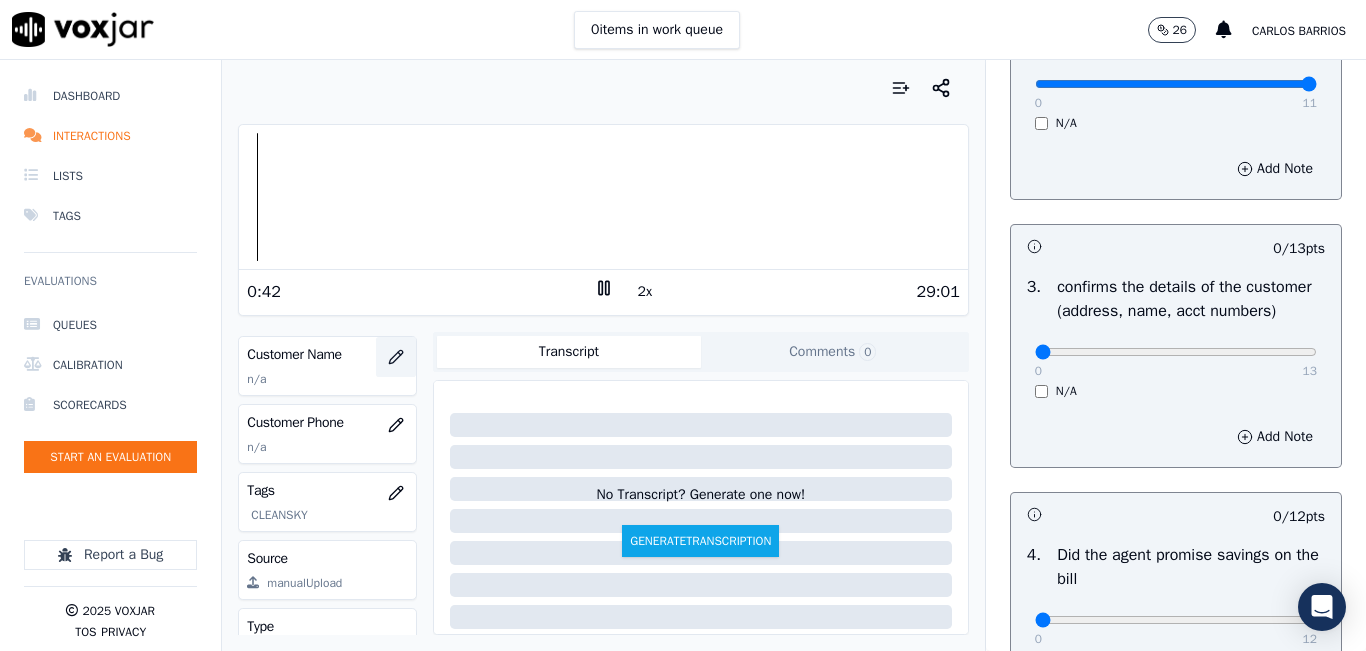 click 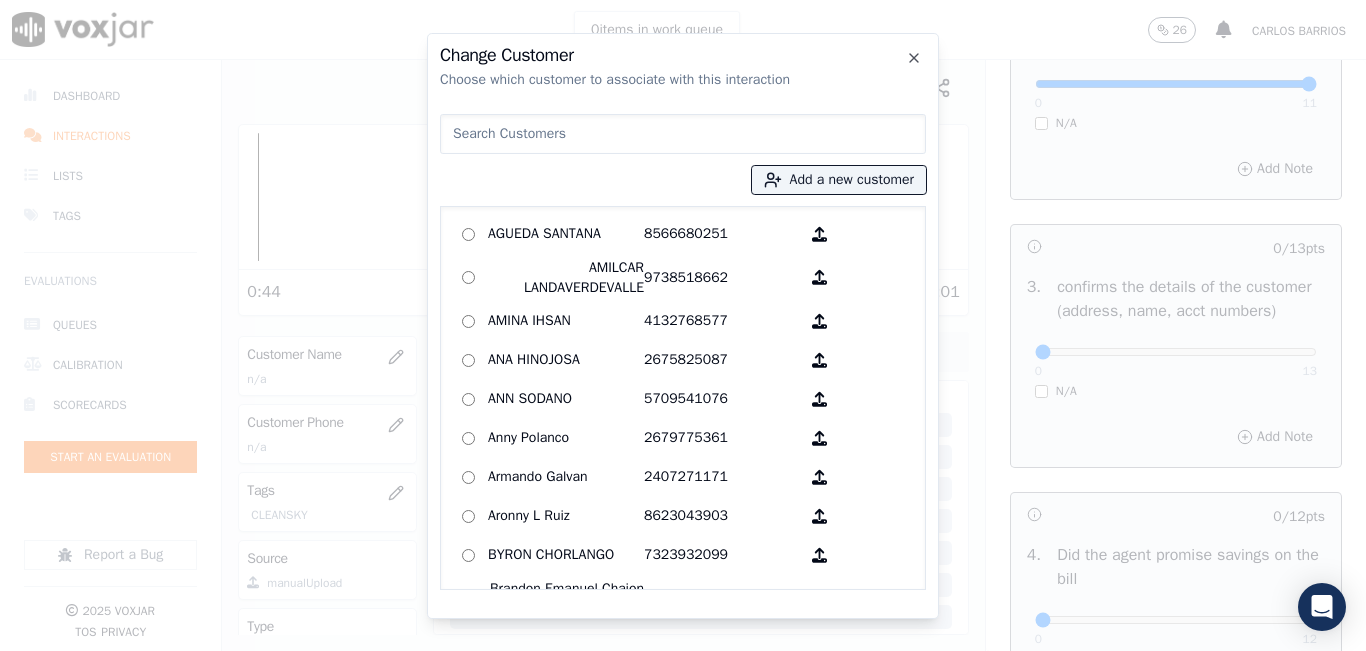 click at bounding box center (683, 134) 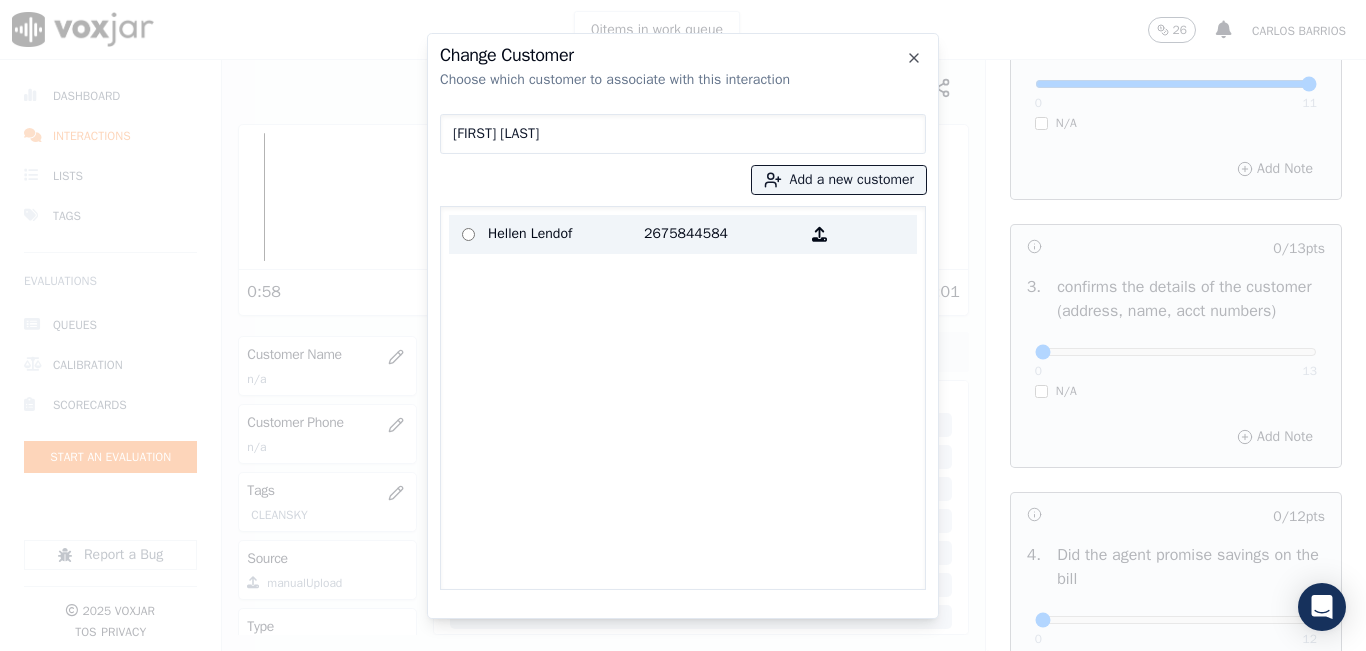 type on "HELLEN LENDOF" 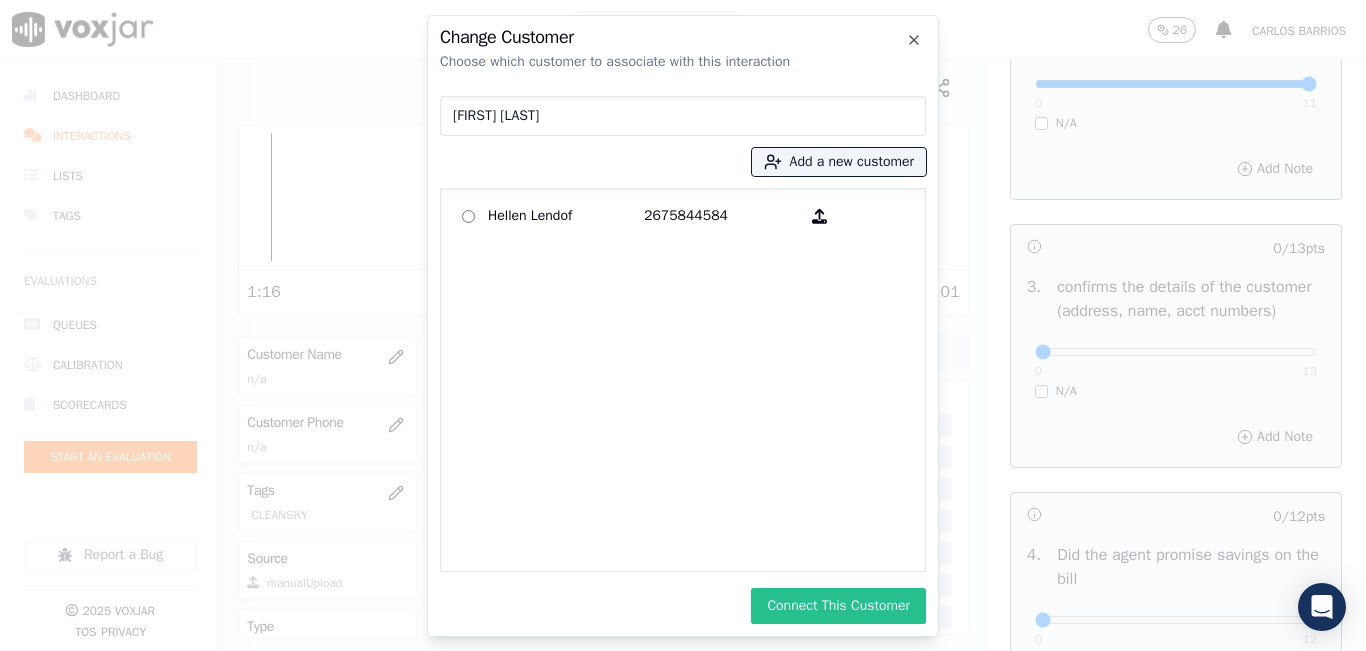 click on "Connect This Customer" at bounding box center [838, 606] 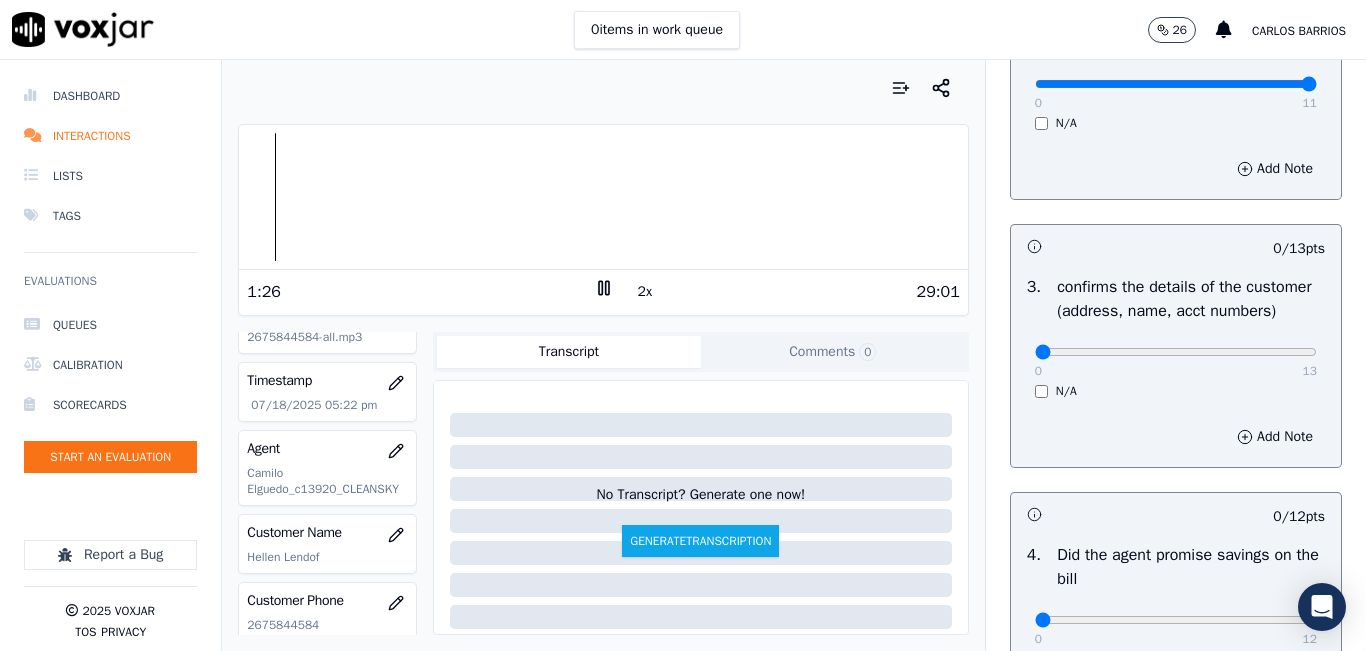 scroll, scrollTop: 0, scrollLeft: 0, axis: both 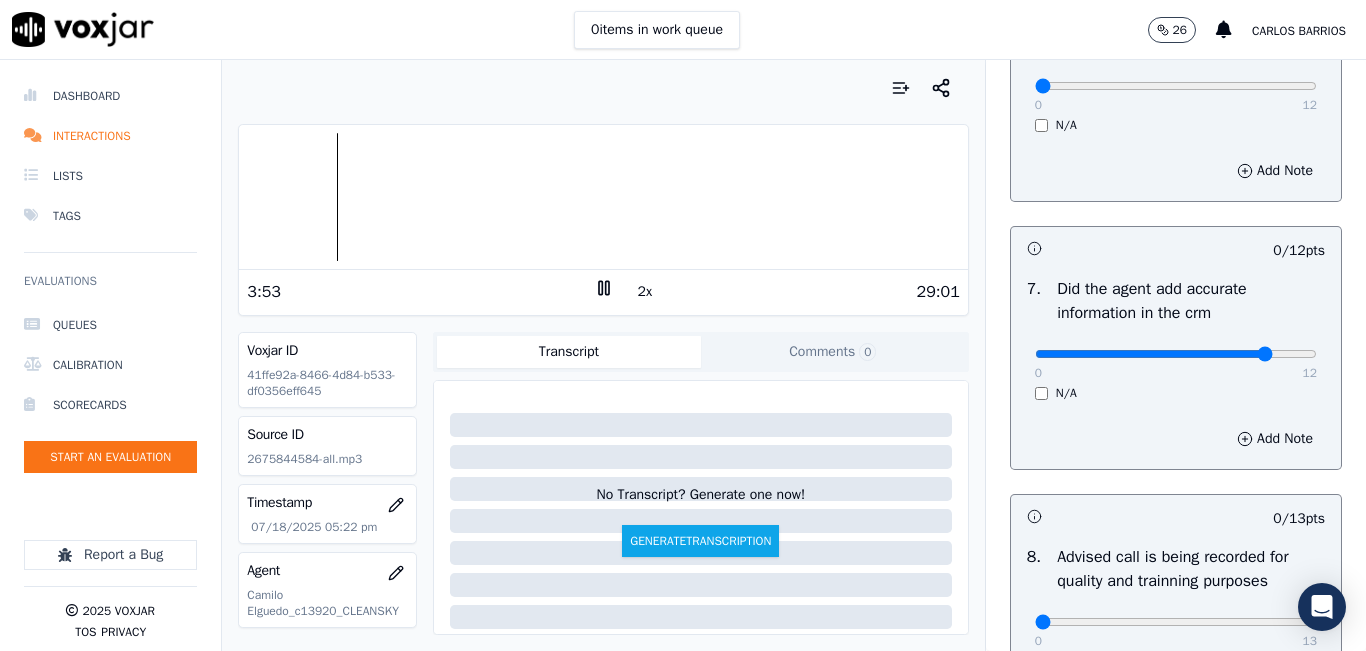 click at bounding box center [1176, -1278] 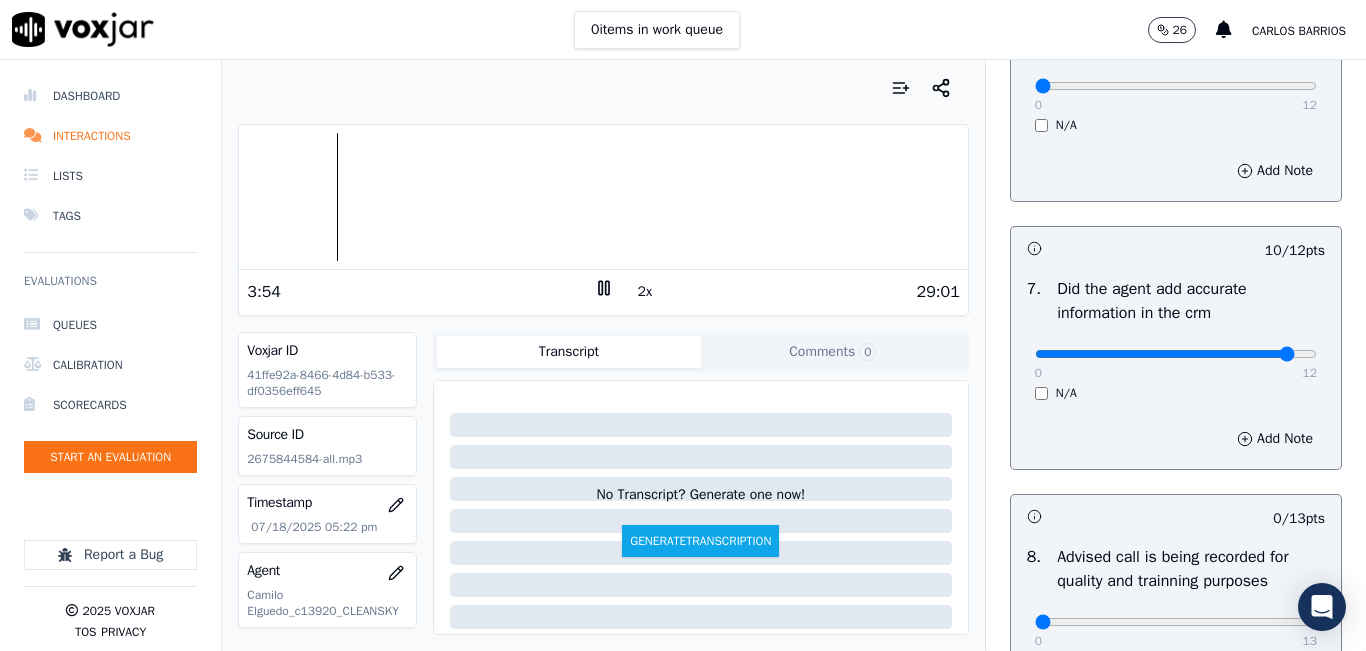 type on "11" 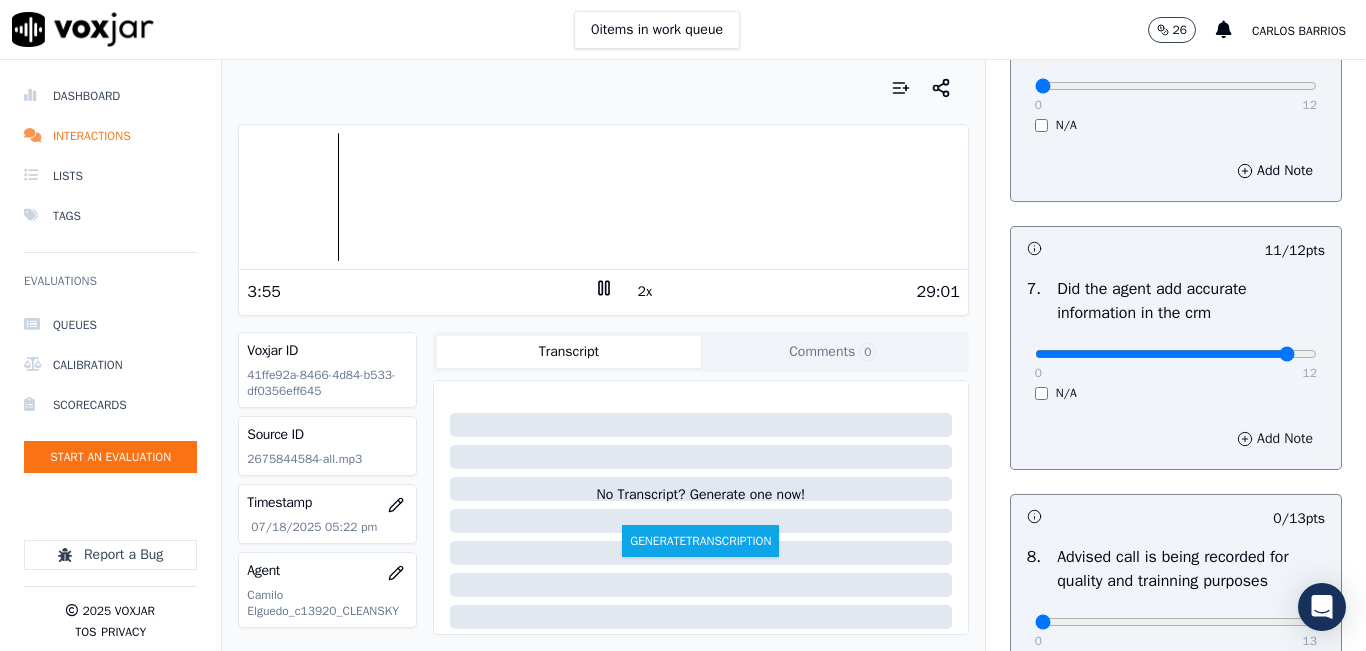 click on "Add Note" at bounding box center (1275, 439) 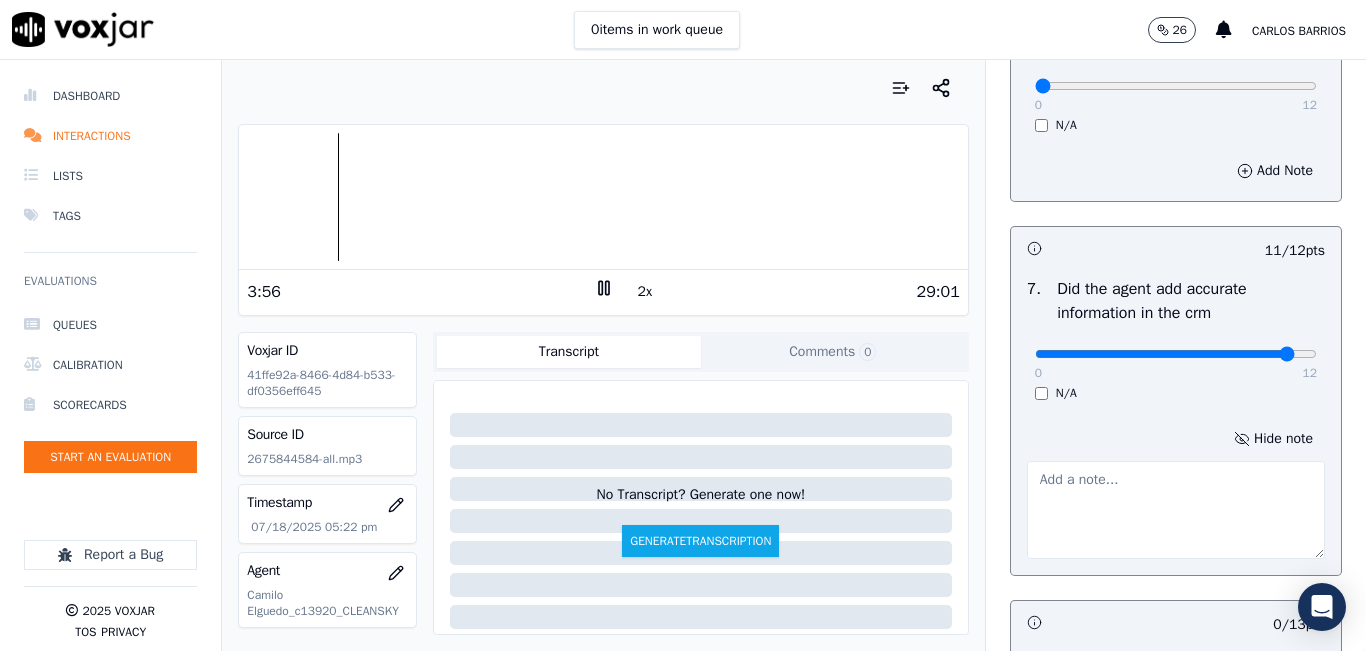 click at bounding box center [1176, 510] 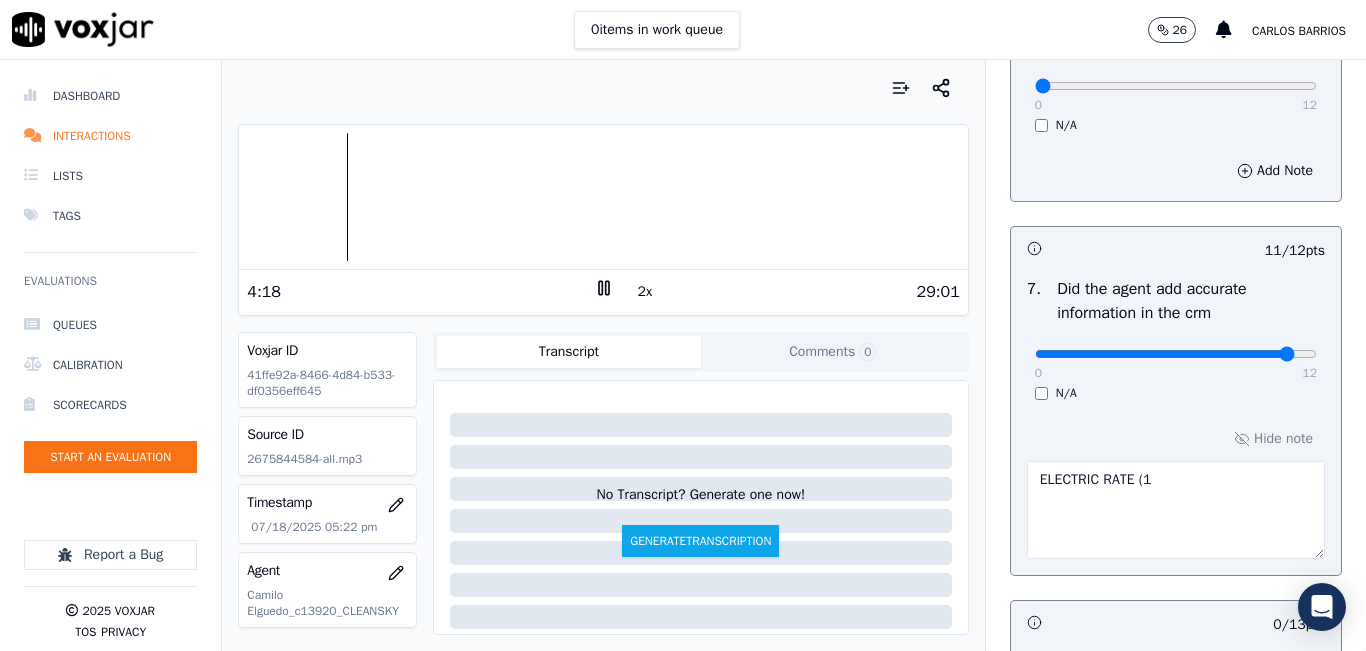 click on "ELECTRIC RATE (1" at bounding box center [1176, 510] 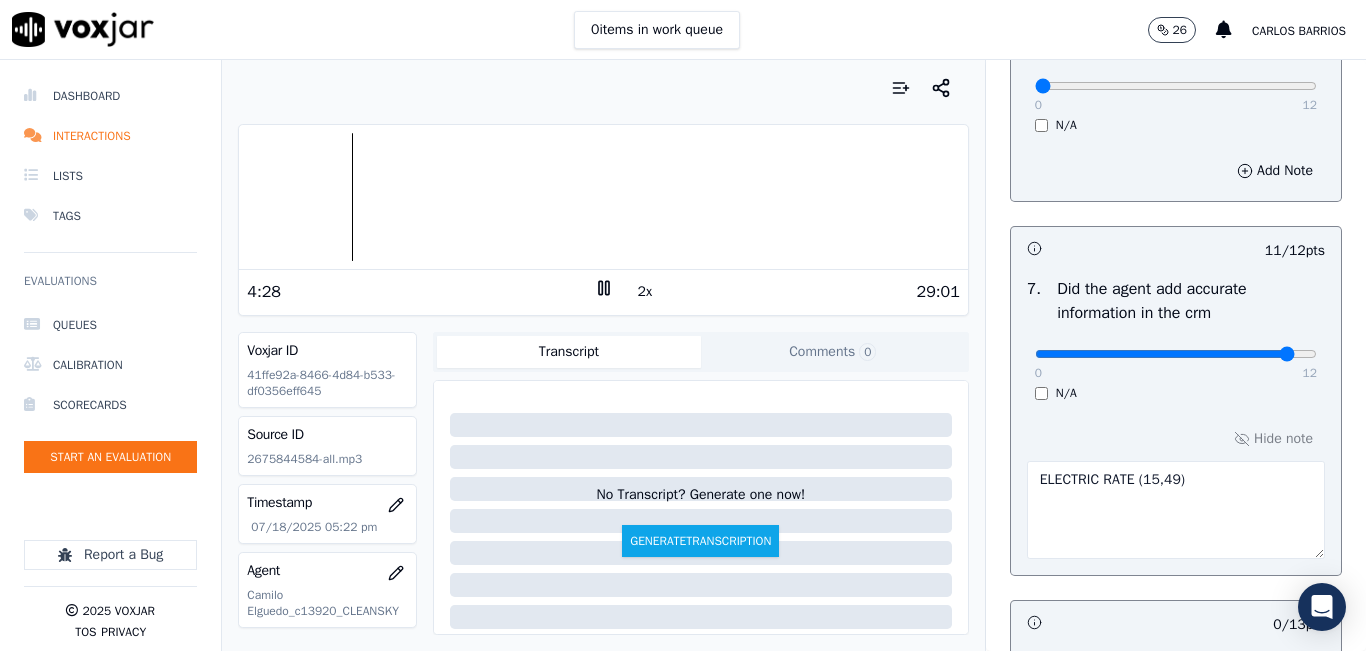 type on "ELECTRIC RATE (15,49)" 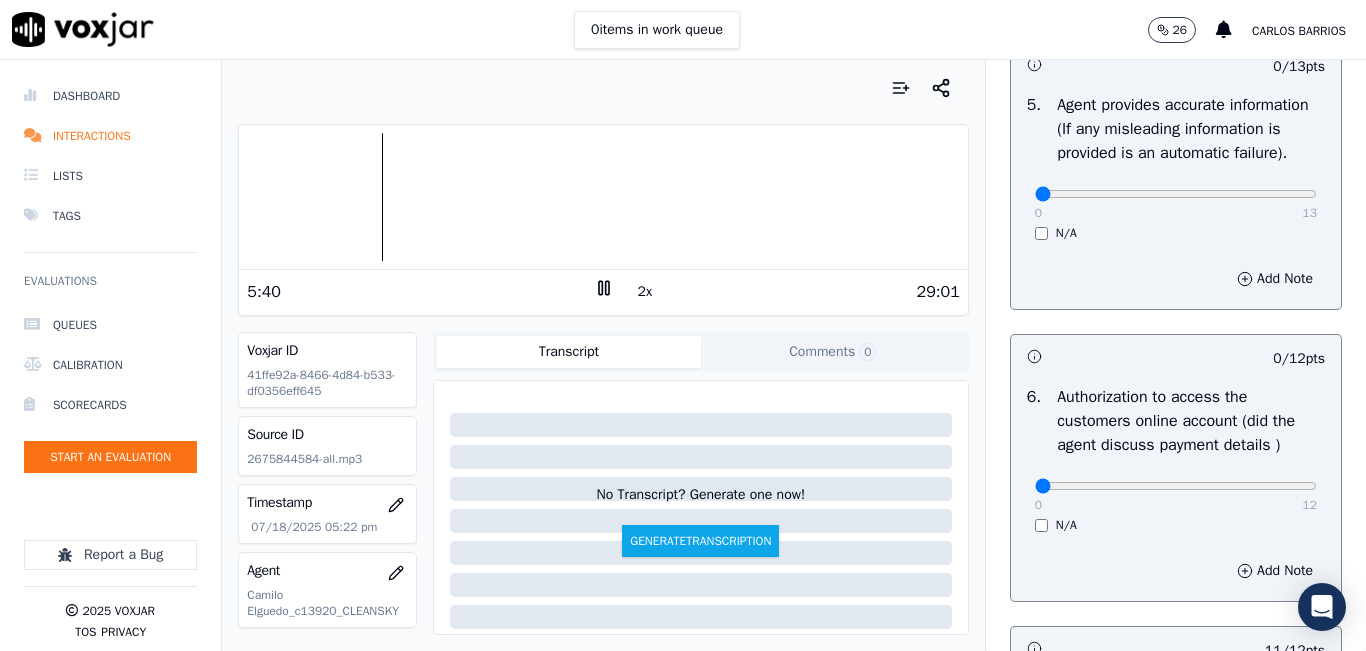 scroll, scrollTop: 1318, scrollLeft: 0, axis: vertical 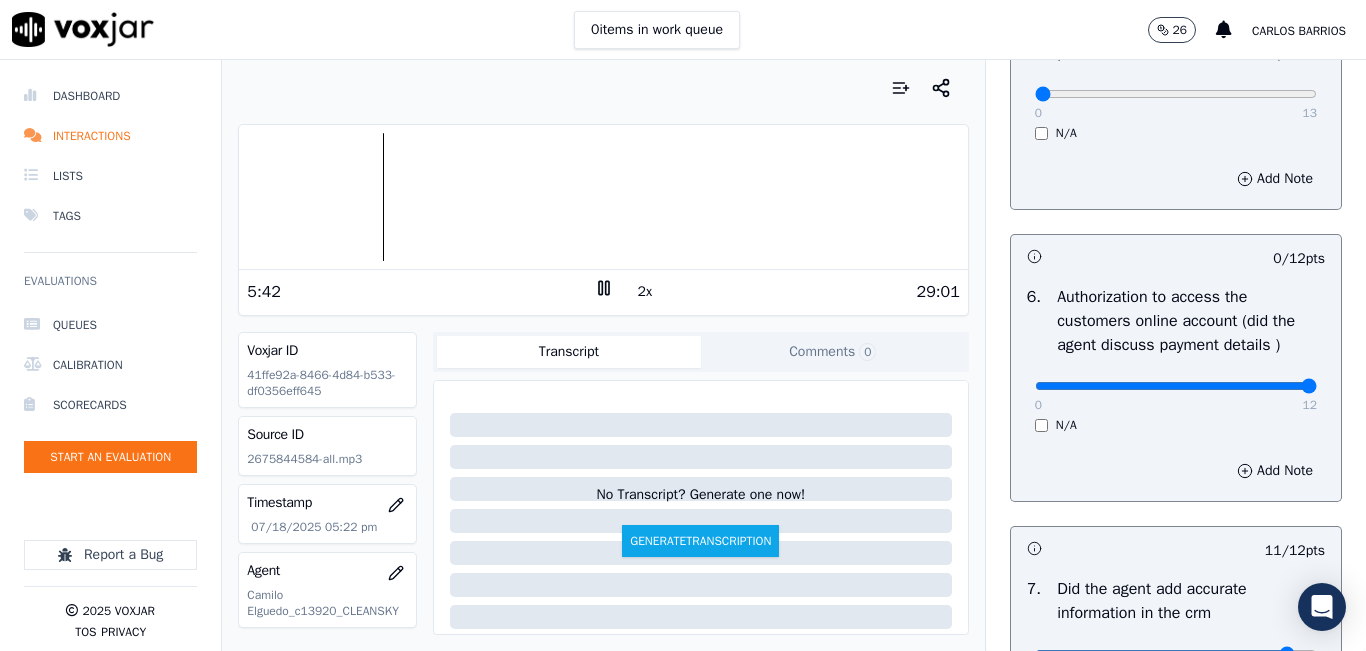 type on "12" 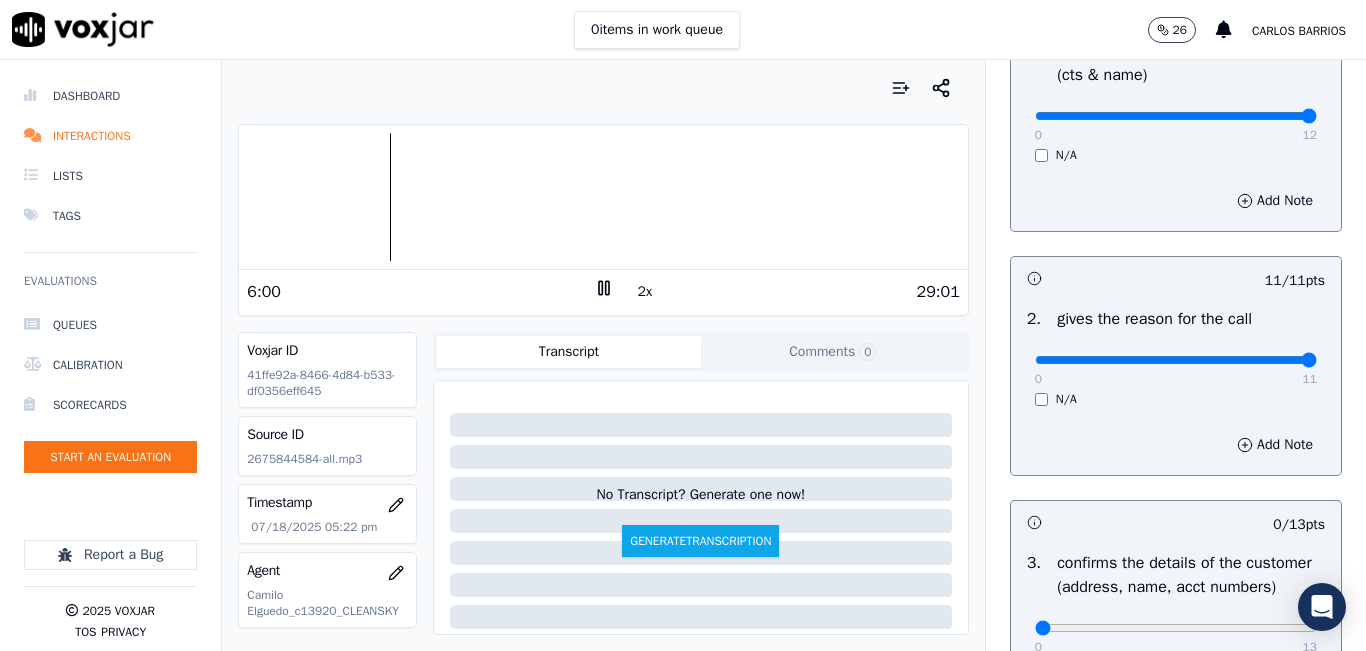 scroll, scrollTop: 218, scrollLeft: 0, axis: vertical 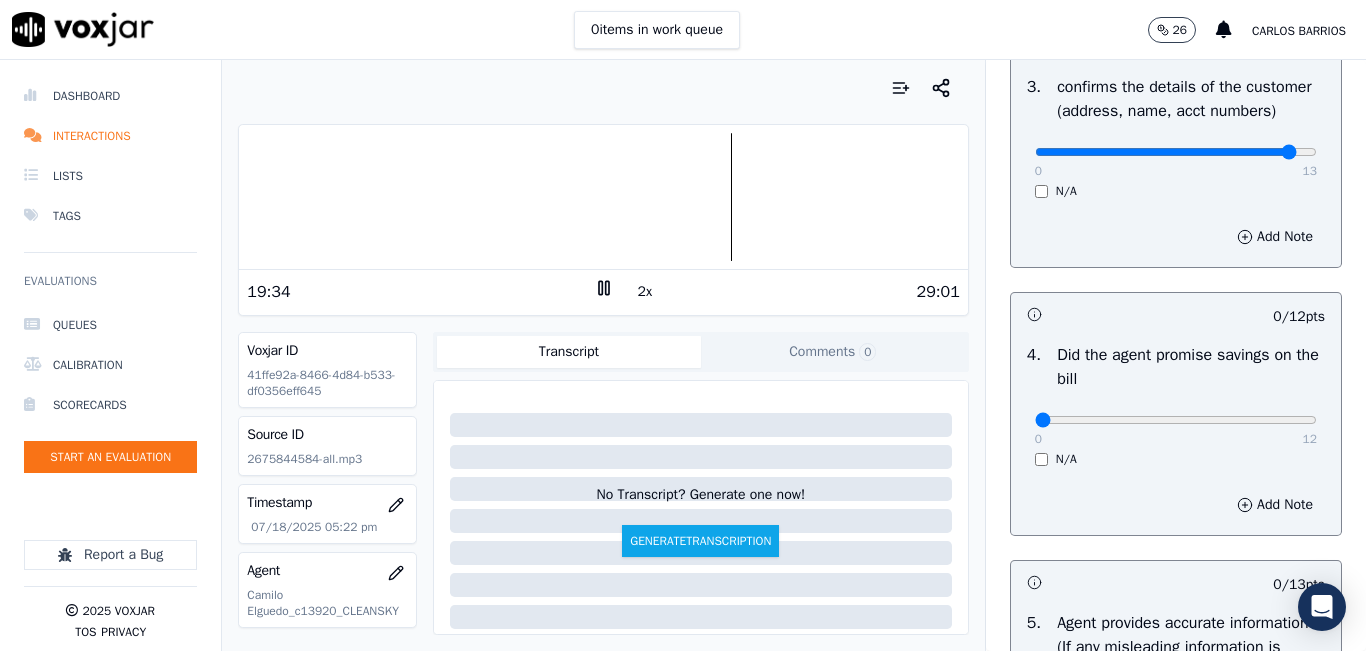 type on "12" 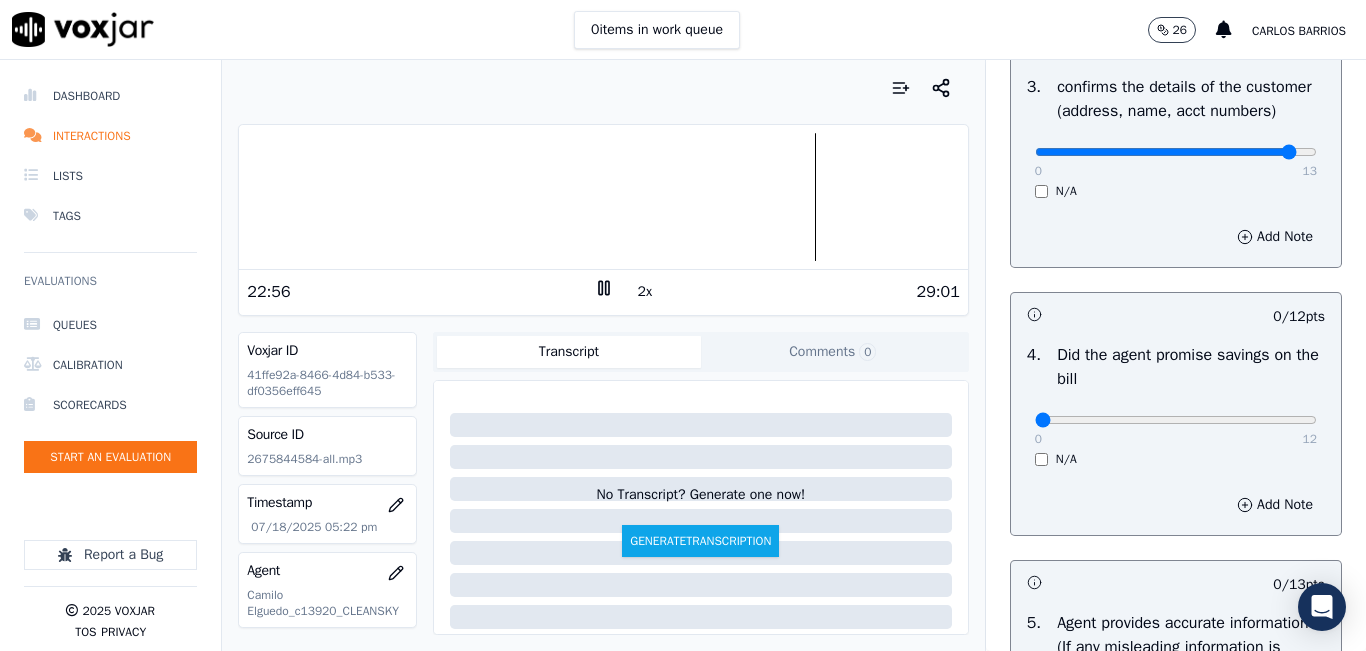 click on "N/A" at bounding box center [1176, 459] 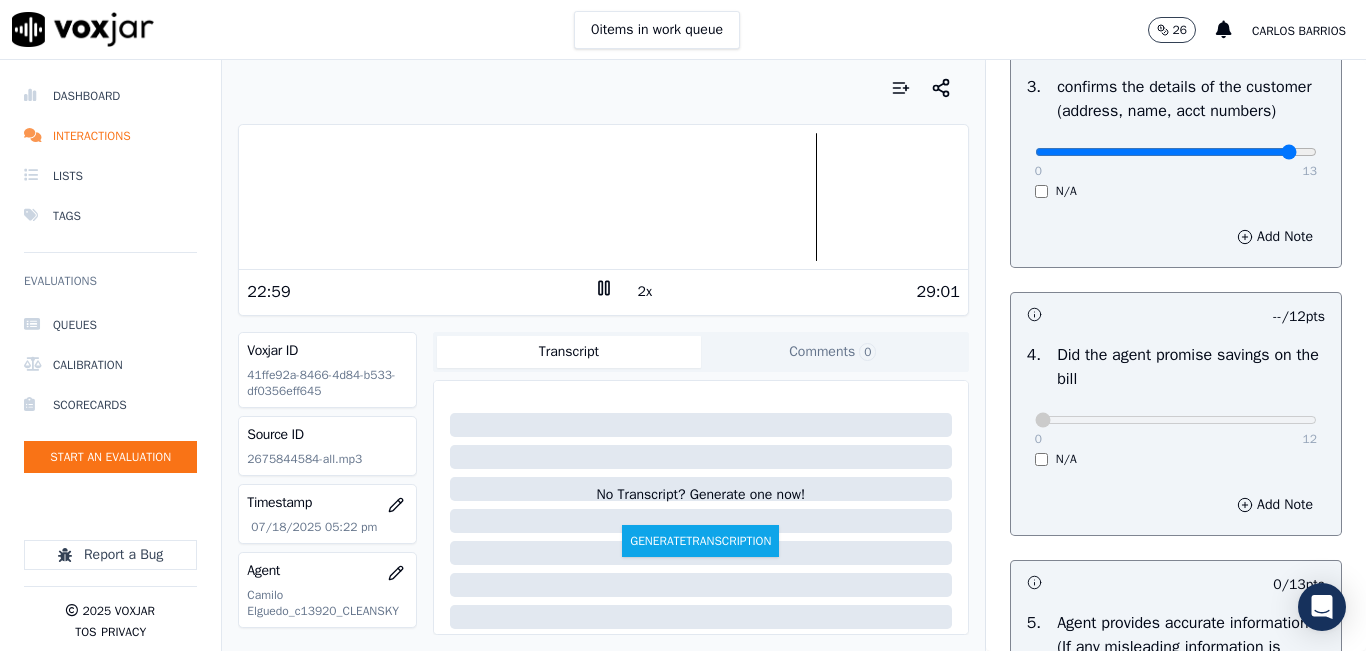 scroll, scrollTop: 1100, scrollLeft: 0, axis: vertical 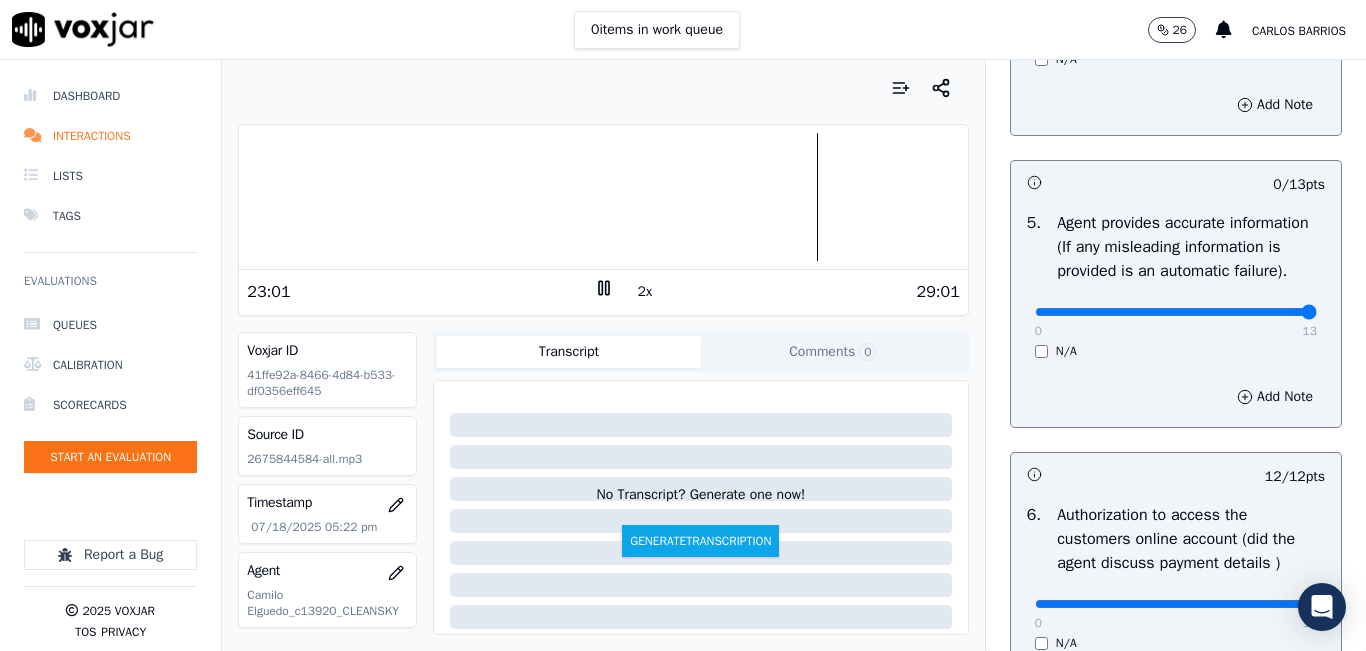 type on "13" 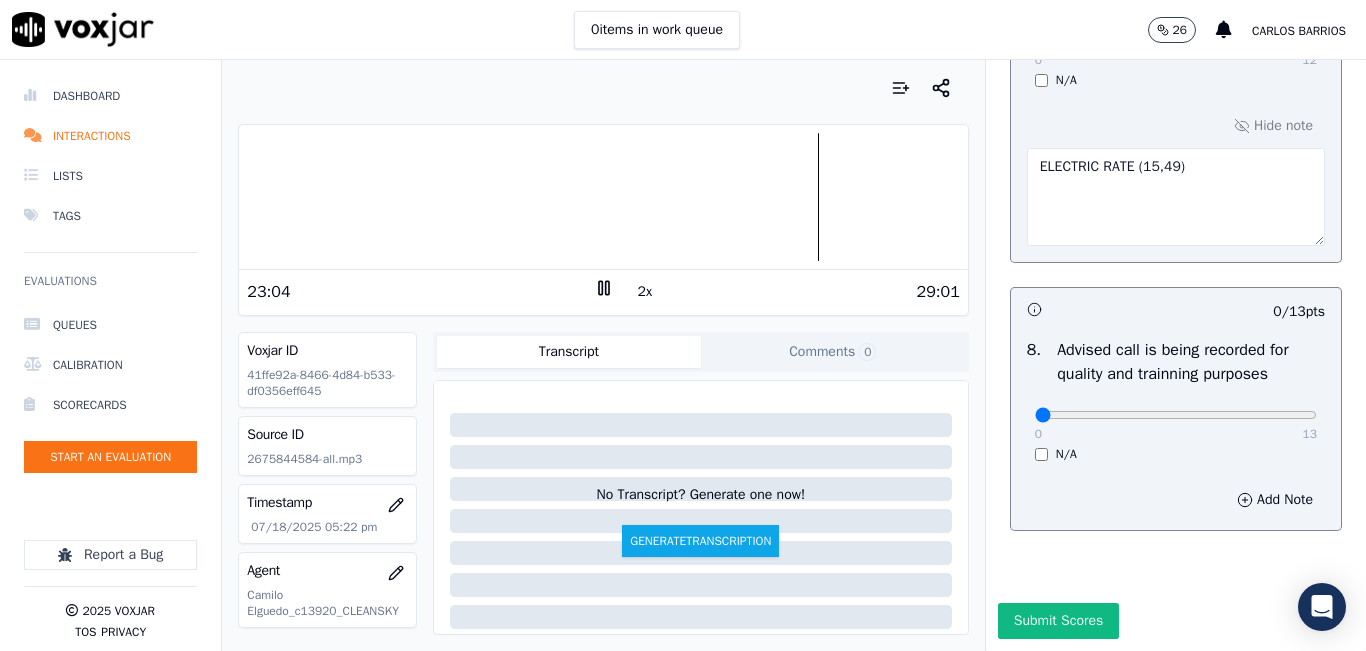scroll, scrollTop: 2024, scrollLeft: 0, axis: vertical 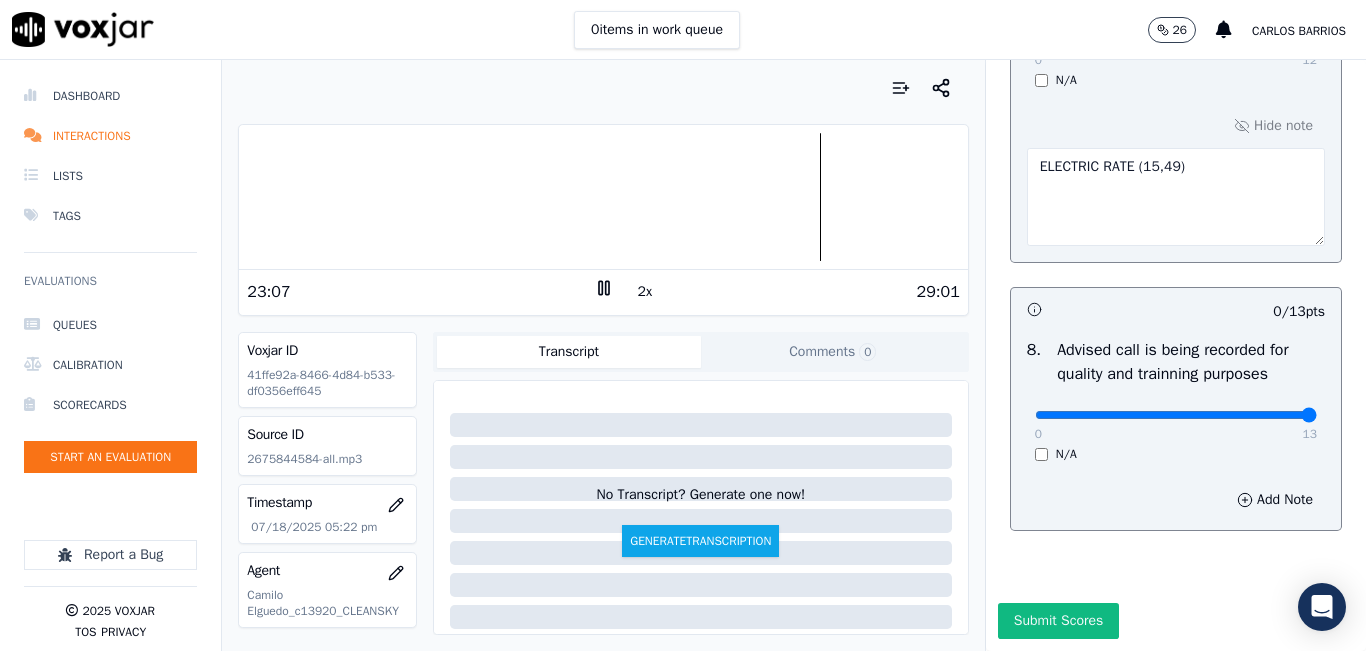 type on "13" 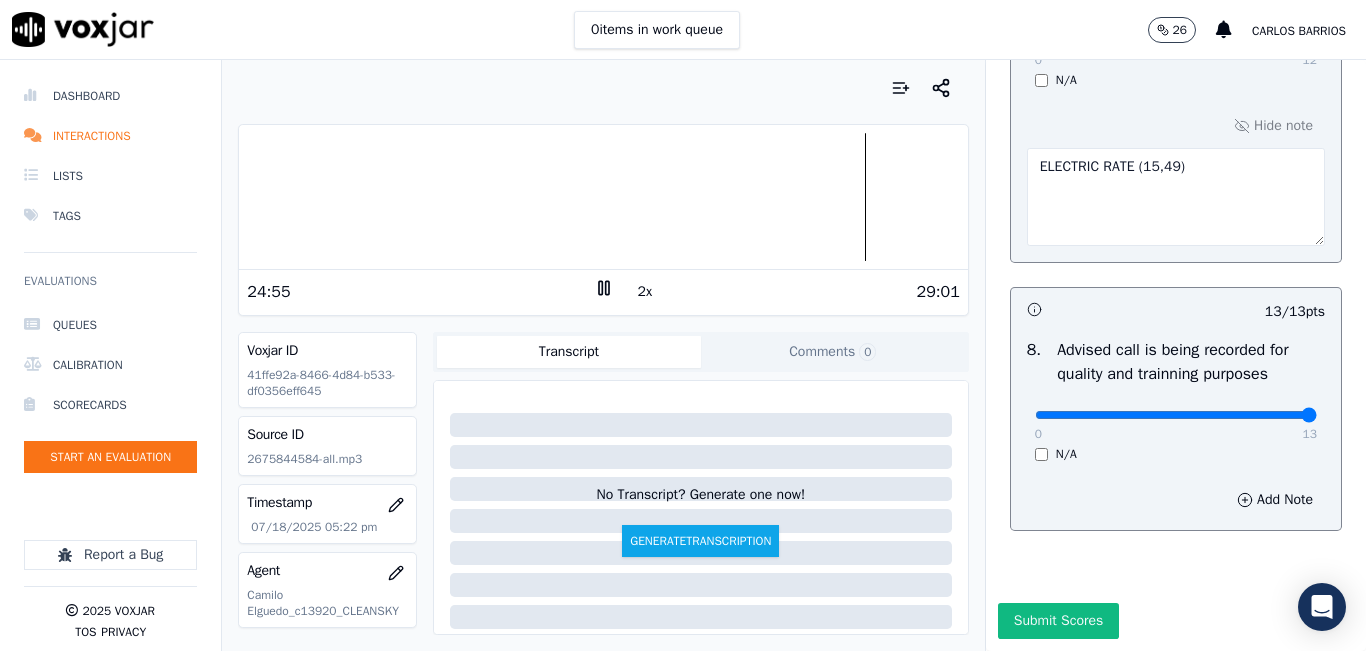 scroll, scrollTop: 2024, scrollLeft: 0, axis: vertical 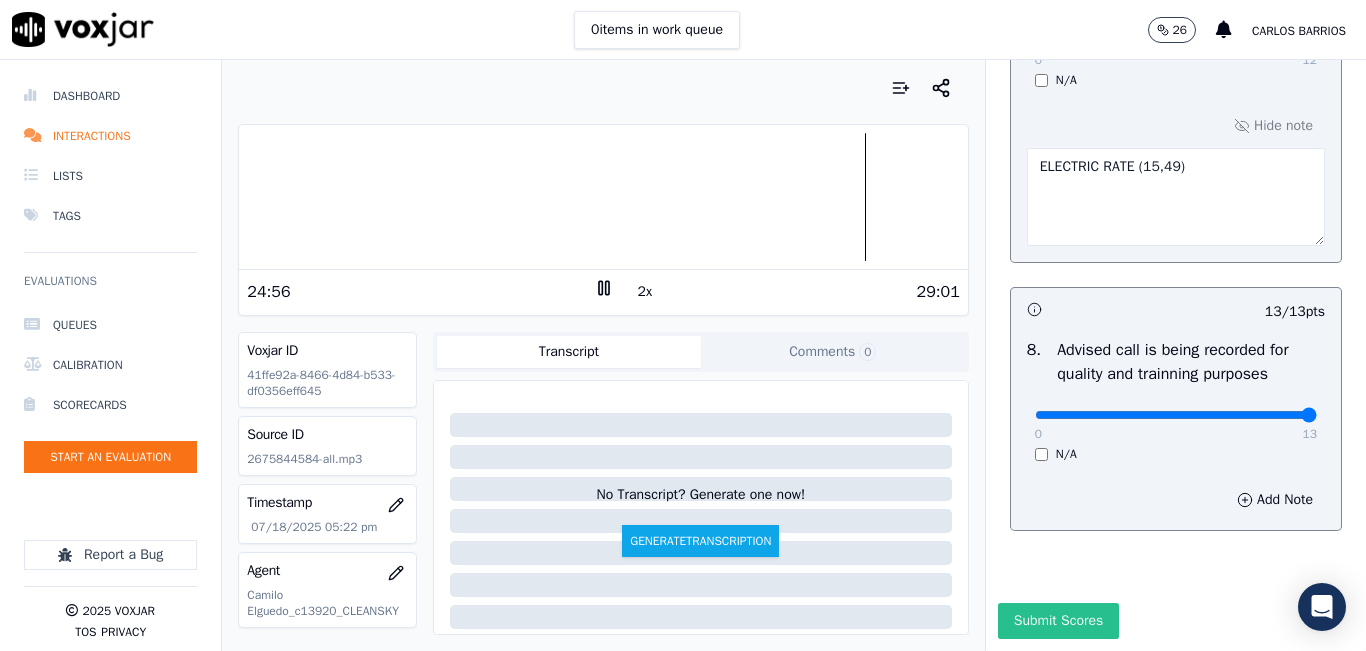click on "Submit Scores" at bounding box center [1058, 621] 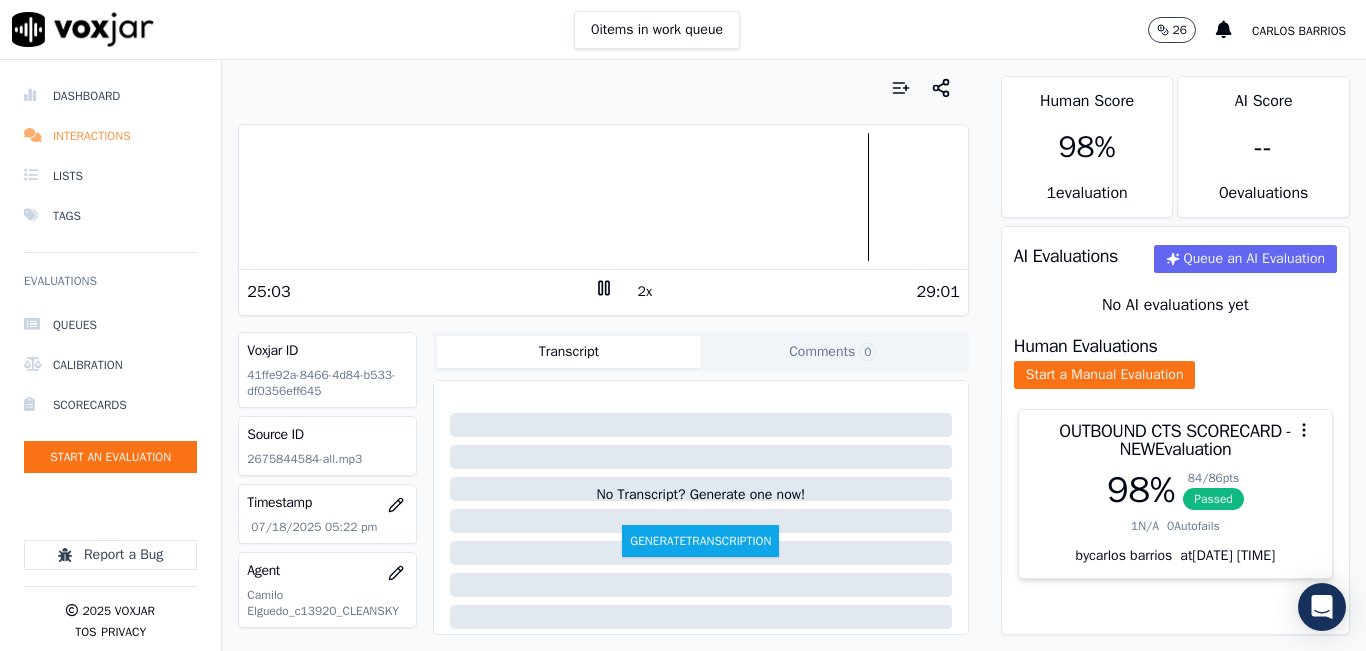 click on "Interactions" at bounding box center [110, 136] 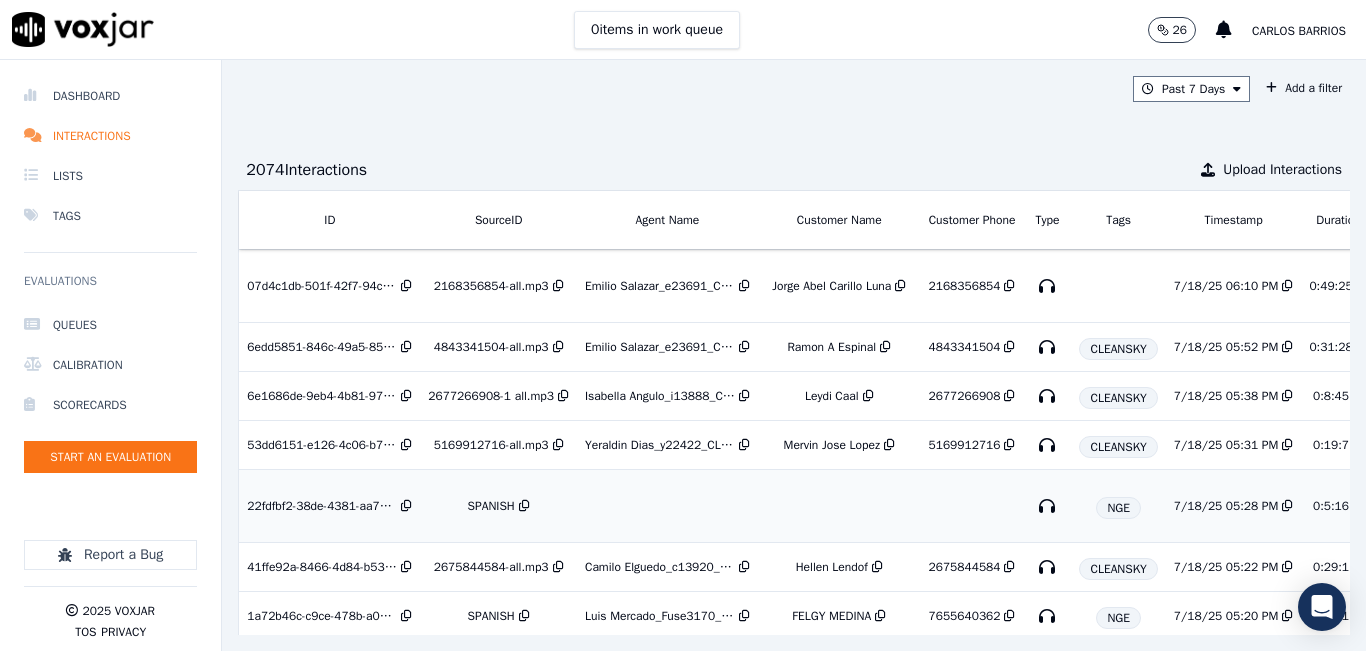 scroll, scrollTop: 100, scrollLeft: 0, axis: vertical 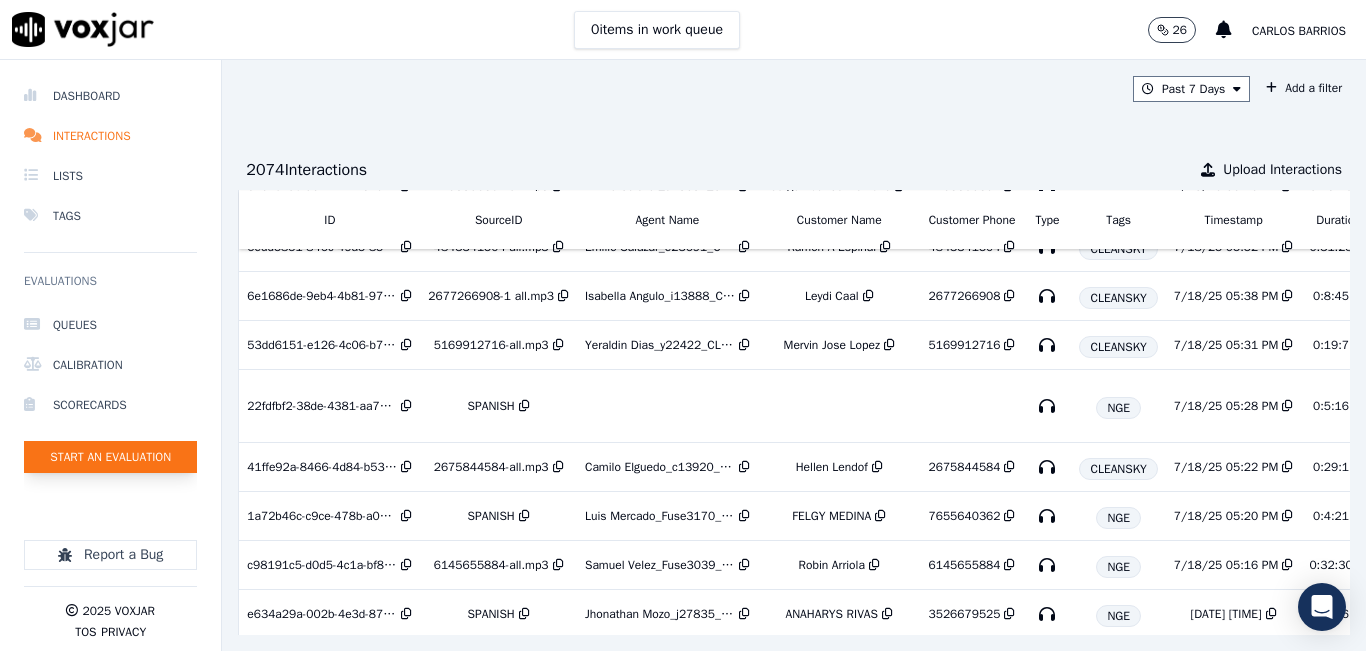 click on "Start an Evaluation" 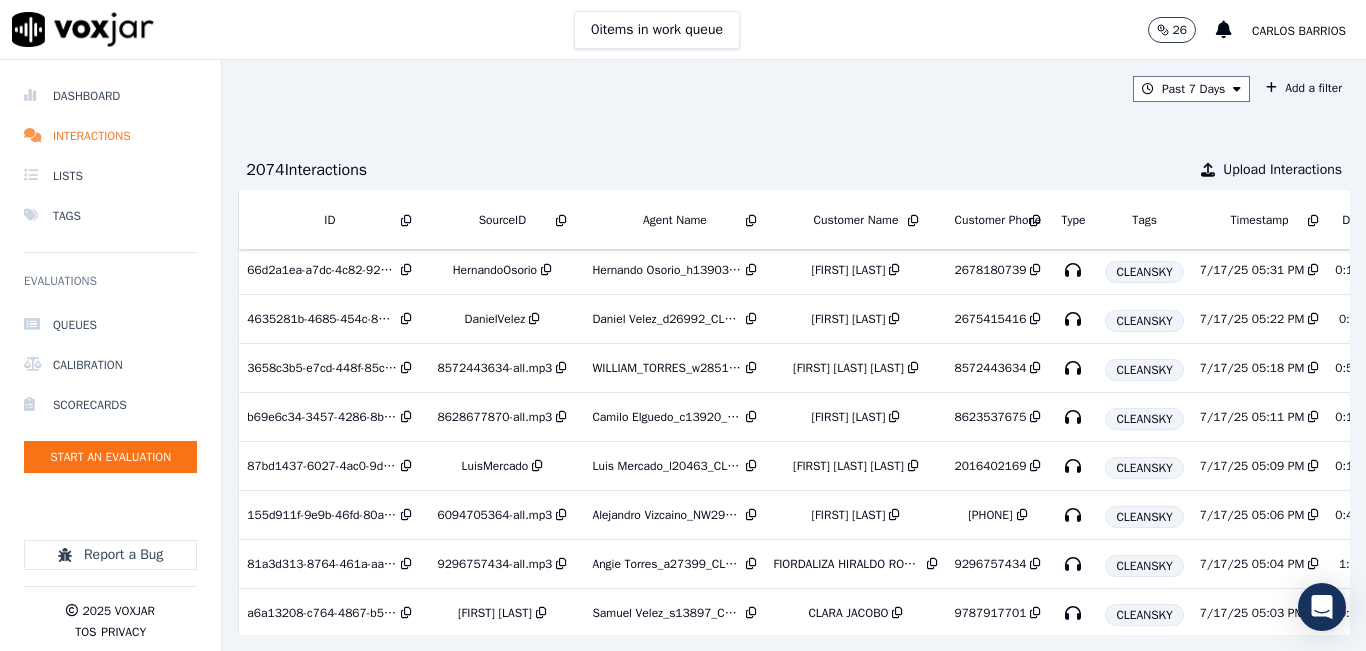 scroll, scrollTop: 7241, scrollLeft: 0, axis: vertical 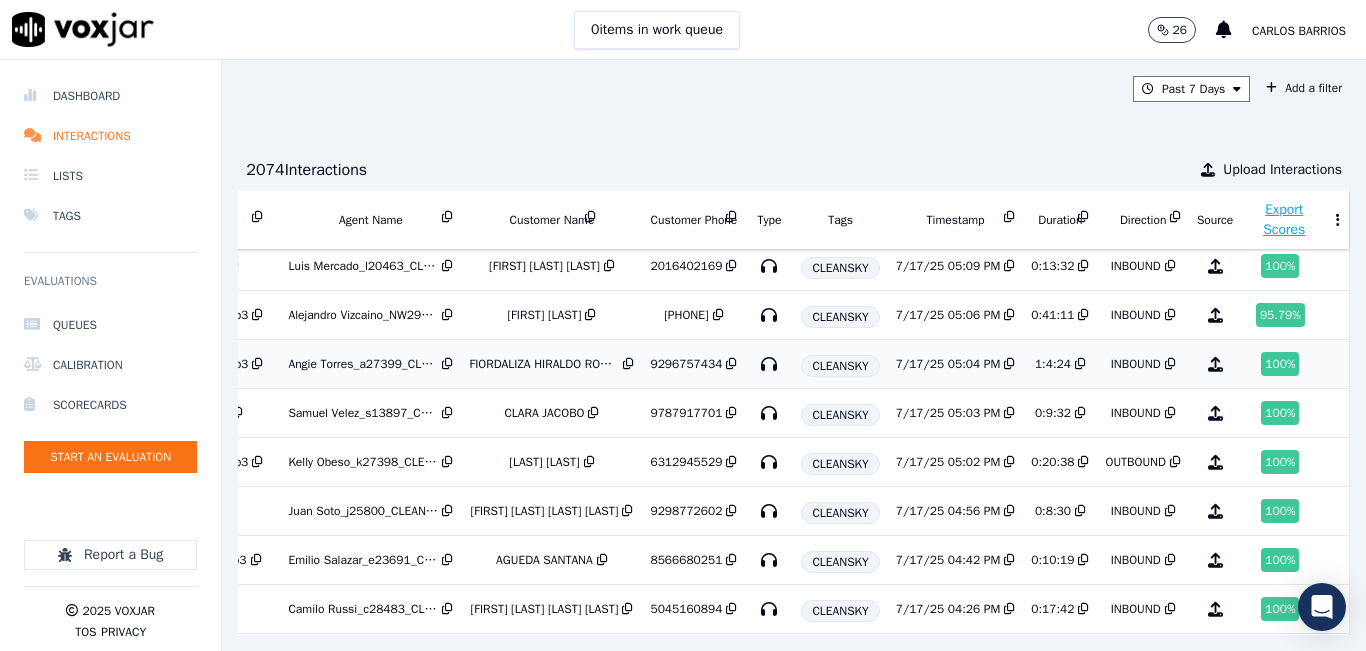 click on "9296757434" at bounding box center [693, 364] 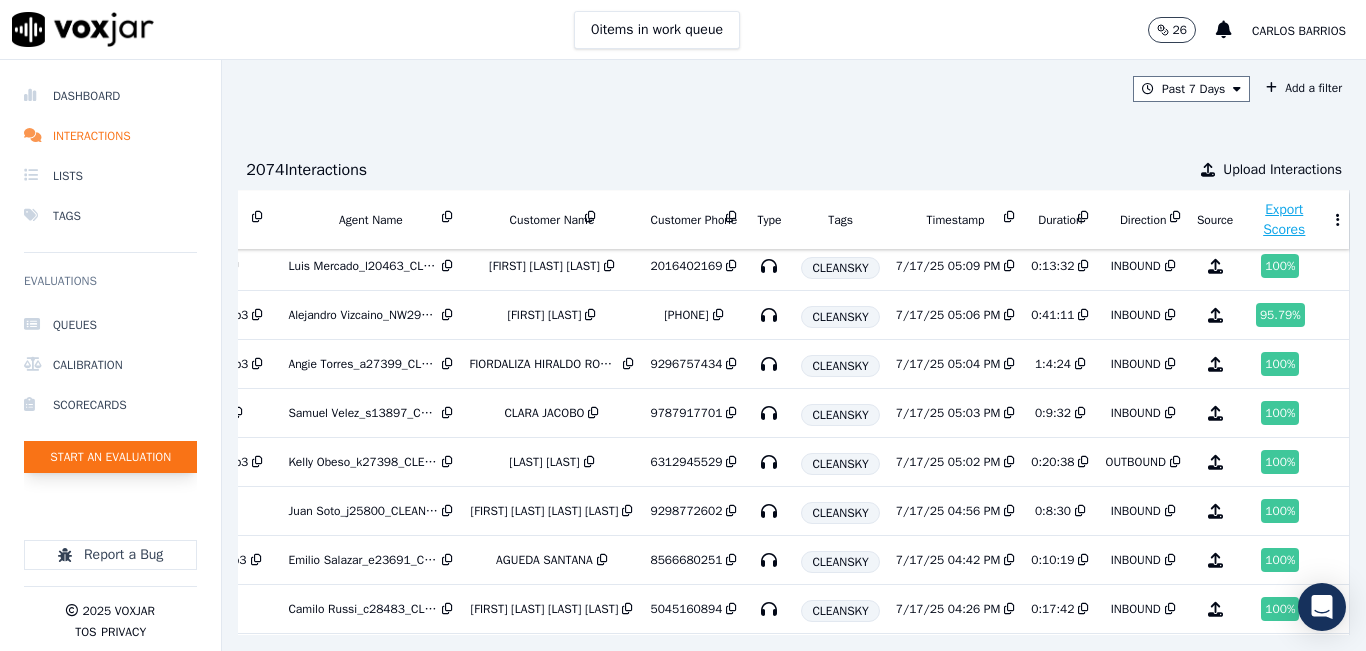 click on "Start an Evaluation" 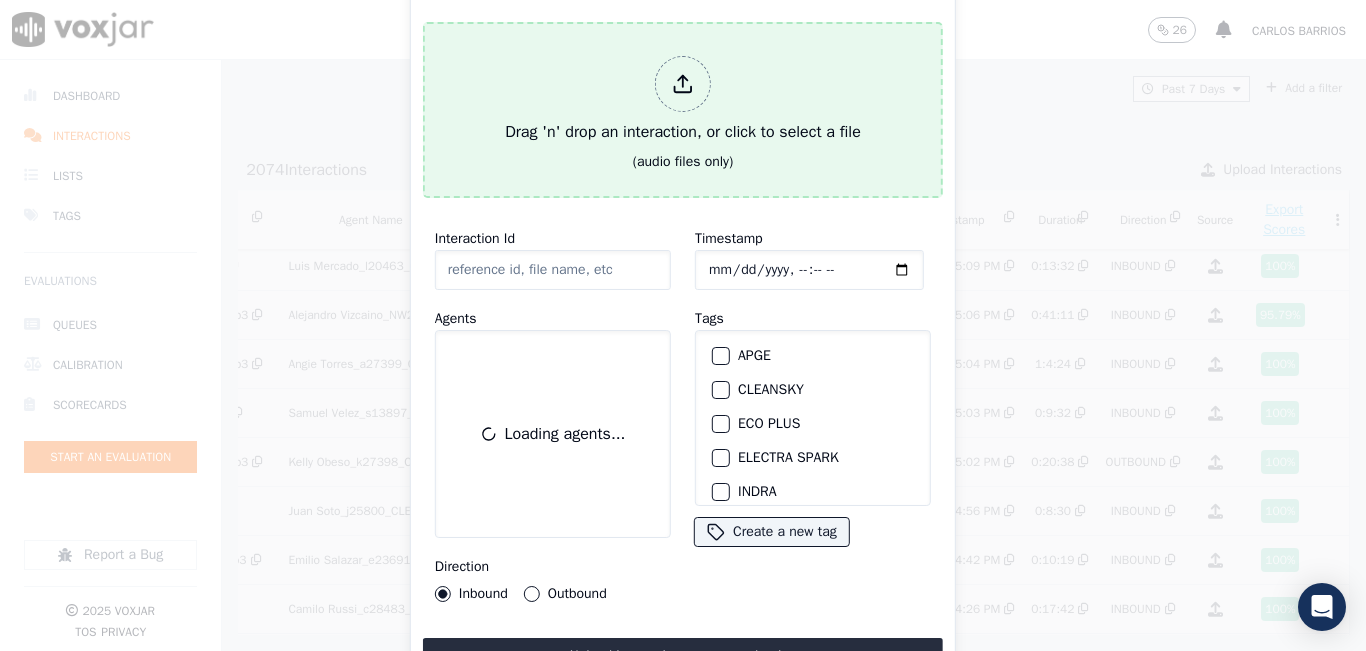 click on "Drag 'n' drop an interaction, or click to select a file" at bounding box center [683, 100] 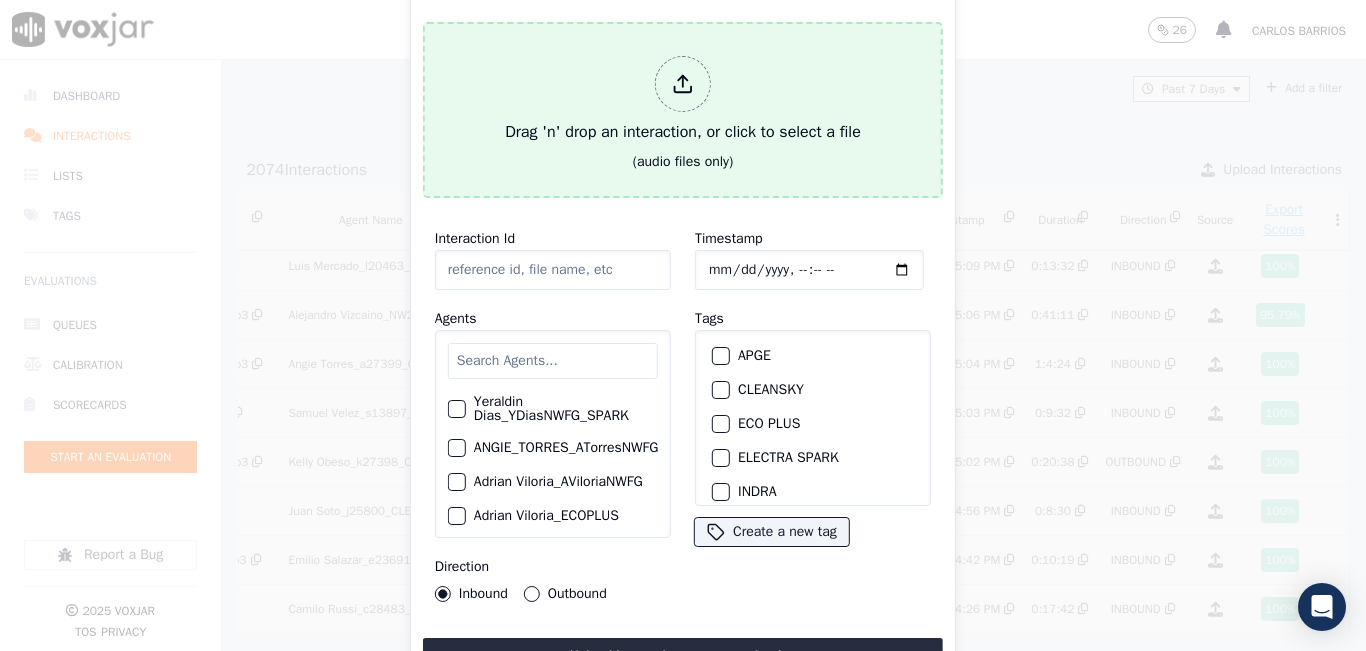type on "20250717-145949_9296757434-all.mp3" 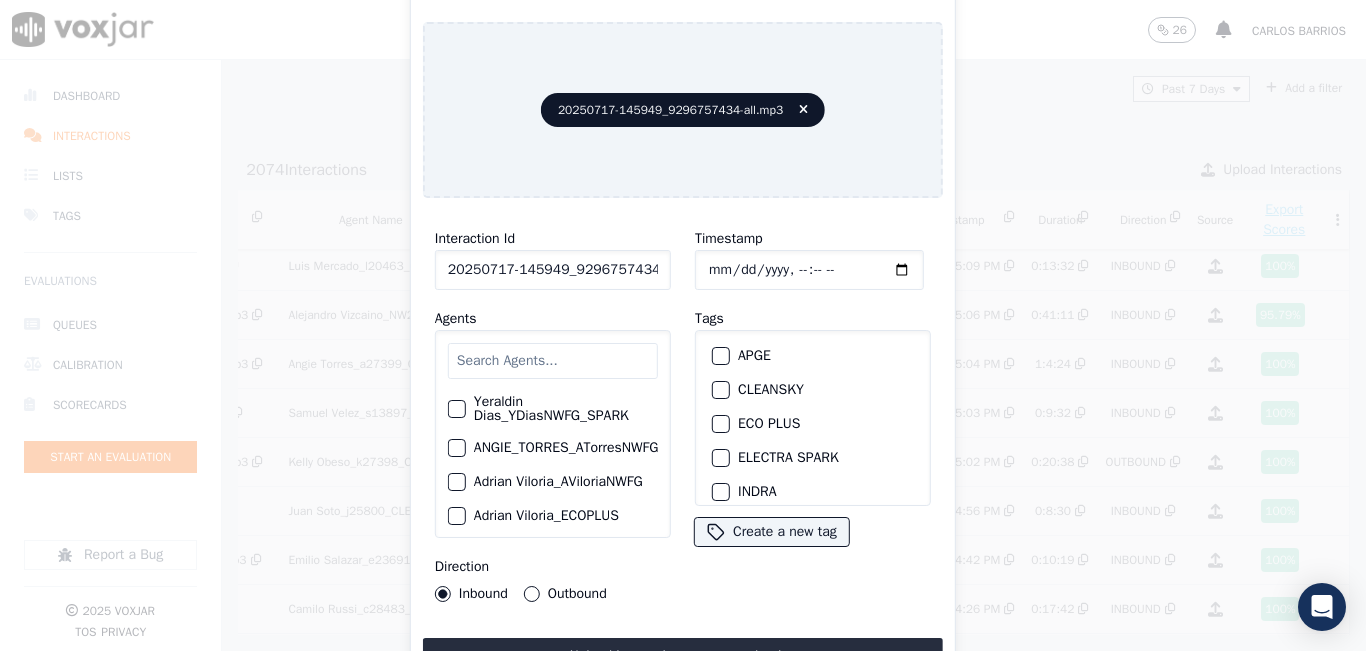 click at bounding box center [553, 361] 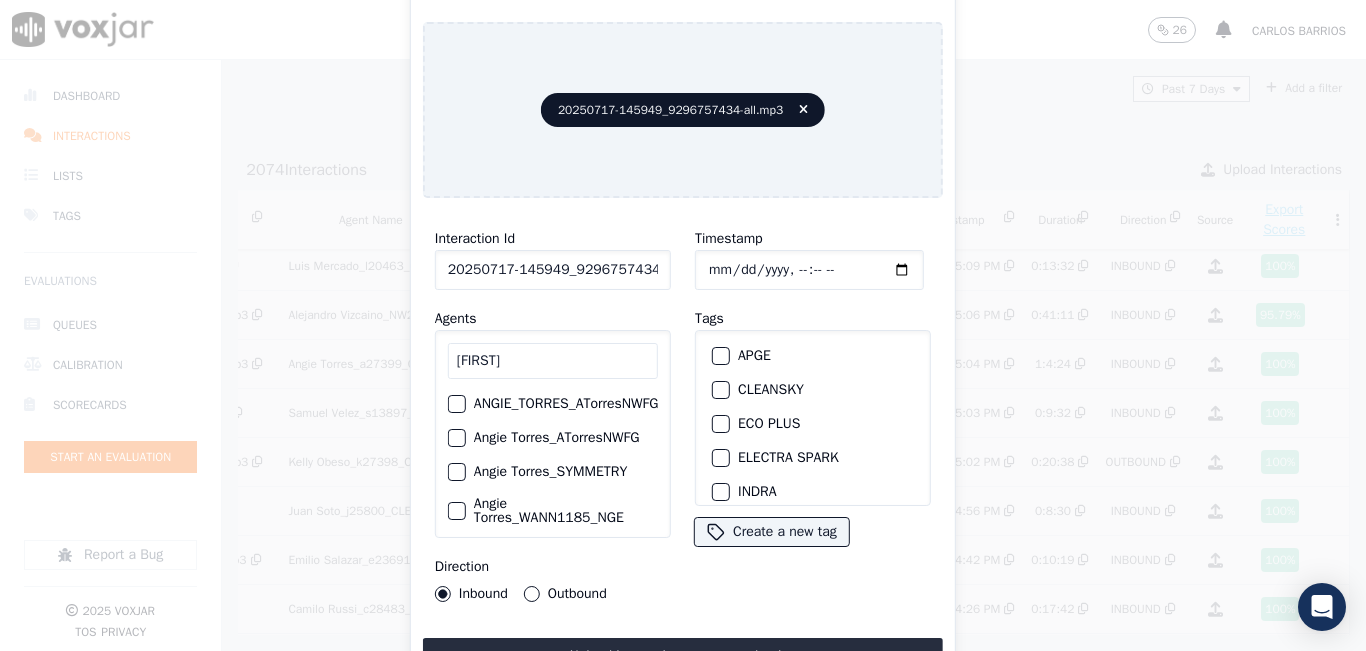 type on "ANGIE" 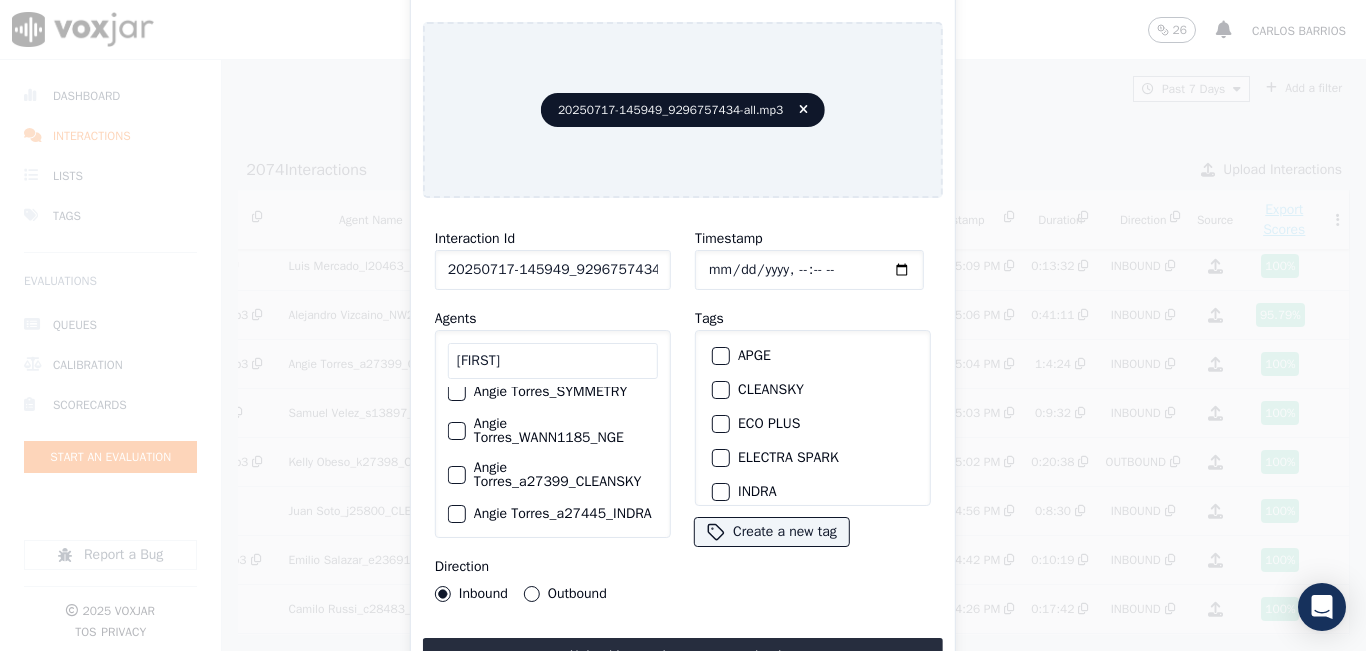 scroll, scrollTop: 120, scrollLeft: 0, axis: vertical 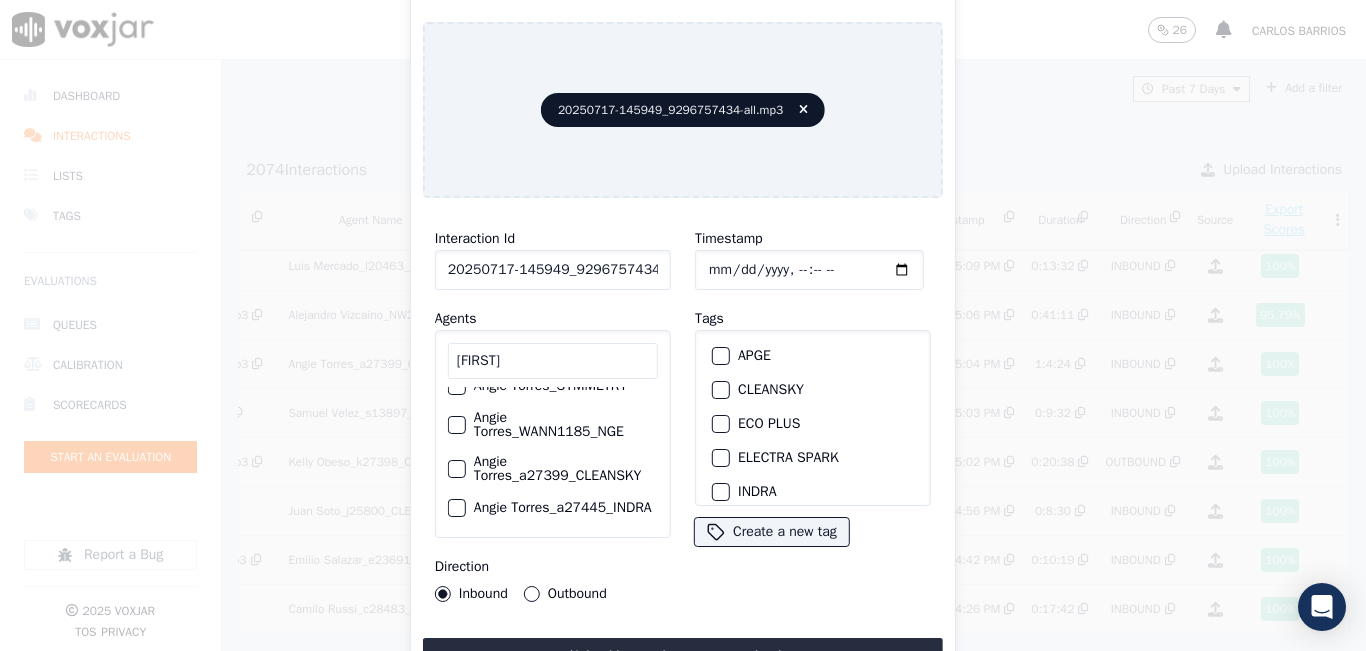 click on "Angie Torres_a27399_CLEANSKY" 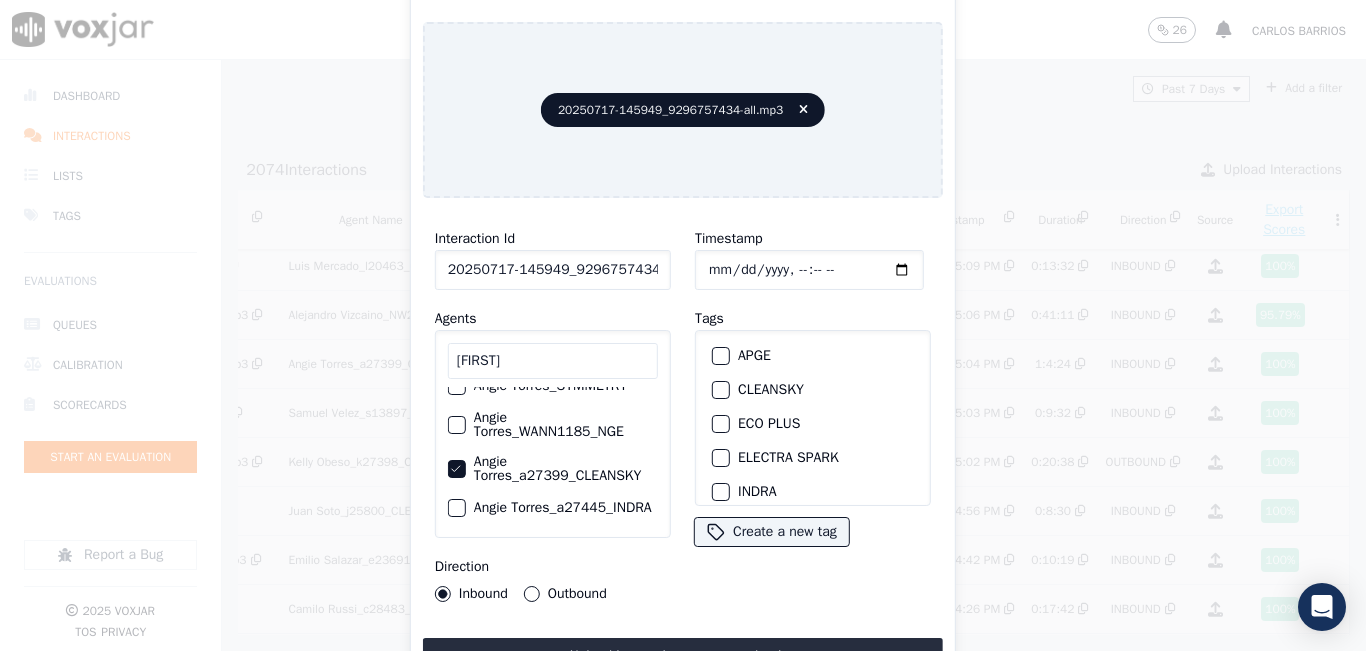 click at bounding box center (720, 390) 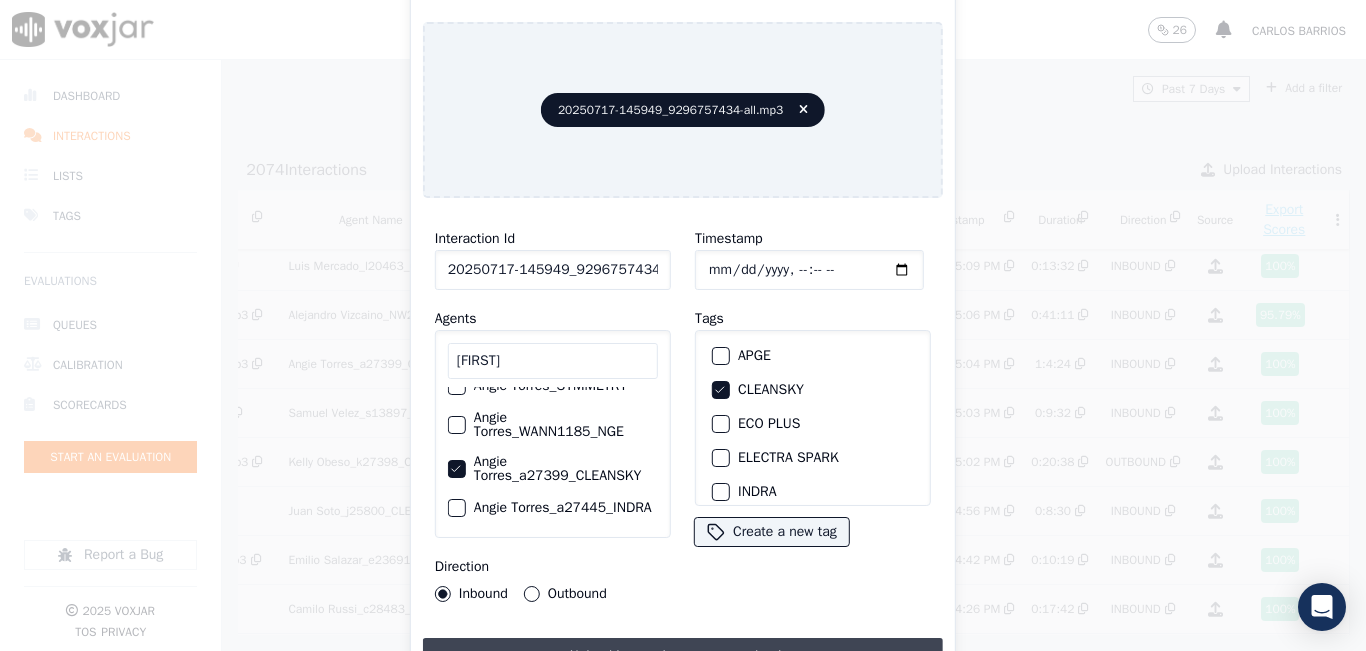 click on "Upload interaction to start evaluation" at bounding box center [683, 656] 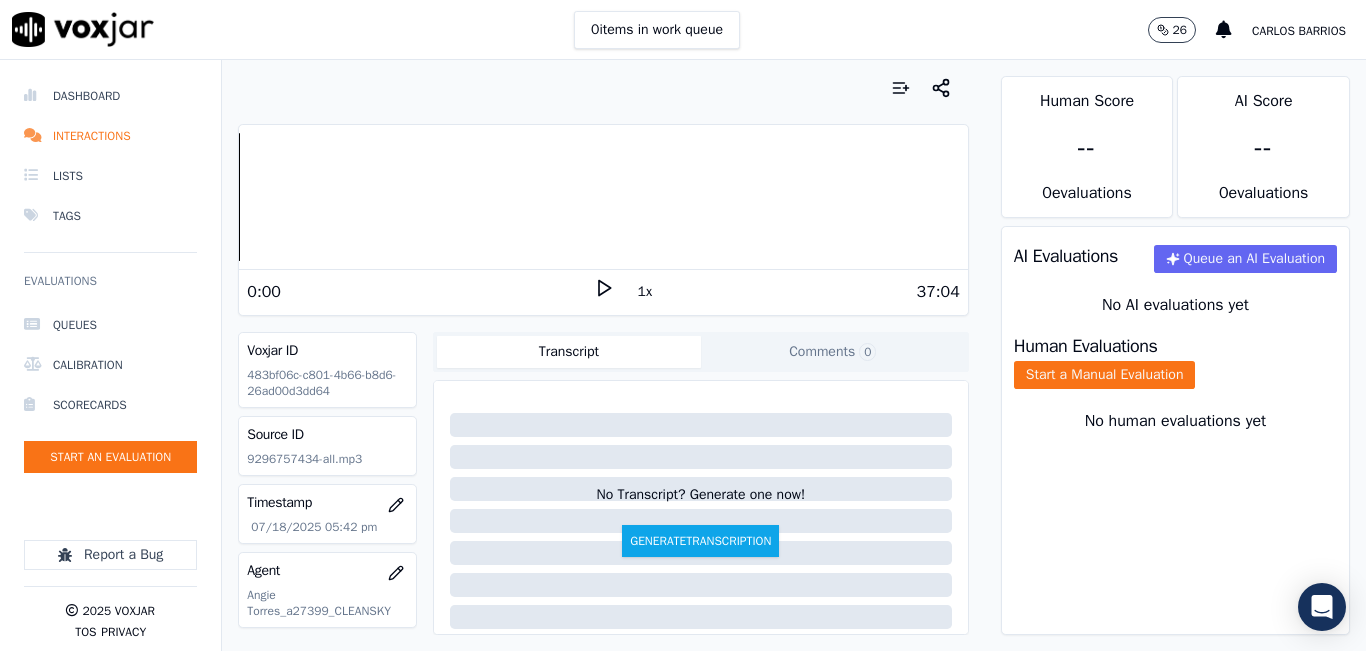 click on "1x" at bounding box center [645, 292] 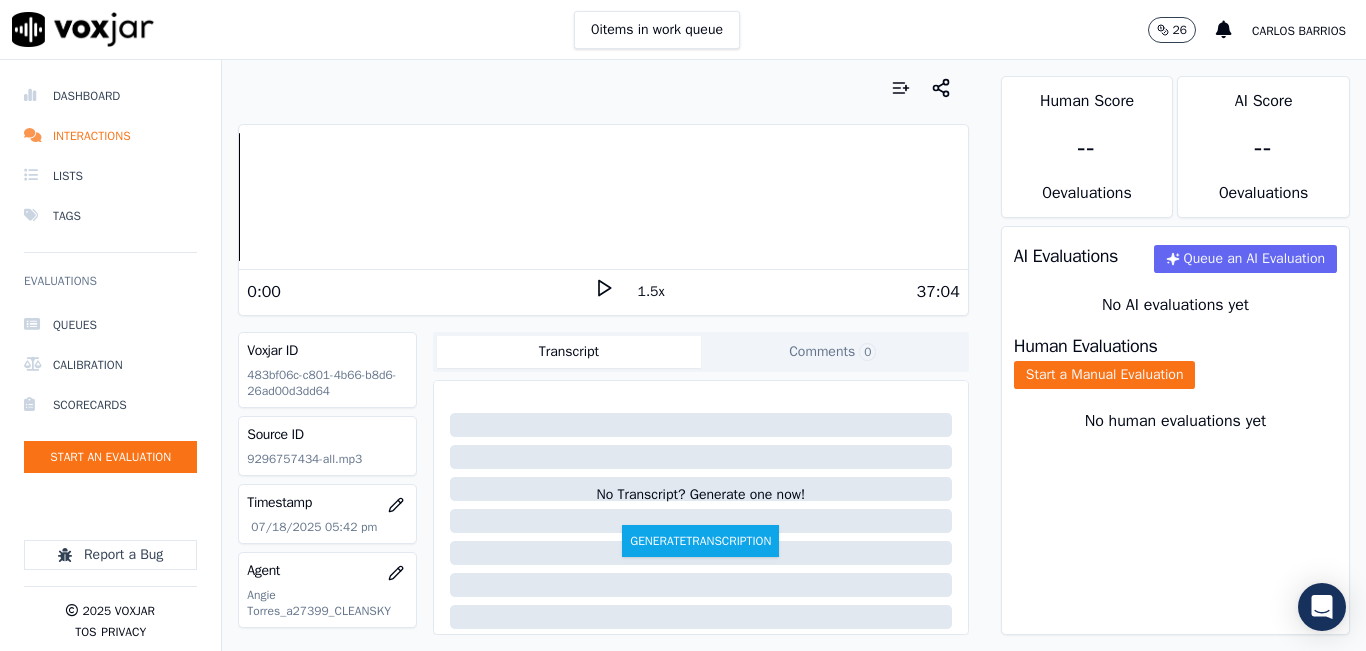 click on "1.5x" at bounding box center [651, 292] 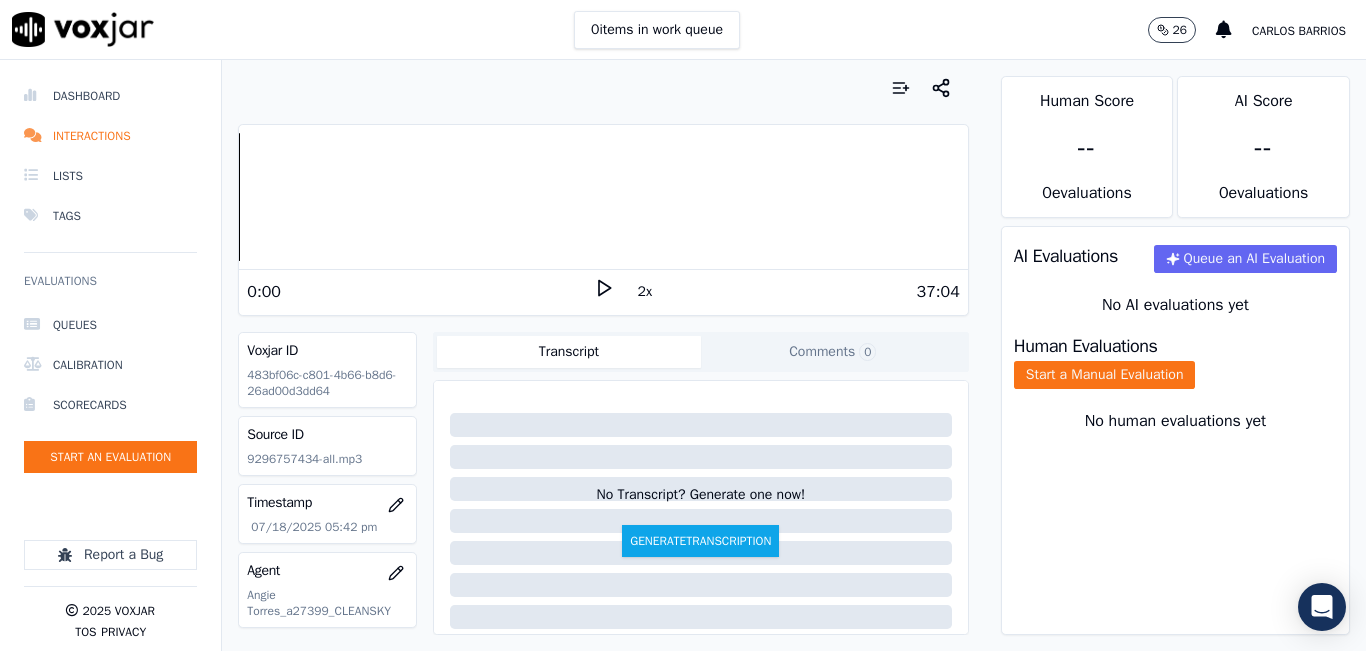 click 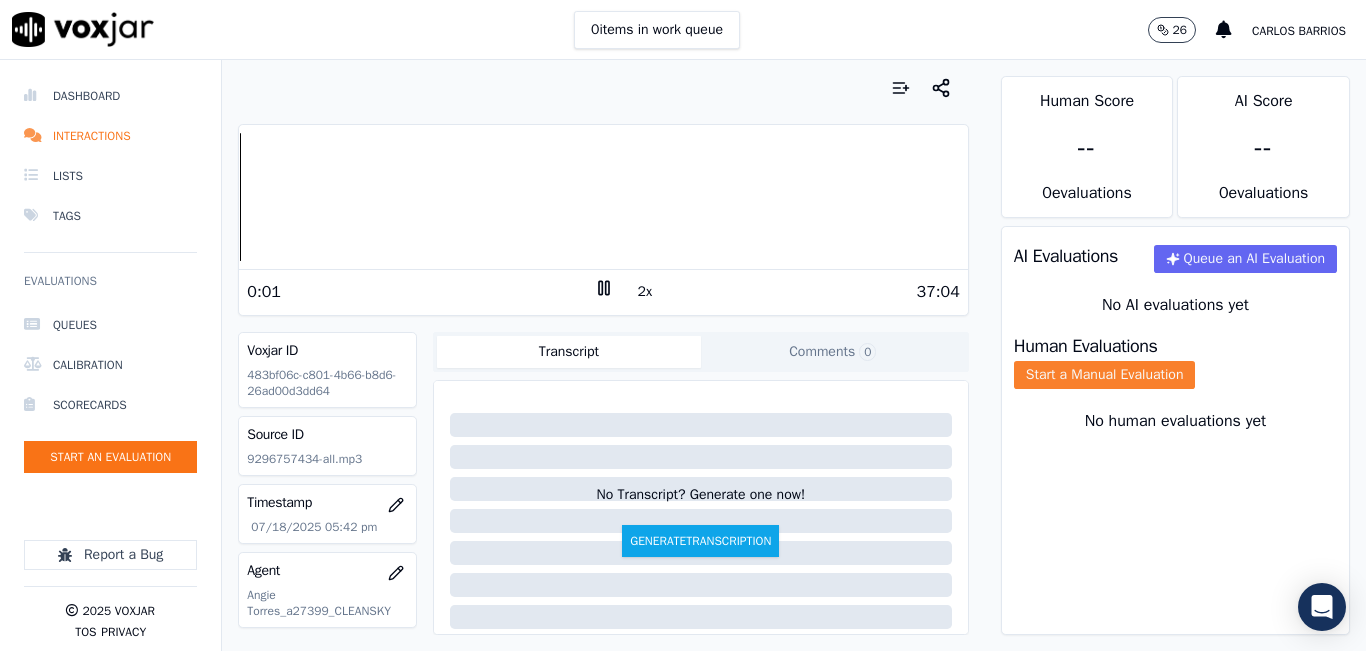 click on "Start a Manual Evaluation" 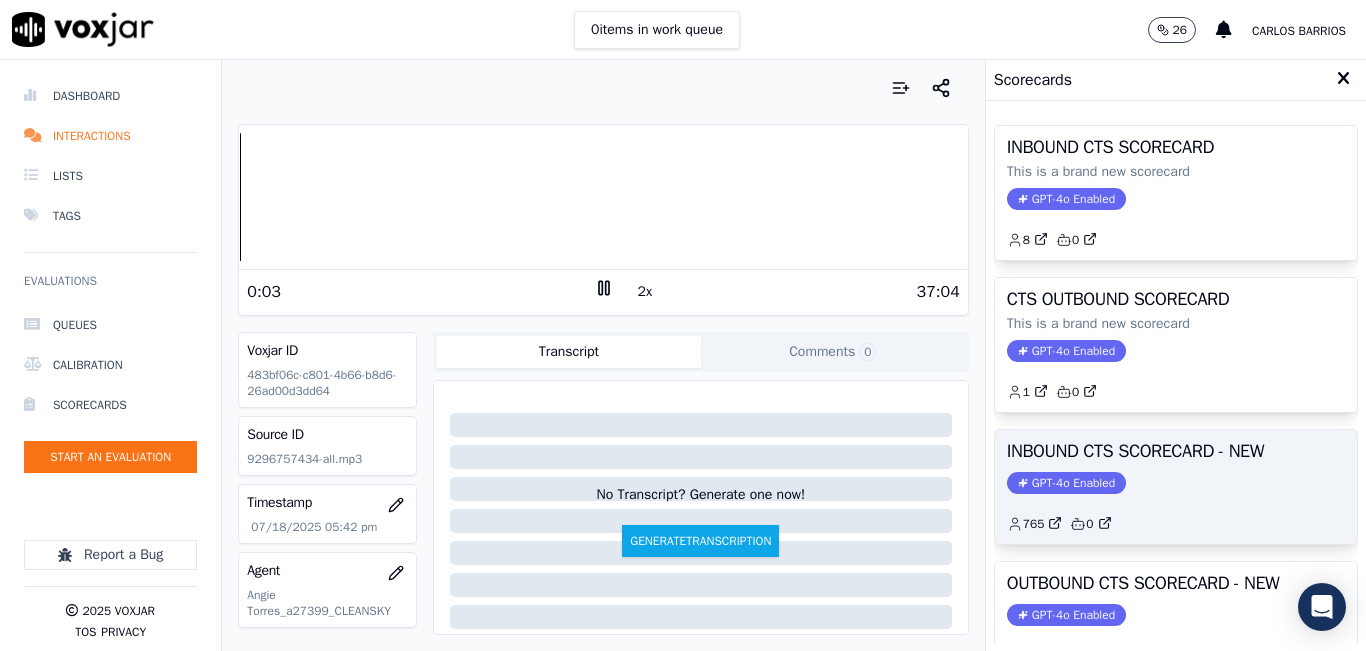 click on "INBOUND CTS SCORECARD - NEW" at bounding box center [1176, 451] 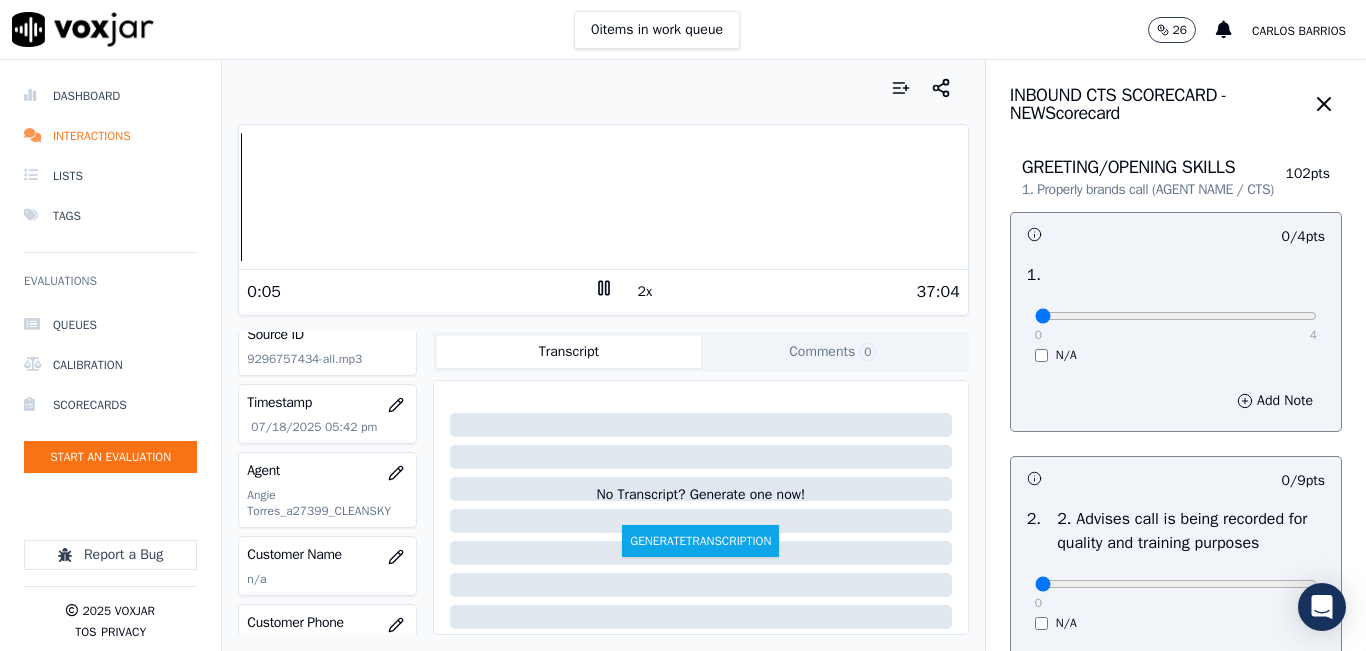 scroll, scrollTop: 200, scrollLeft: 0, axis: vertical 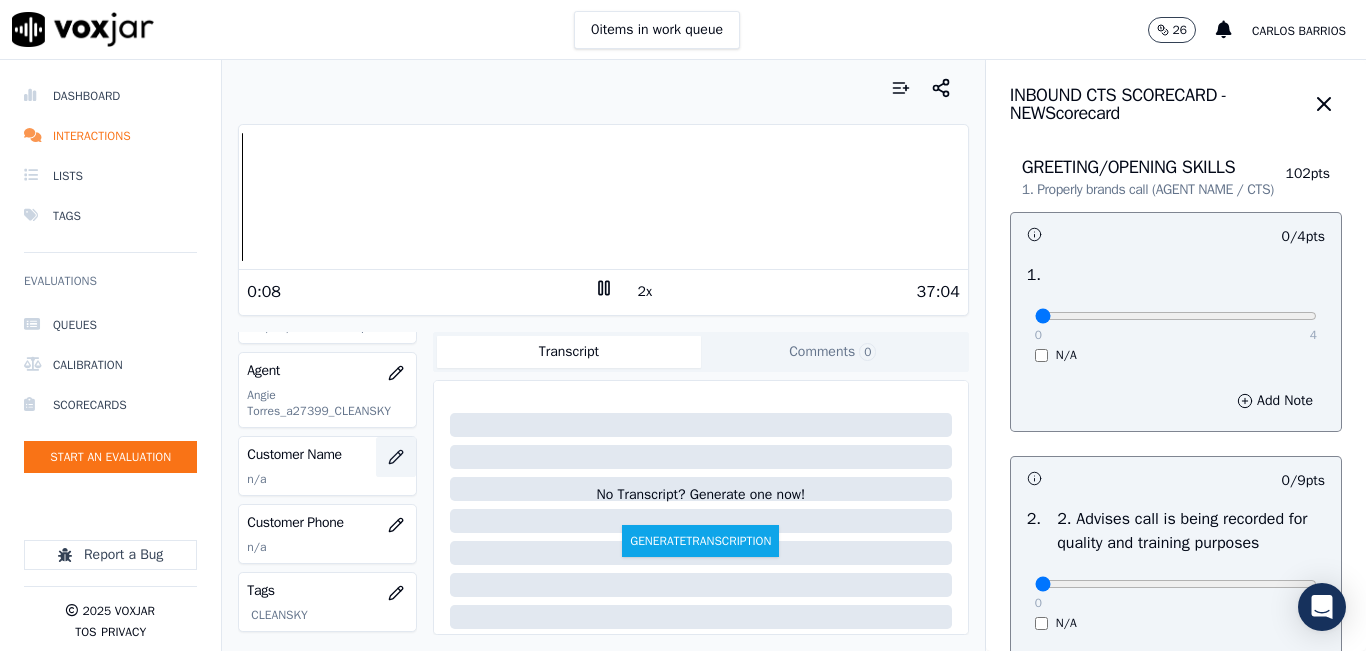 click at bounding box center [396, 457] 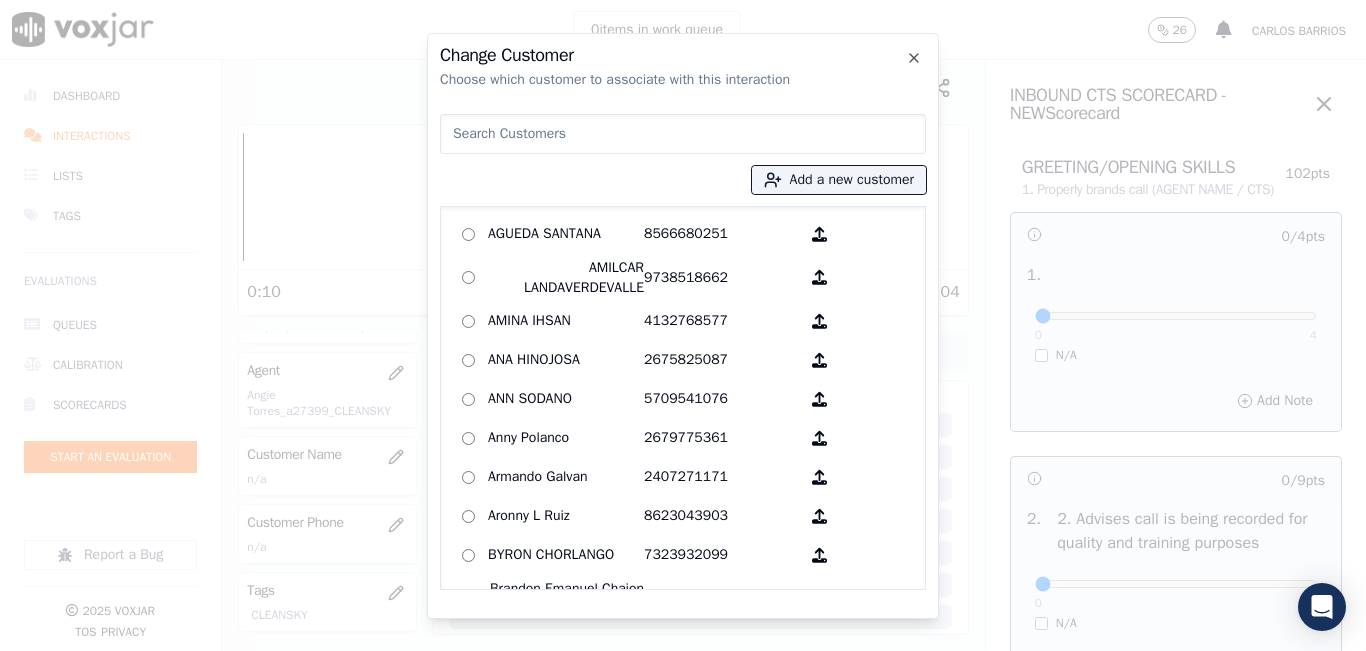click at bounding box center [683, 134] 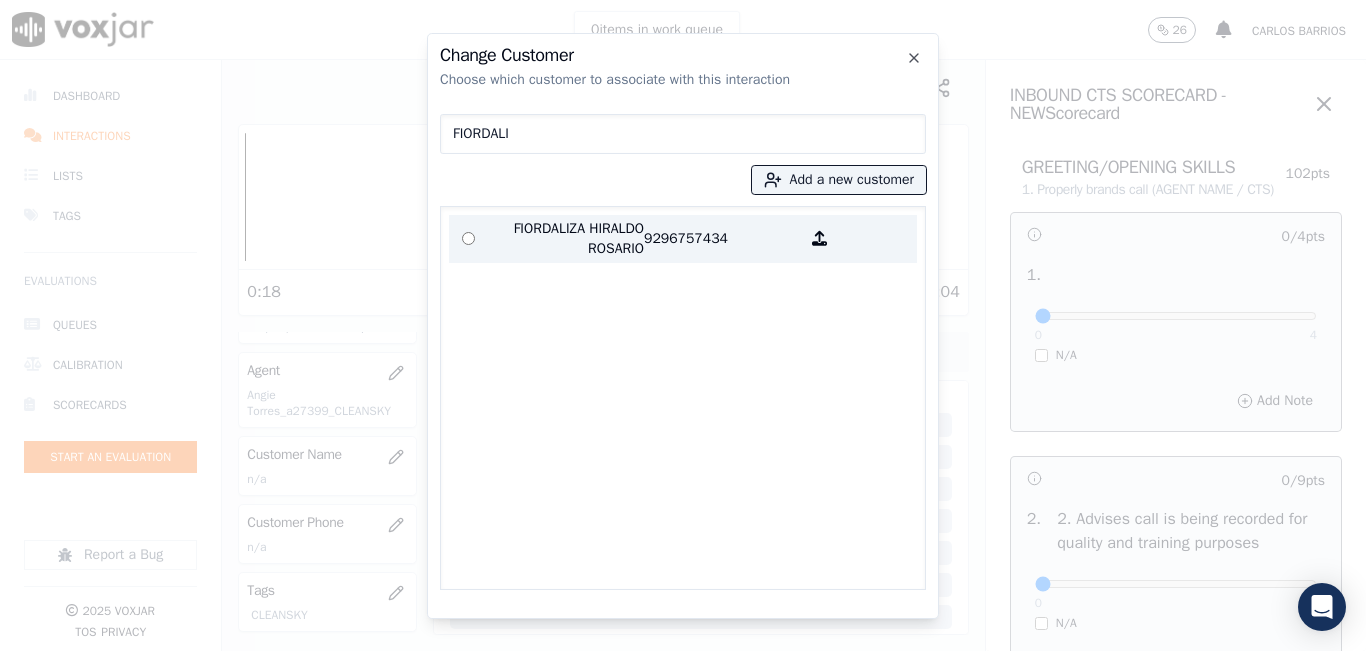 type on "FIORDALI" 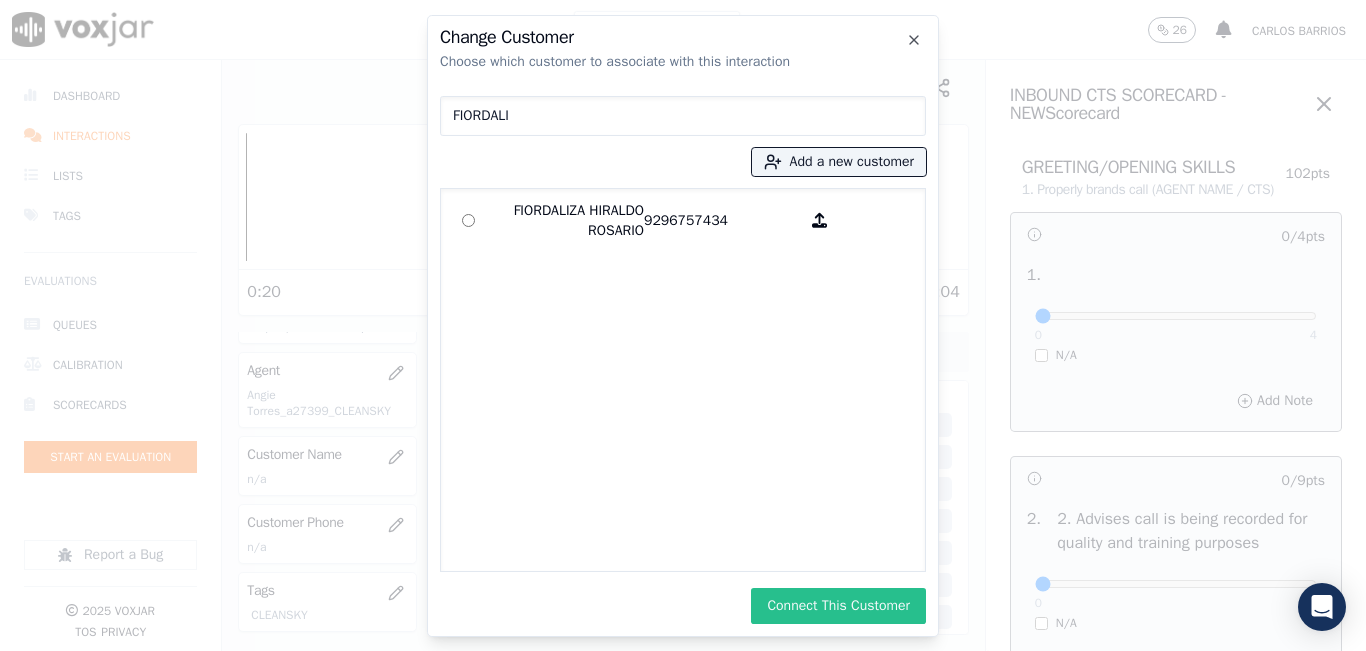 click on "Connect This Customer" at bounding box center [838, 606] 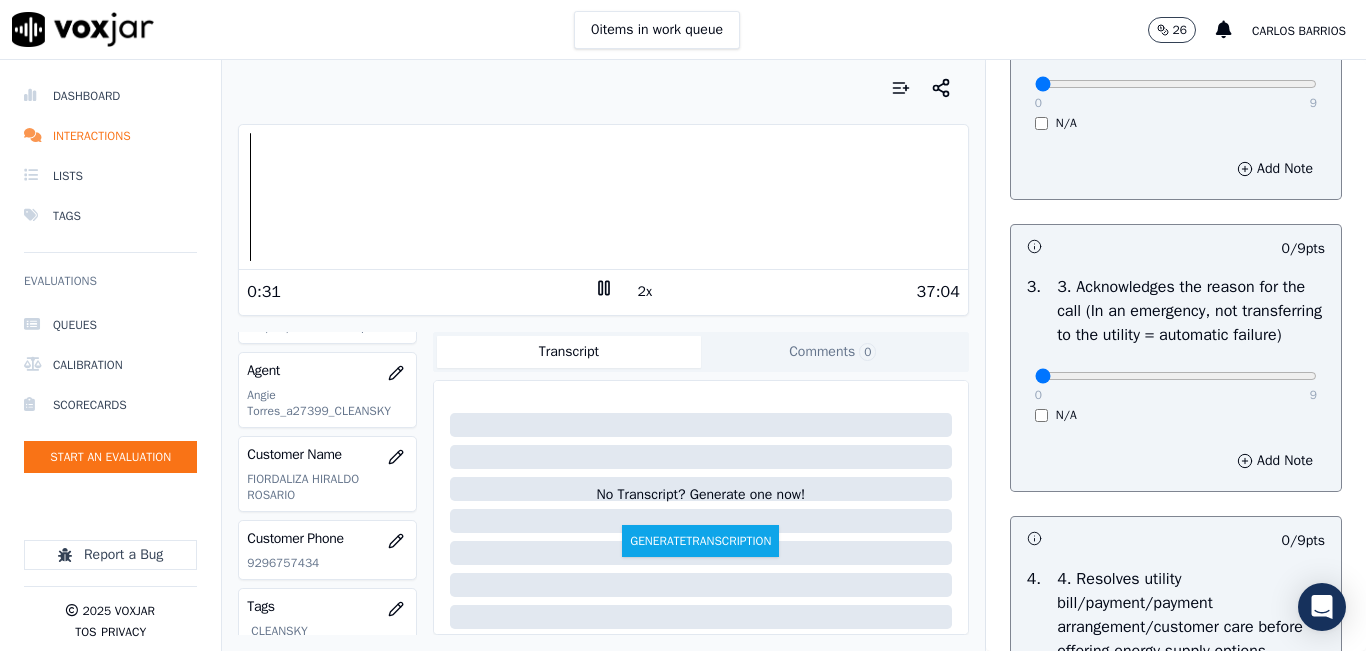 scroll, scrollTop: 900, scrollLeft: 0, axis: vertical 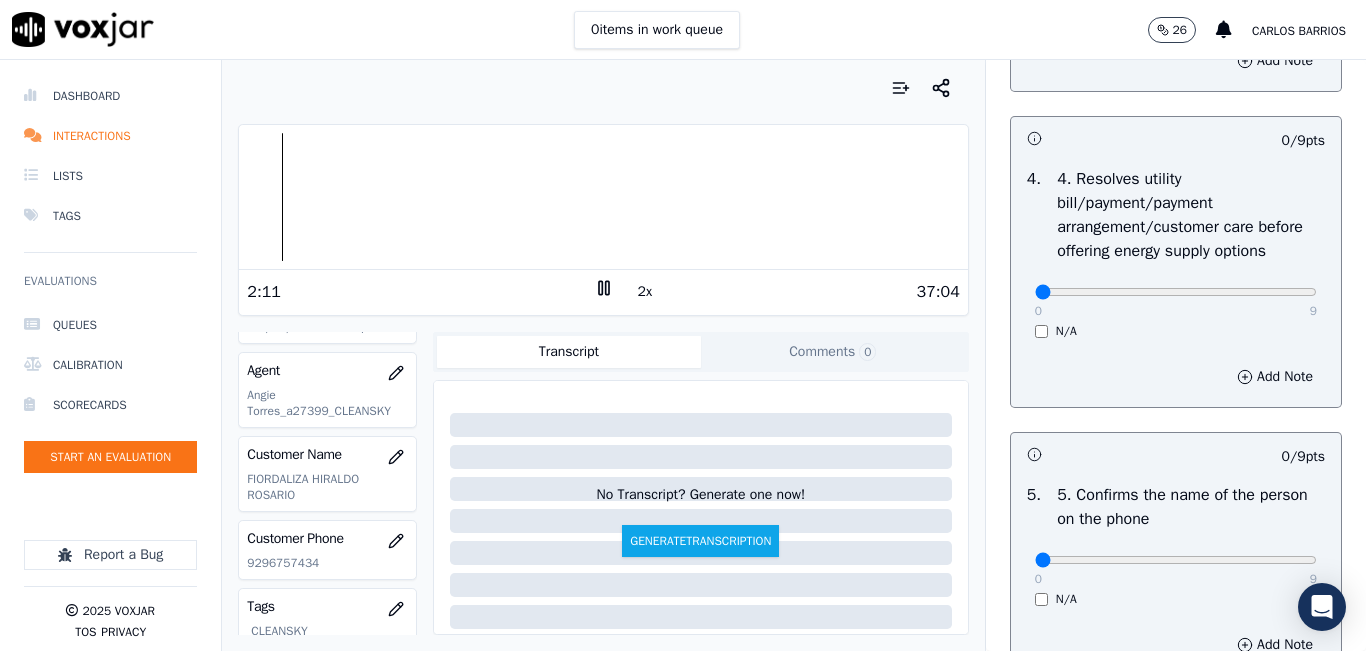 click on "37:04" at bounding box center (787, 292) 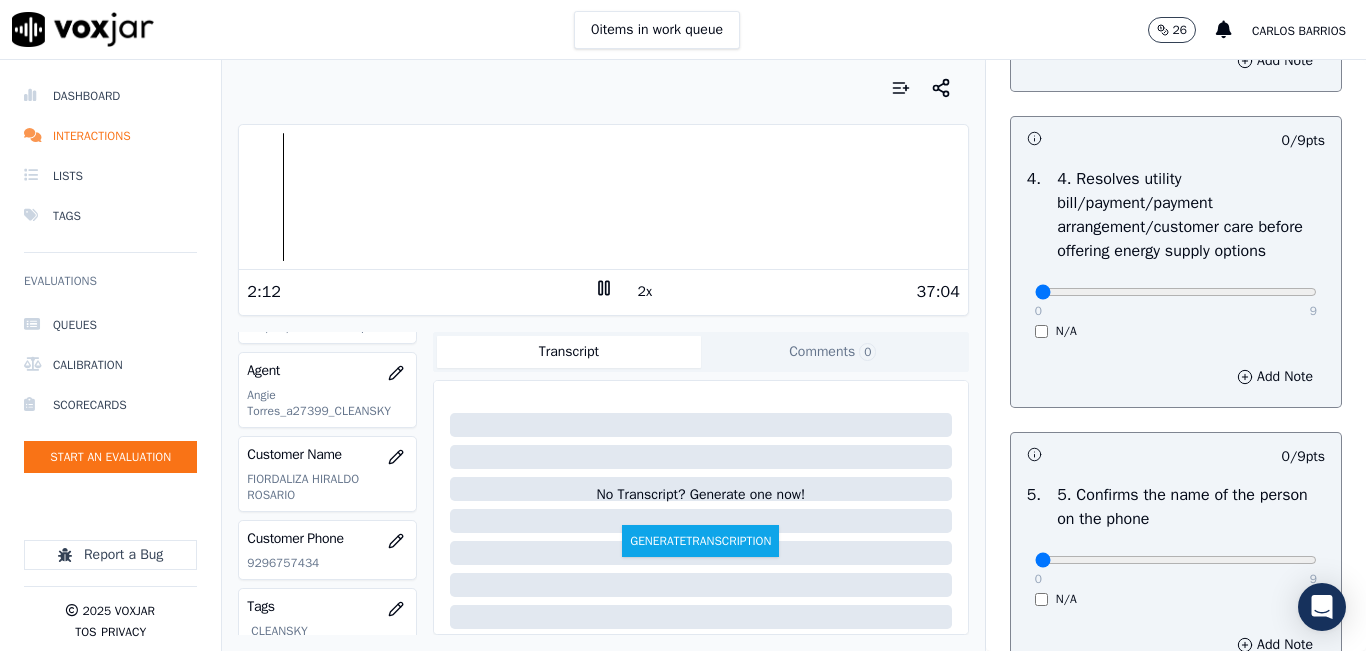 click 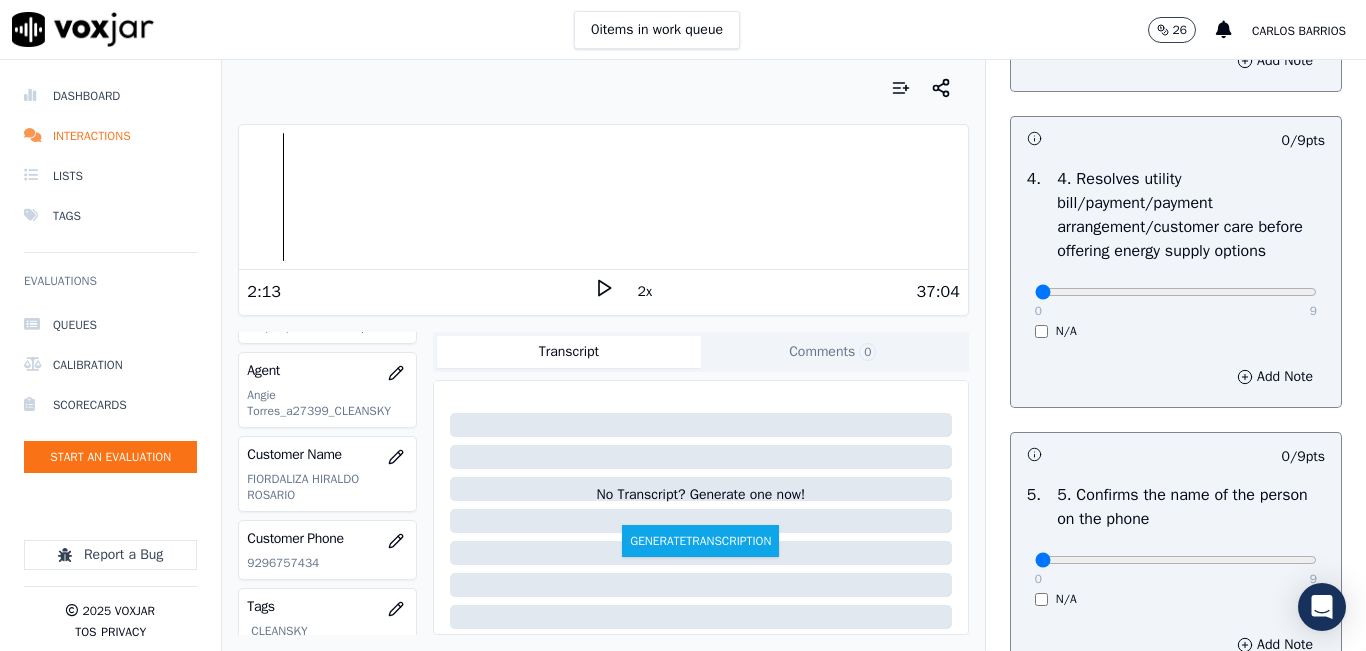 click 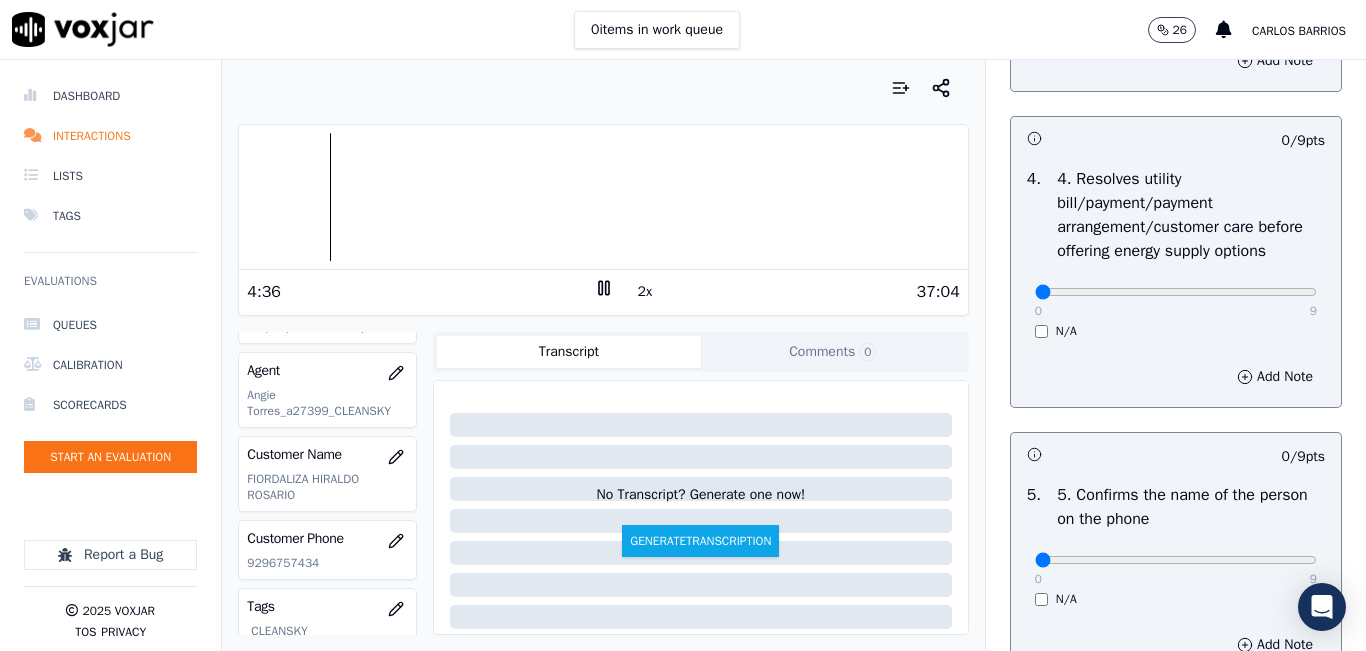 click 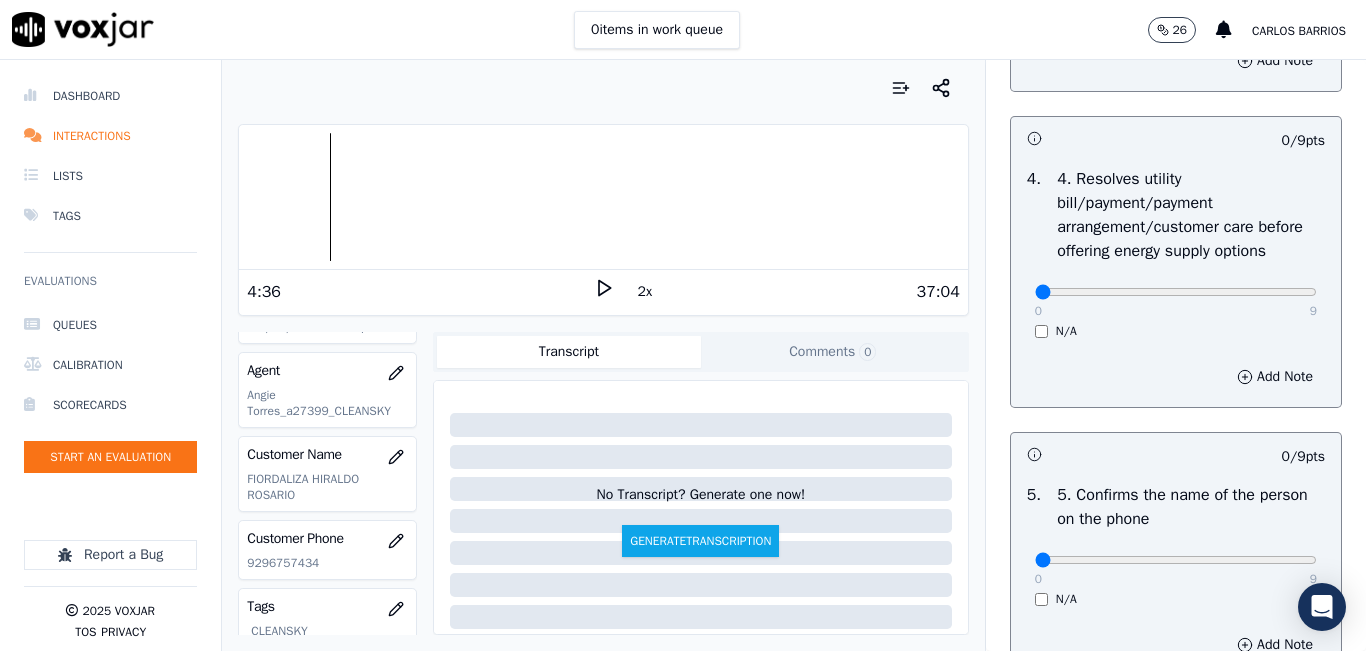 click 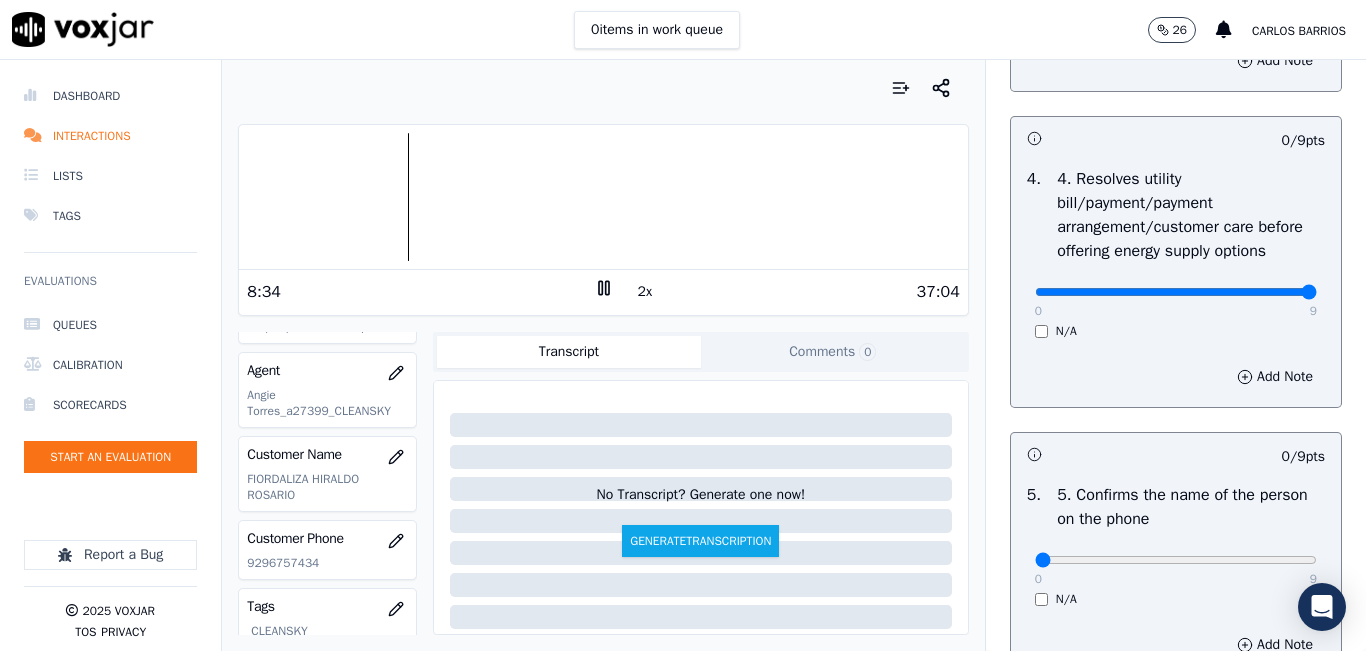 drag, startPoint x: 1250, startPoint y: 363, endPoint x: 1262, endPoint y: 363, distance: 12 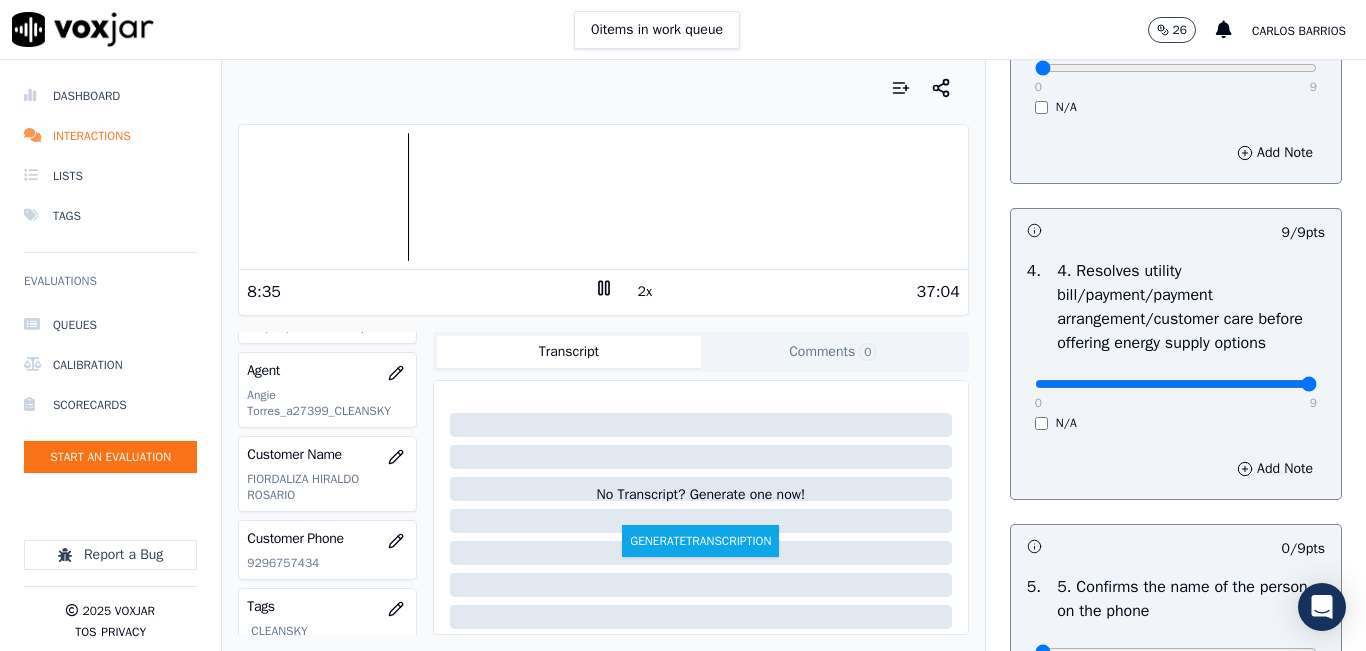 scroll, scrollTop: 600, scrollLeft: 0, axis: vertical 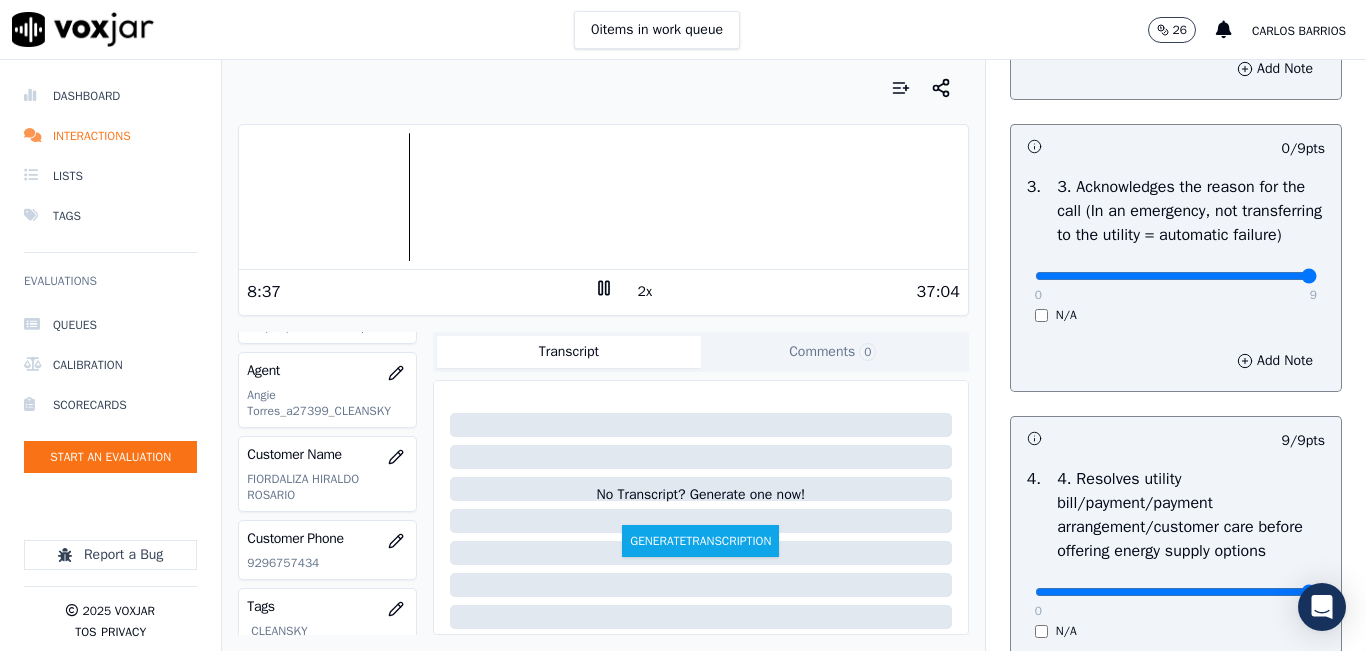 drag, startPoint x: 1257, startPoint y: 316, endPoint x: 1270, endPoint y: 313, distance: 13.341664 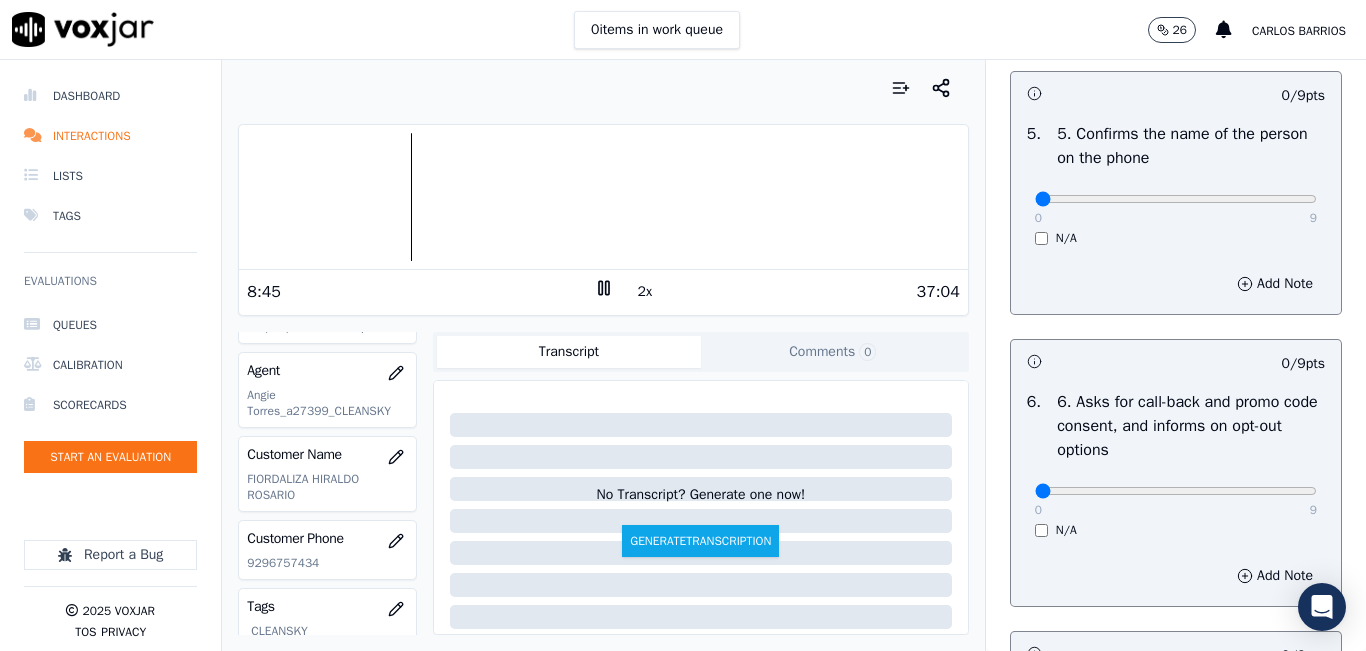 scroll, scrollTop: 1300, scrollLeft: 0, axis: vertical 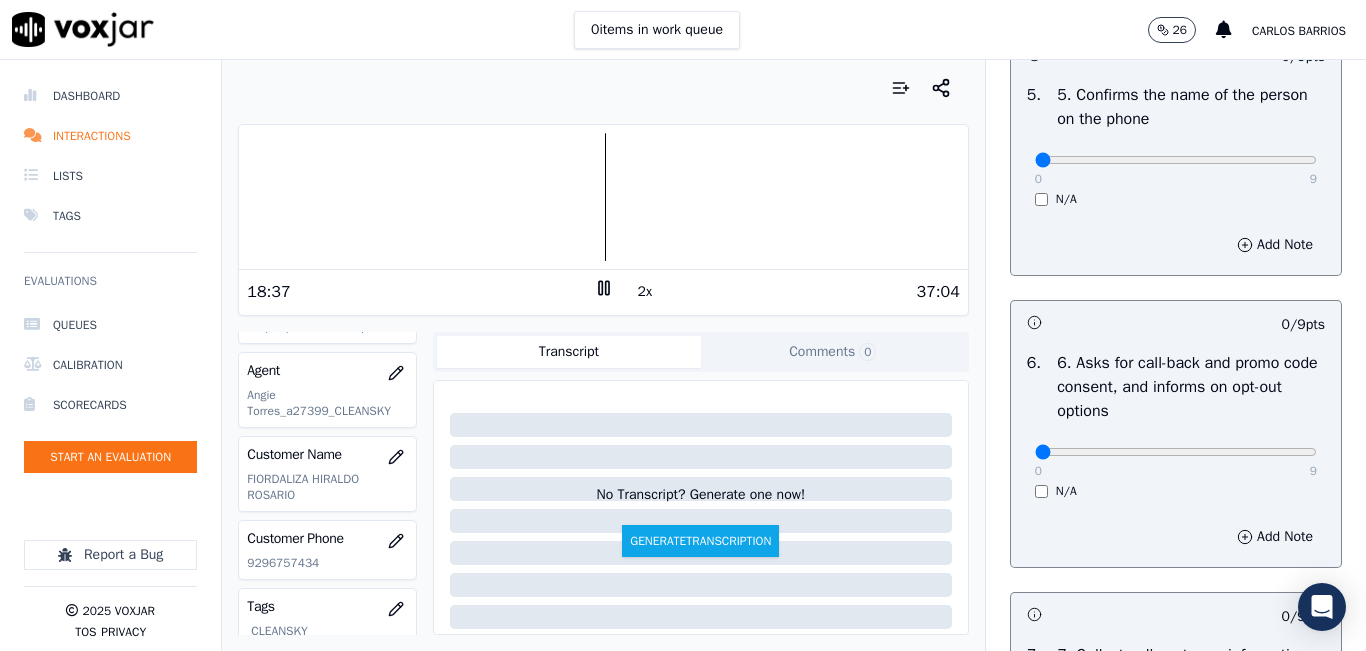 click at bounding box center [603, 197] 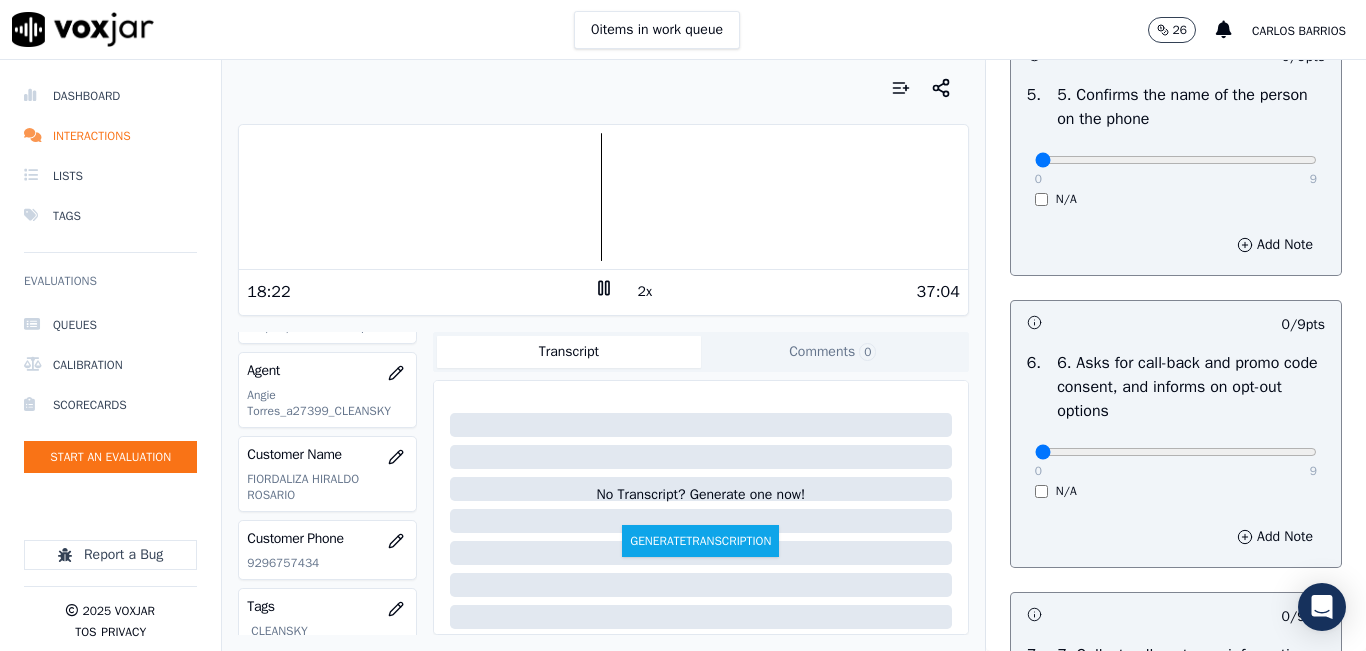 click on "2x" at bounding box center [645, 292] 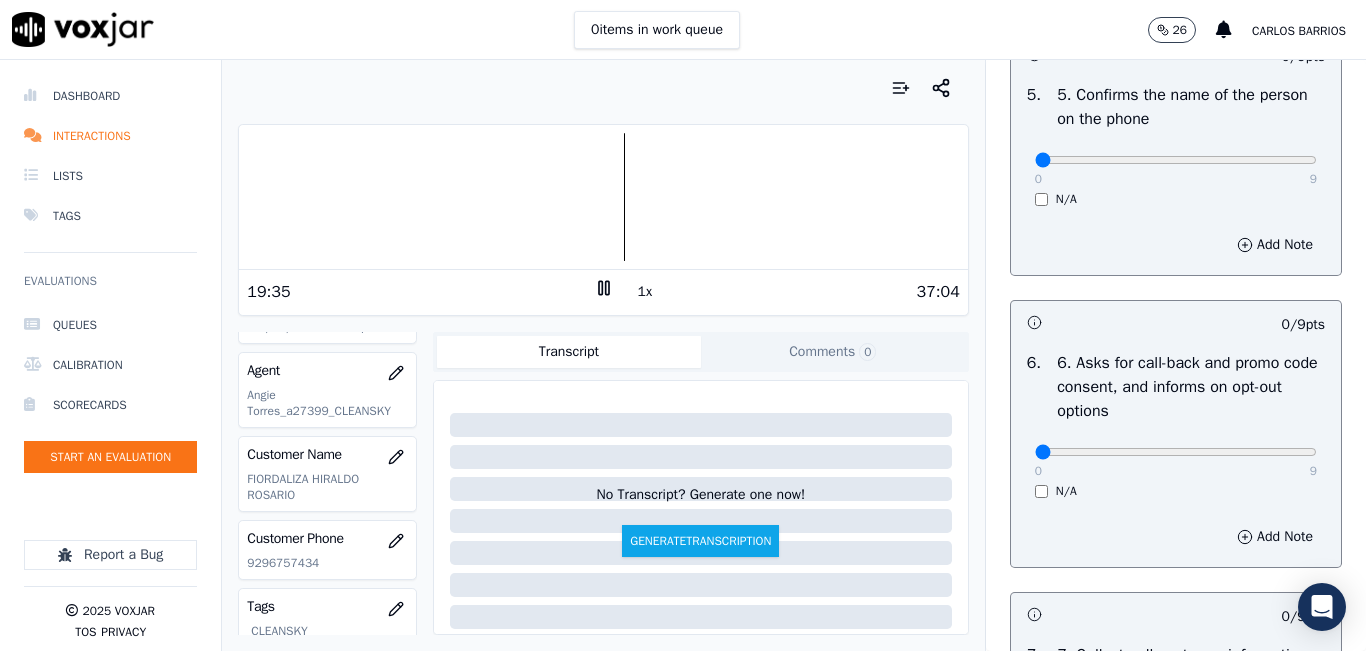 click at bounding box center (603, 197) 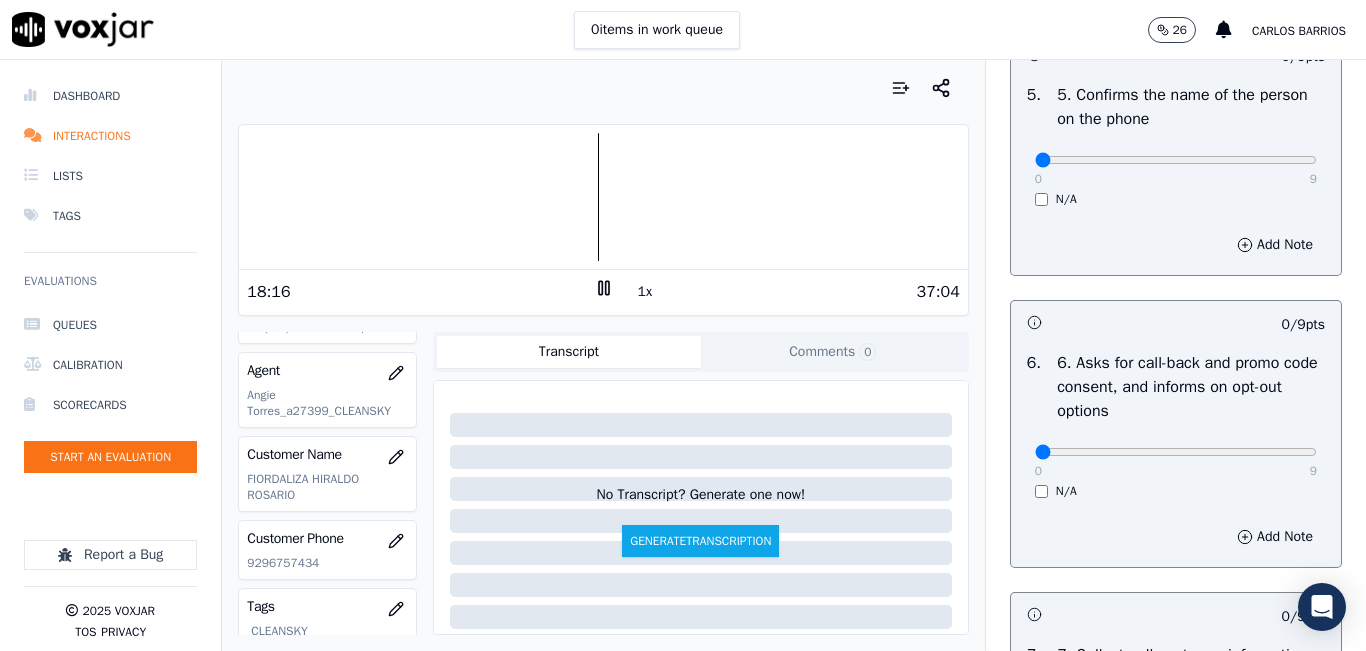 click at bounding box center [603, 197] 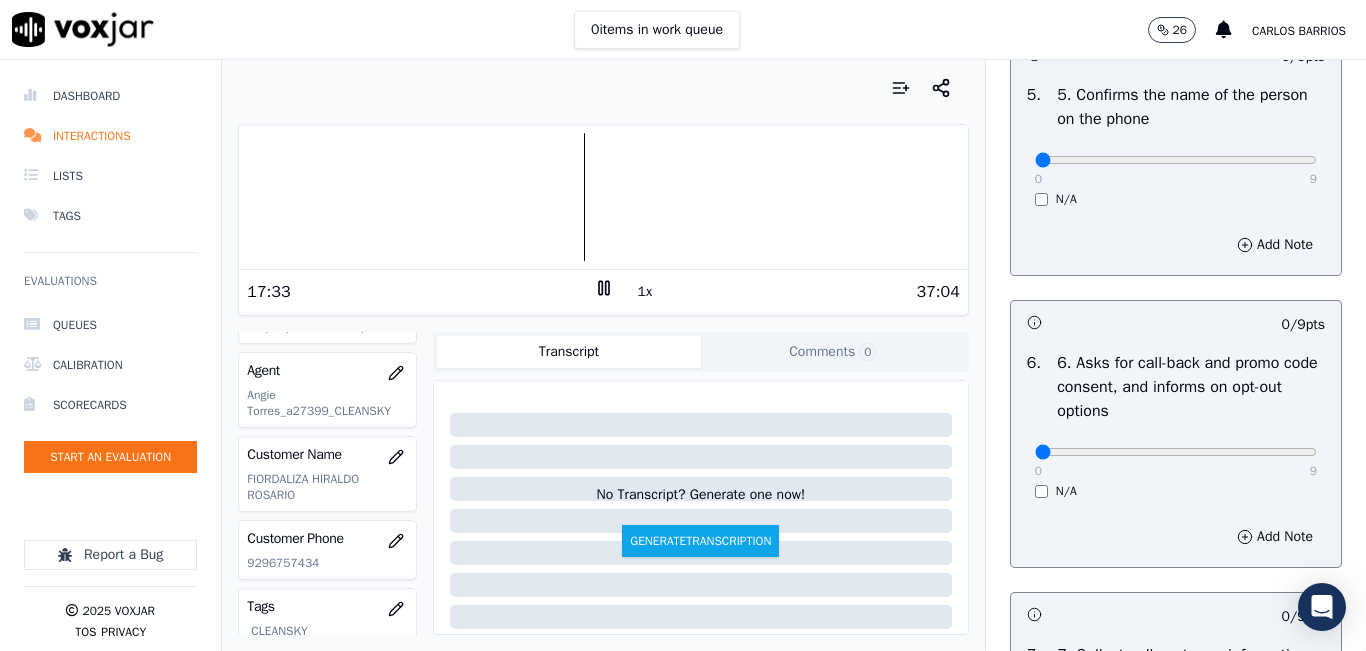 click at bounding box center (603, 197) 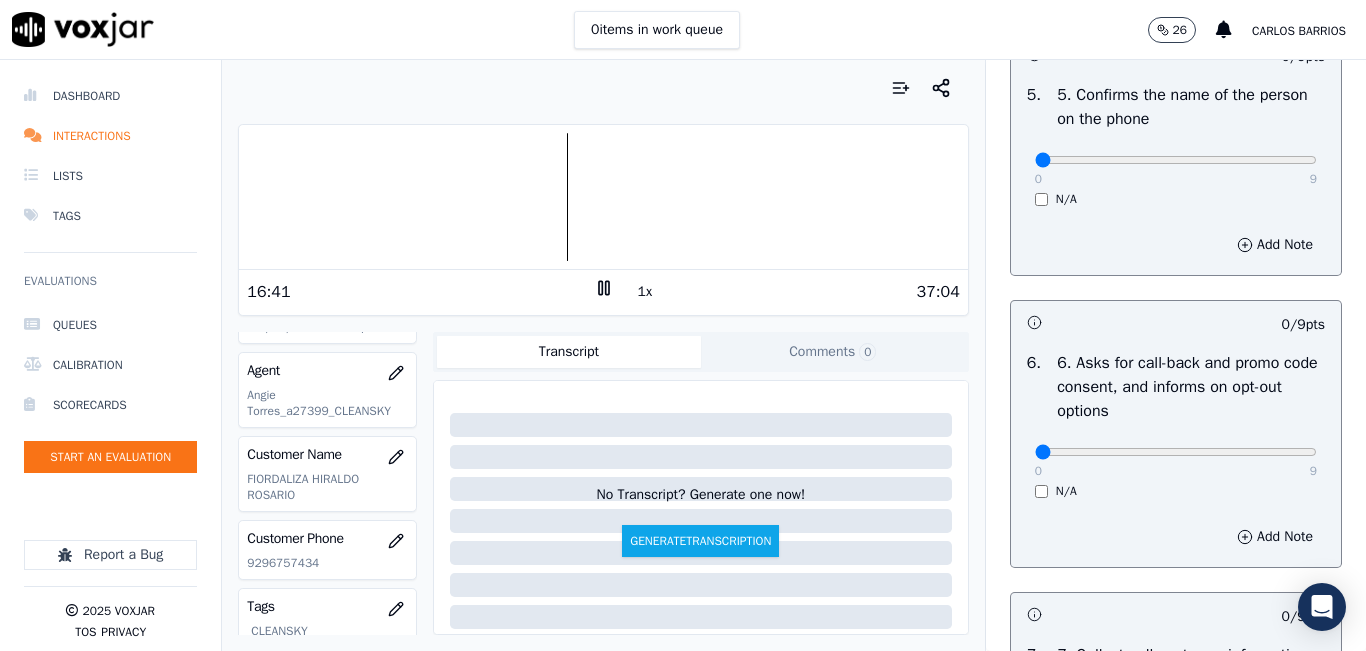 click at bounding box center [603, 197] 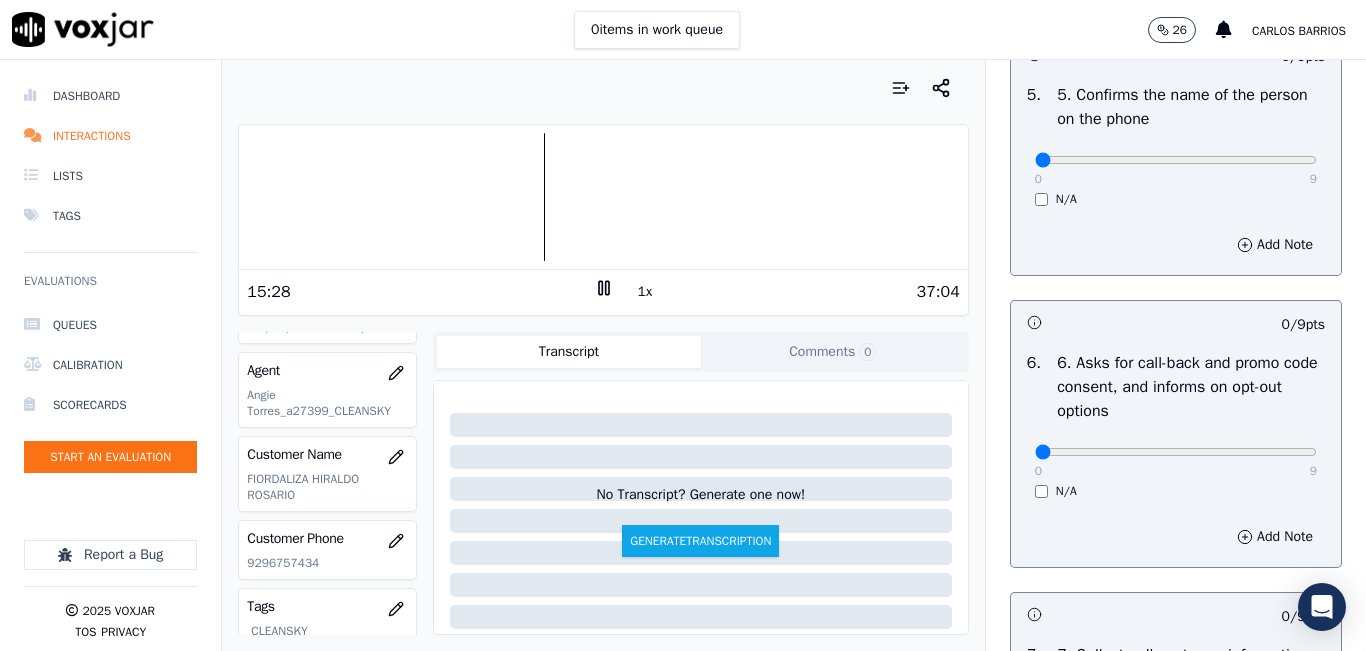 click at bounding box center (603, 197) 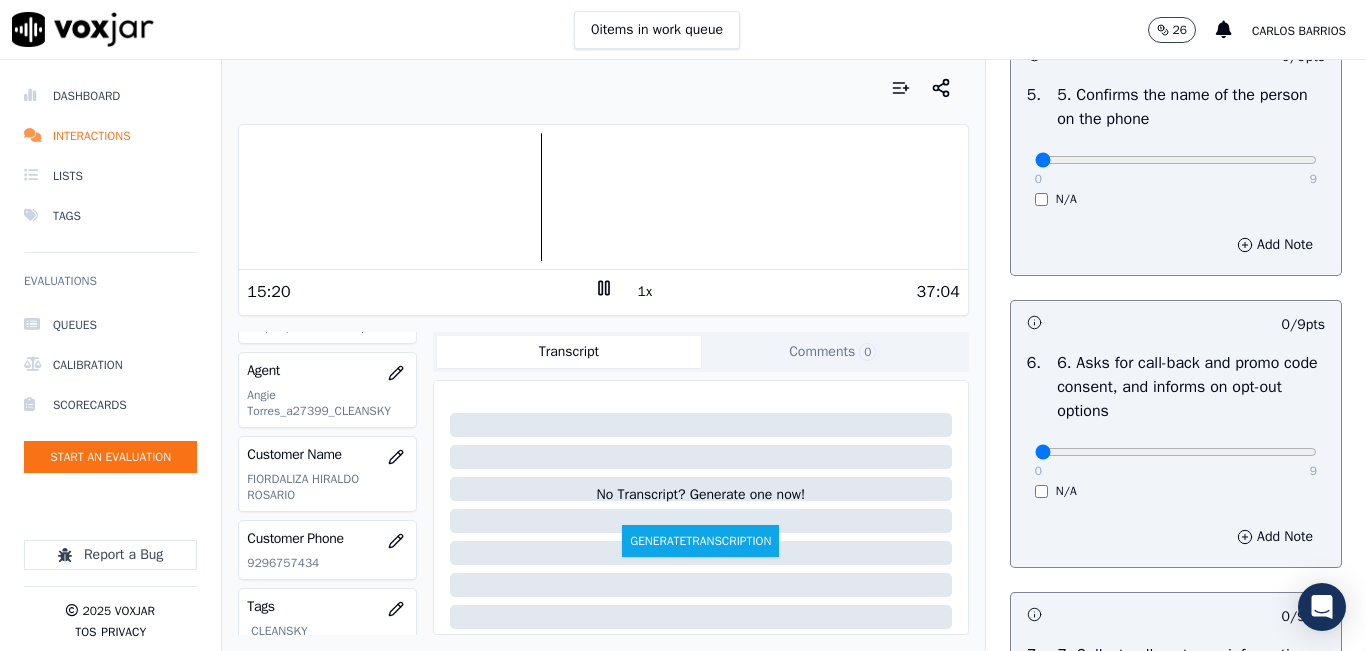 click at bounding box center (603, 197) 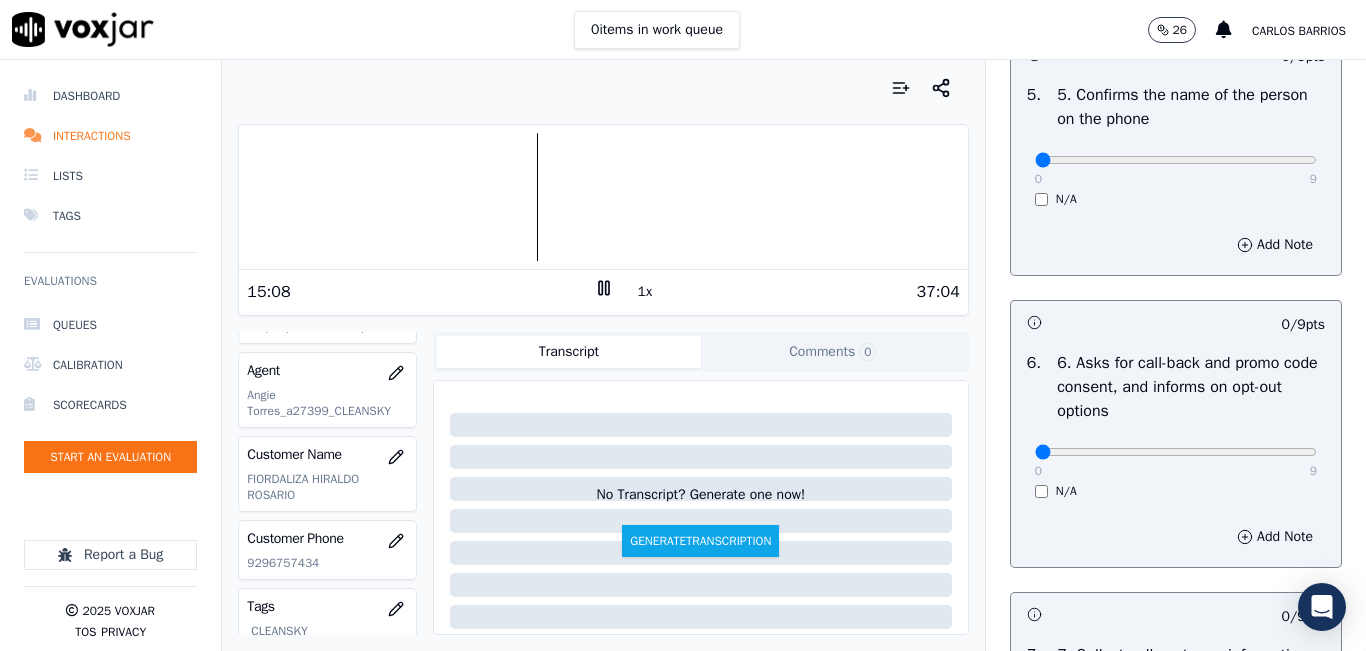 click at bounding box center (603, 197) 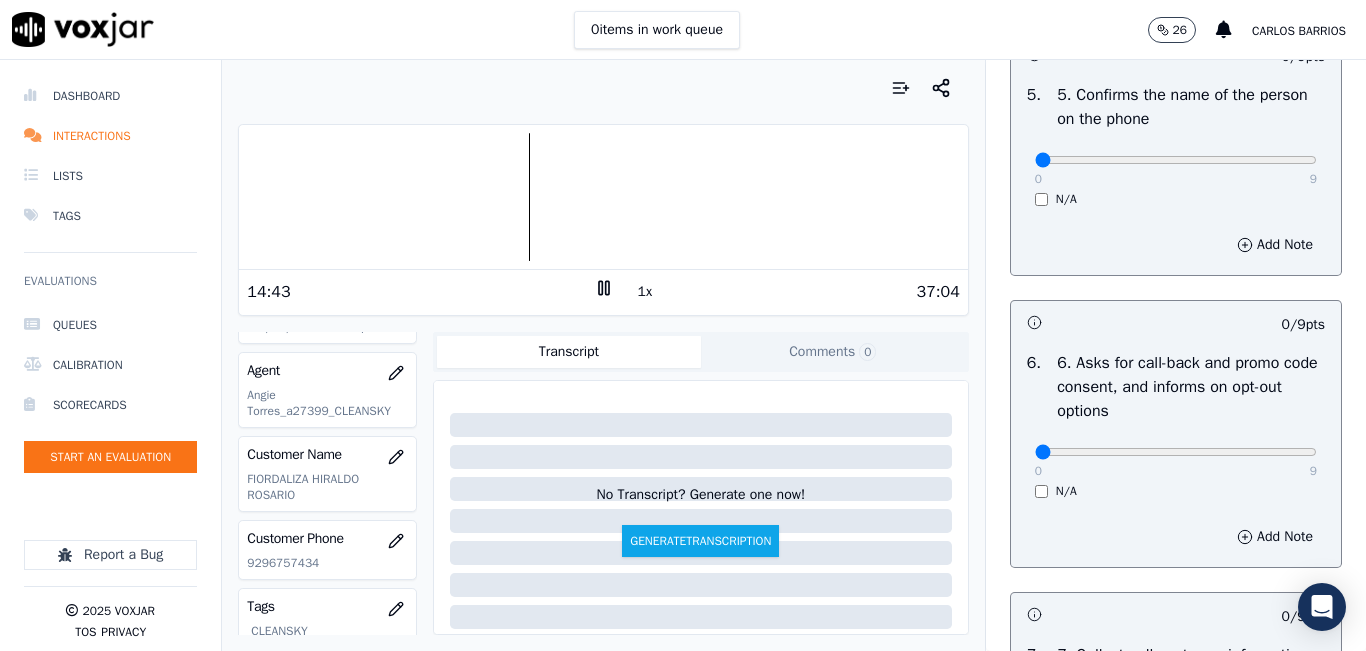 click at bounding box center [603, 197] 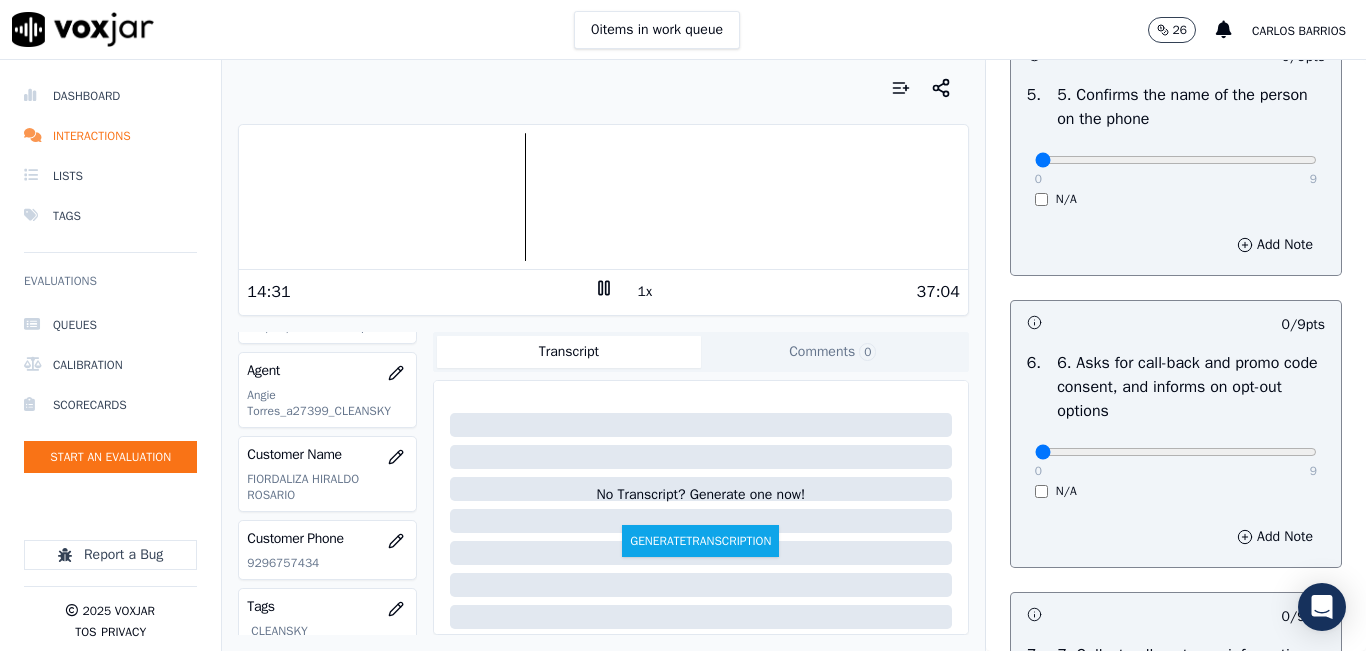 click at bounding box center (603, 197) 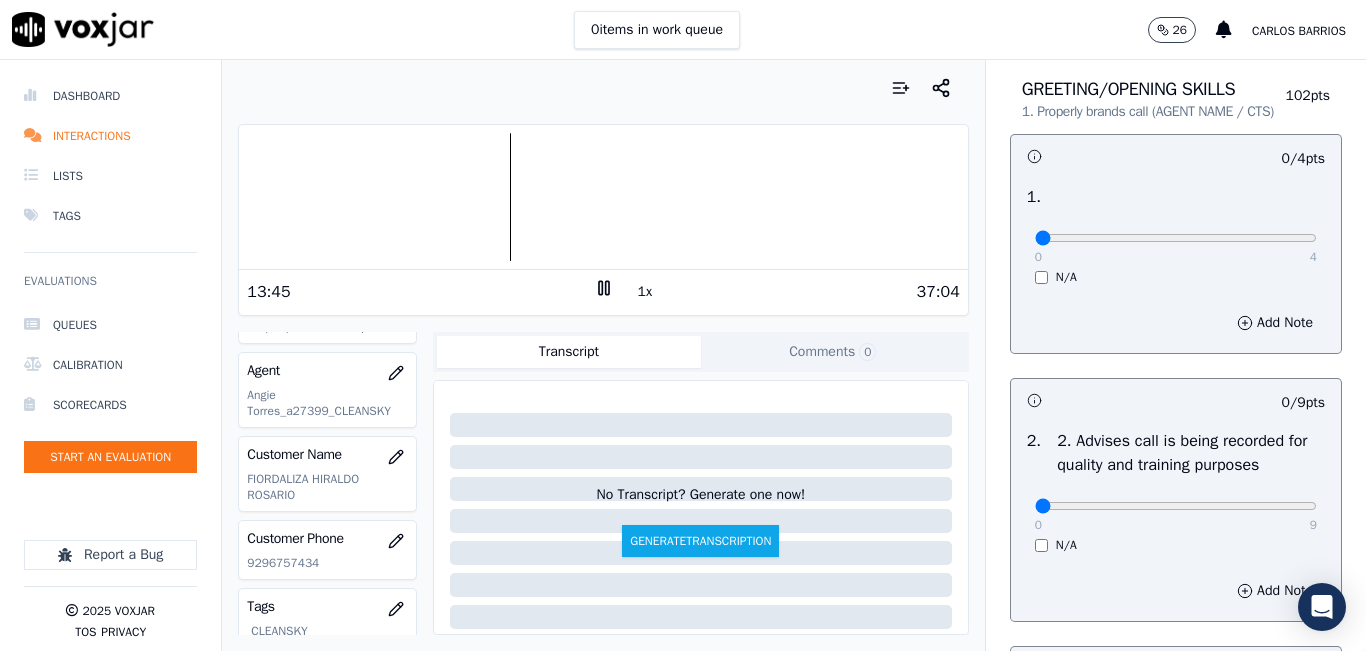 scroll, scrollTop: 0, scrollLeft: 0, axis: both 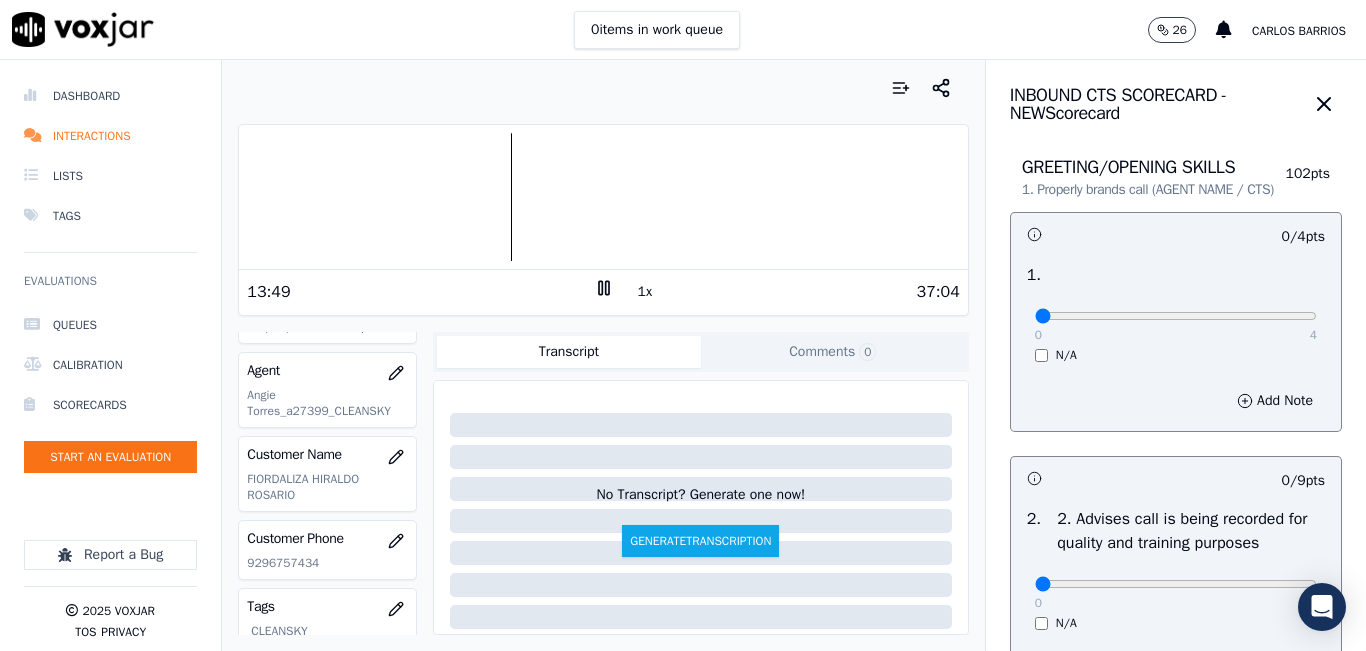 click at bounding box center [603, 197] 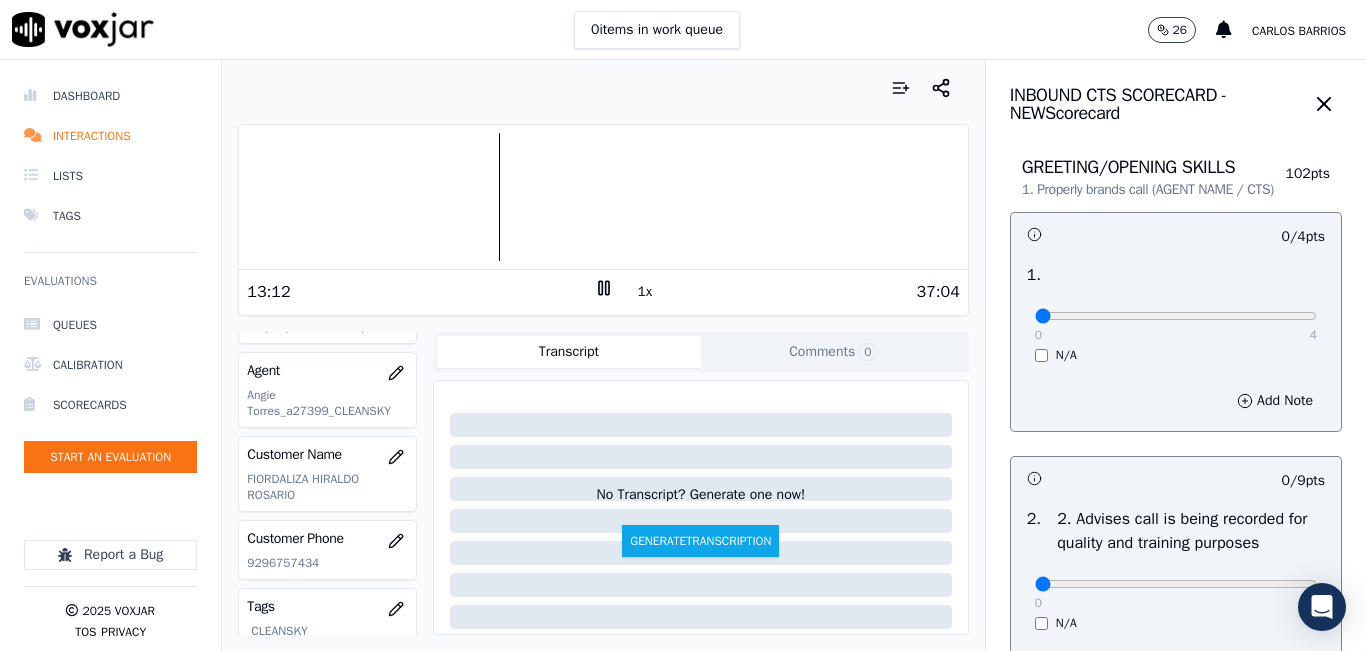 click at bounding box center [603, 197] 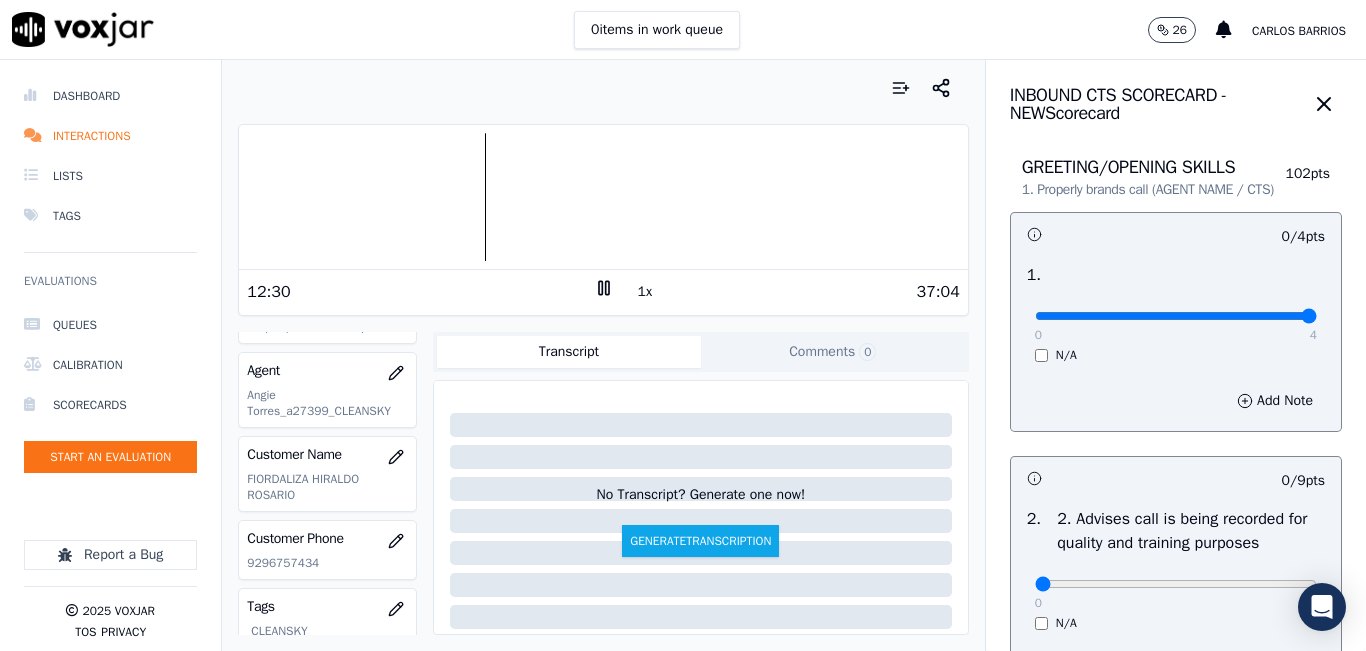 drag, startPoint x: 1234, startPoint y: 334, endPoint x: 1315, endPoint y: 334, distance: 81 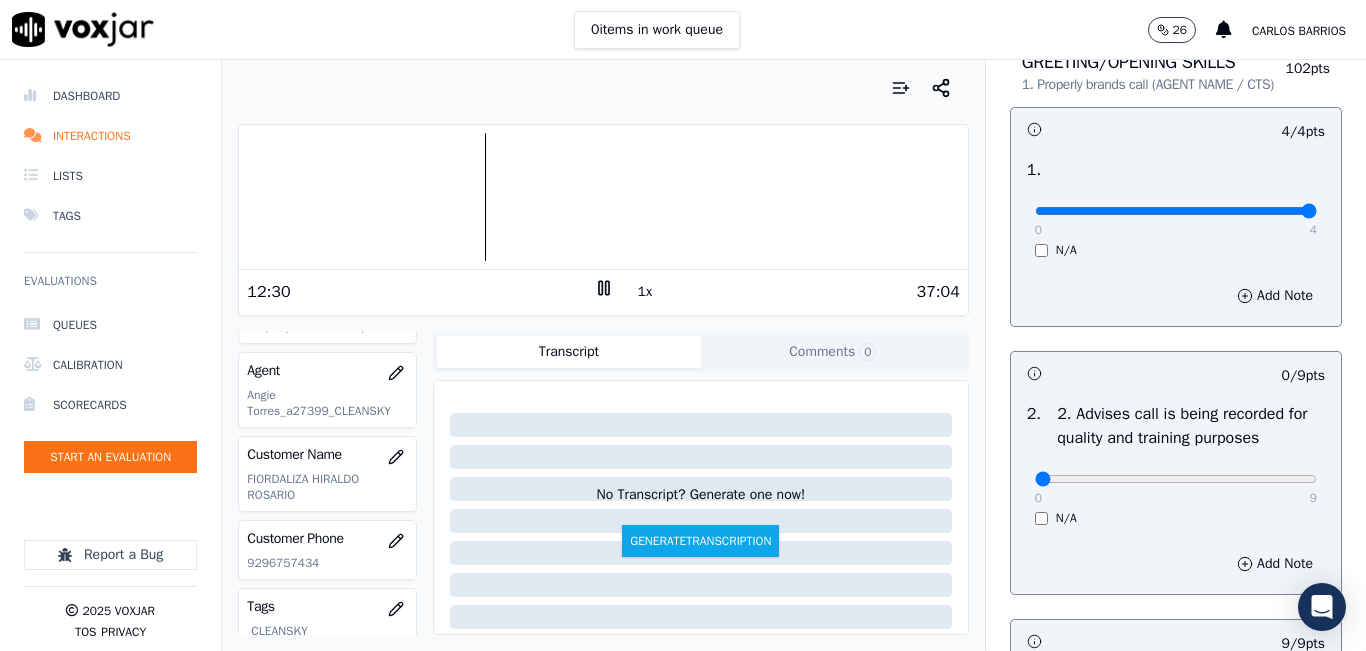 scroll, scrollTop: 300, scrollLeft: 0, axis: vertical 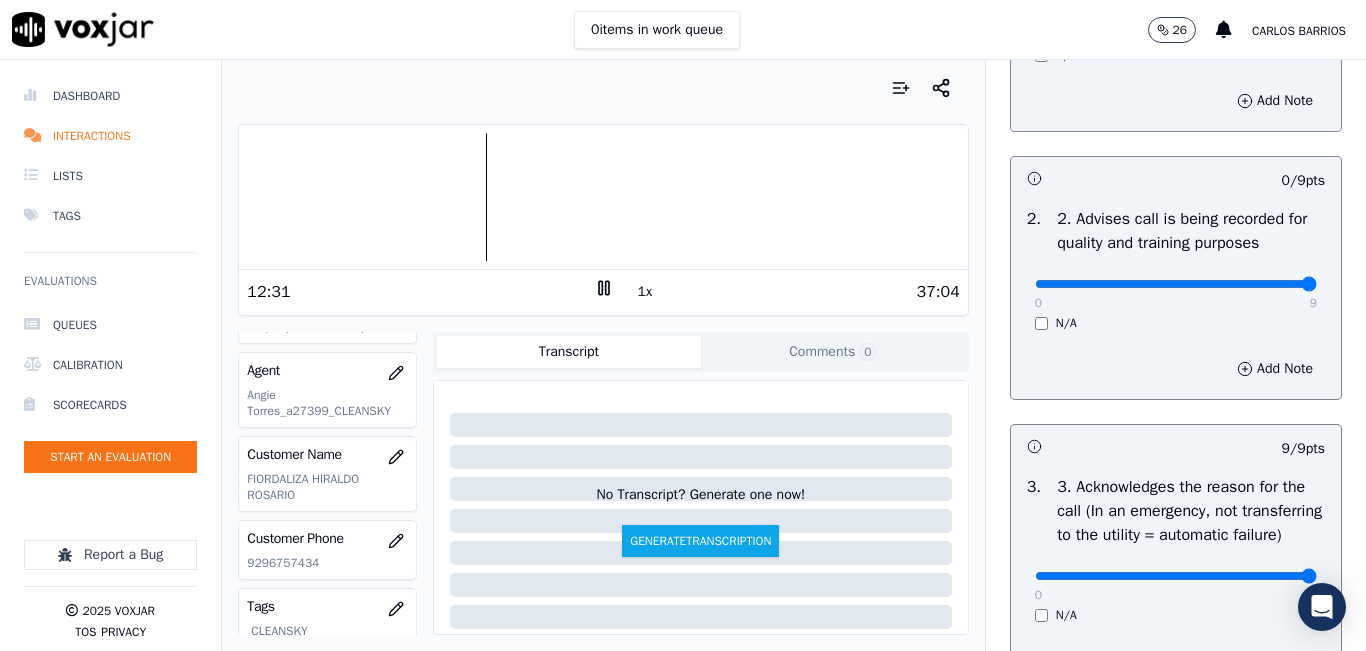 type on "9" 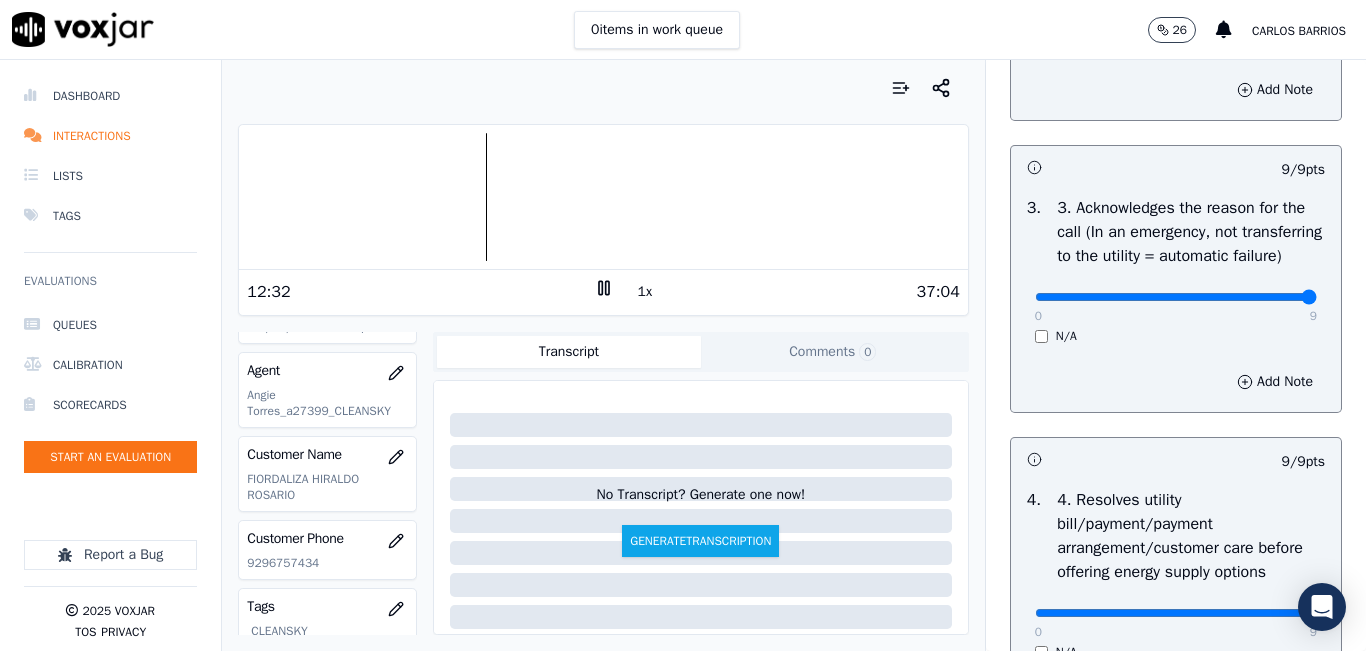 scroll, scrollTop: 700, scrollLeft: 0, axis: vertical 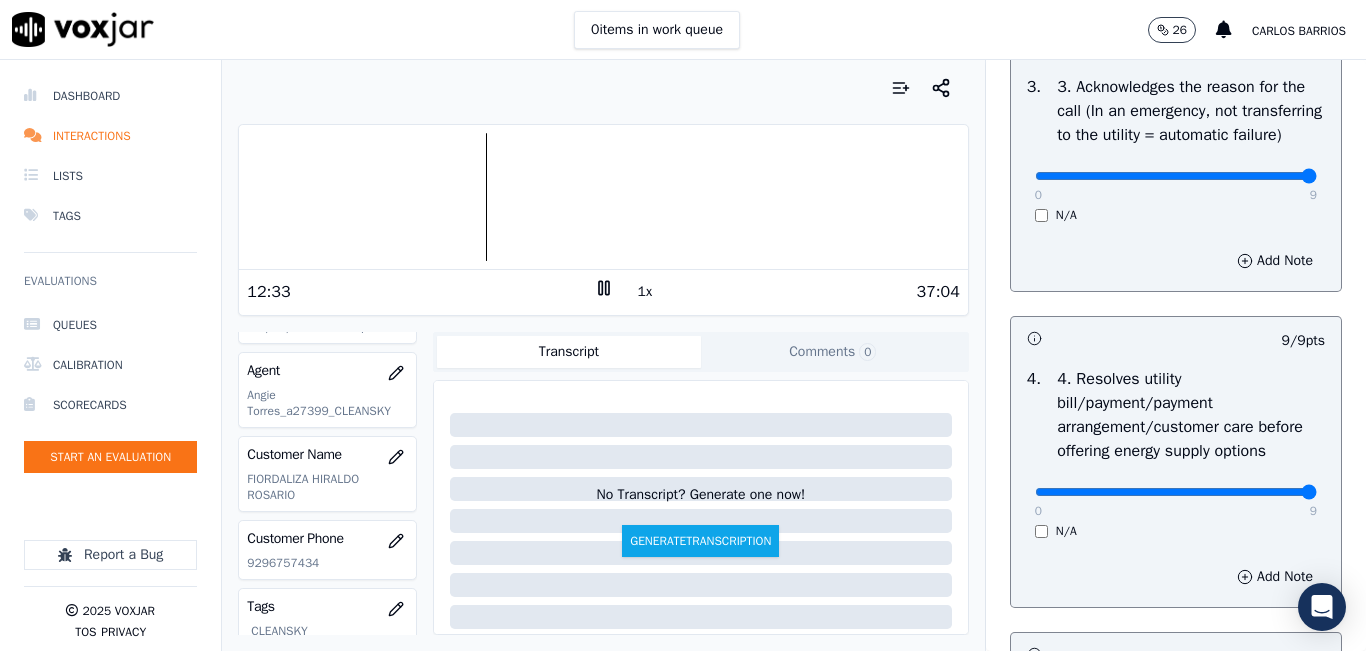 click on "1x" at bounding box center [645, 292] 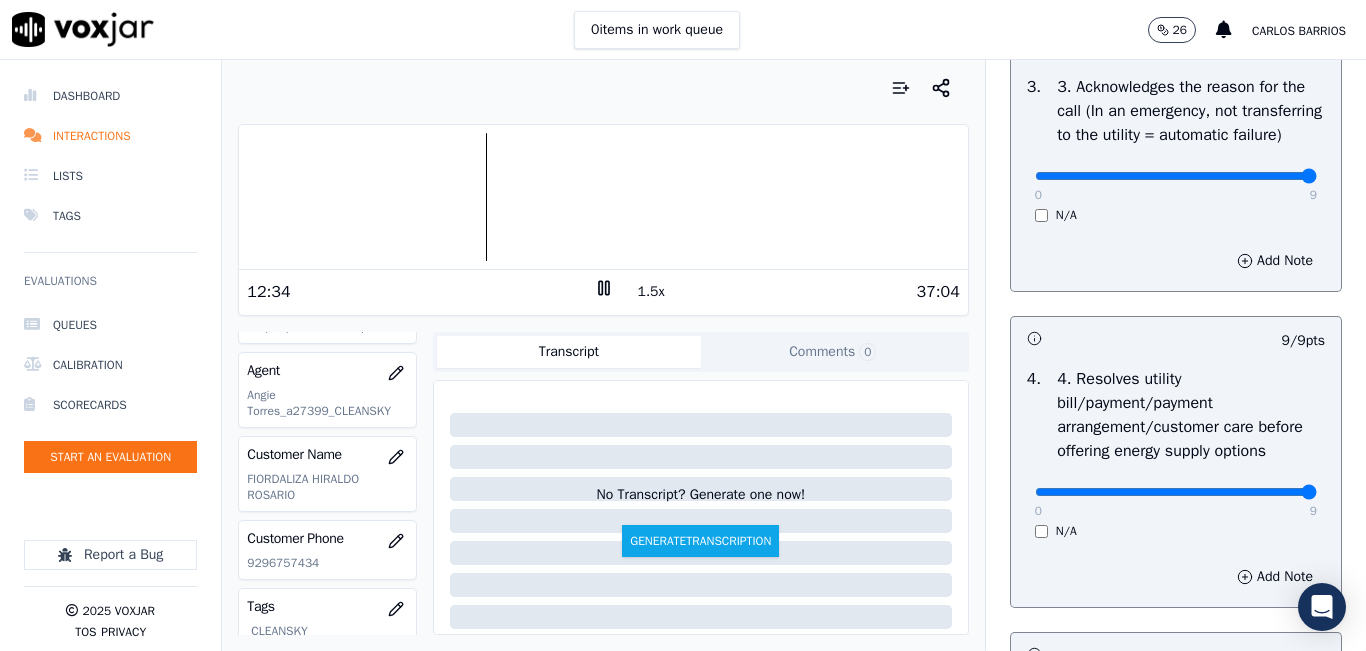 click on "1.5x" at bounding box center [651, 292] 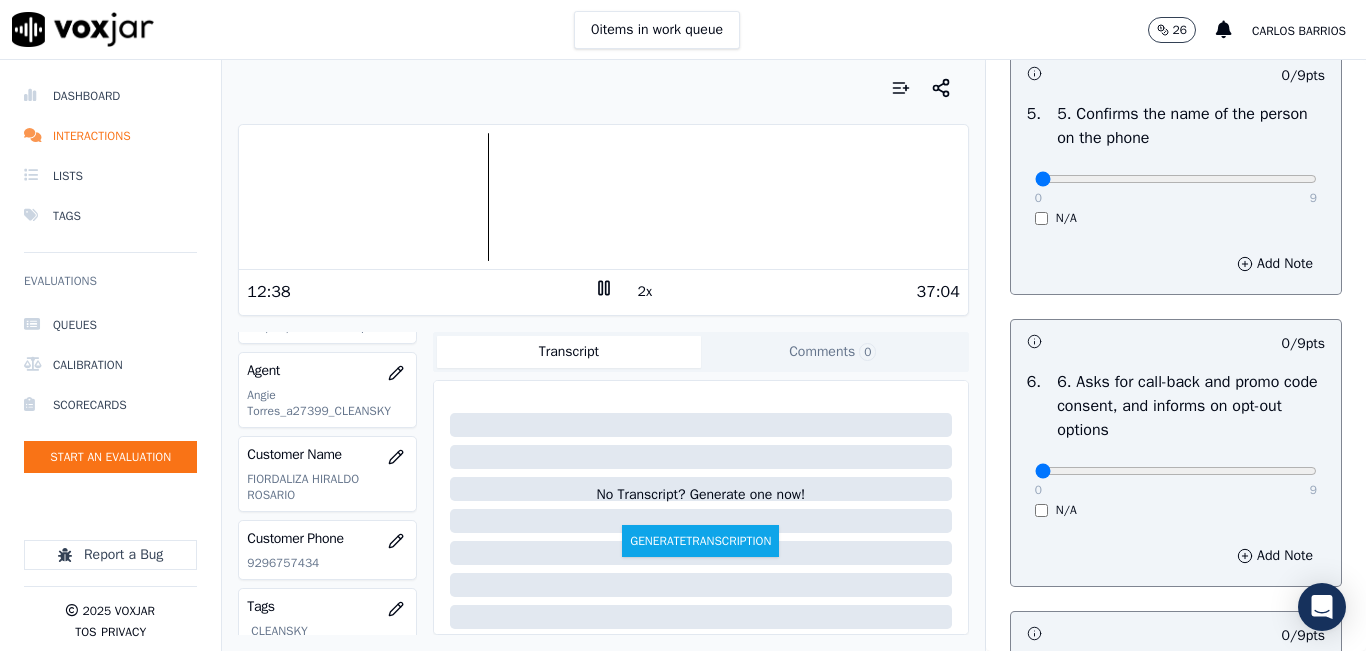 scroll, scrollTop: 1300, scrollLeft: 0, axis: vertical 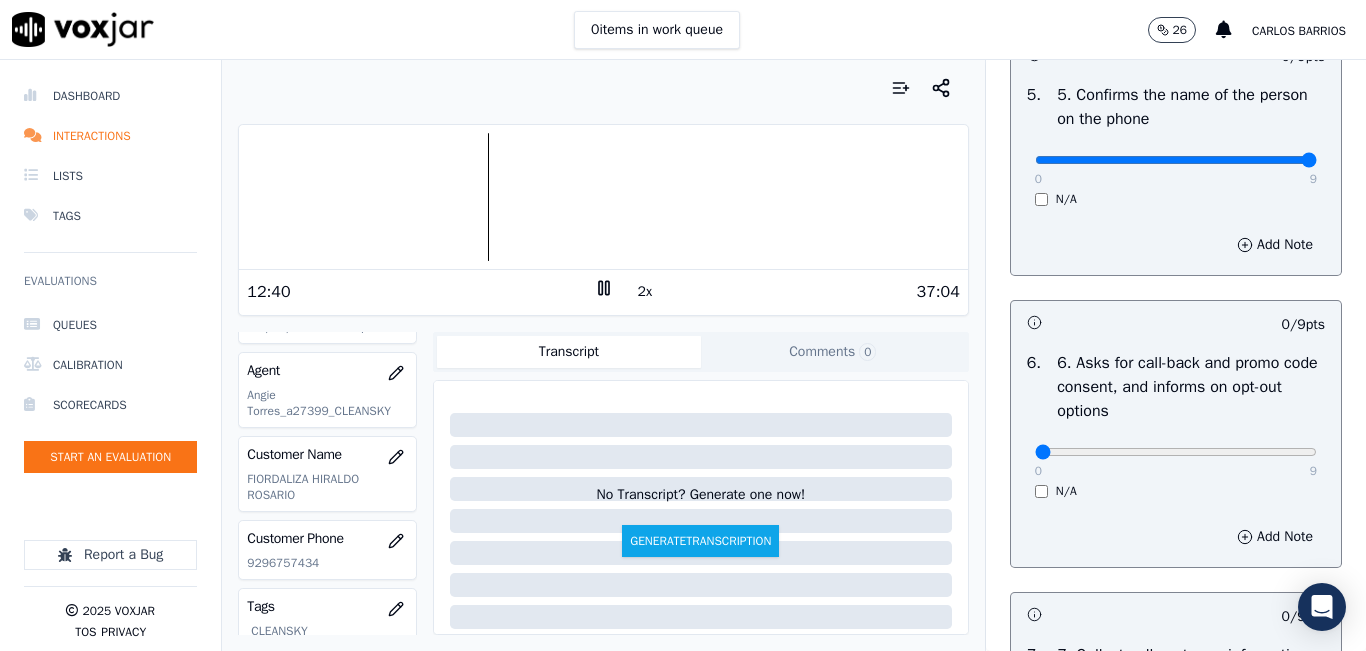 drag, startPoint x: 1252, startPoint y: 226, endPoint x: 1289, endPoint y: 233, distance: 37.65634 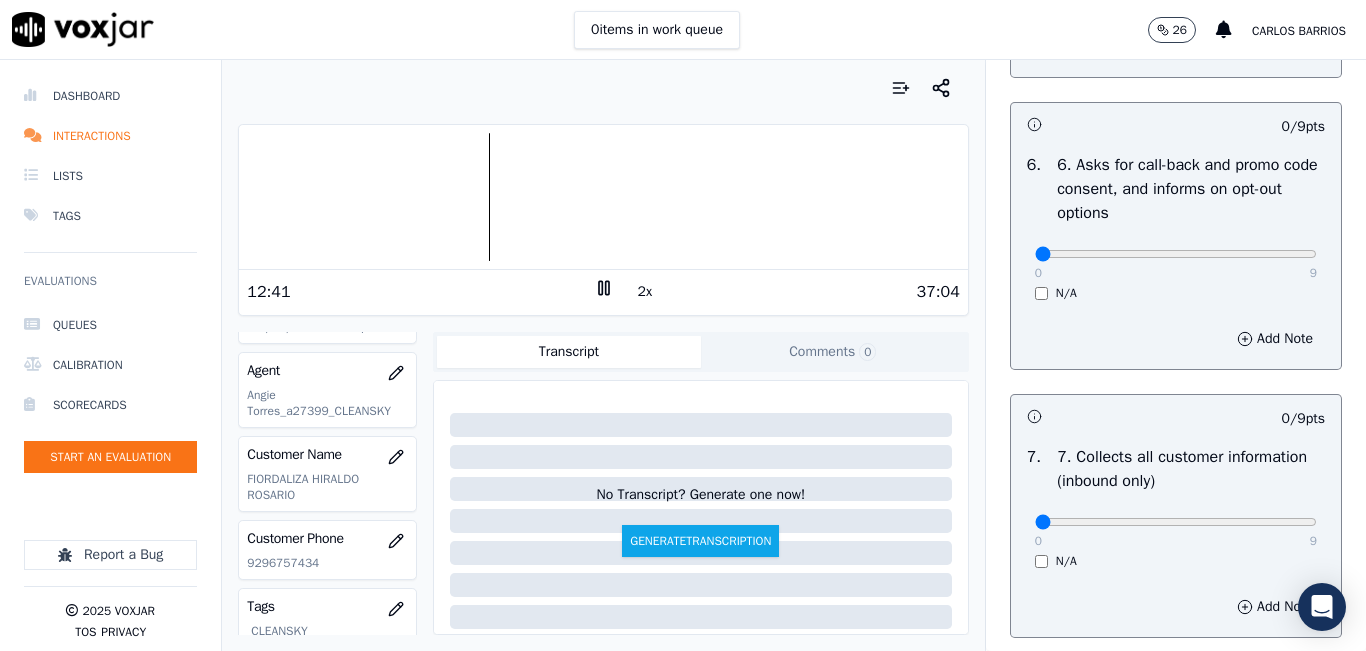 scroll, scrollTop: 1500, scrollLeft: 0, axis: vertical 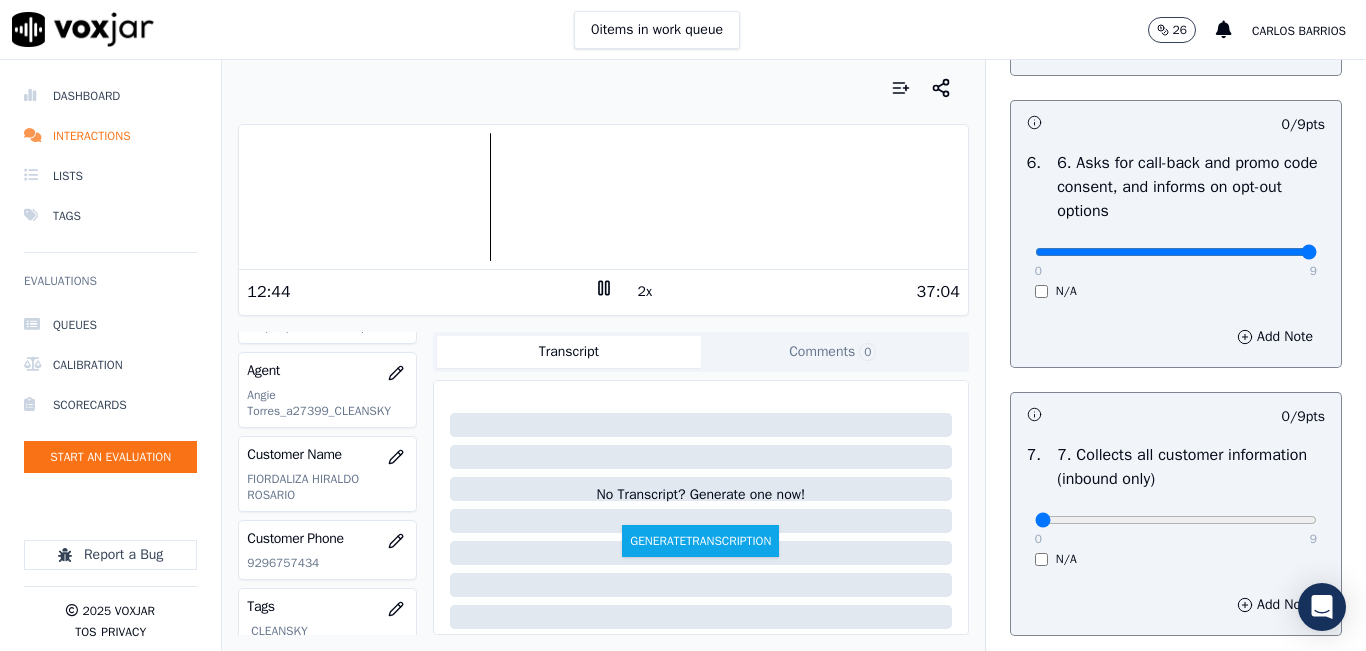 drag, startPoint x: 1246, startPoint y: 323, endPoint x: 1317, endPoint y: 320, distance: 71.063354 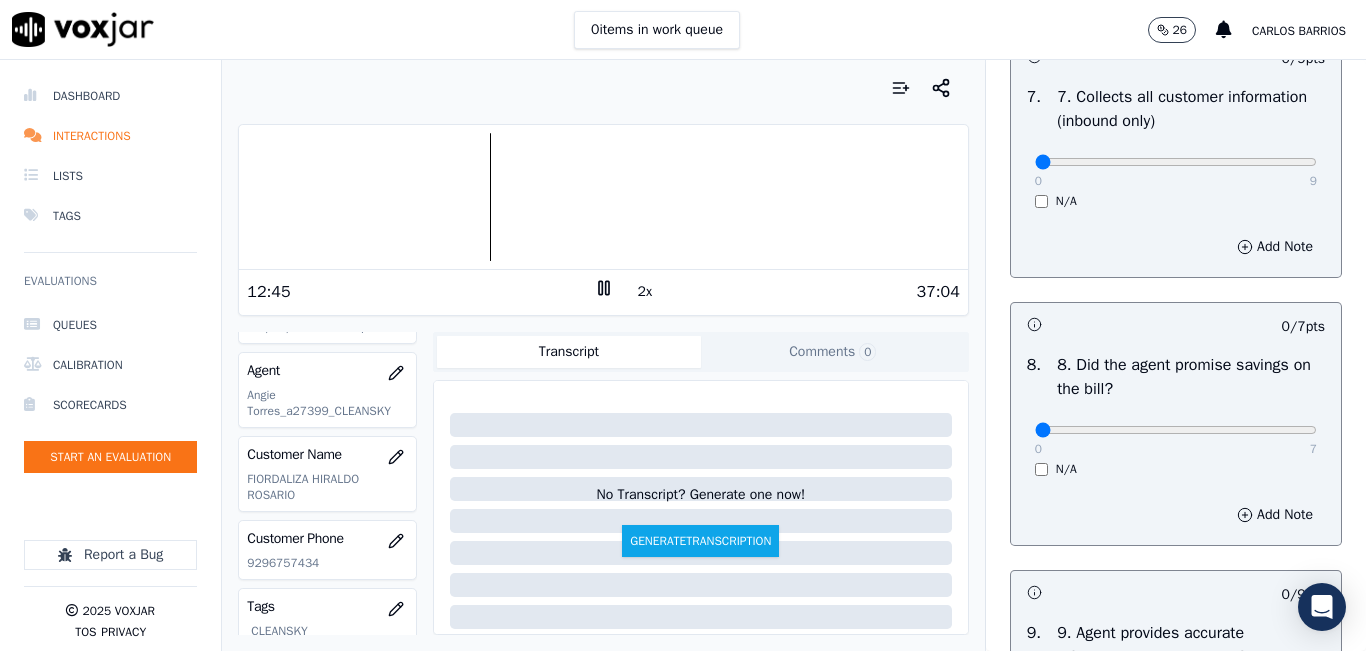 scroll, scrollTop: 1900, scrollLeft: 0, axis: vertical 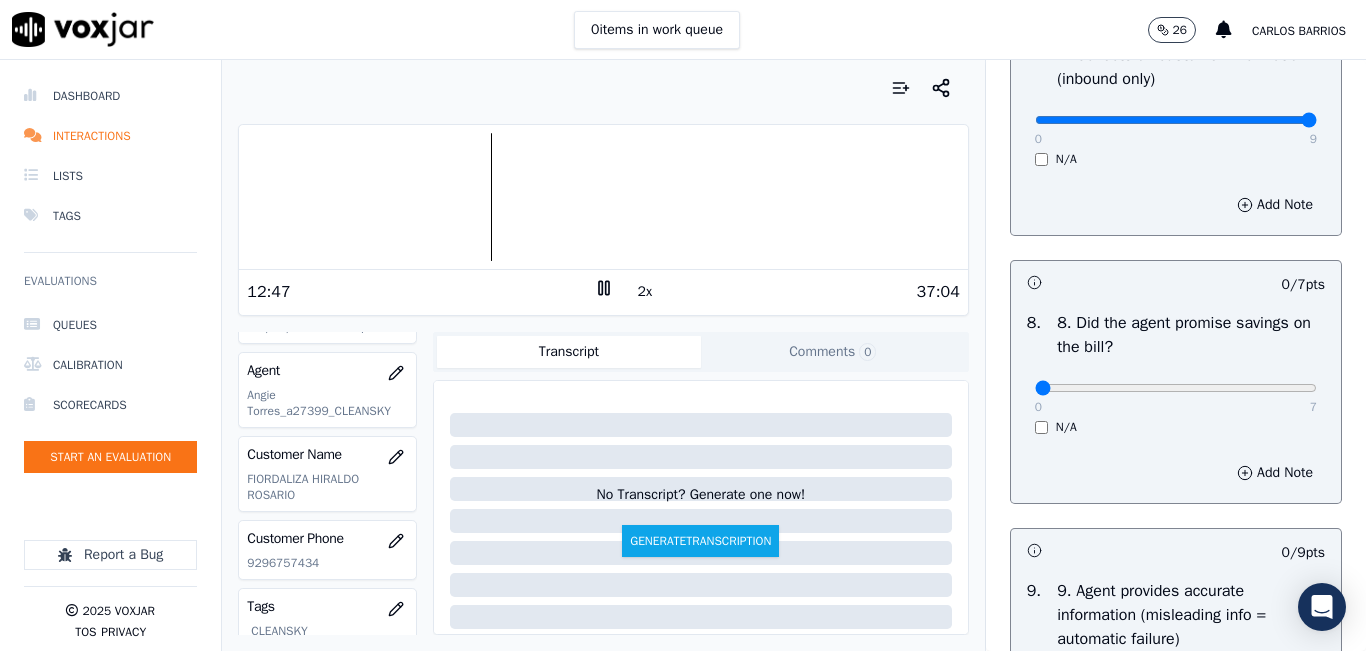 type on "9" 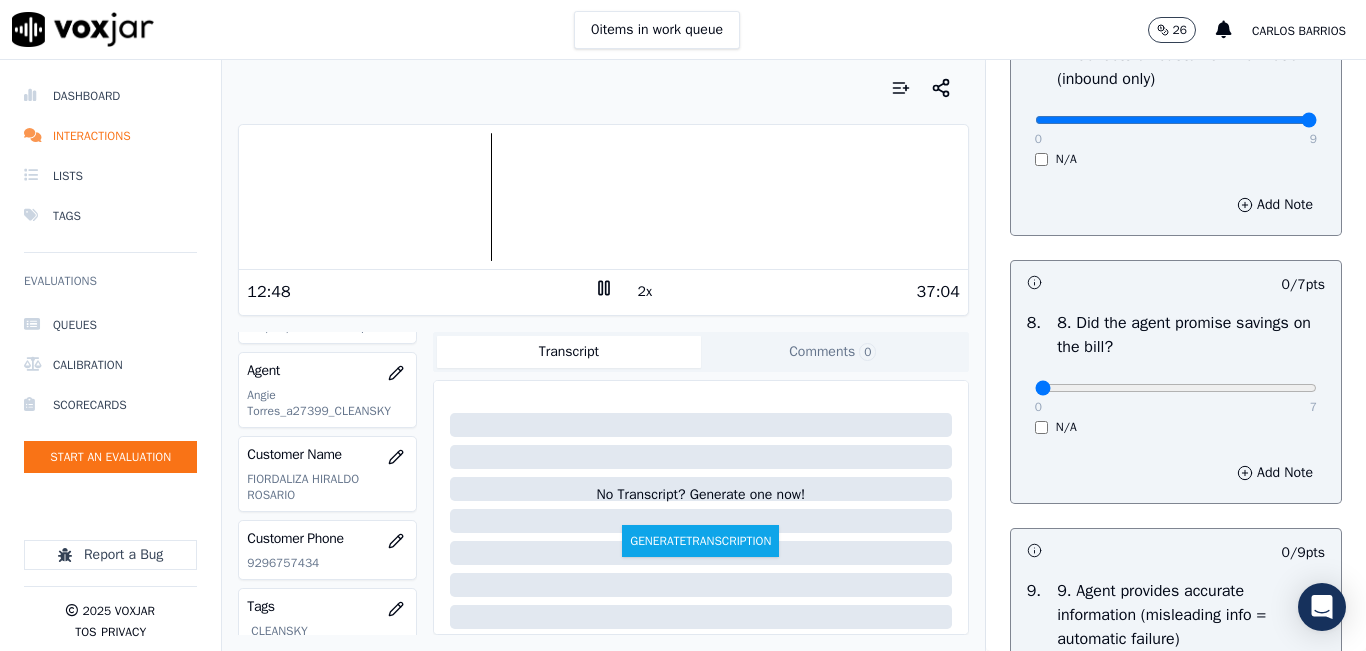 scroll, scrollTop: 2000, scrollLeft: 0, axis: vertical 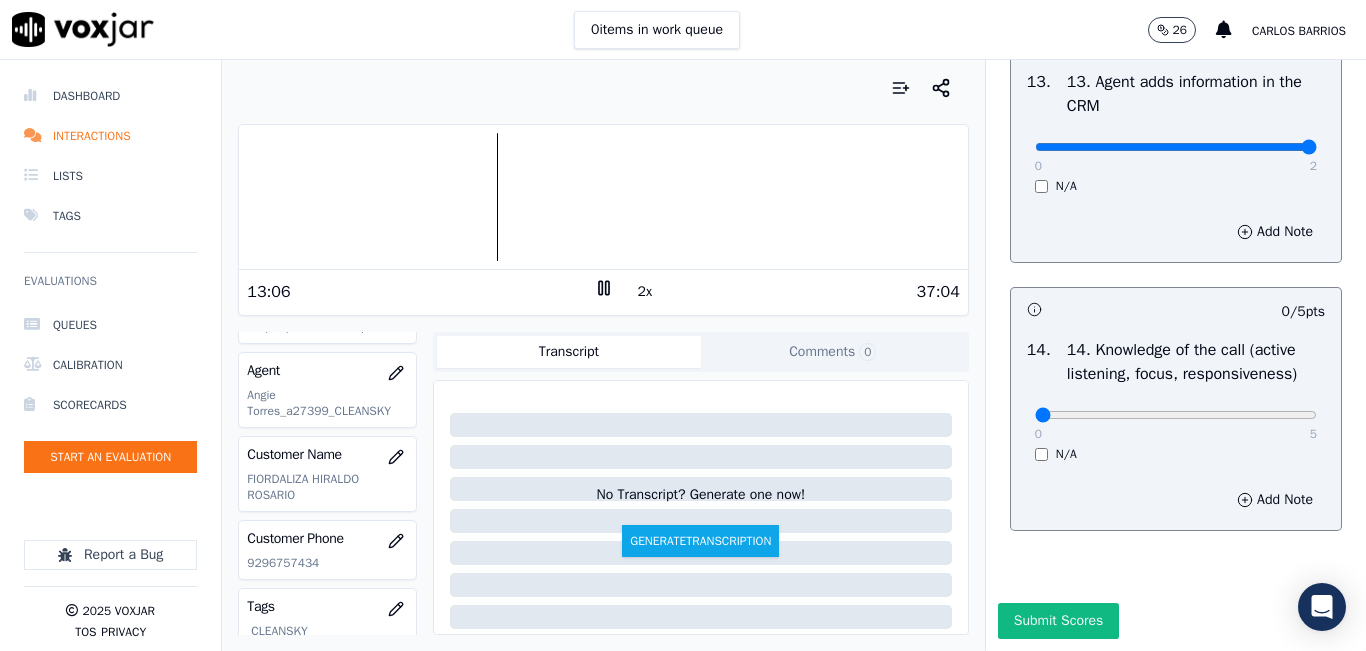 type on "2" 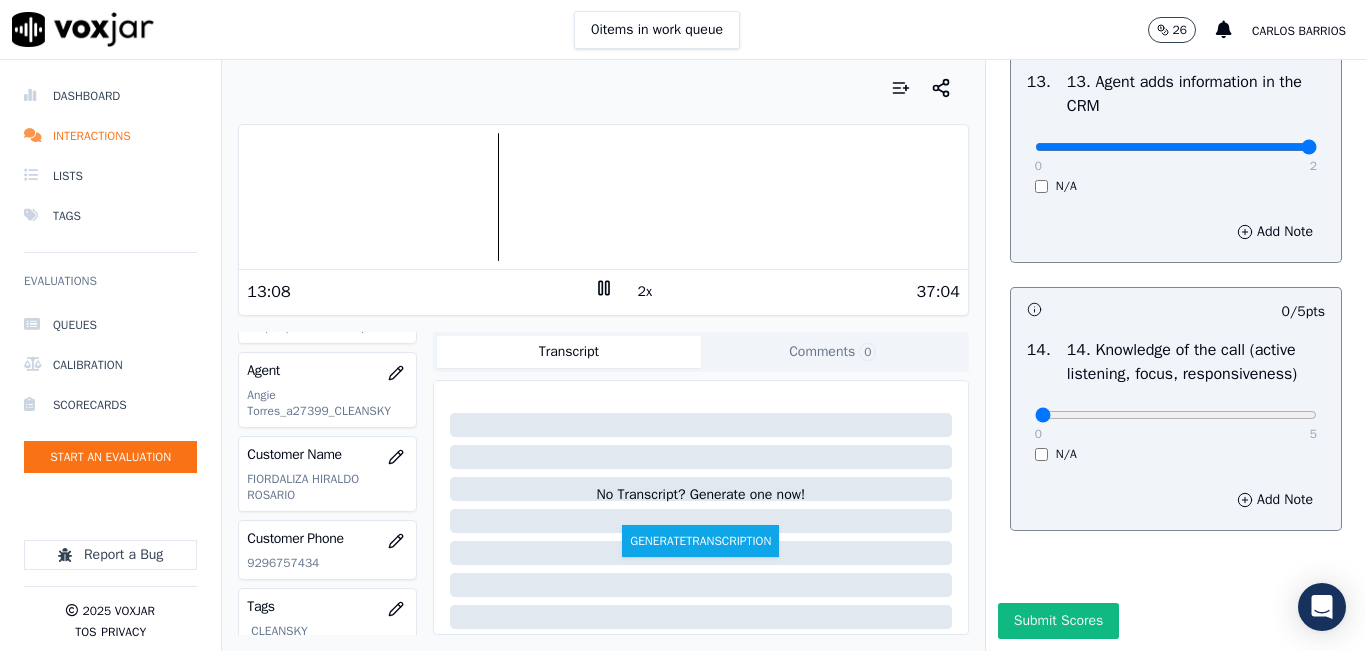 scroll, scrollTop: 3642, scrollLeft: 0, axis: vertical 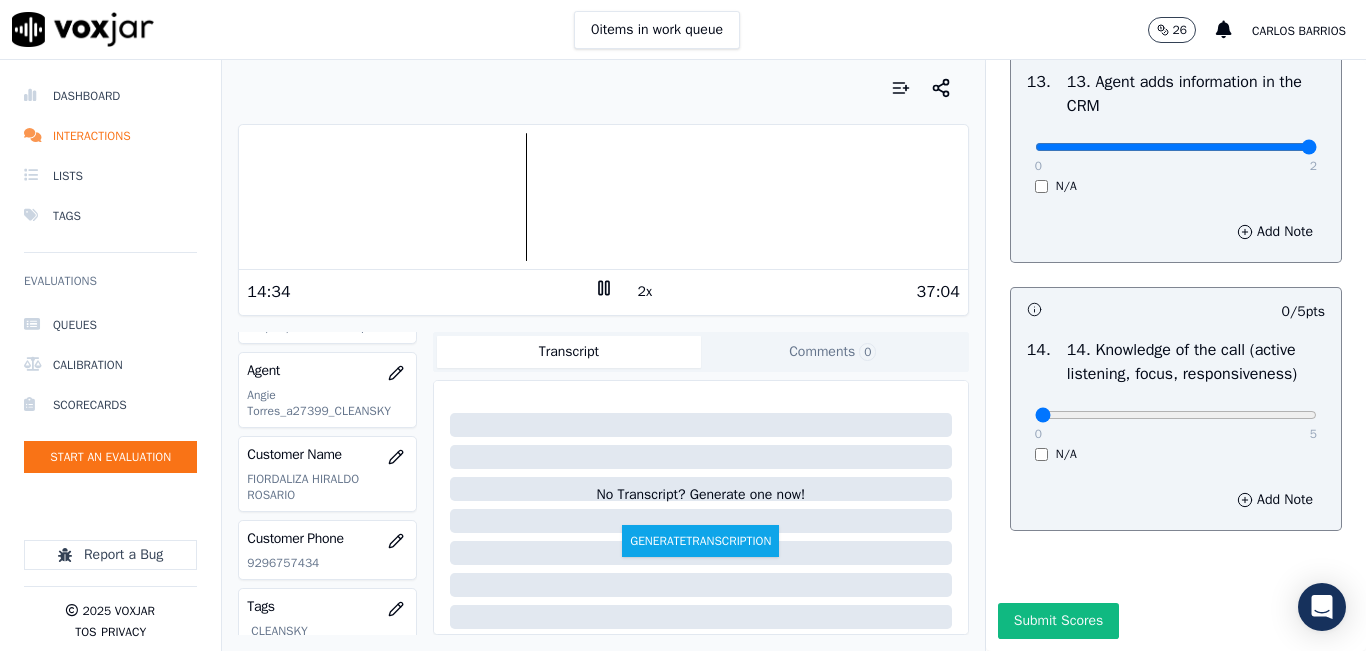 click on "2x" at bounding box center [645, 292] 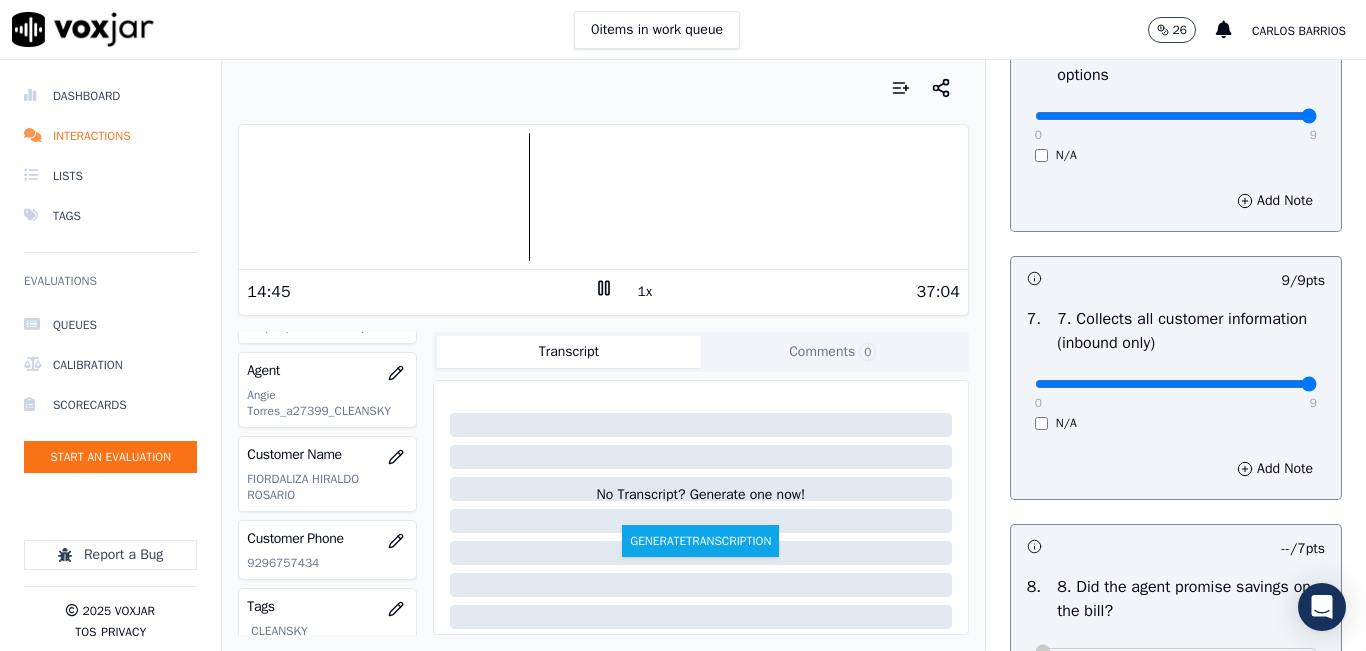 scroll, scrollTop: 1700, scrollLeft: 0, axis: vertical 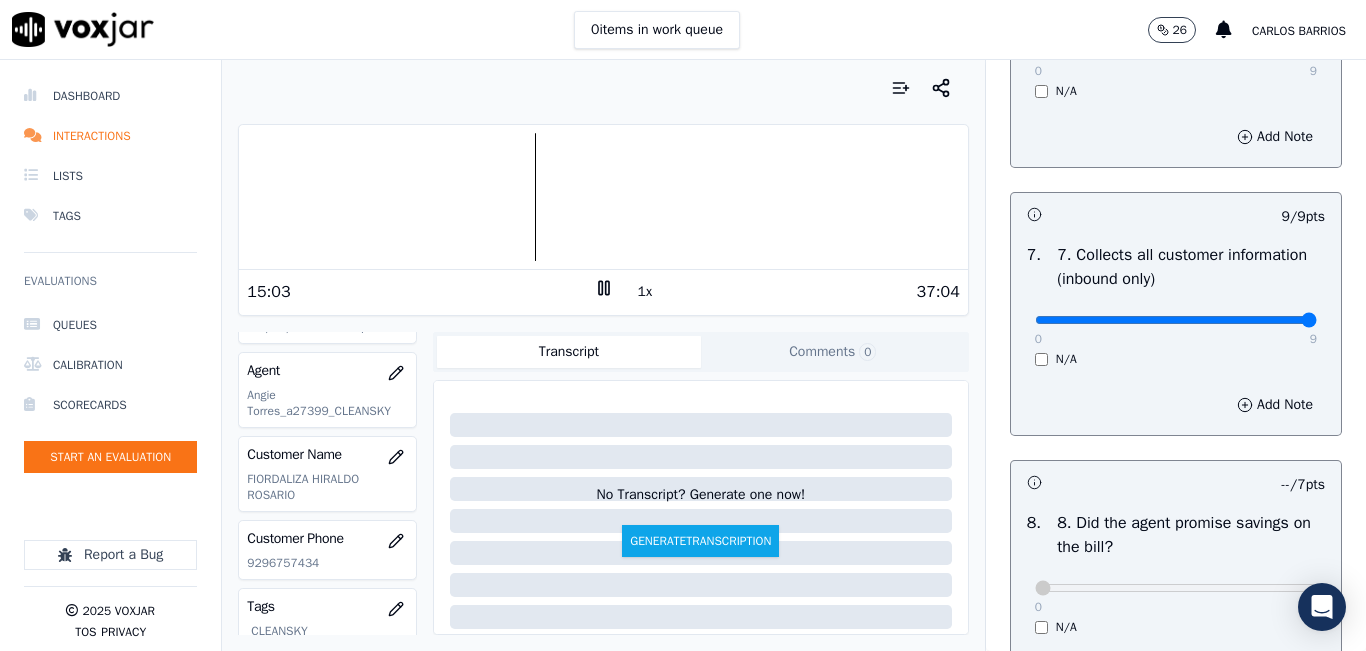 click 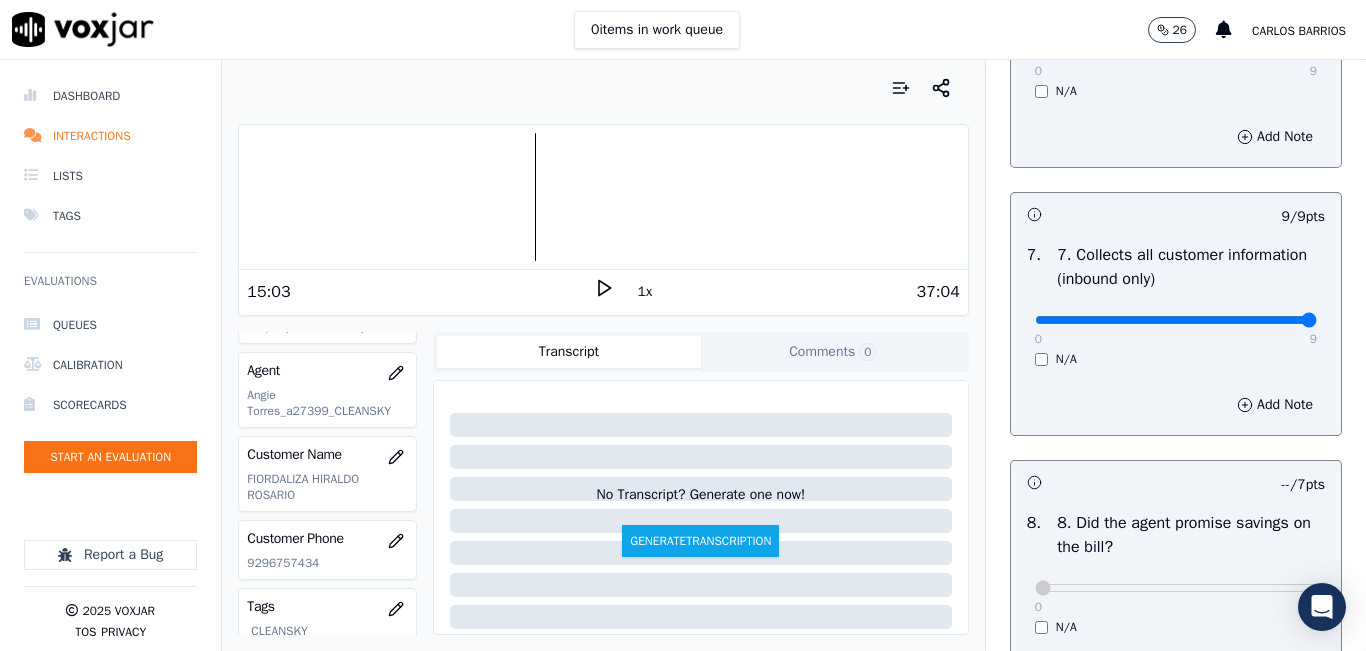 click 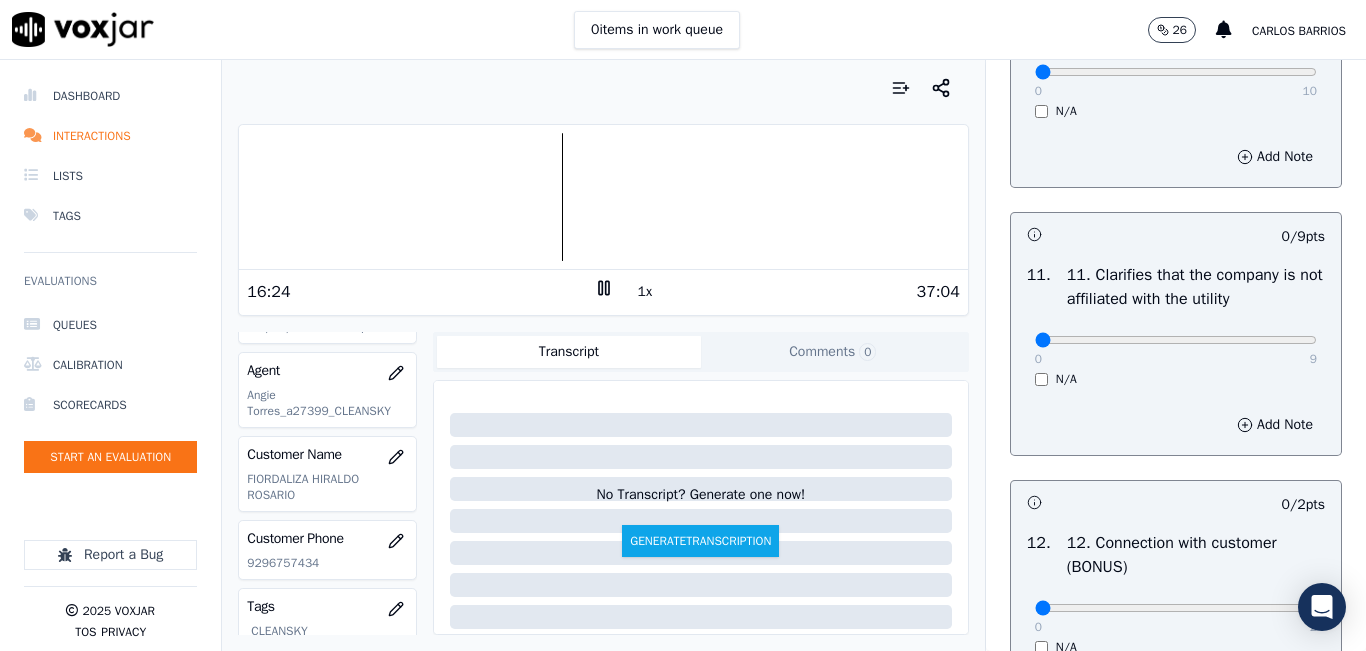 scroll, scrollTop: 2900, scrollLeft: 0, axis: vertical 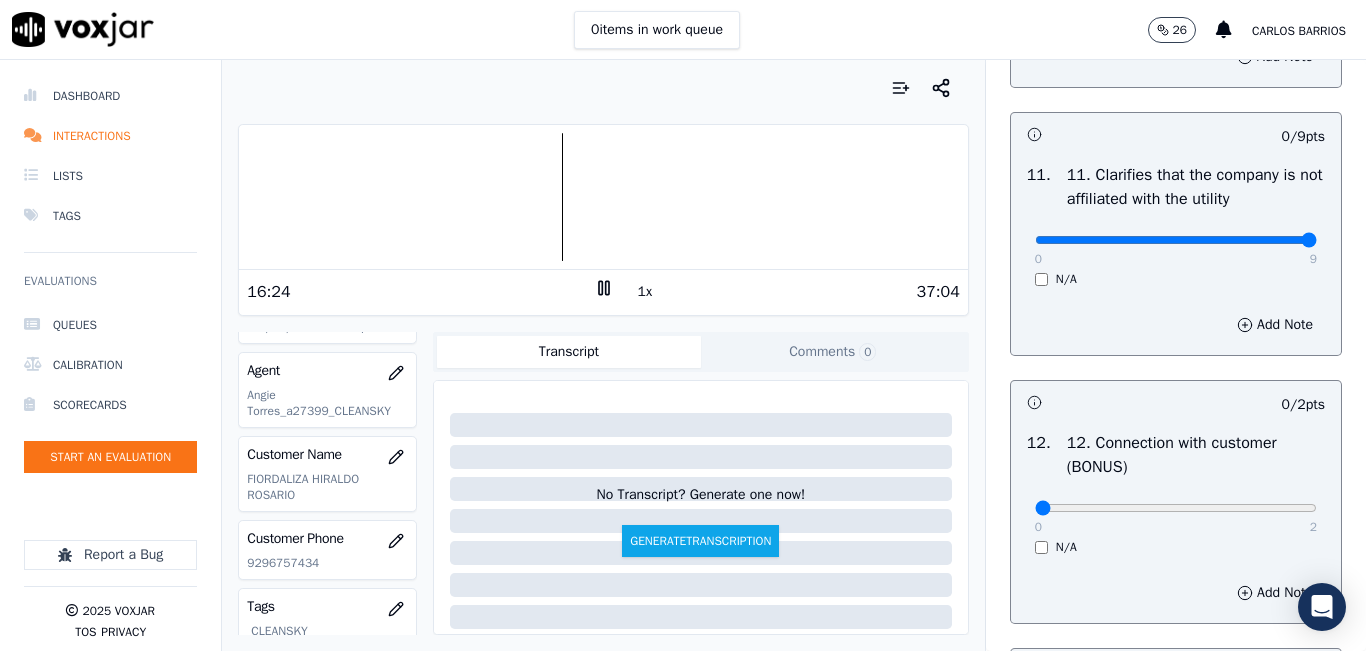 drag, startPoint x: 1265, startPoint y: 304, endPoint x: 1275, endPoint y: 308, distance: 10.770329 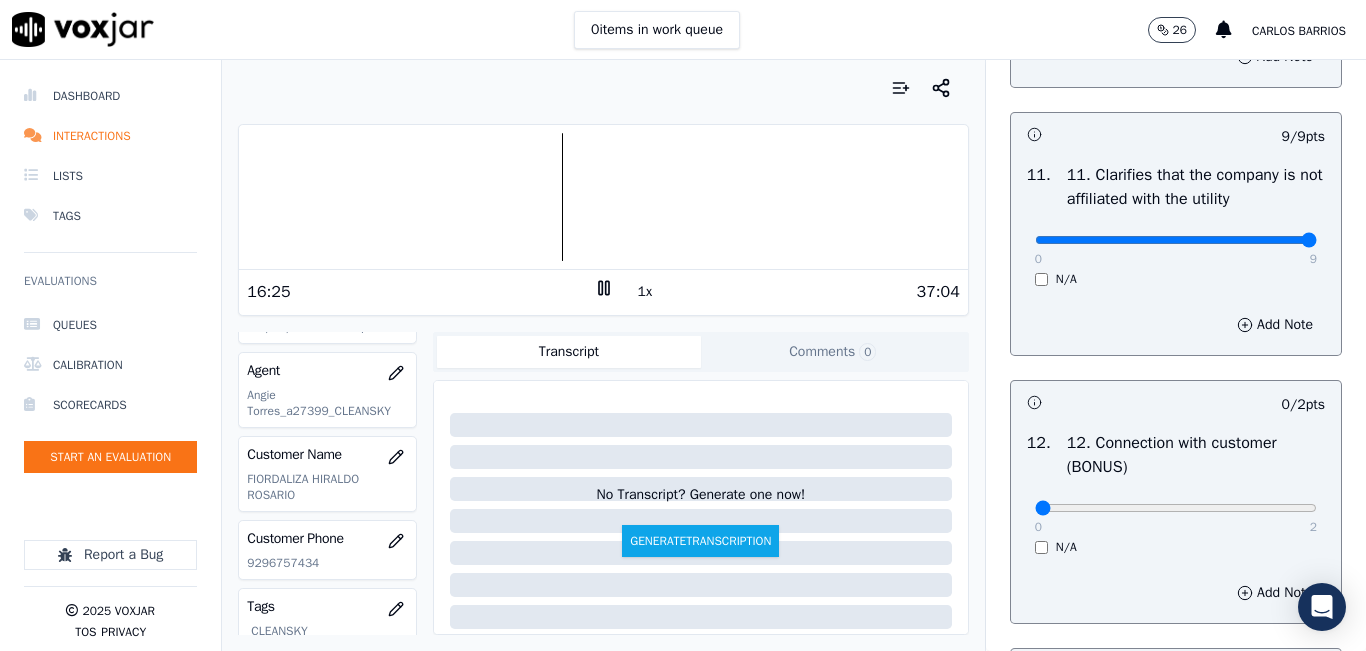 scroll, scrollTop: 3000, scrollLeft: 0, axis: vertical 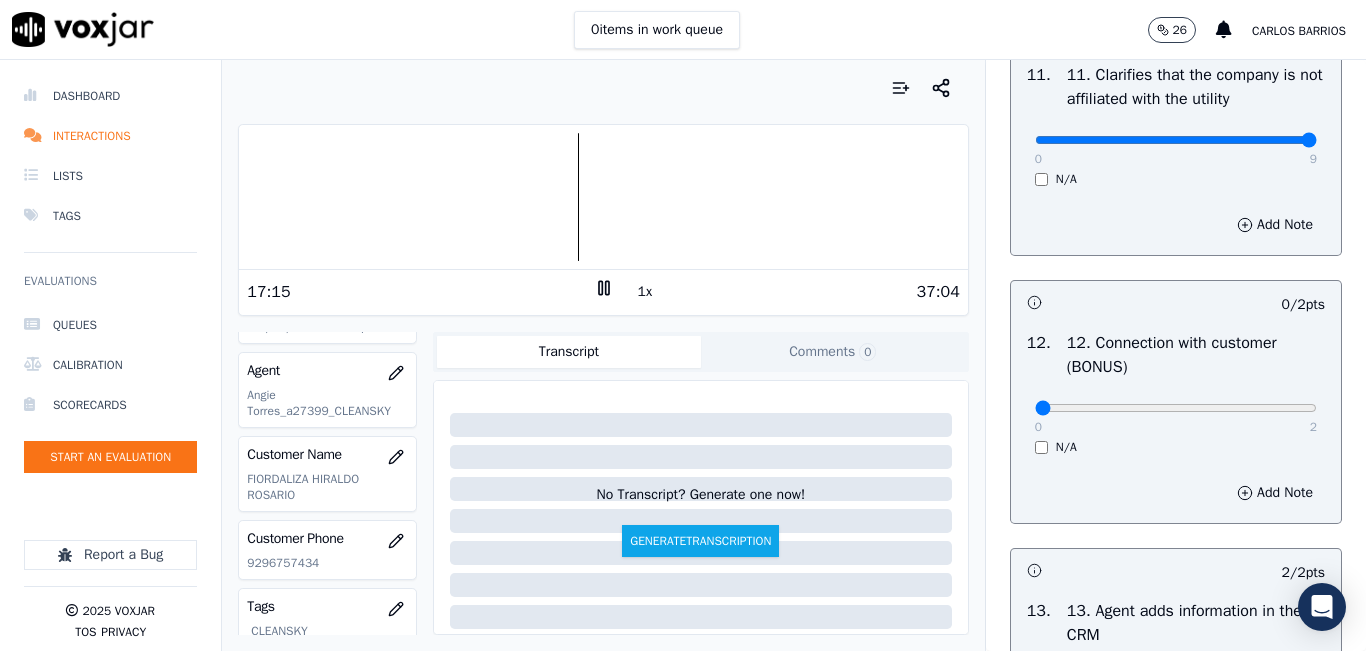 click on "1x" at bounding box center (645, 292) 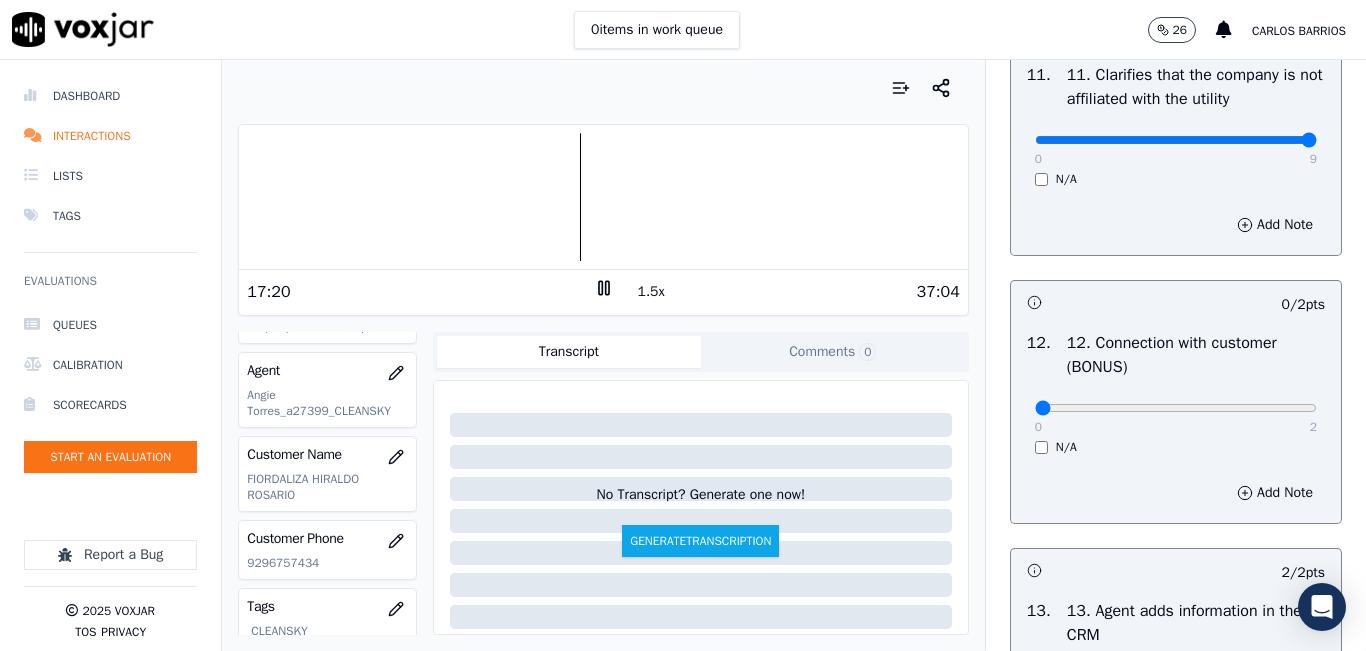 scroll, scrollTop: 3100, scrollLeft: 0, axis: vertical 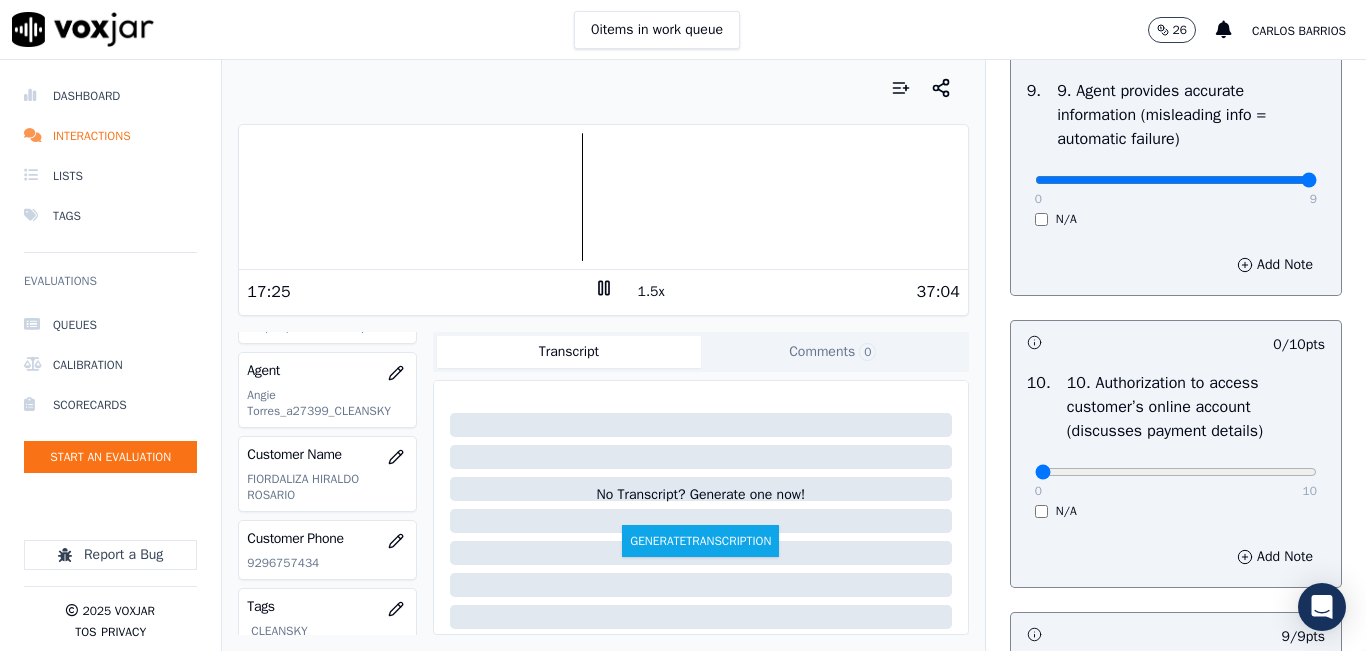 type on "9" 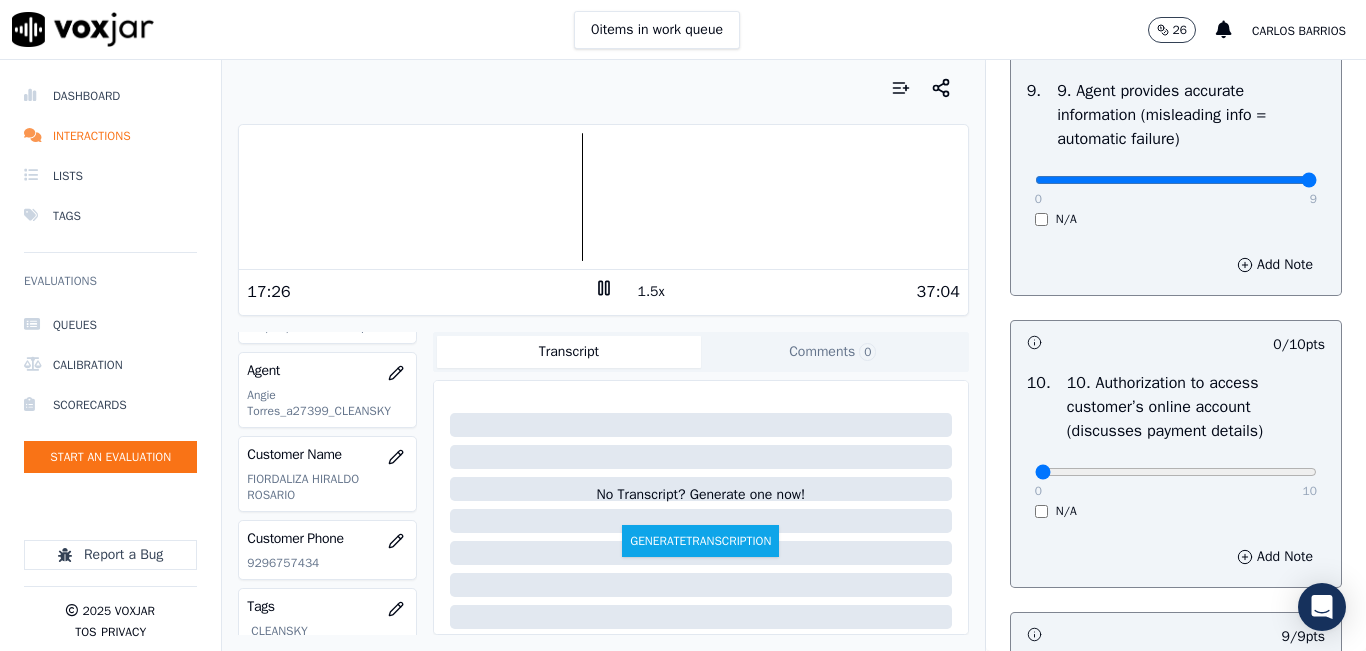 scroll, scrollTop: 2500, scrollLeft: 0, axis: vertical 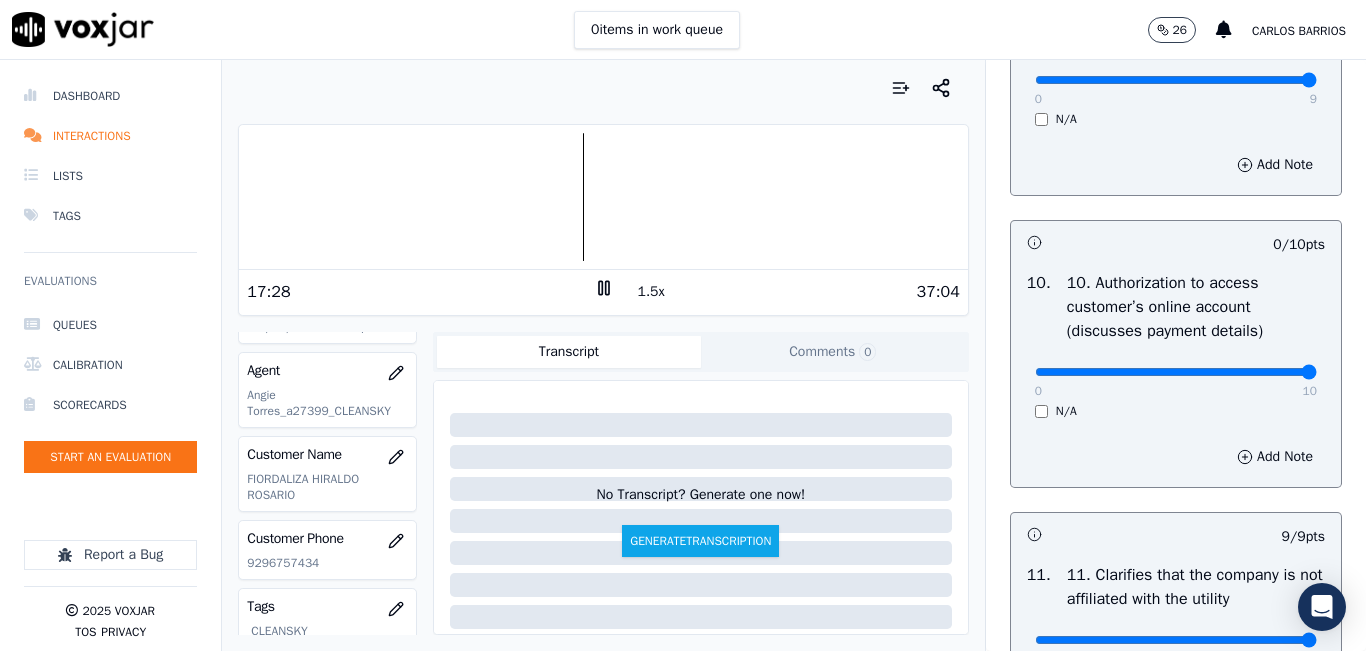 type on "10" 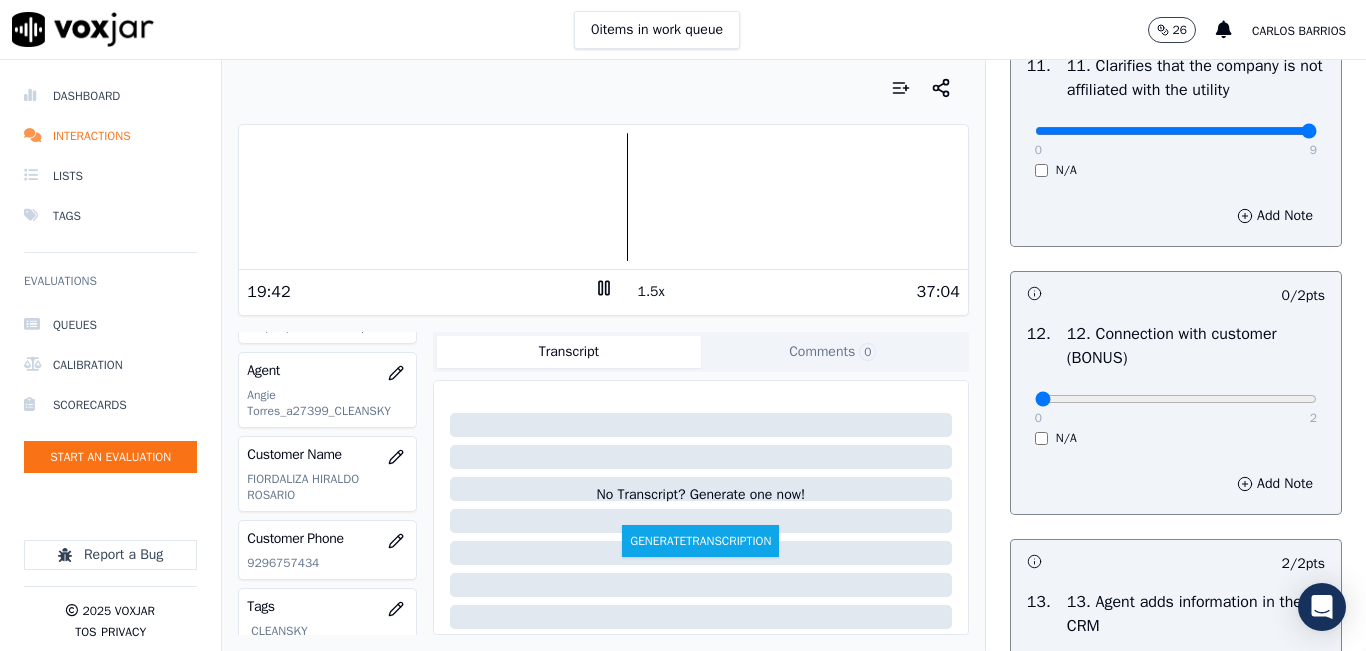 scroll, scrollTop: 3200, scrollLeft: 0, axis: vertical 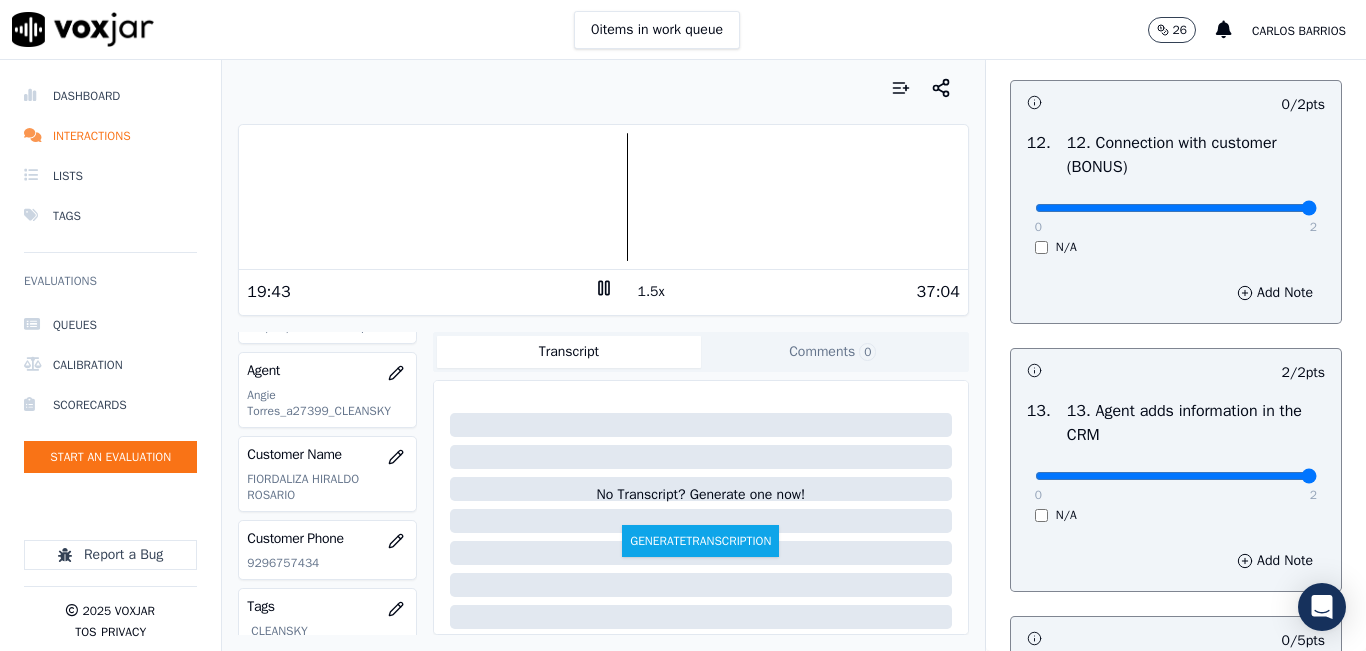 drag, startPoint x: 1242, startPoint y: 275, endPoint x: 1299, endPoint y: 280, distance: 57.21888 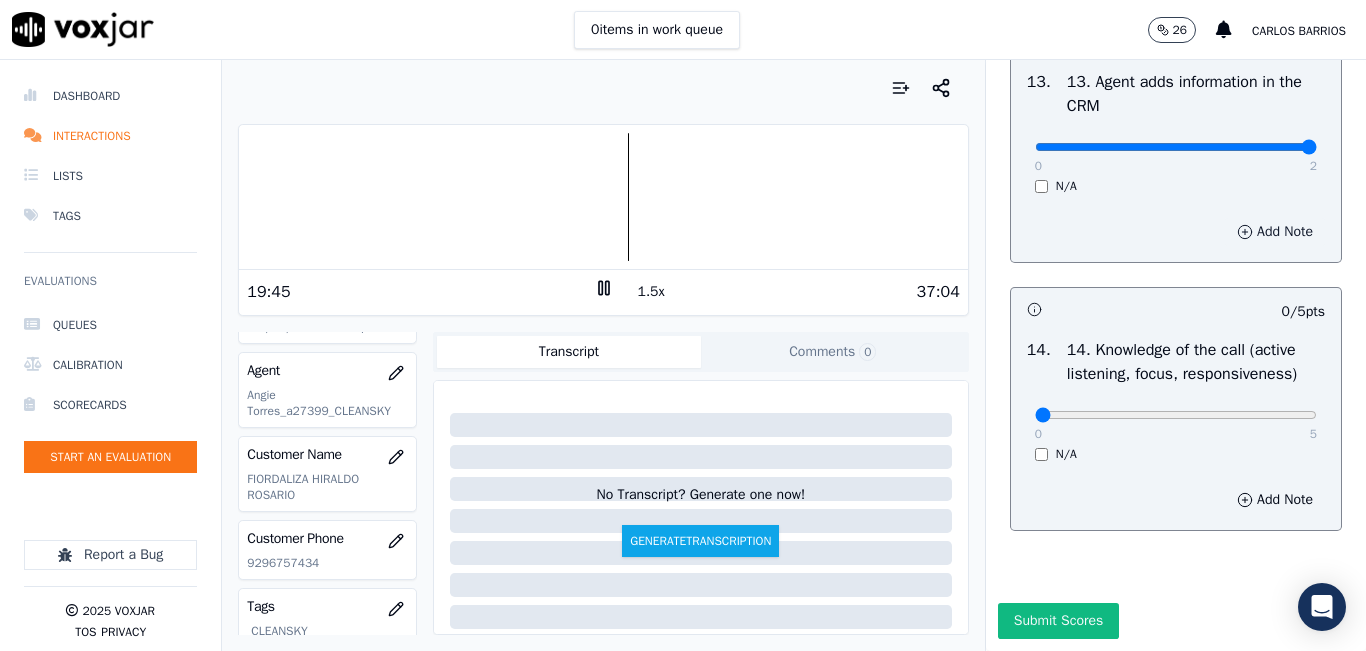 scroll, scrollTop: 3642, scrollLeft: 0, axis: vertical 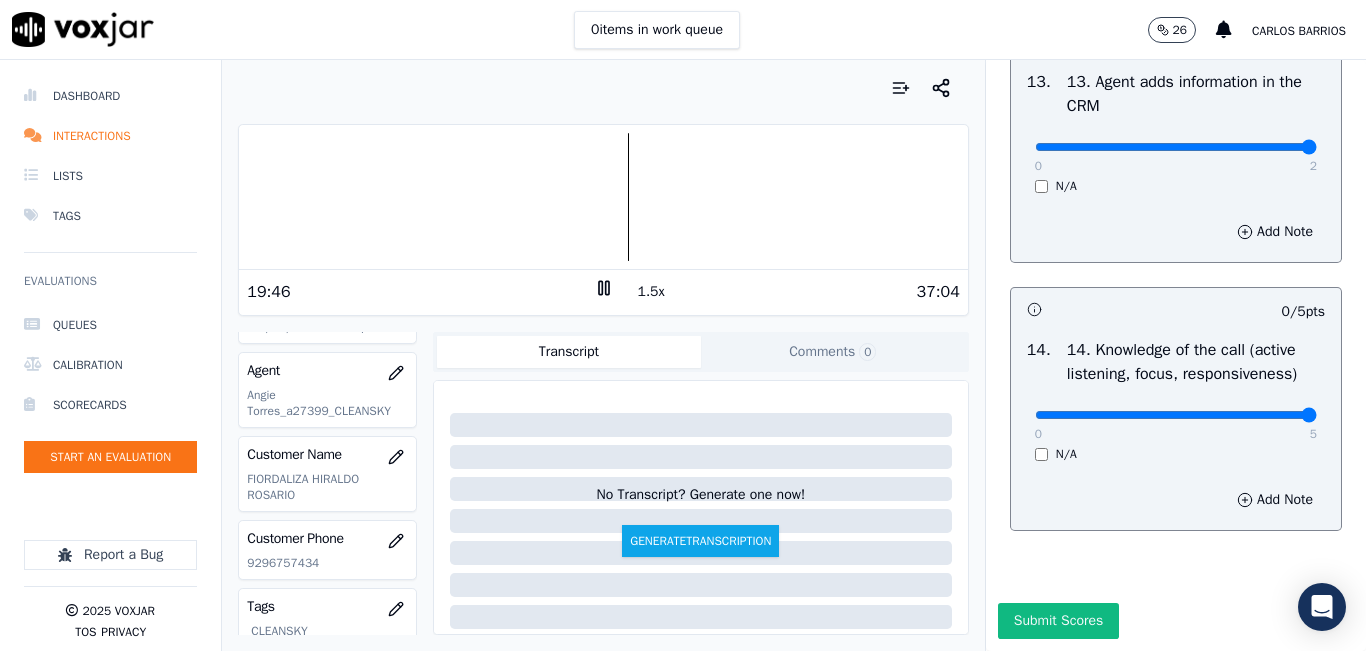 type on "5" 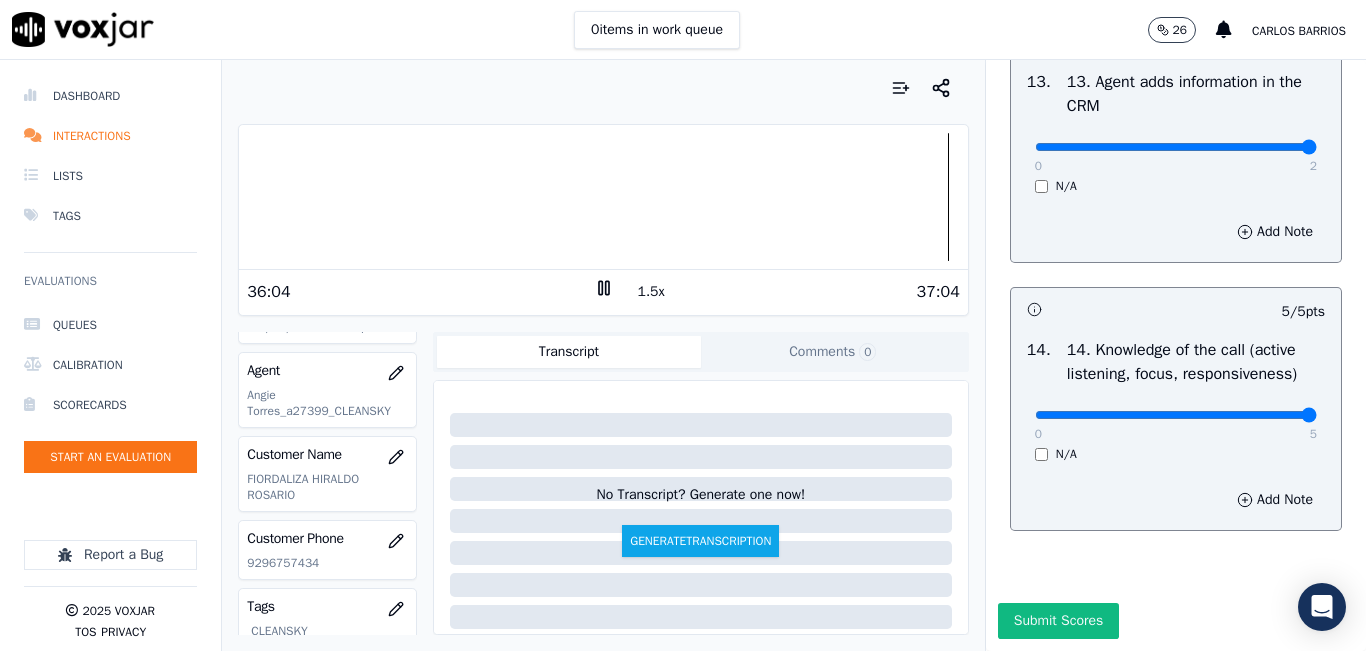 scroll, scrollTop: 3642, scrollLeft: 0, axis: vertical 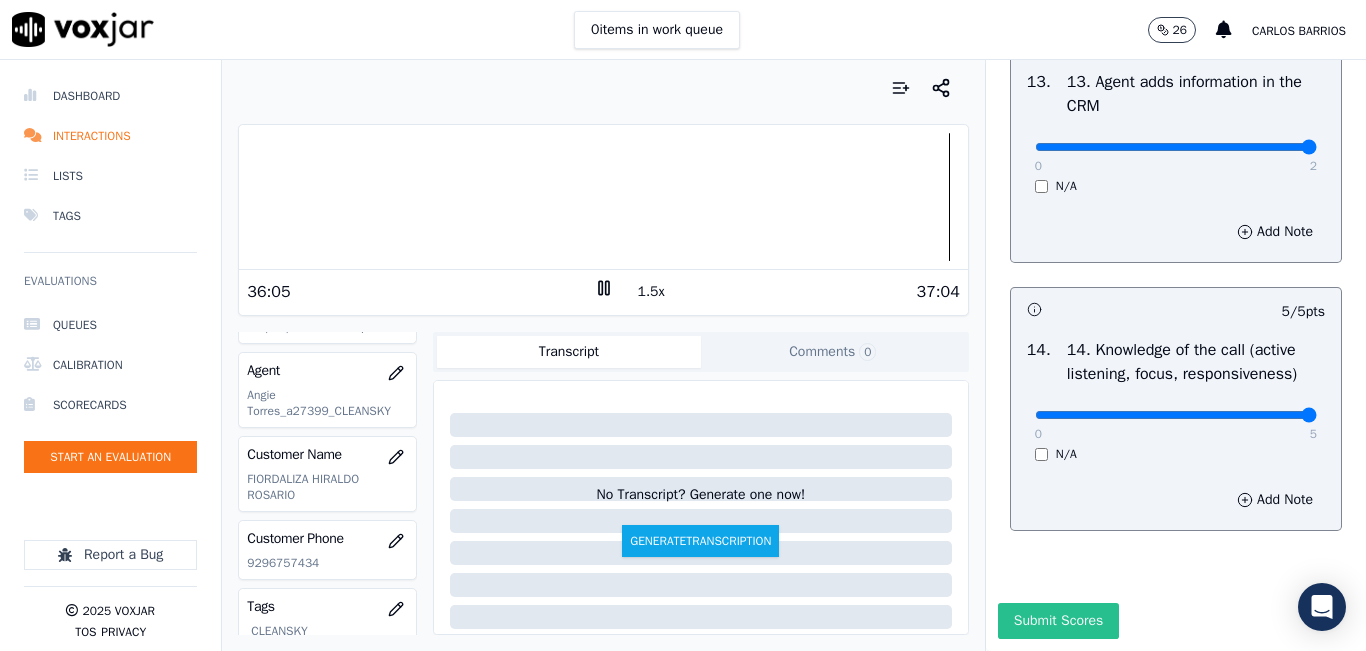 click on "Submit Scores" at bounding box center [1058, 621] 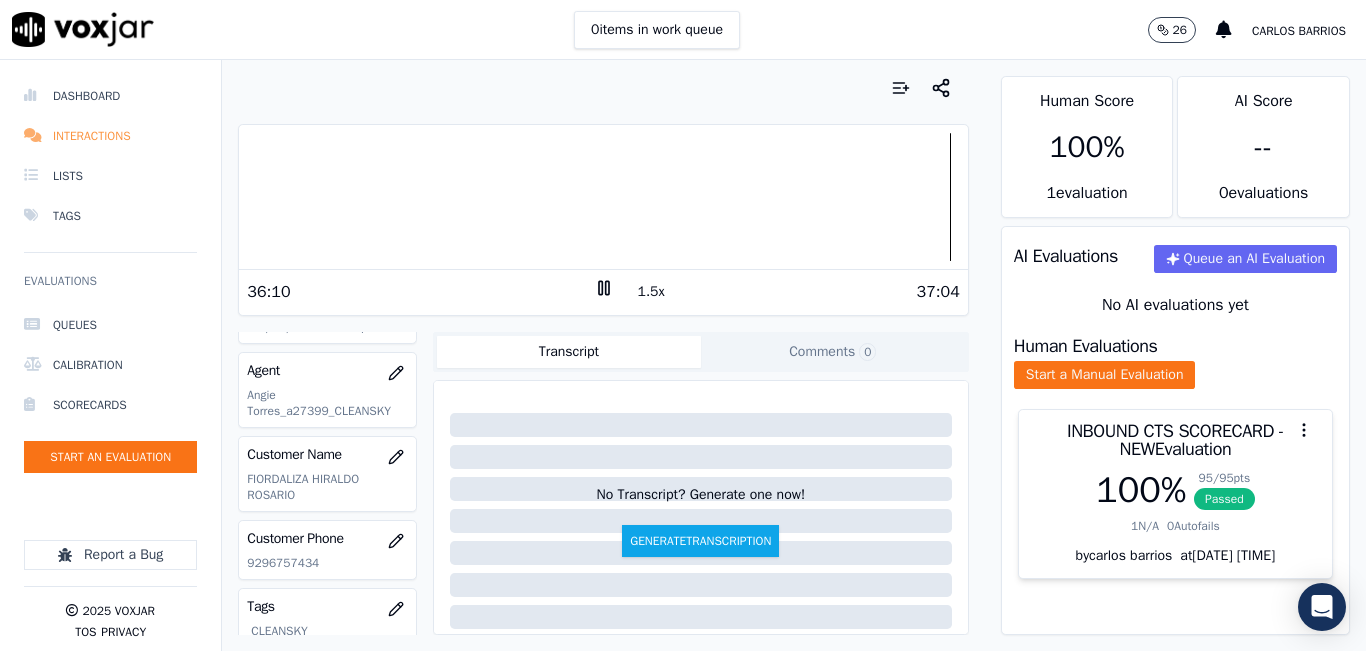 click on "Interactions" at bounding box center [110, 136] 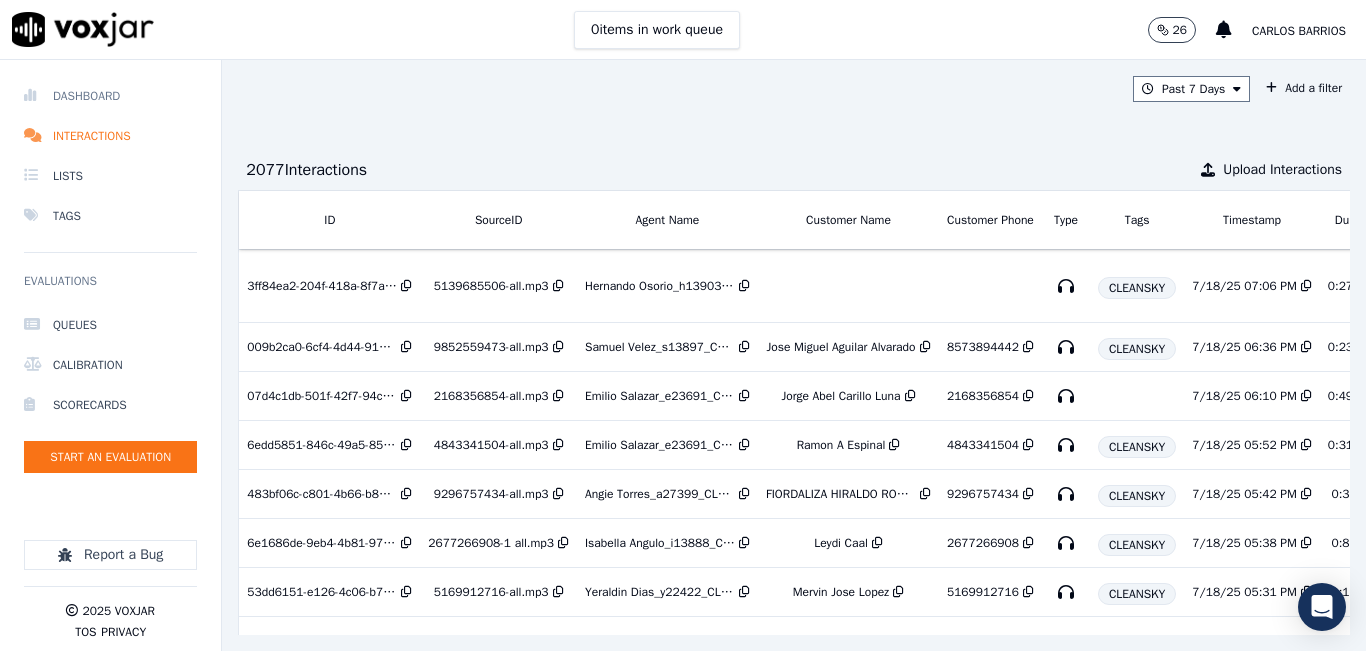 click on "Dashboard" at bounding box center (110, 96) 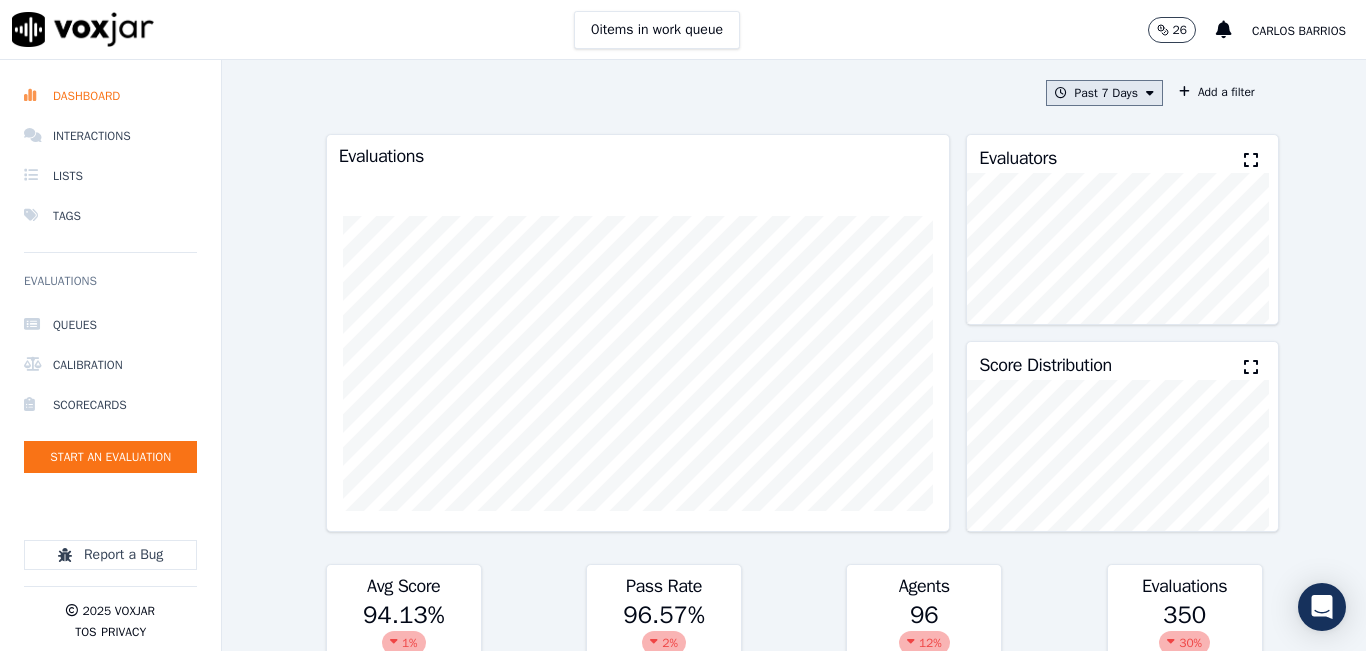 click on "Past 7 Days" at bounding box center [1104, 93] 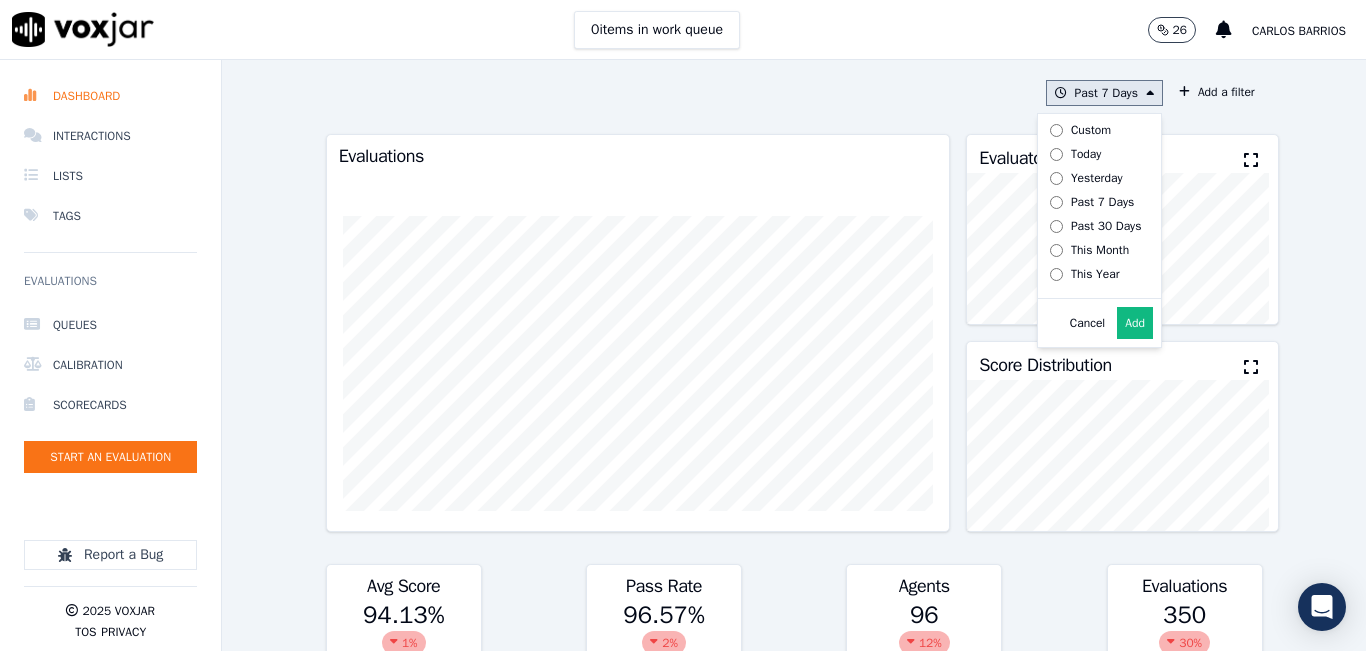 click on "Today" at bounding box center (1092, 154) 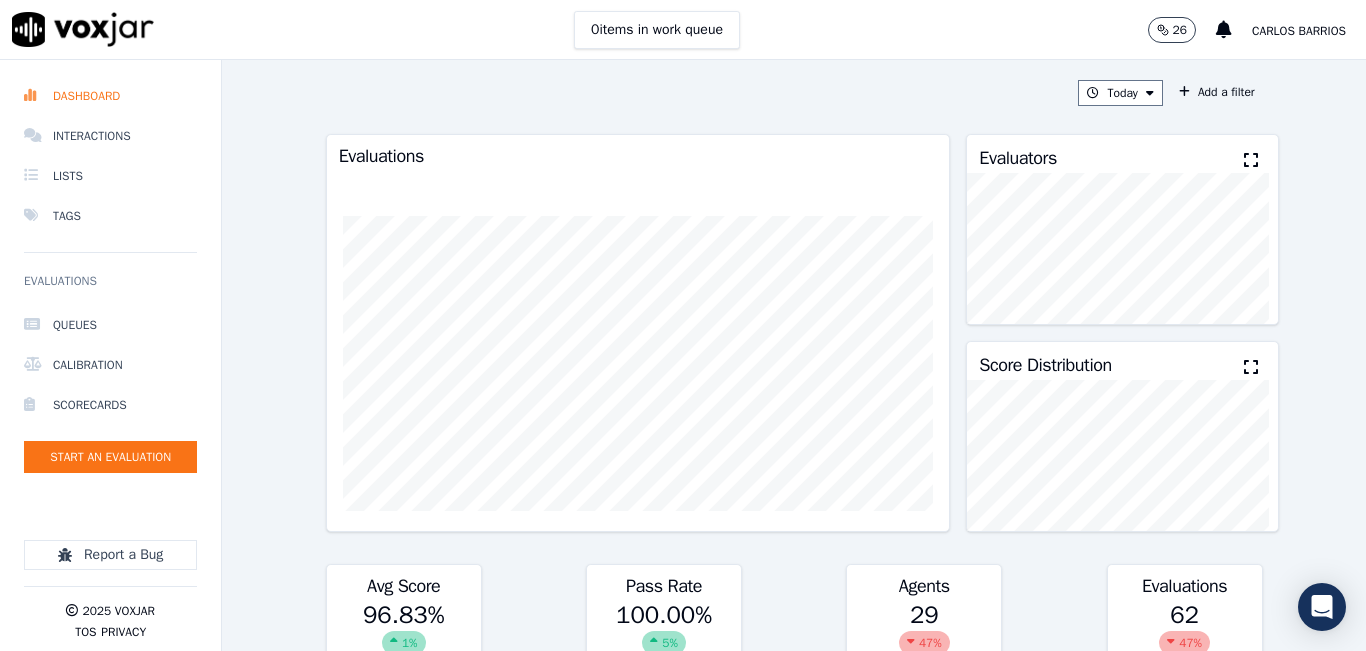 click at bounding box center (1251, 160) 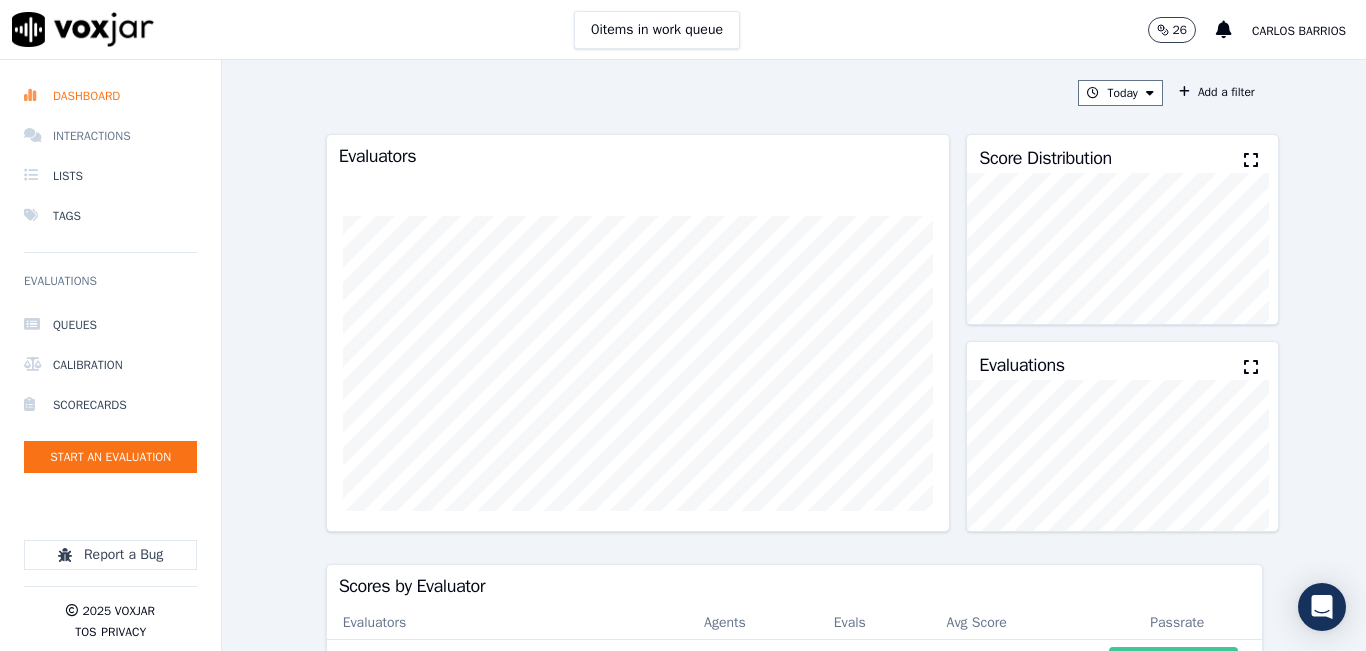 click on "Interactions" at bounding box center (110, 136) 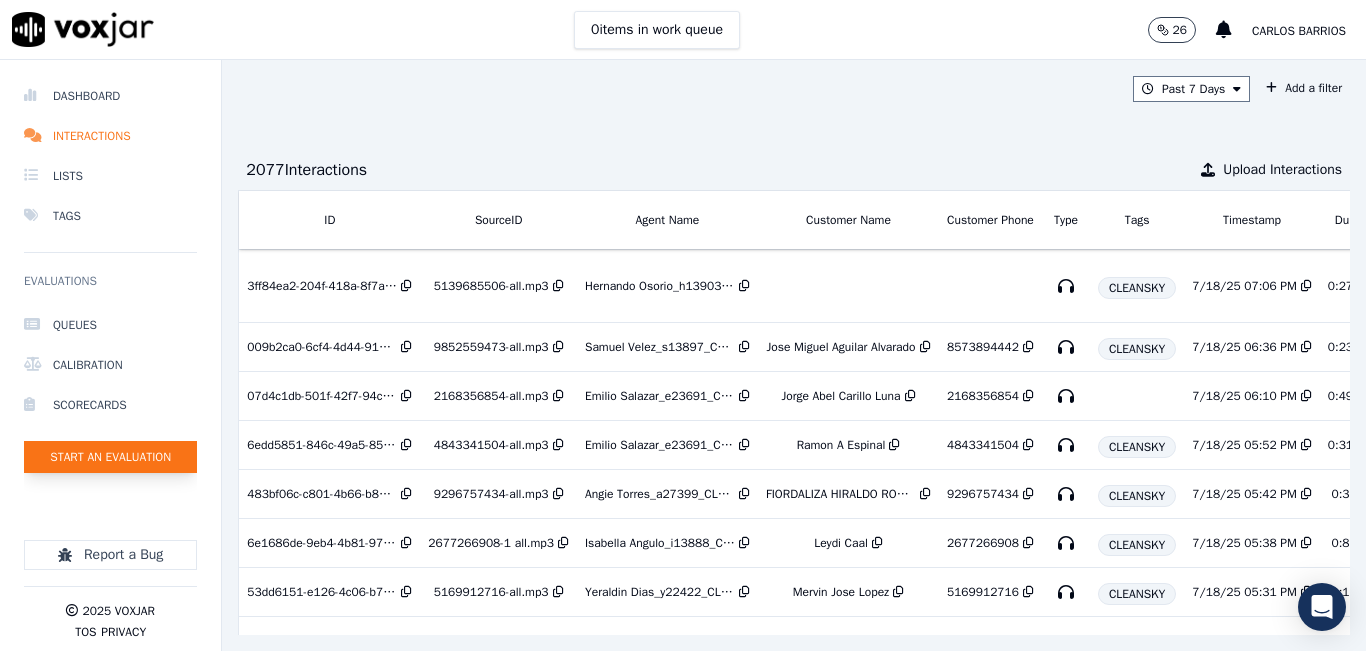 click on "Start an Evaluation" 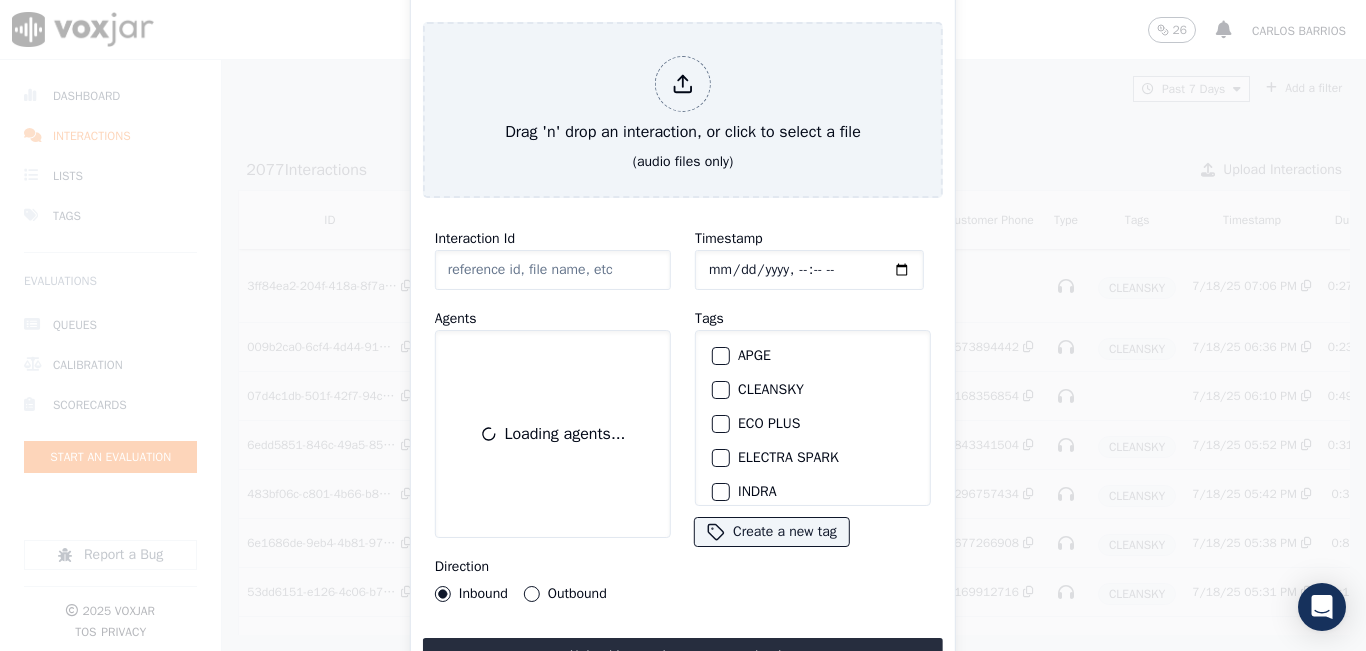 click on "Interaction Id" 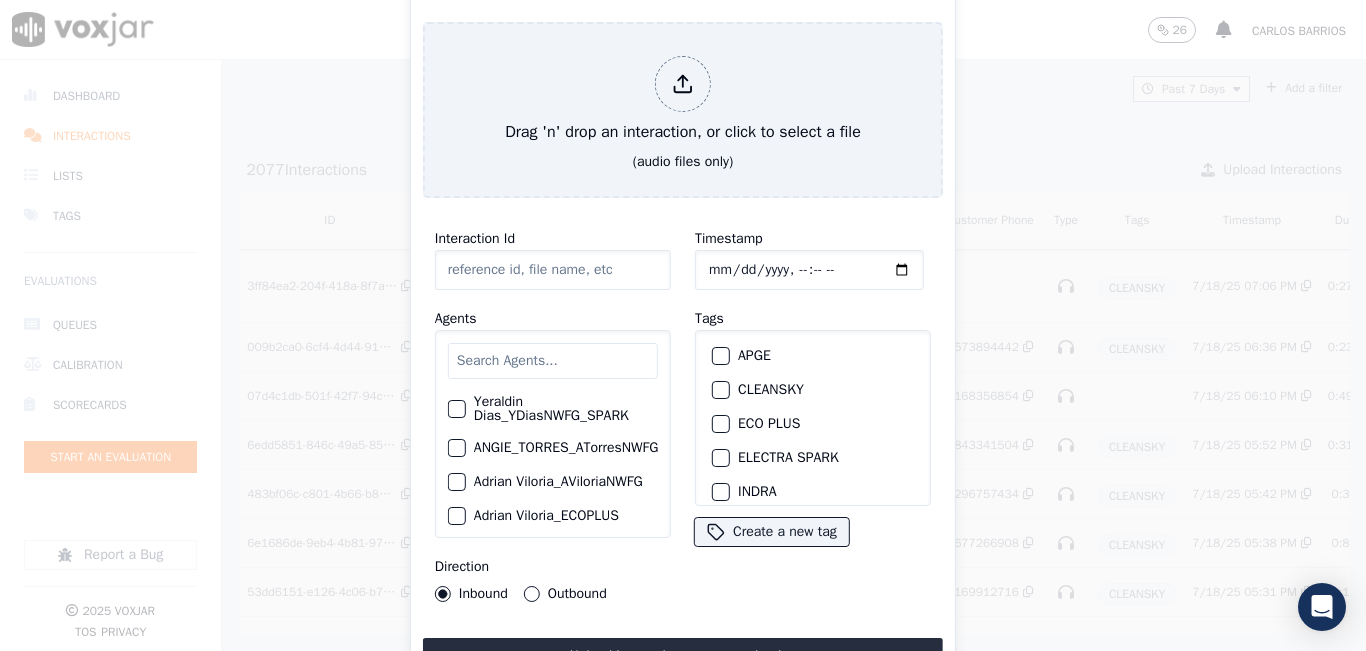 click at bounding box center (553, 361) 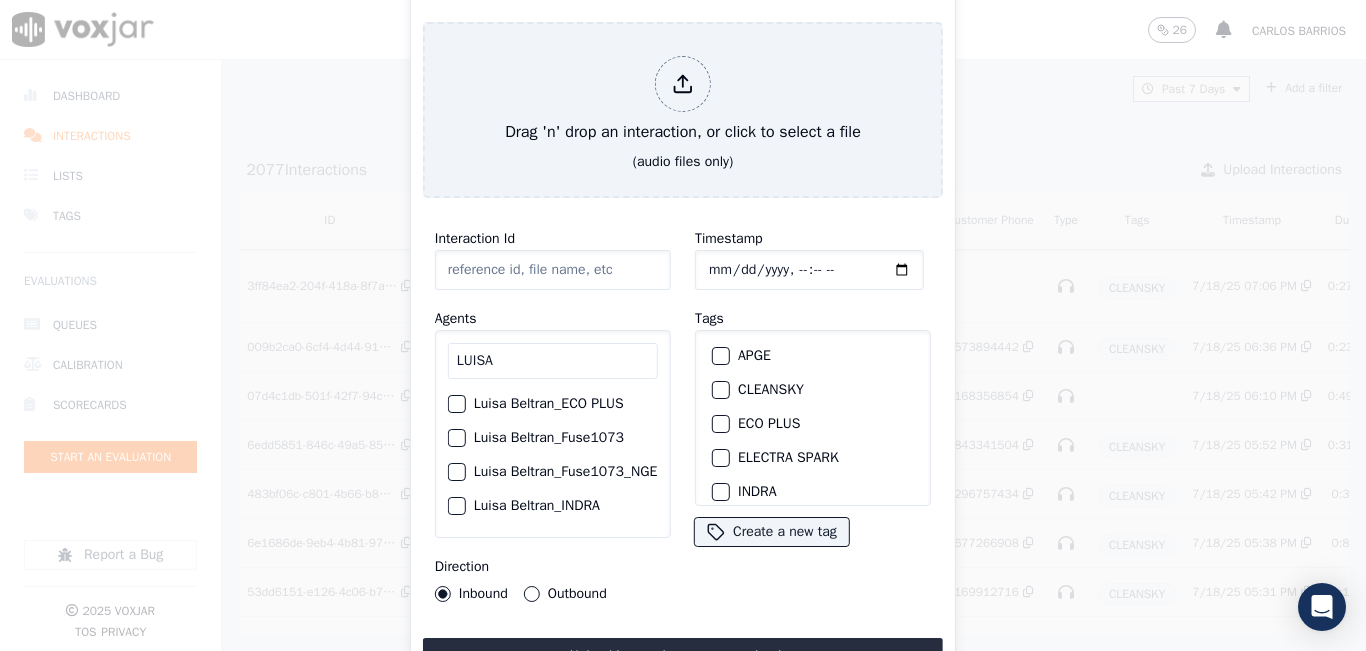 type on "LUISA" 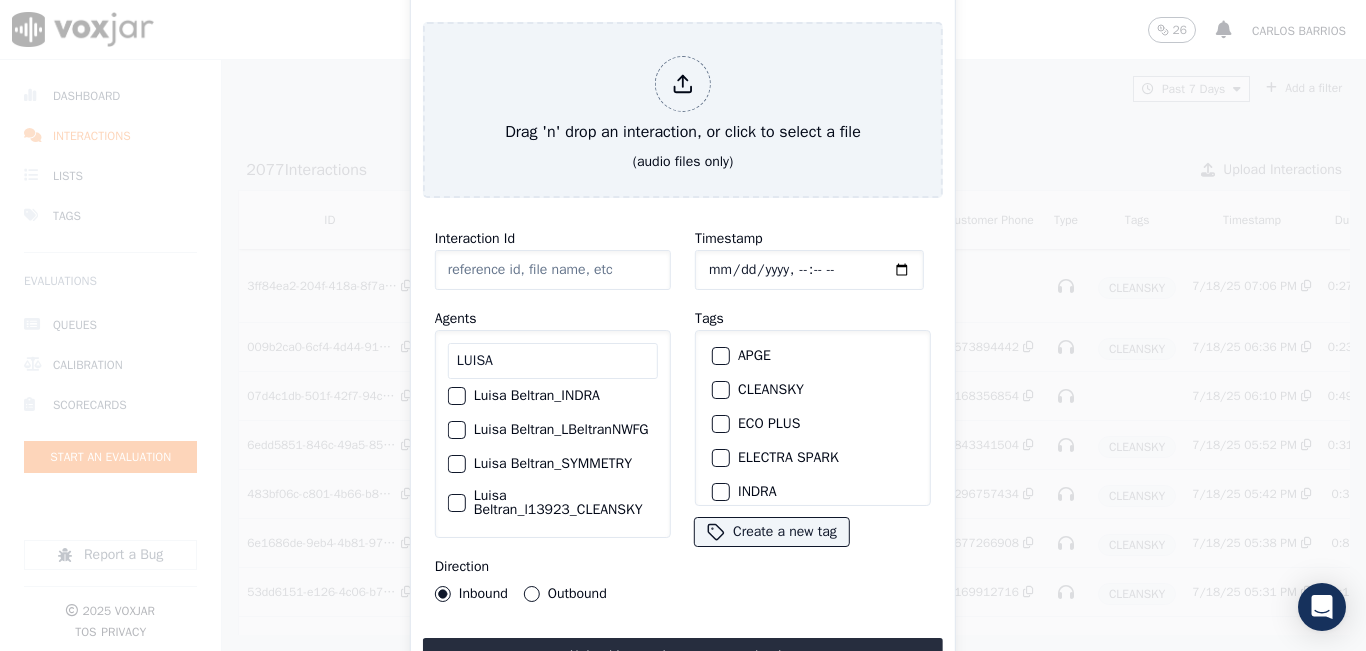 scroll, scrollTop: 146, scrollLeft: 0, axis: vertical 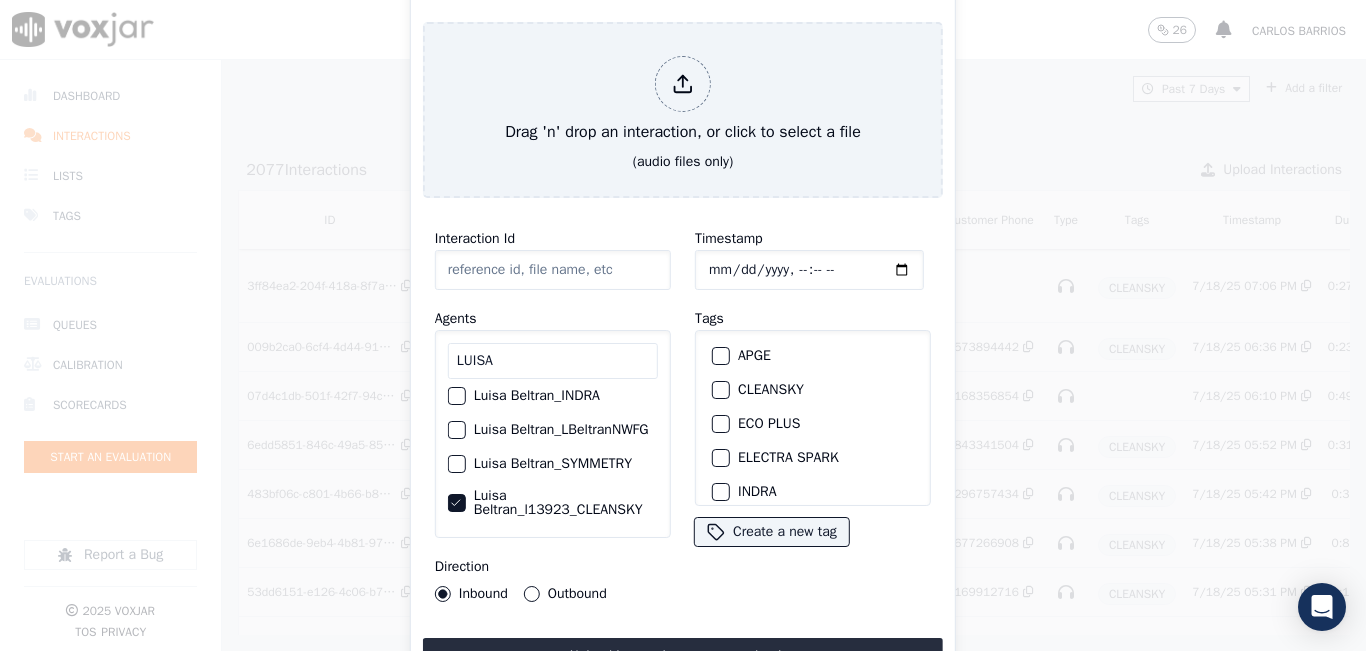 click on "CLEANSKY" at bounding box center (721, 390) 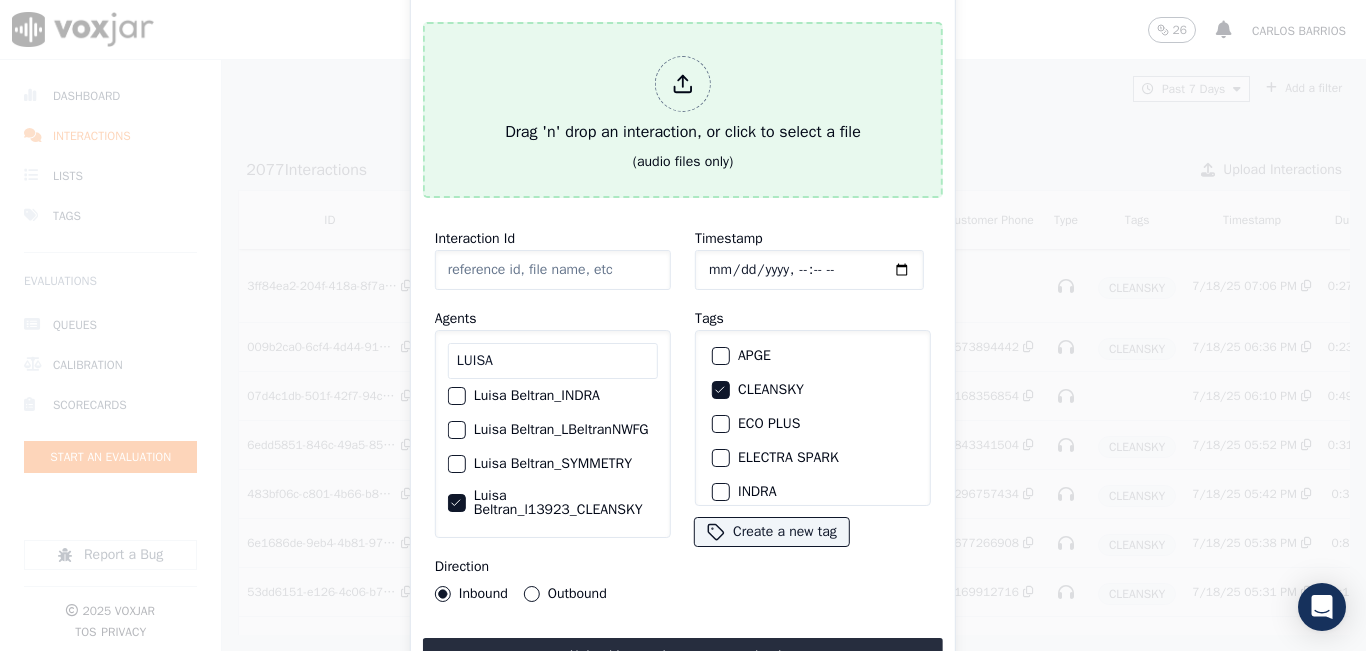 click on "Drag 'n' drop an interaction, or click to select a file" at bounding box center [683, 100] 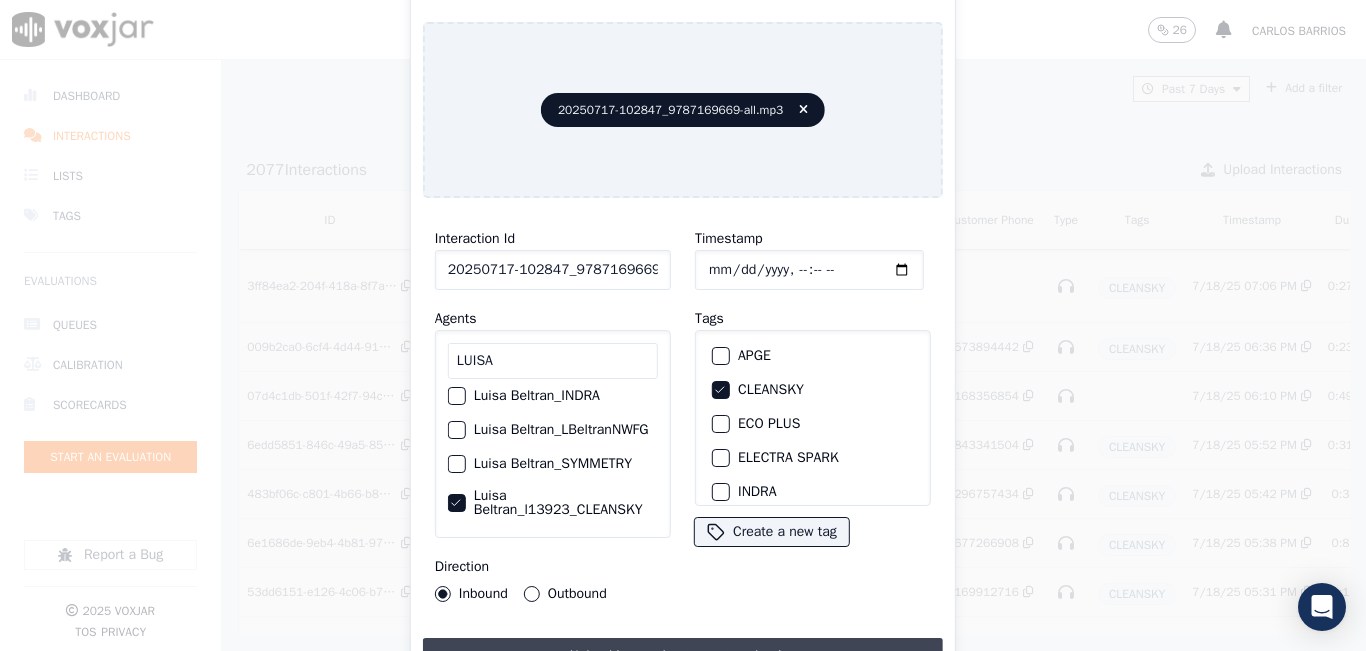 click on "Upload interaction to start evaluation" at bounding box center [683, 656] 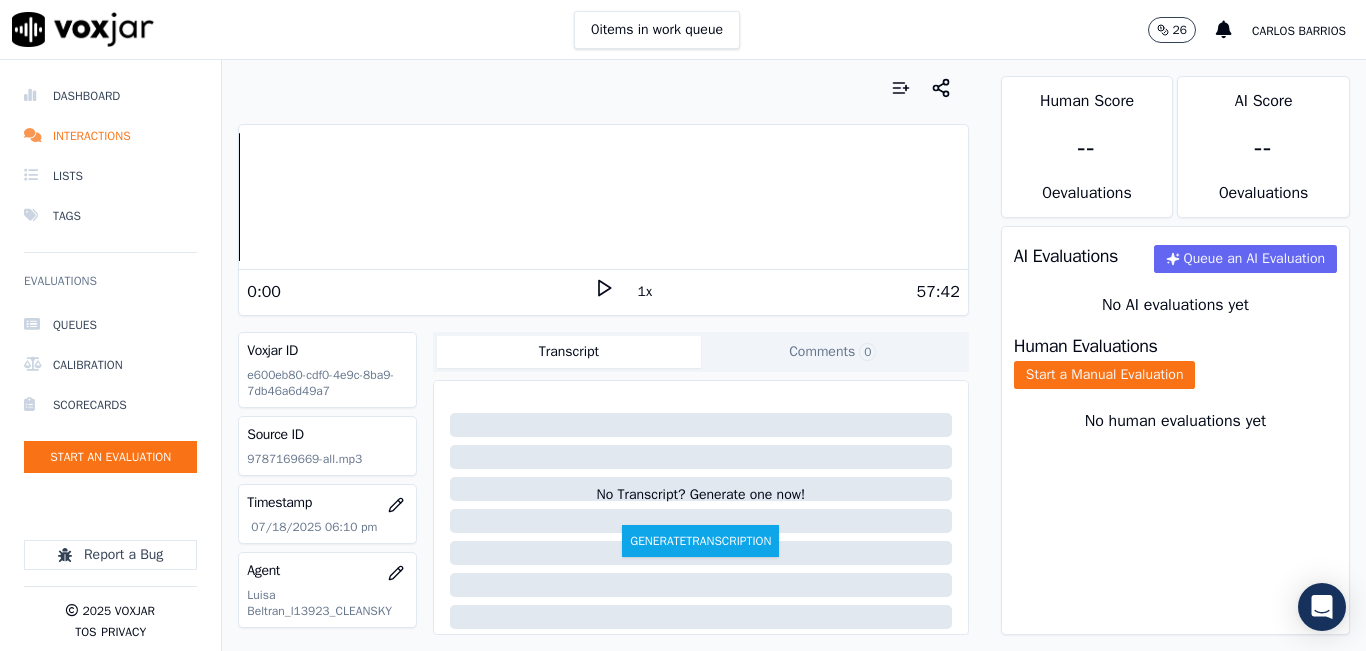 click on "1x" at bounding box center (645, 292) 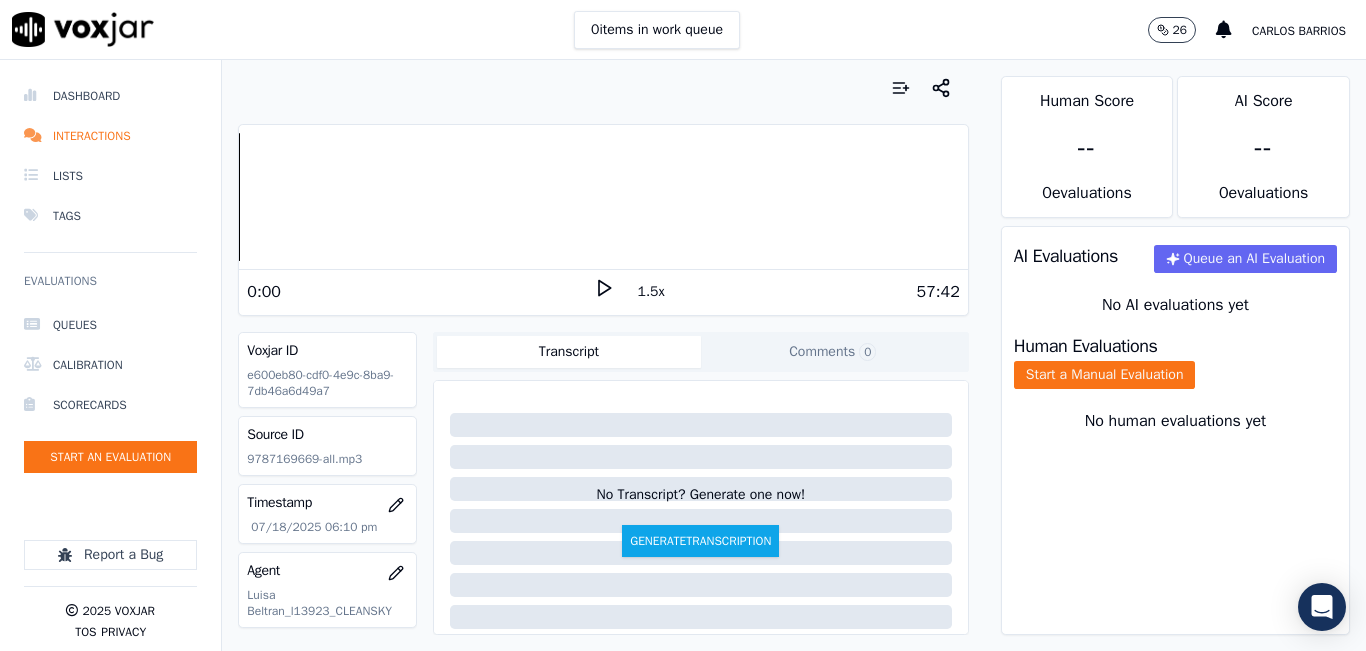 click on "1.5x" at bounding box center (651, 292) 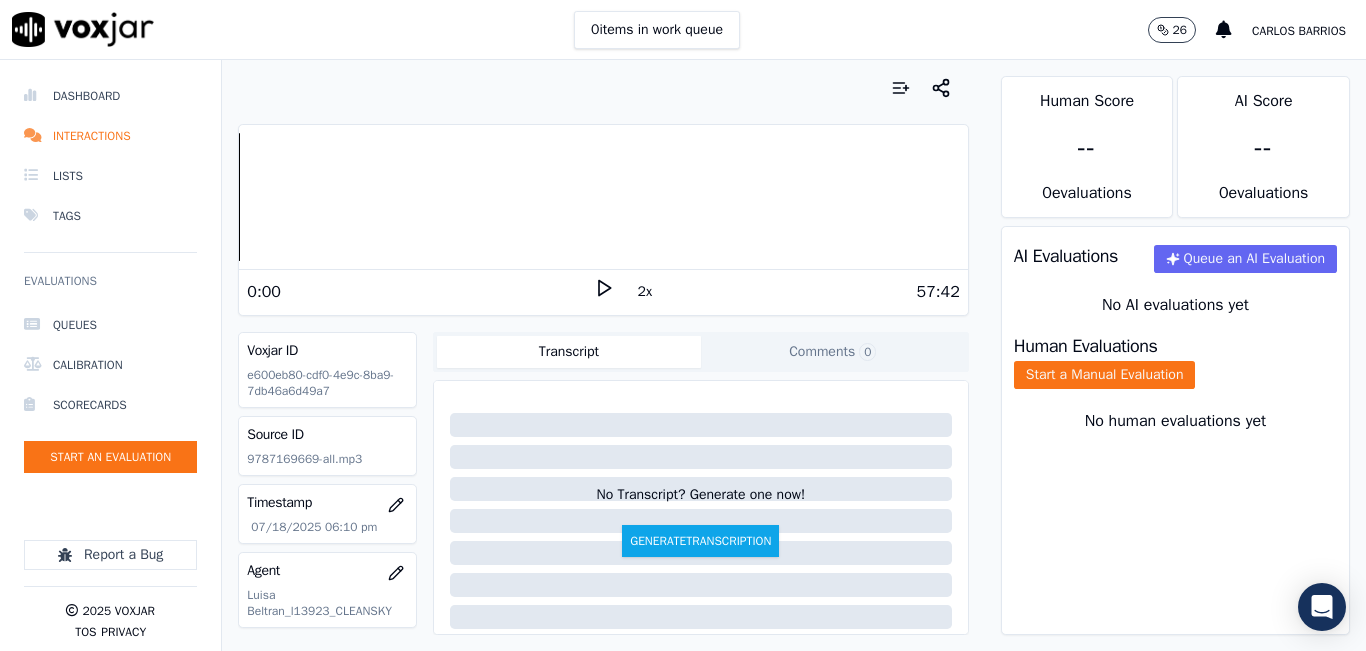 click 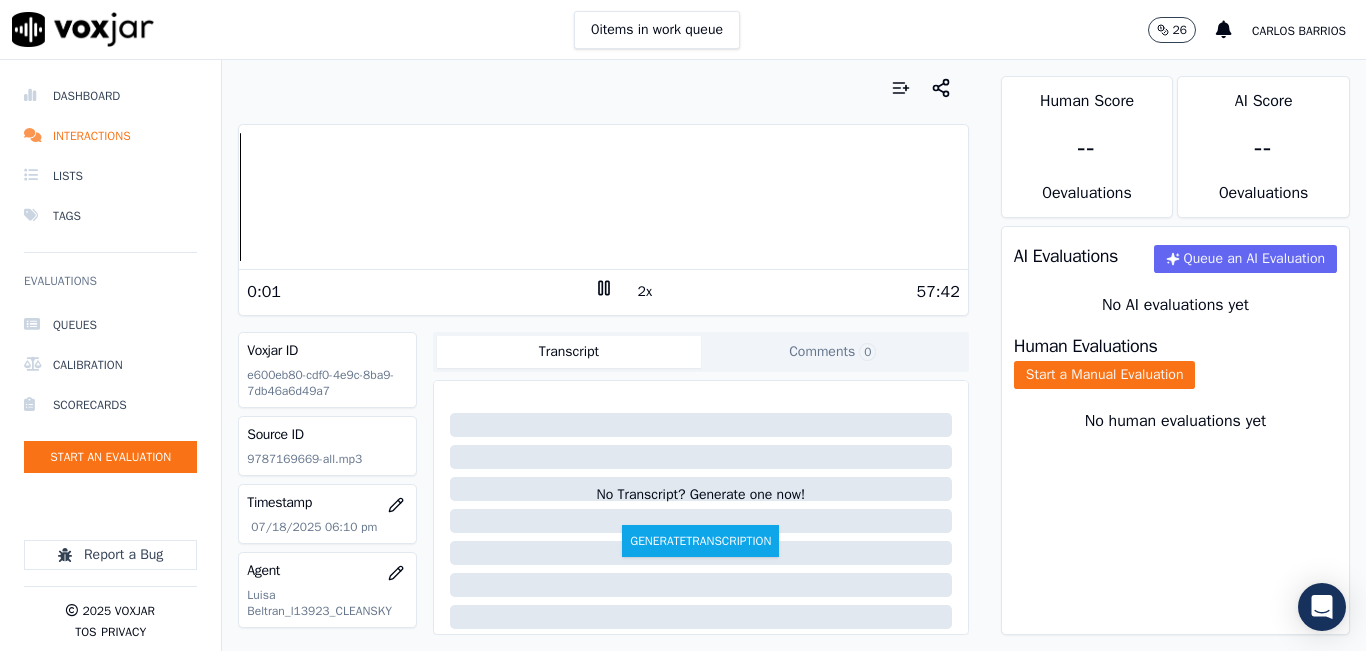 click on "Human Evaluations   Start a Manual Evaluation" at bounding box center [1175, 363] 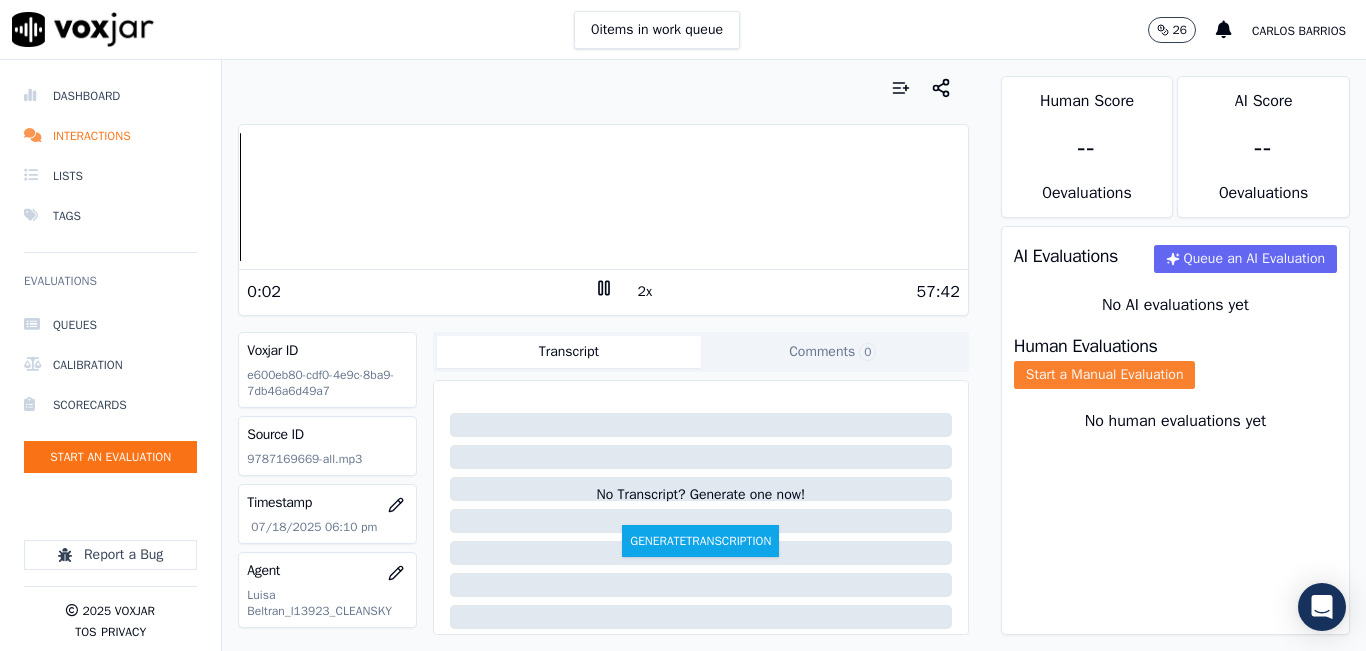 click on "Start a Manual Evaluation" 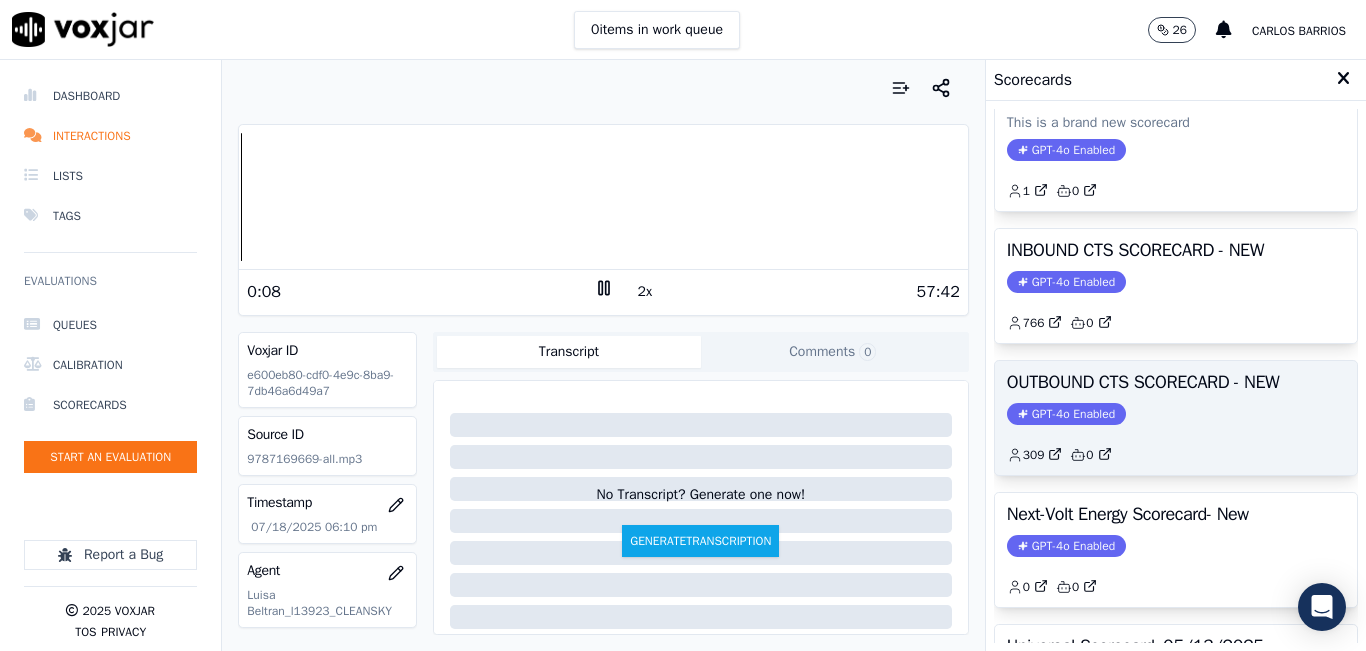 scroll, scrollTop: 200, scrollLeft: 0, axis: vertical 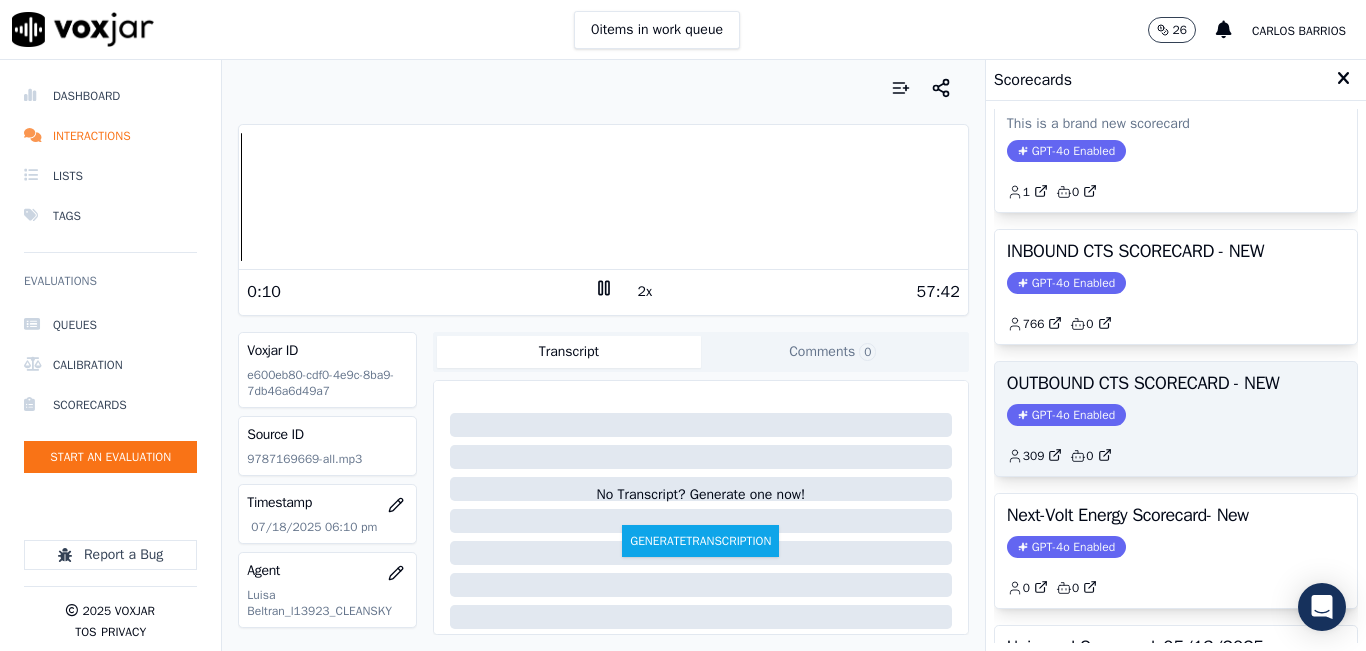 click on "766         0" 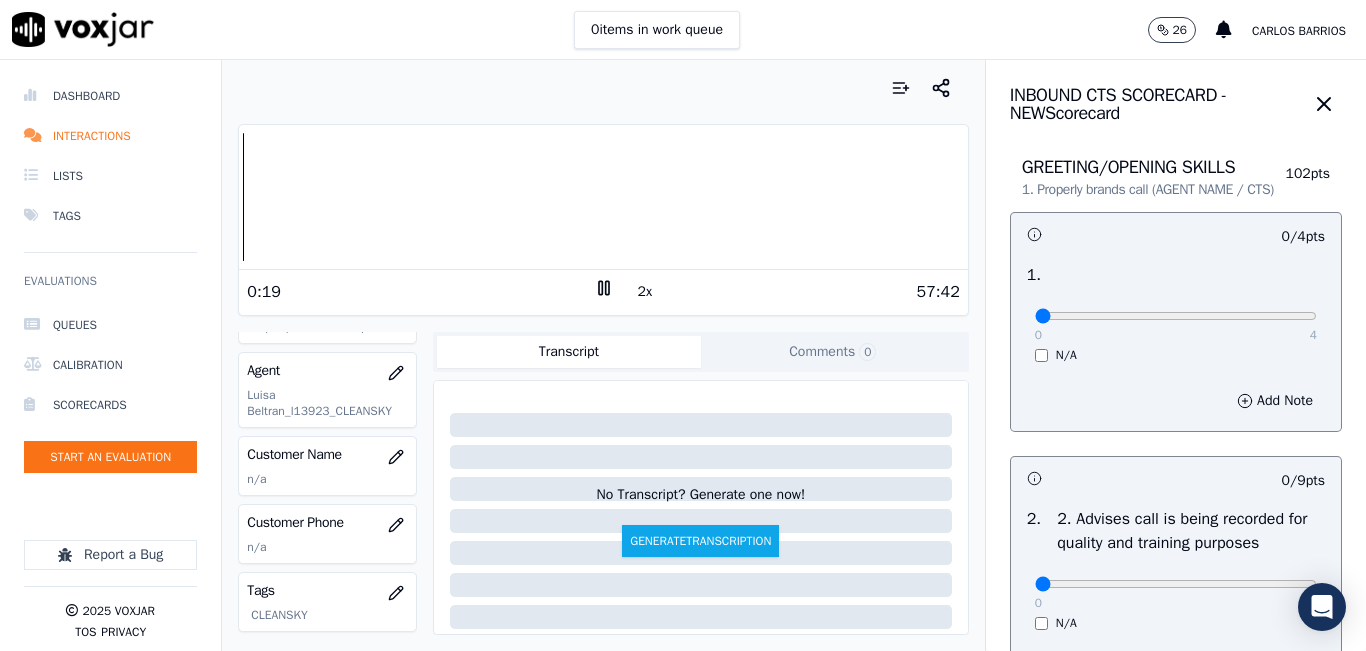 scroll, scrollTop: 300, scrollLeft: 0, axis: vertical 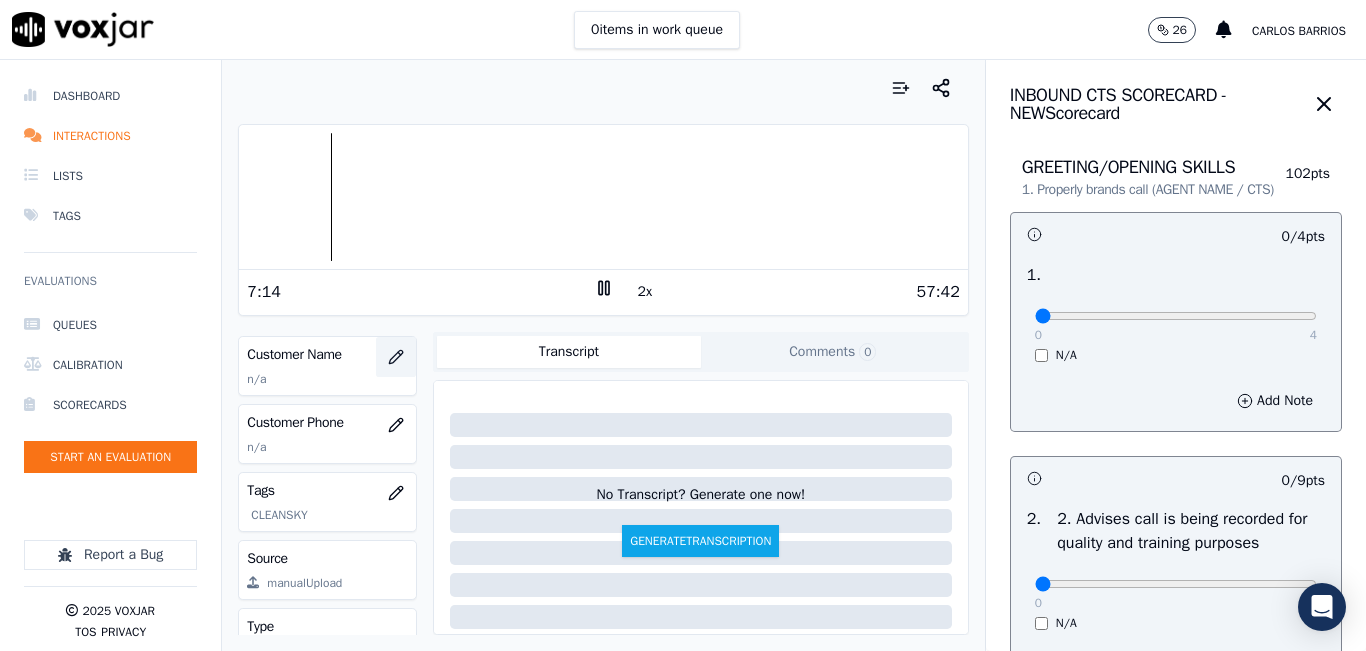 click 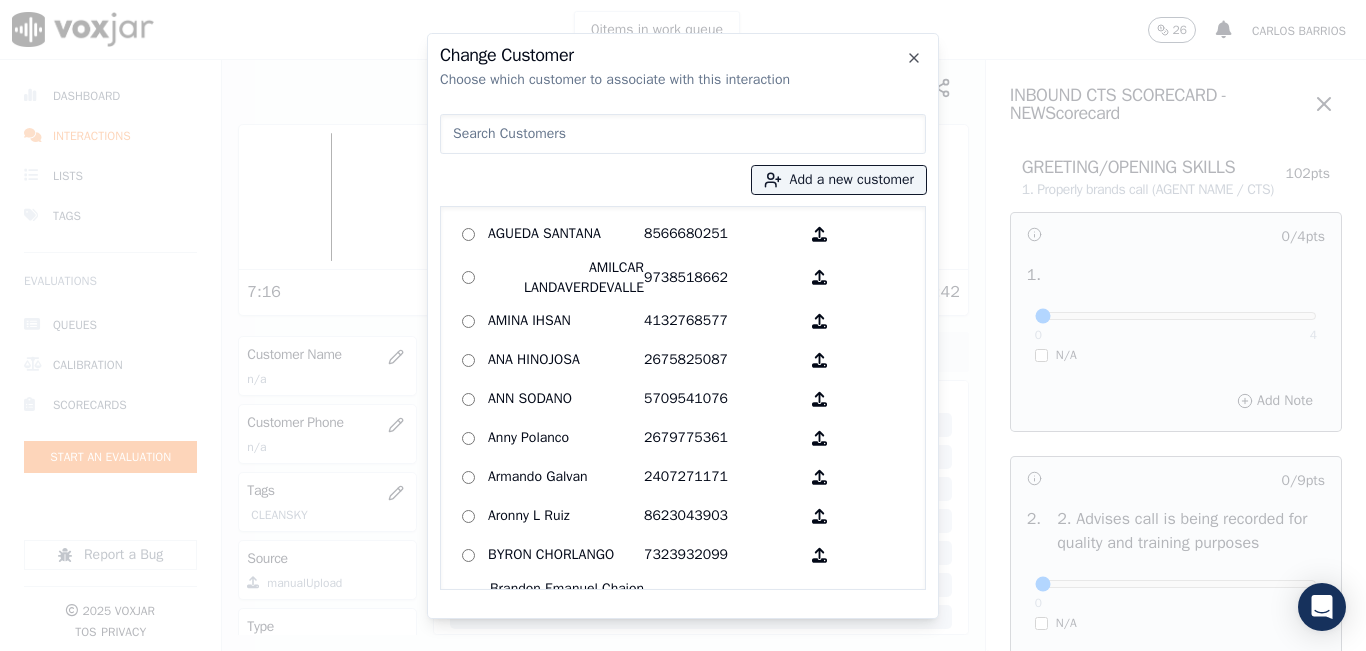 click at bounding box center (683, 134) 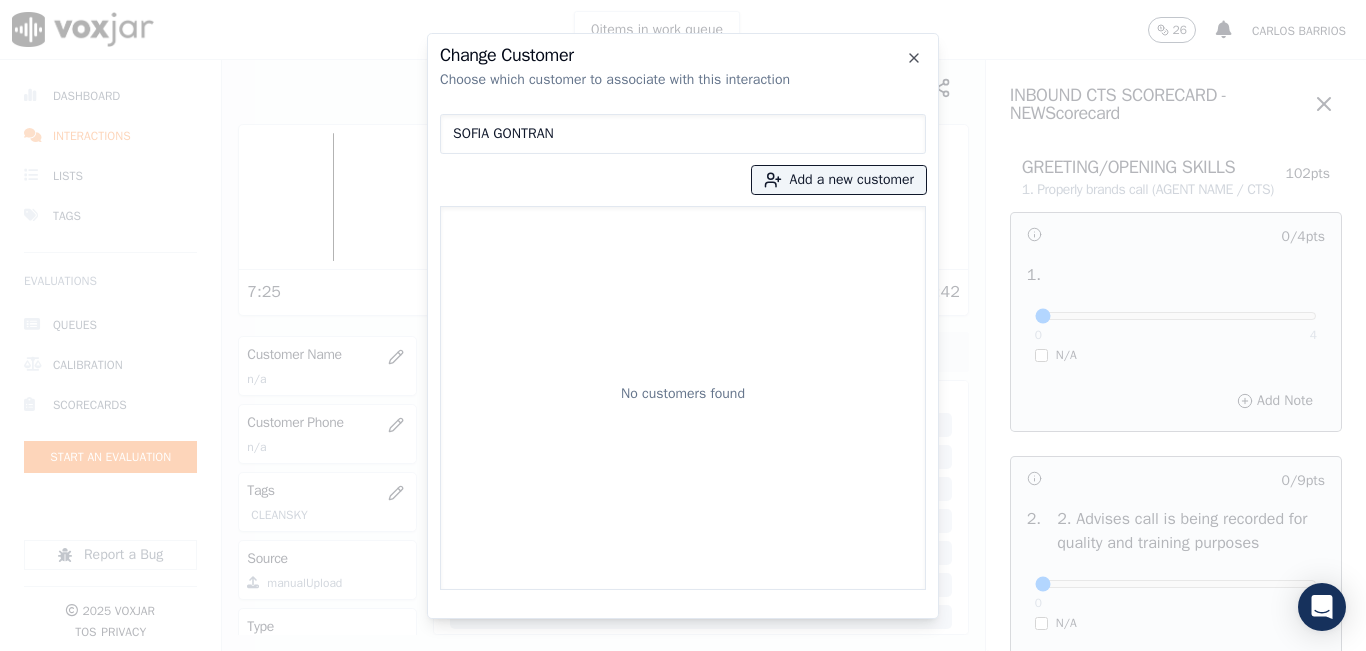 type on "SOFIA GONTRAN" 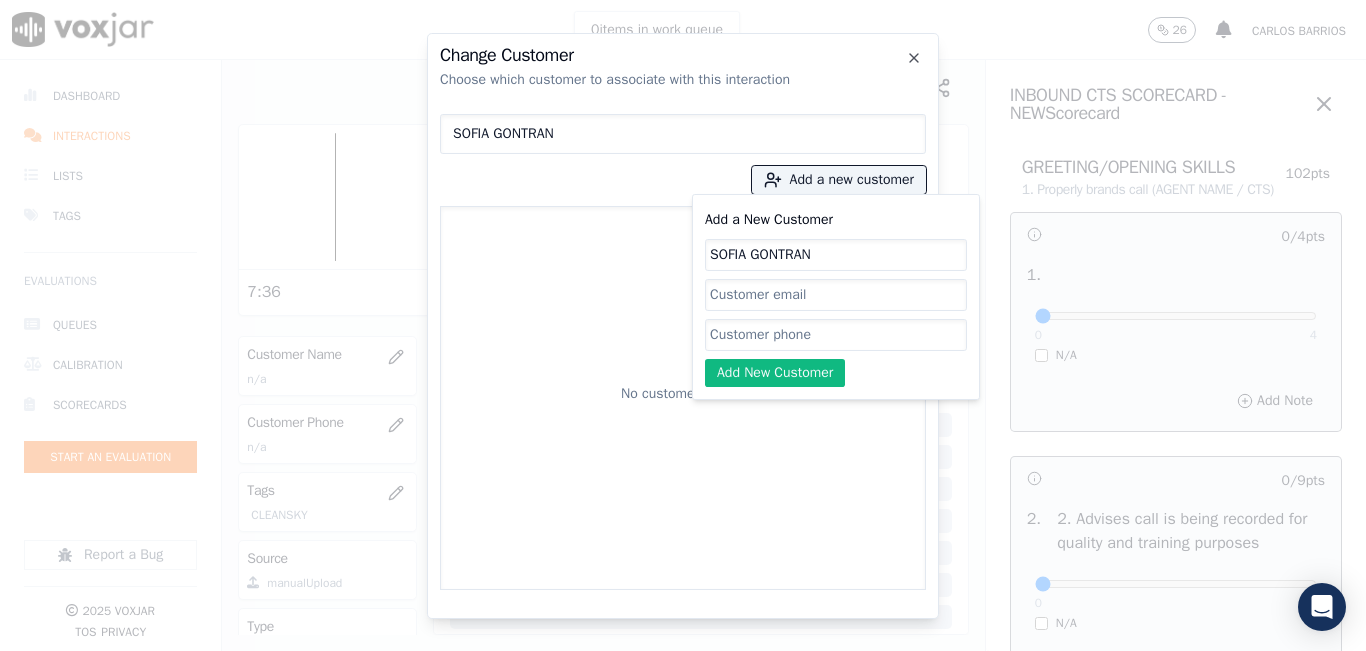 type on "SOFIA GONTRAN" 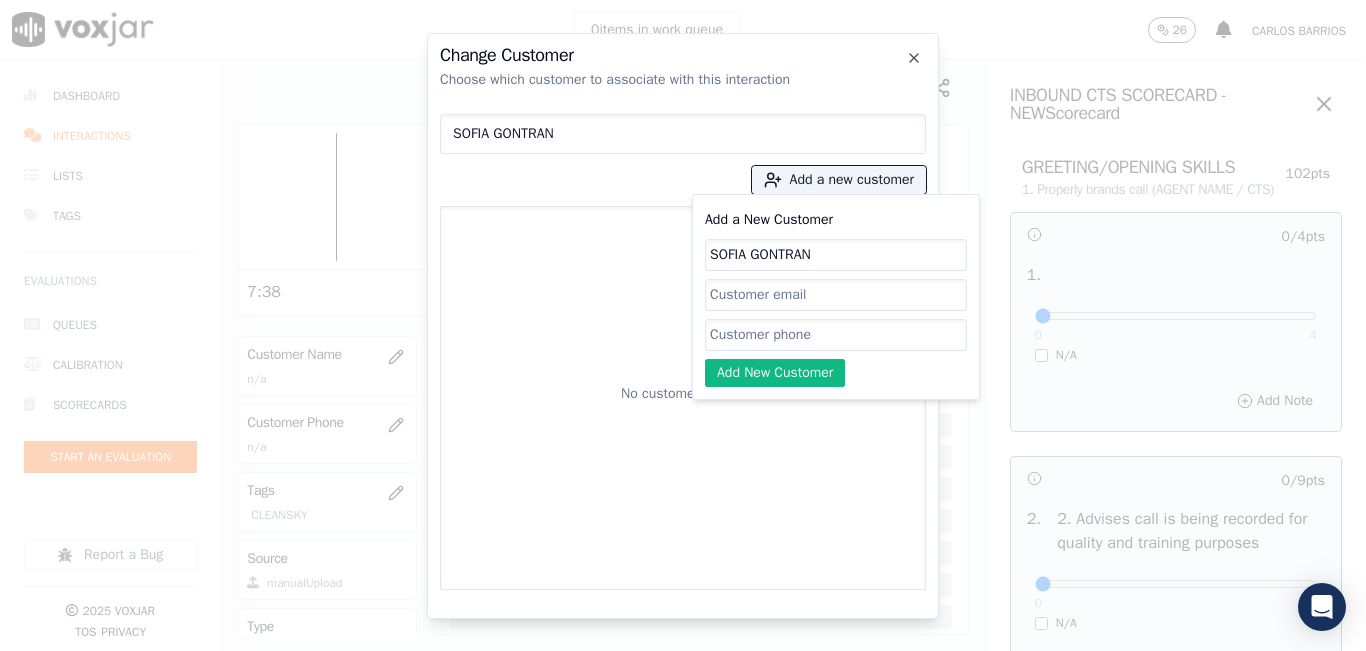 paste on "9787169669" 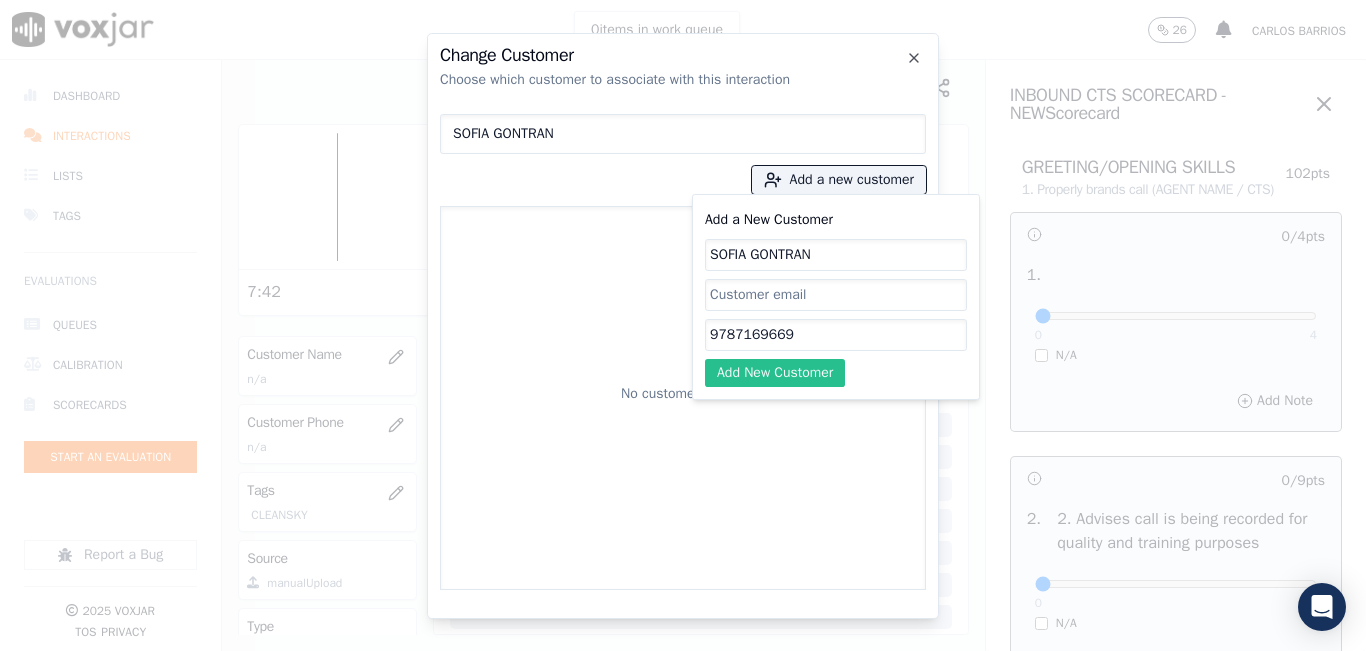 type on "9787169669" 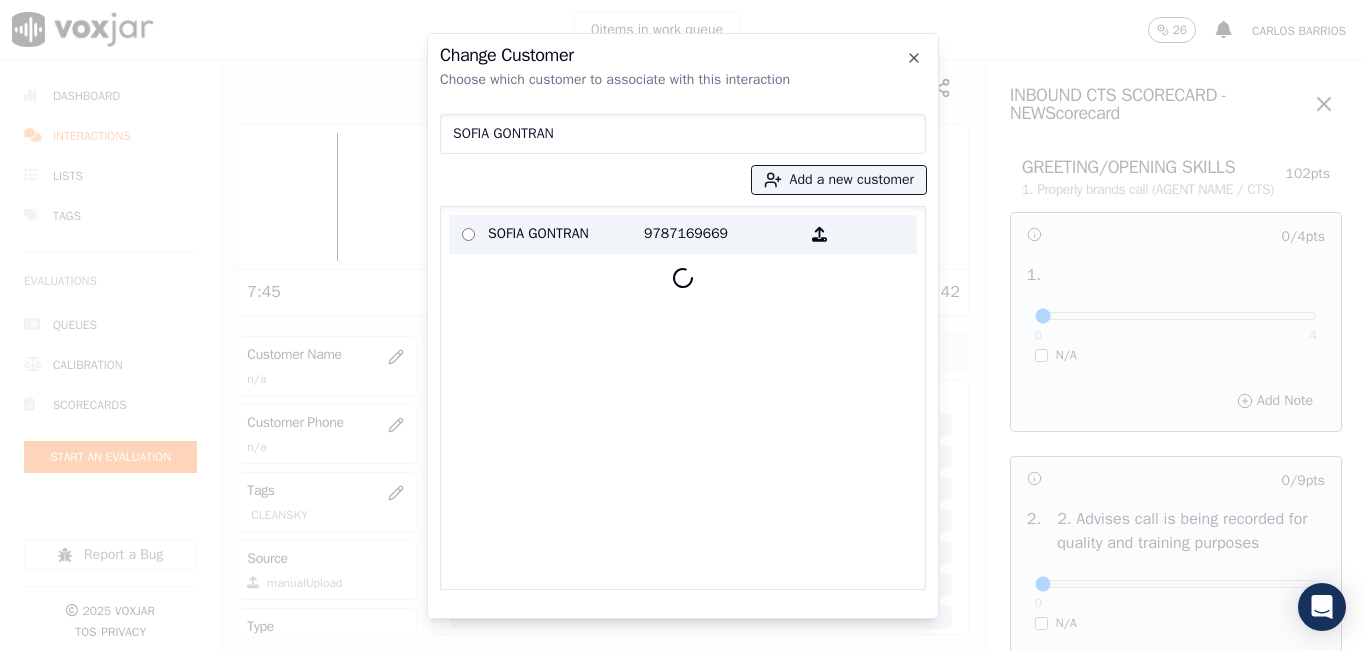 click on "SOFIA GONTRAN" at bounding box center [566, 234] 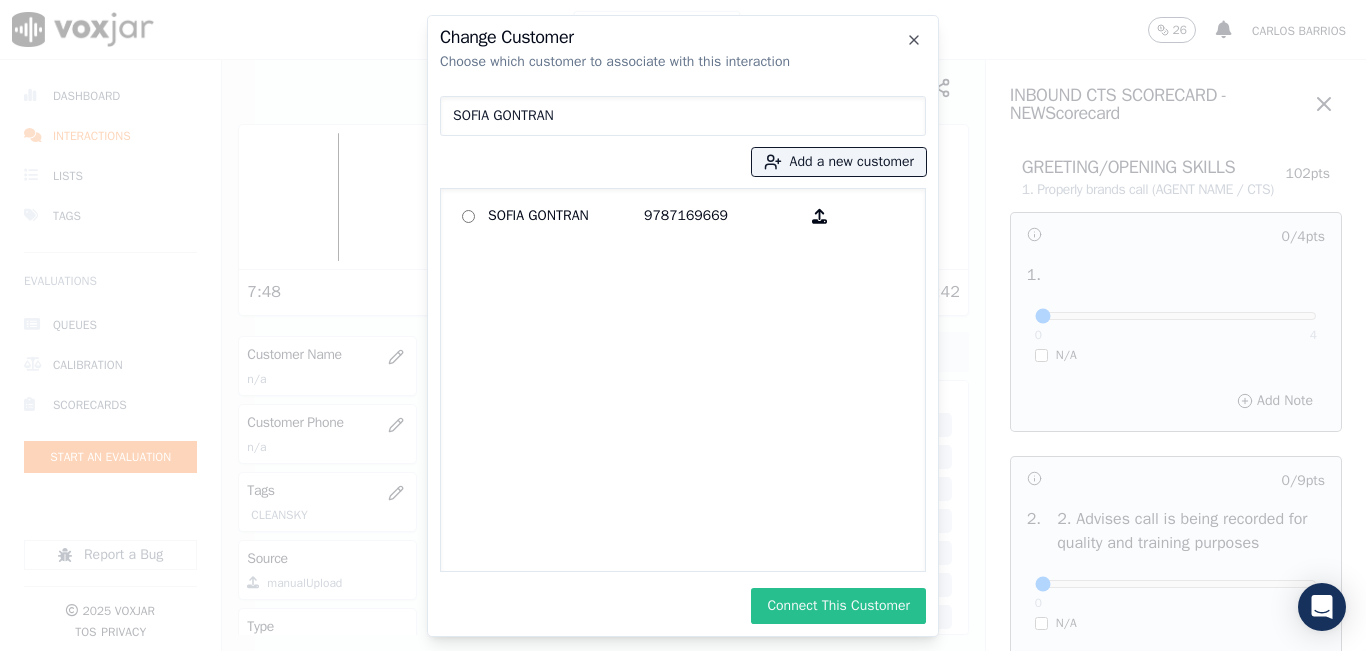 click on "Connect This Customer" at bounding box center [838, 606] 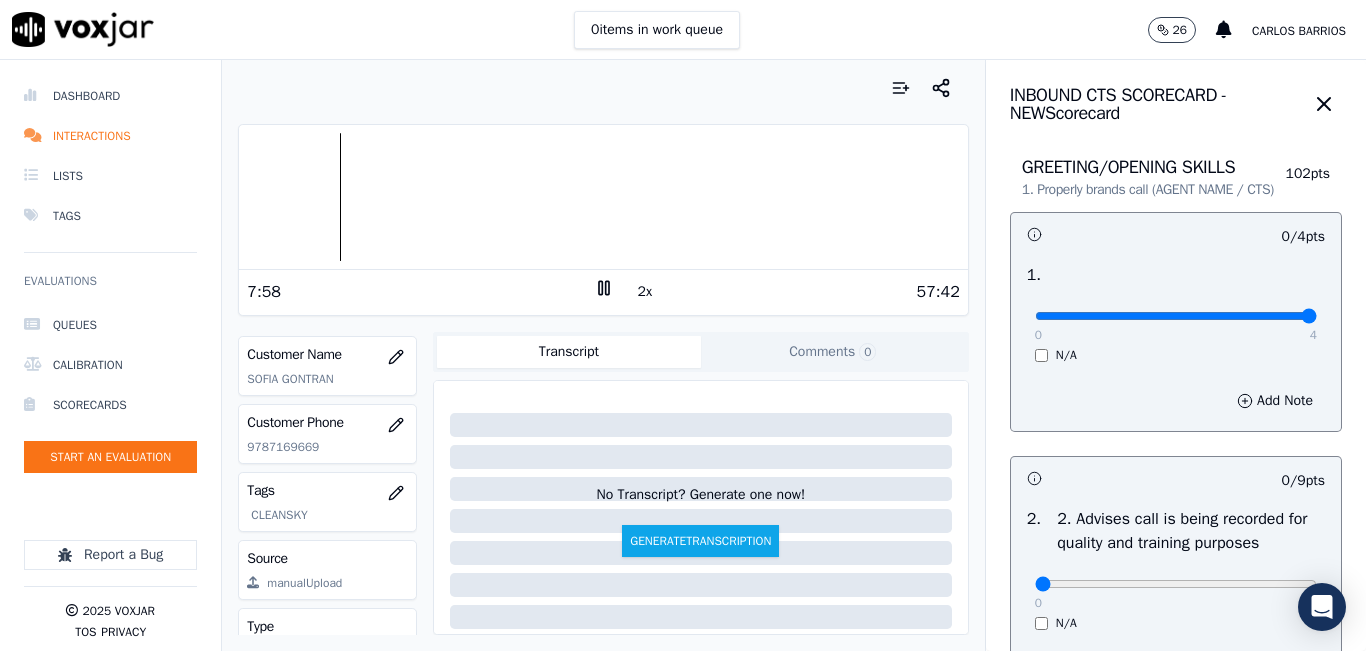 drag, startPoint x: 1238, startPoint y: 332, endPoint x: 1303, endPoint y: 338, distance: 65.27634 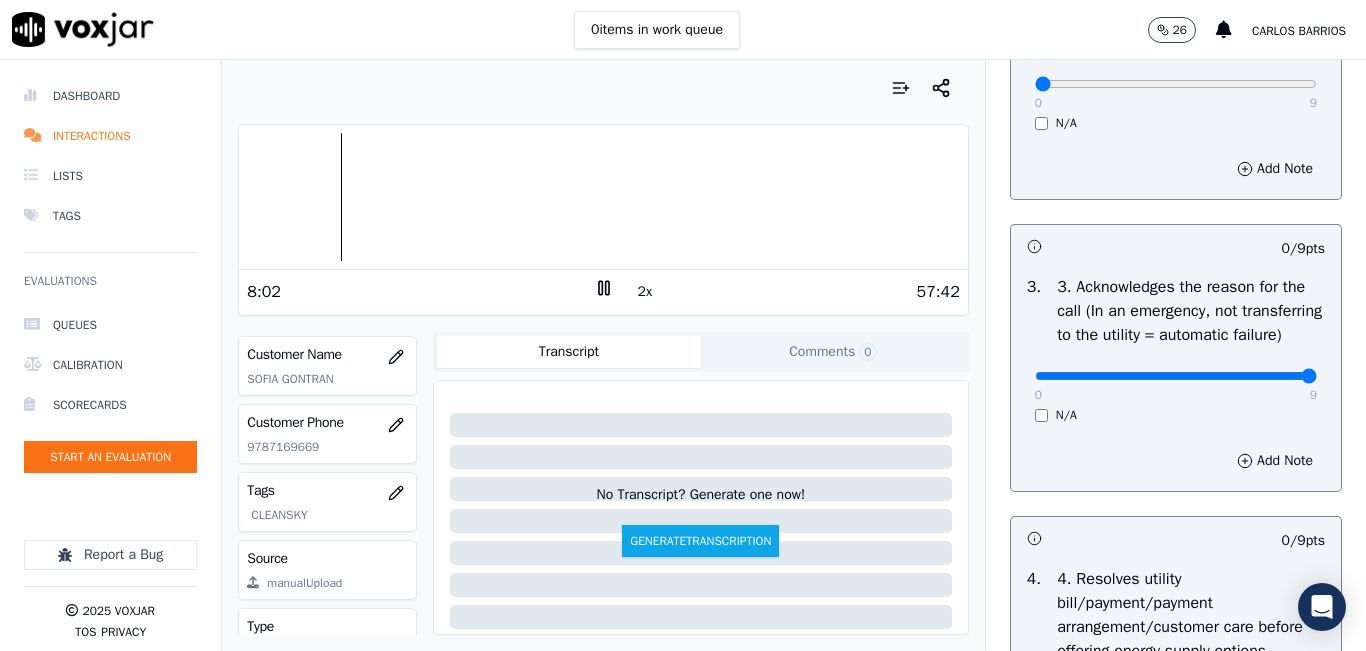 drag, startPoint x: 1256, startPoint y: 422, endPoint x: 1288, endPoint y: 403, distance: 37.215588 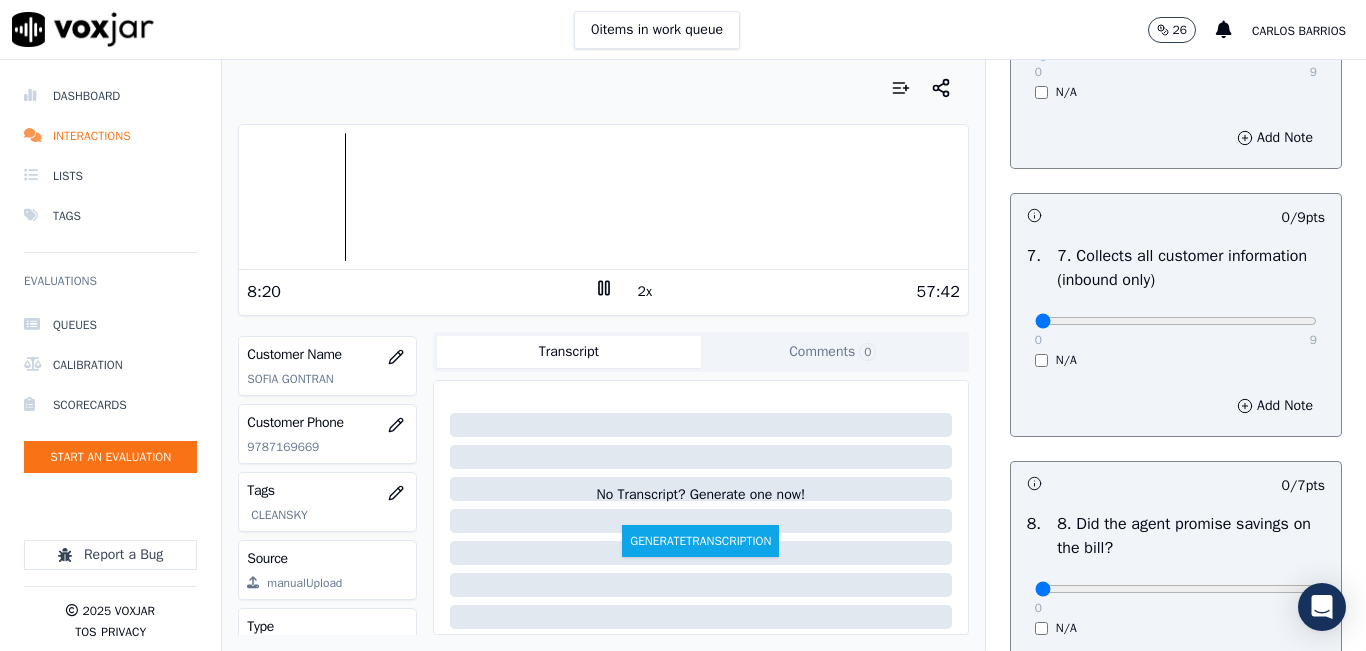 scroll, scrollTop: 1700, scrollLeft: 0, axis: vertical 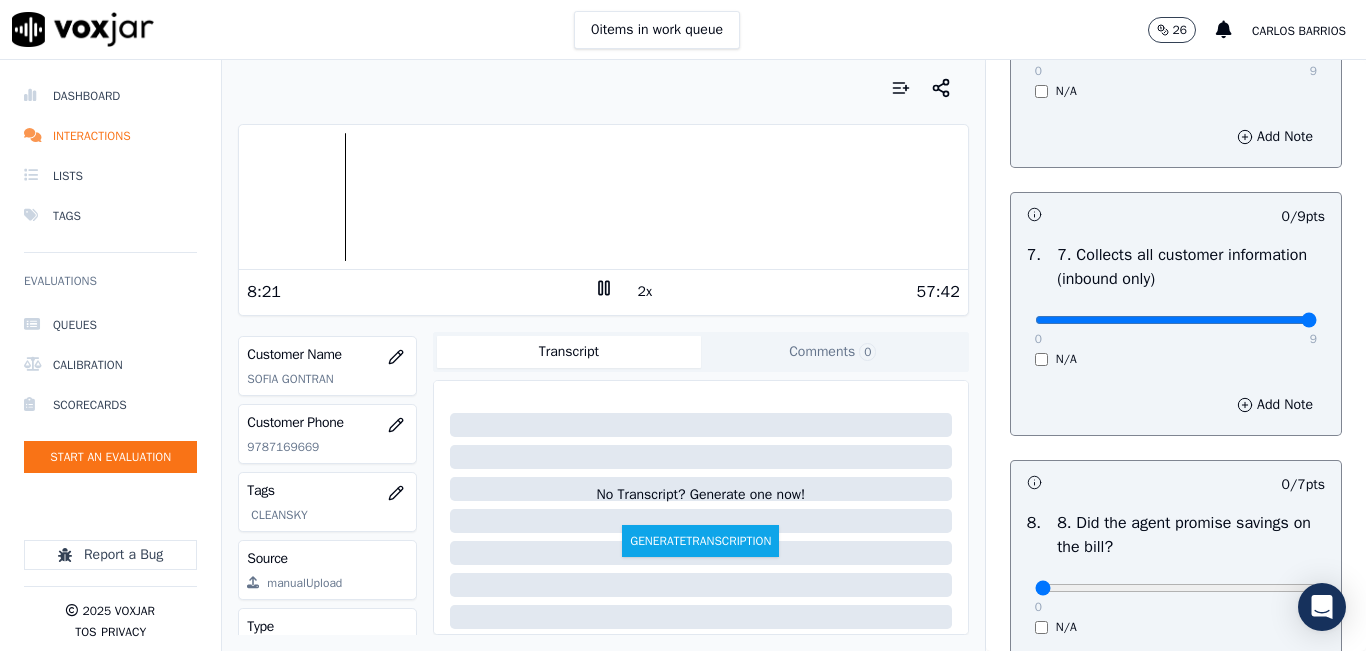 type on "9" 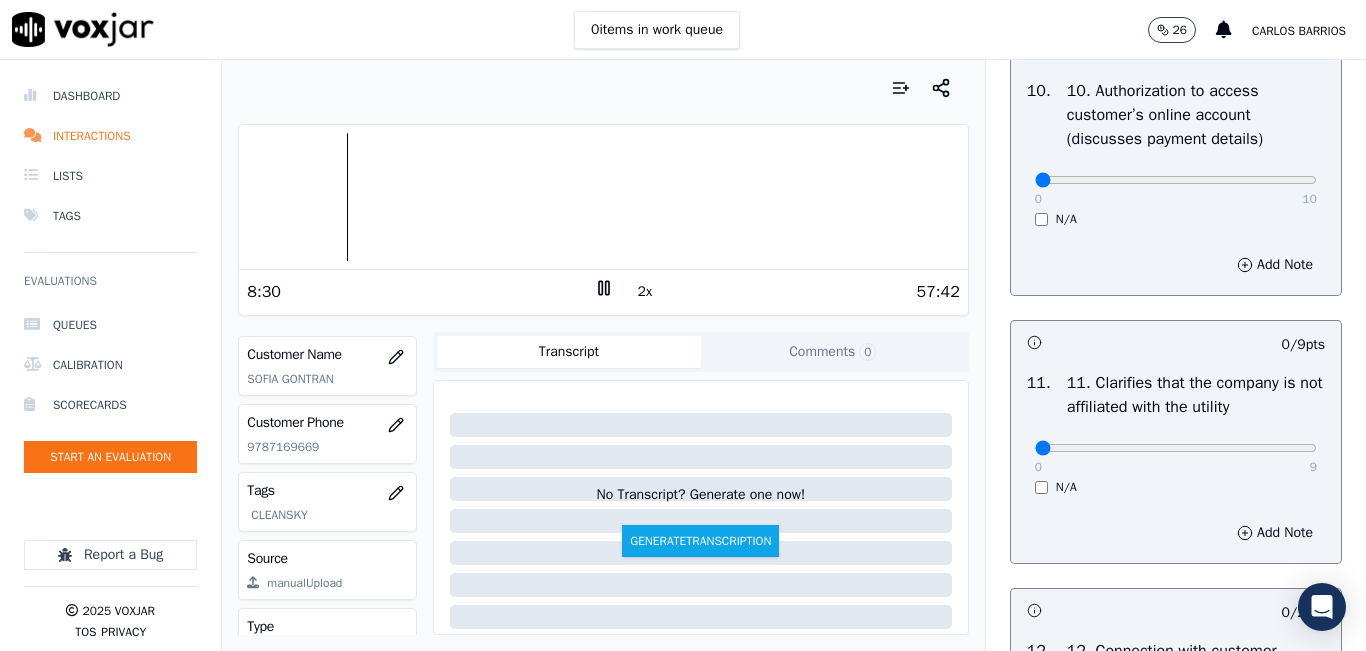 scroll, scrollTop: 2700, scrollLeft: 0, axis: vertical 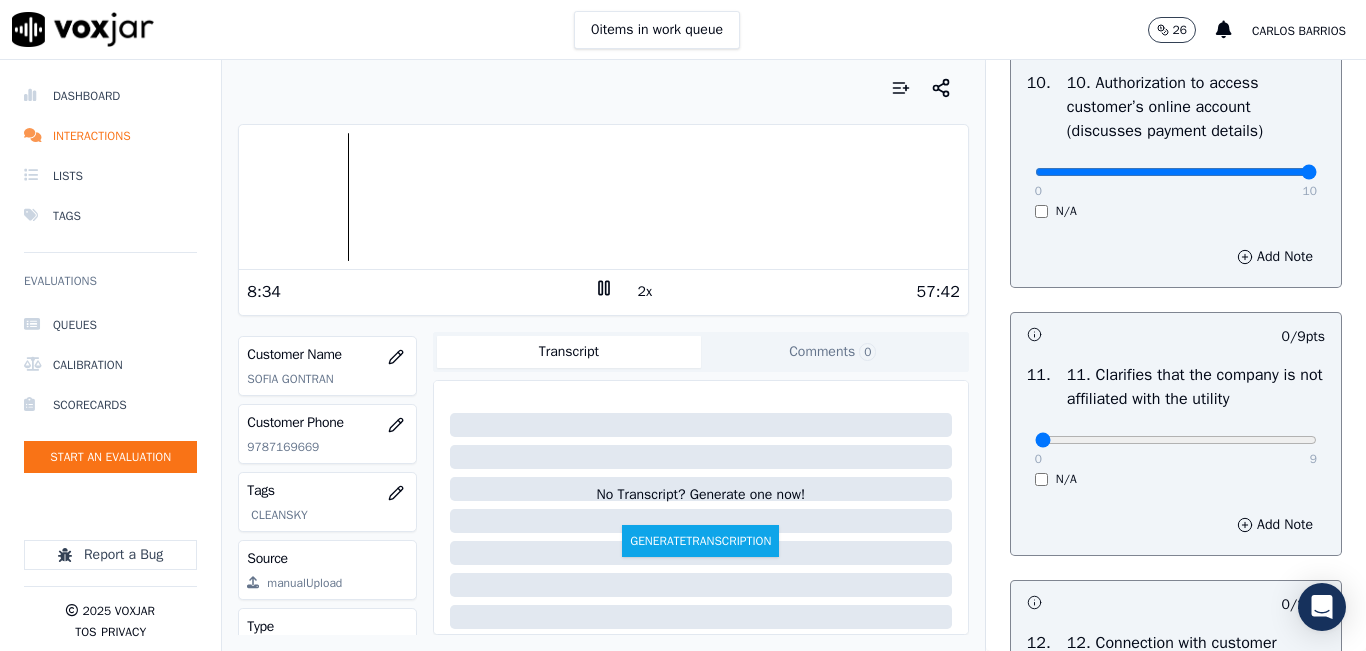 type on "10" 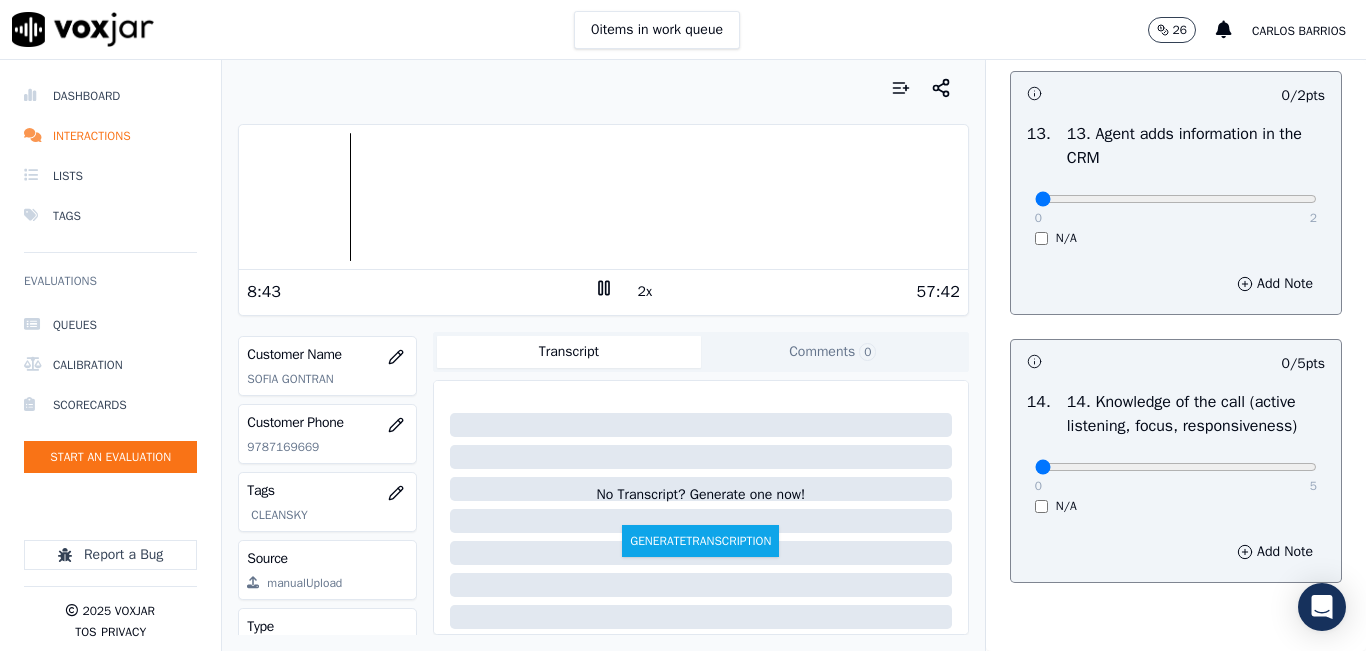 scroll, scrollTop: 3600, scrollLeft: 0, axis: vertical 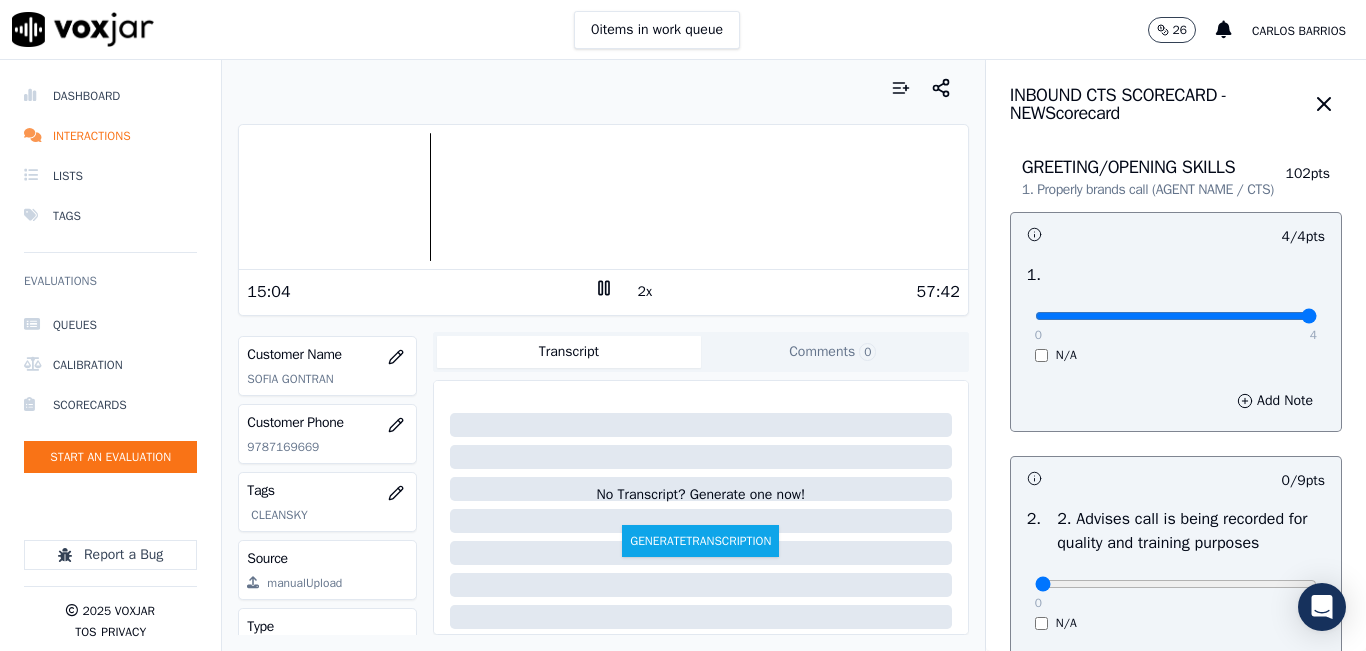 click 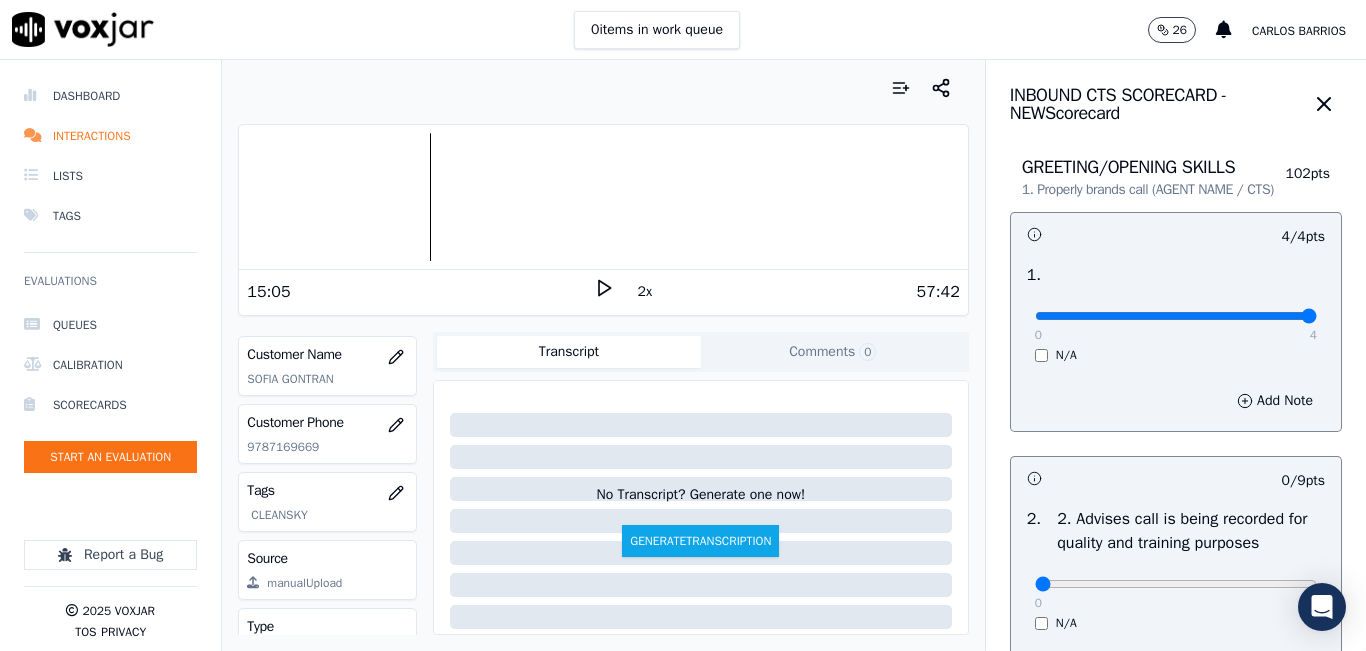 click 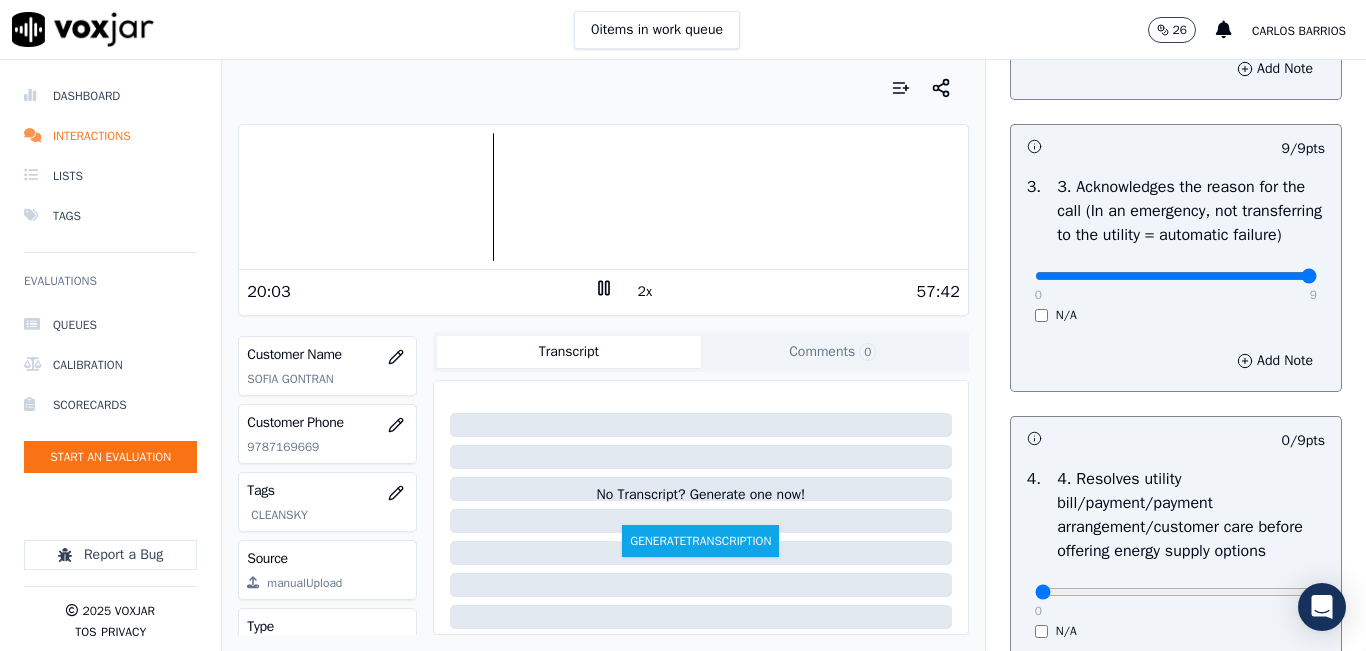 scroll, scrollTop: 900, scrollLeft: 0, axis: vertical 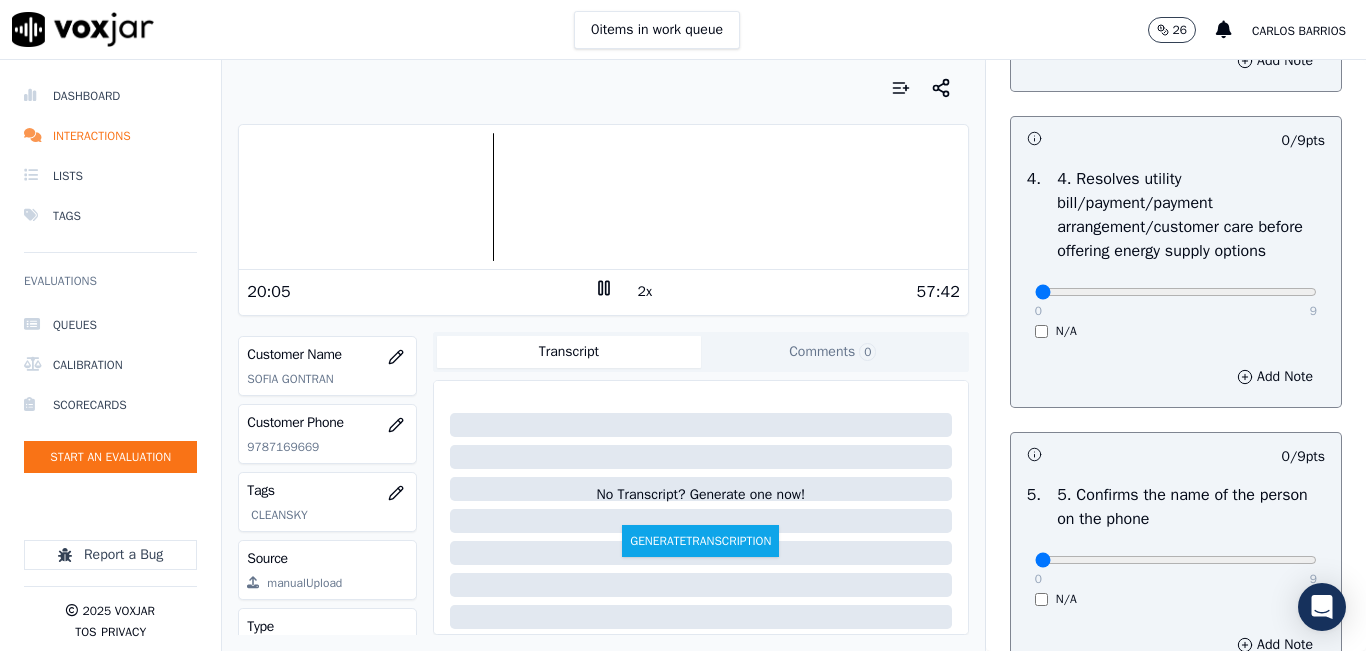 click on "0   9     N/A" at bounding box center (1176, 301) 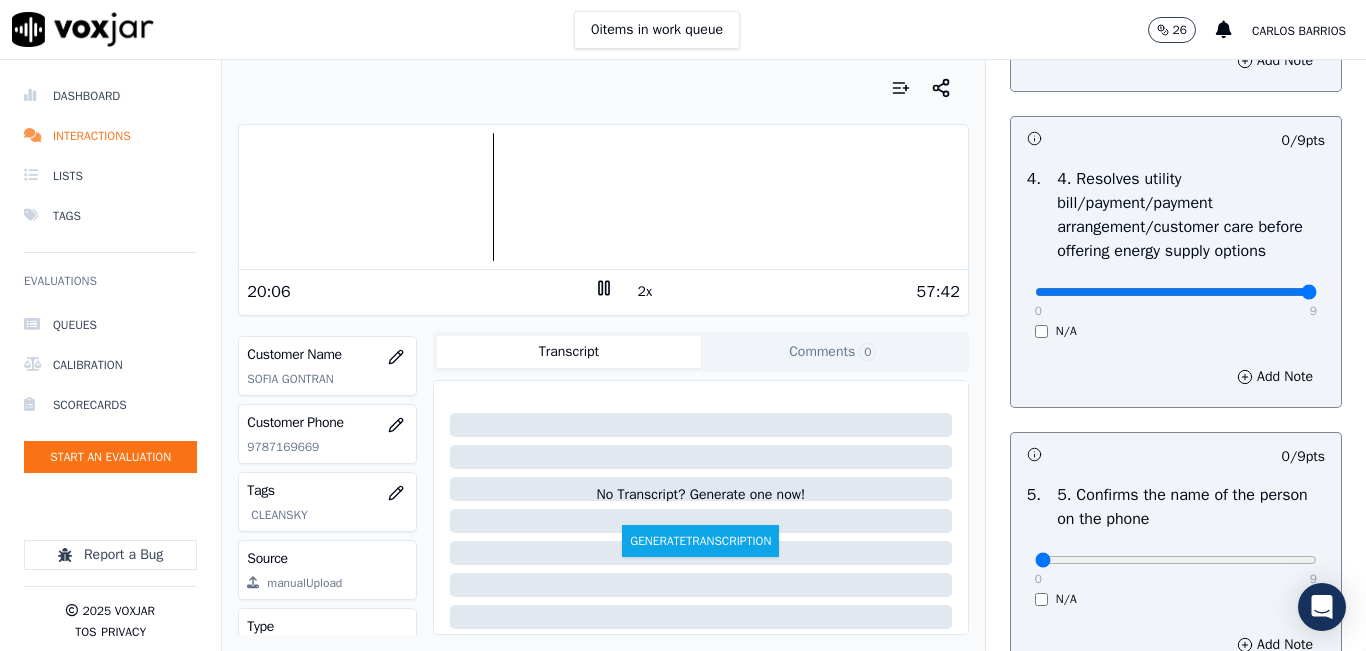 type on "9" 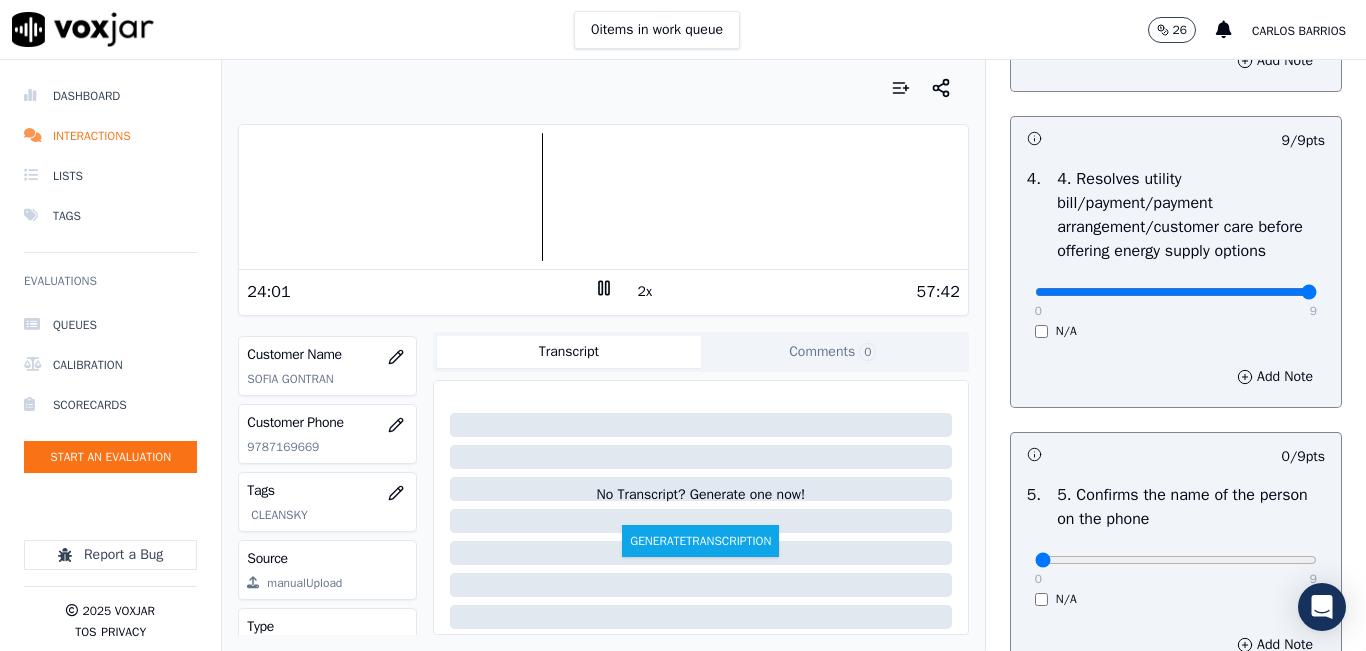 click on "2x" at bounding box center [645, 292] 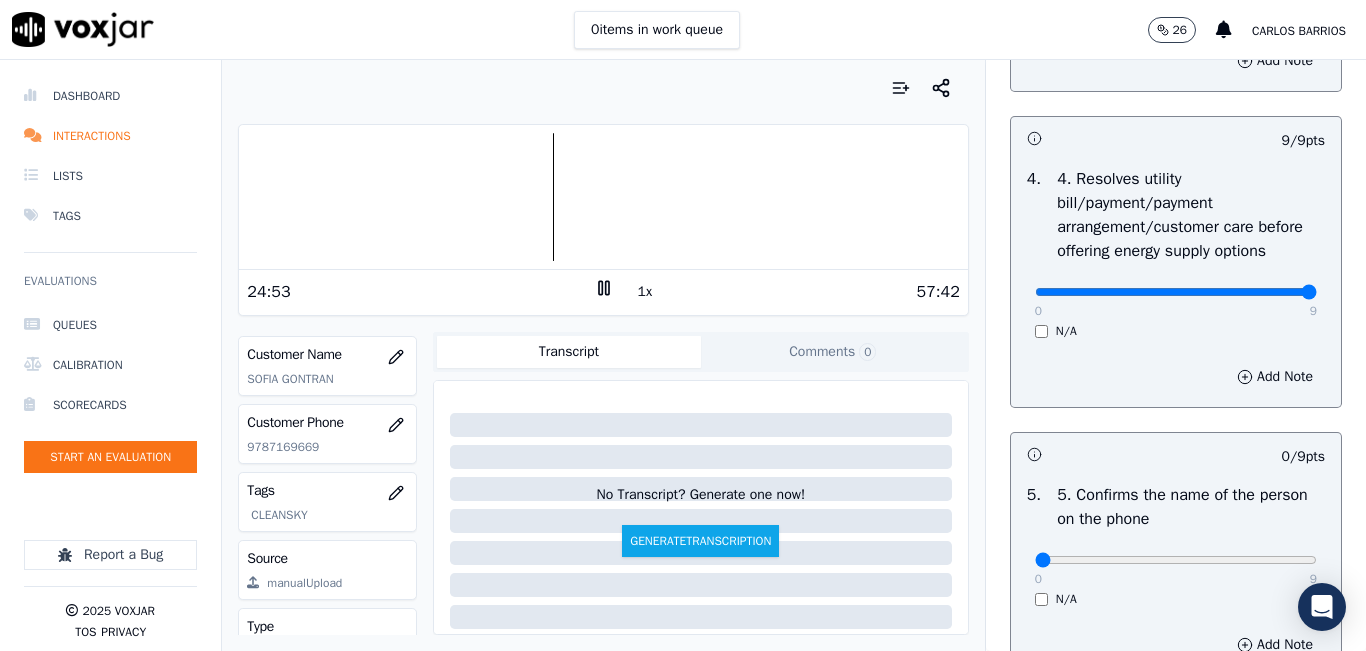 click on "1x" at bounding box center [604, 291] 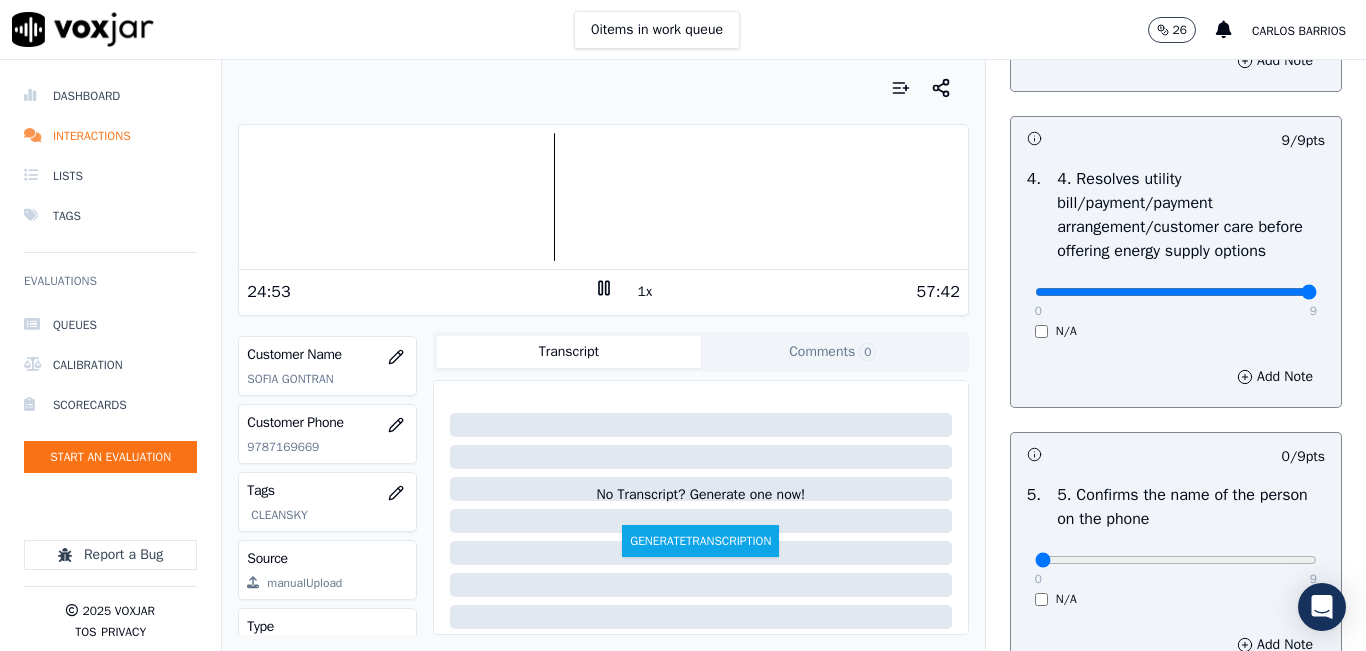 click 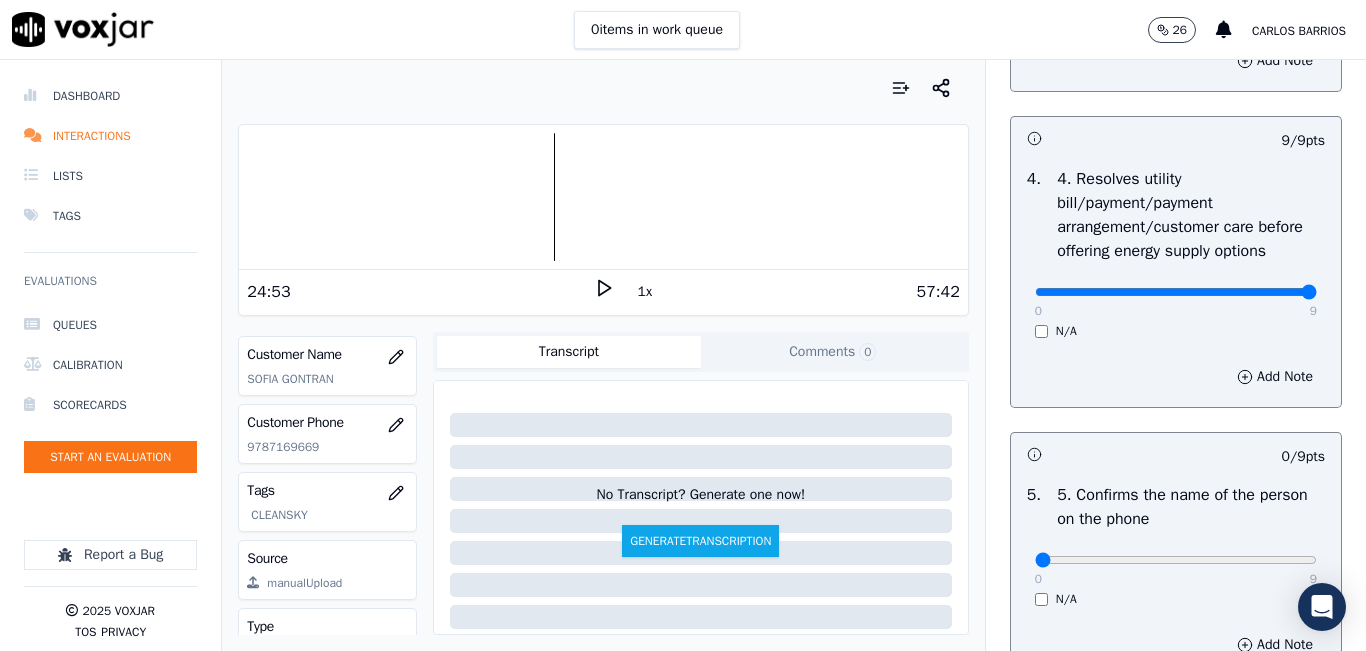 click 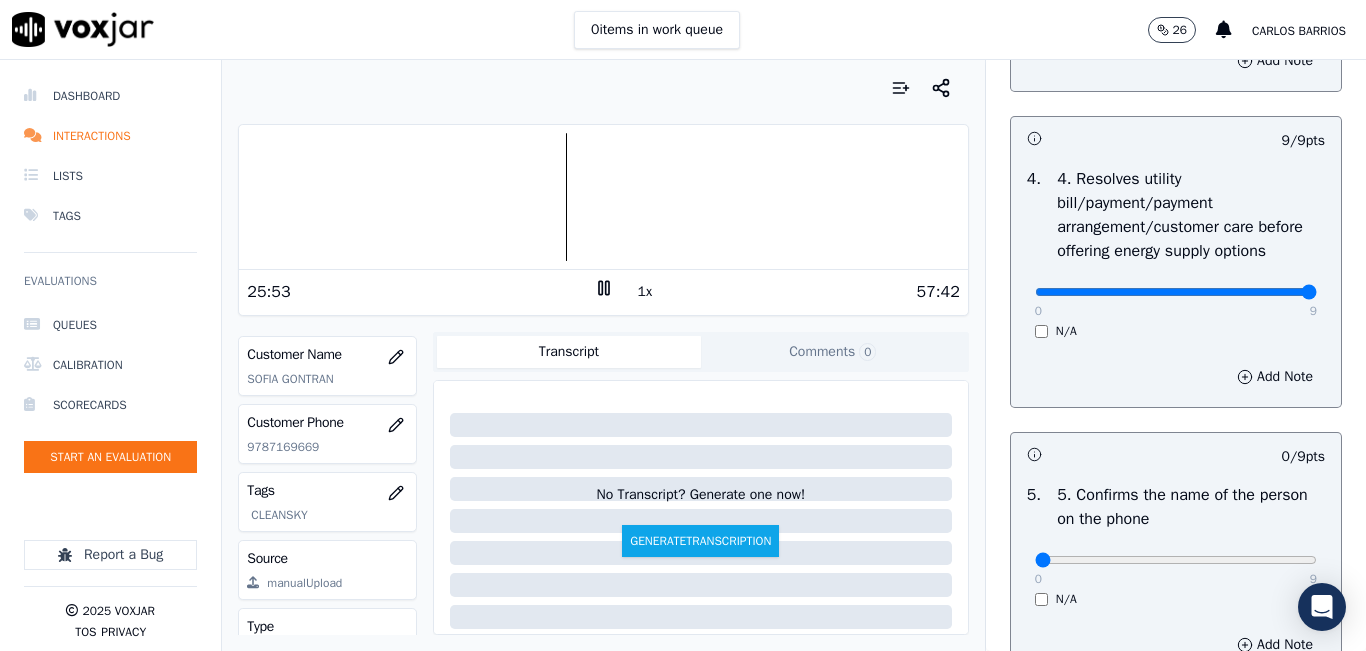click on "1x" at bounding box center [645, 292] 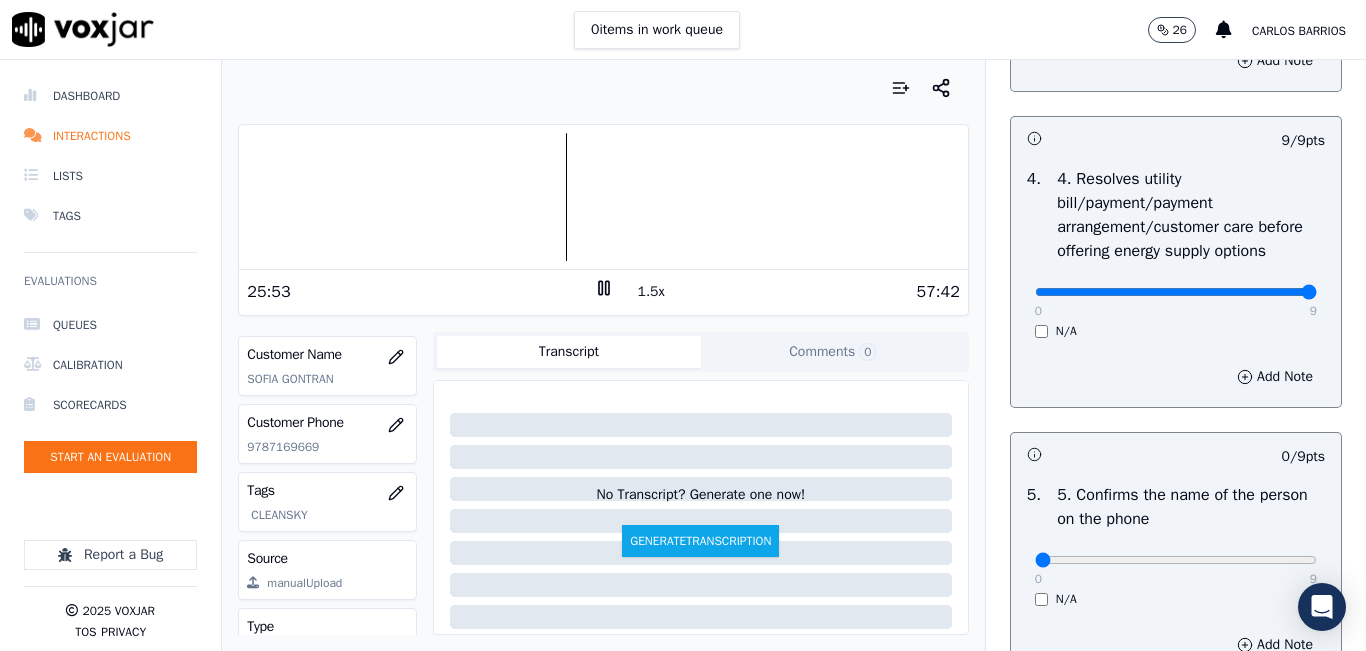 click on "1.5x" at bounding box center [651, 292] 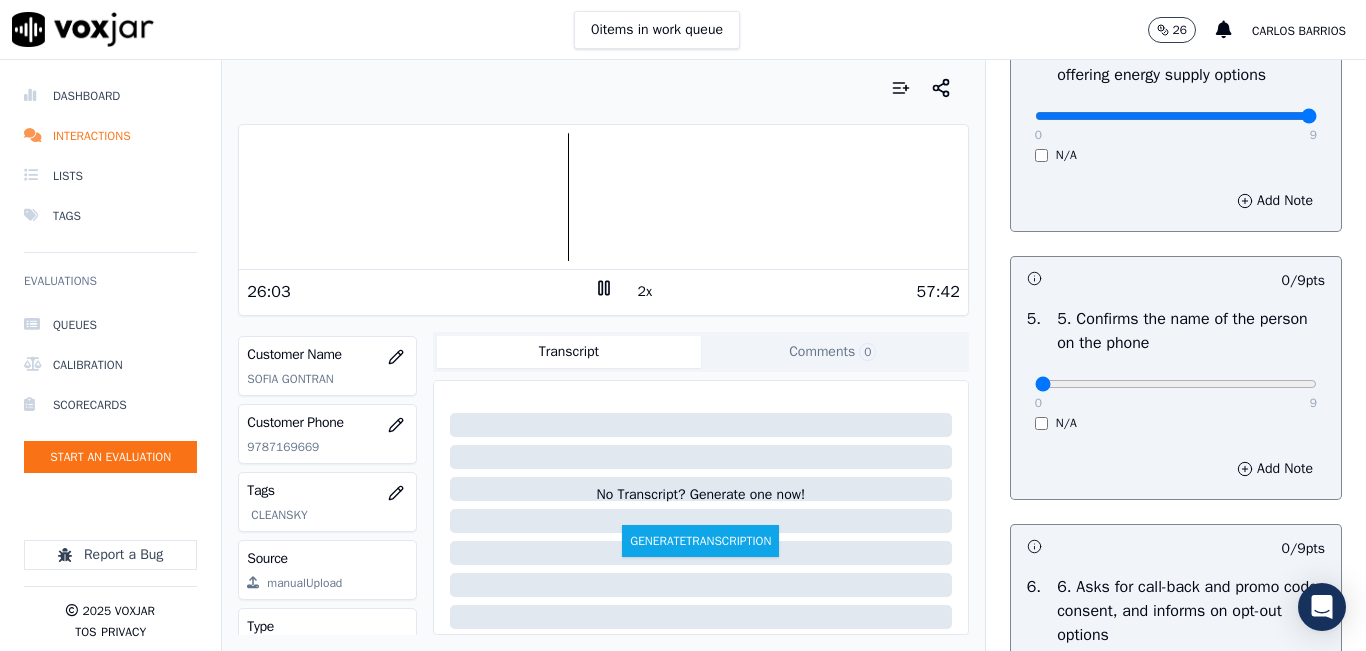 scroll, scrollTop: 1100, scrollLeft: 0, axis: vertical 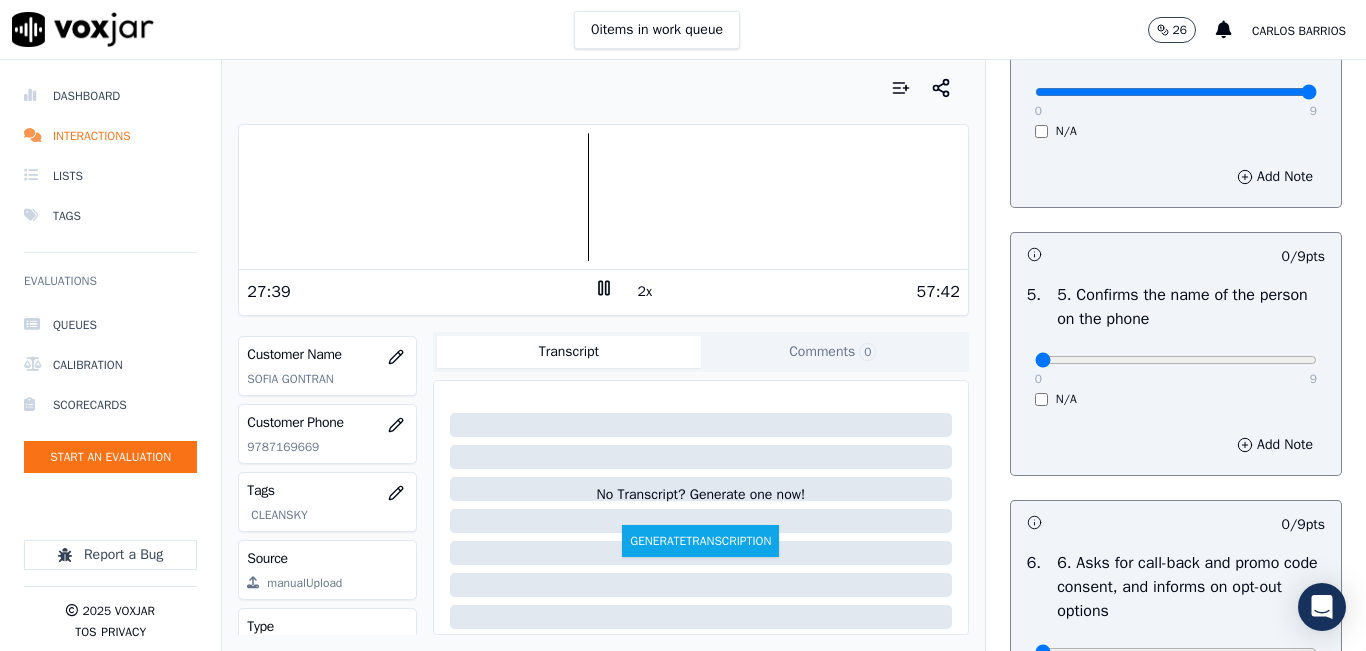 click on "2x" at bounding box center (645, 292) 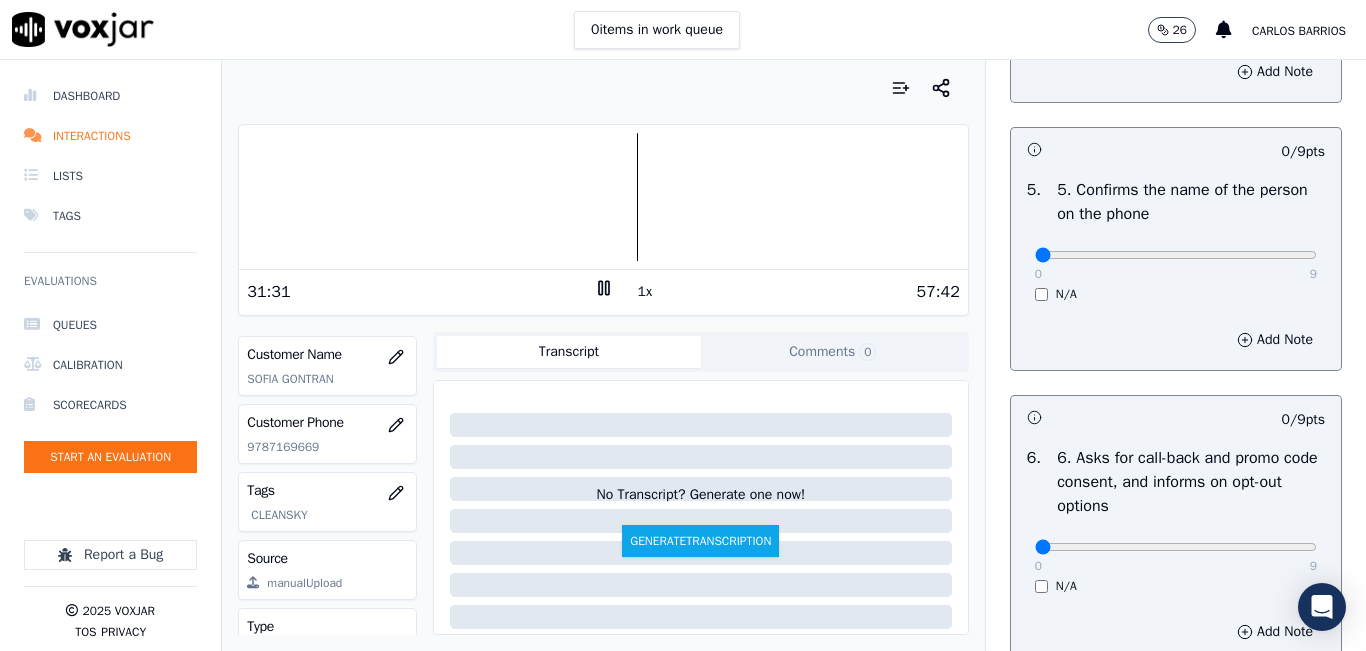 scroll, scrollTop: 1200, scrollLeft: 0, axis: vertical 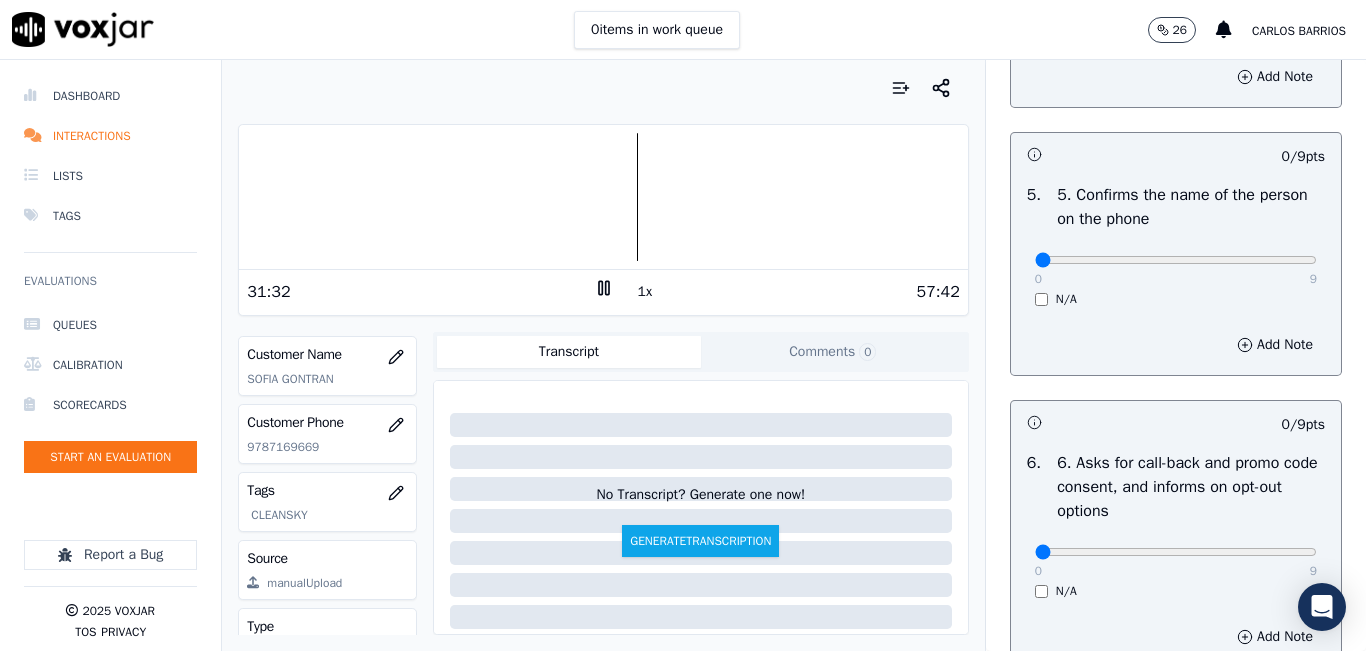 click on "0   9" at bounding box center [1176, 259] 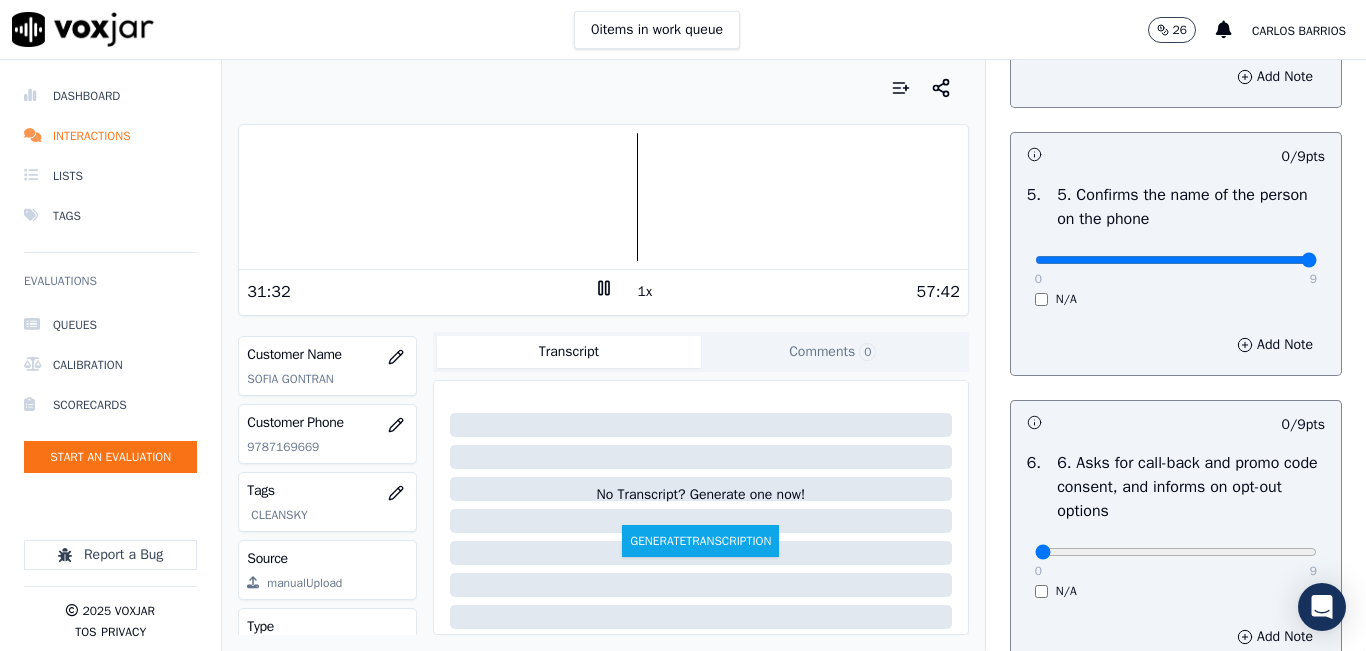 type on "9" 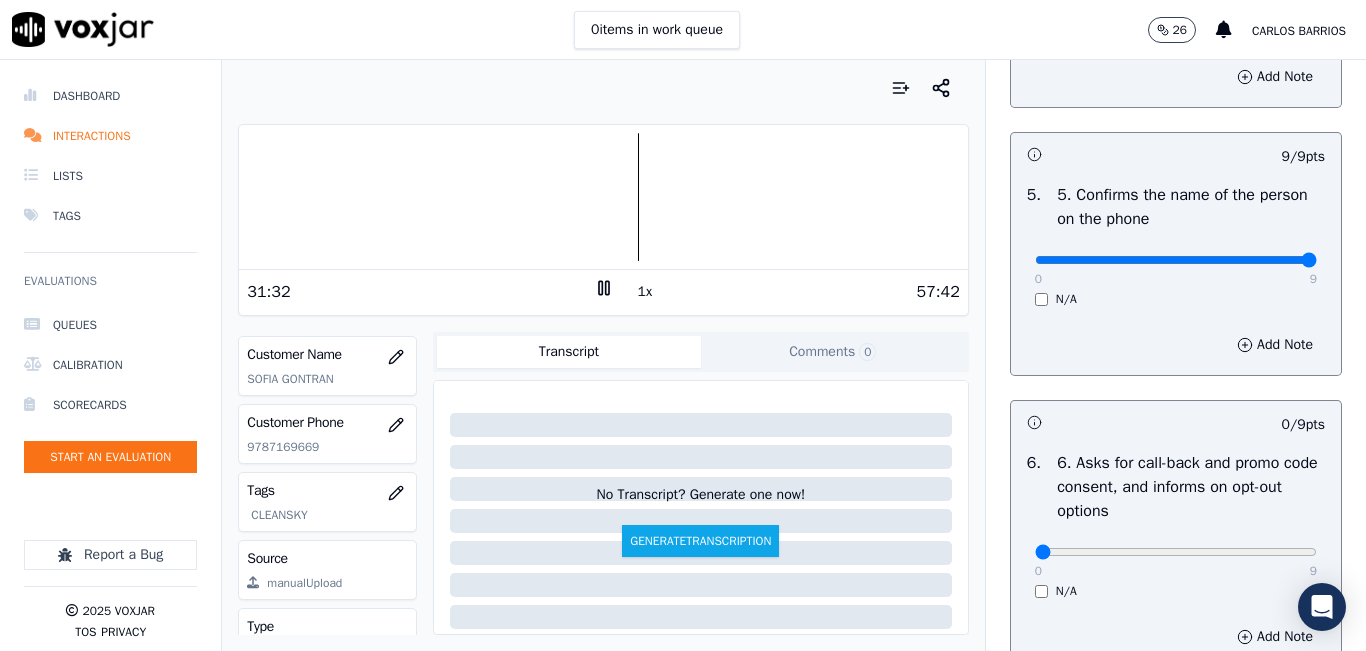 scroll, scrollTop: 1600, scrollLeft: 0, axis: vertical 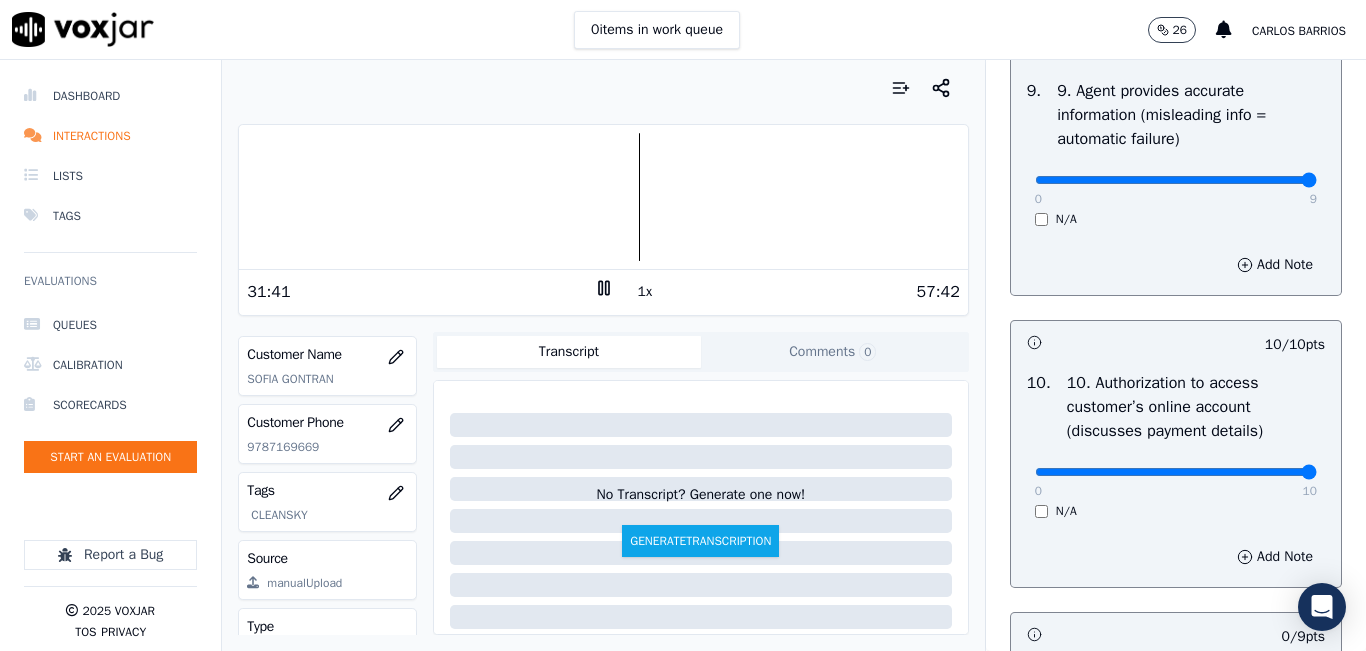 type on "9" 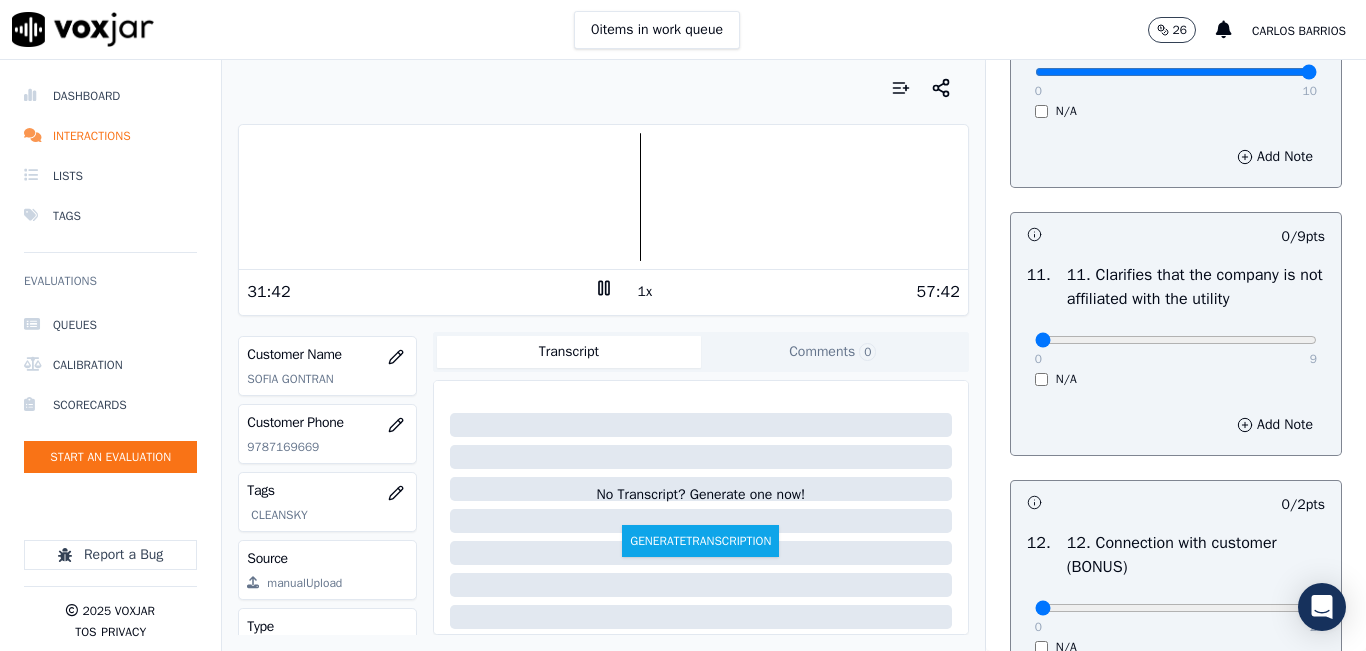 scroll, scrollTop: 2900, scrollLeft: 0, axis: vertical 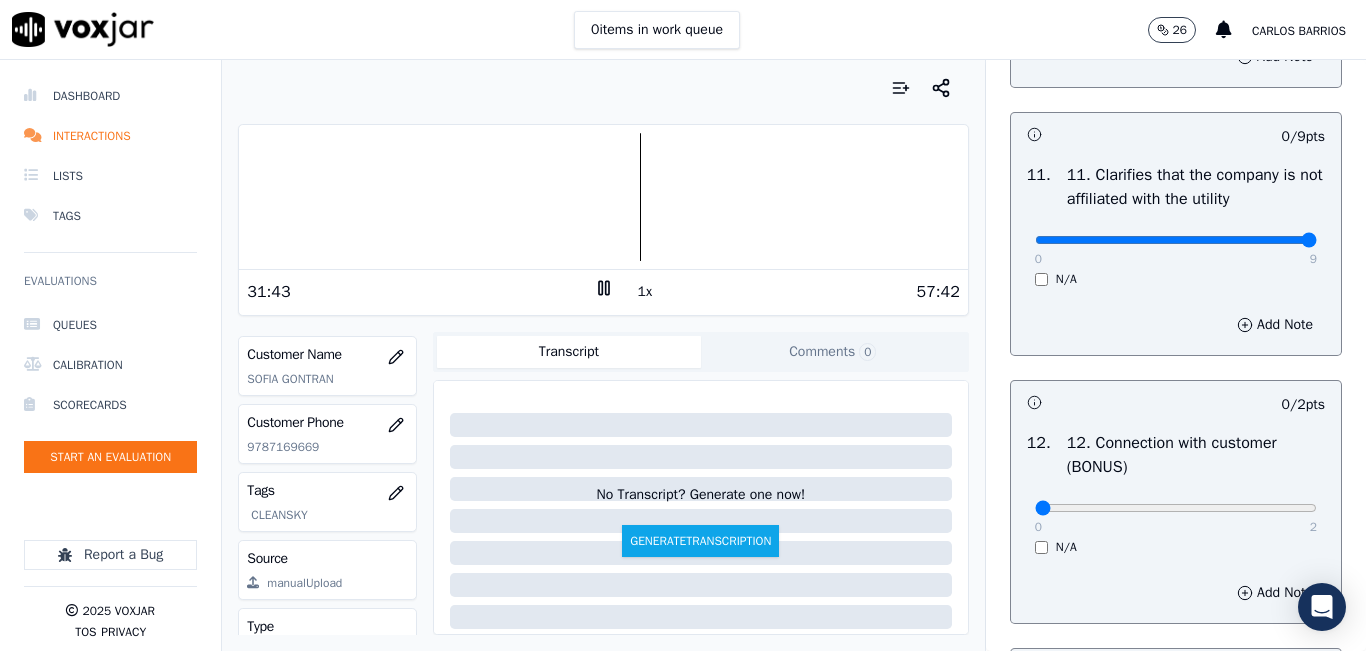 type on "9" 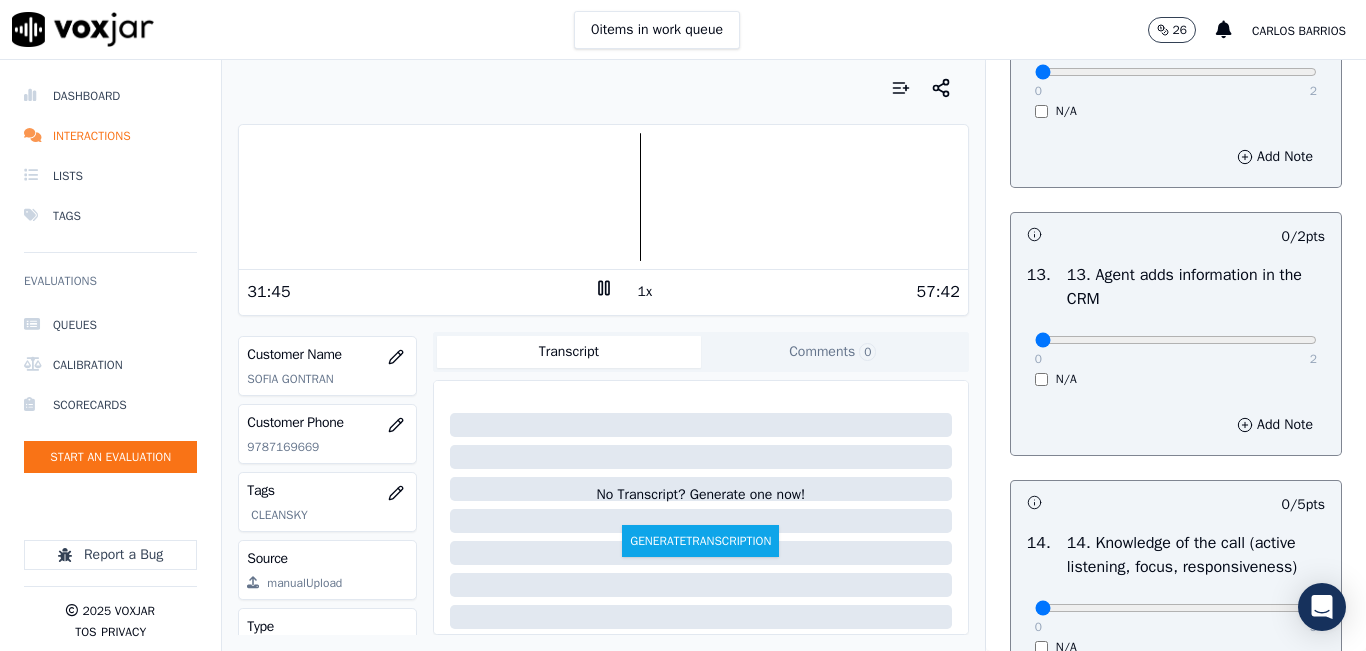 scroll, scrollTop: 3500, scrollLeft: 0, axis: vertical 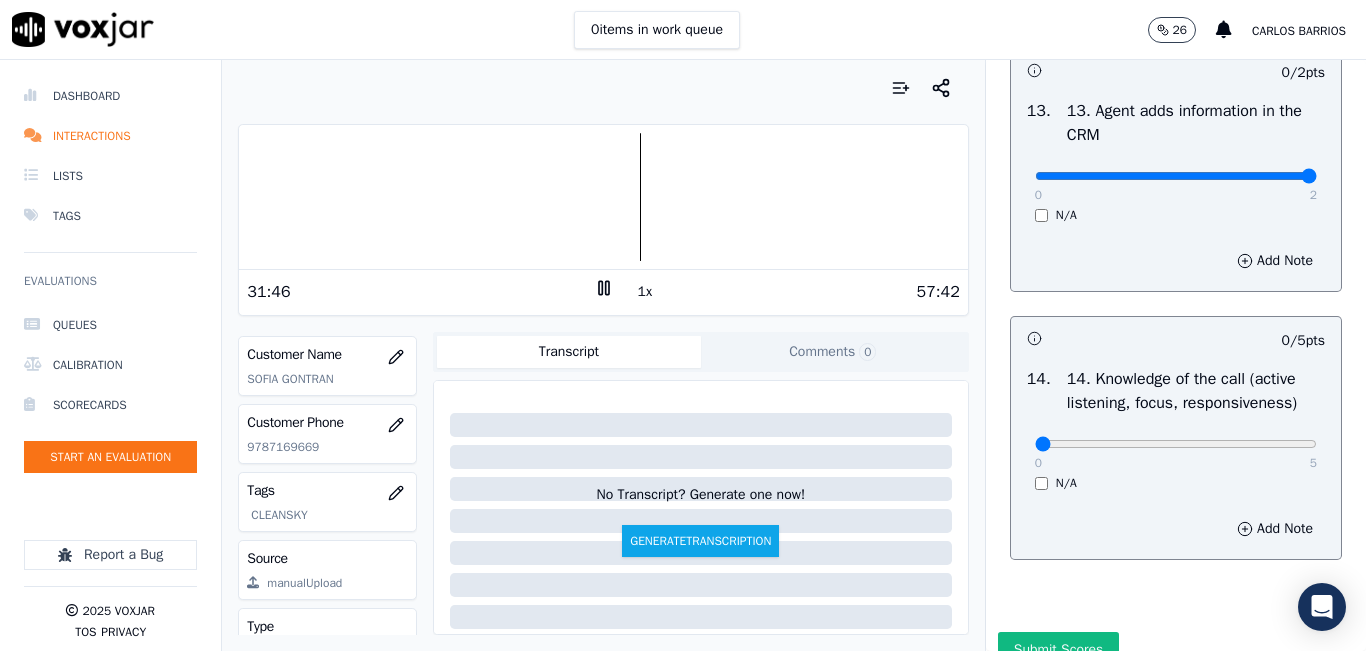 drag, startPoint x: 1258, startPoint y: 241, endPoint x: 1278, endPoint y: 286, distance: 49.24429 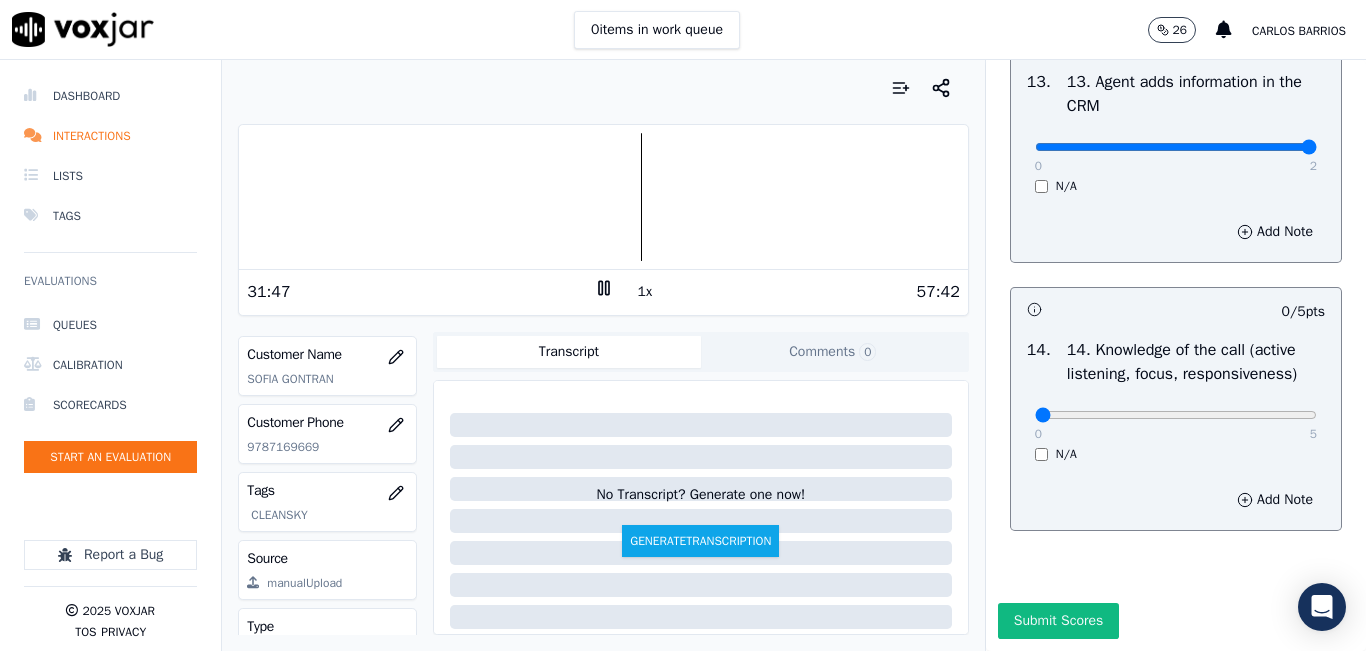 scroll, scrollTop: 3242, scrollLeft: 0, axis: vertical 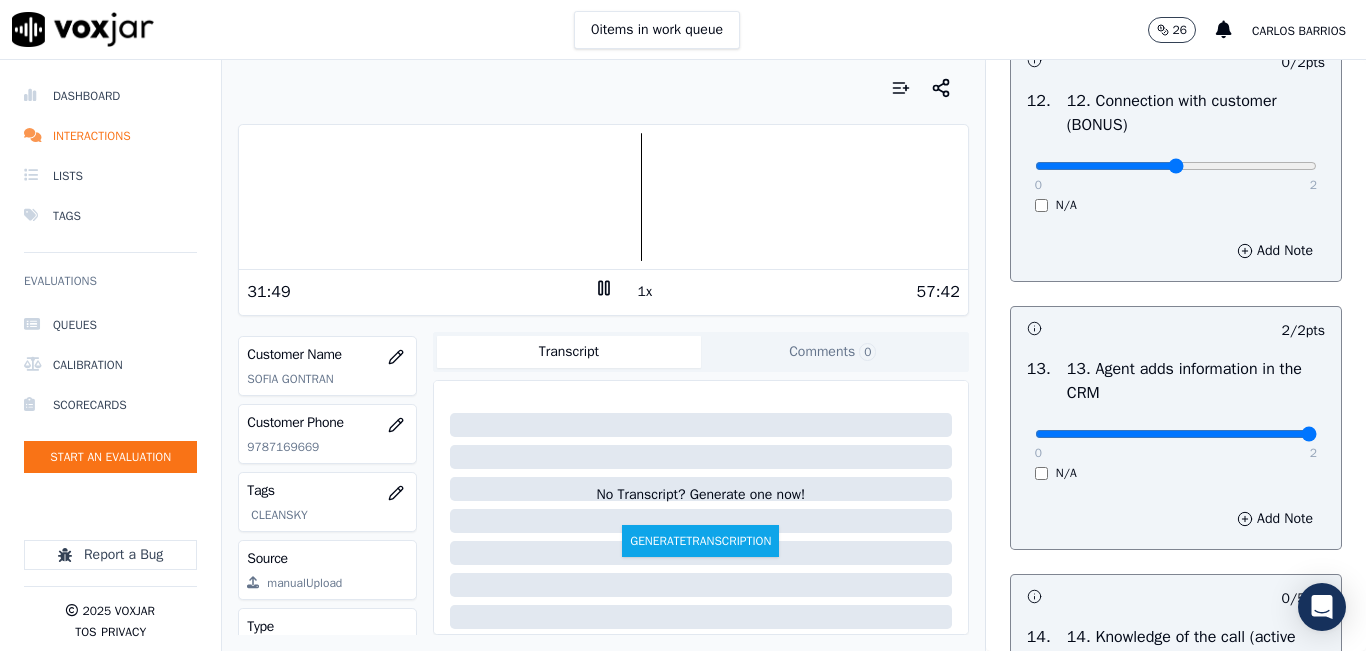 type on "1" 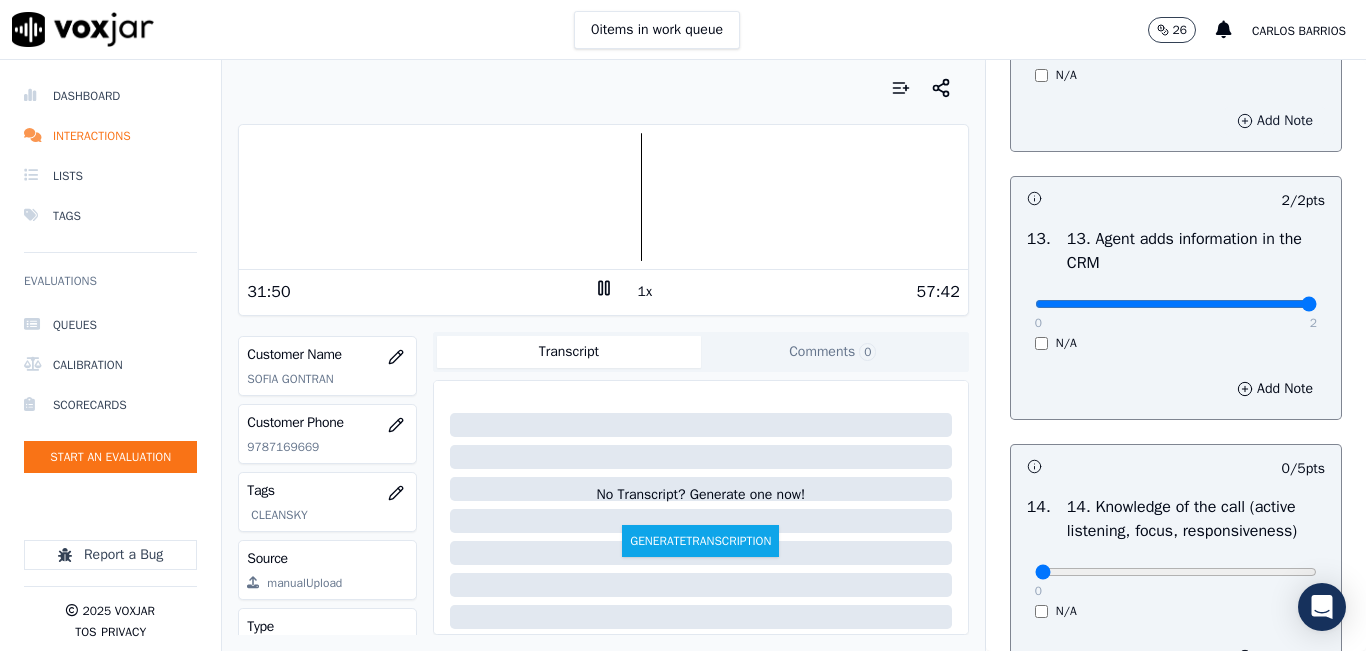 scroll, scrollTop: 3642, scrollLeft: 0, axis: vertical 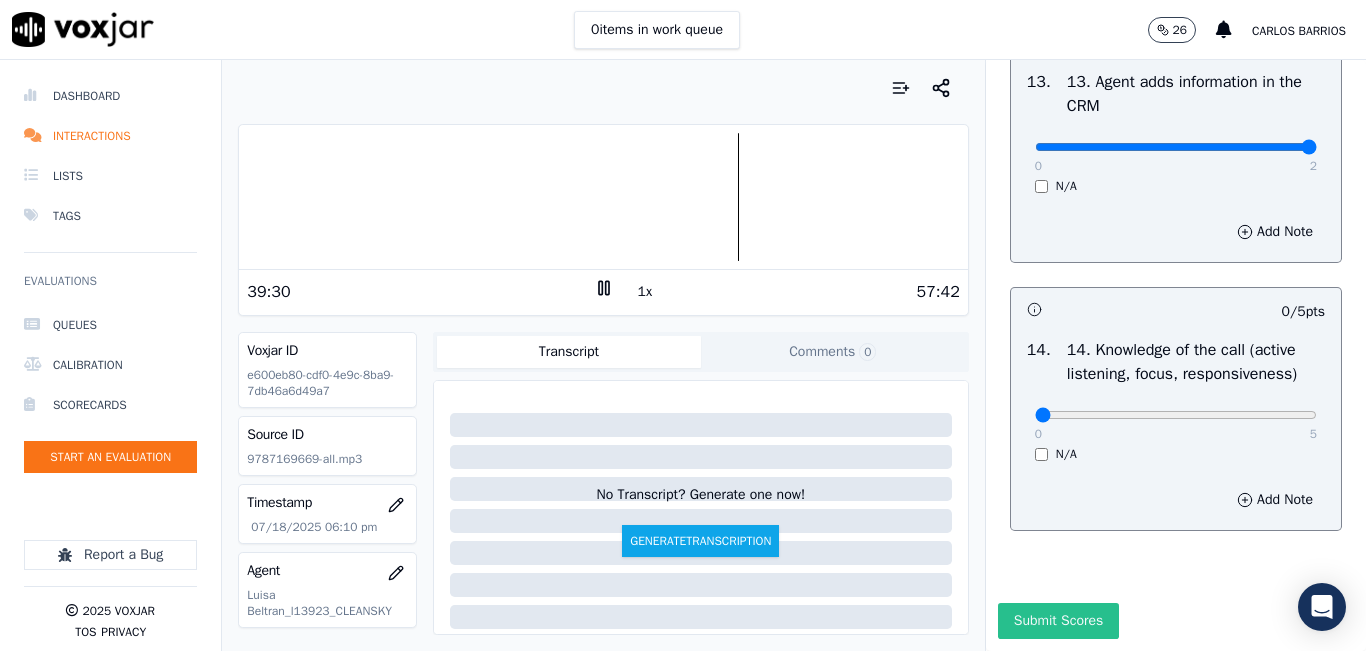 click on "Submit Scores" at bounding box center [1058, 621] 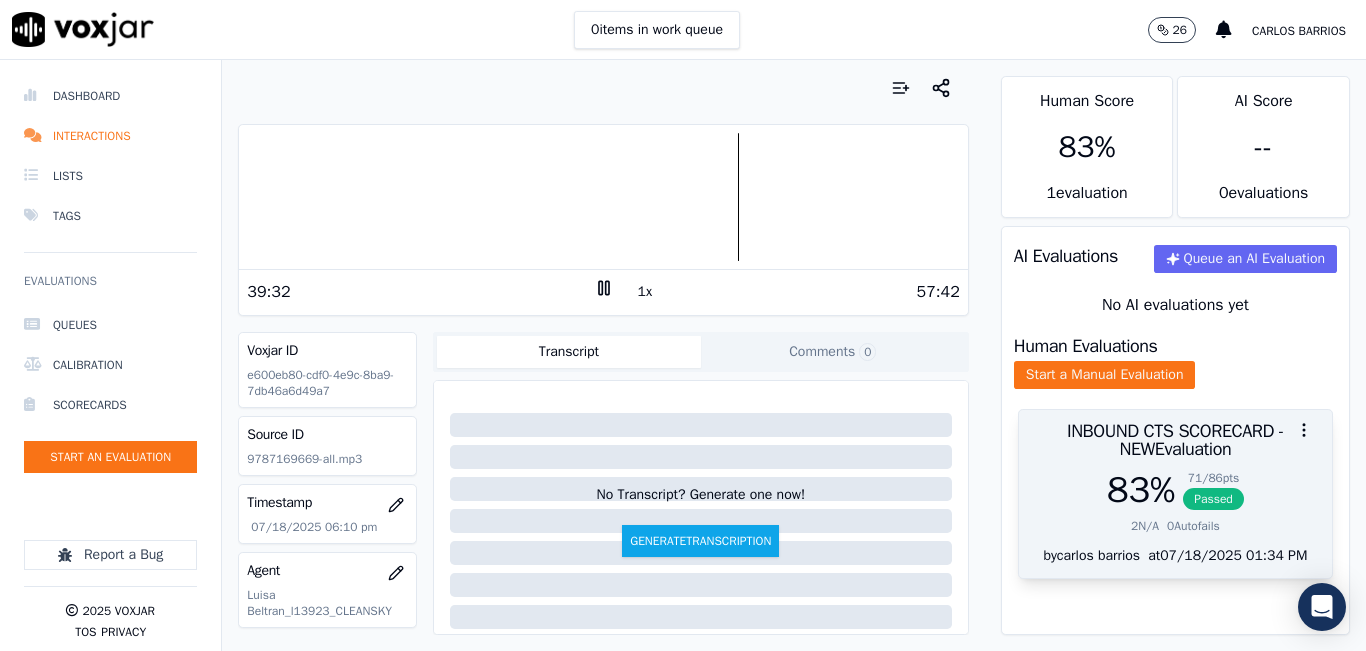 click on "INBOUND CTS SCORECARD - NEW   Evaluation" at bounding box center [1175, 440] 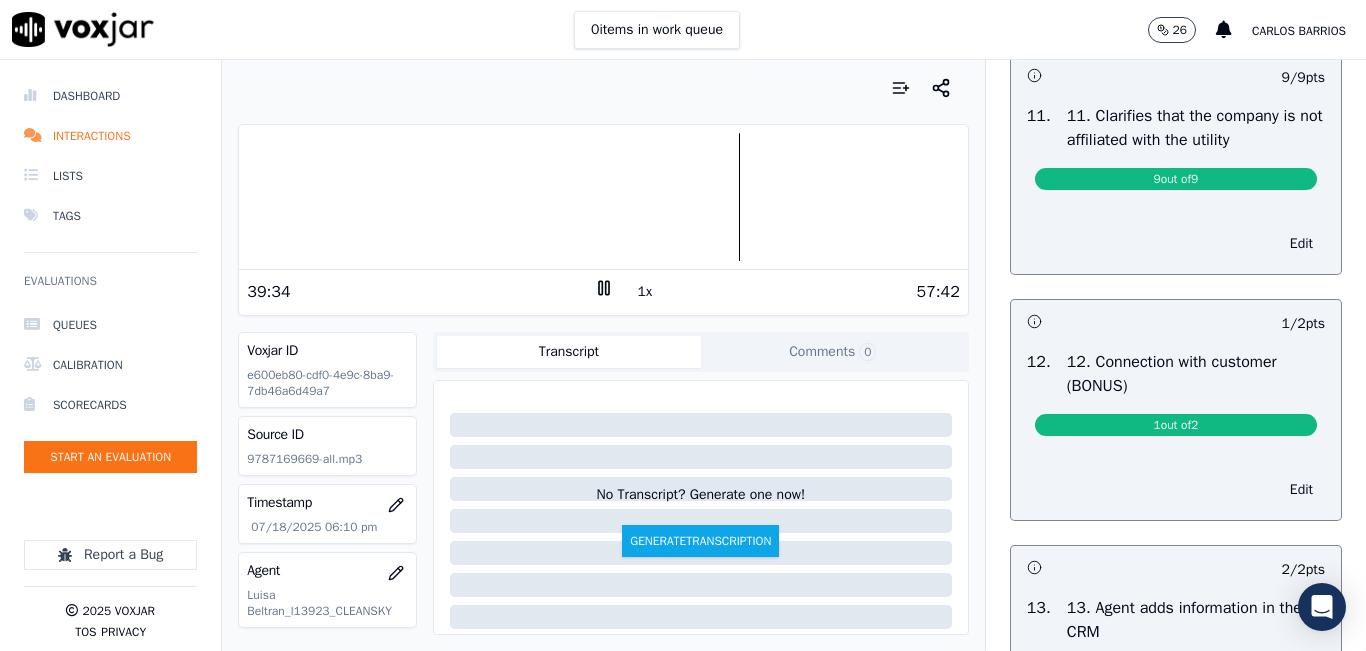 scroll, scrollTop: 3286, scrollLeft: 0, axis: vertical 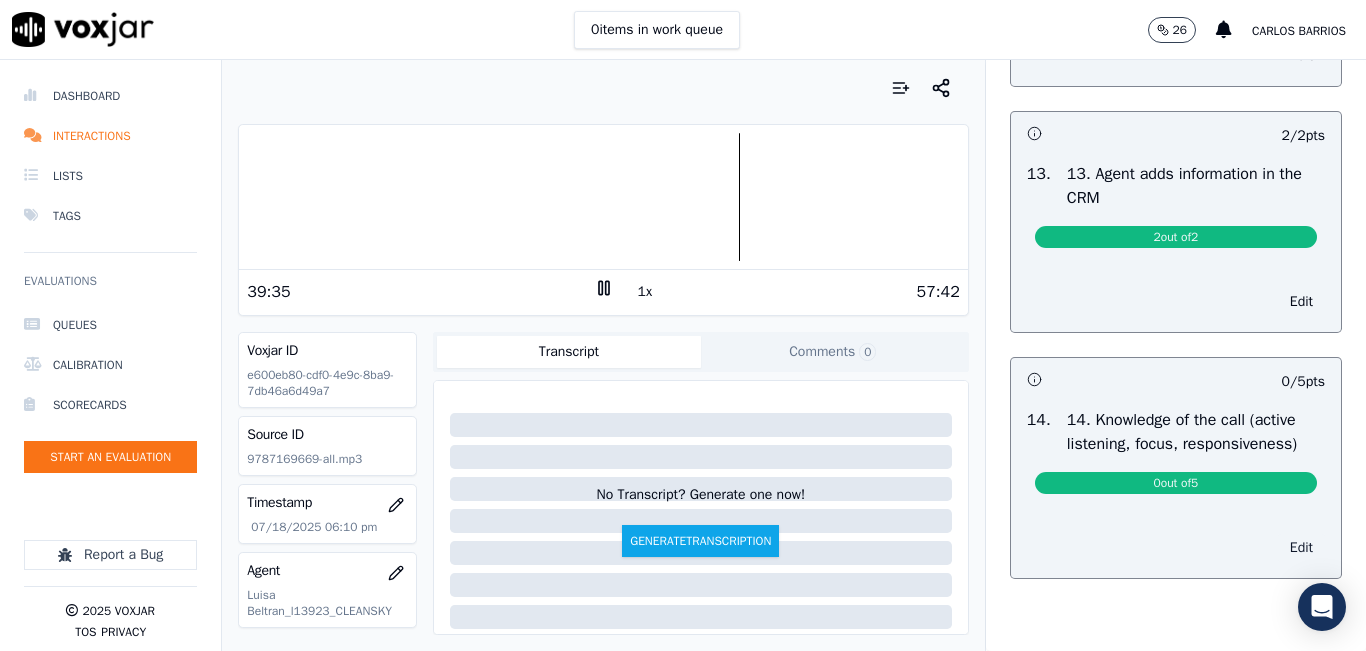 click on "Edit" at bounding box center [1301, 548] 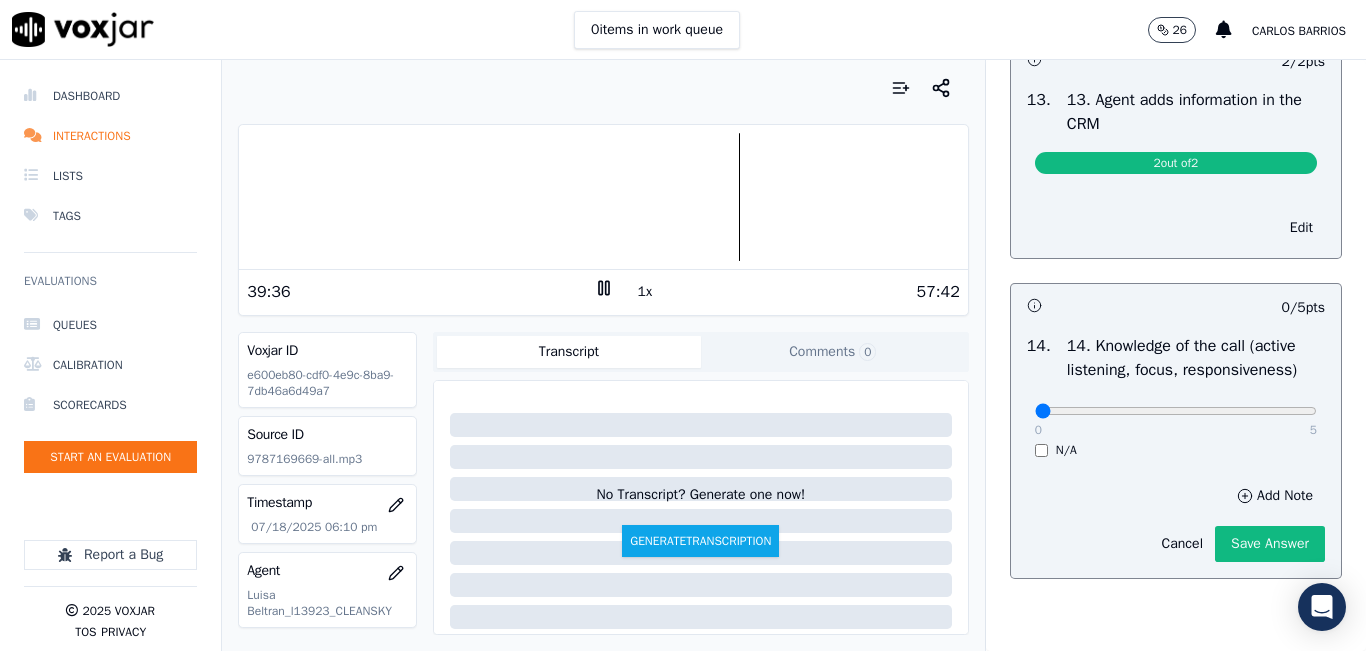 drag, startPoint x: 1236, startPoint y: 430, endPoint x: 1267, endPoint y: 429, distance: 31.016125 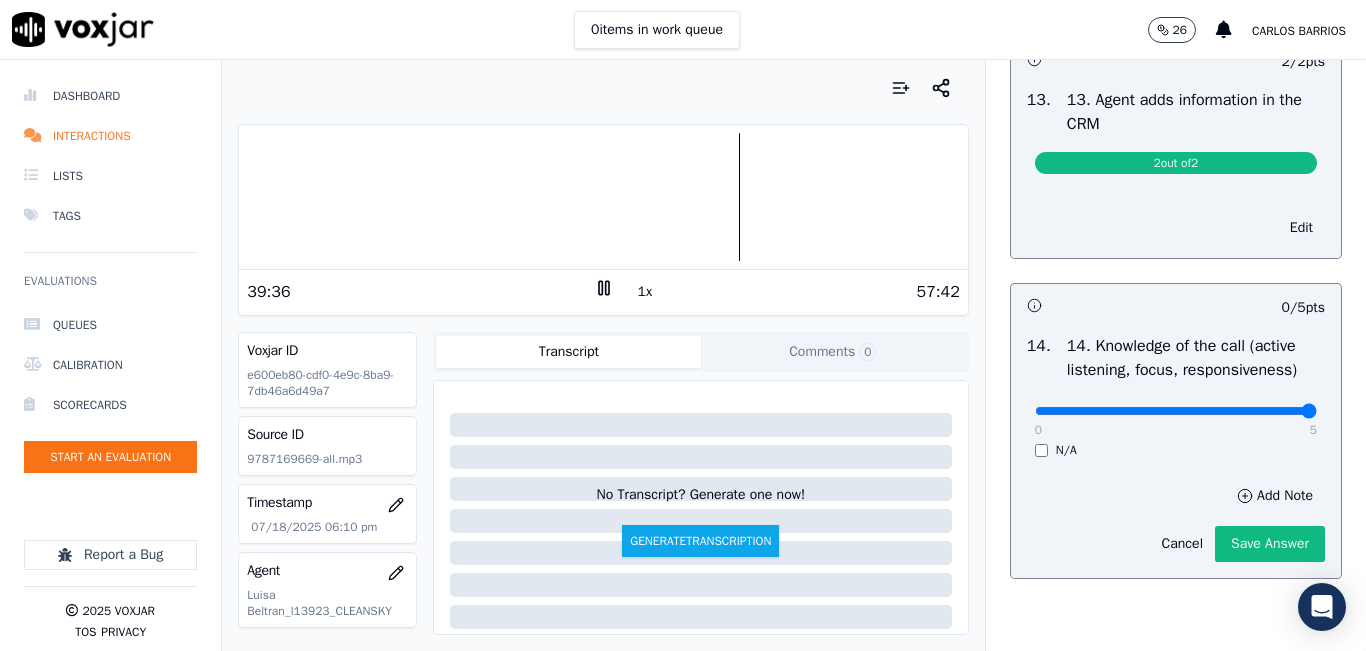 drag, startPoint x: 1255, startPoint y: 439, endPoint x: 1306, endPoint y: 439, distance: 51 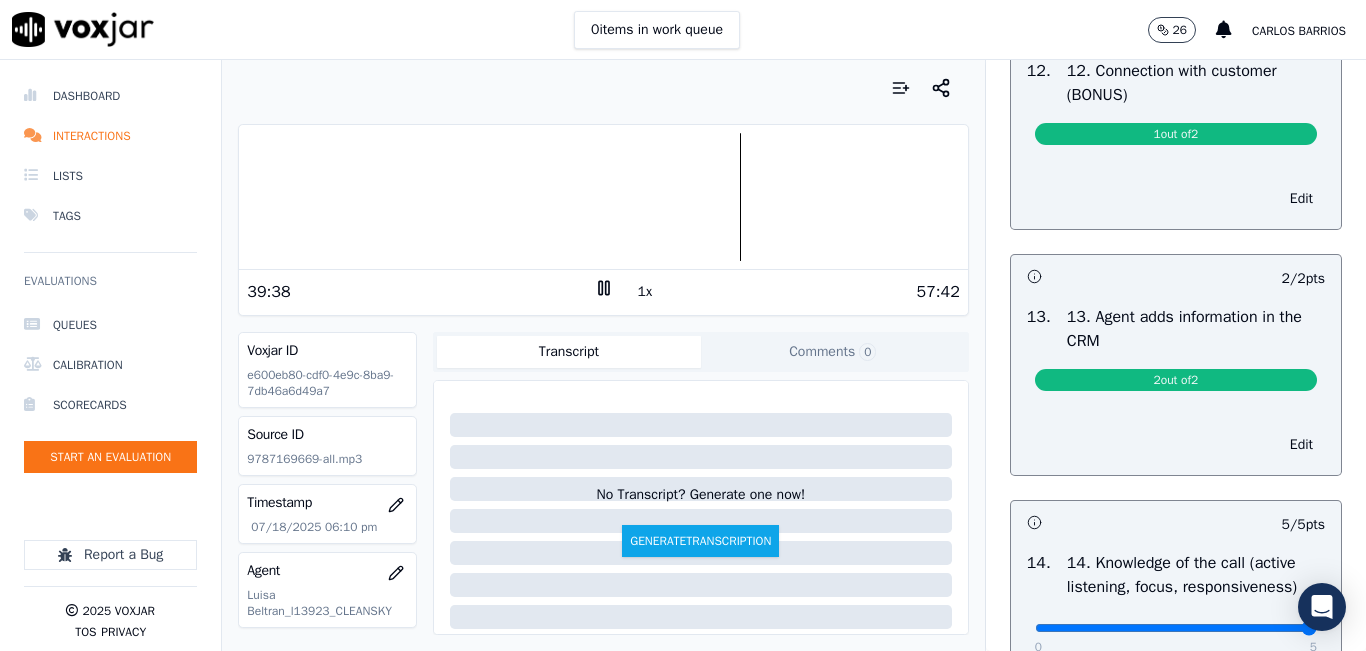 scroll, scrollTop: 3360, scrollLeft: 0, axis: vertical 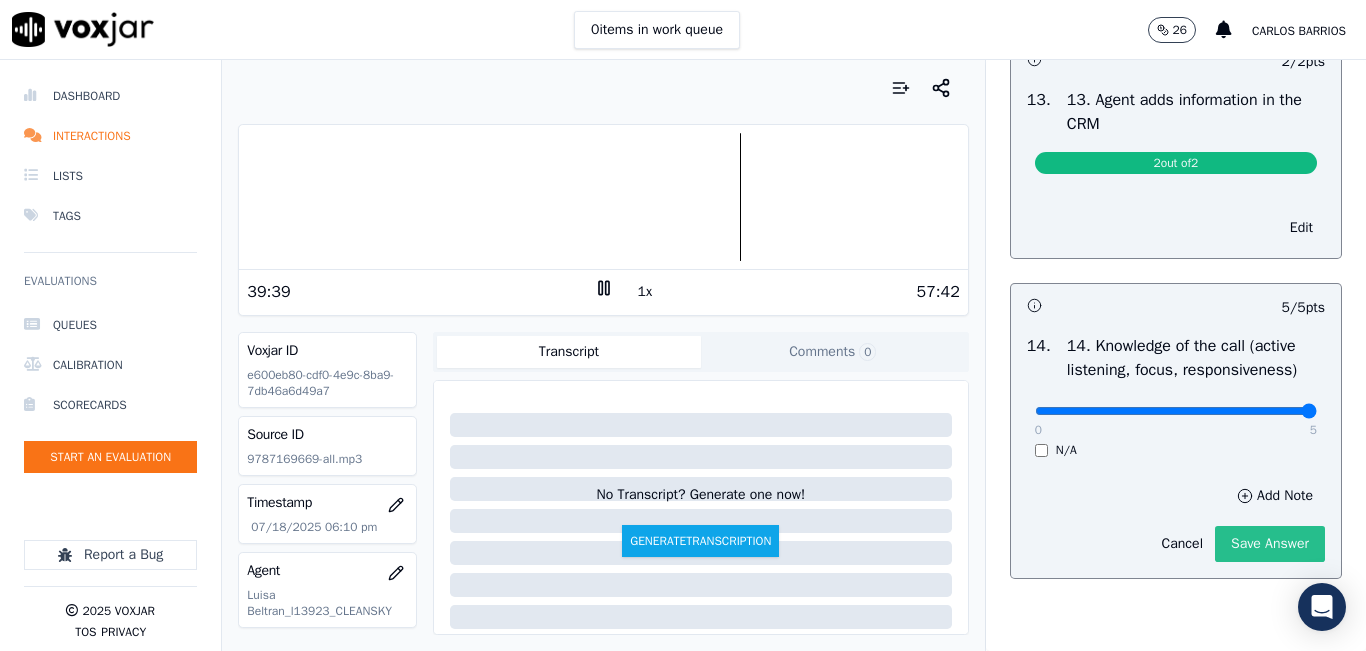 click on "Save Answer" 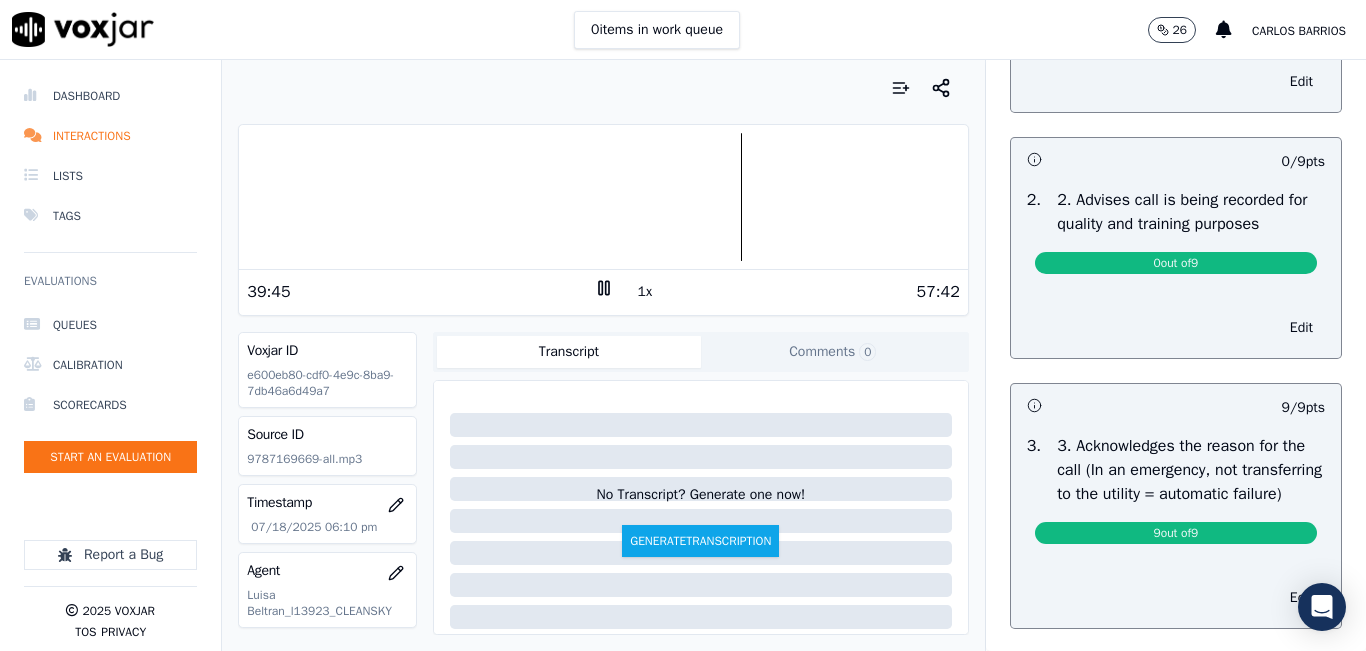 scroll, scrollTop: 300, scrollLeft: 0, axis: vertical 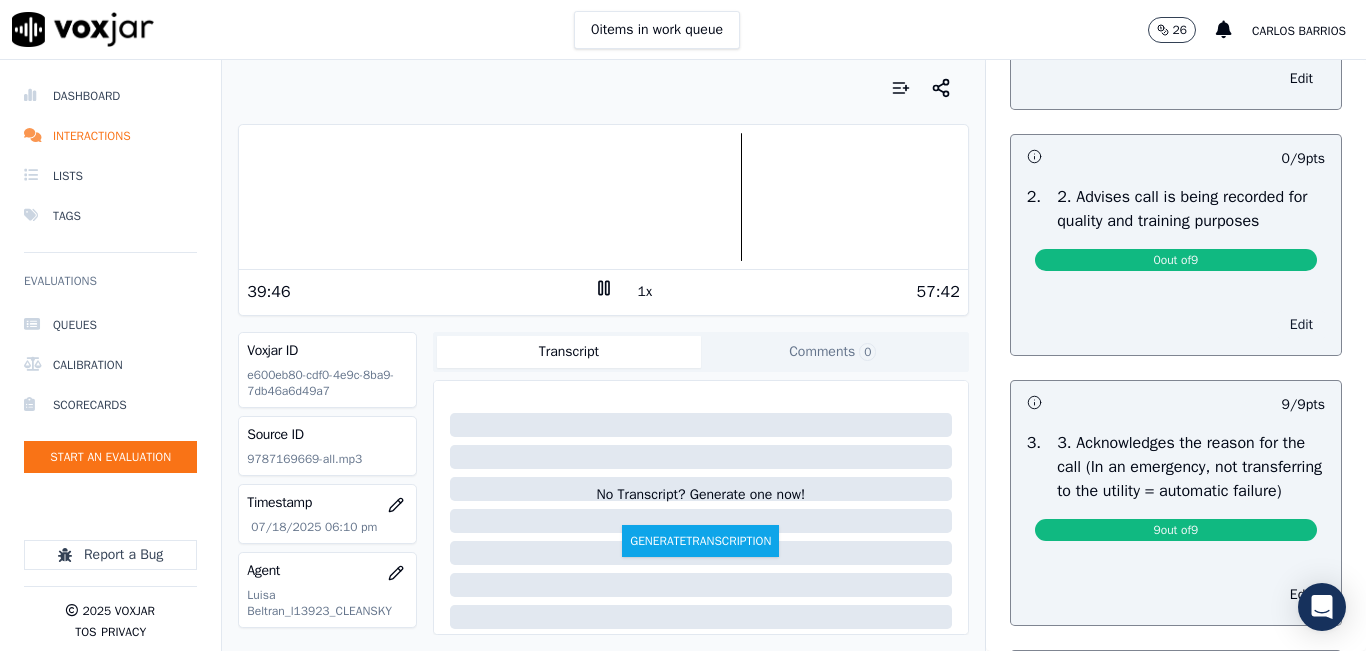 click on "Edit" at bounding box center [1301, 325] 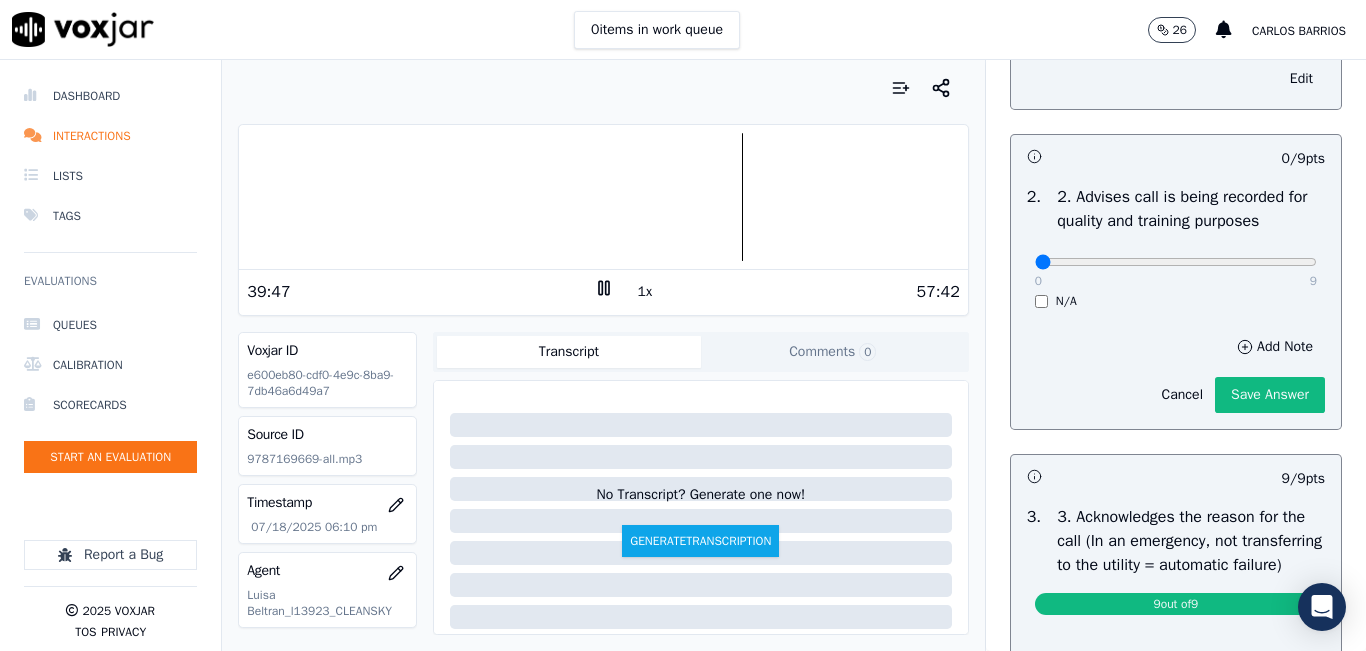 click at bounding box center [603, 197] 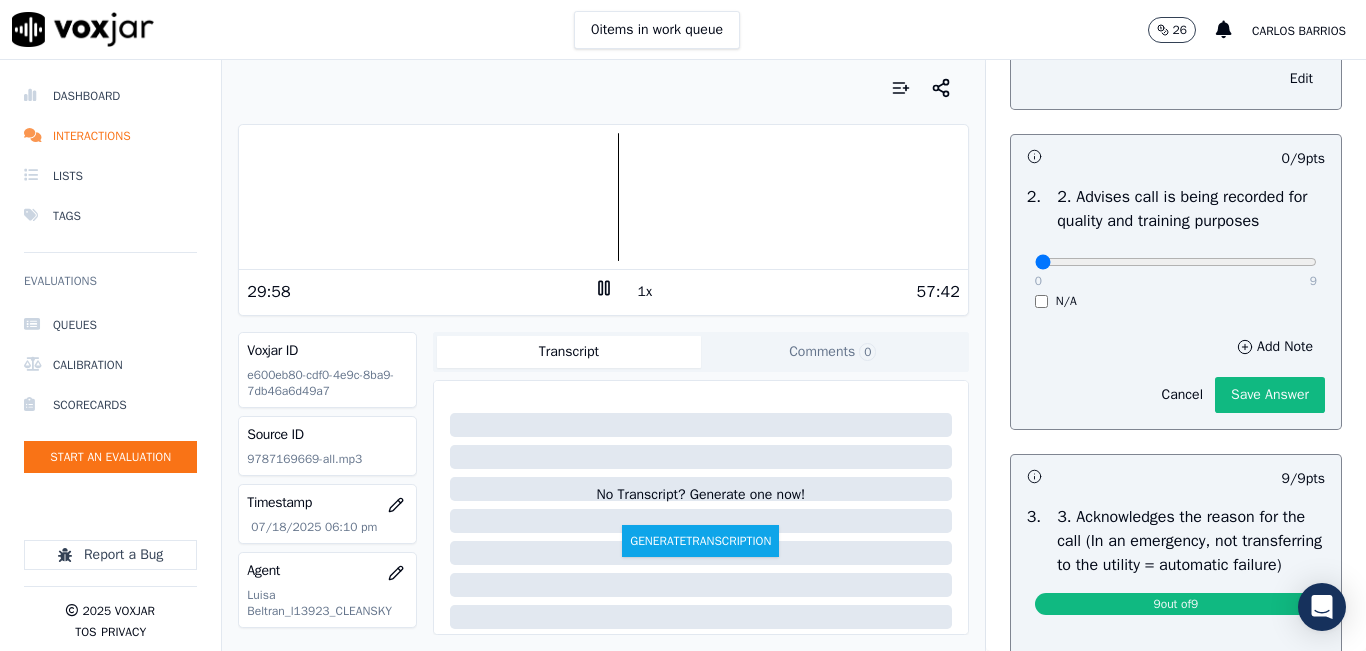 click at bounding box center (603, 197) 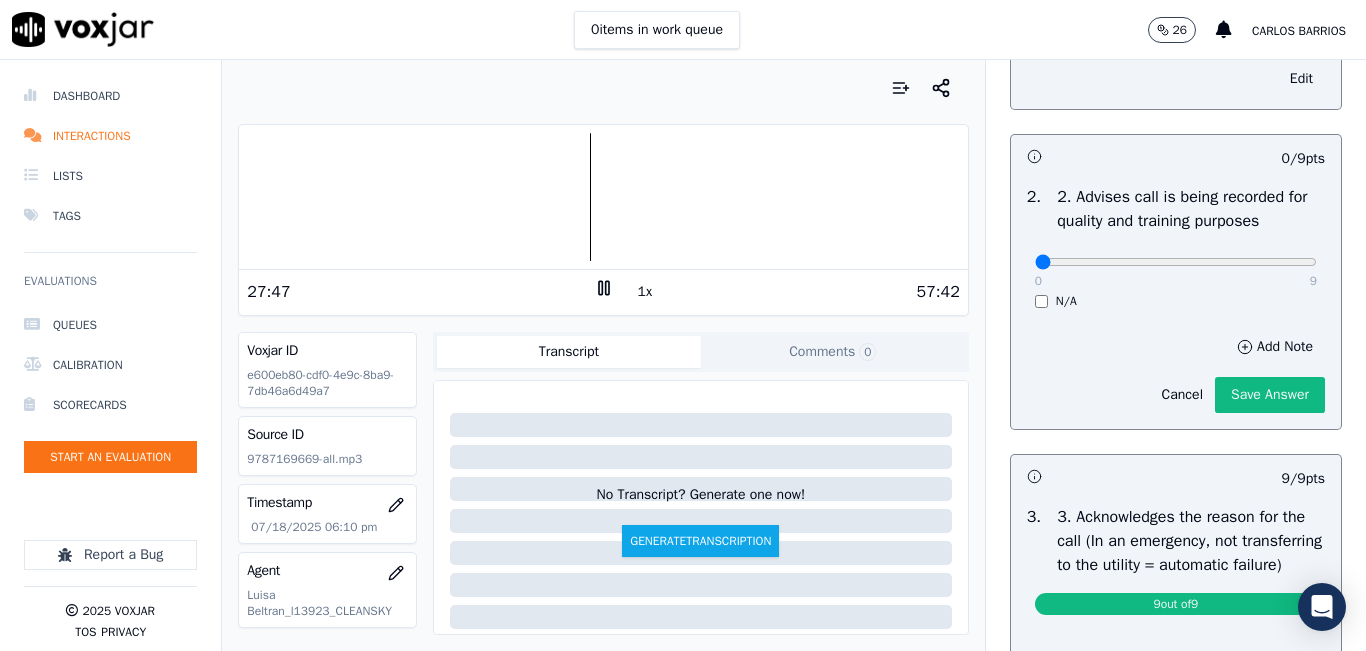 click at bounding box center [603, 197] 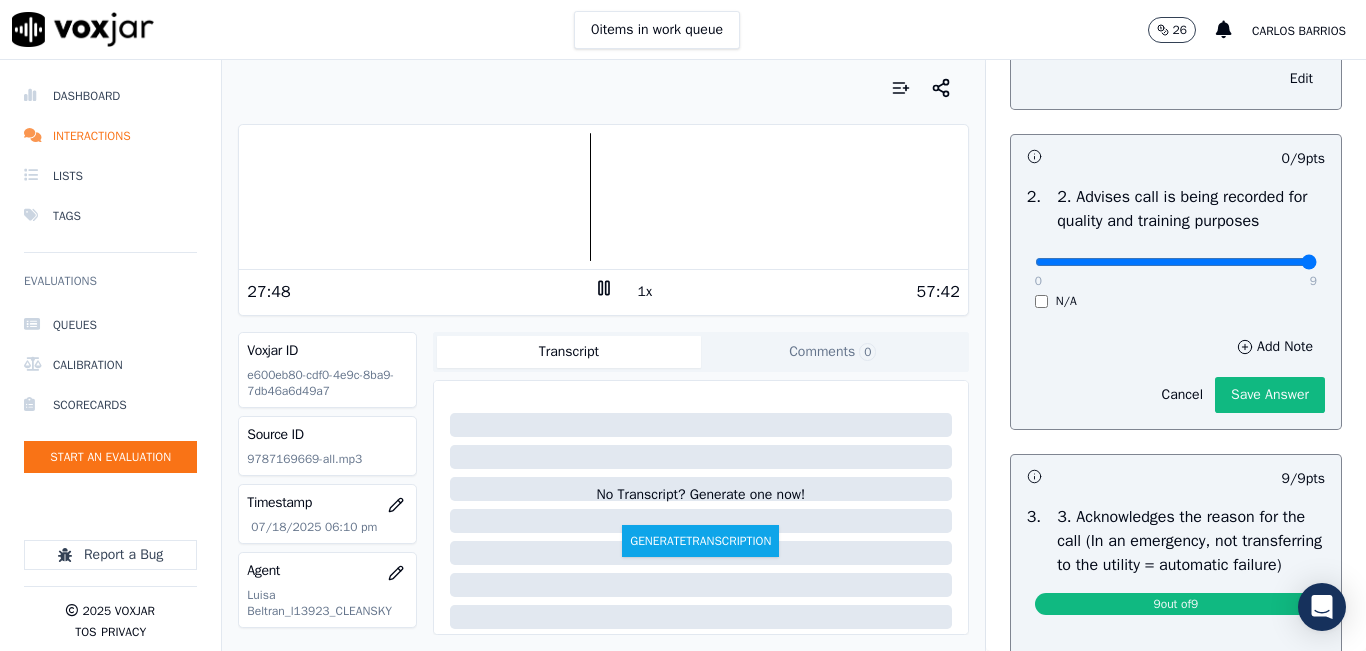 drag, startPoint x: 1275, startPoint y: 281, endPoint x: 1301, endPoint y: 281, distance: 26 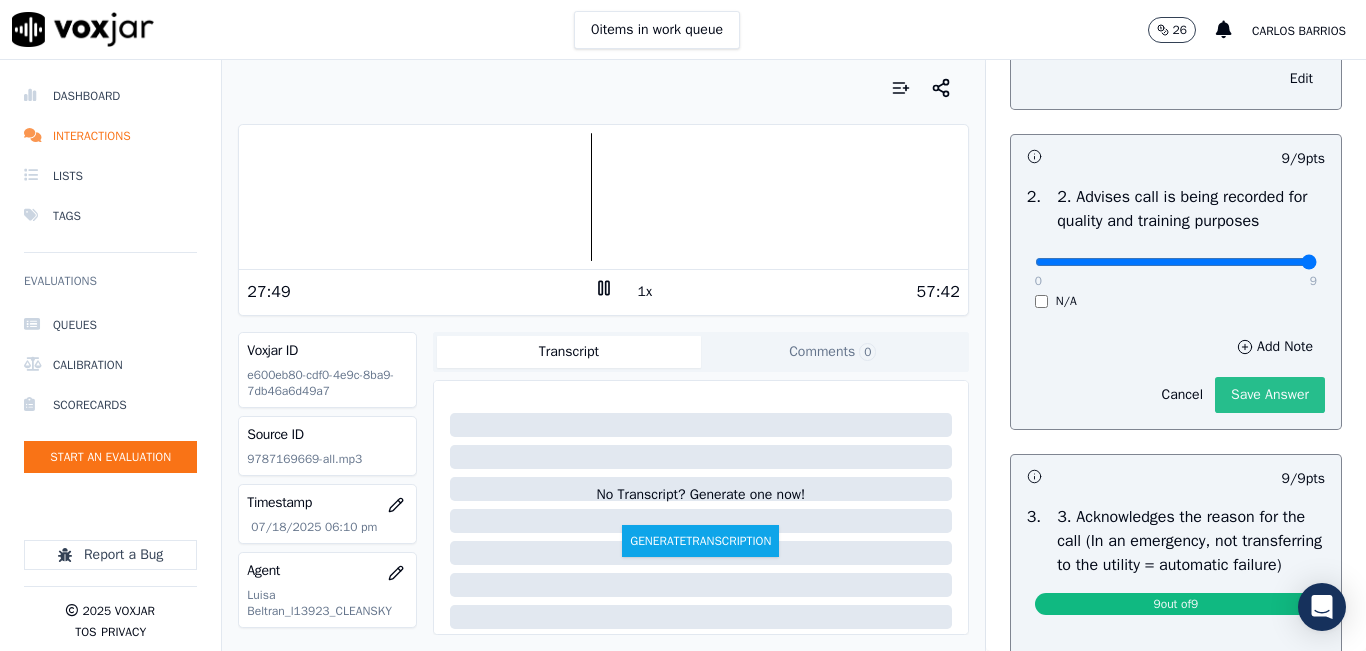 click on "Save Answer" 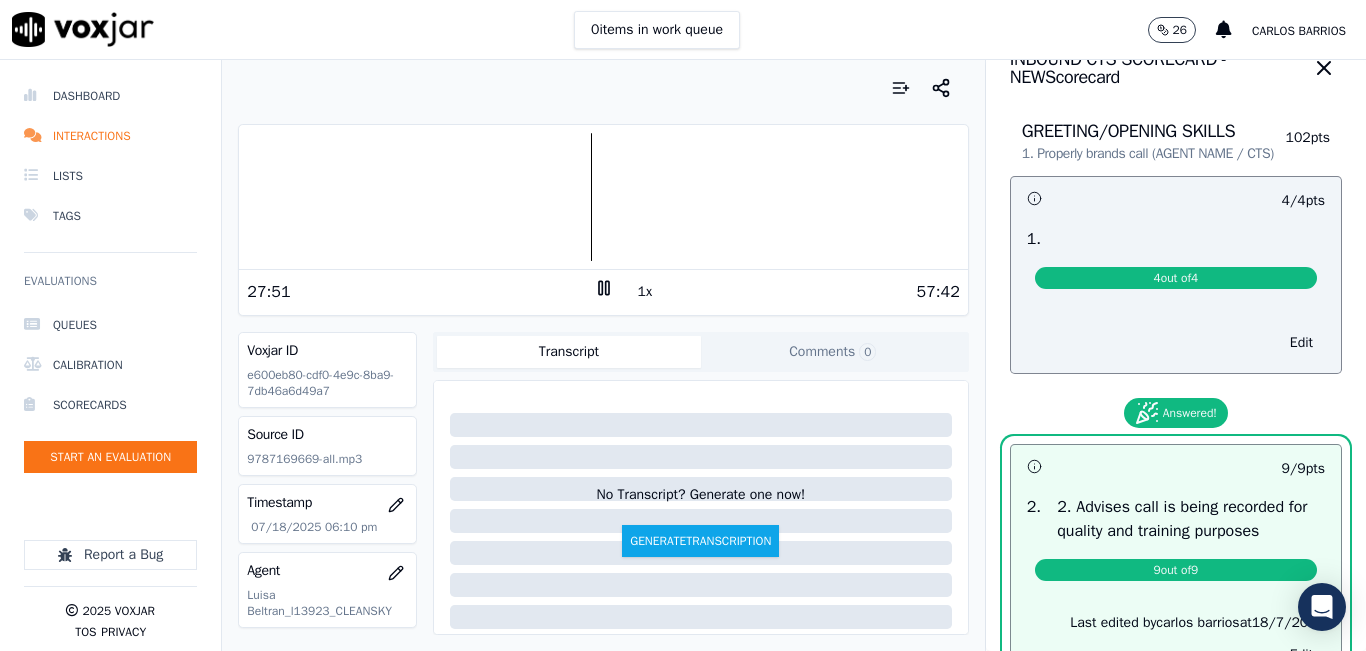 scroll, scrollTop: 0, scrollLeft: 0, axis: both 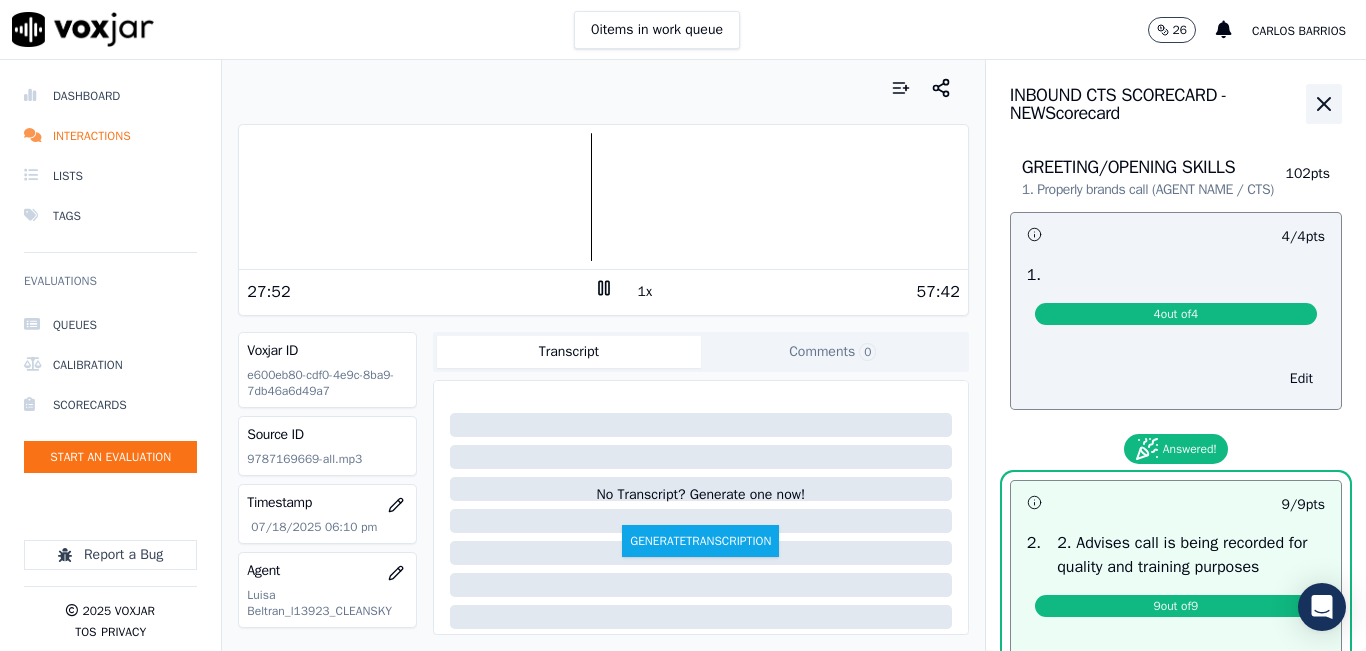 click 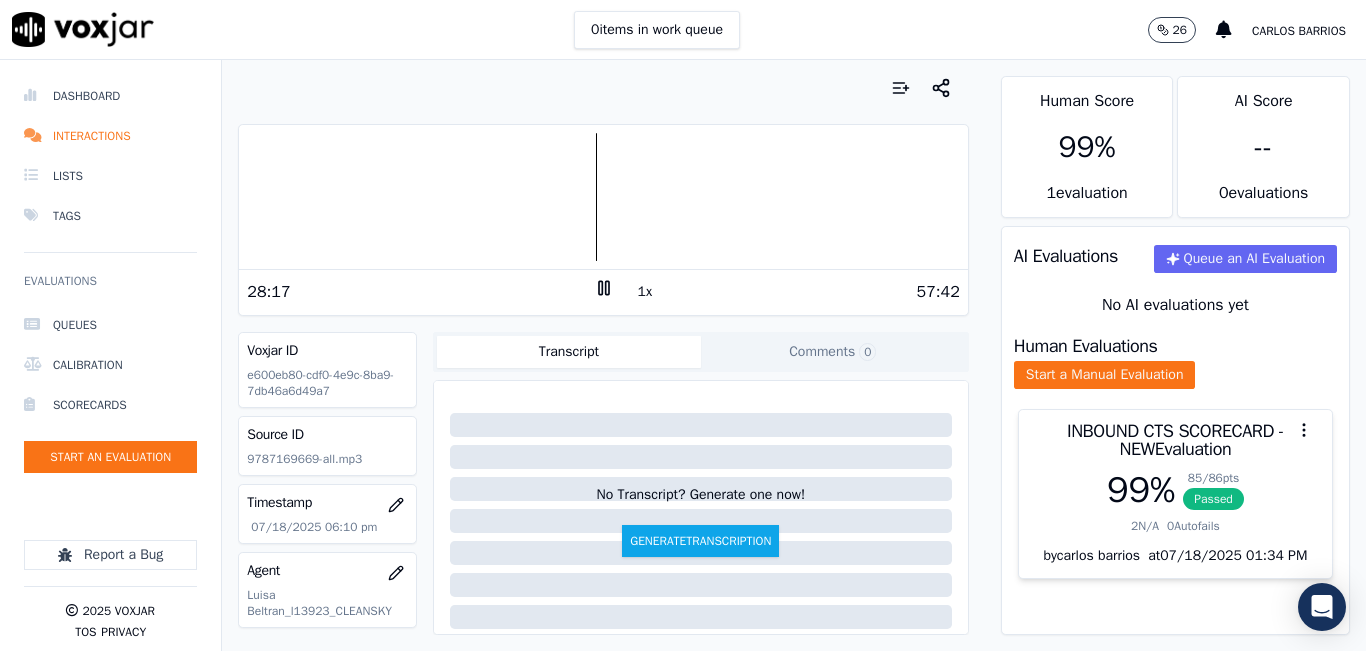 click on "Human Score   99 %   1  evaluation   AI Score   --   0  evaluation s     AI Evaluations
Queue an AI Evaluation   No AI evaluations yet   Human Evaluations   Start a Manual Evaluation         INBOUND CTS SCORECARD - NEW   Evaluation   99 %   85 / 86  pts   Passed   2  N/A   0  Autofails     by
carlos barrios   at  07/18/2025 01:34 PM" at bounding box center [1175, 355] 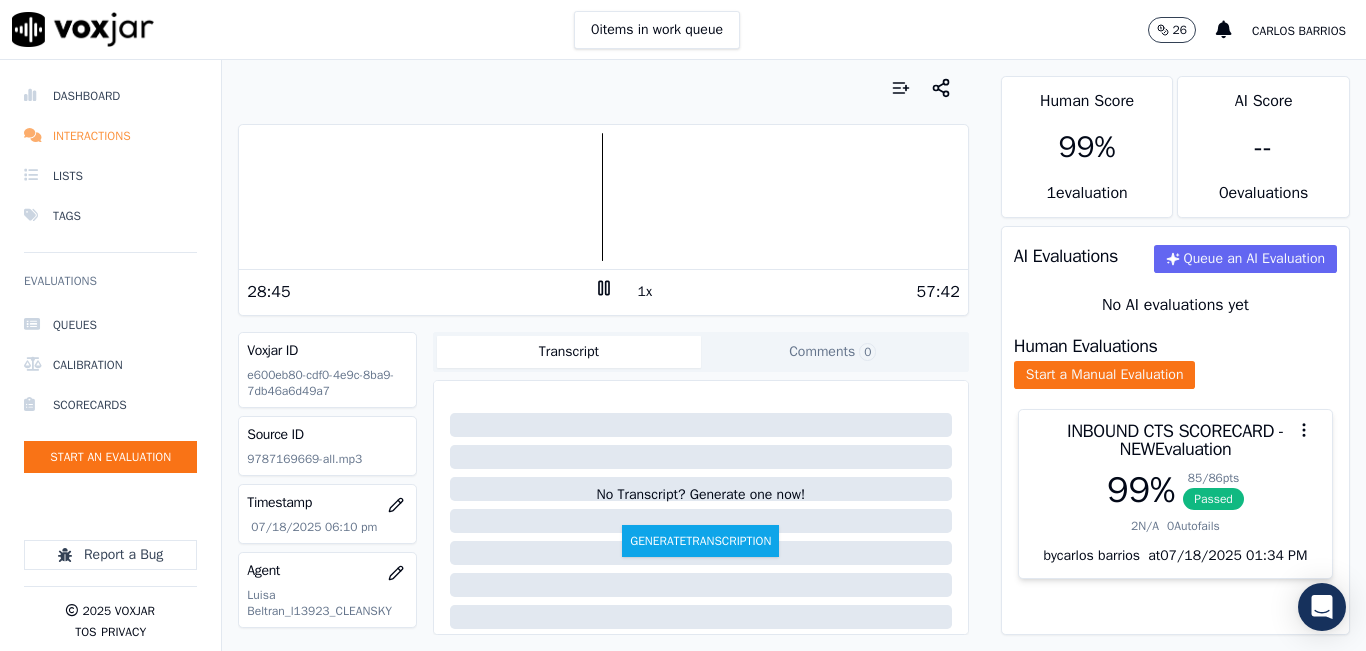 click on "Interactions" at bounding box center (110, 136) 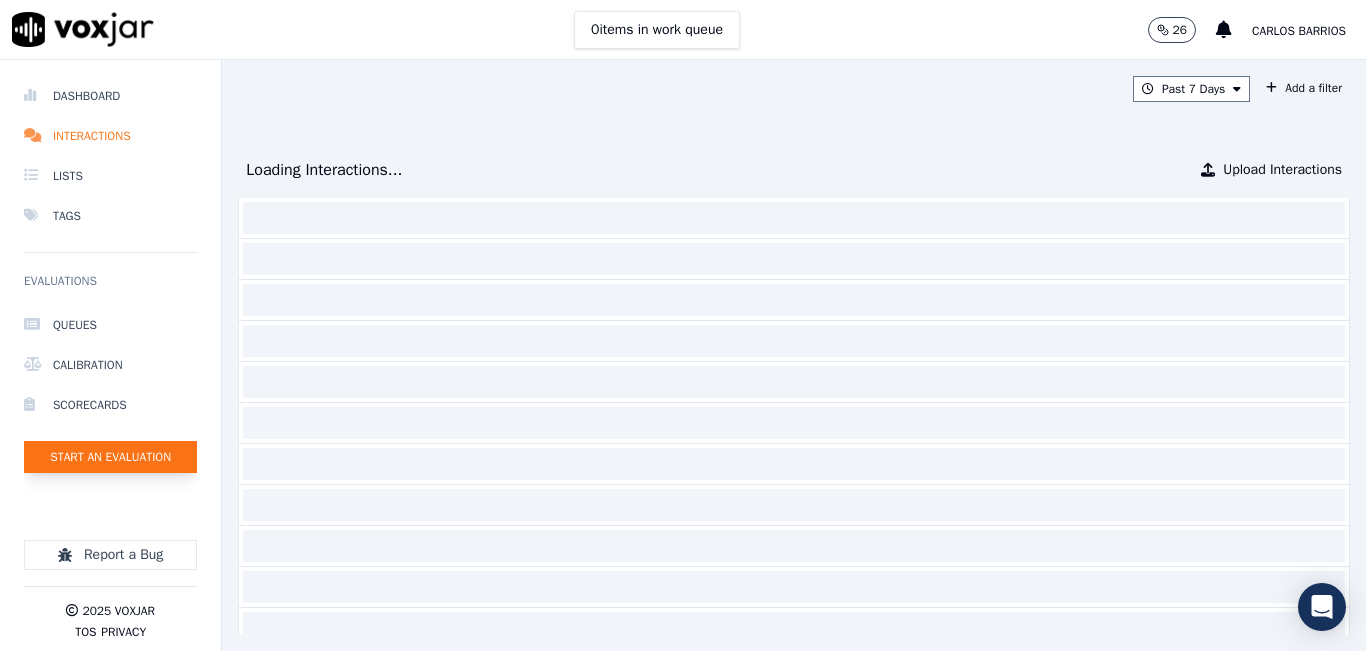 click on "Start an Evaluation" 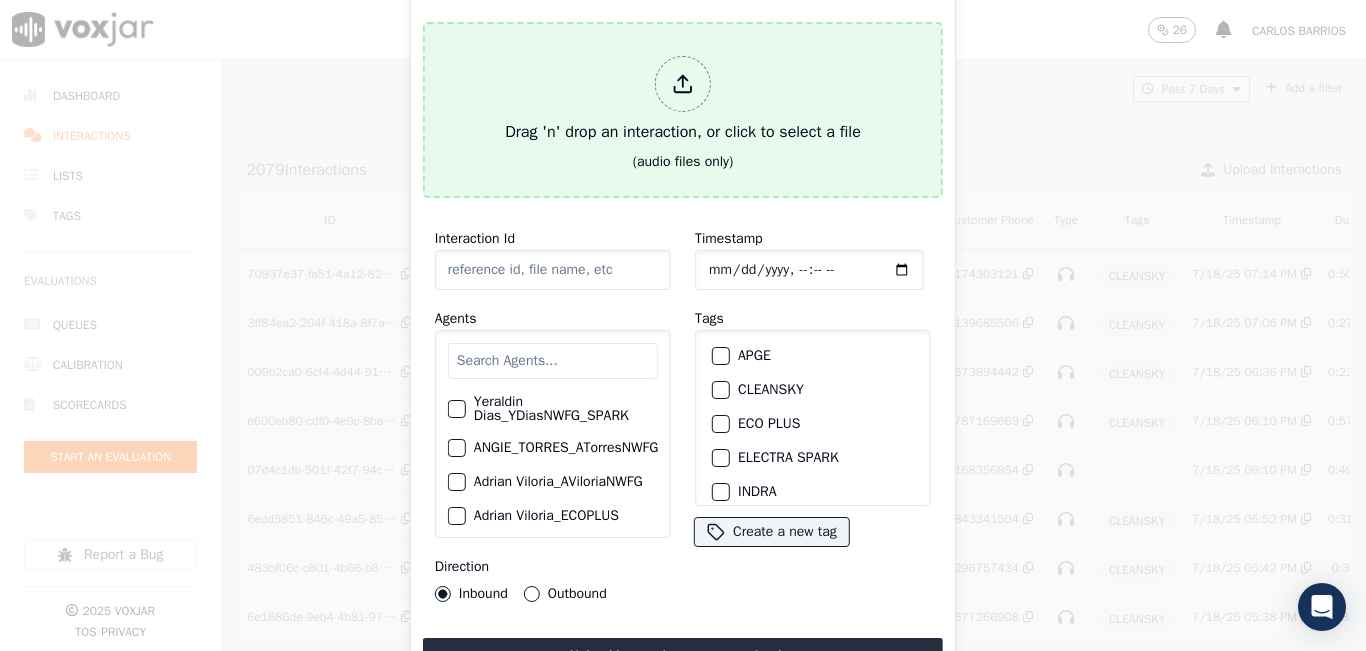 click on "Drag 'n' drop an interaction, or click to select a file" at bounding box center [683, 100] 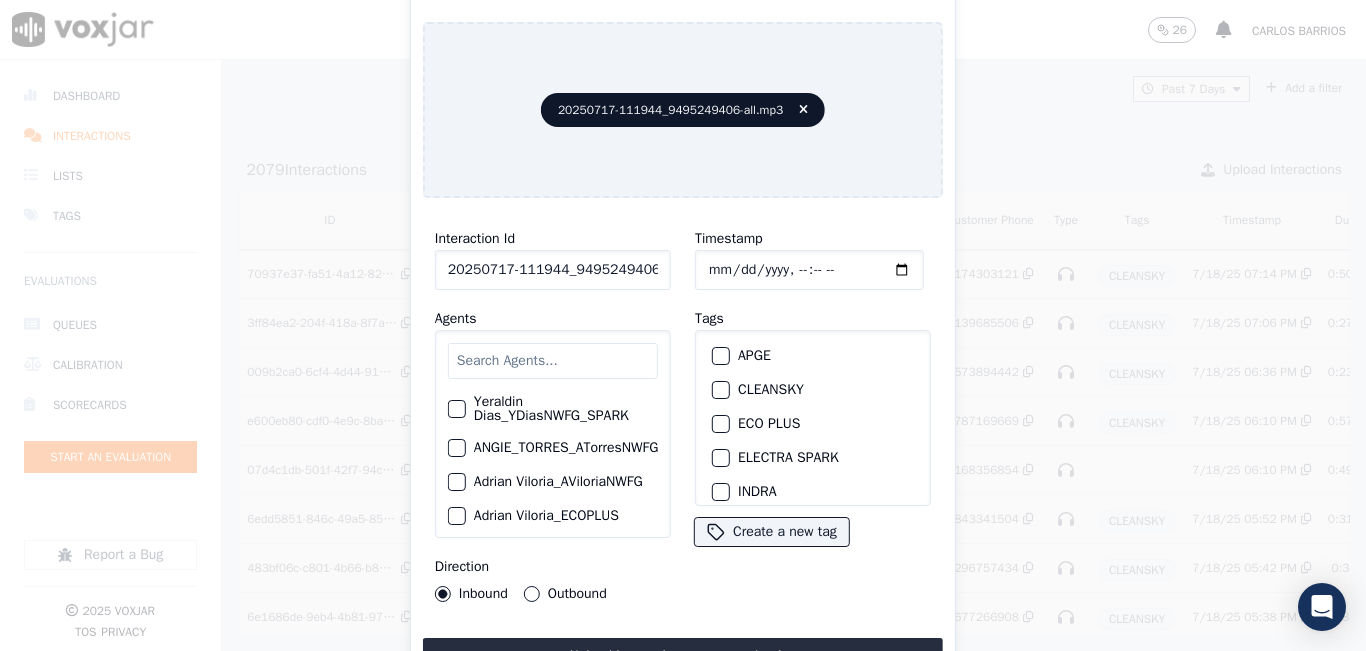 click at bounding box center (553, 361) 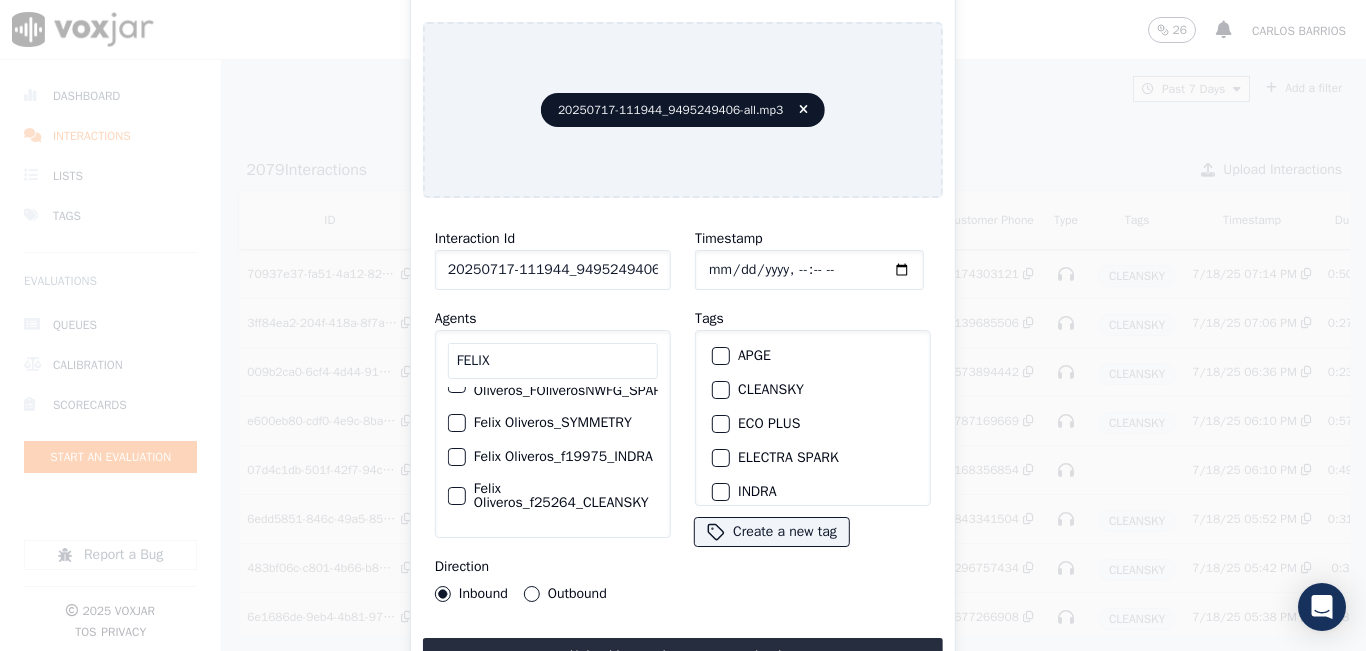 scroll, scrollTop: 132, scrollLeft: 0, axis: vertical 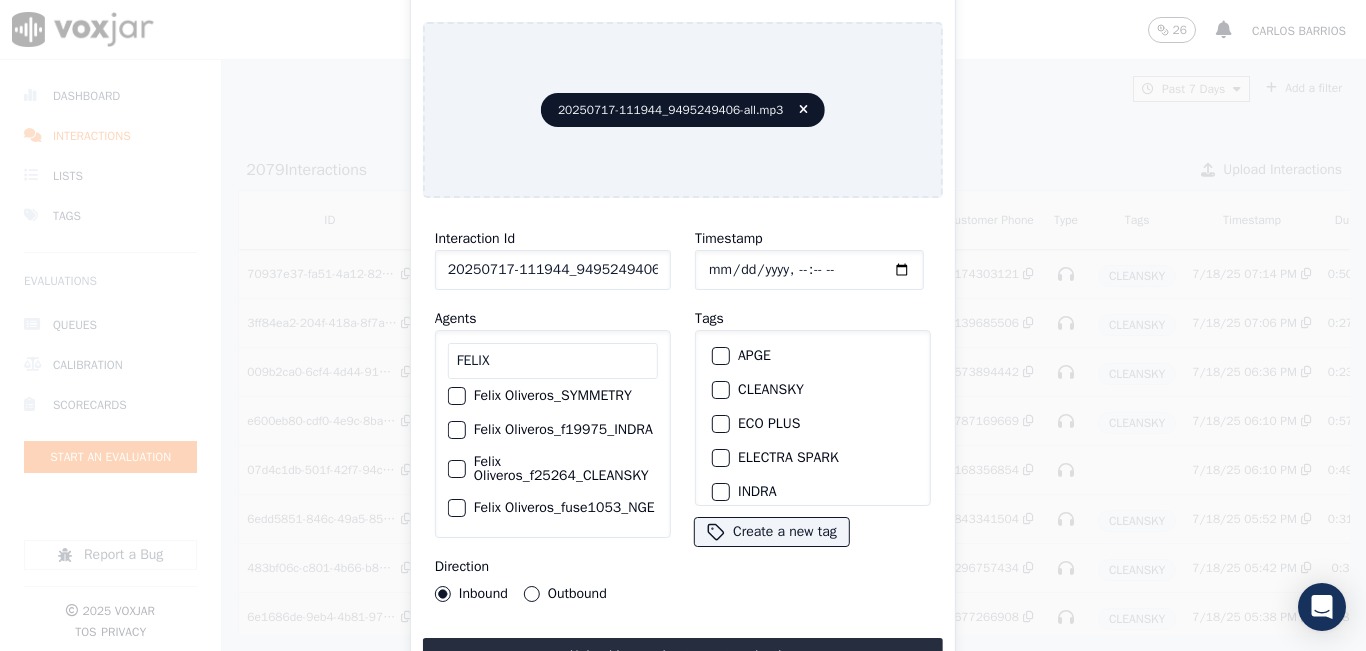 type on "FELIX" 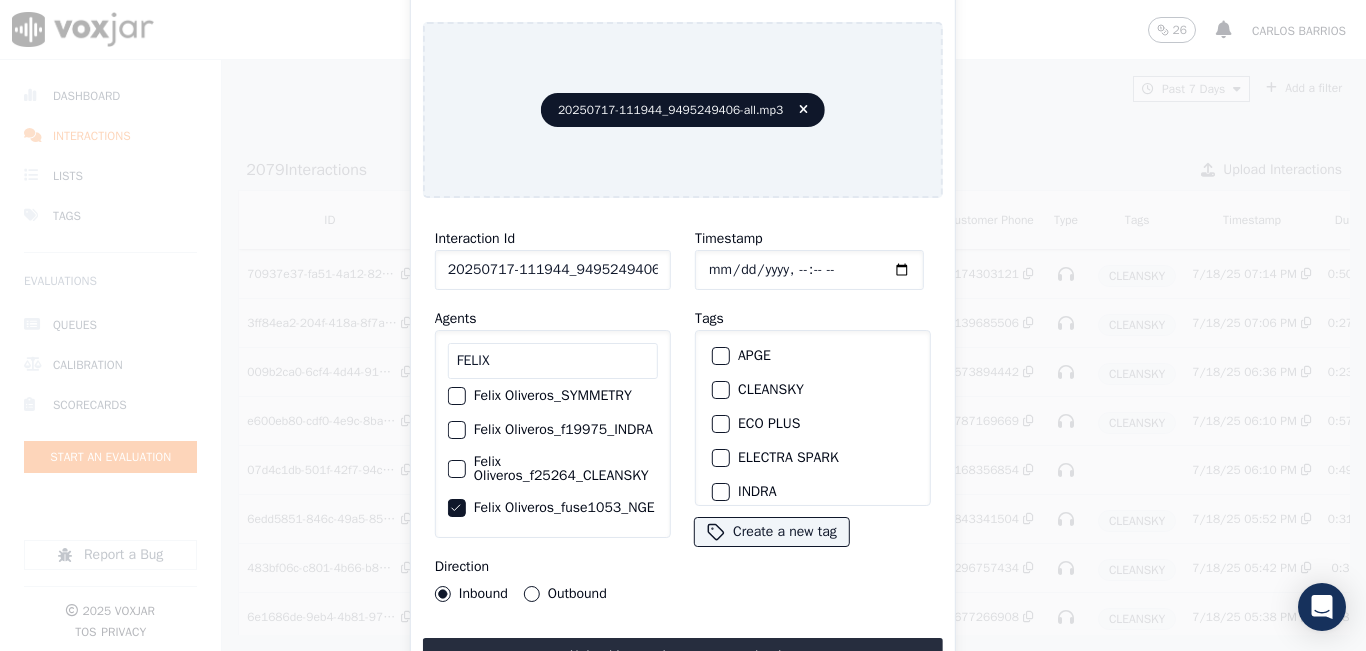 scroll, scrollTop: 132, scrollLeft: 0, axis: vertical 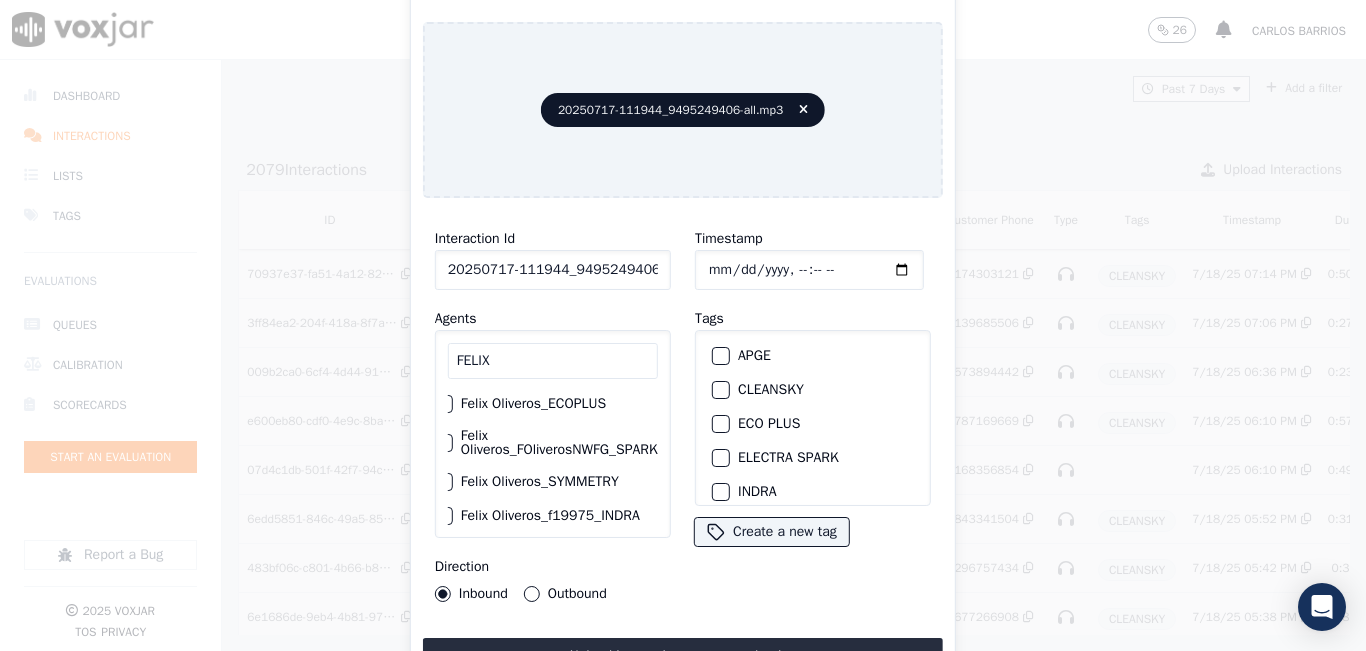 click on "Felix Oliveros_FOliverosNWFG_SPARK" 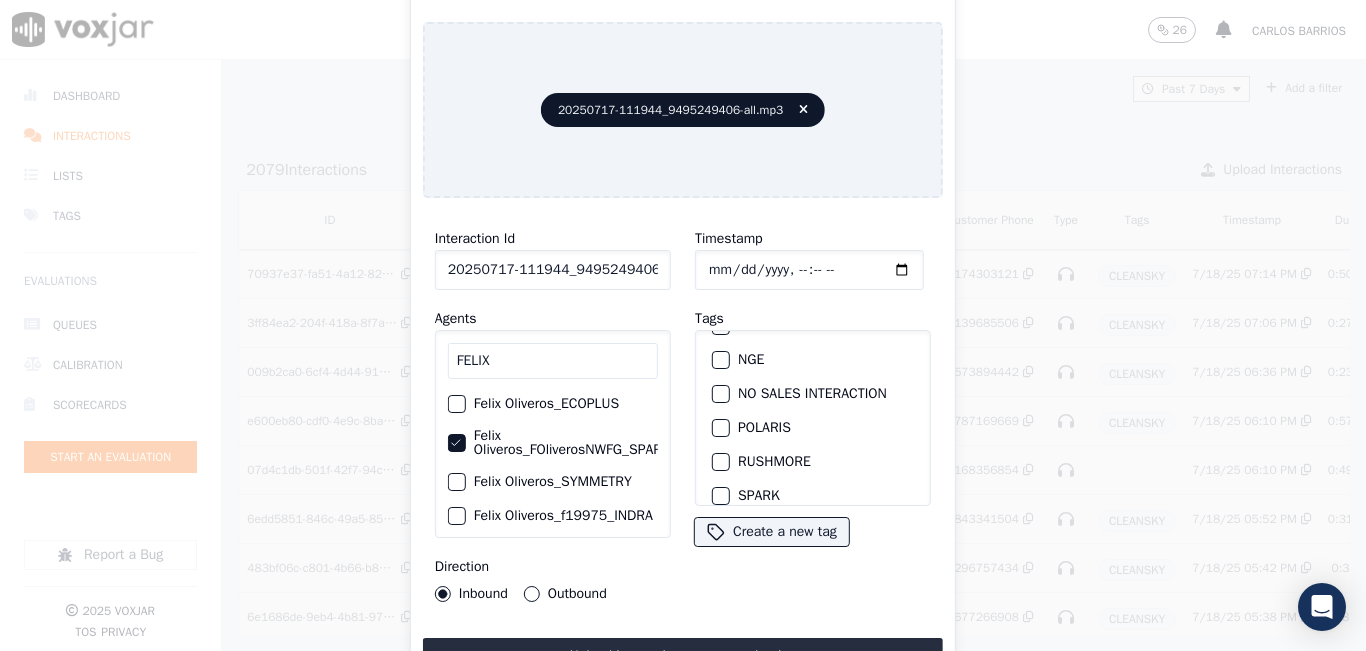 scroll, scrollTop: 300, scrollLeft: 0, axis: vertical 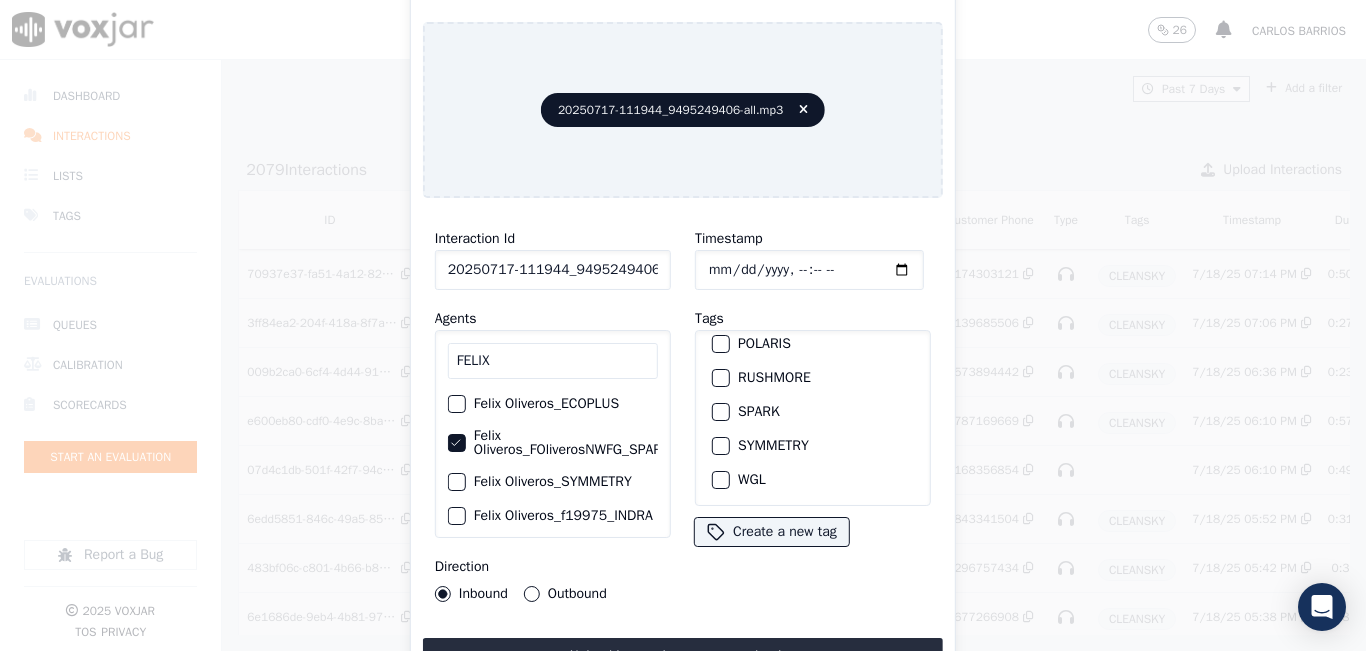 click at bounding box center (720, 412) 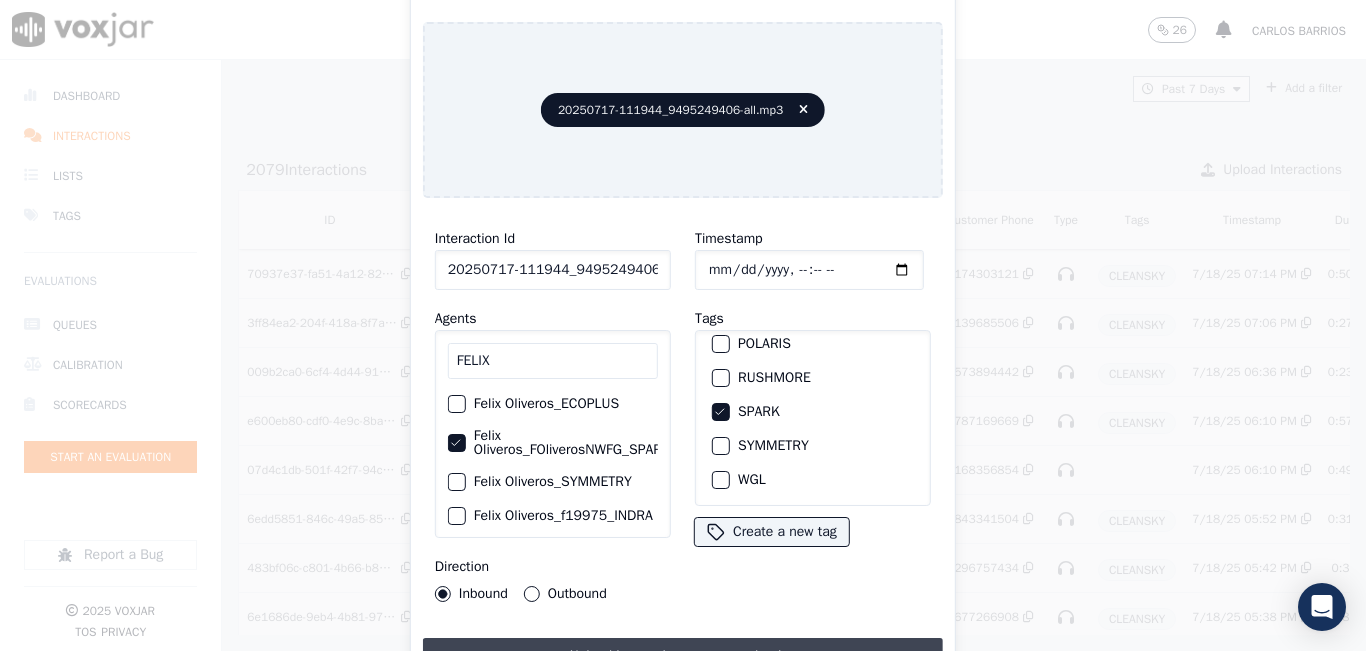 click on "Upload interaction to start evaluation" at bounding box center [683, 656] 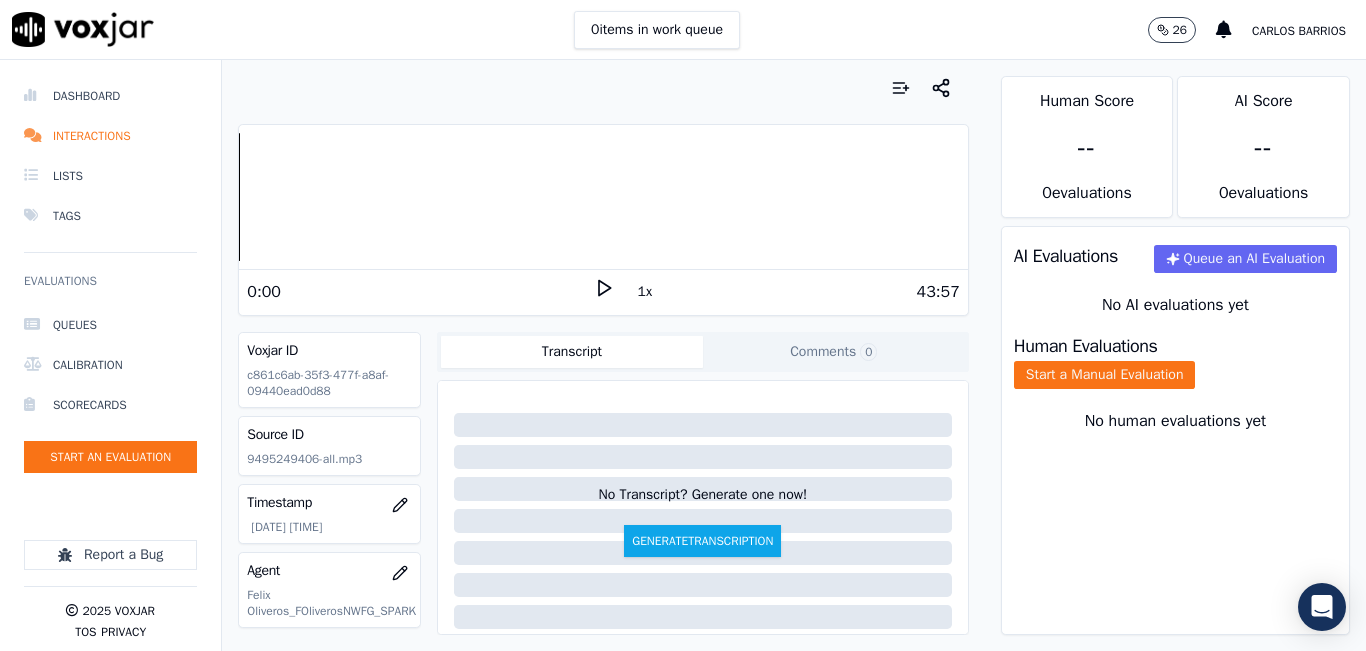 click on "1x" at bounding box center (645, 292) 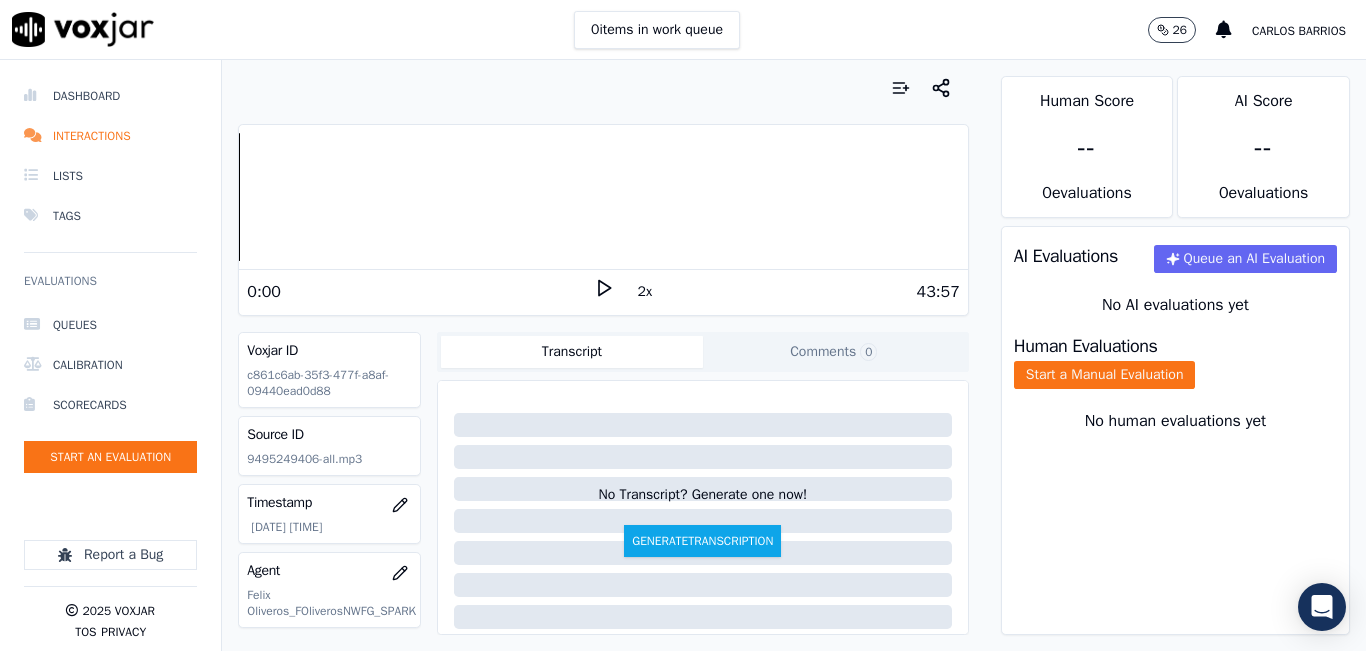 click 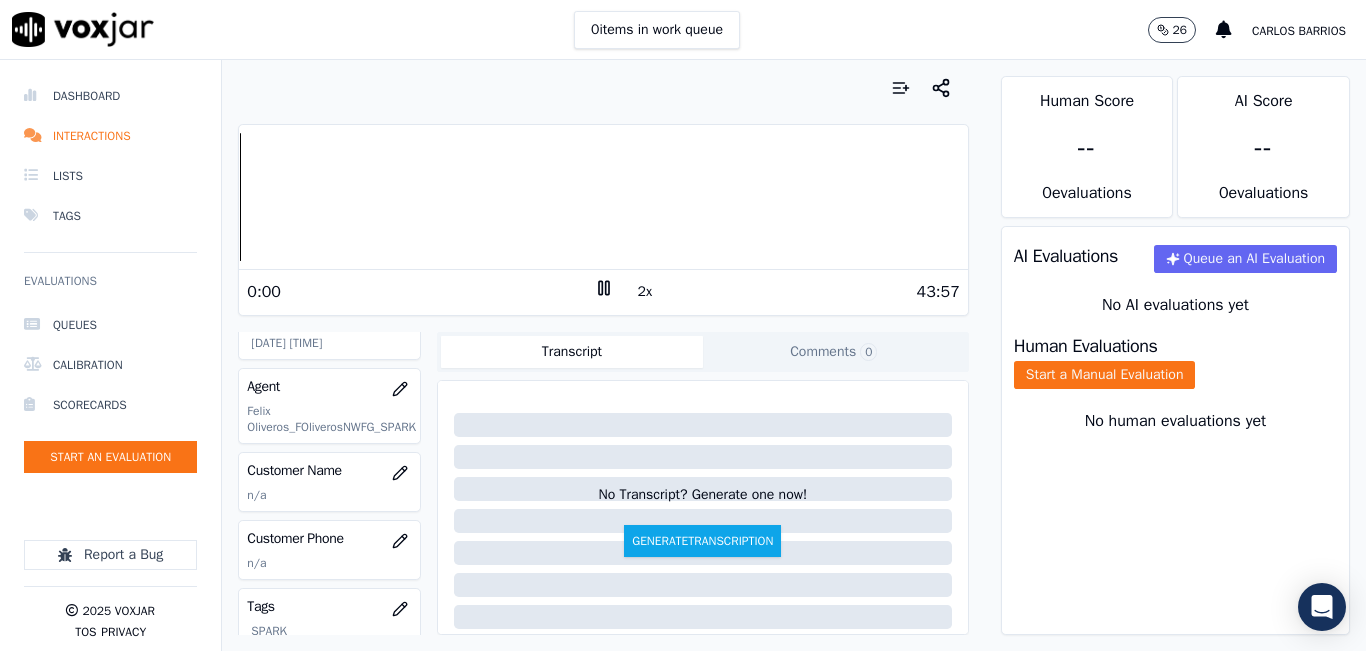 scroll, scrollTop: 200, scrollLeft: 0, axis: vertical 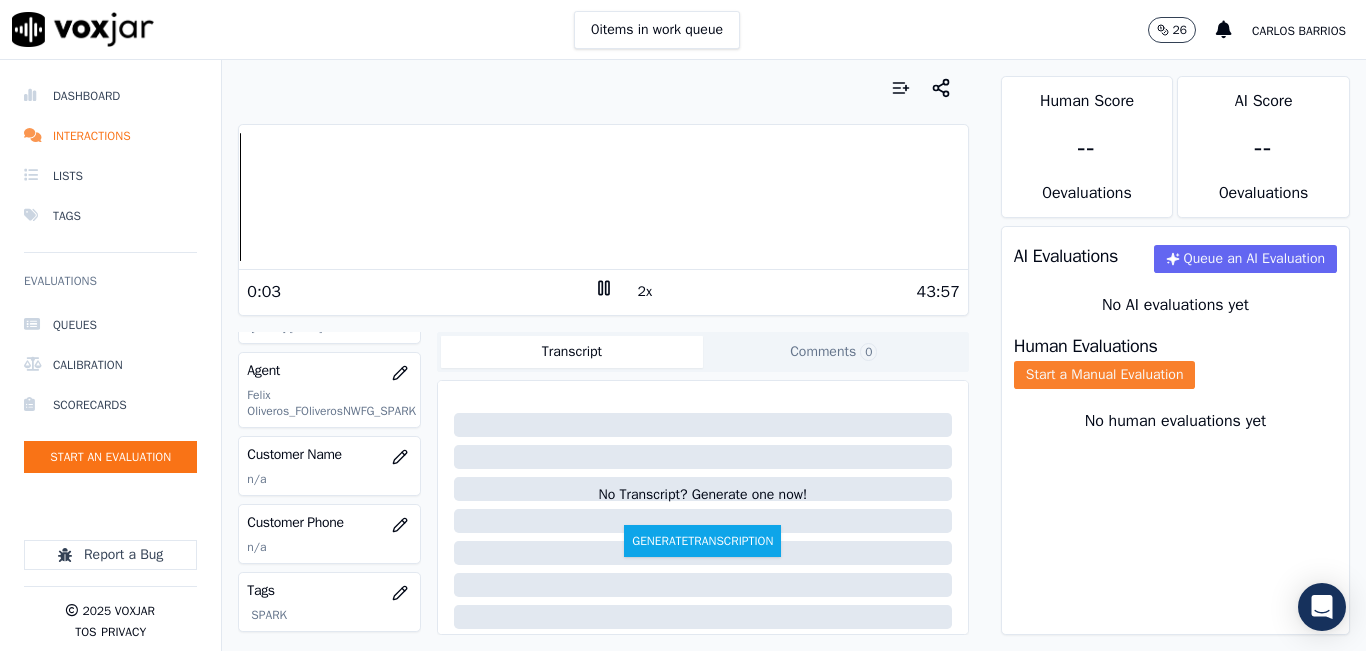 click on "Start a Manual Evaluation" 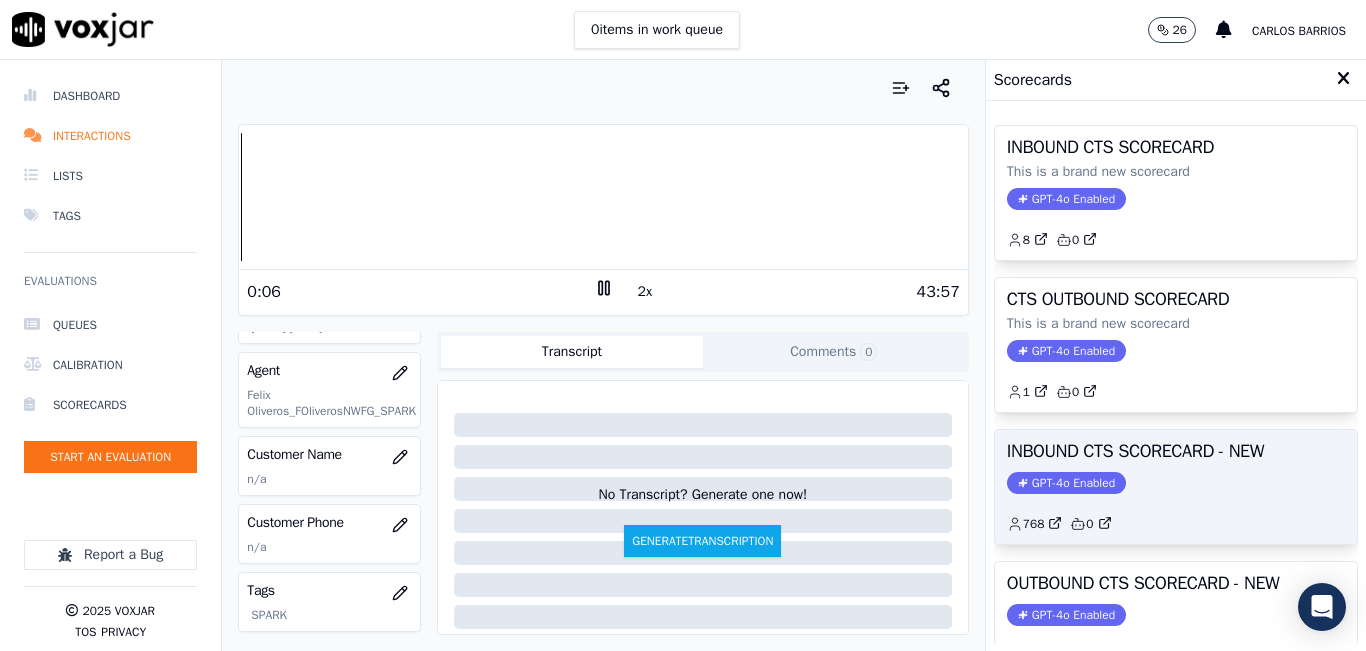 click on "INBOUND CTS SCORECARD - NEW" at bounding box center [1176, 451] 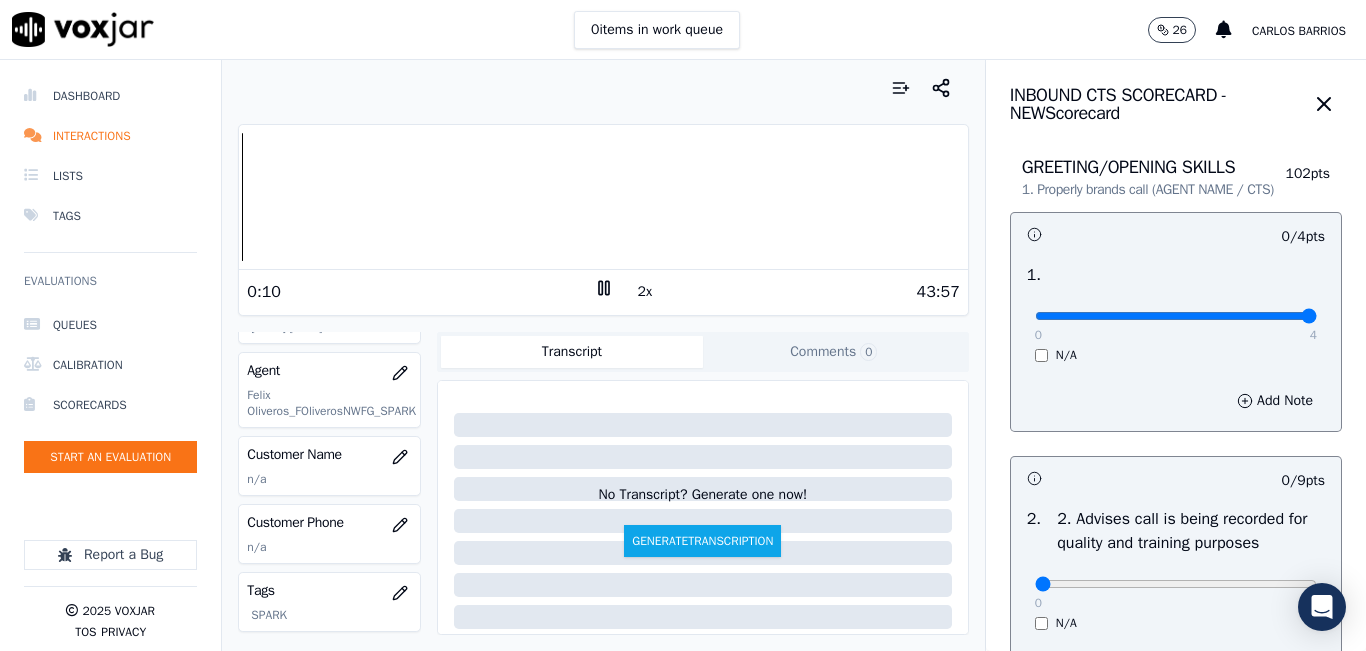drag, startPoint x: 1254, startPoint y: 339, endPoint x: 1351, endPoint y: 345, distance: 97.18539 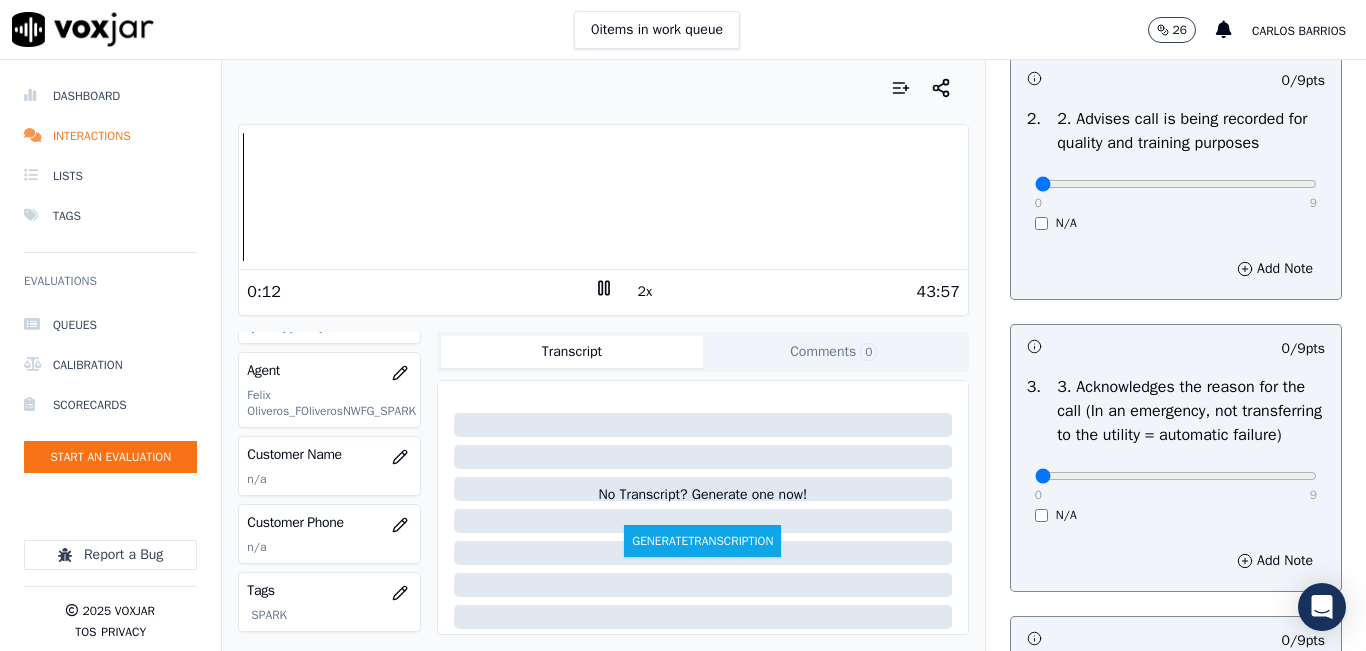 scroll, scrollTop: 500, scrollLeft: 0, axis: vertical 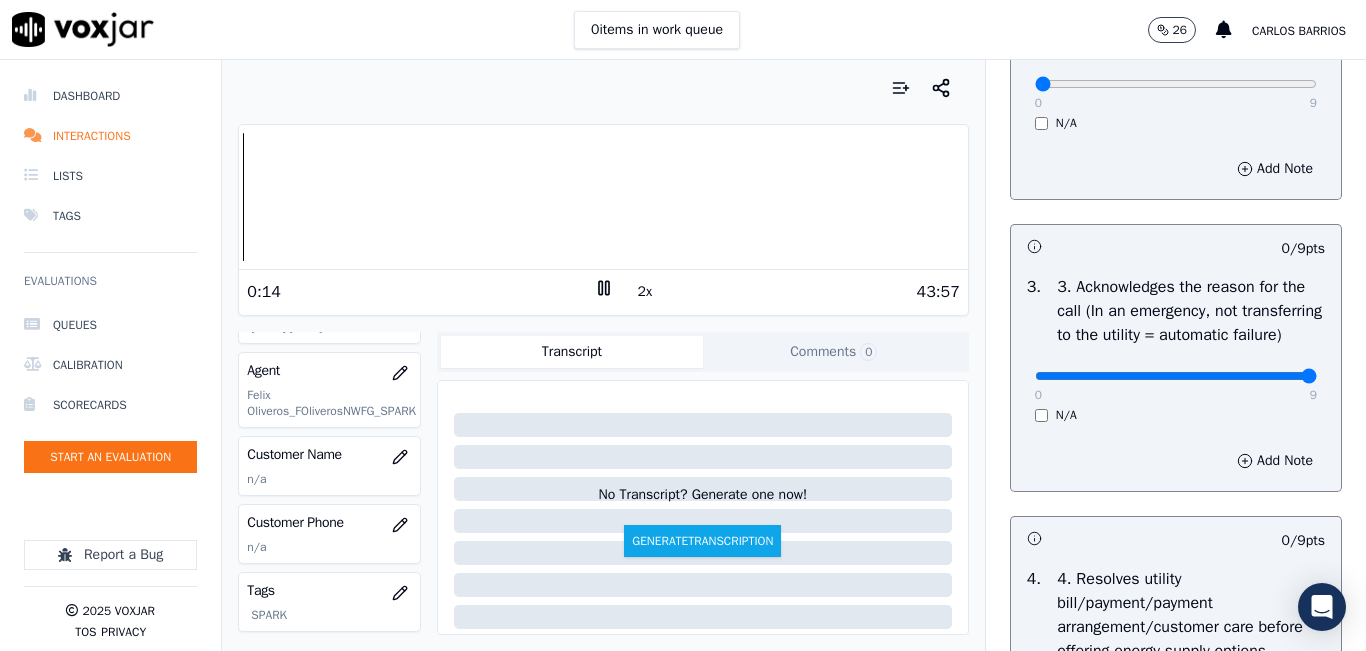 drag, startPoint x: 1245, startPoint y: 416, endPoint x: 1314, endPoint y: 418, distance: 69.02898 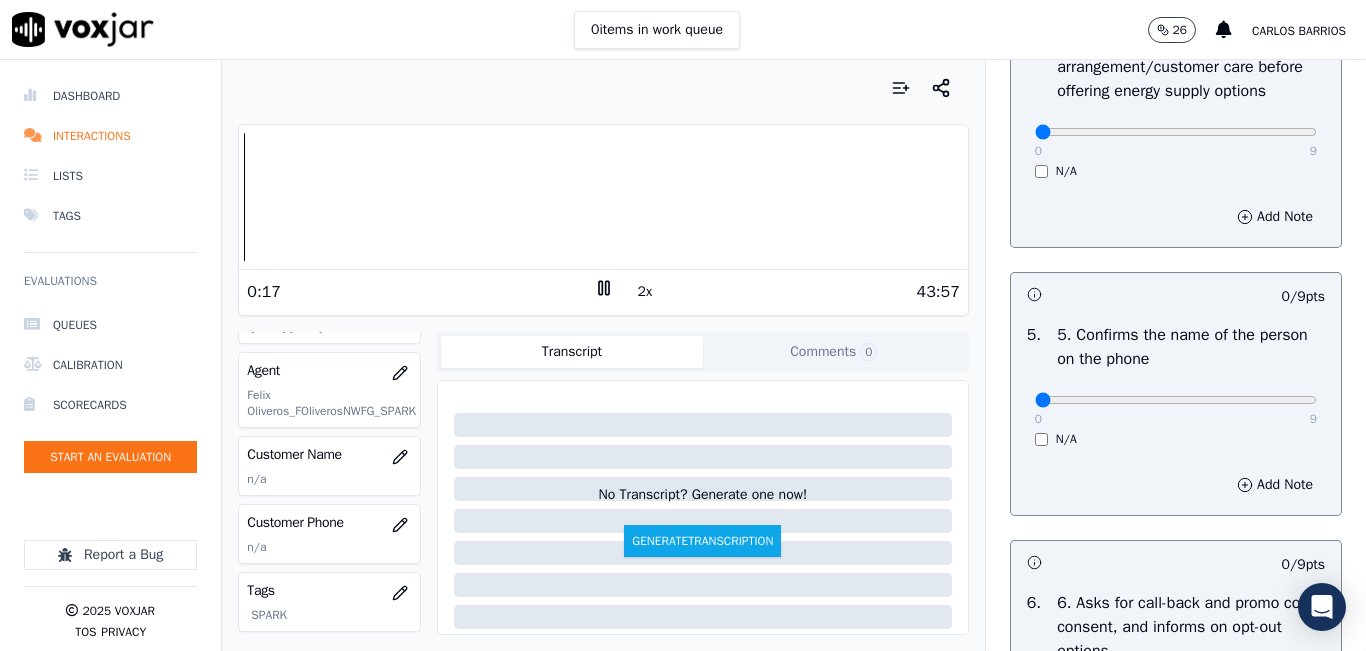 scroll, scrollTop: 1200, scrollLeft: 0, axis: vertical 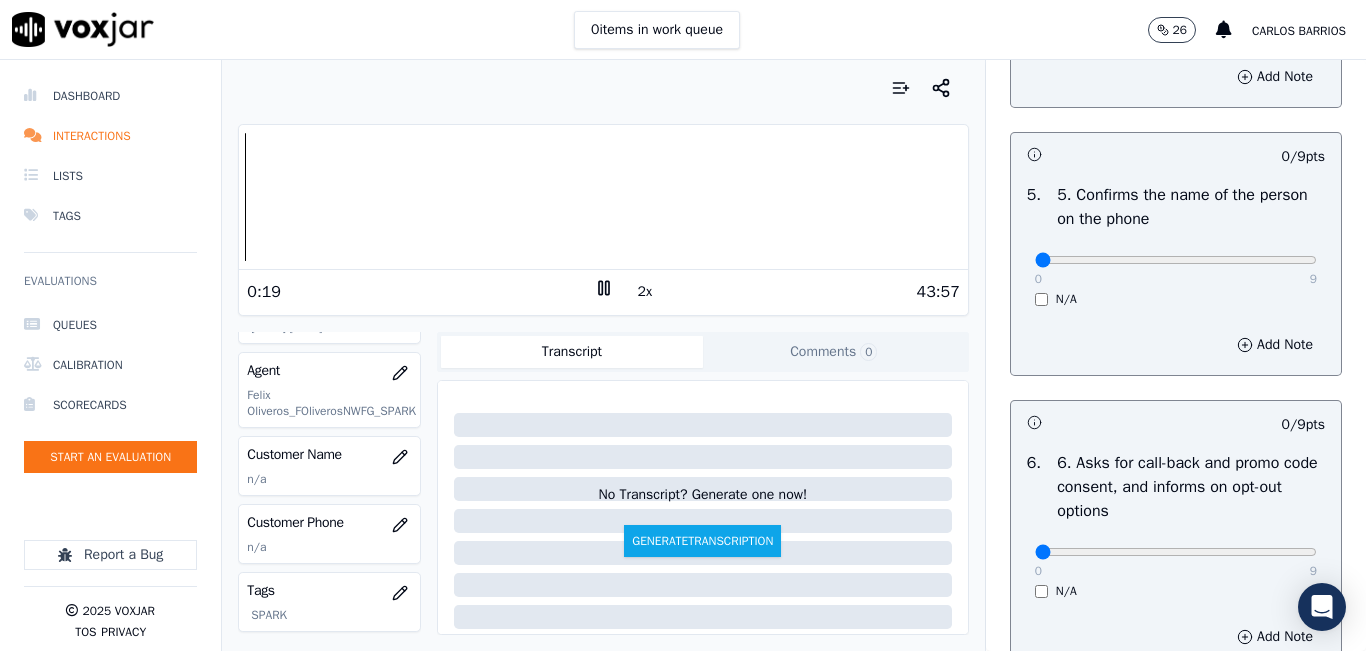 drag, startPoint x: 1256, startPoint y: 317, endPoint x: 1273, endPoint y: 325, distance: 18.788294 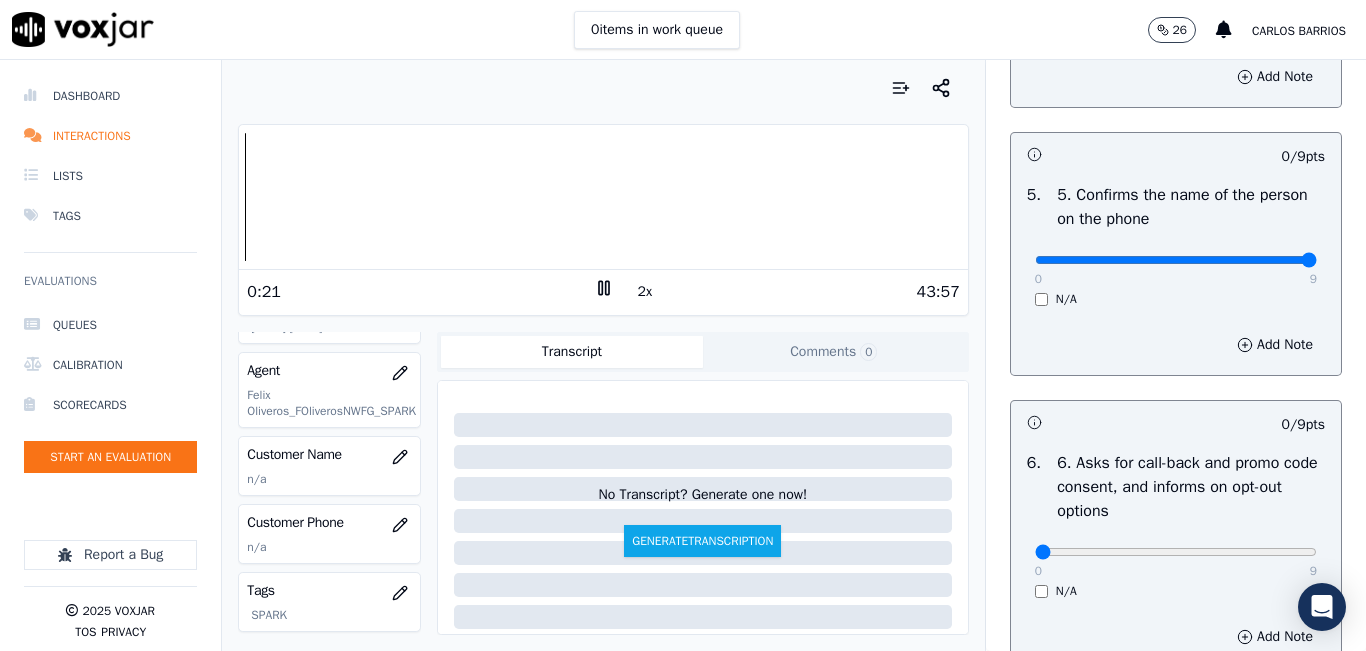 type on "9" 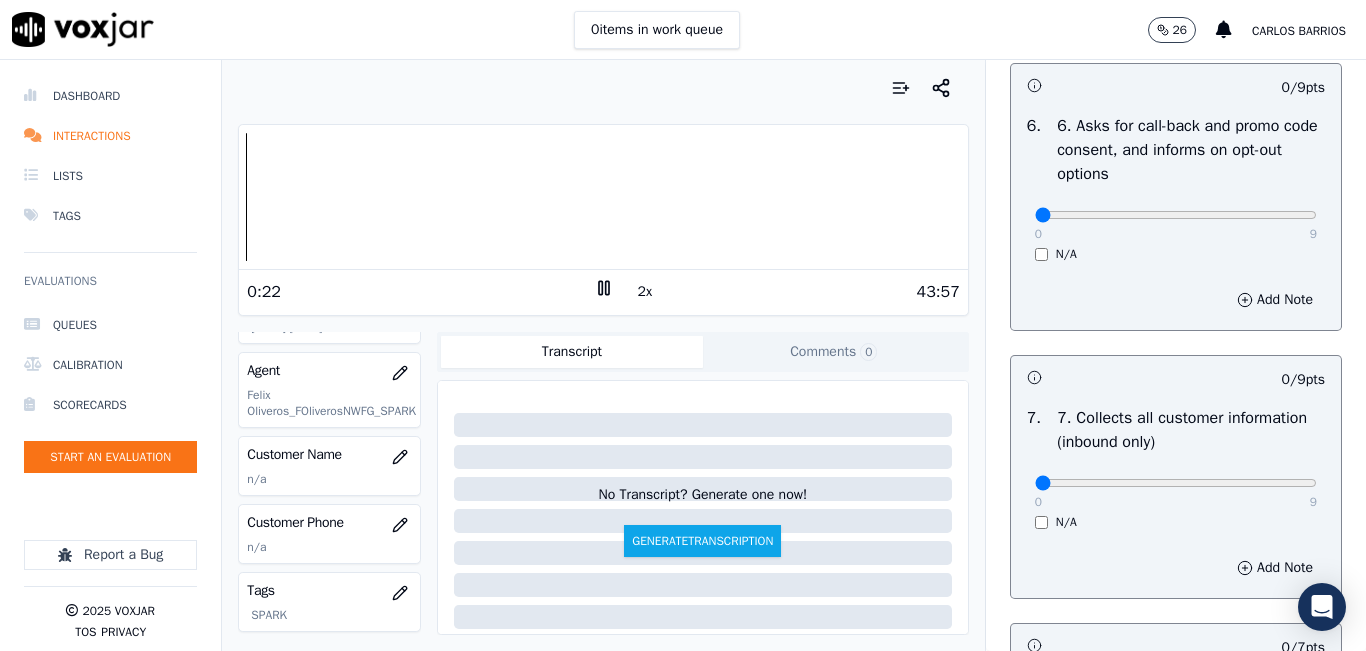 scroll, scrollTop: 1600, scrollLeft: 0, axis: vertical 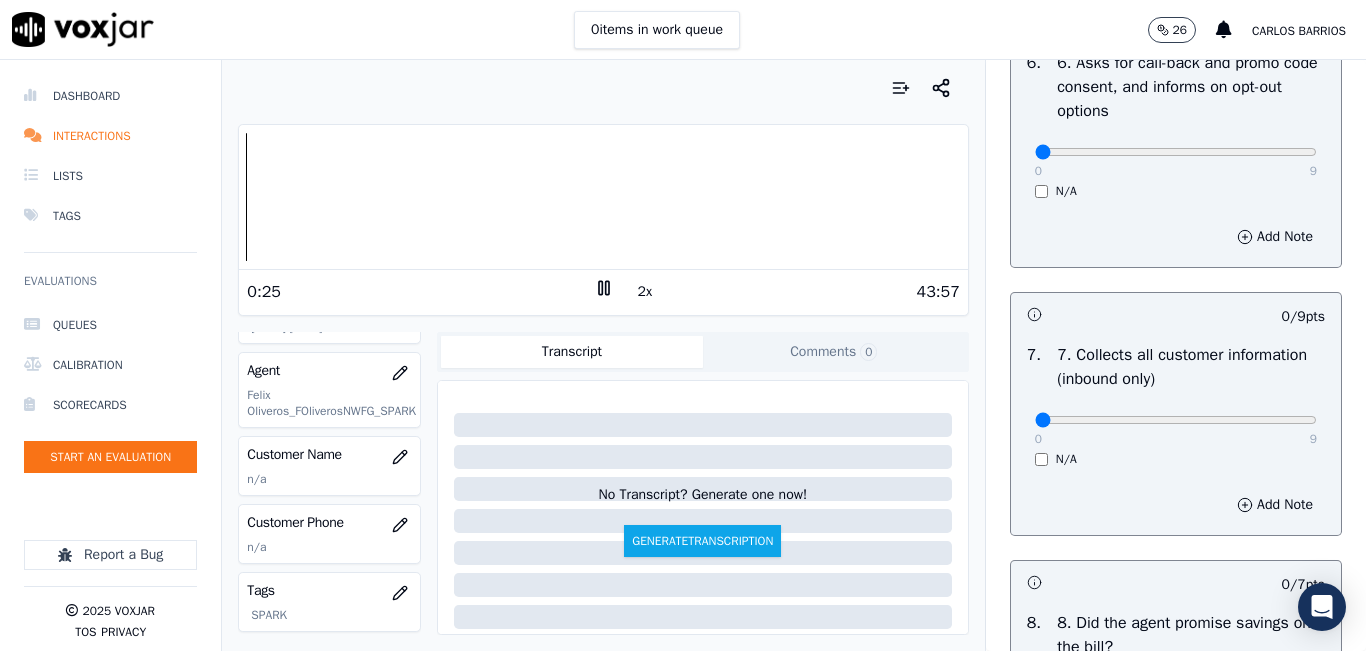 drag, startPoint x: 1256, startPoint y: 480, endPoint x: 1270, endPoint y: 483, distance: 14.3178215 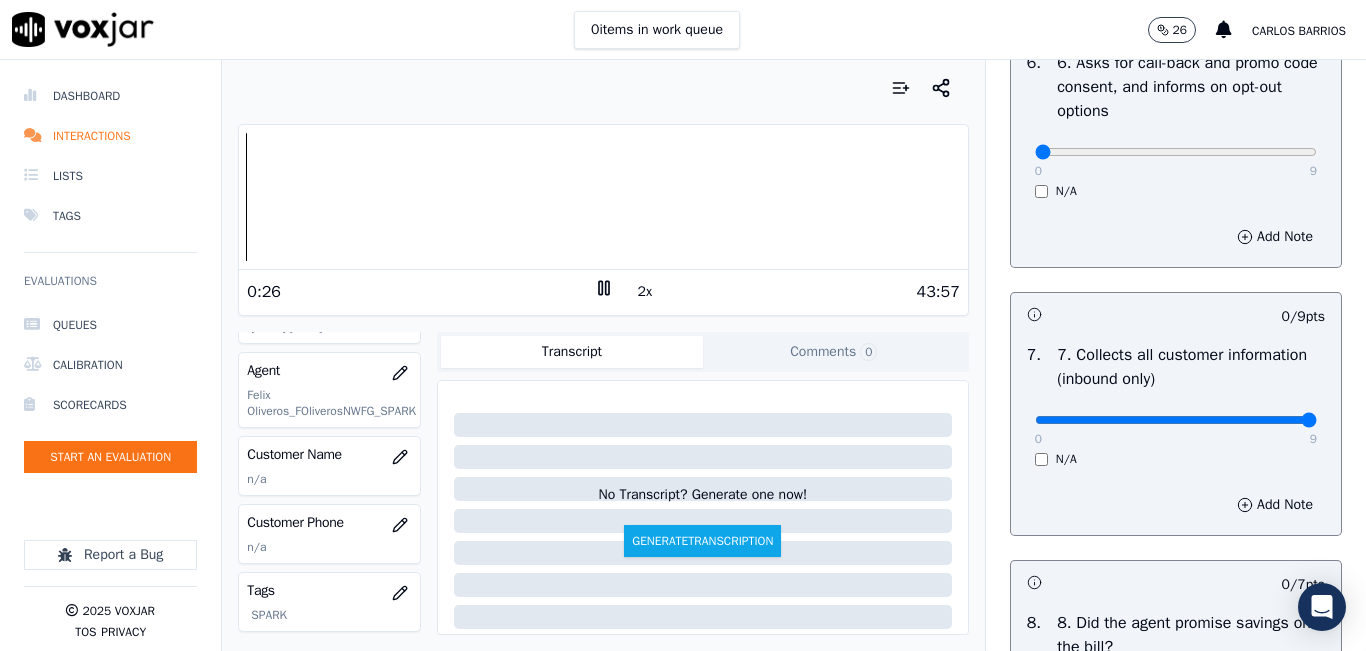 type on "9" 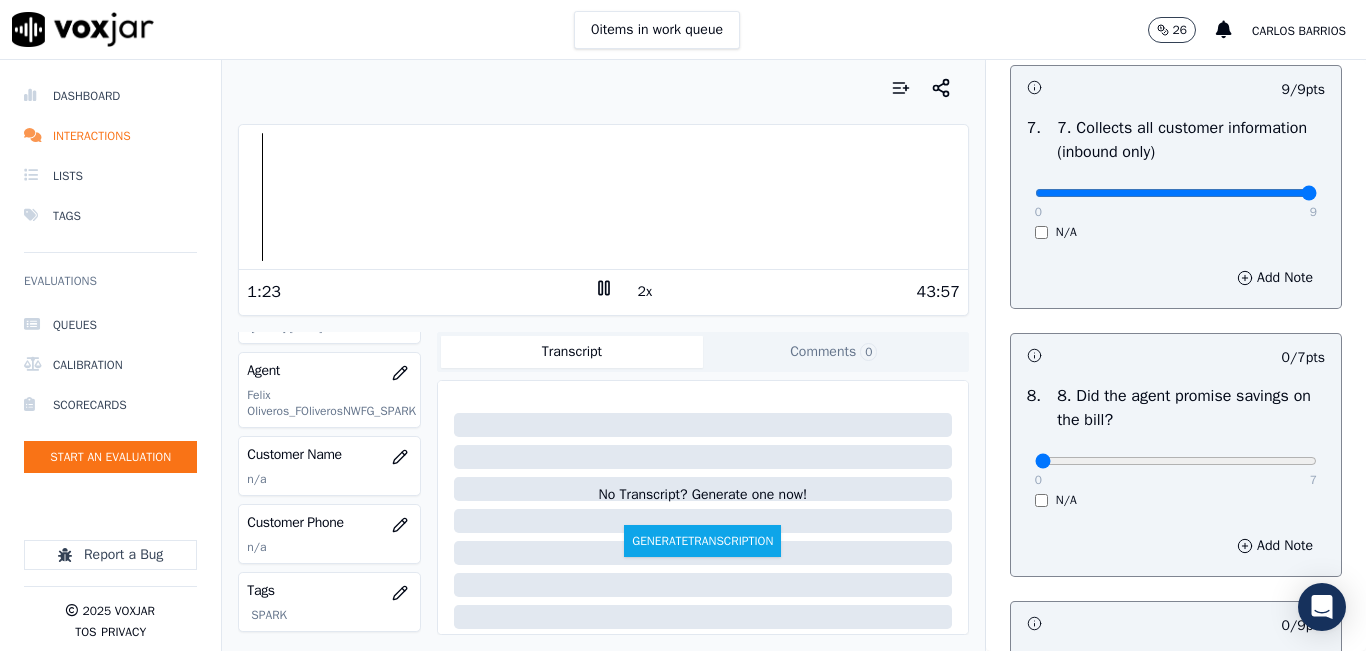 scroll, scrollTop: 1800, scrollLeft: 0, axis: vertical 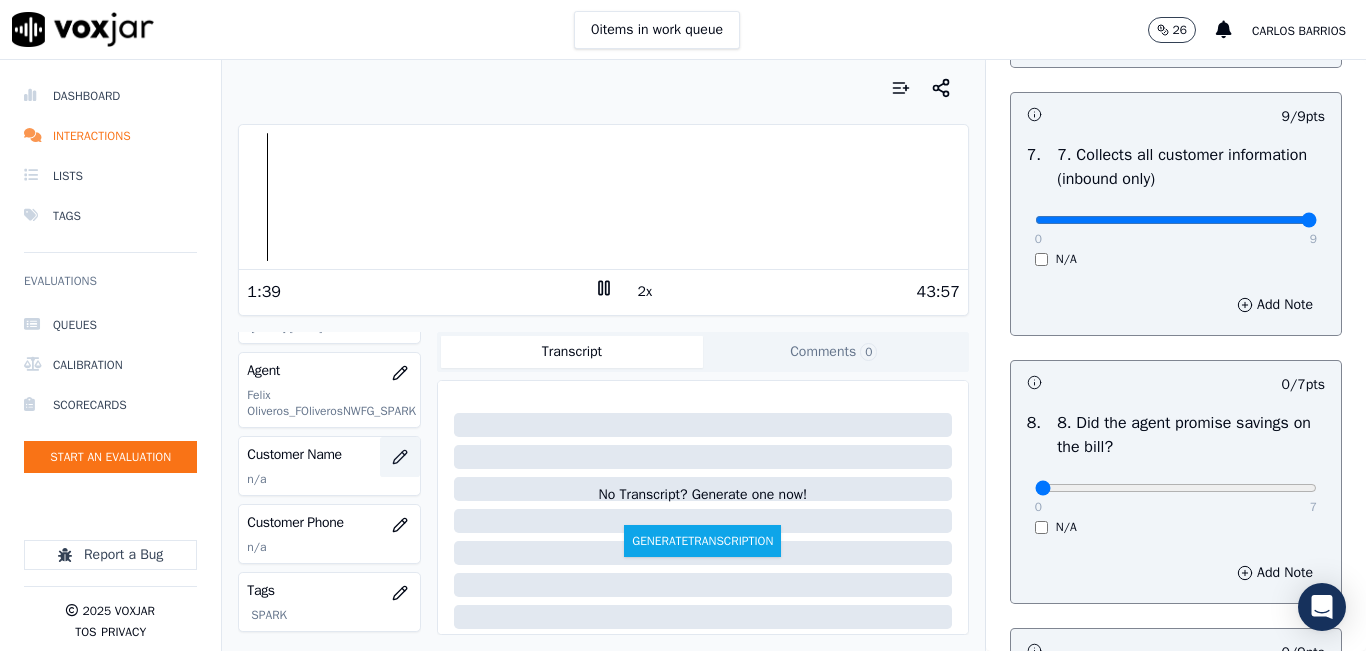 click at bounding box center [400, 457] 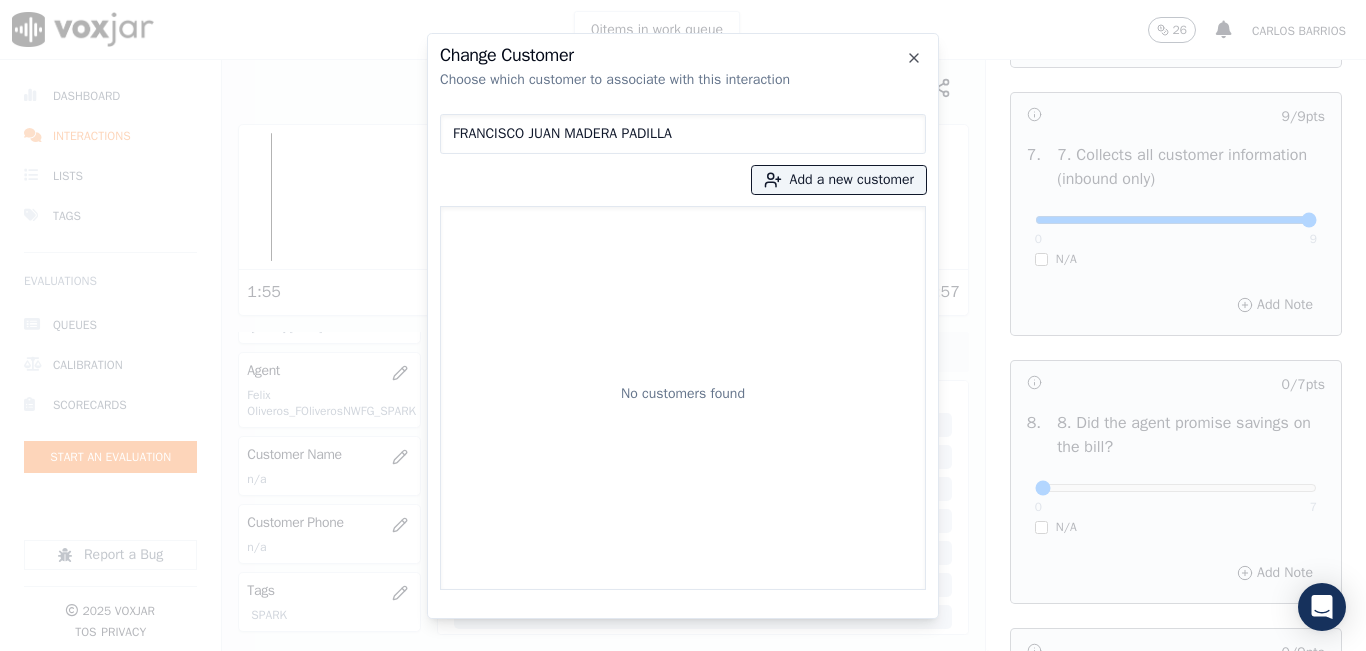 type on "FRANCISCO JUAN MADERA PADILLA" 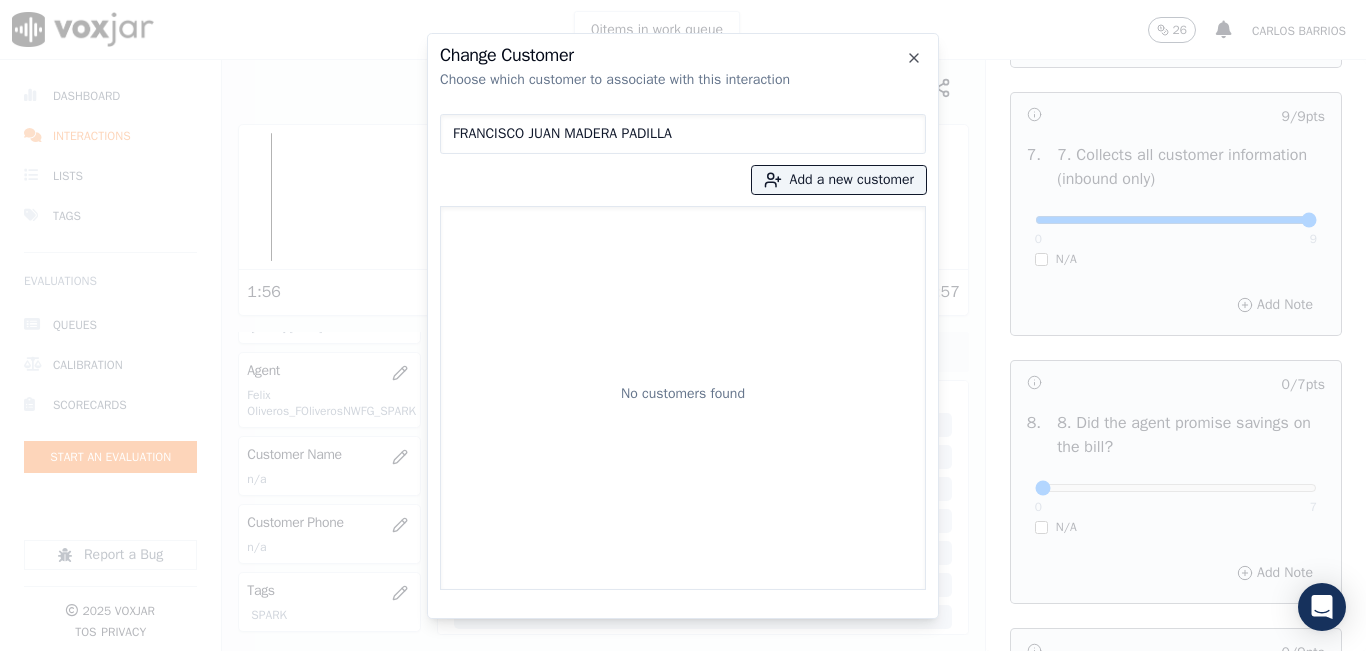 type 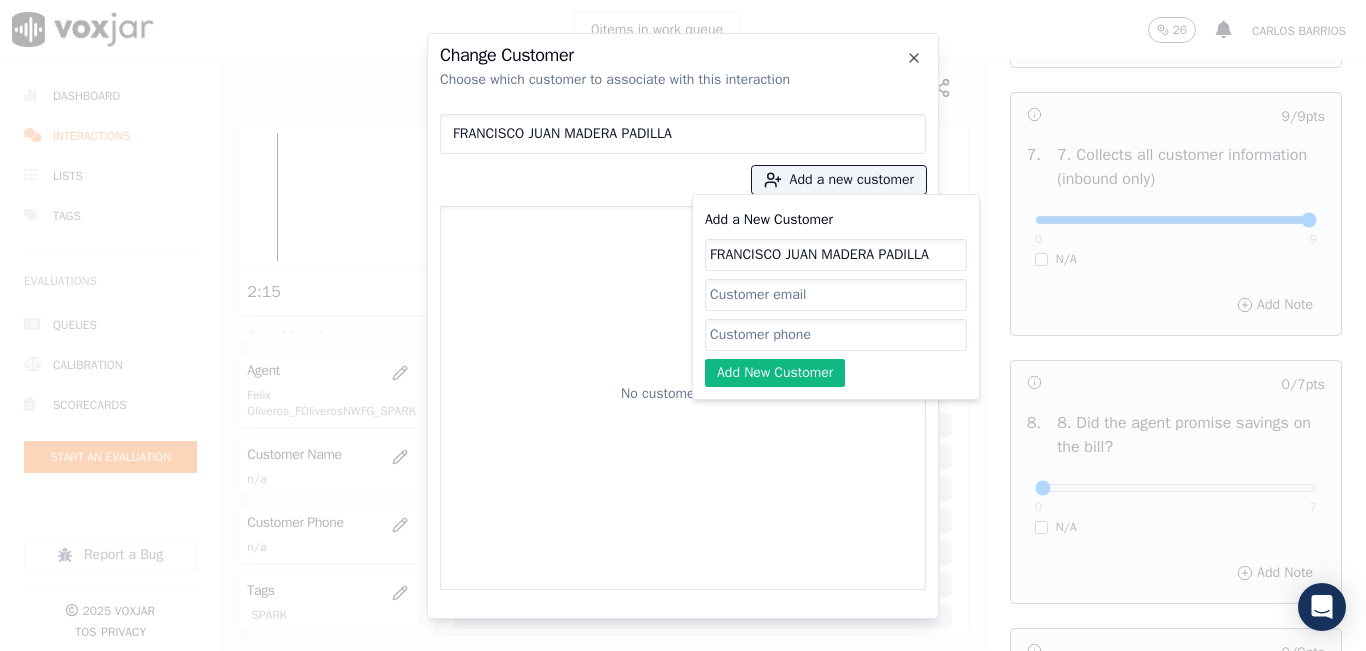 type on "FRANCISCO JUAN MADERA PADILLA" 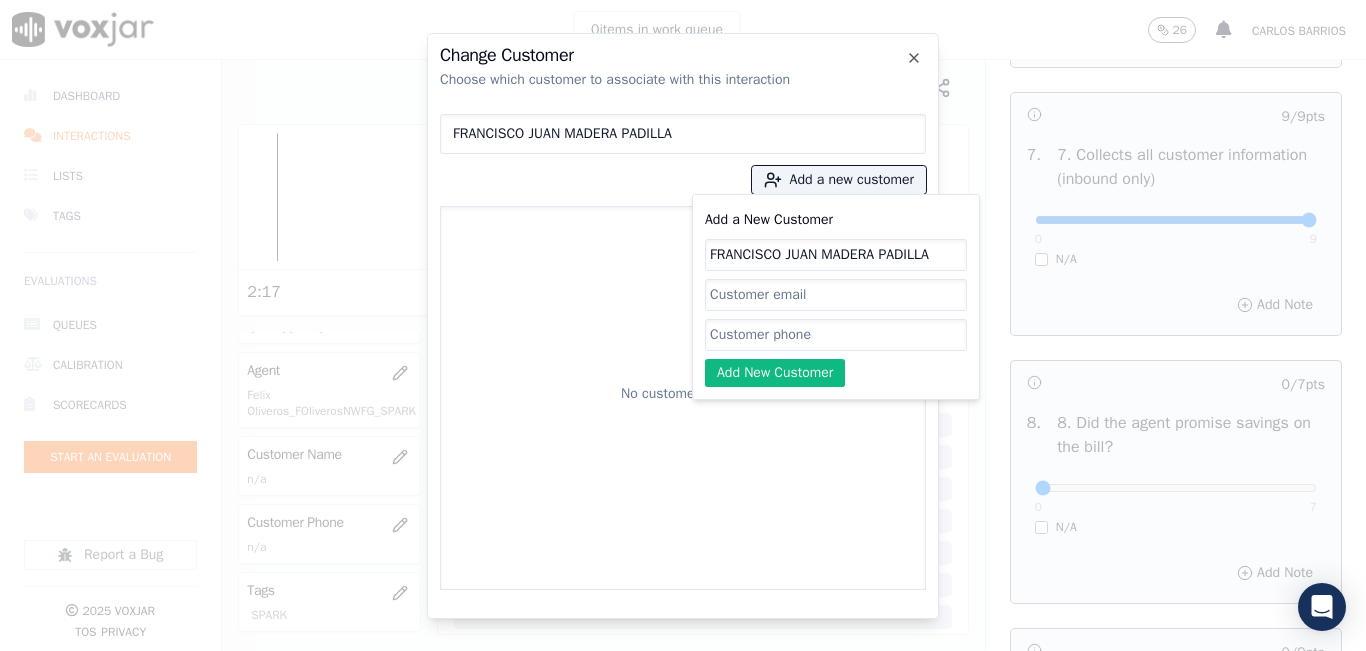 paste on "9495249406" 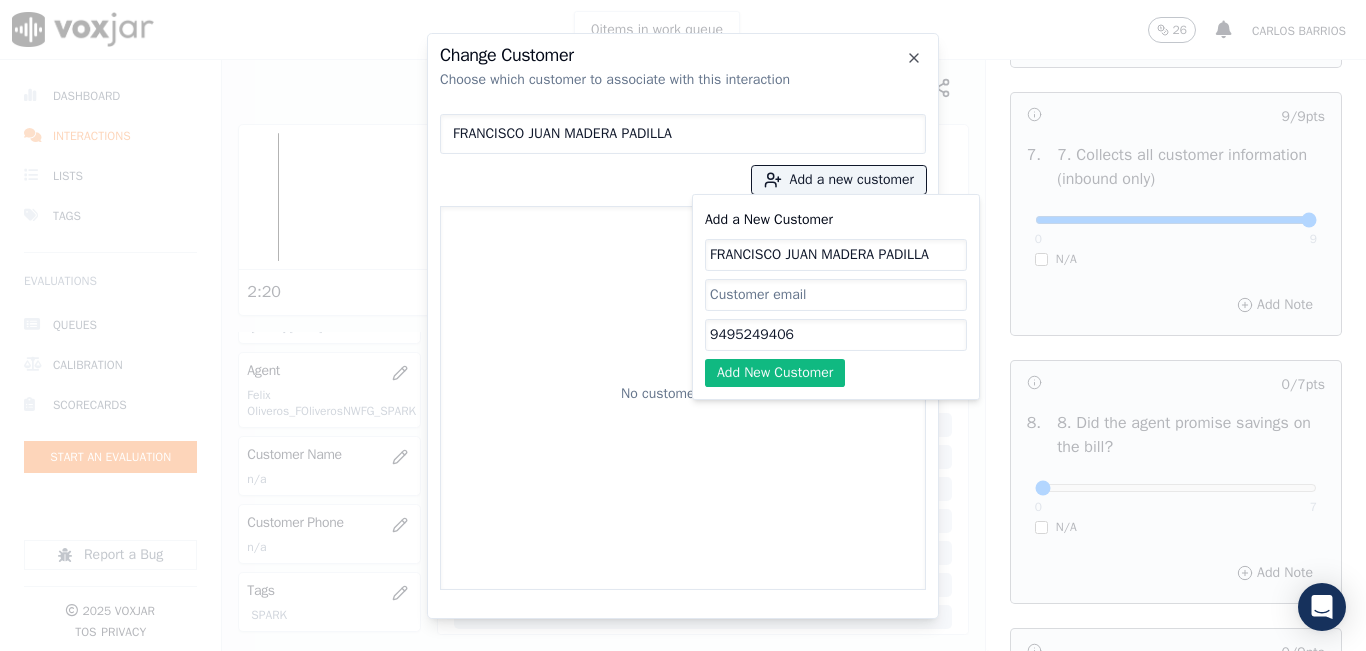 type on "9495249406" 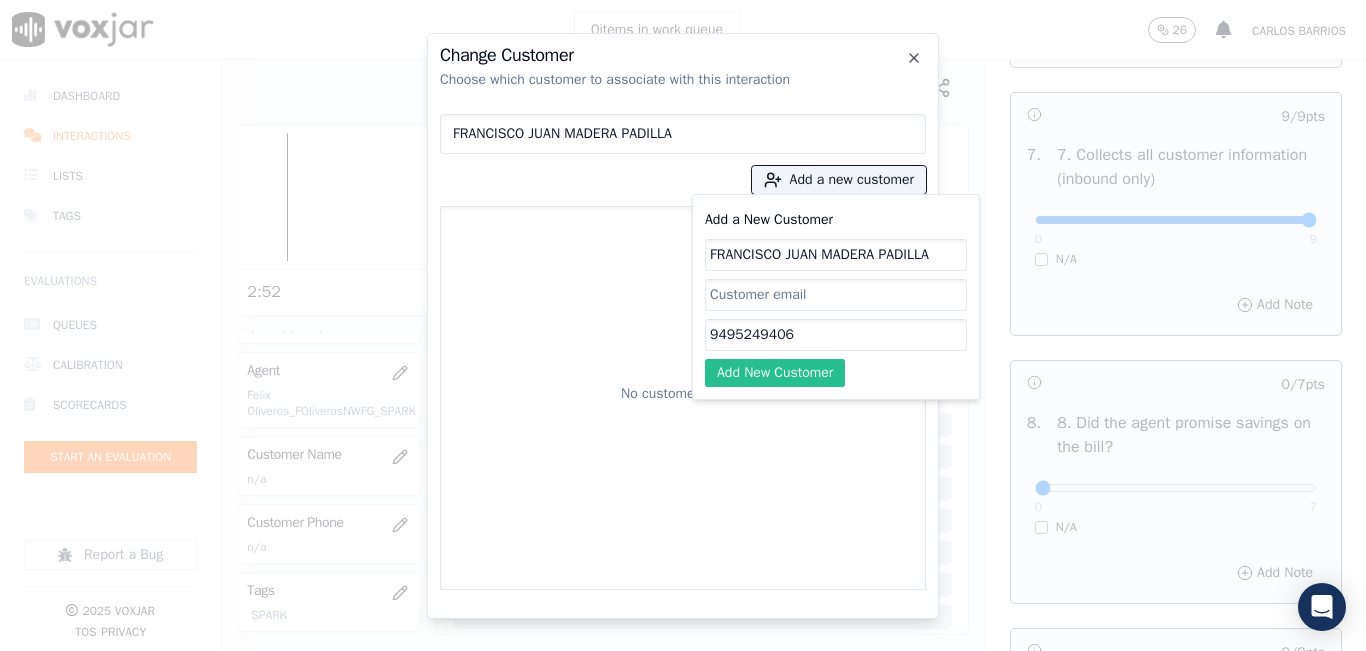 click on "Add New Customer" 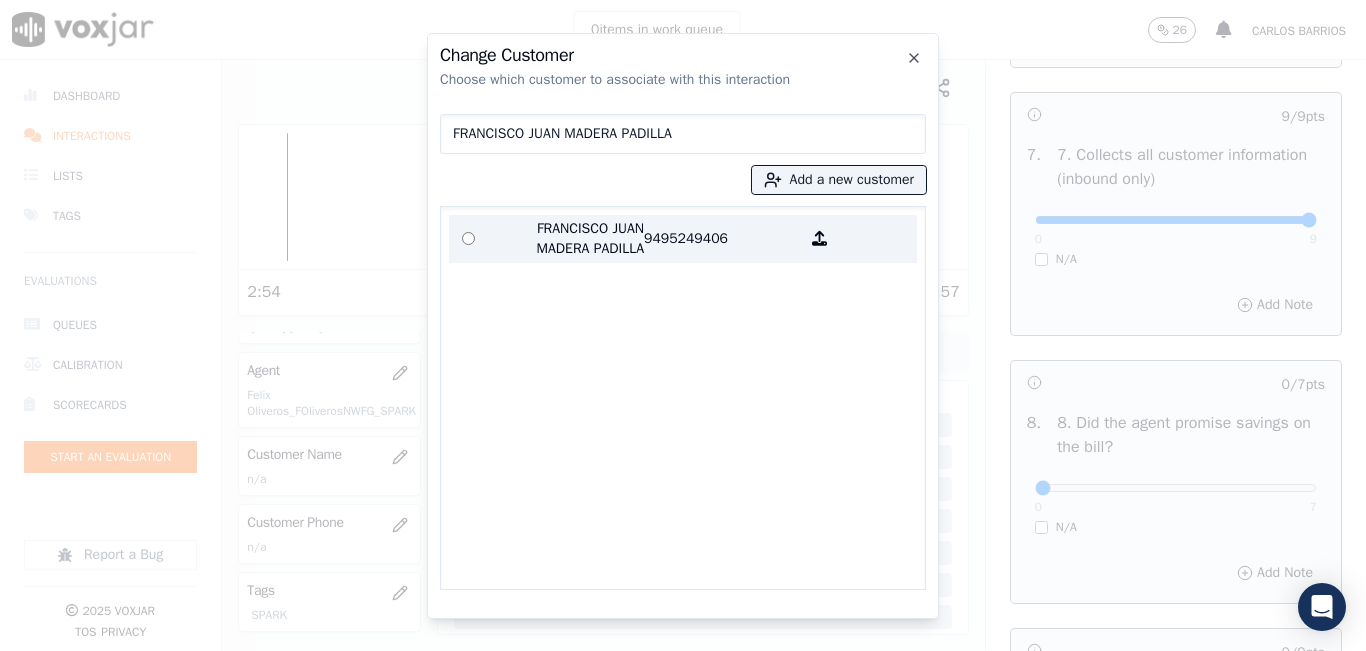 click on "9495249406" at bounding box center [722, 239] 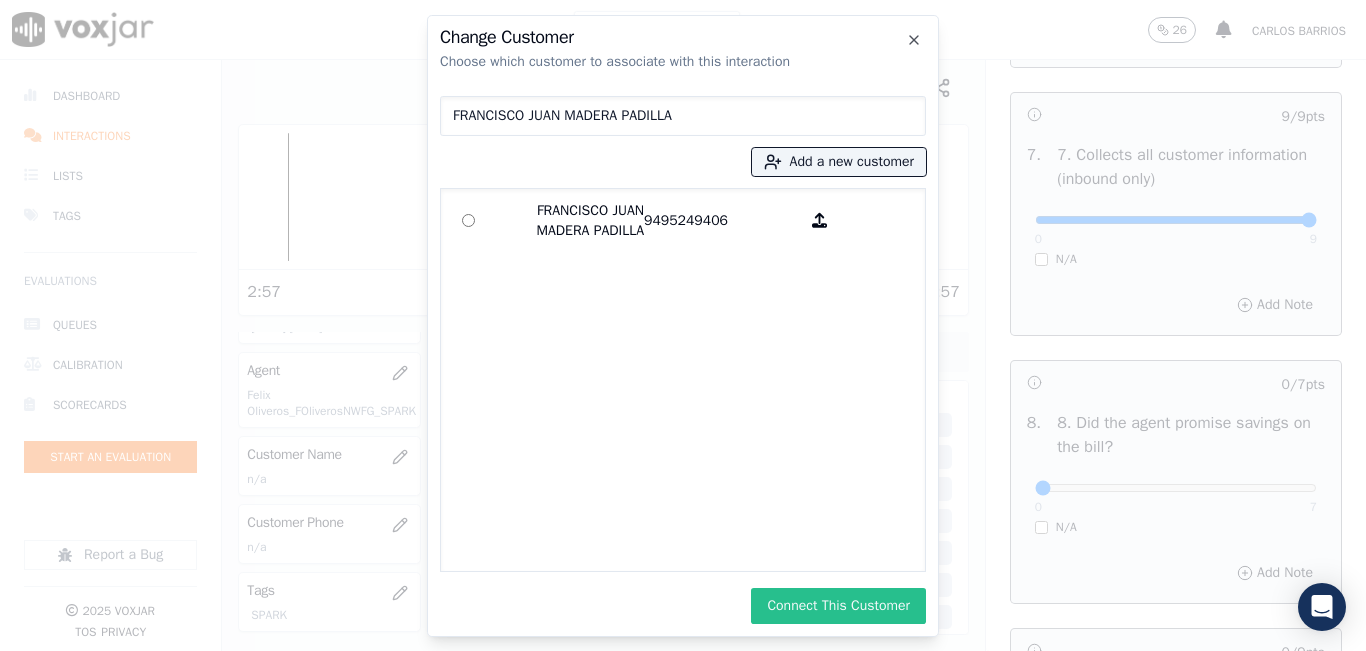 click on "Connect This Customer" at bounding box center [838, 606] 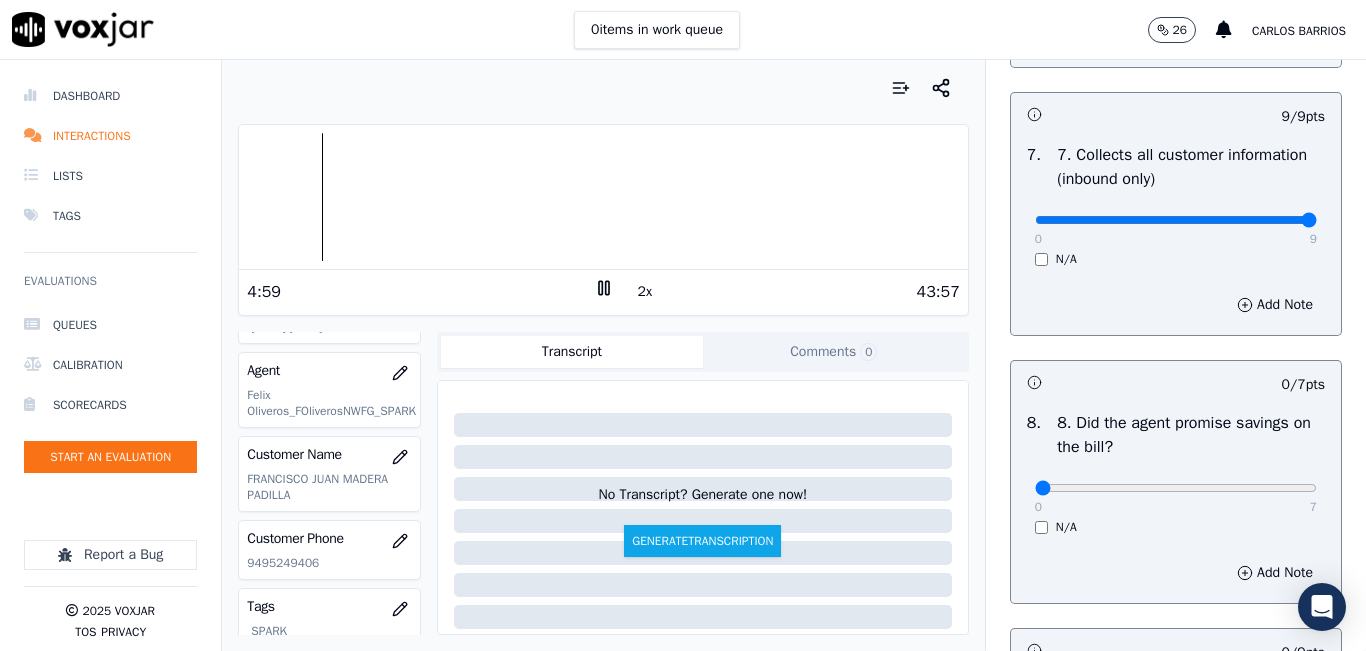 click on "Voxjar ID   c861c6ab-35f3-477f-a8af-09440ead0d88   Source ID   9495249406-all.mp3   Timestamp
07/18/2025 06:36 pm     Agent
Felix Oliveros_FOliverosNWFG_SPARK     Customer Name     FRANCISCO JUAN MADERA PADILLA     Customer Phone     9495249406     Tags
SPARK     Source     manualUpload   Type     AUDIO       Transcript   Comments  0   No Transcript? Generate one now!   Generate  Transcription         Add Comment" at bounding box center [603, 483] 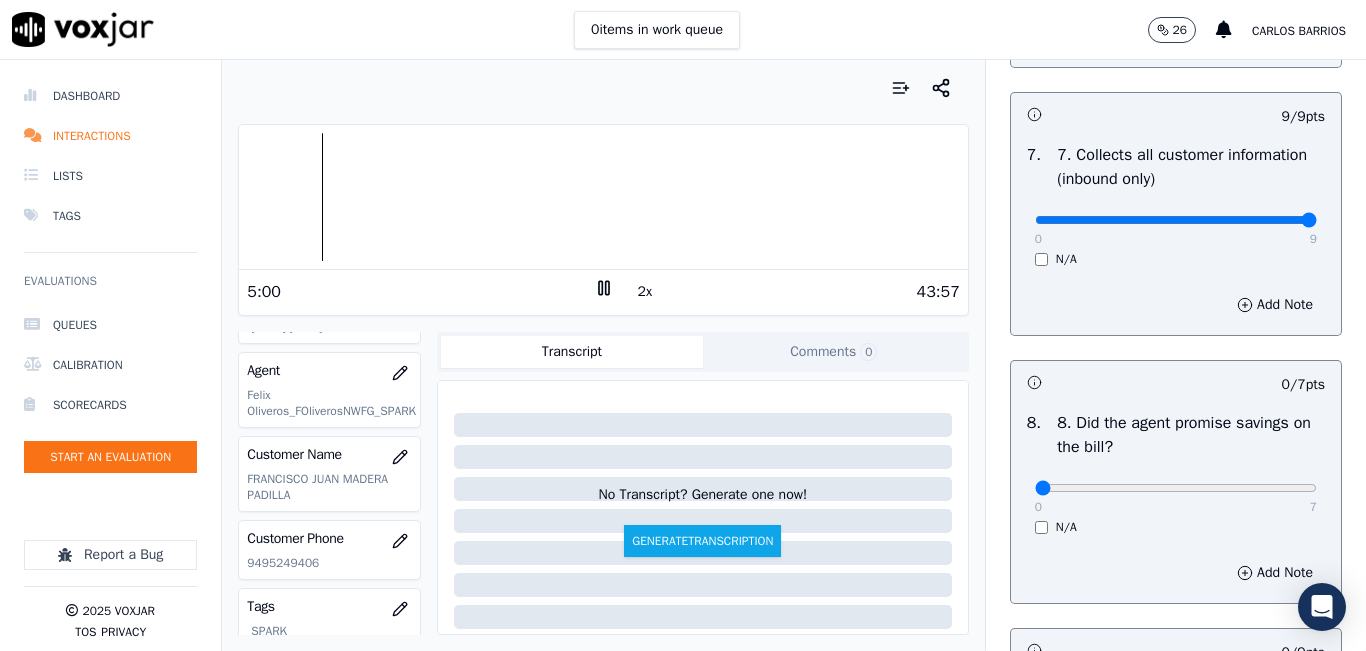 click 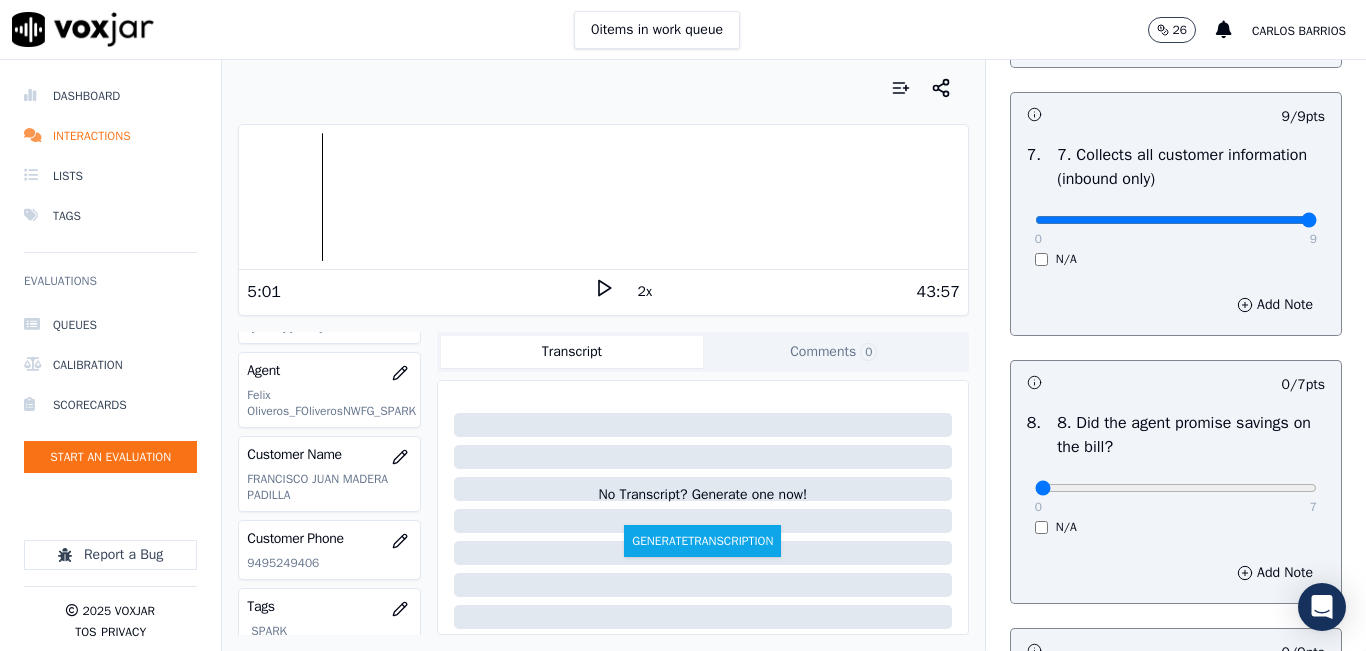 click 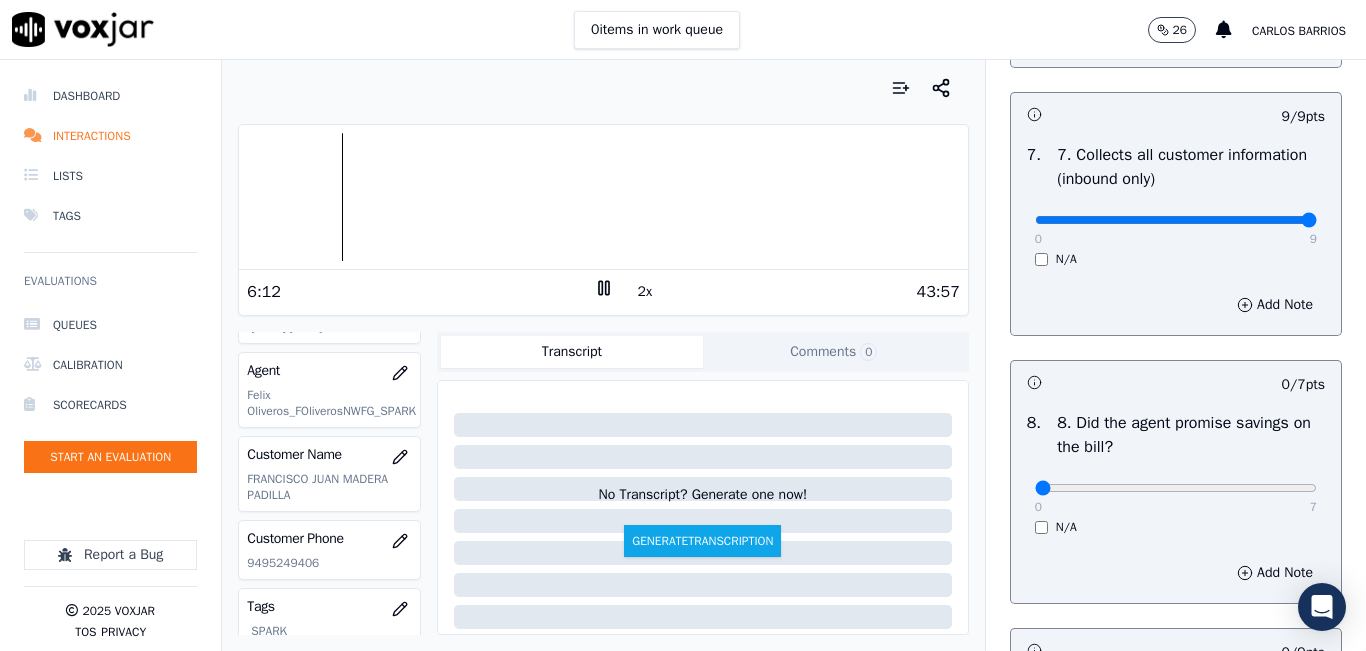 click on "2x" at bounding box center (645, 292) 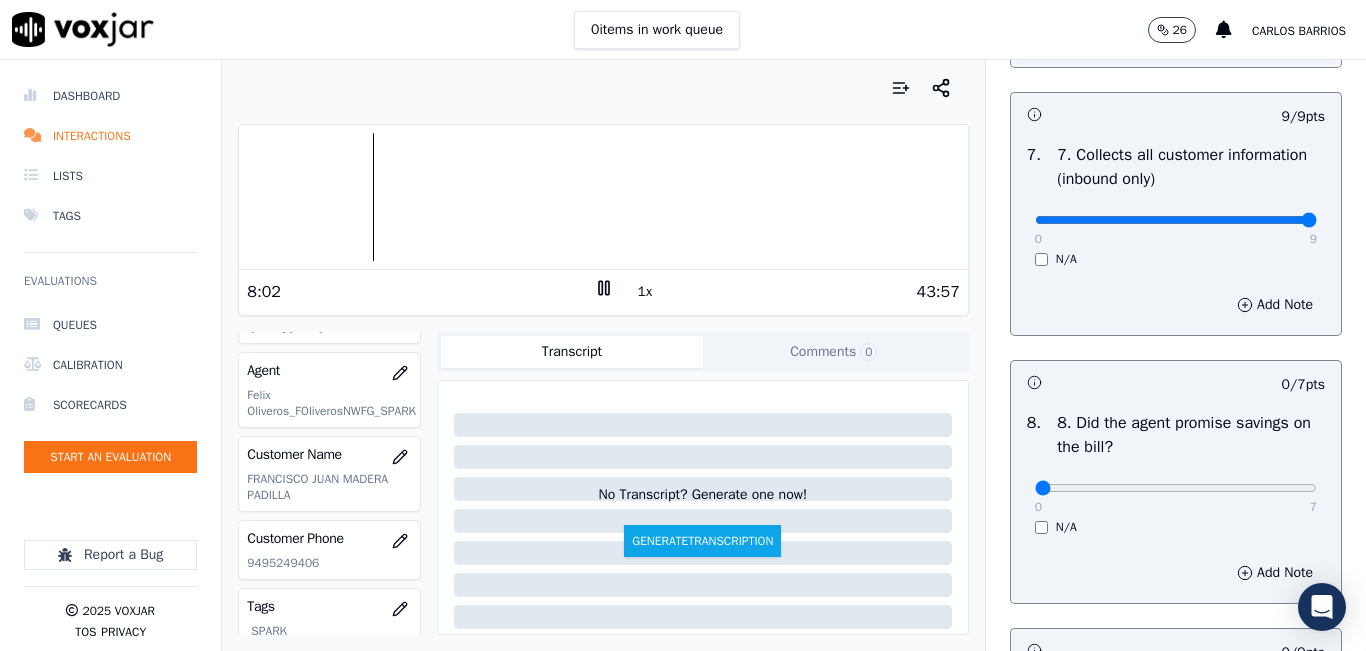 click on "1x" at bounding box center [645, 292] 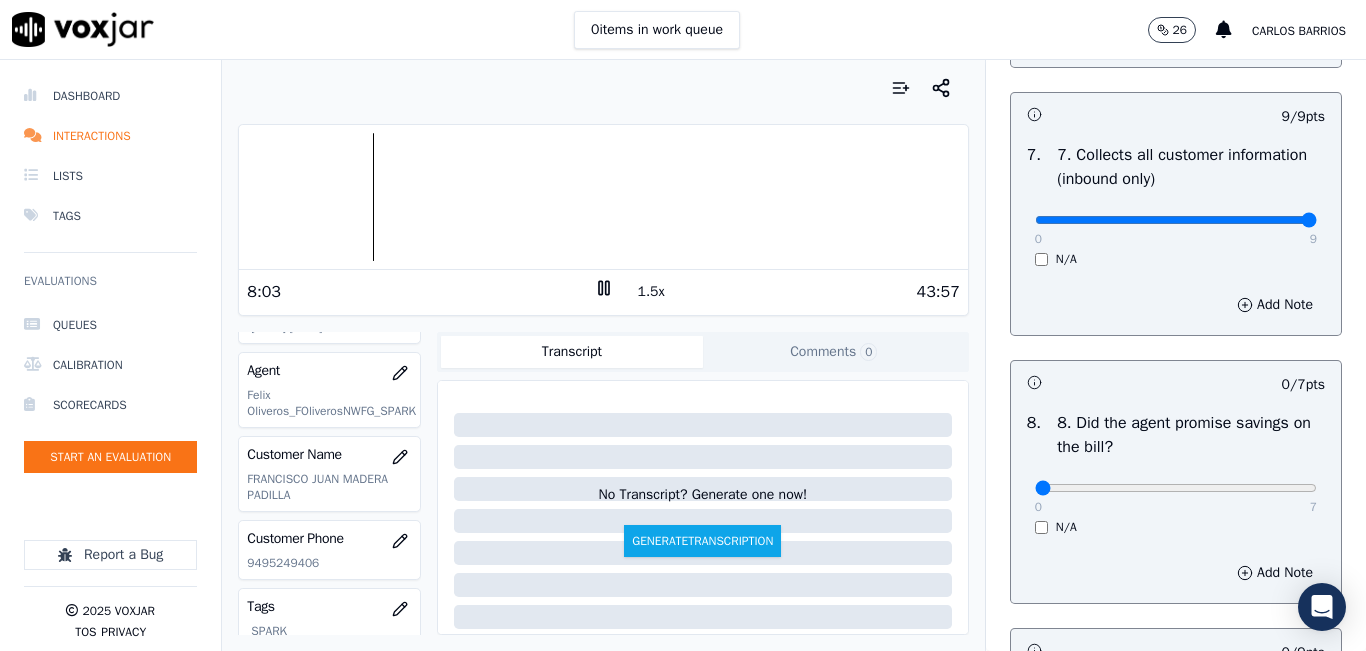 click on "1.5x" at bounding box center [651, 292] 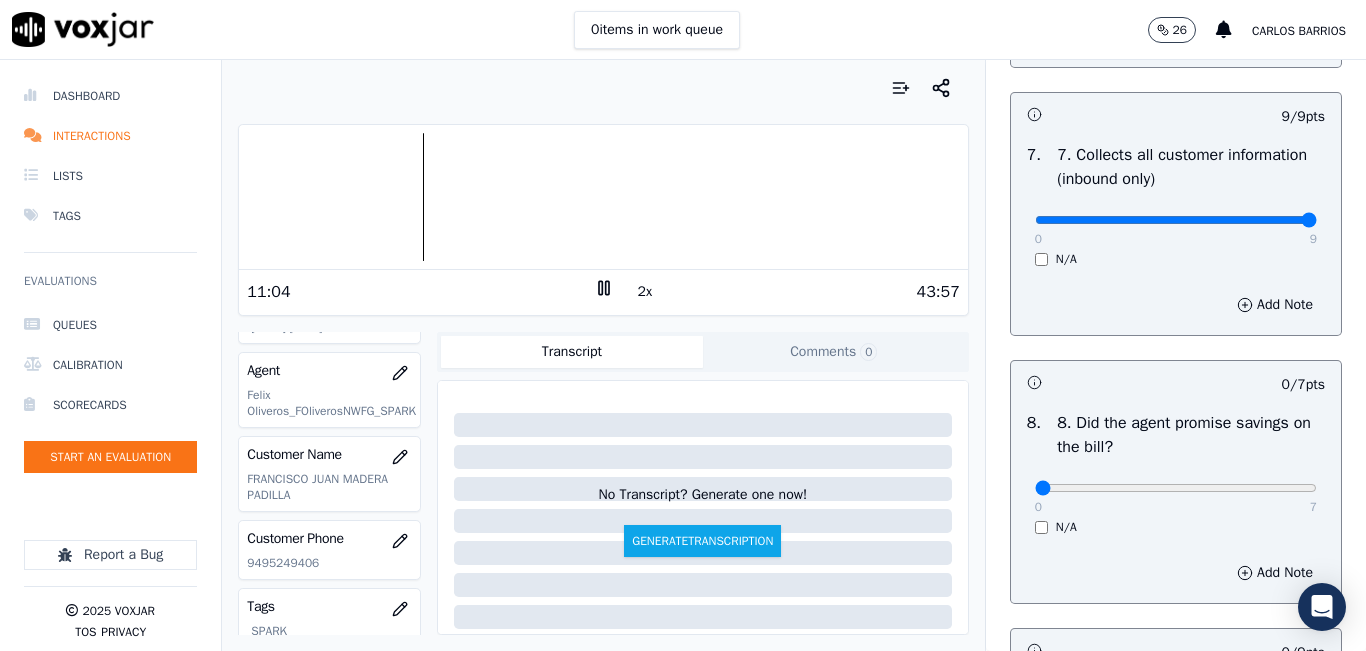 click 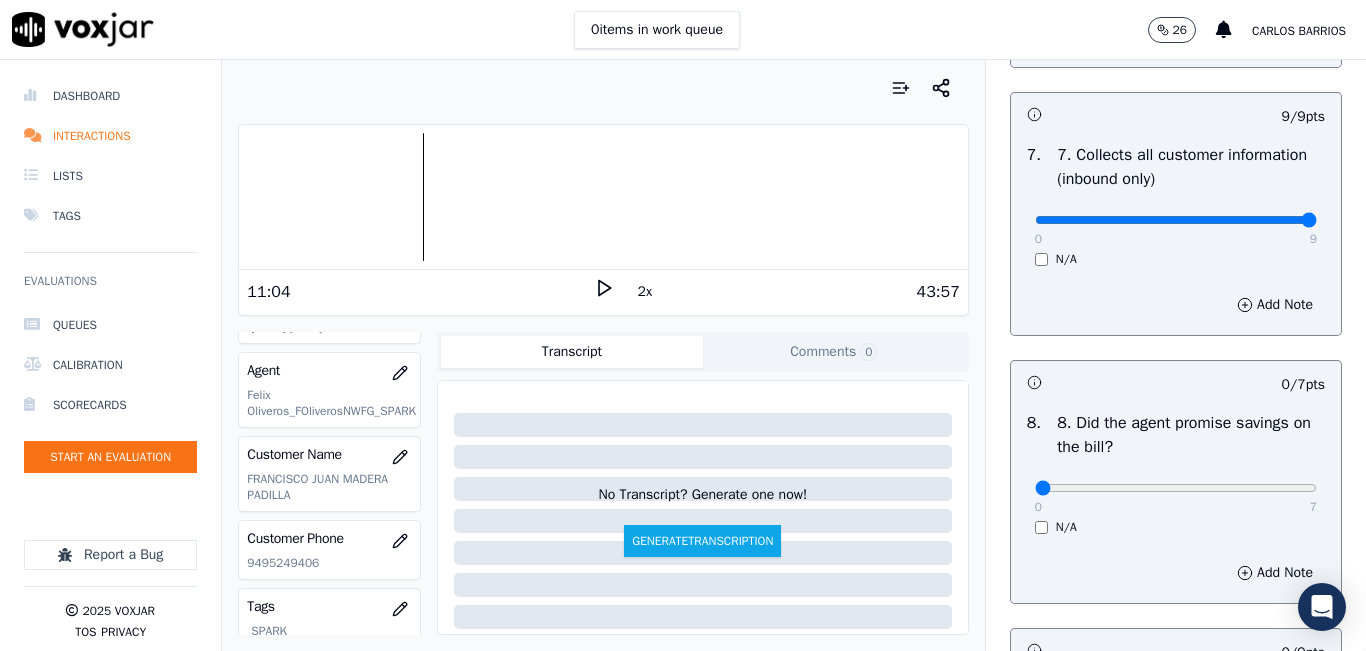 click 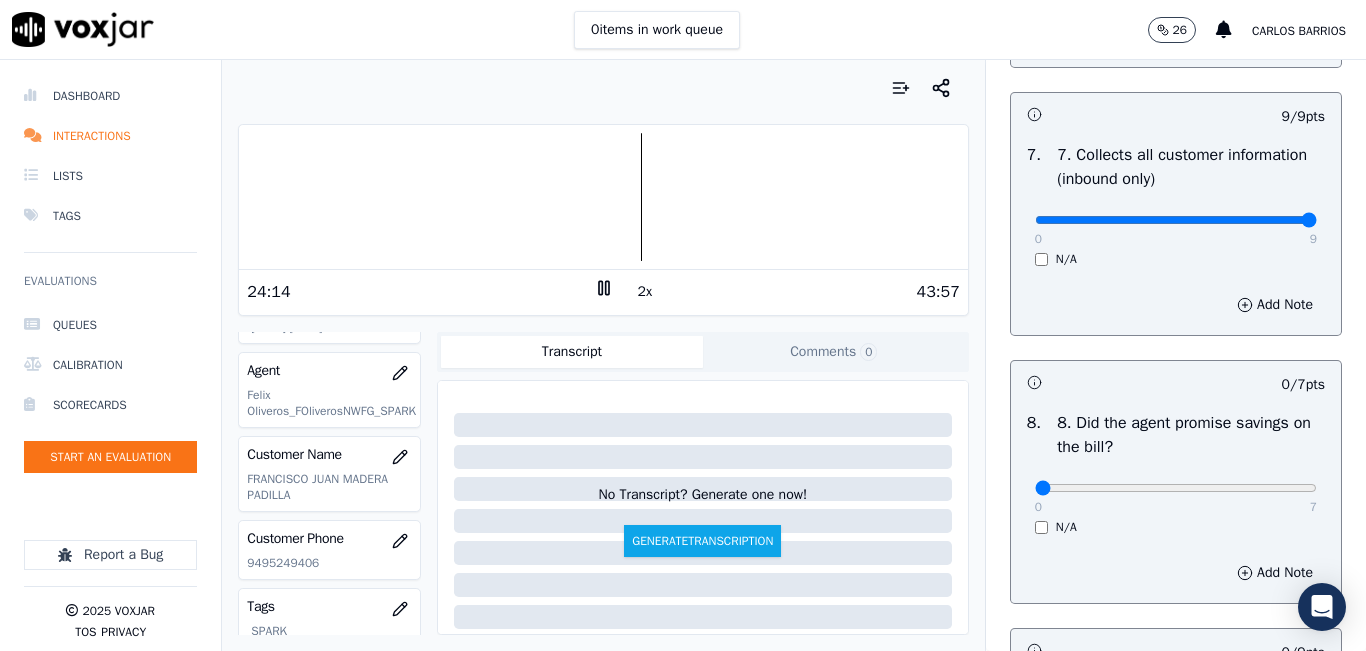 click 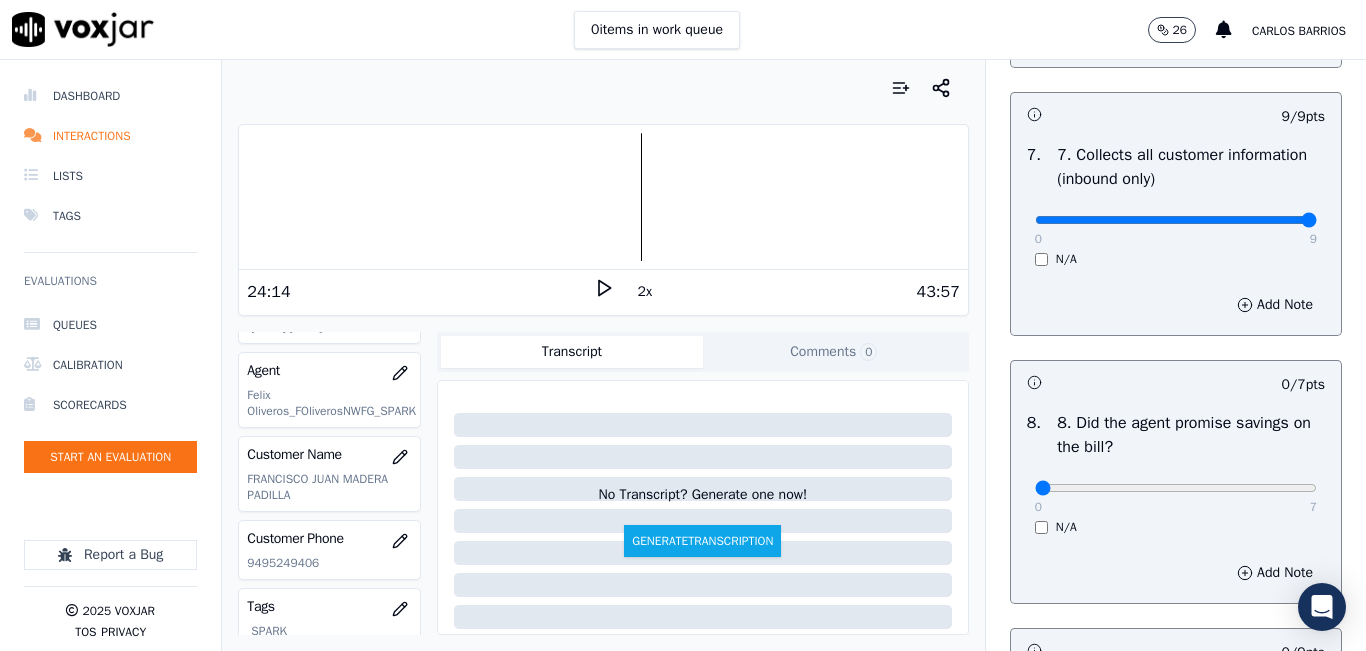 click 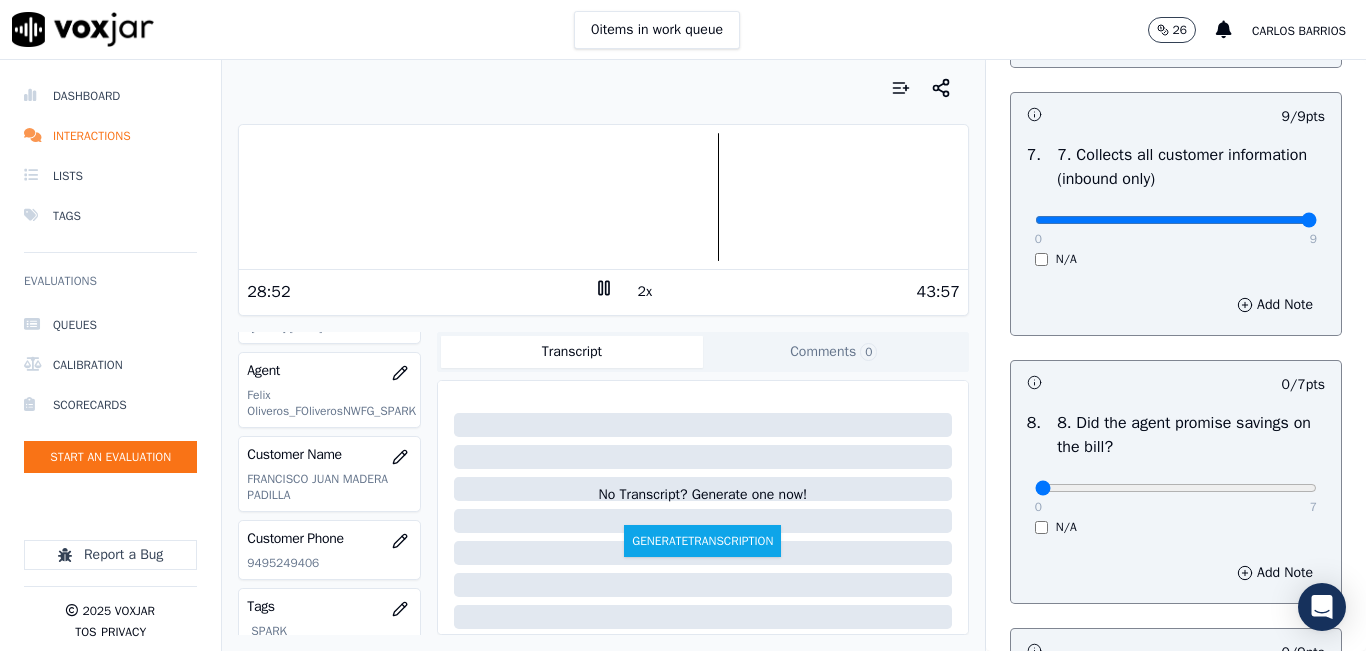 scroll, scrollTop: 2000, scrollLeft: 0, axis: vertical 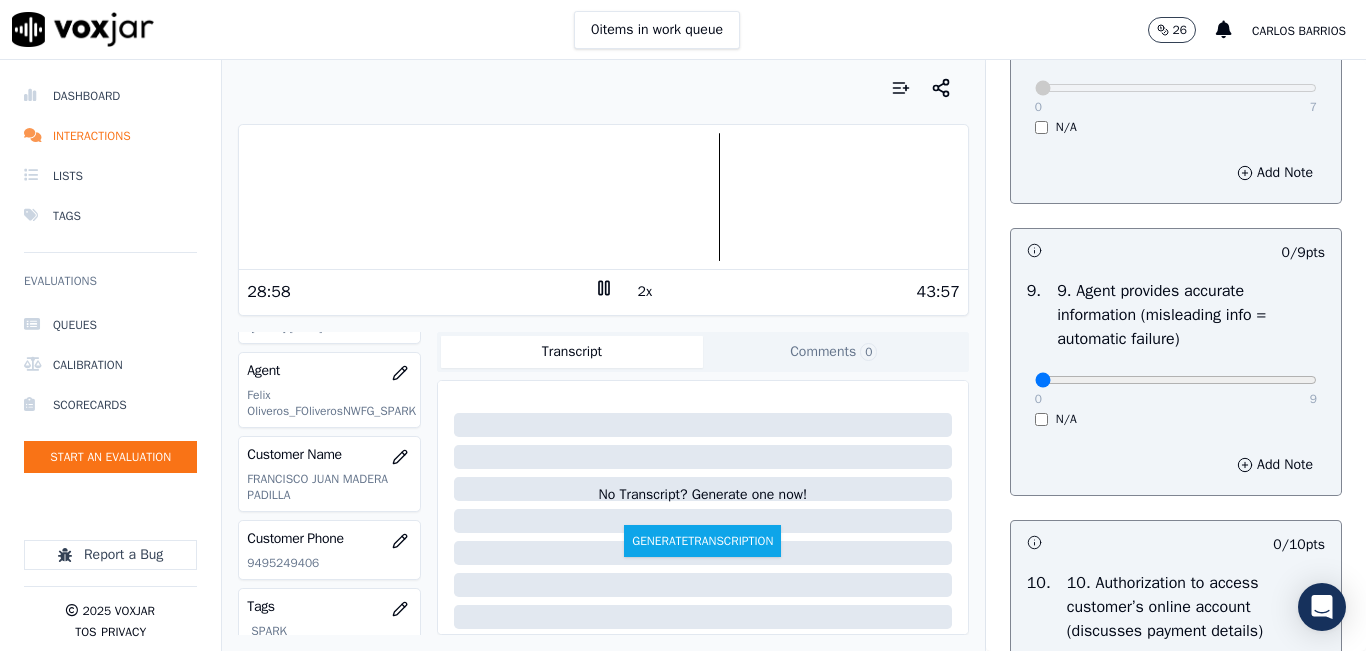 click on "0   9" at bounding box center [1176, 379] 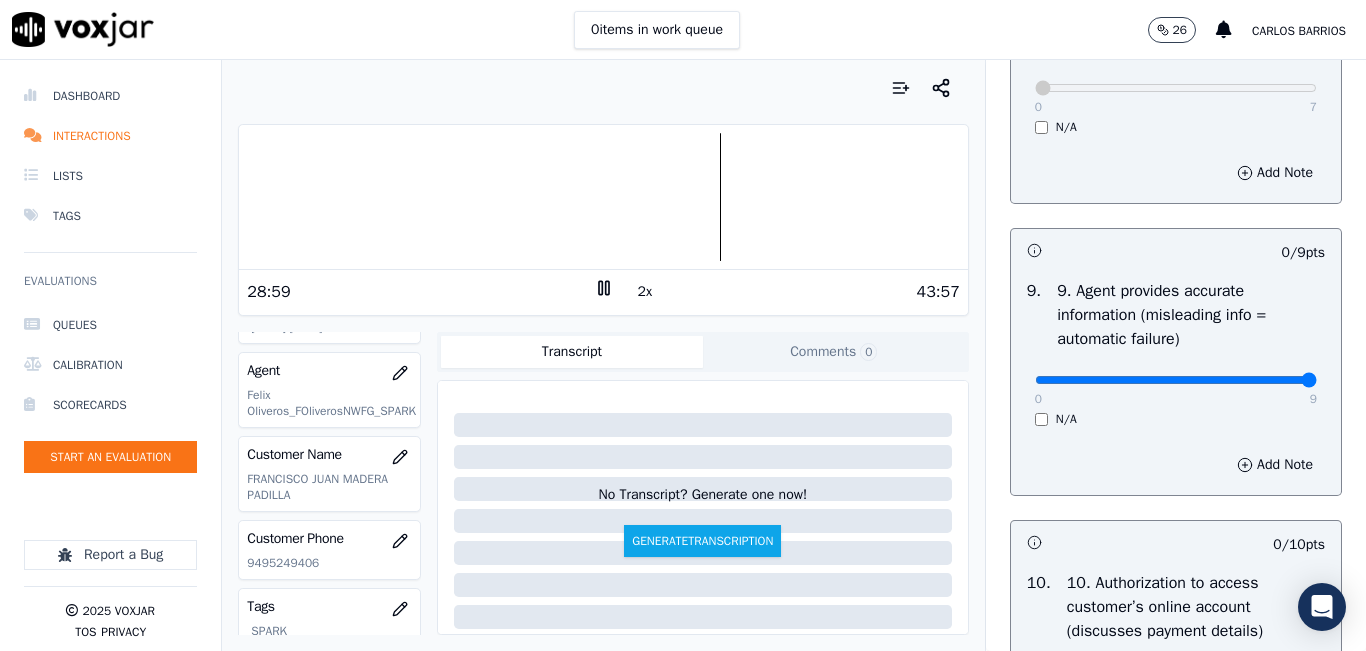 type on "9" 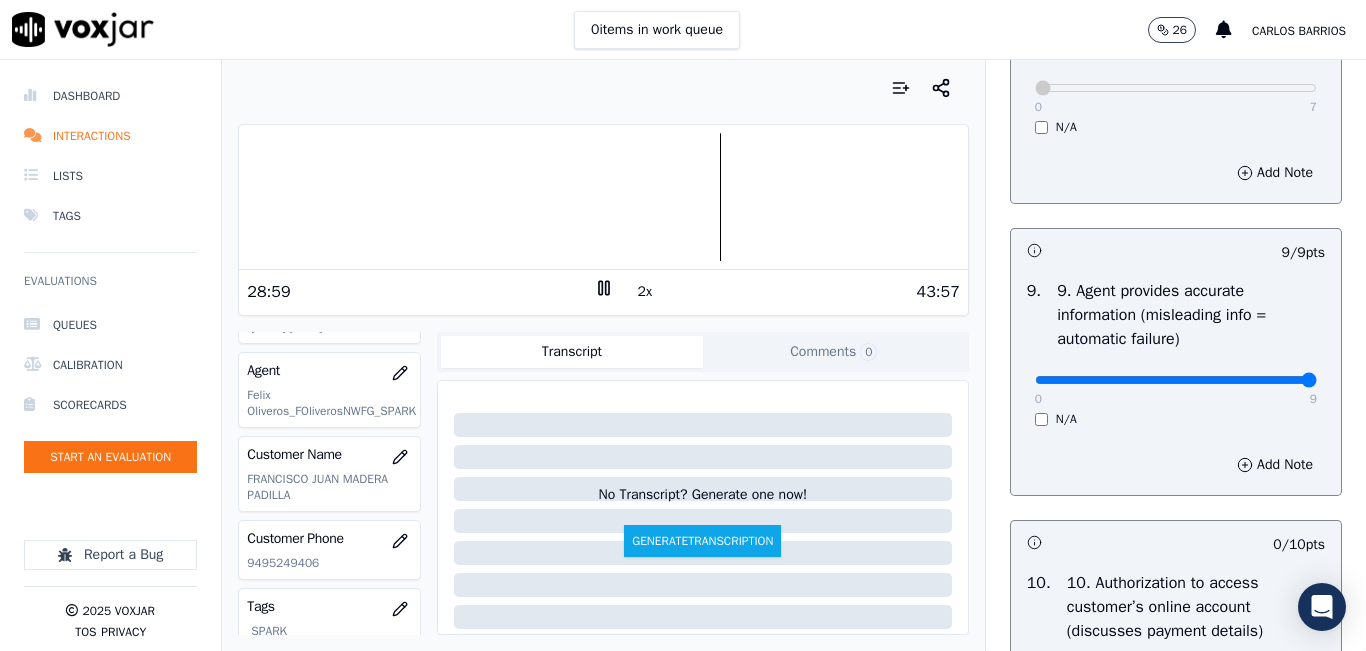 scroll, scrollTop: 2500, scrollLeft: 0, axis: vertical 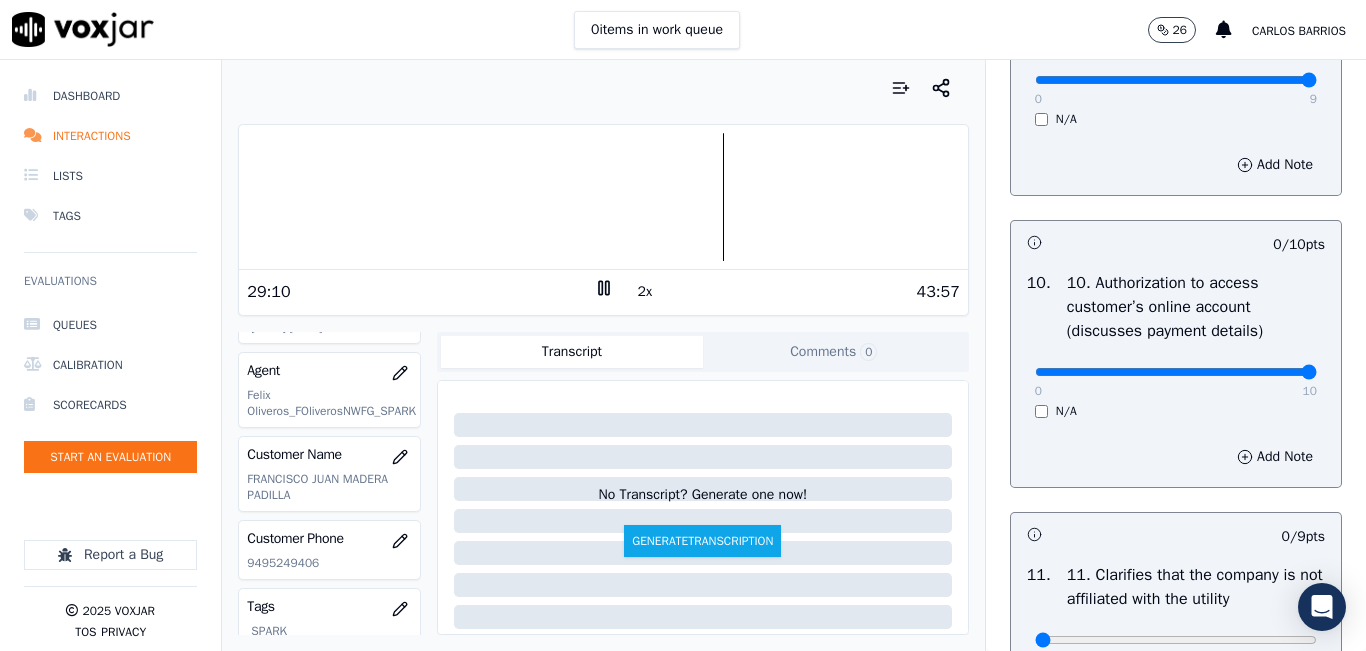type on "10" 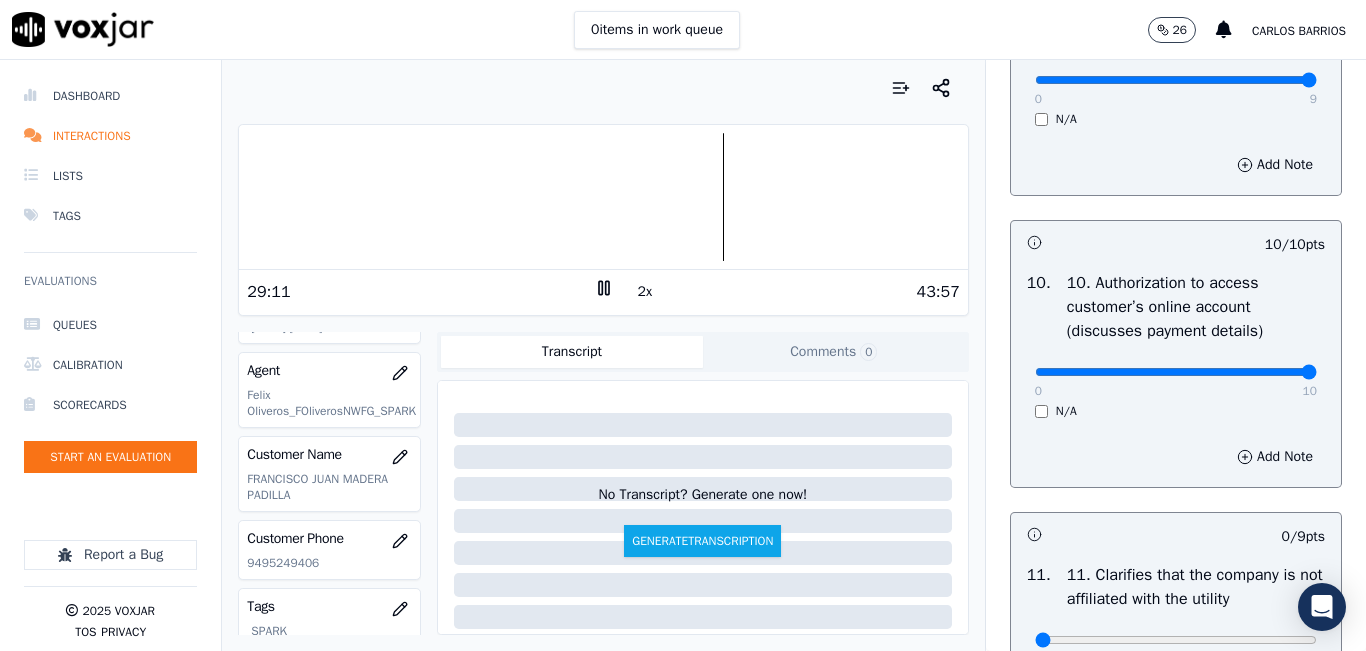 scroll, scrollTop: 2800, scrollLeft: 0, axis: vertical 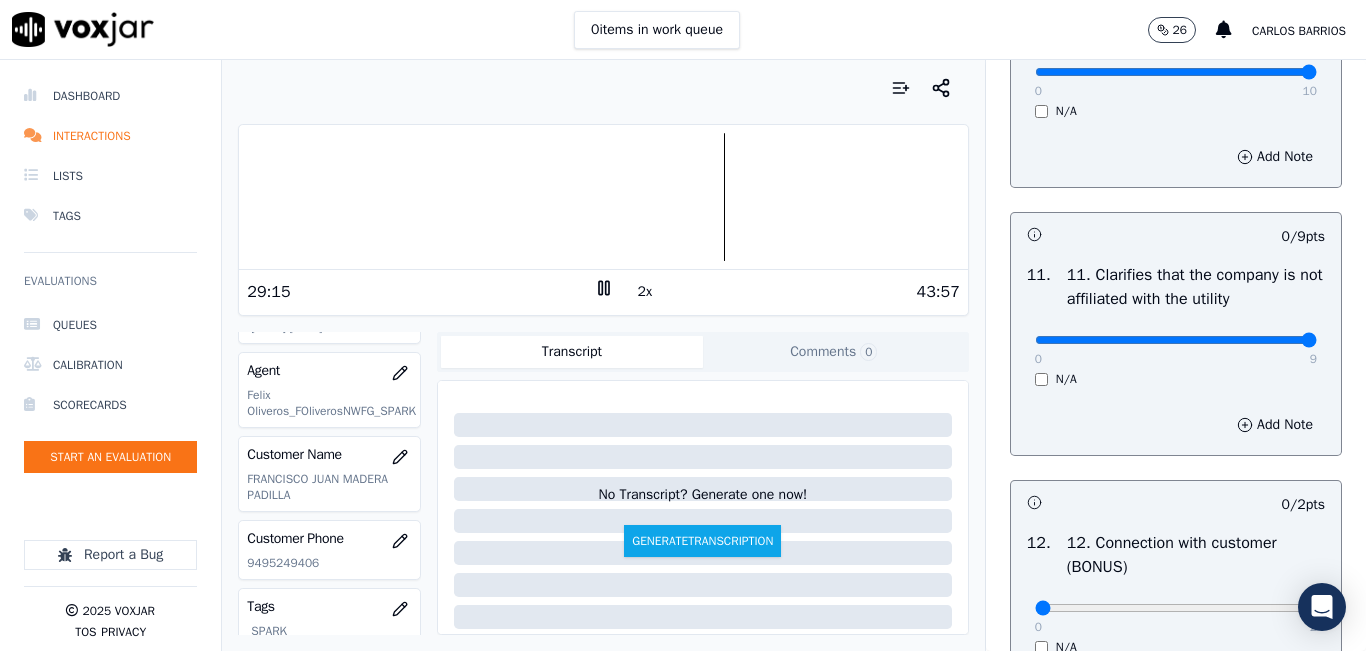 type on "9" 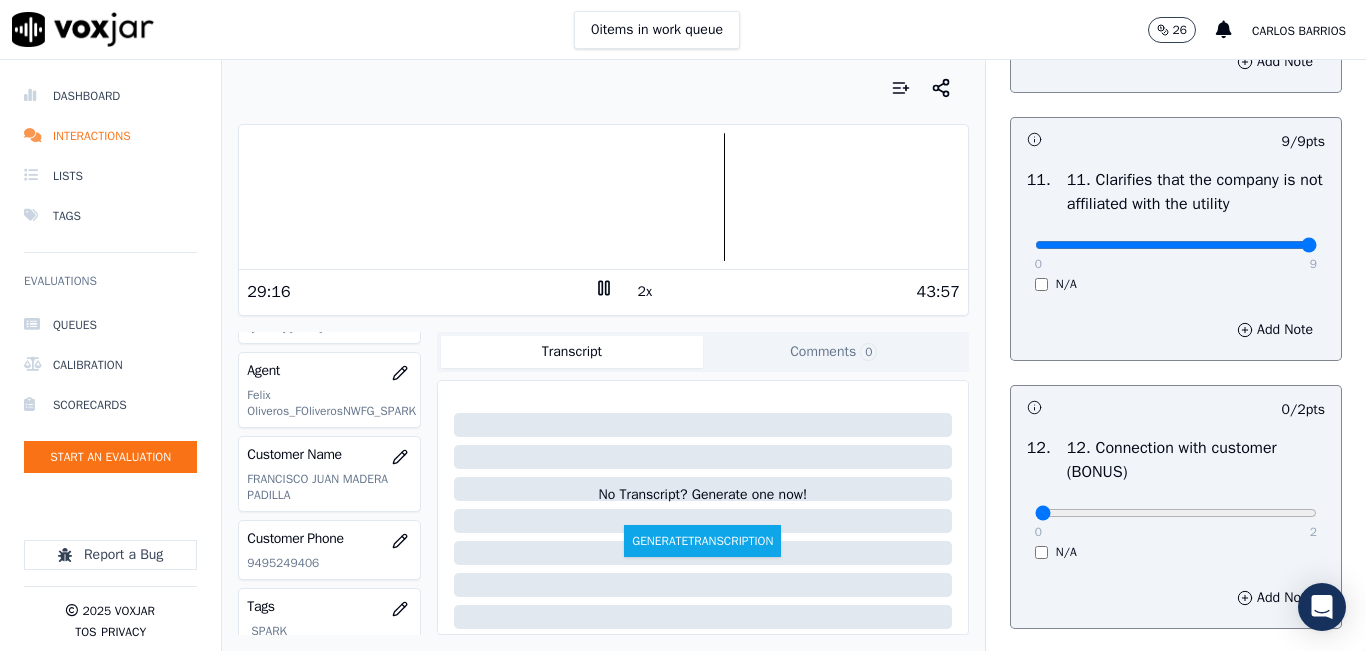 scroll, scrollTop: 3000, scrollLeft: 0, axis: vertical 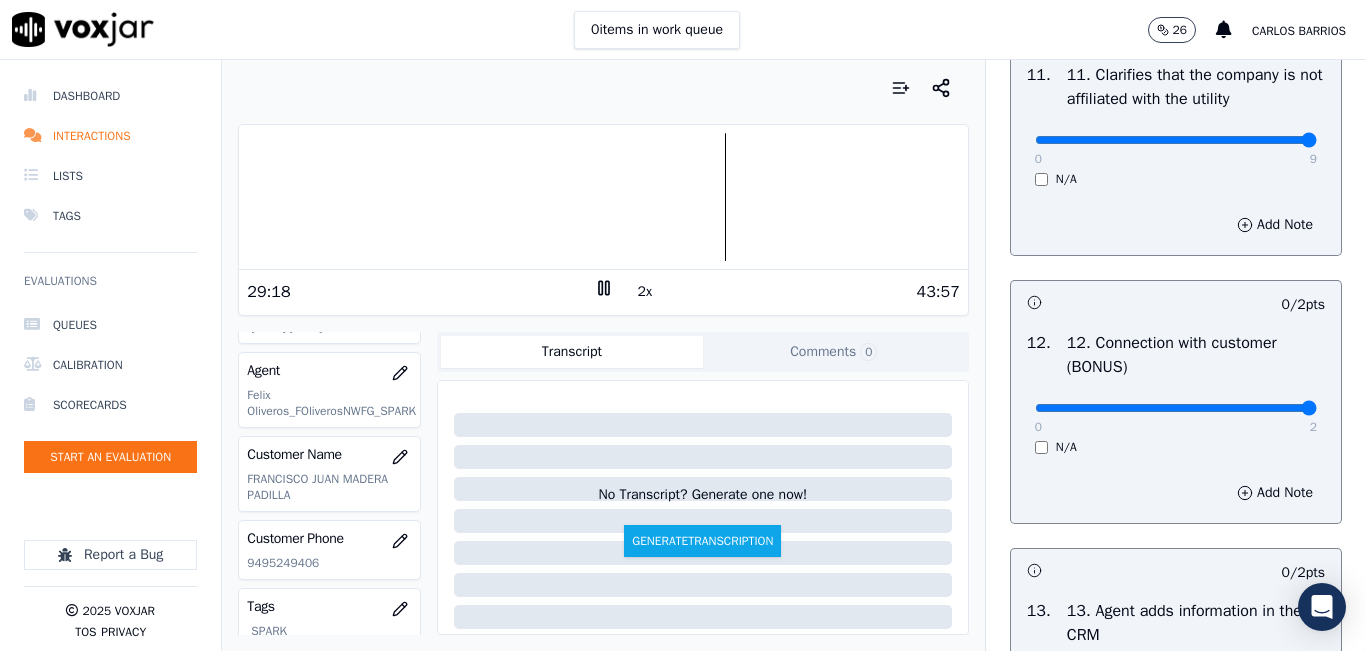 type on "2" 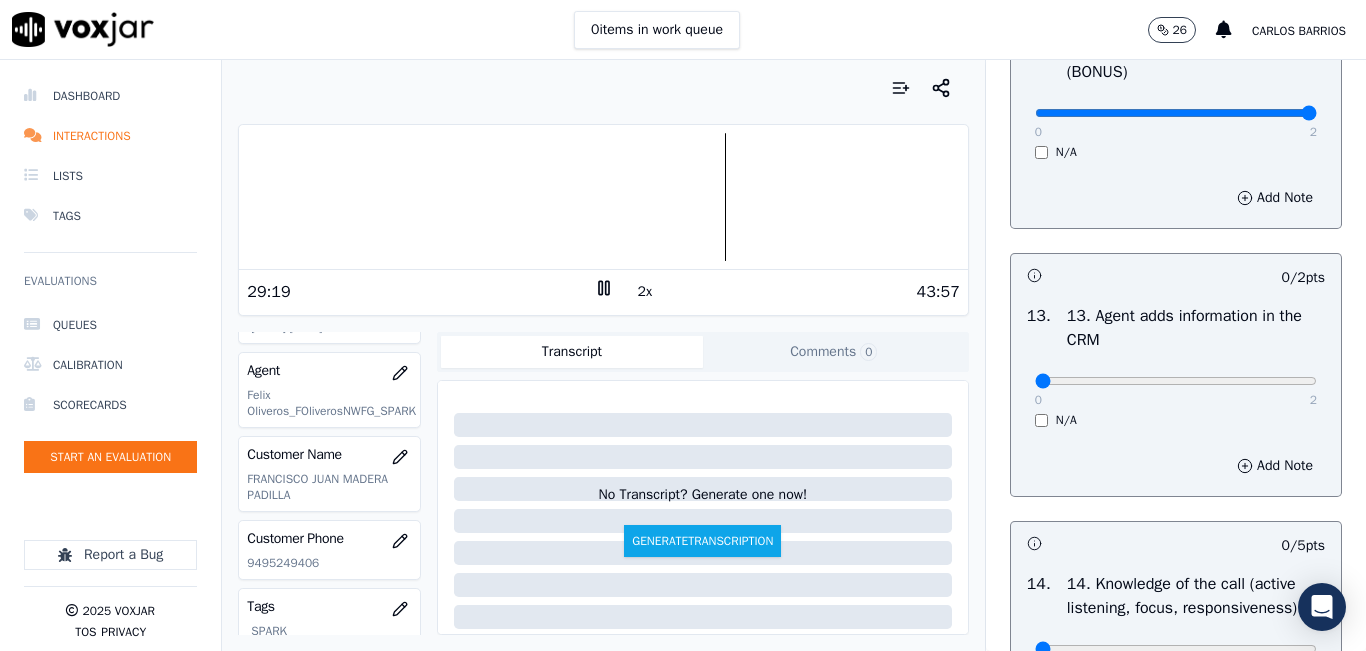 scroll, scrollTop: 3300, scrollLeft: 0, axis: vertical 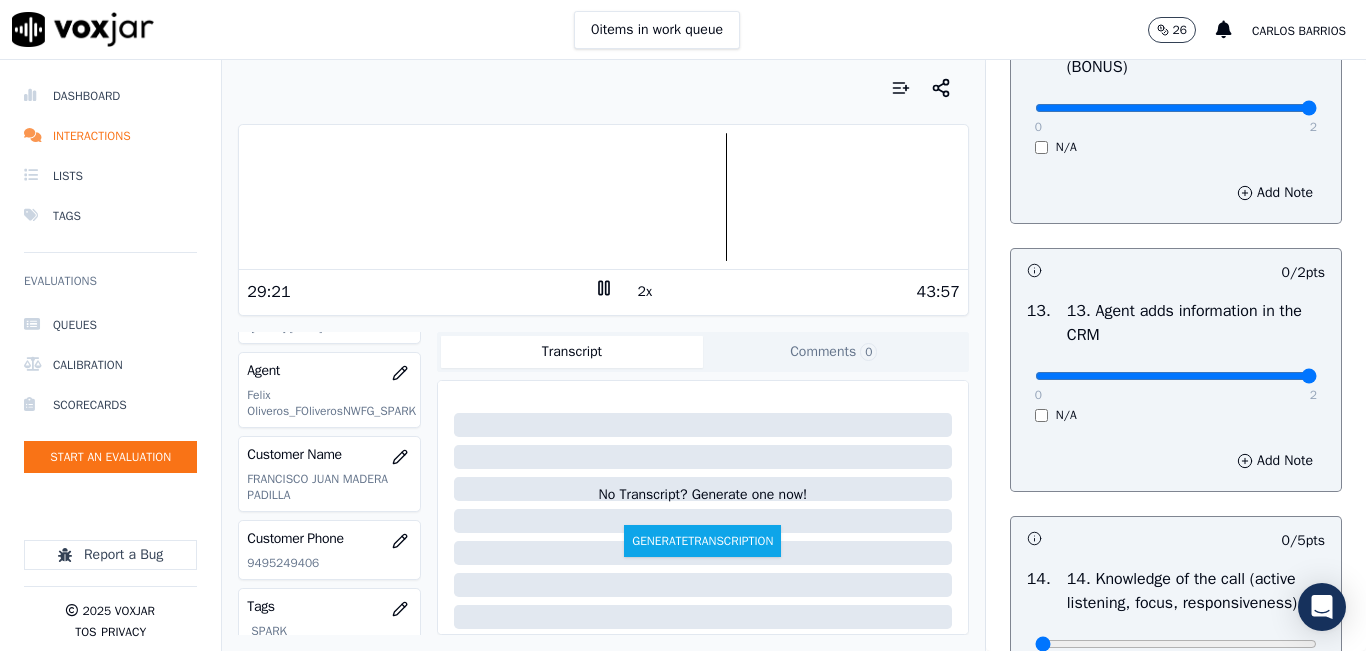 type on "2" 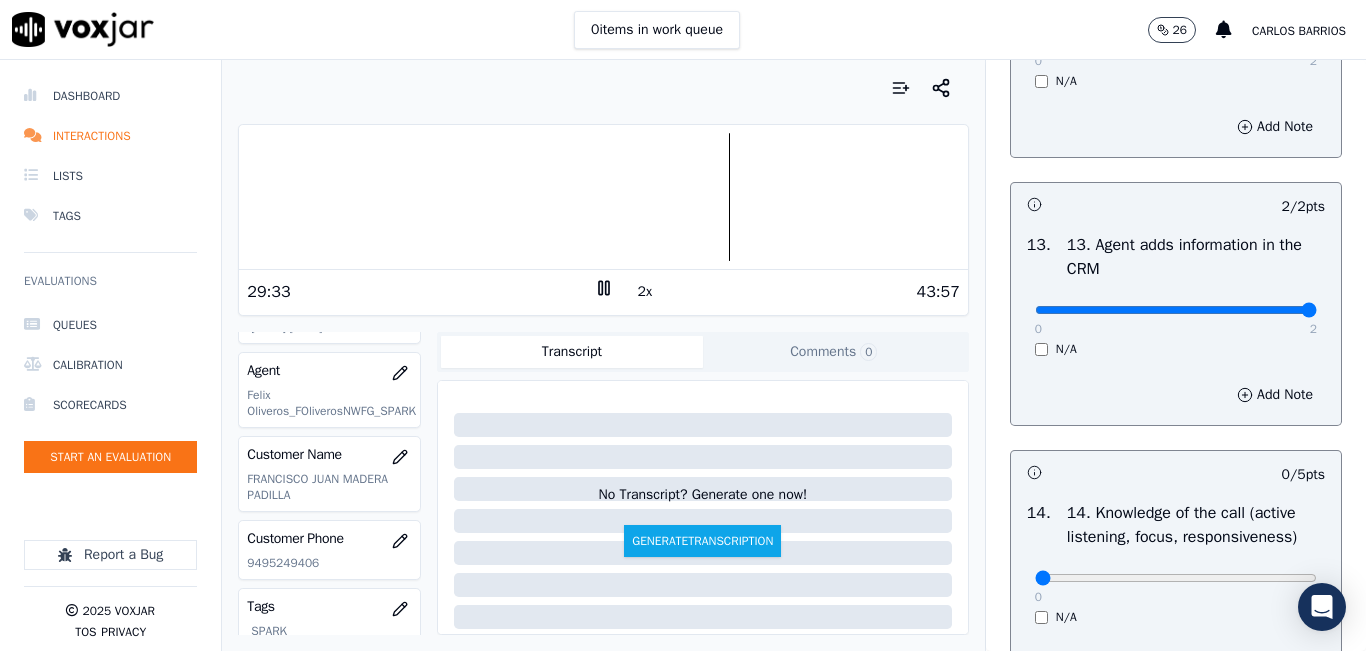 scroll, scrollTop: 3600, scrollLeft: 0, axis: vertical 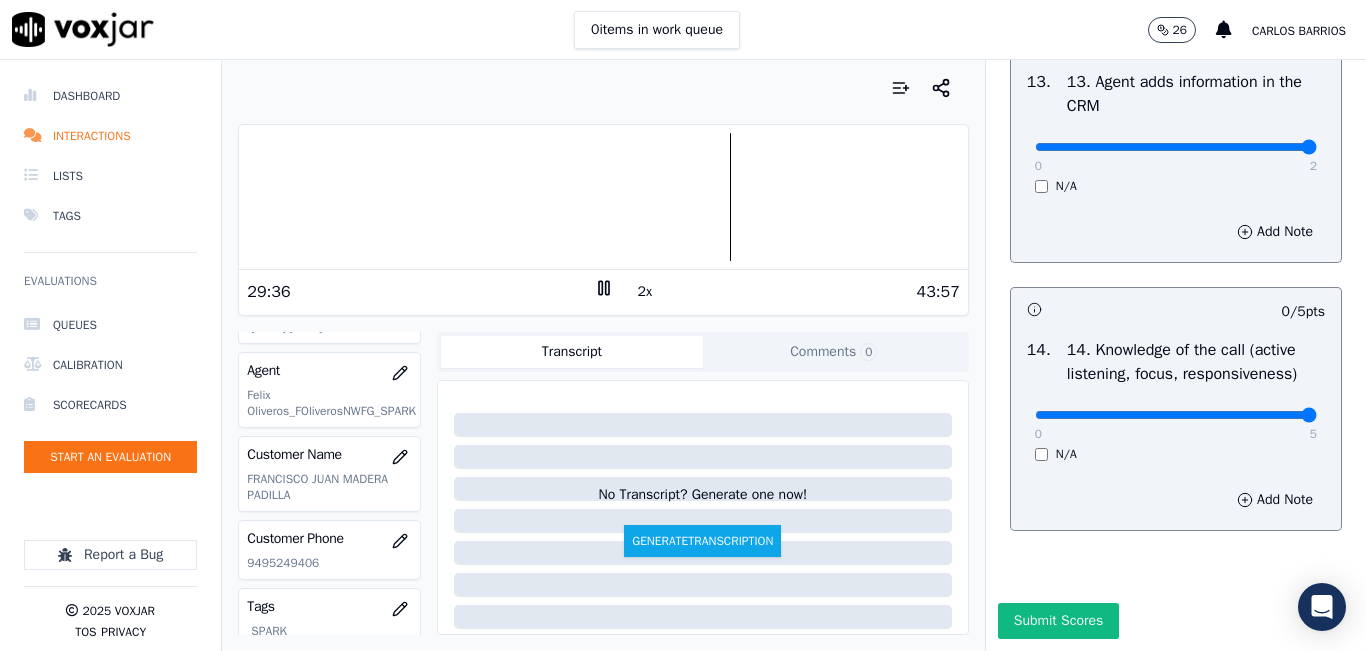 type on "5" 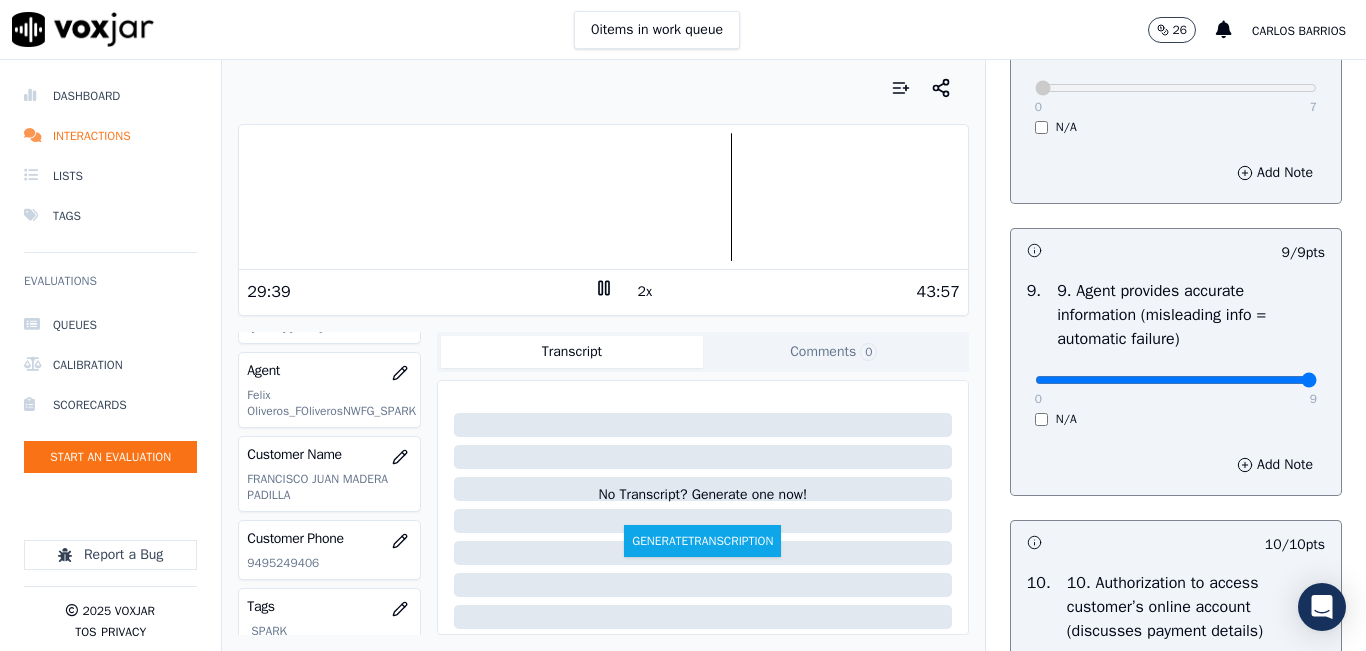 scroll, scrollTop: 2108, scrollLeft: 0, axis: vertical 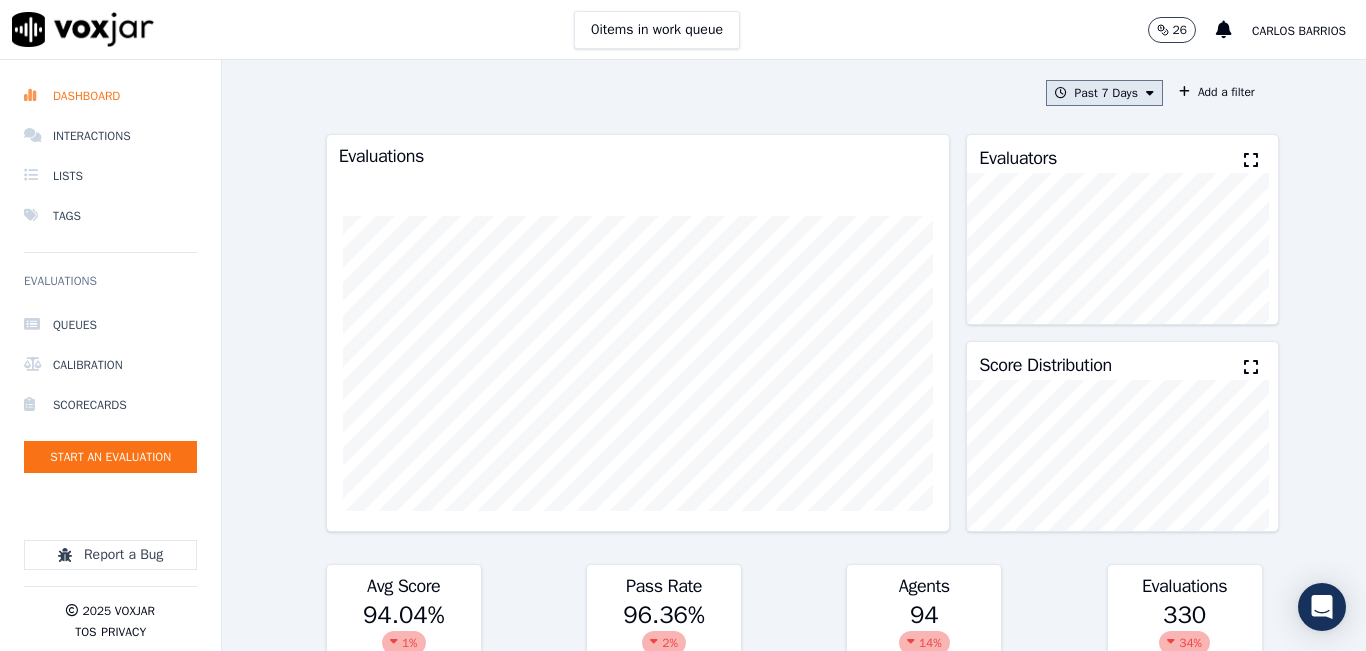 click on "Past 7 Days" at bounding box center [1104, 93] 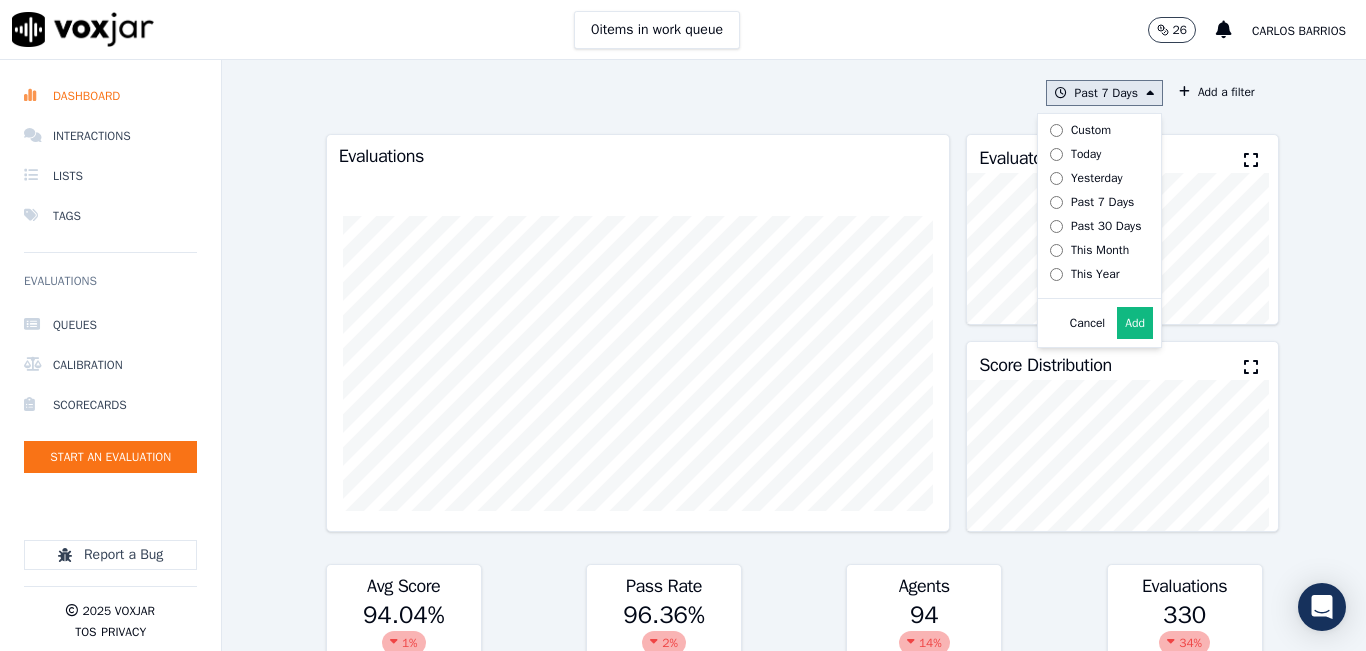 click on "Add" at bounding box center [1135, 323] 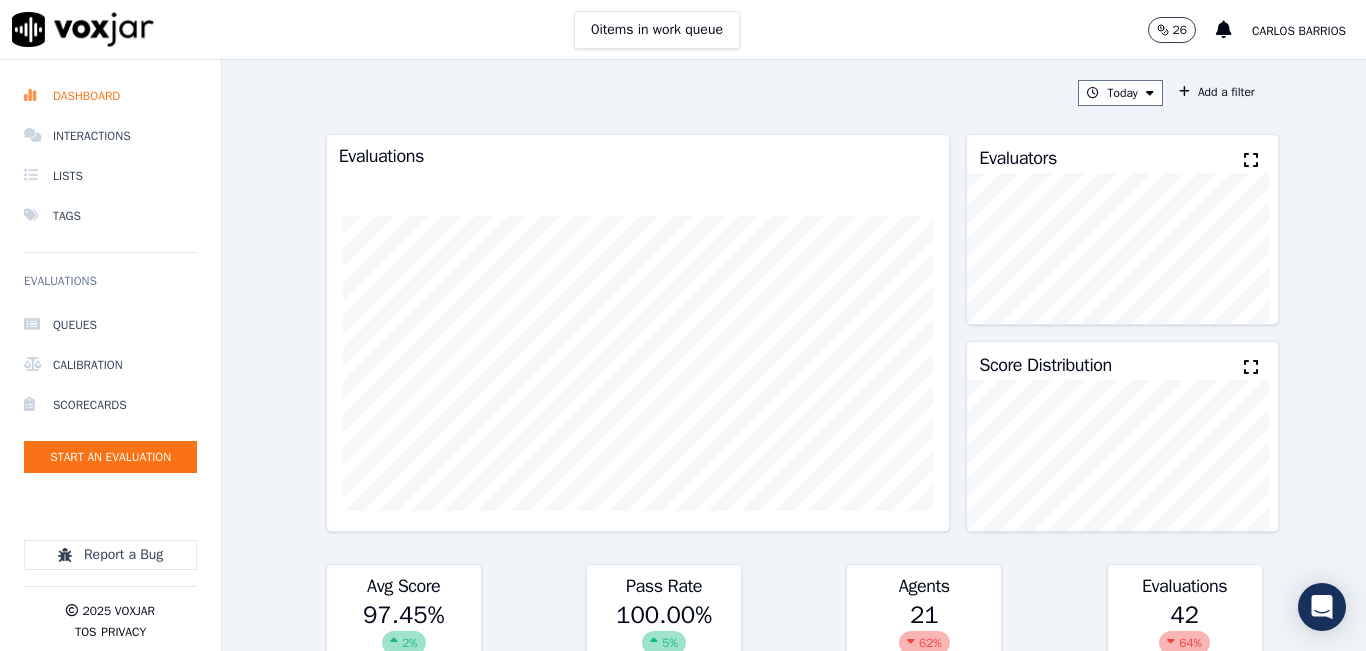 click at bounding box center (1251, 160) 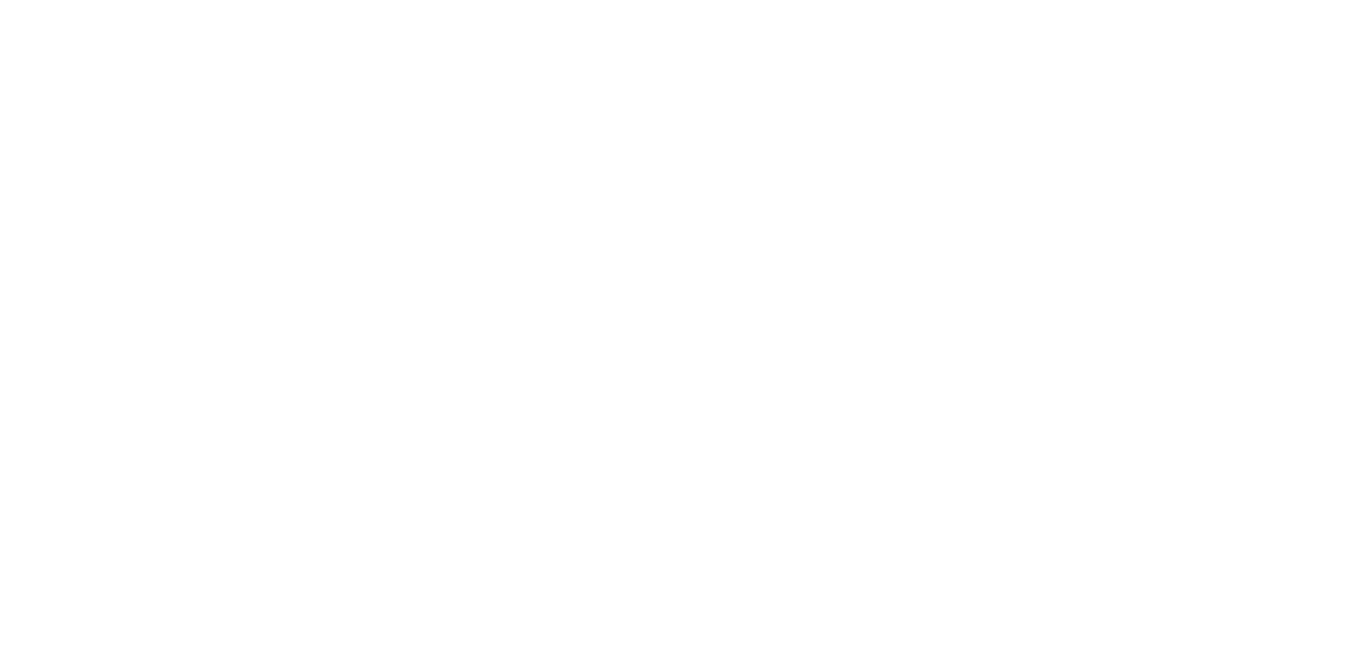 scroll, scrollTop: 0, scrollLeft: 0, axis: both 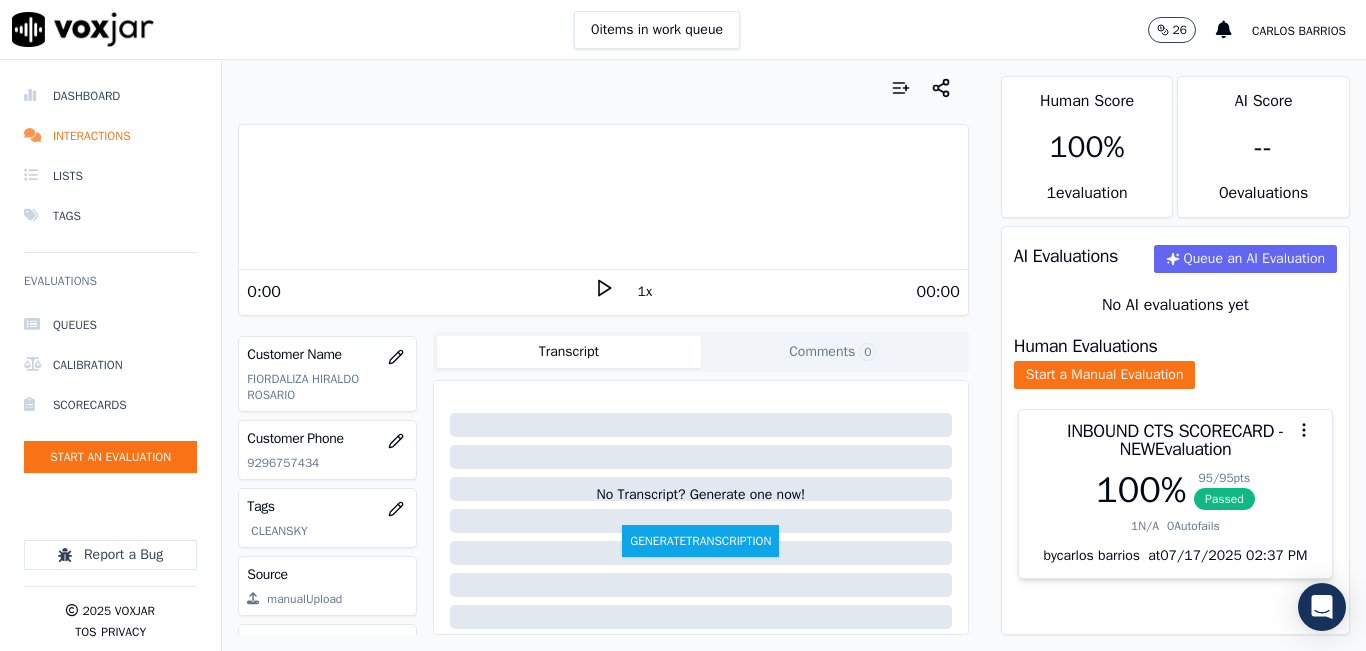 click on "9296757434" 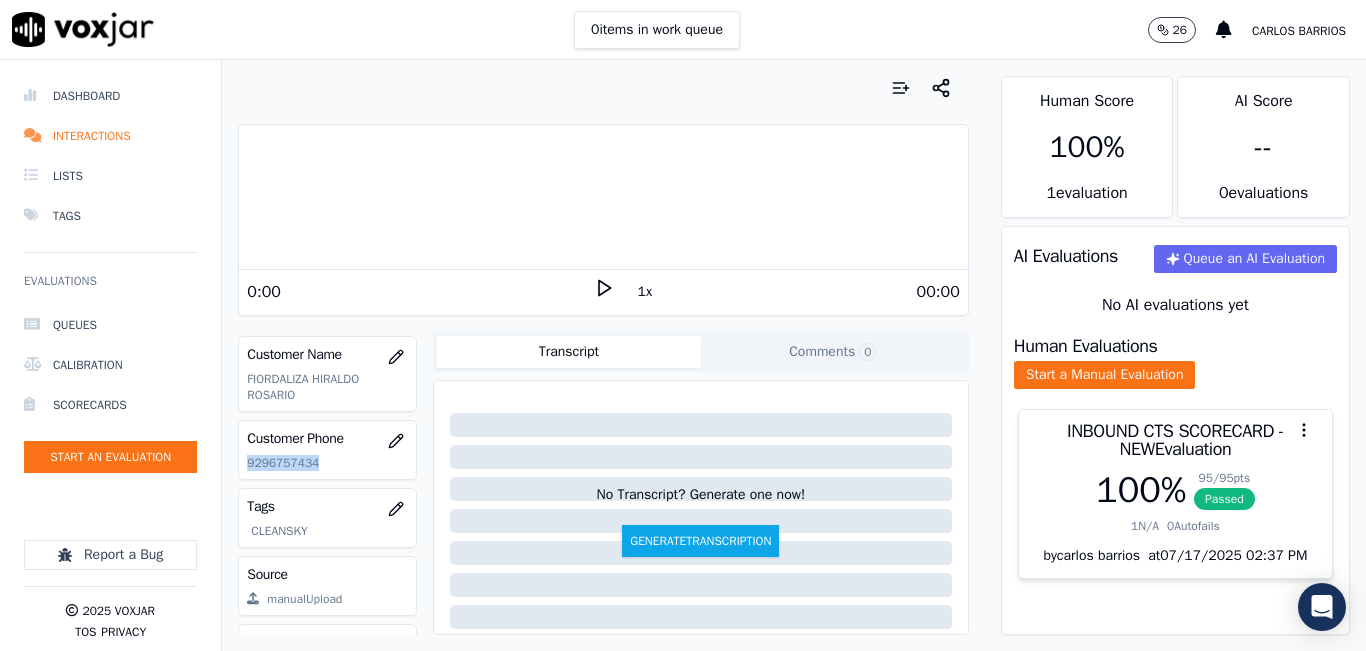 click on "9296757434" 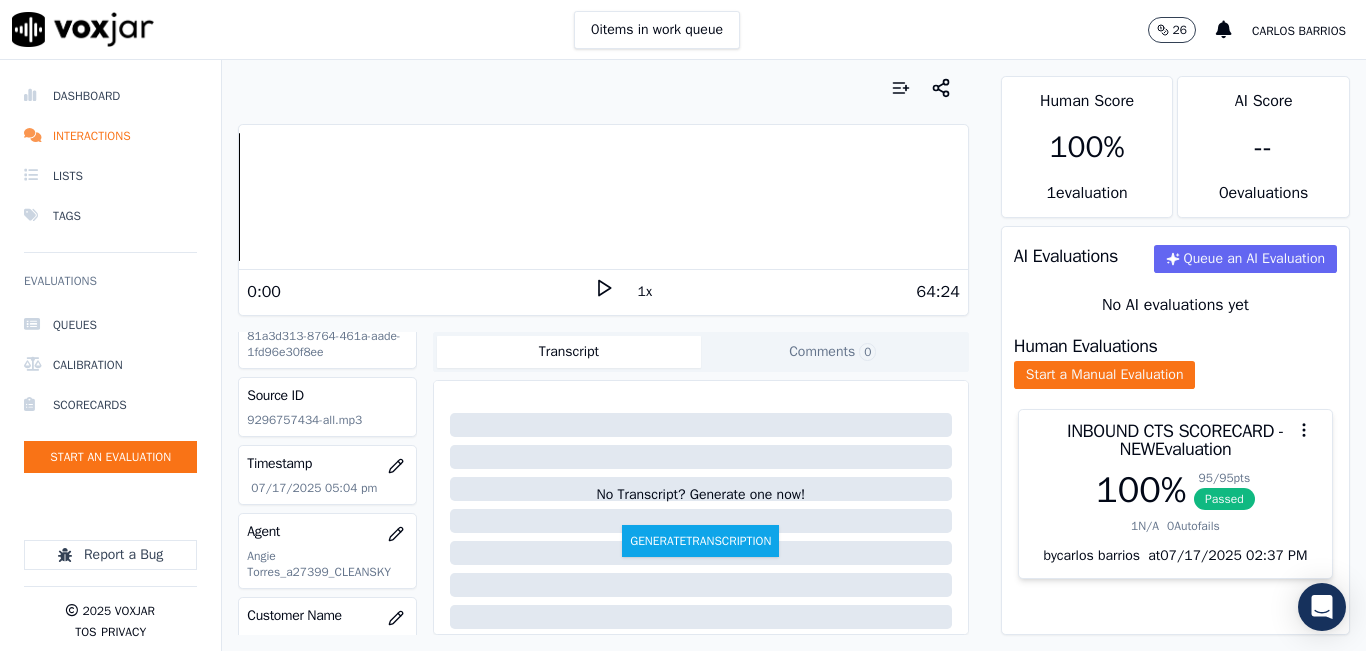 scroll, scrollTop: 0, scrollLeft: 0, axis: both 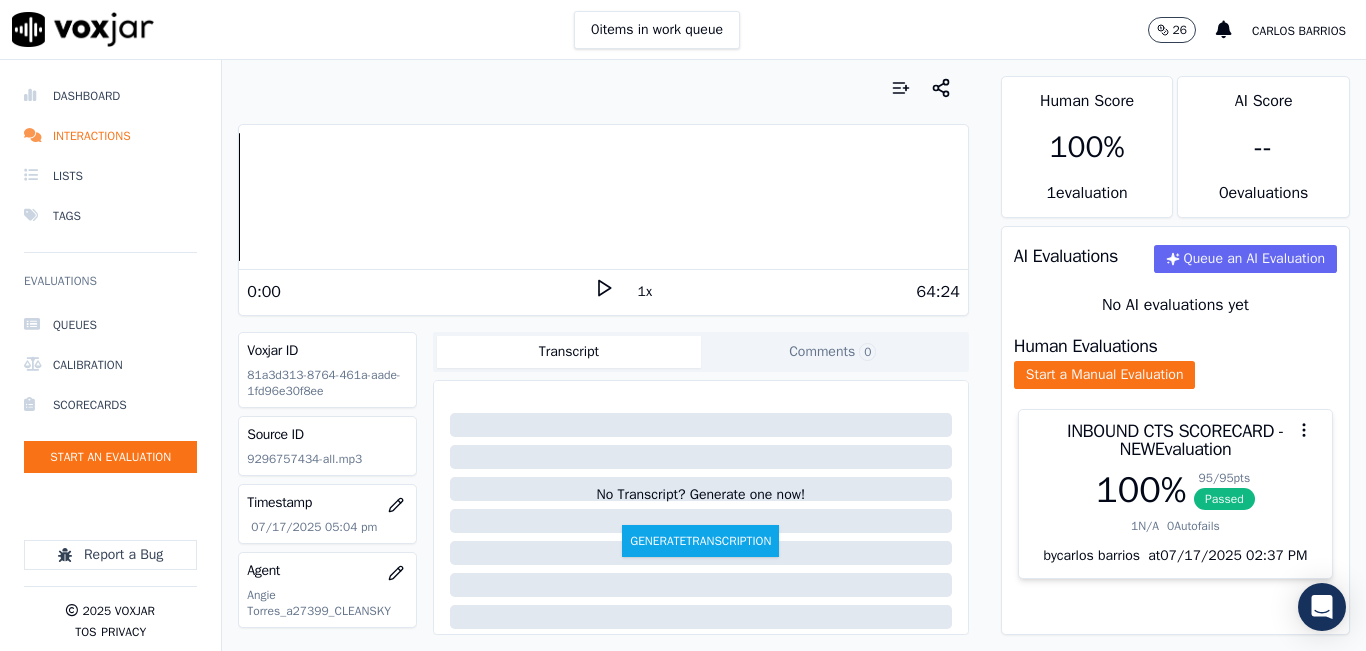 click on "1x" at bounding box center (645, 292) 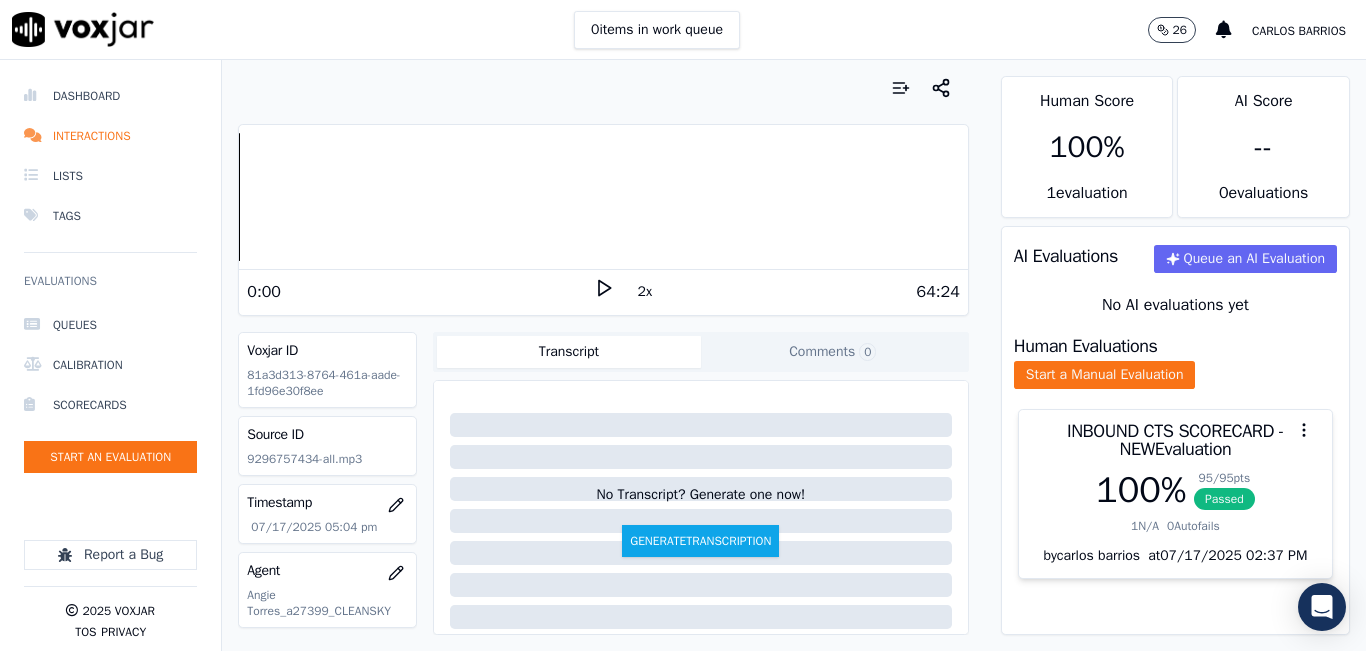click 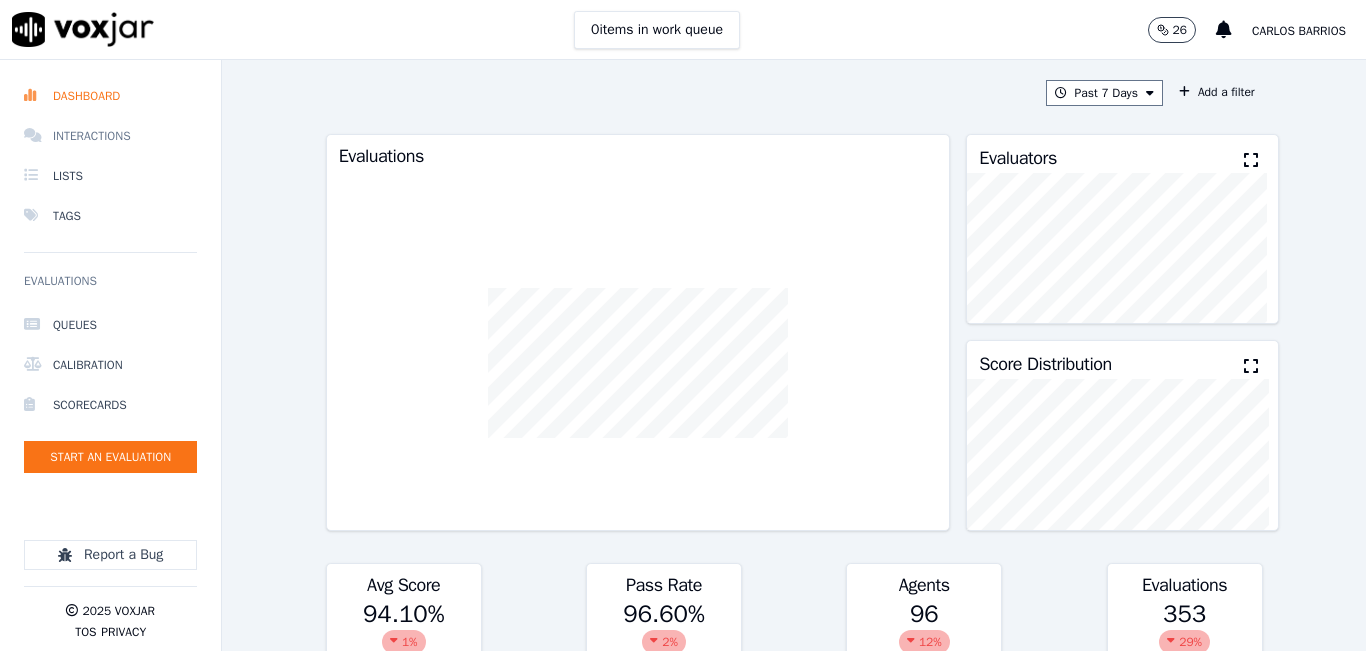 scroll, scrollTop: 0, scrollLeft: 0, axis: both 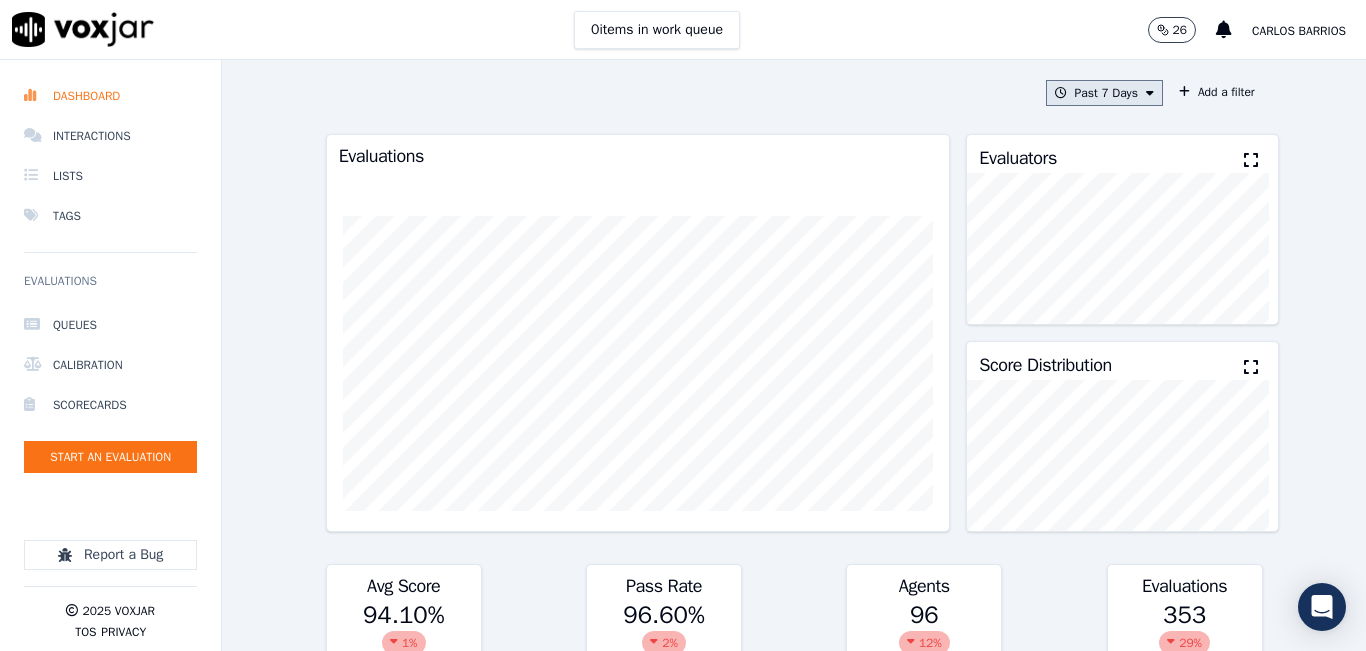 click on "Past 7 Days" at bounding box center [1104, 93] 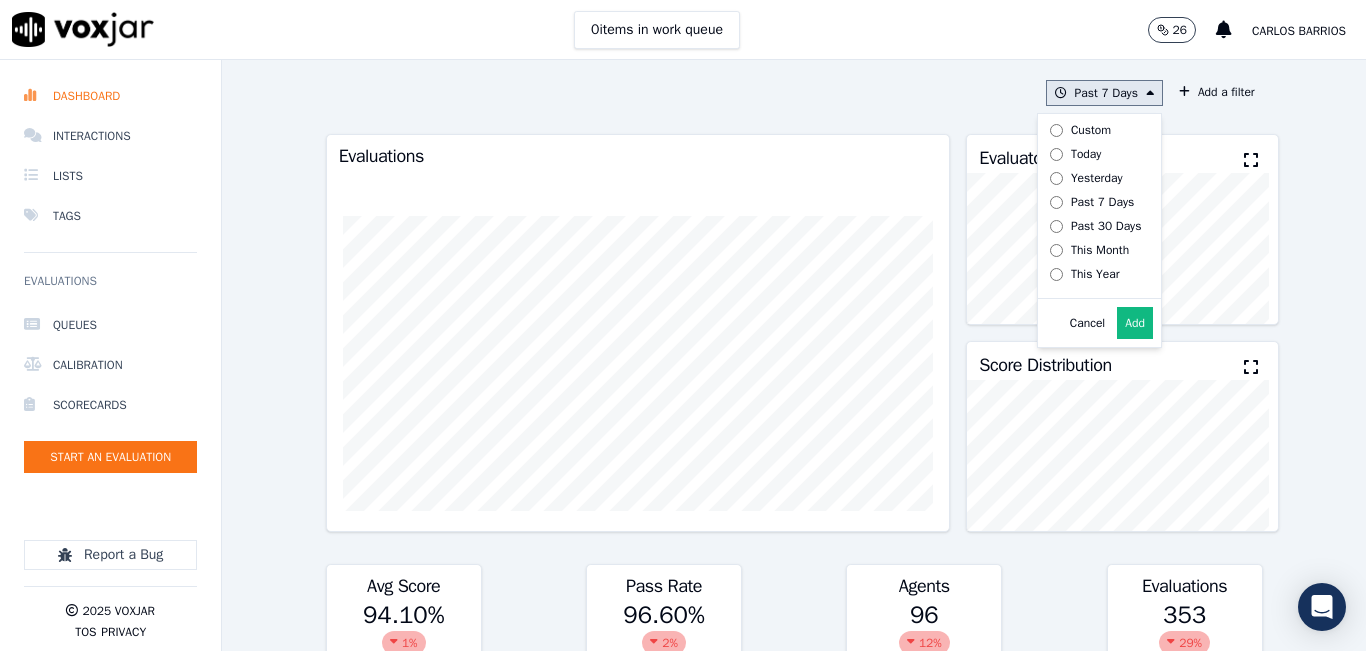 click on "Today" at bounding box center (1092, 154) 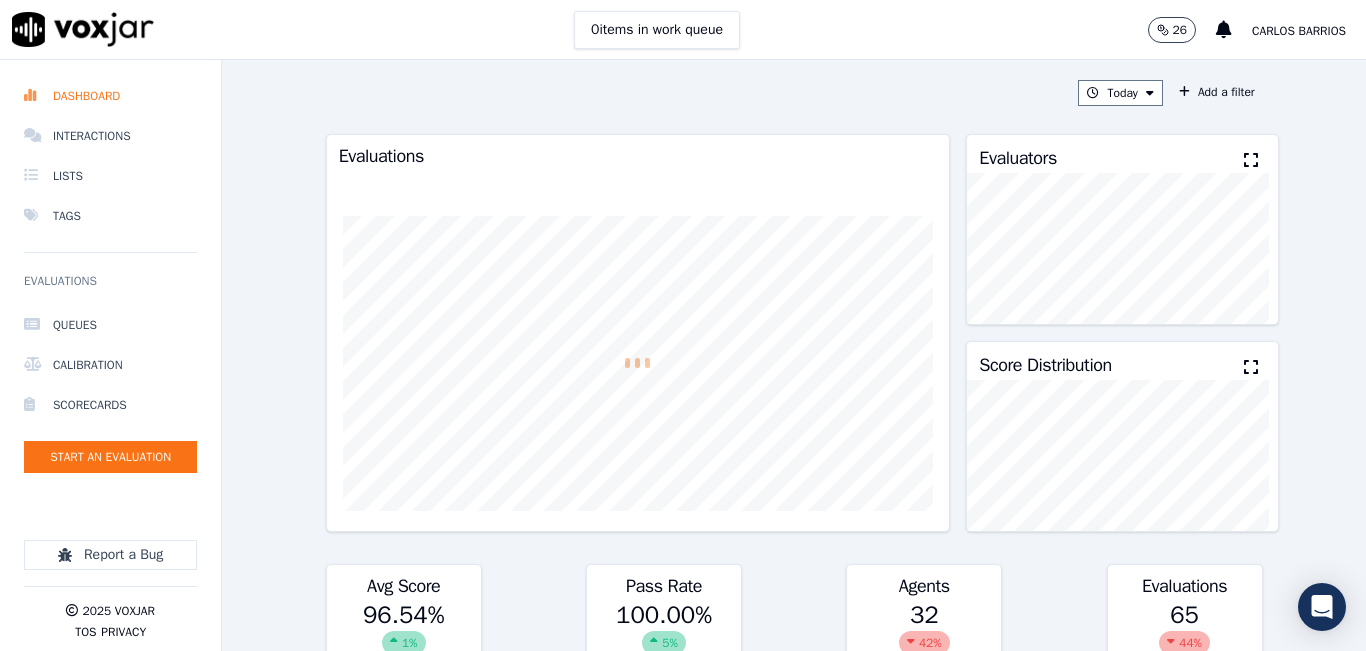 click at bounding box center (1251, 160) 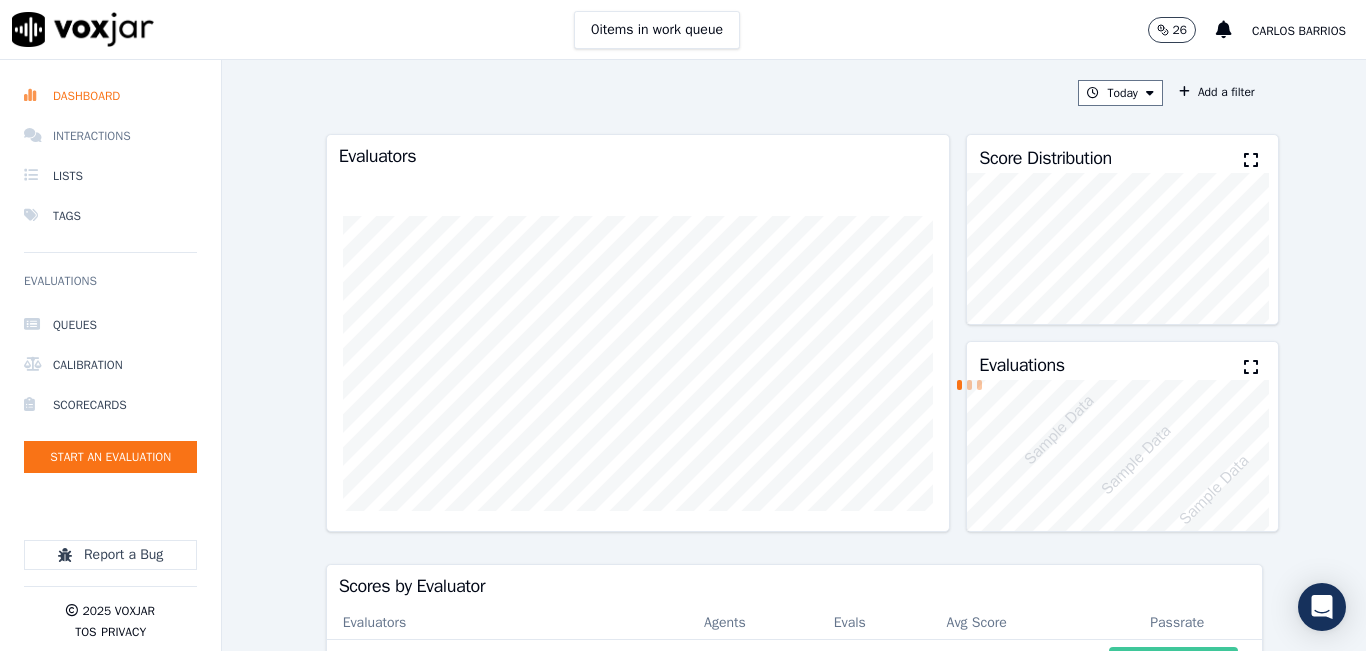 click on "Interactions" at bounding box center [110, 136] 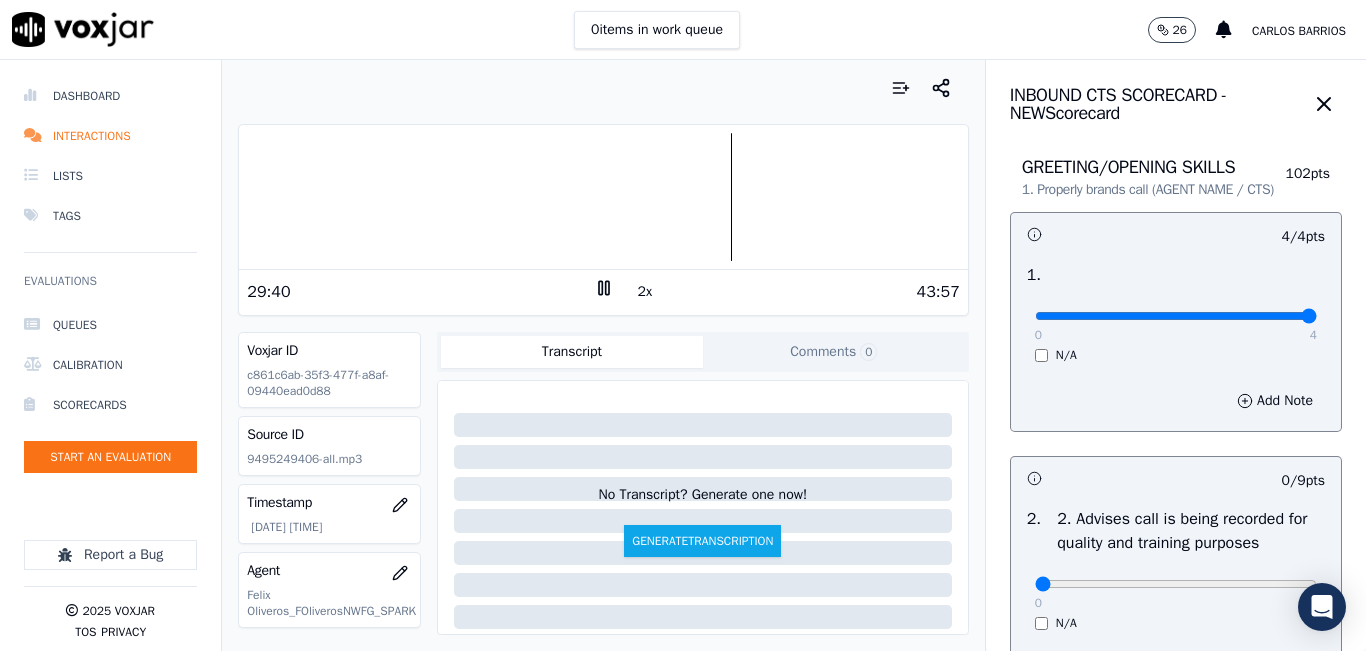 scroll, scrollTop: 0, scrollLeft: 0, axis: both 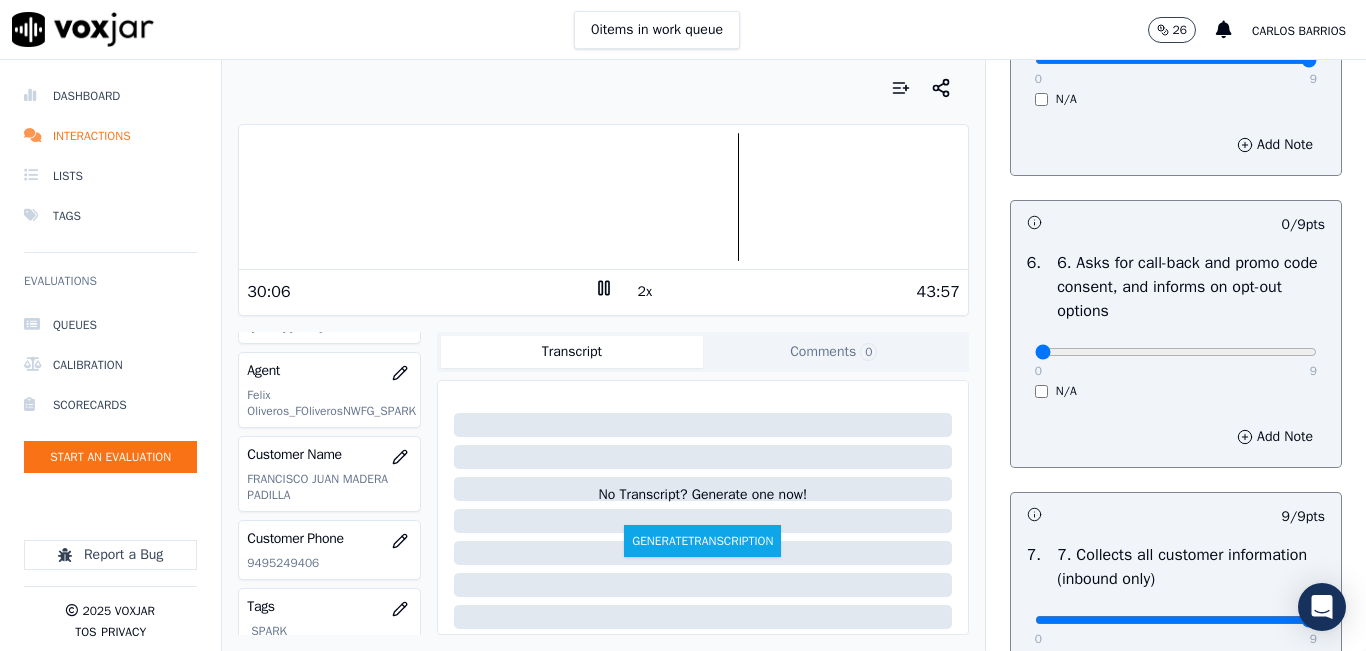 click 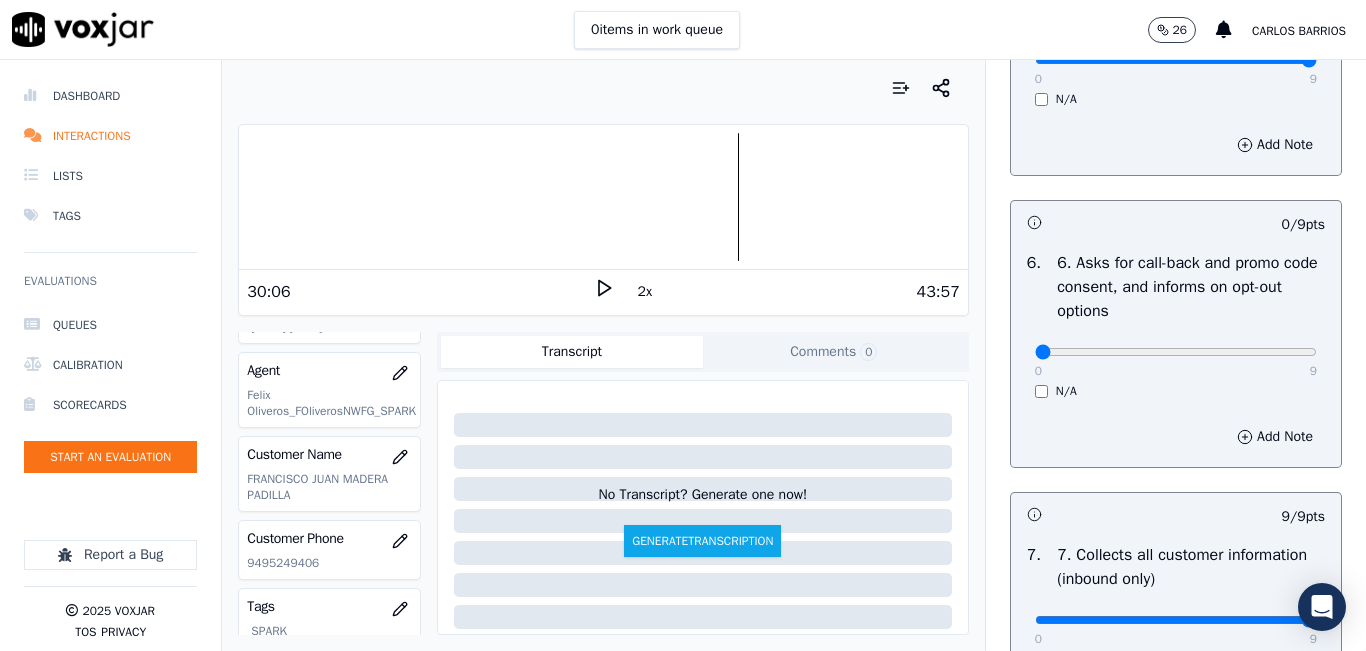 click 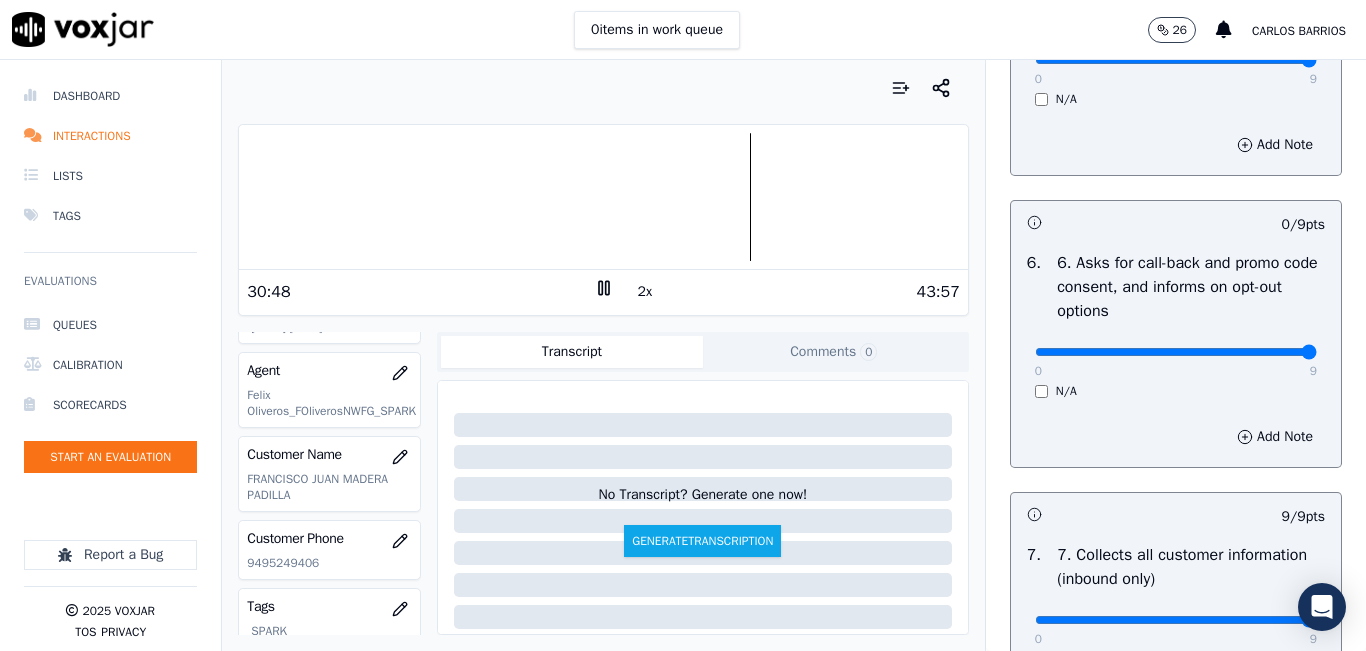 drag, startPoint x: 1238, startPoint y: 423, endPoint x: 1305, endPoint y: 409, distance: 68.44706 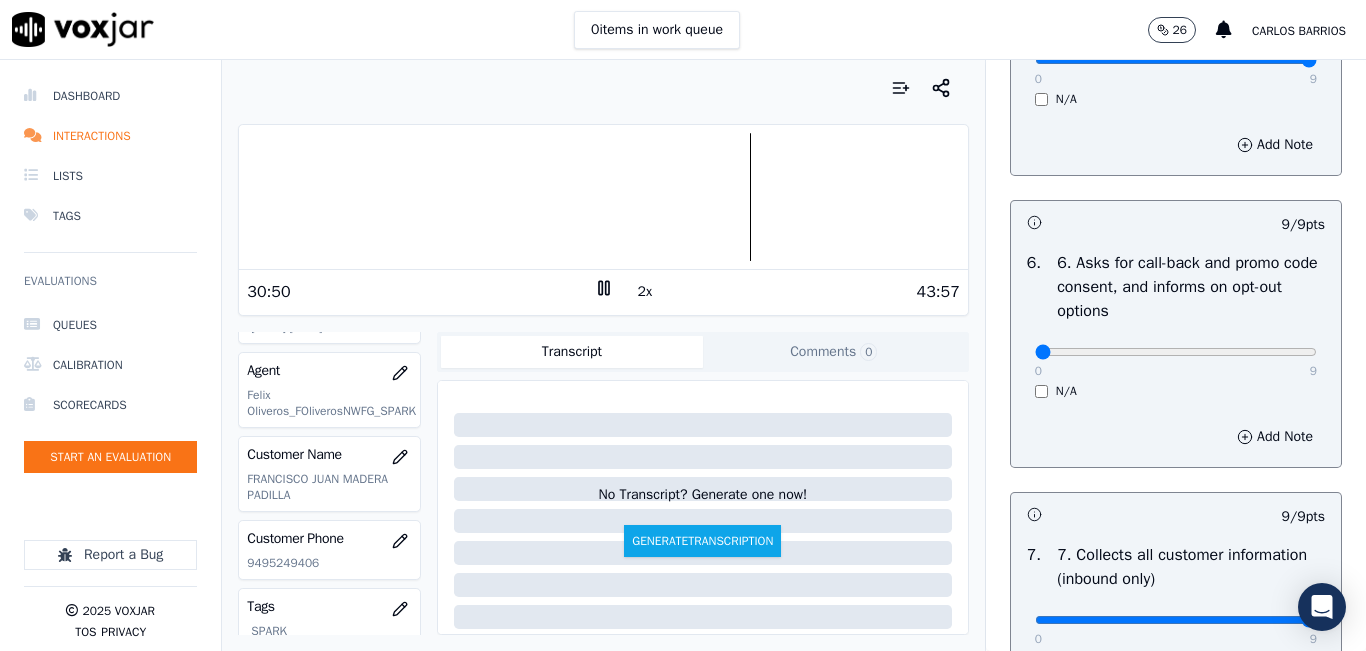 drag, startPoint x: 1004, startPoint y: 427, endPoint x: 968, endPoint y: 427, distance: 36 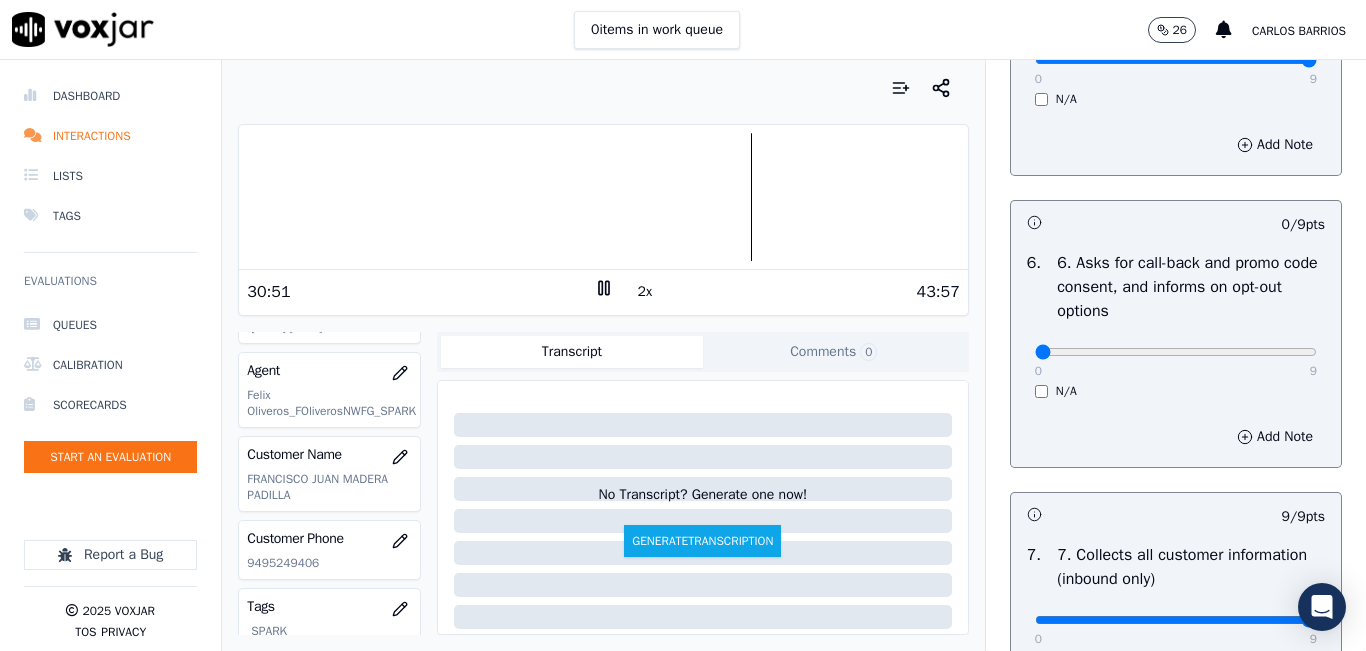 click on "N/A" at bounding box center [1176, 391] 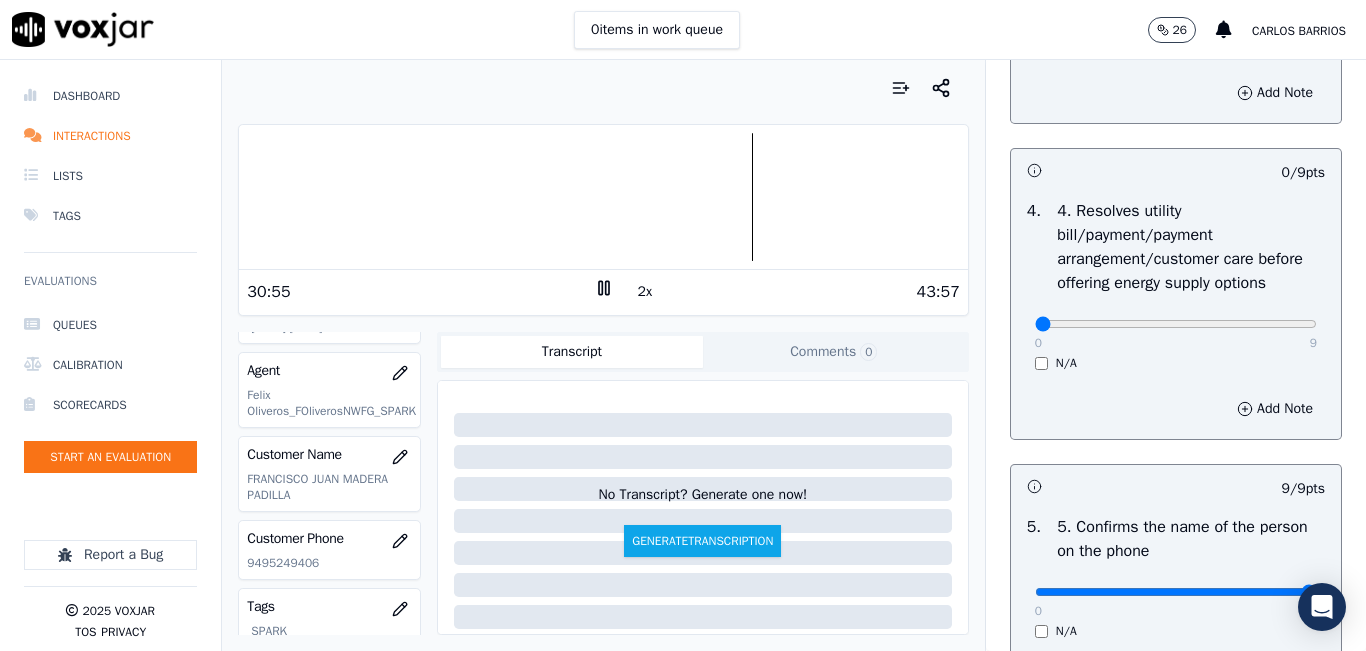 scroll, scrollTop: 900, scrollLeft: 0, axis: vertical 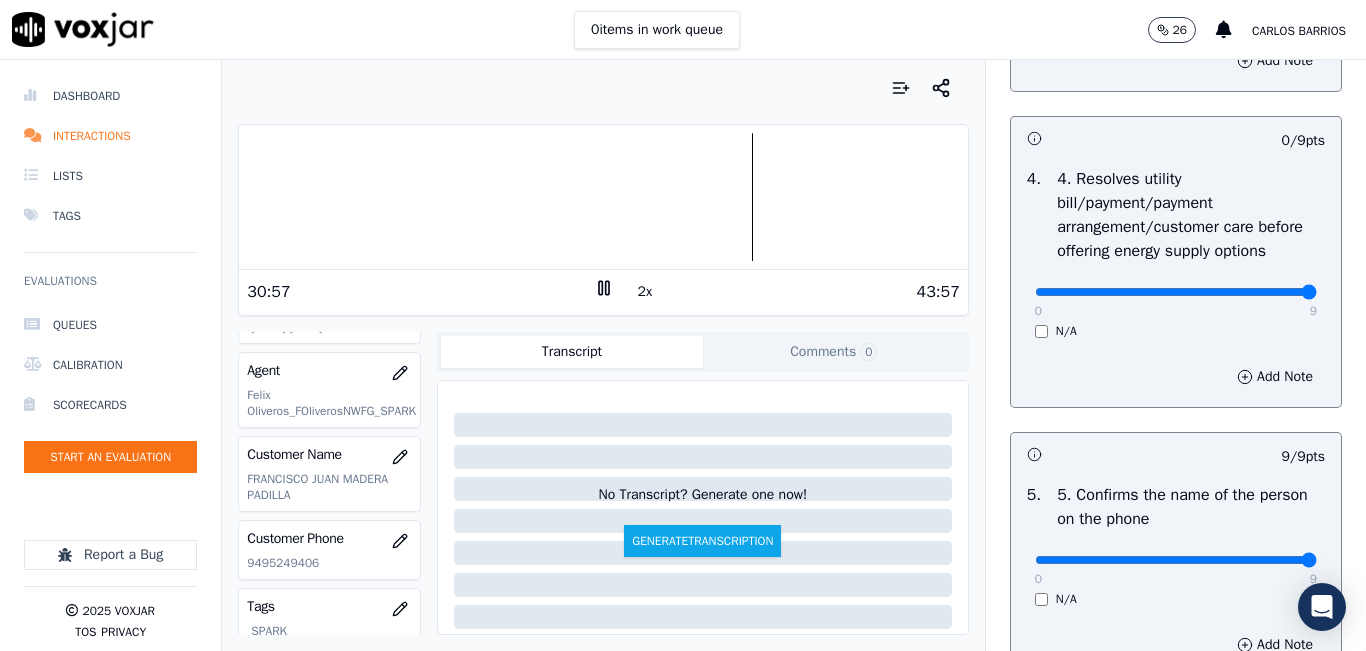 type on "9" 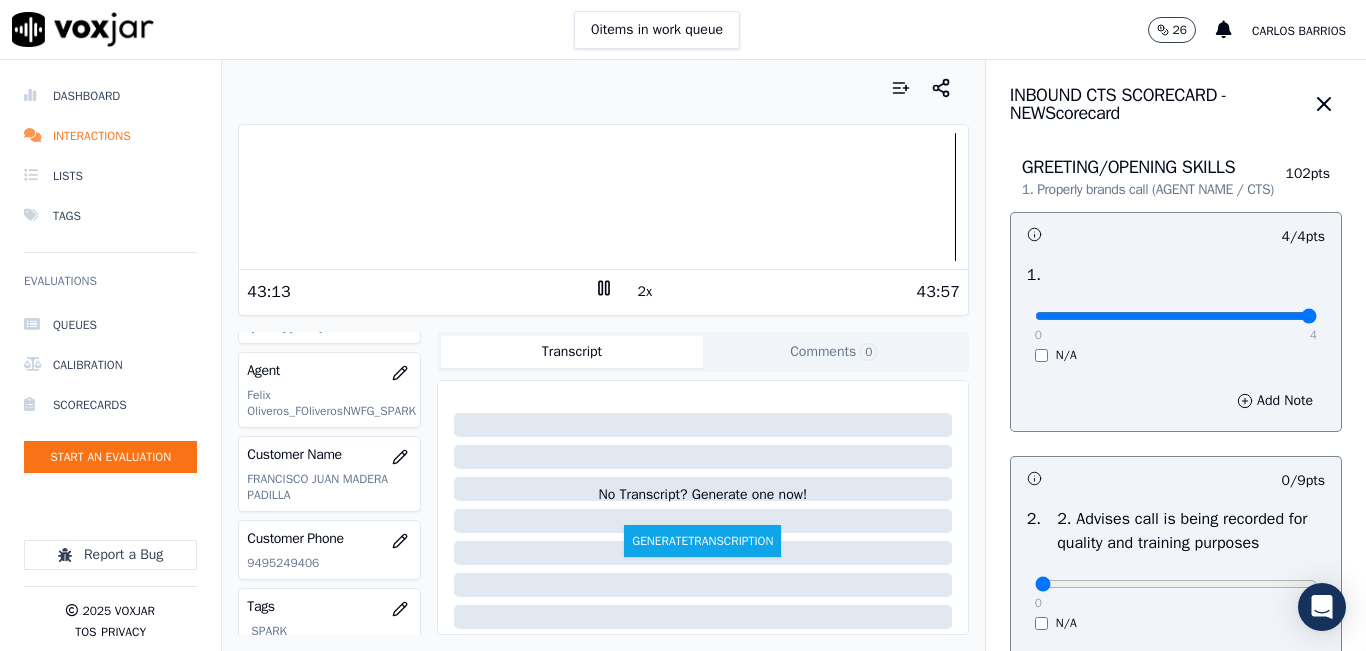 scroll, scrollTop: 300, scrollLeft: 0, axis: vertical 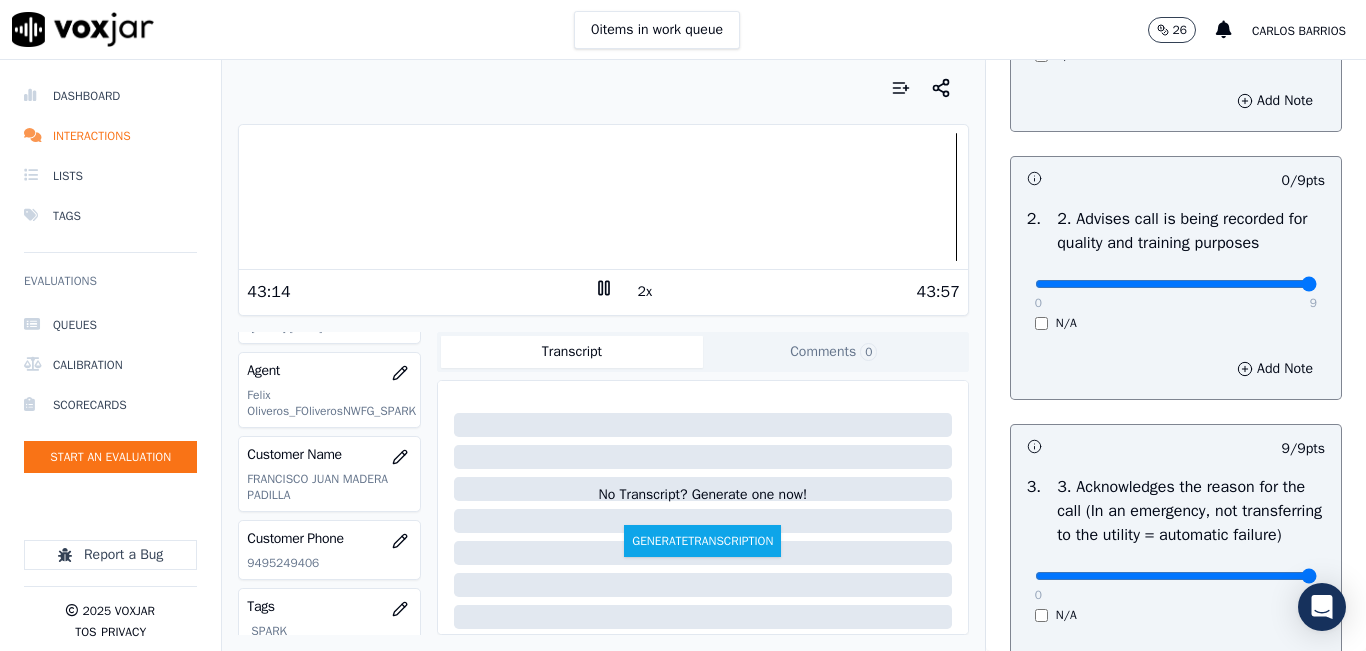 type on "9" 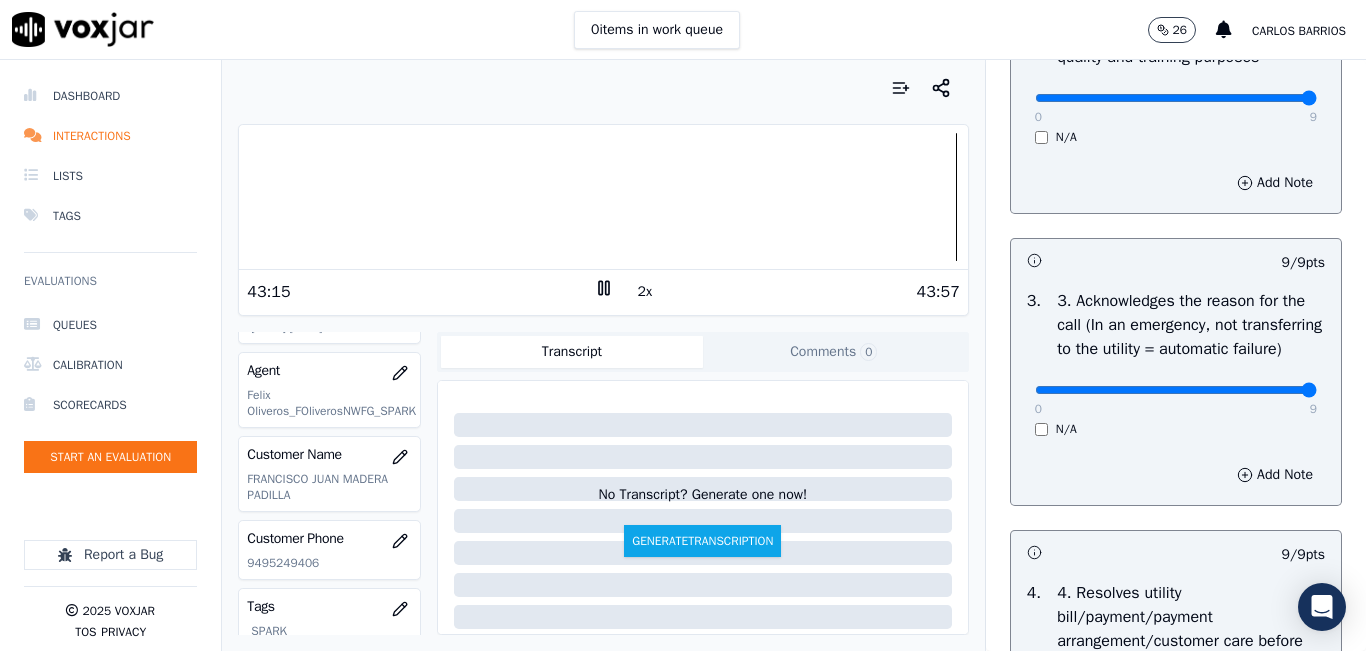 scroll, scrollTop: 700, scrollLeft: 0, axis: vertical 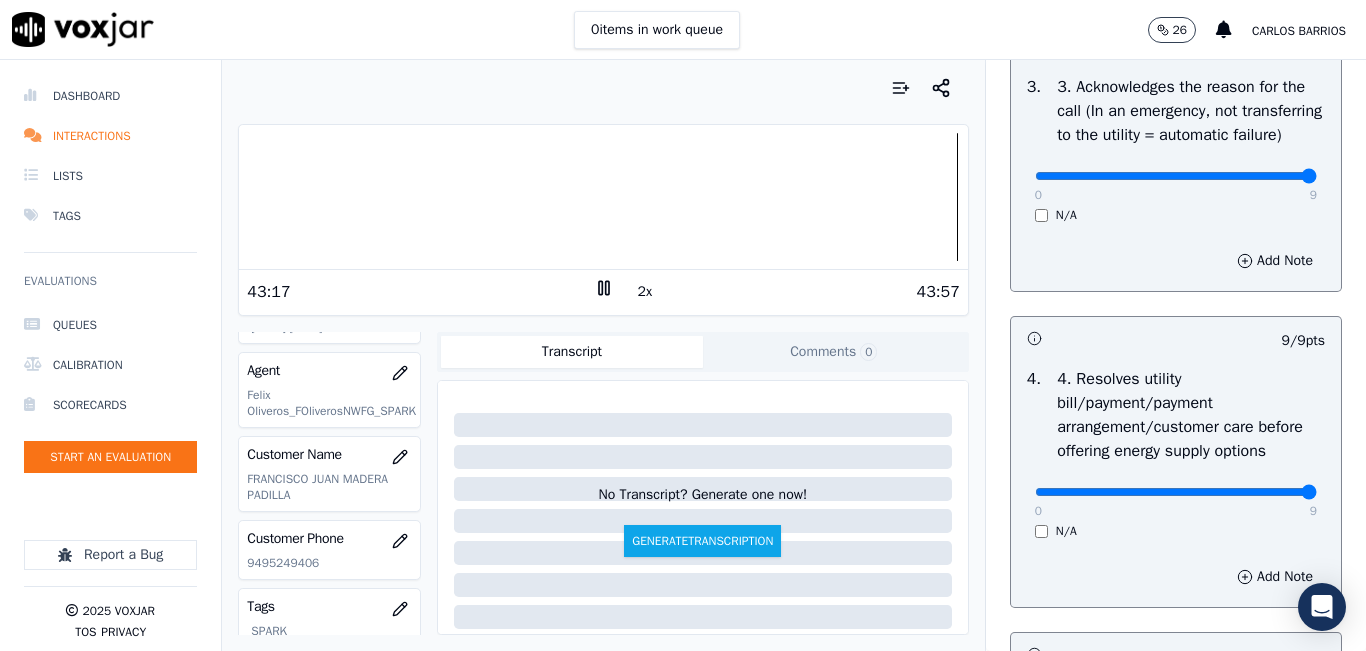 click at bounding box center [603, 197] 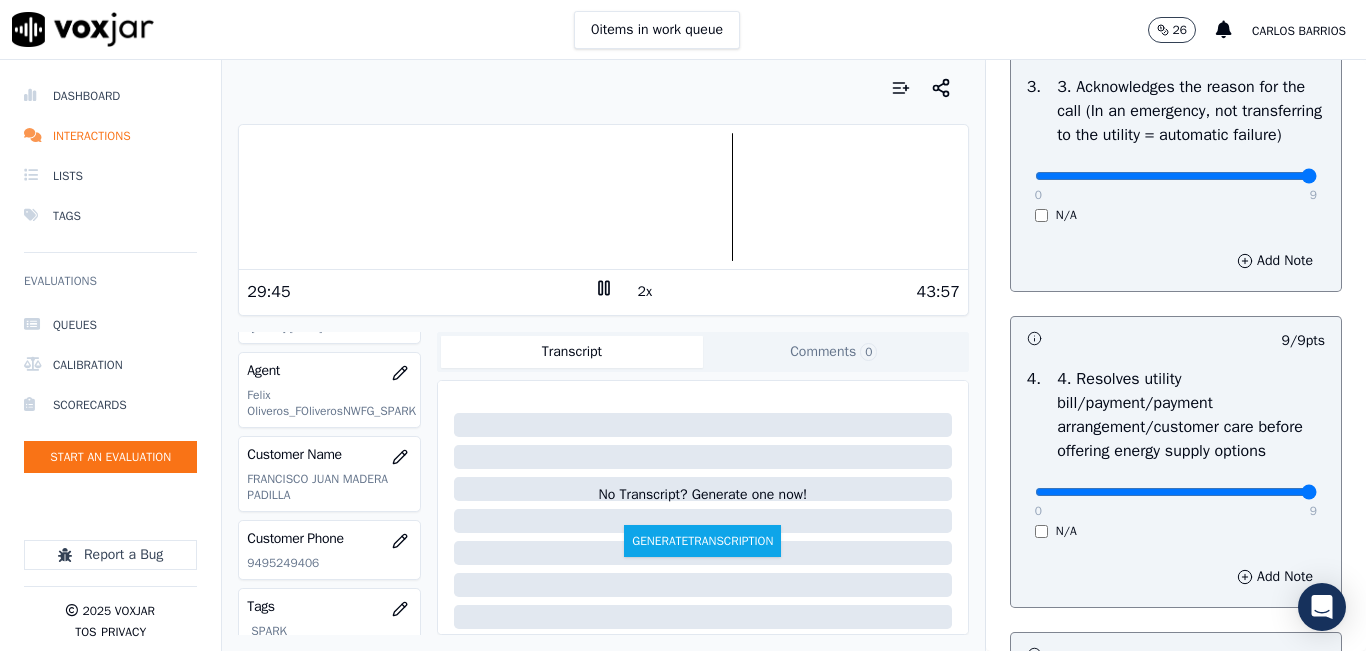 click at bounding box center (603, 197) 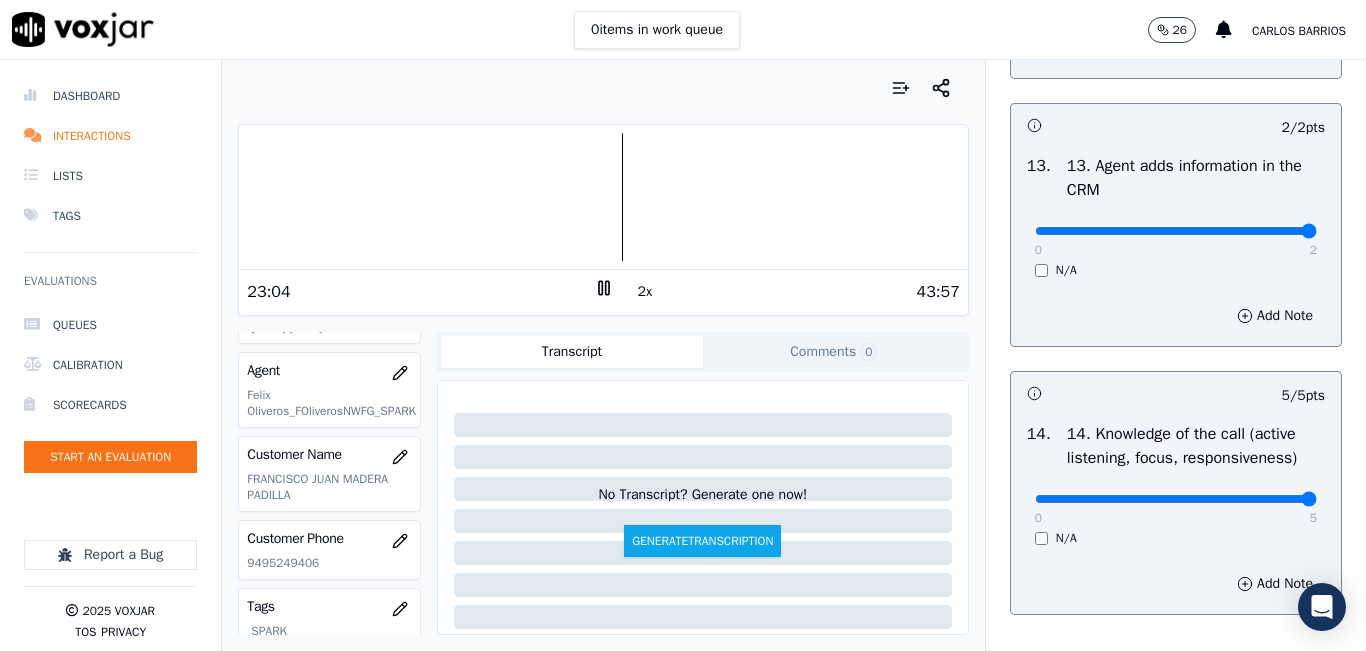 scroll, scrollTop: 3642, scrollLeft: 0, axis: vertical 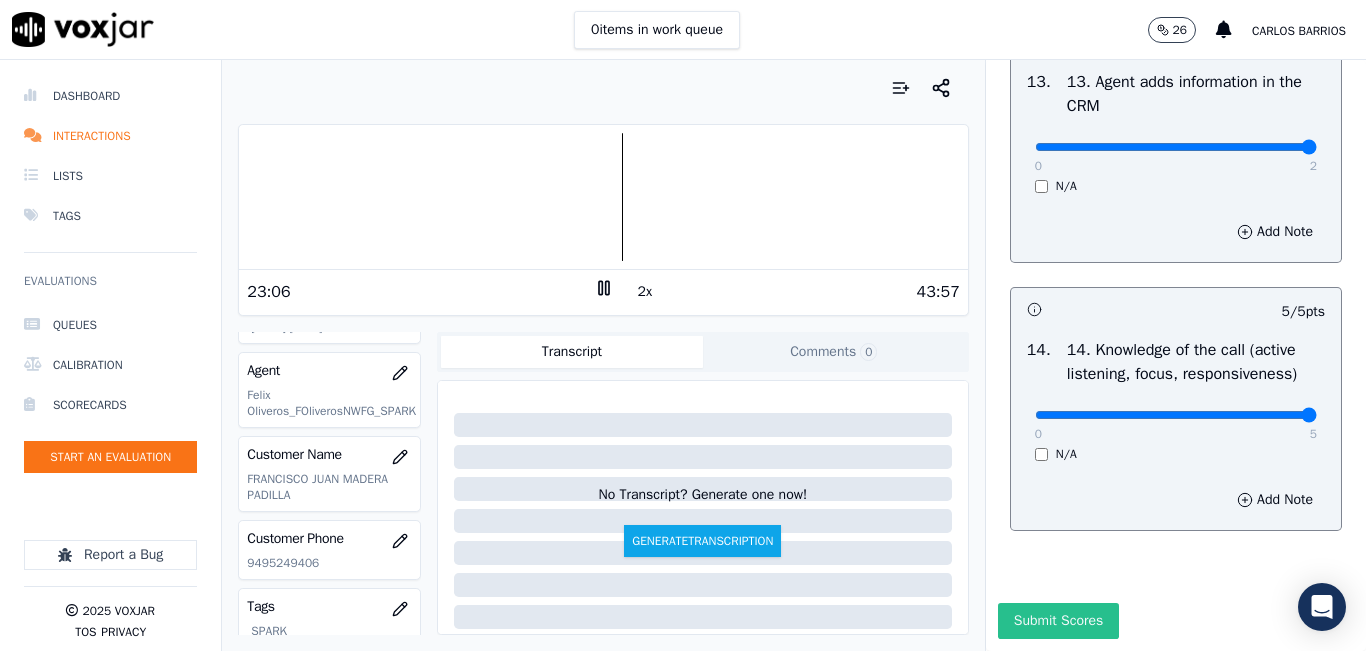 click on "Submit Scores" at bounding box center (1058, 621) 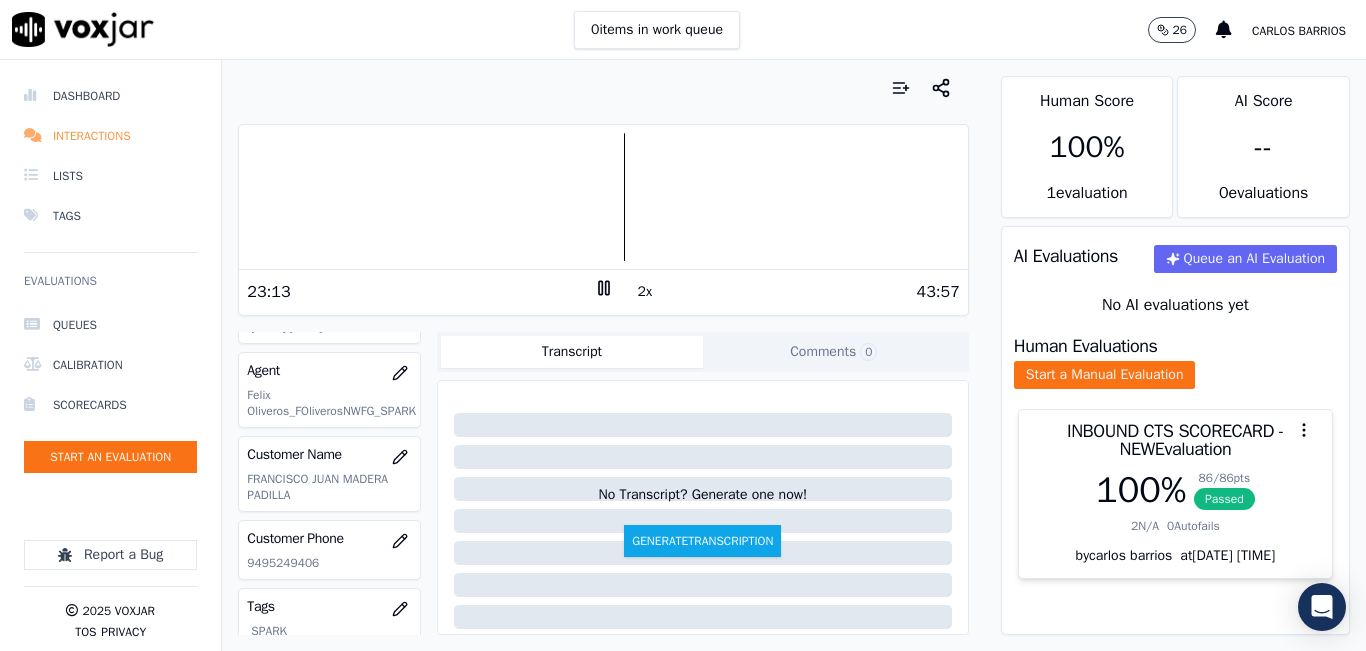 click on "Interactions" at bounding box center (110, 136) 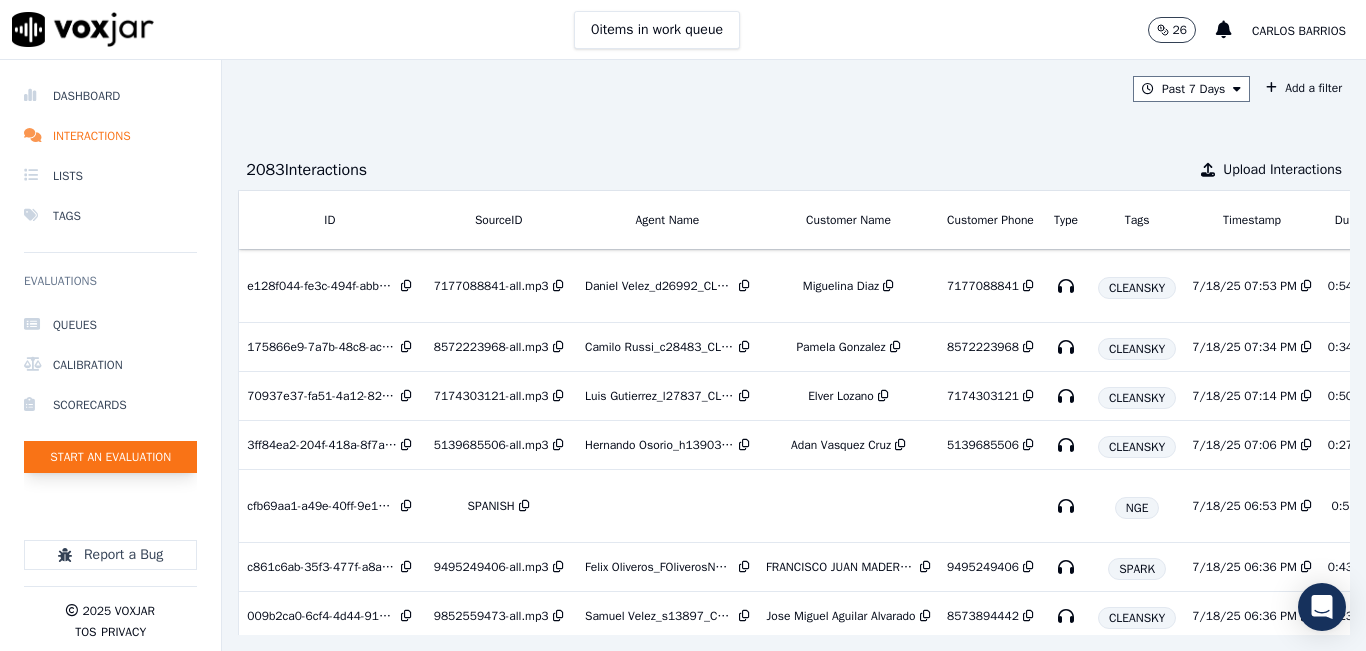 click on "Start an Evaluation" 